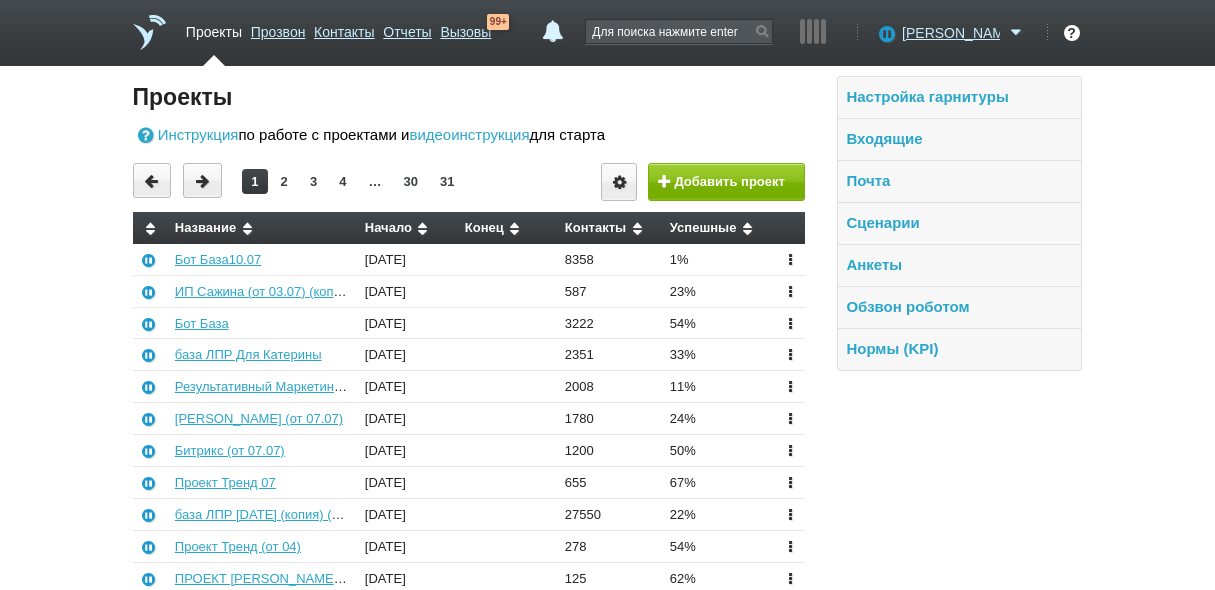 scroll, scrollTop: 0, scrollLeft: 0, axis: both 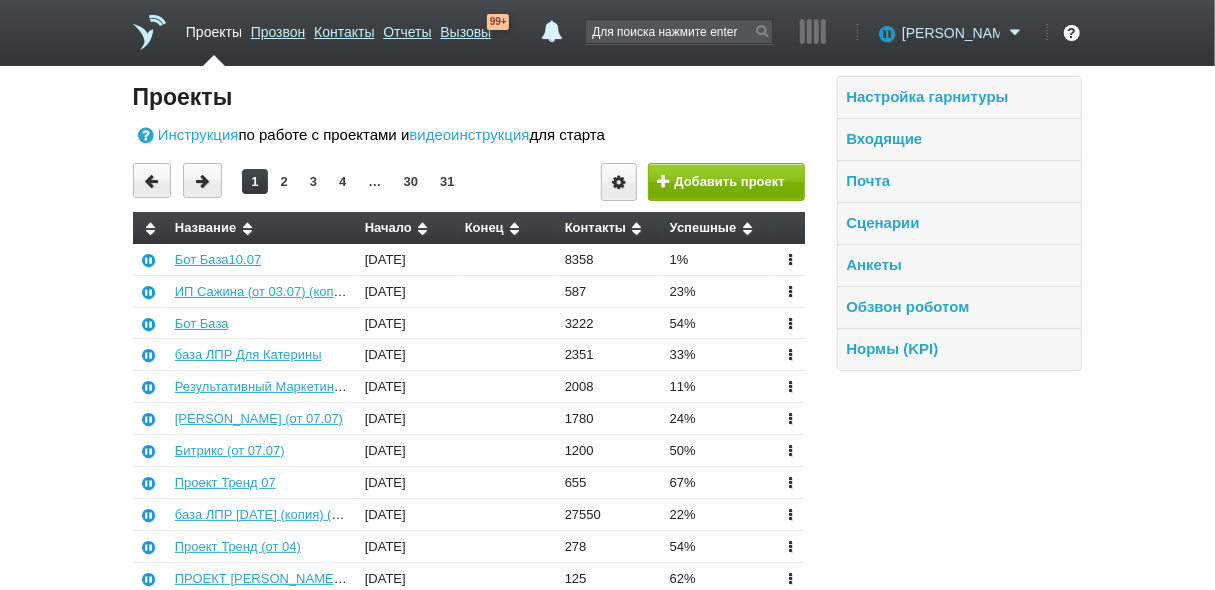 click on "[PERSON_NAME]" at bounding box center (951, 33) 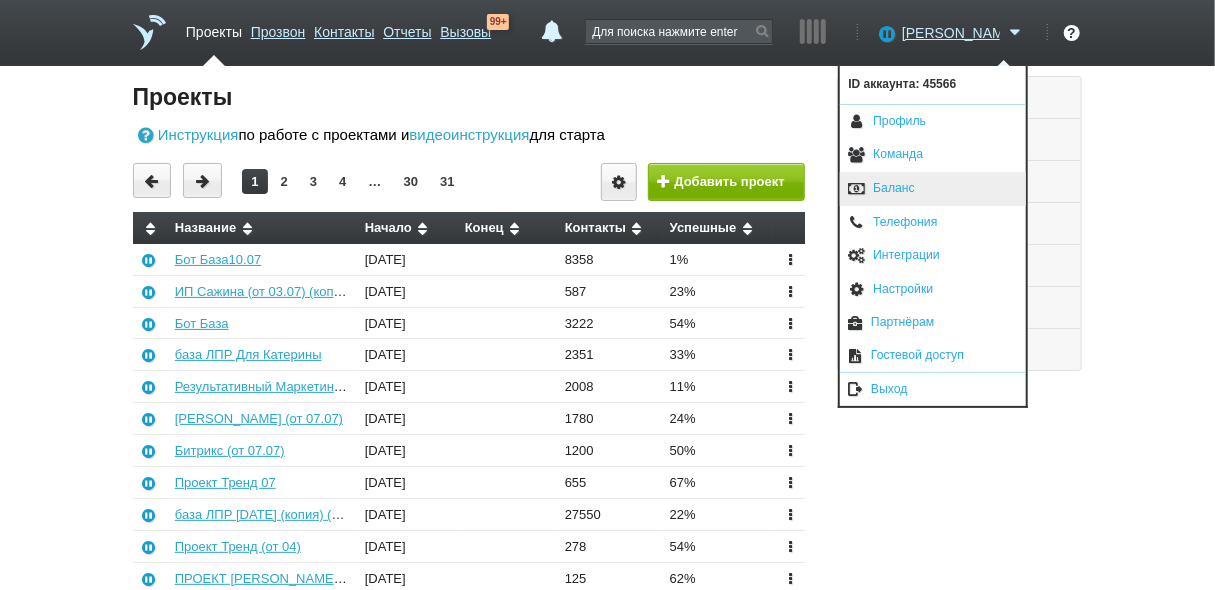 click on "Баланс" at bounding box center [933, 189] 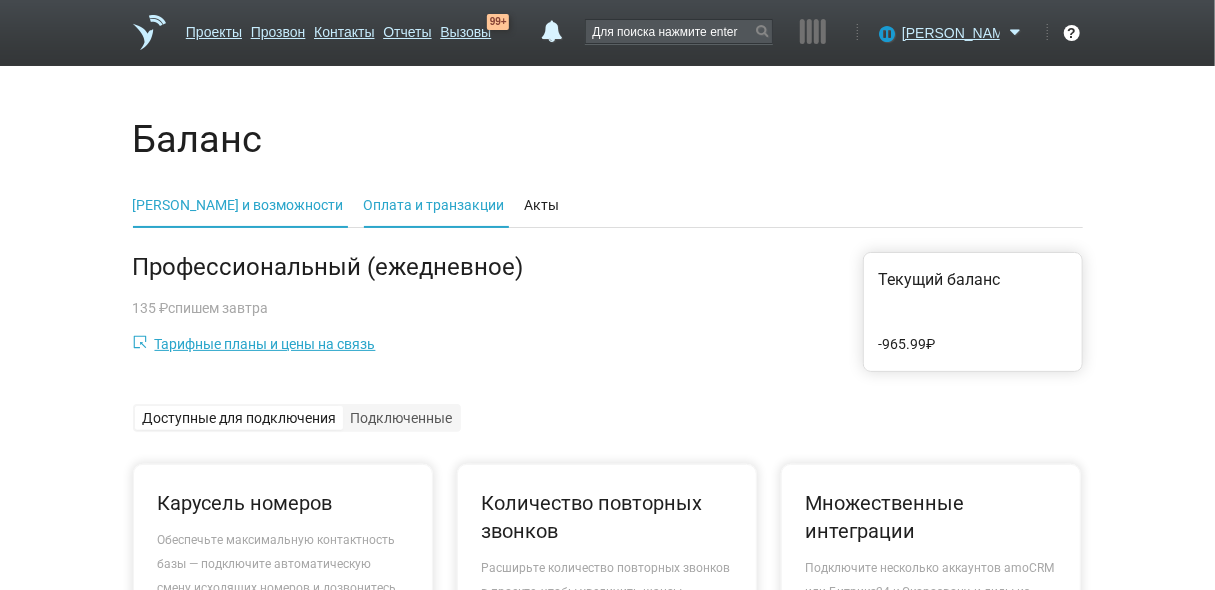 click on "Оплата и транзакции" at bounding box center (434, 205) 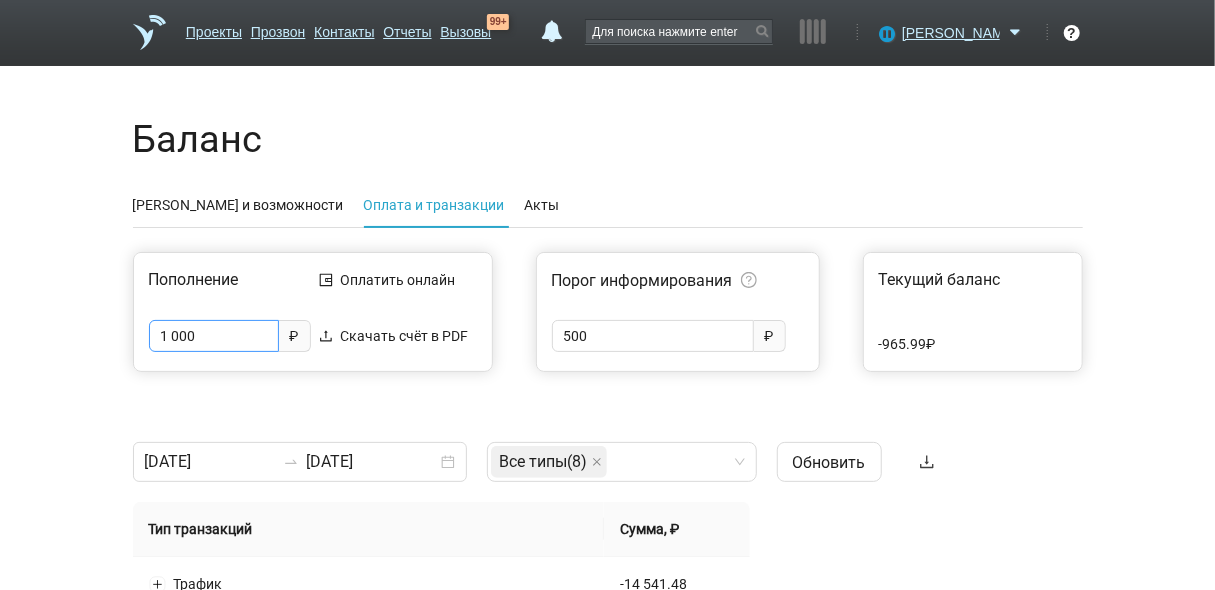 click on "1 000" at bounding box center (214, 336) 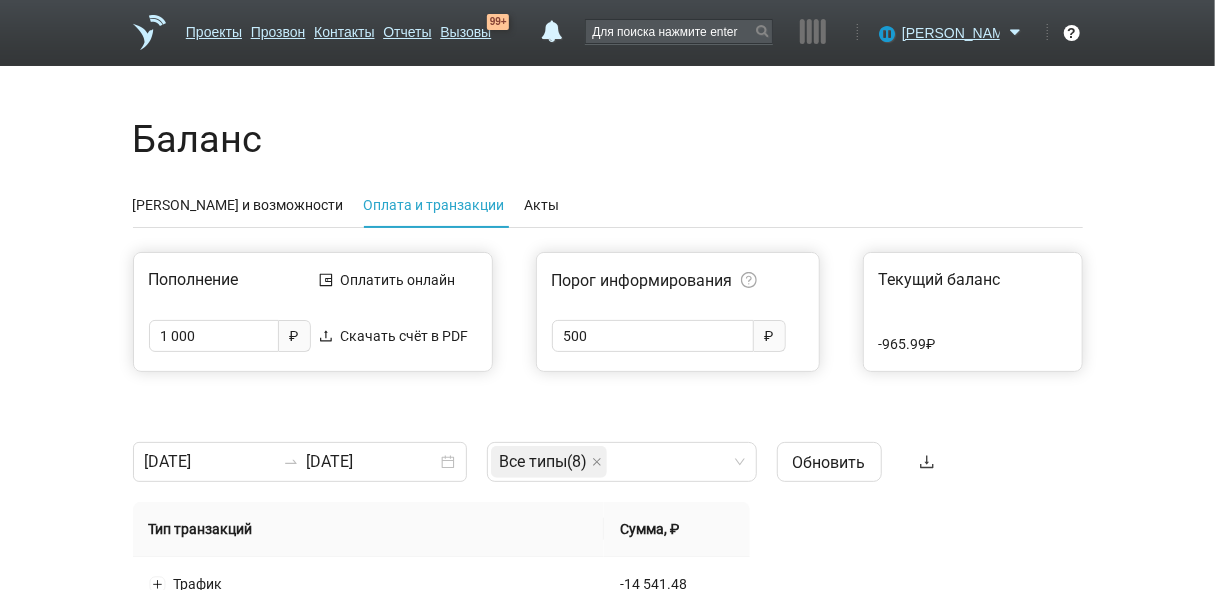 drag, startPoint x: 218, startPoint y: 338, endPoint x: 129, endPoint y: 338, distance: 89 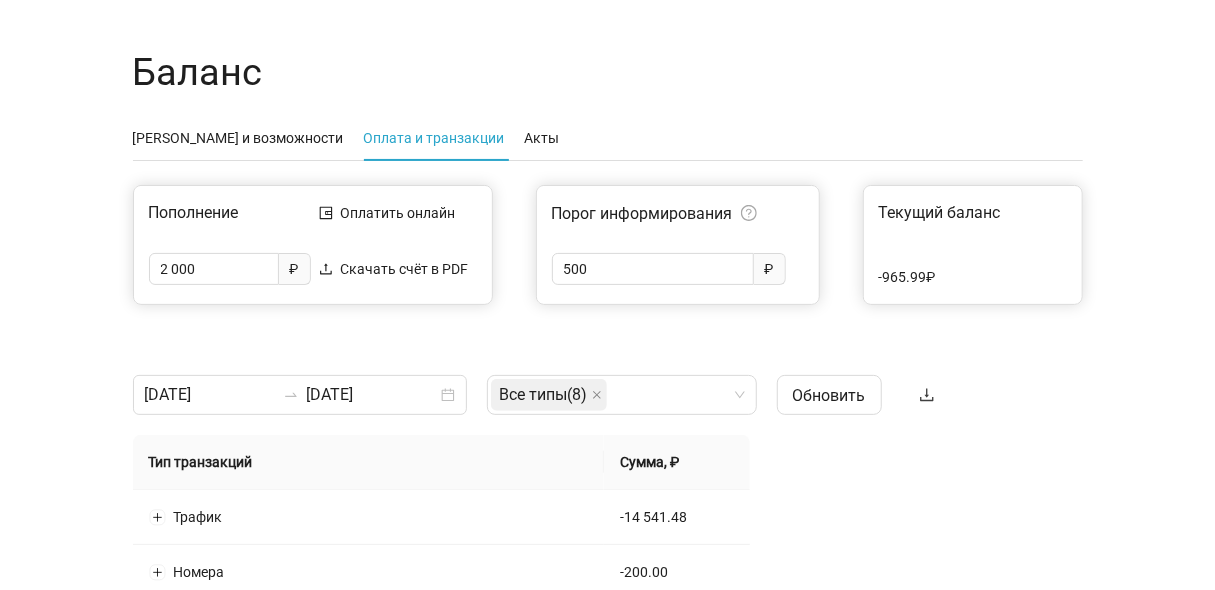 scroll, scrollTop: 80, scrollLeft: 0, axis: vertical 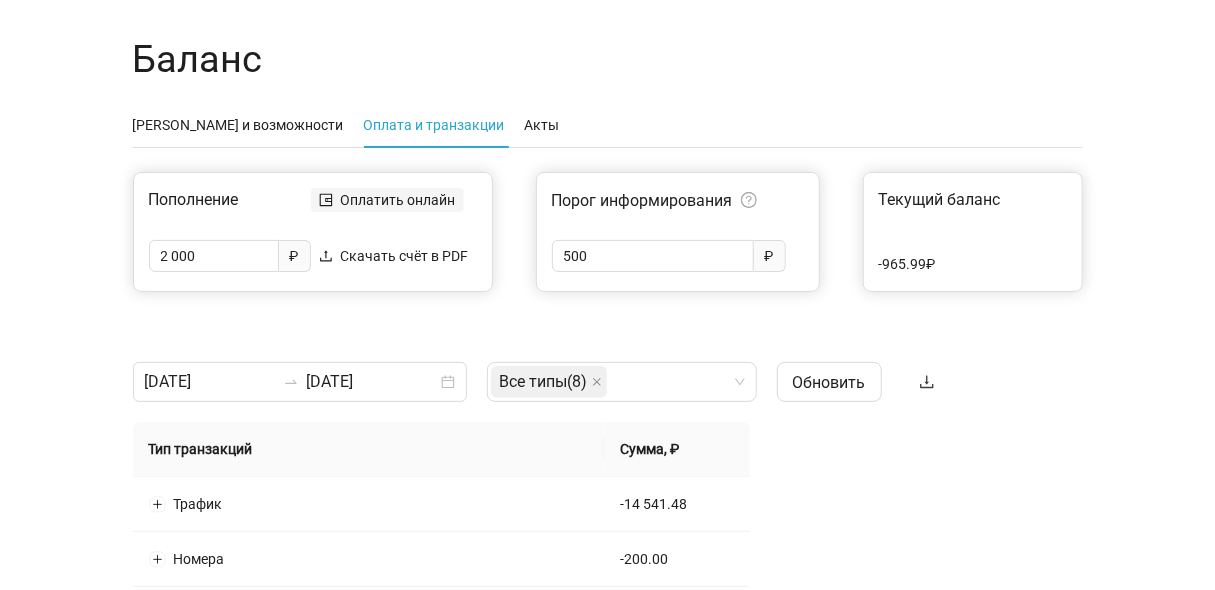 type on "2 000" 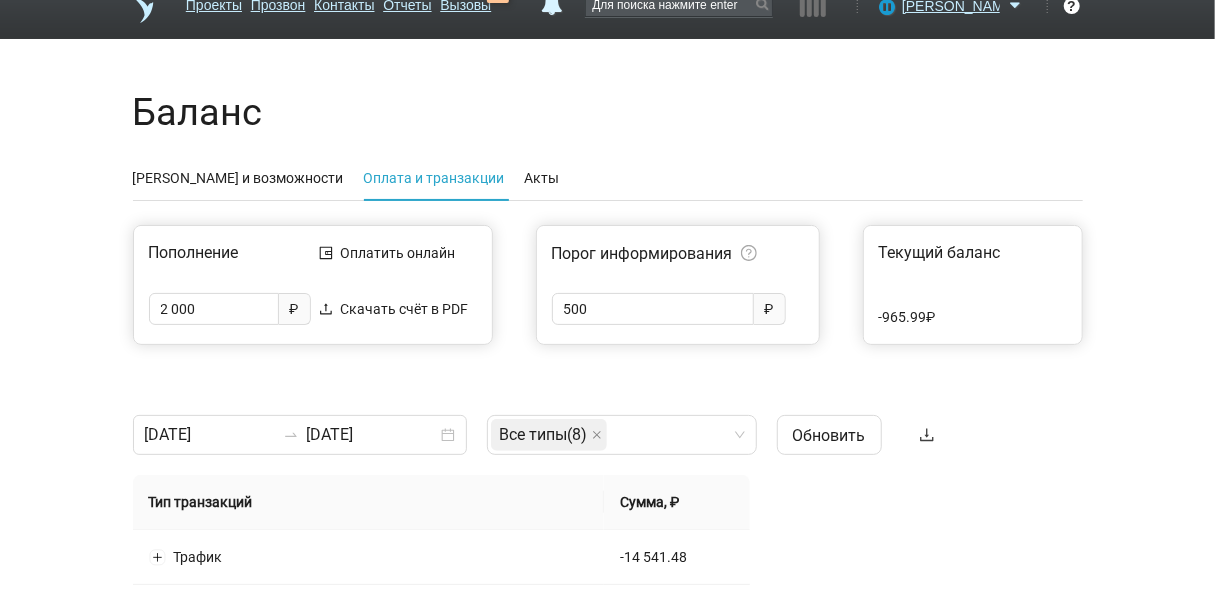 scroll, scrollTop: 0, scrollLeft: 0, axis: both 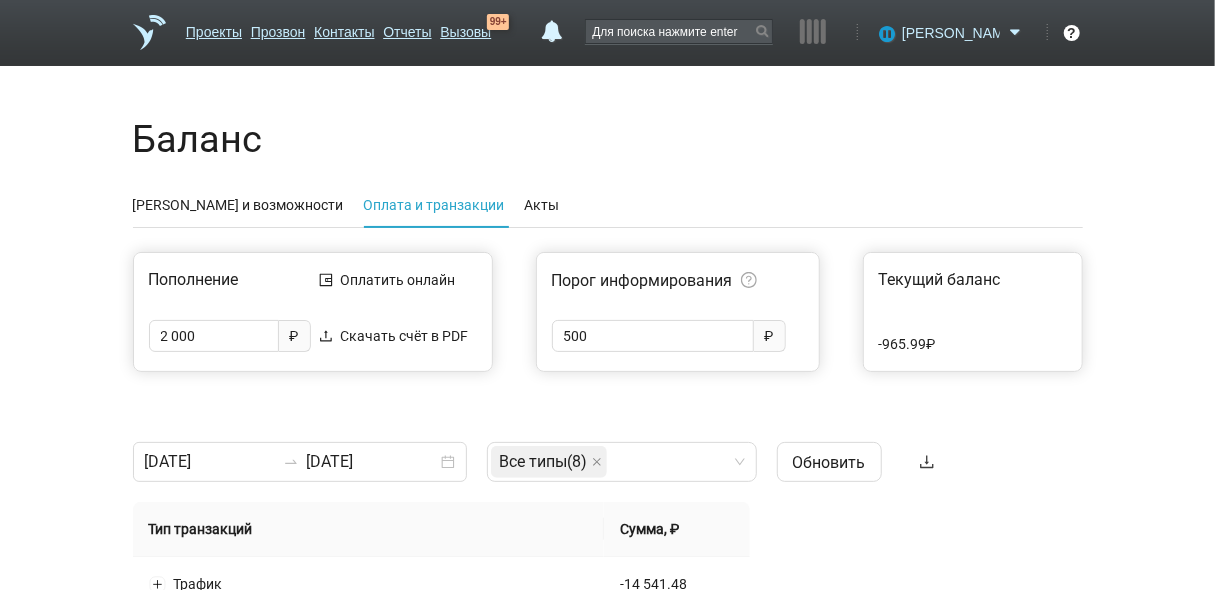 click on "[PERSON_NAME]" at bounding box center (951, 33) 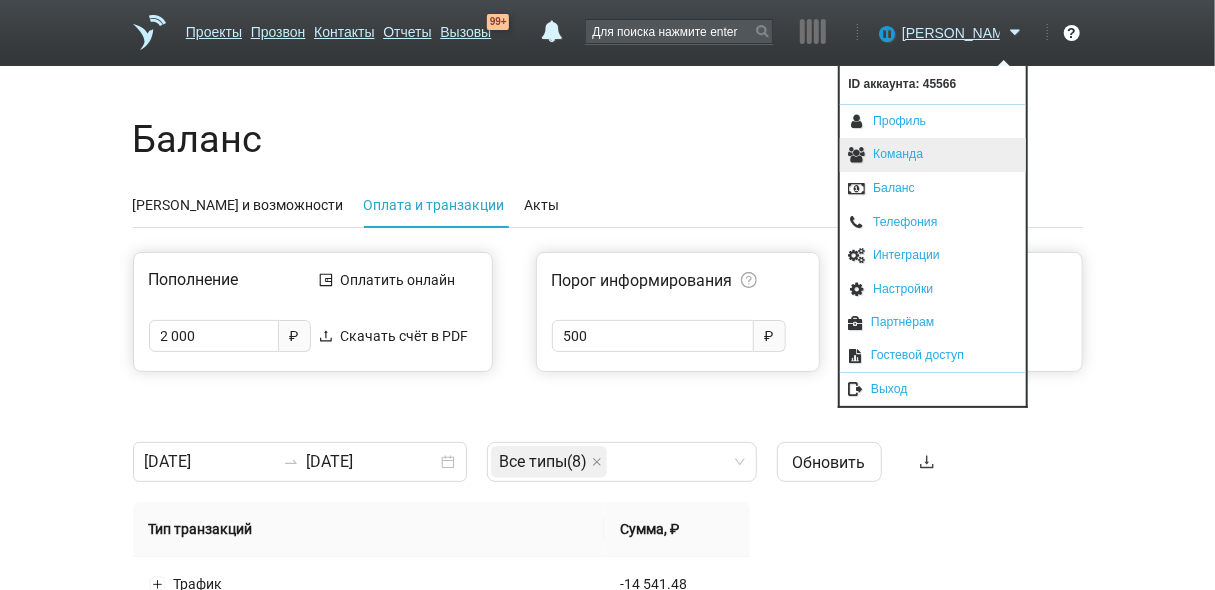 click on "Команда" at bounding box center (933, 155) 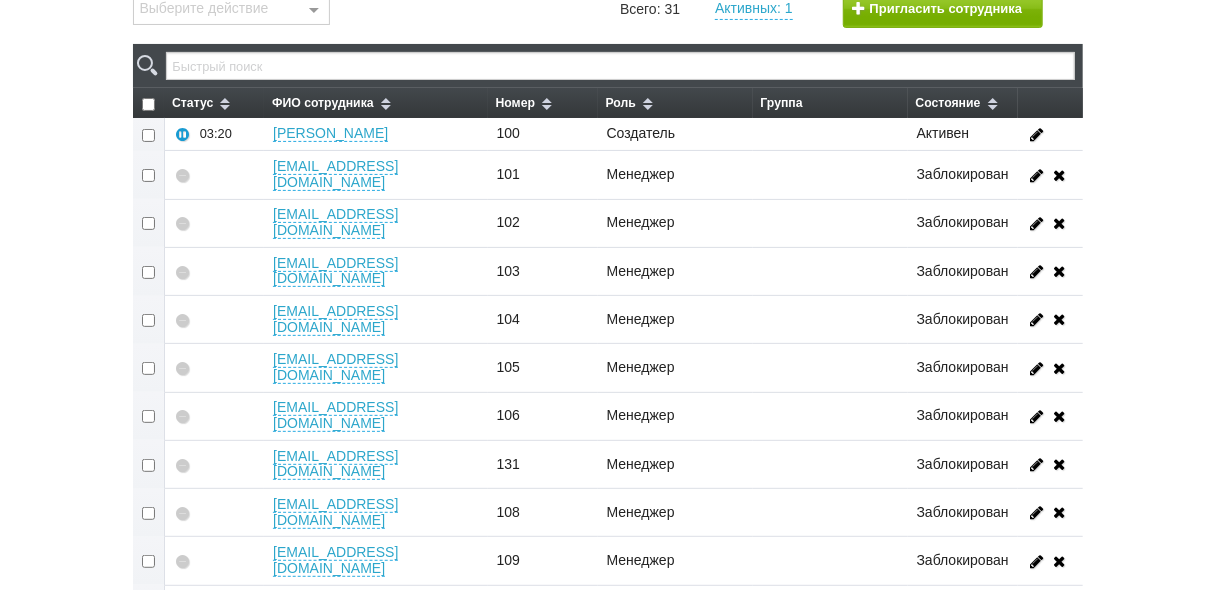 scroll, scrollTop: 320, scrollLeft: 0, axis: vertical 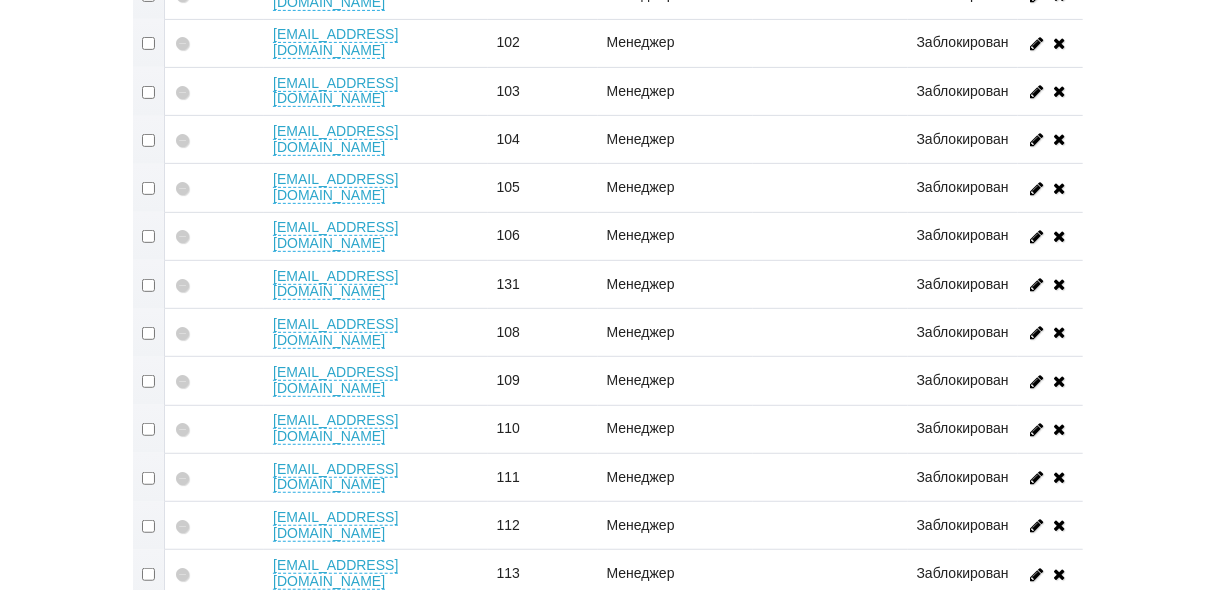 click at bounding box center [149, 381] 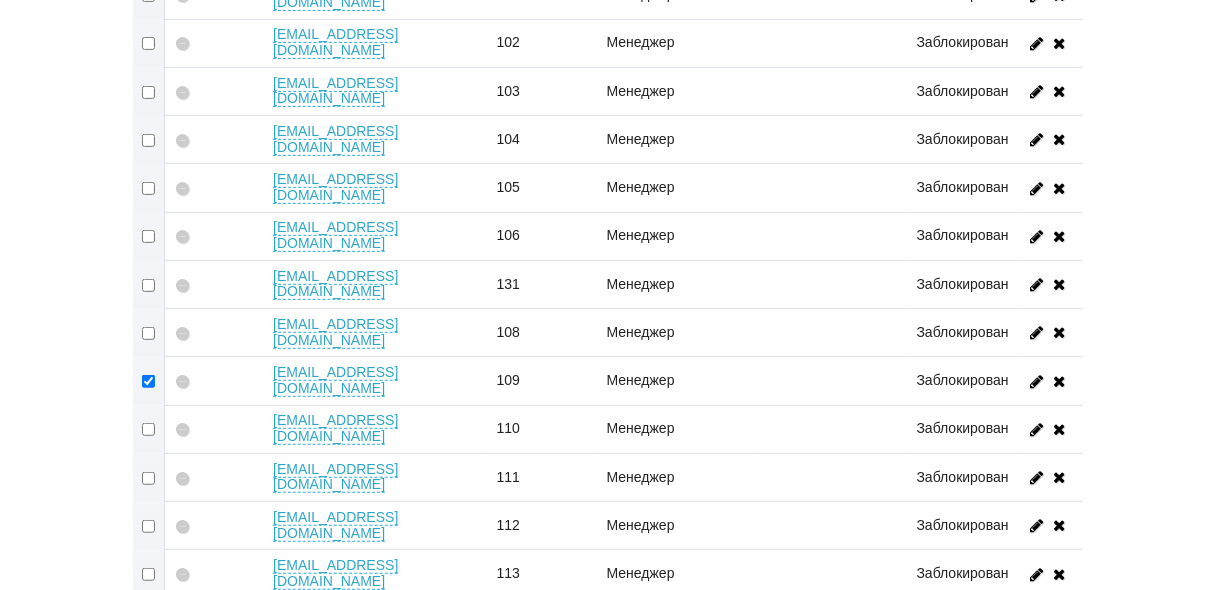checkbox on "true" 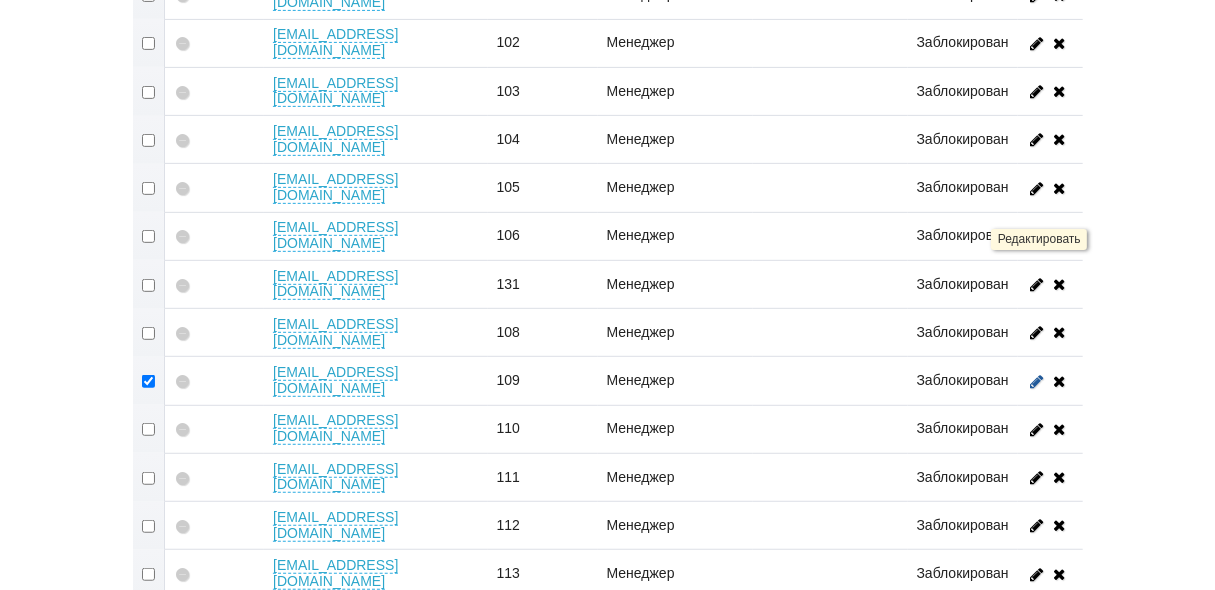 click at bounding box center (1037, 380) 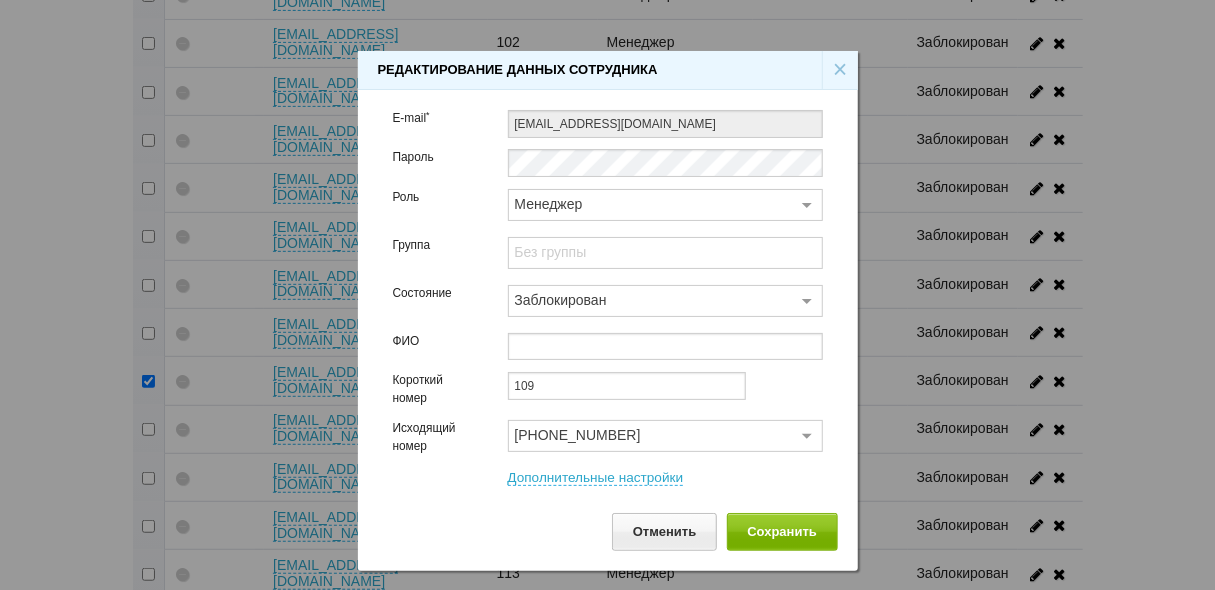 click on "Заблокирован" at bounding box center [653, 300] 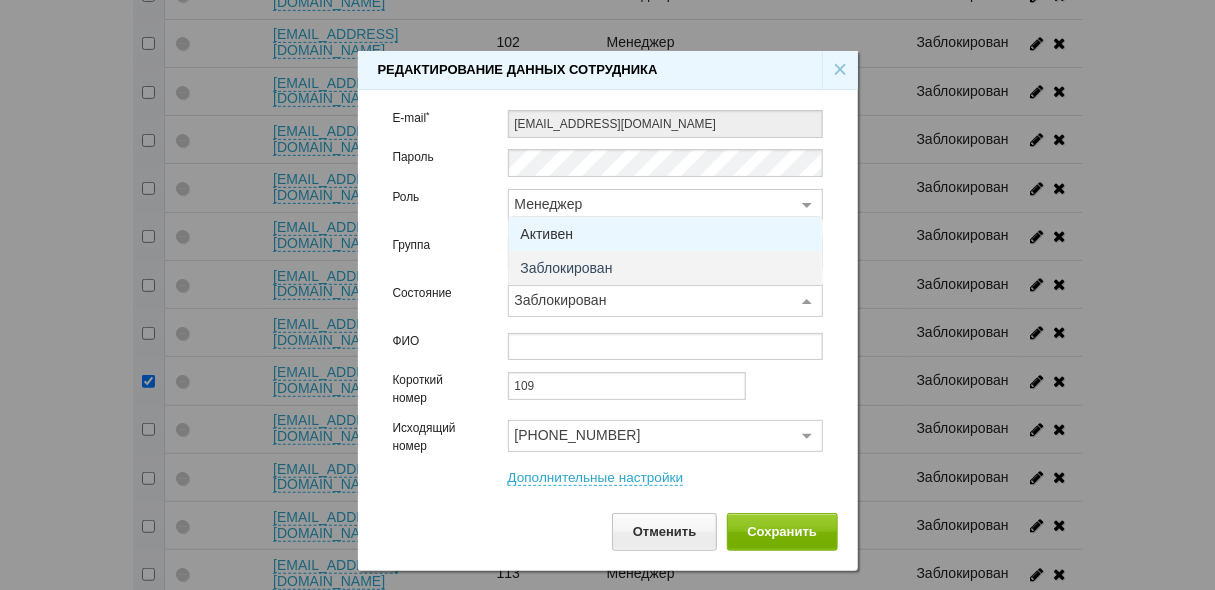 click on "Активен" at bounding box center [665, 234] 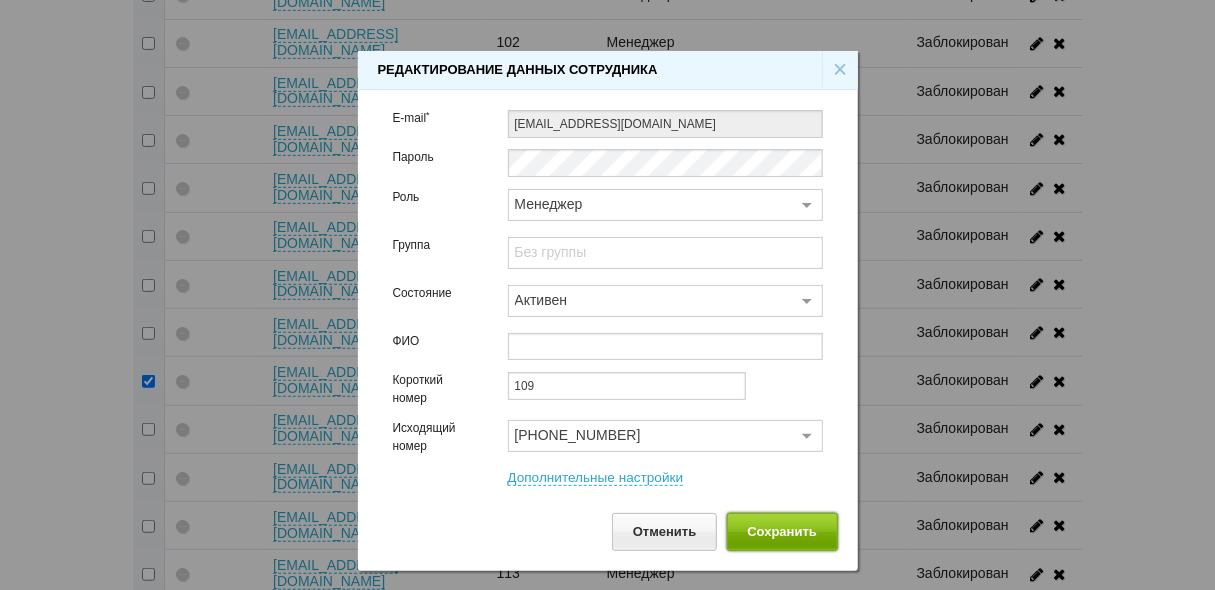 click on "Сохранить" at bounding box center (782, 531) 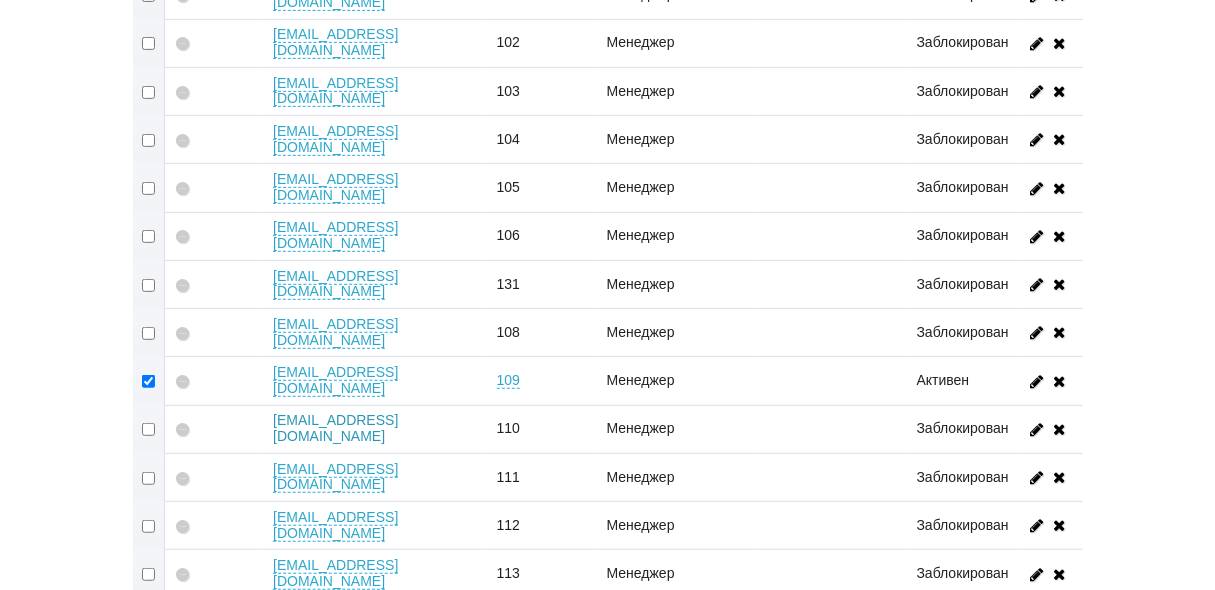 scroll, scrollTop: 0, scrollLeft: 0, axis: both 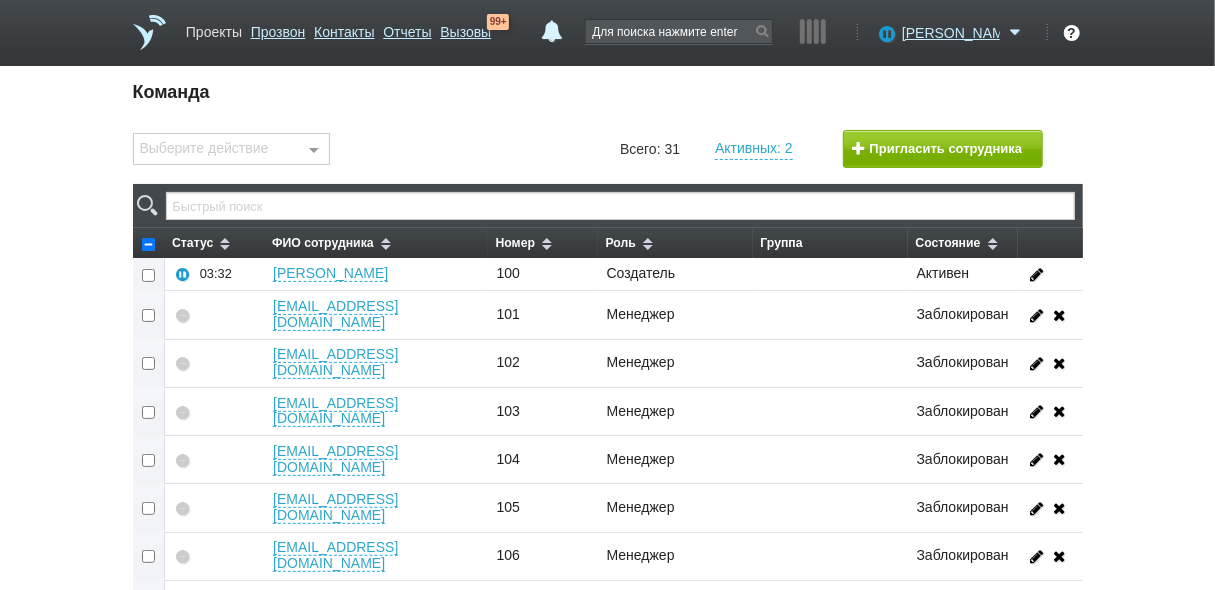 click on "Проекты" at bounding box center [214, 28] 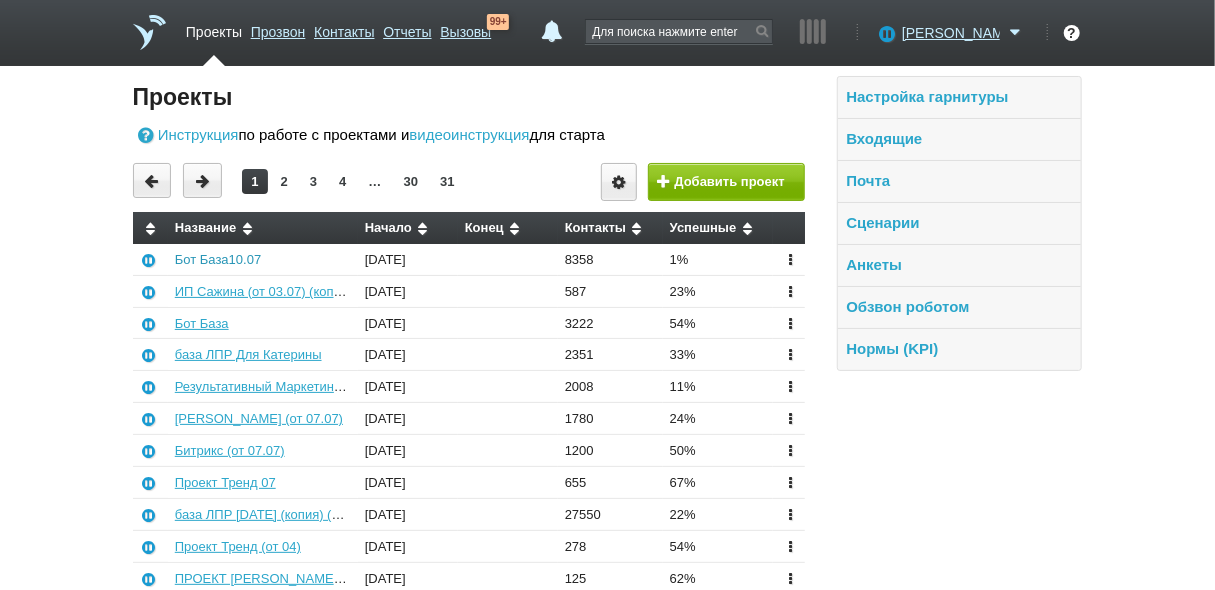click on "Бот База10.07" at bounding box center [218, 259] 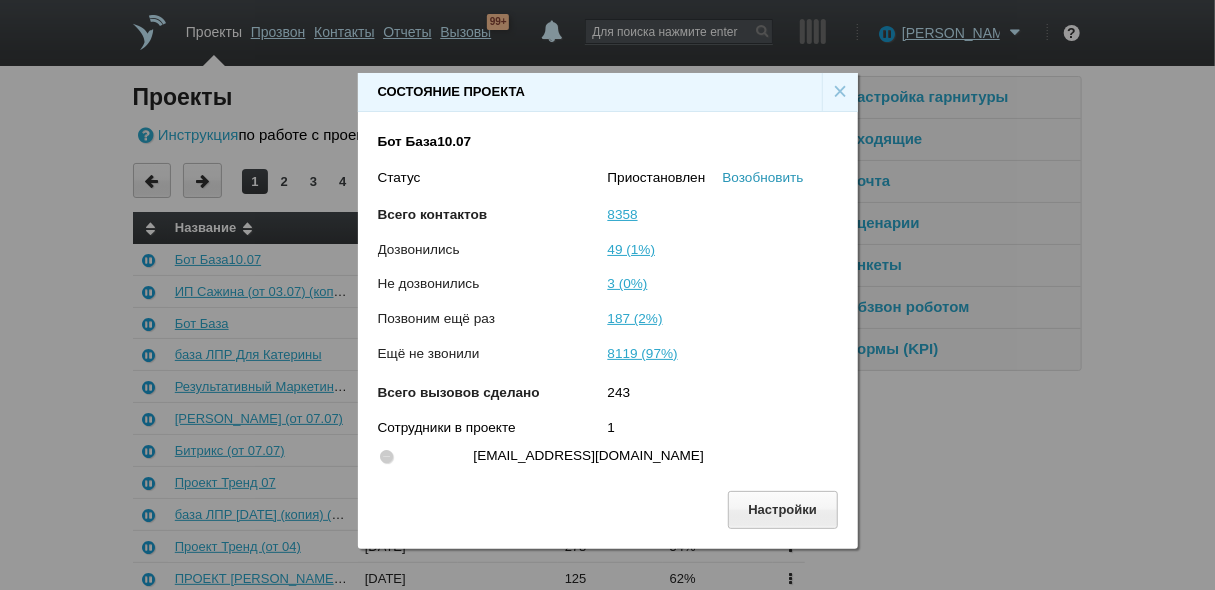 click on "Возобновить" at bounding box center [763, 177] 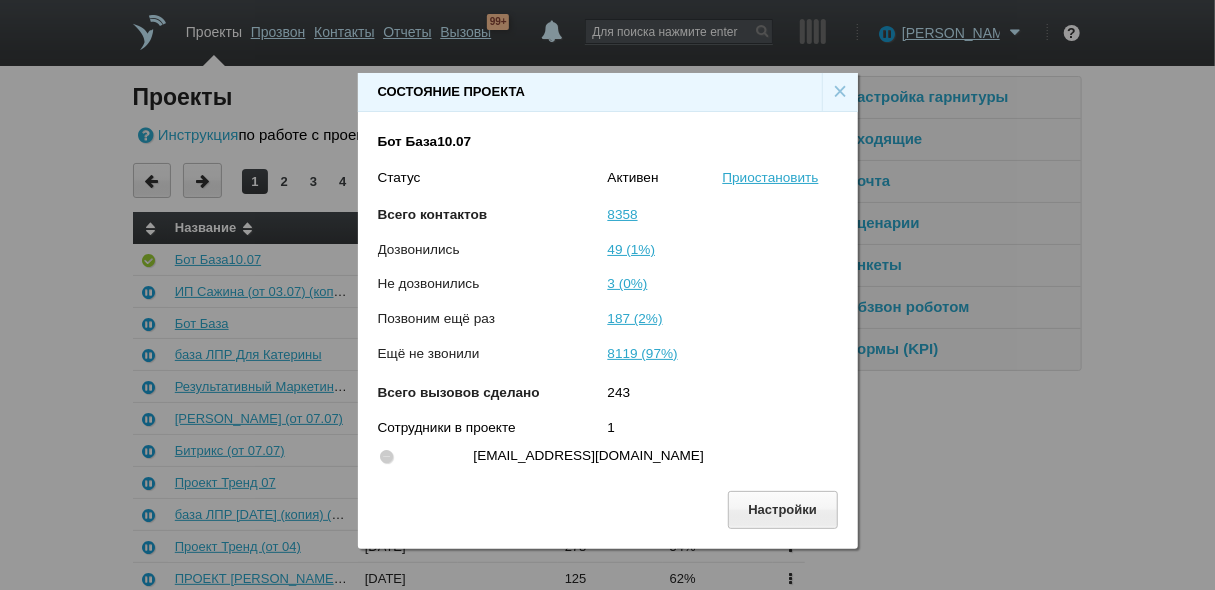 click on "×" at bounding box center (840, 92) 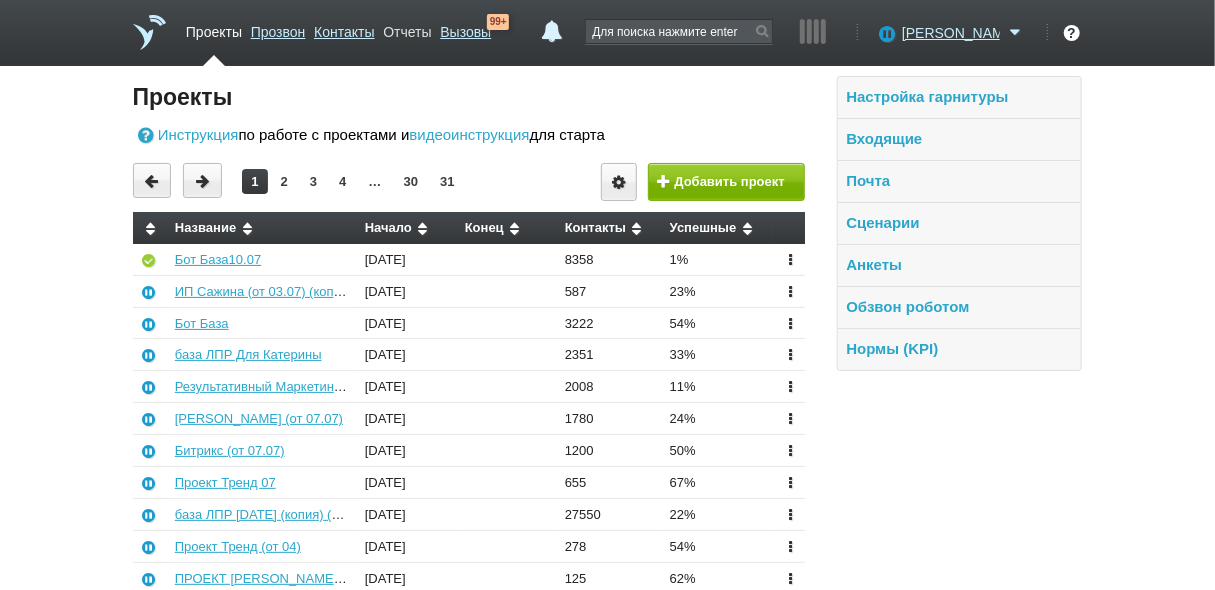 click on "Отчеты" at bounding box center (407, 28) 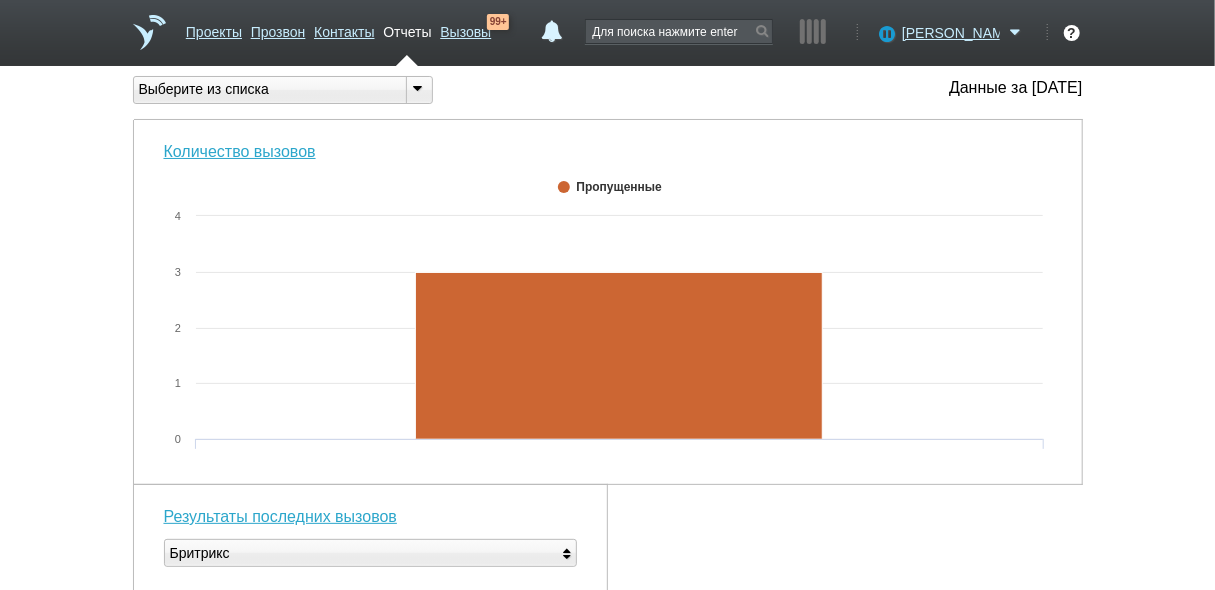 click at bounding box center (419, 90) 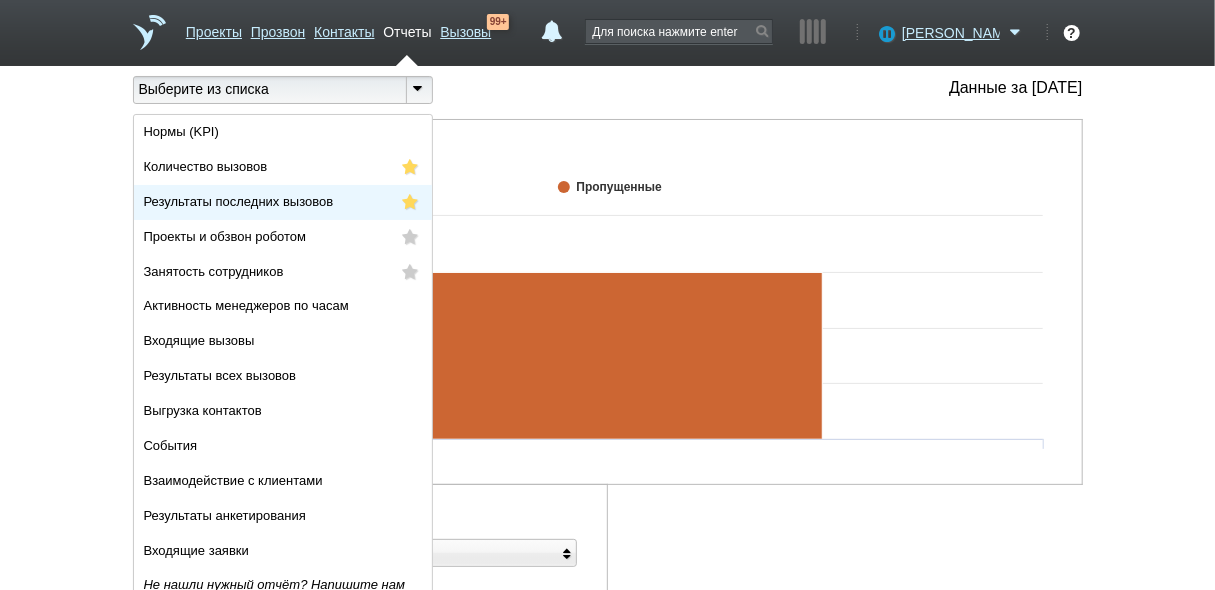 click on "Результаты последних вызовов" at bounding box center (283, 202) 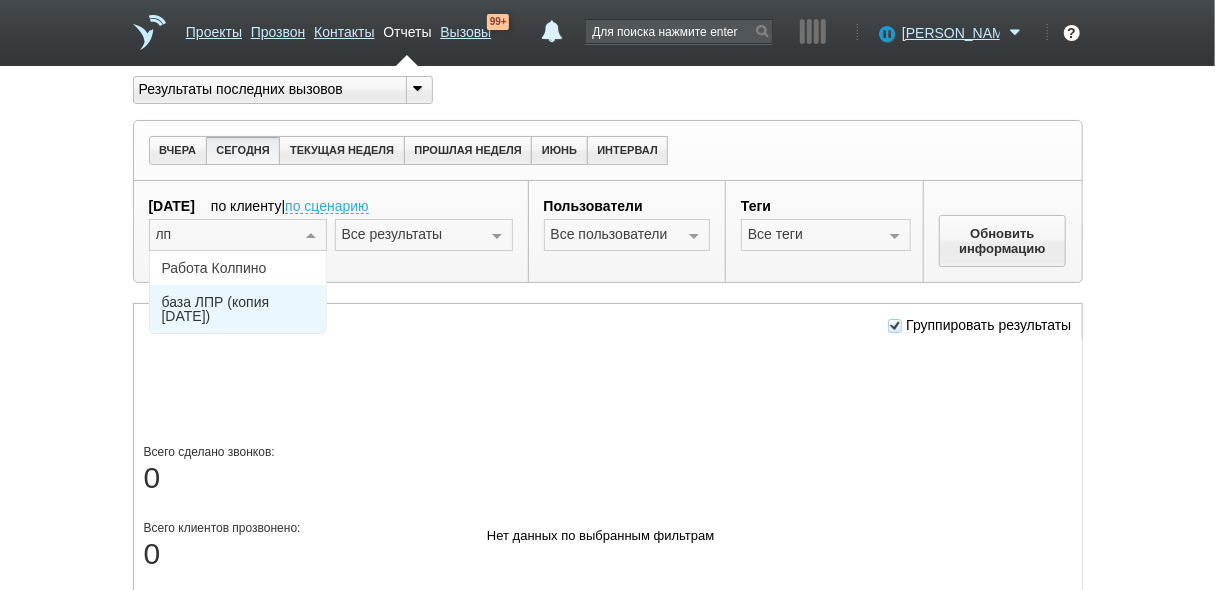 type on "лпр" 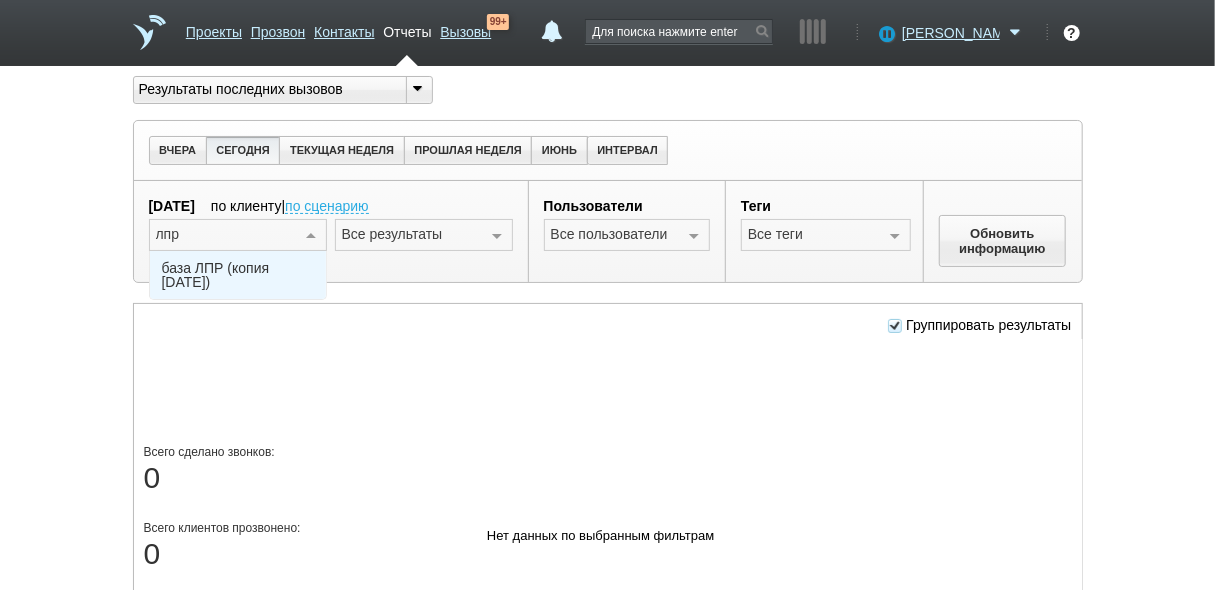 click on "база ЛПР (копия [DATE])" at bounding box center (238, 275) 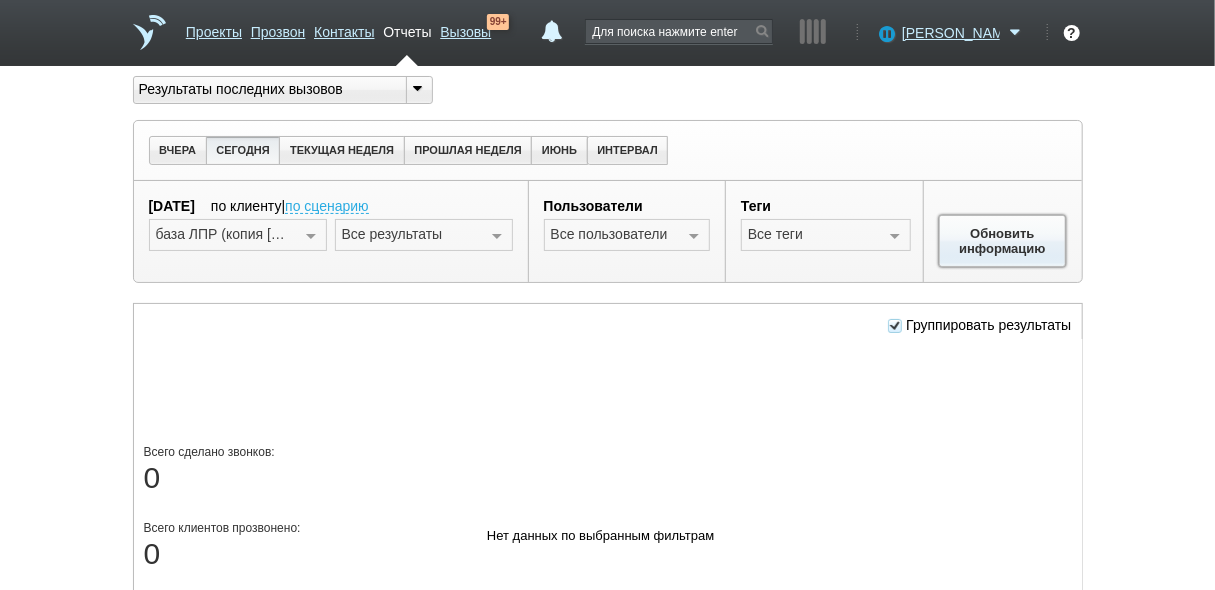click on "Обновить информацию" at bounding box center [1003, 241] 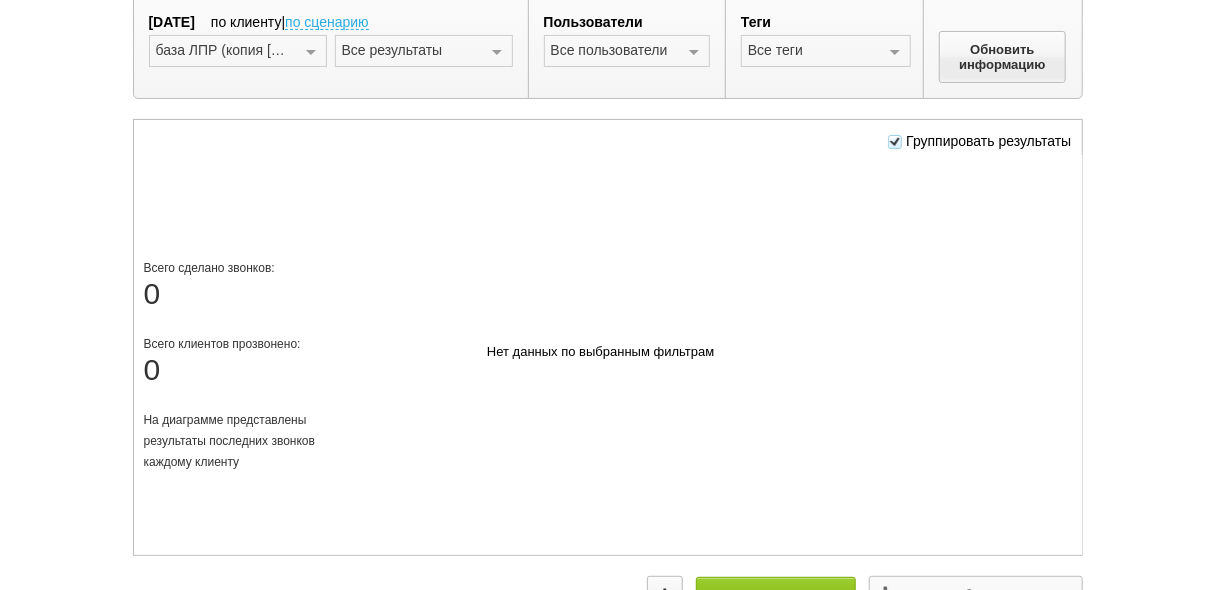scroll, scrollTop: 0, scrollLeft: 0, axis: both 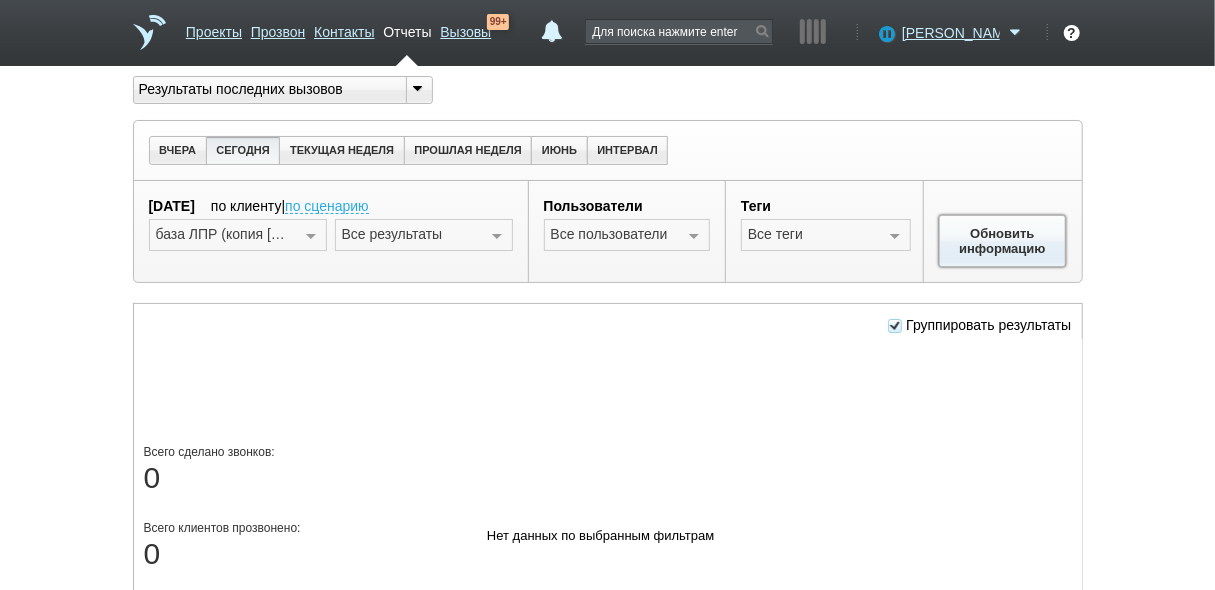 click on "Обновить информацию" at bounding box center (1003, 241) 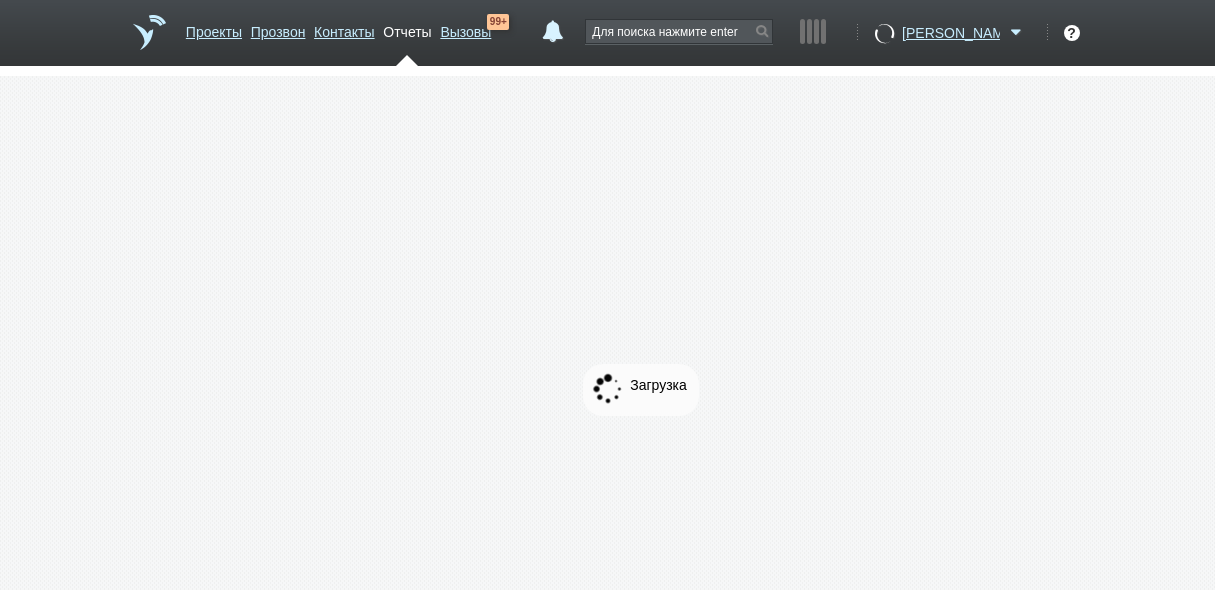 scroll, scrollTop: 0, scrollLeft: 0, axis: both 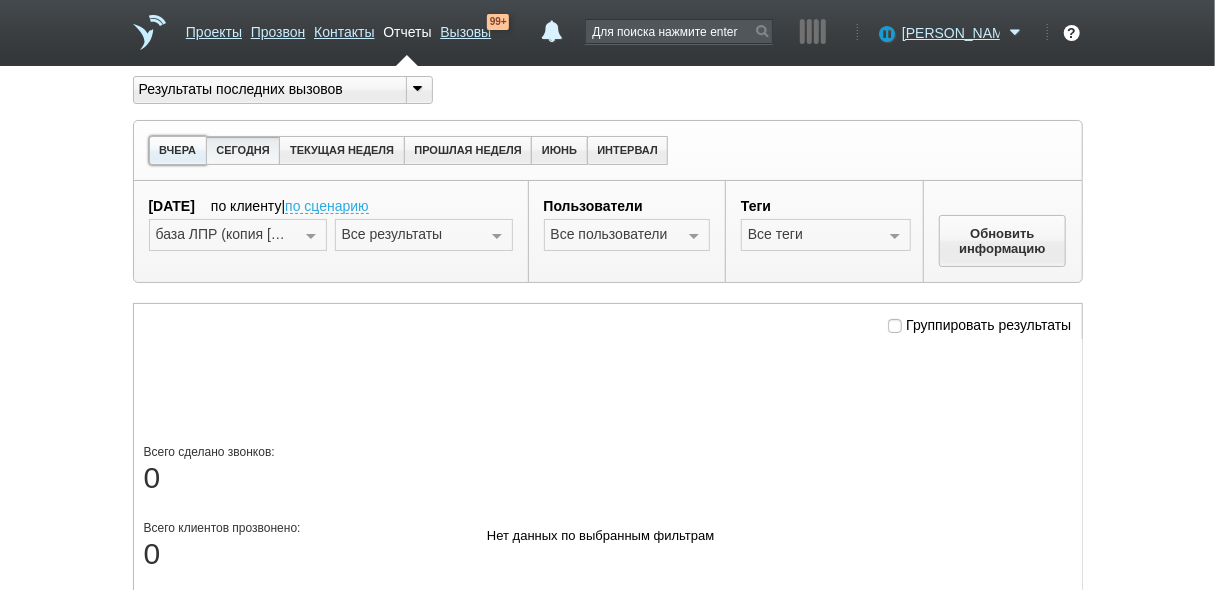 click on "ВЧЕРА" at bounding box center [178, 150] 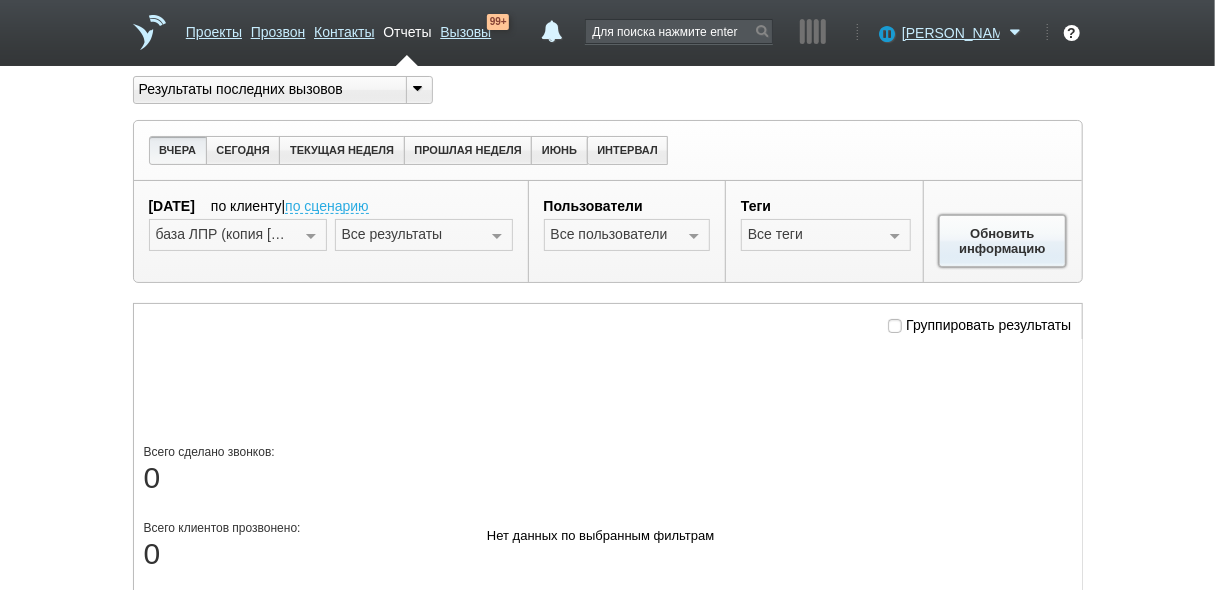 click on "Обновить информацию" at bounding box center [1003, 241] 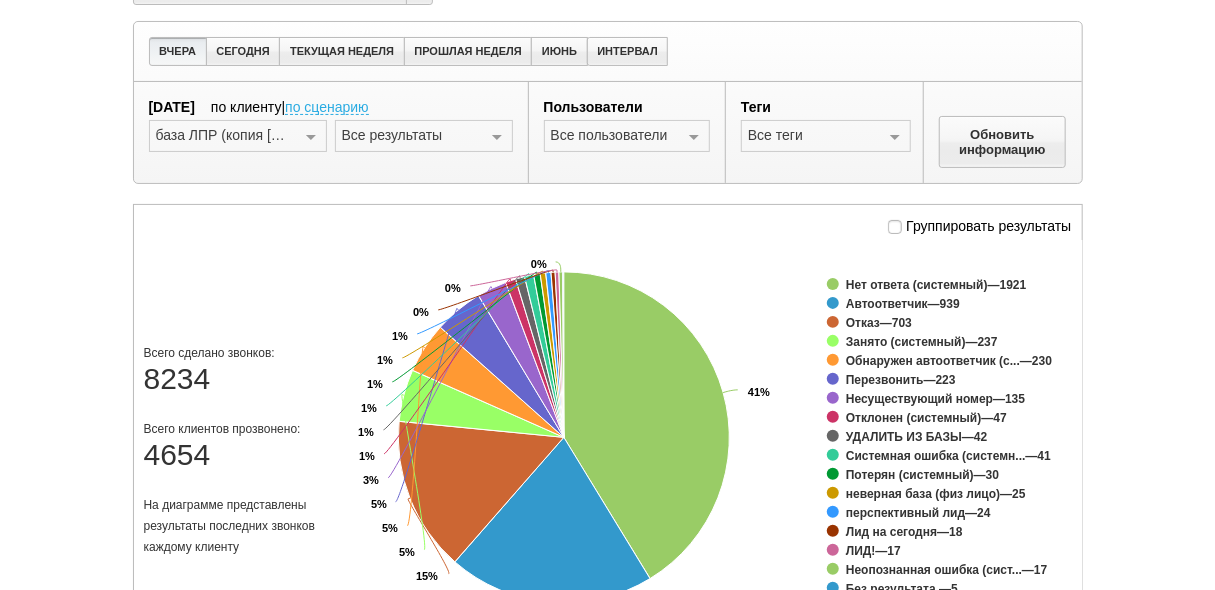 scroll, scrollTop: 160, scrollLeft: 0, axis: vertical 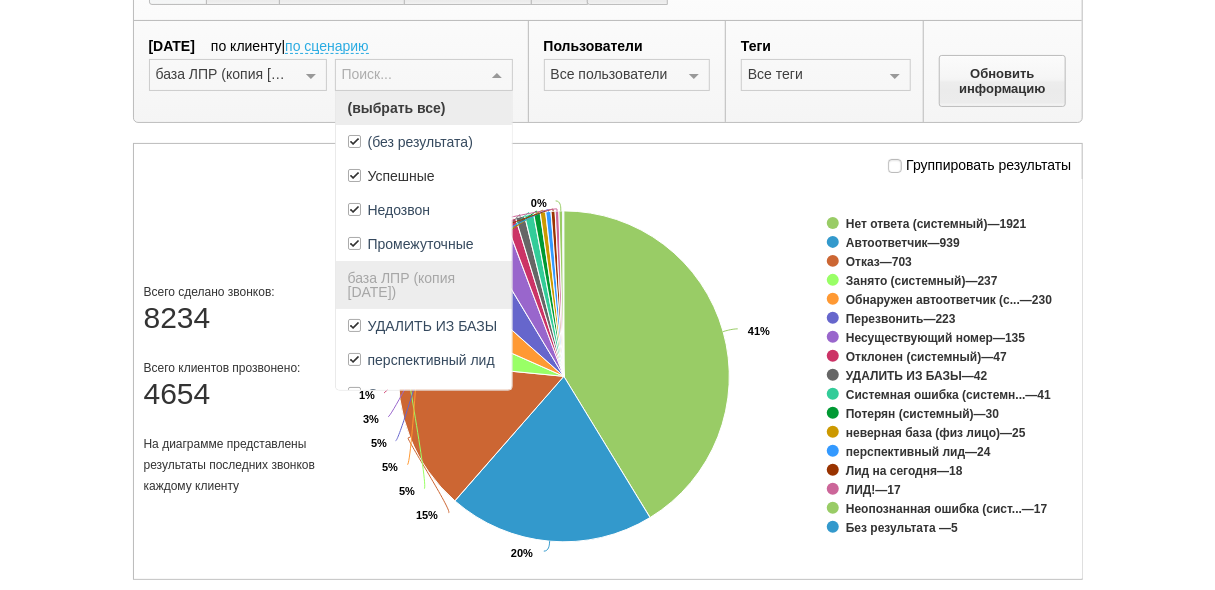 click at bounding box center [497, 76] 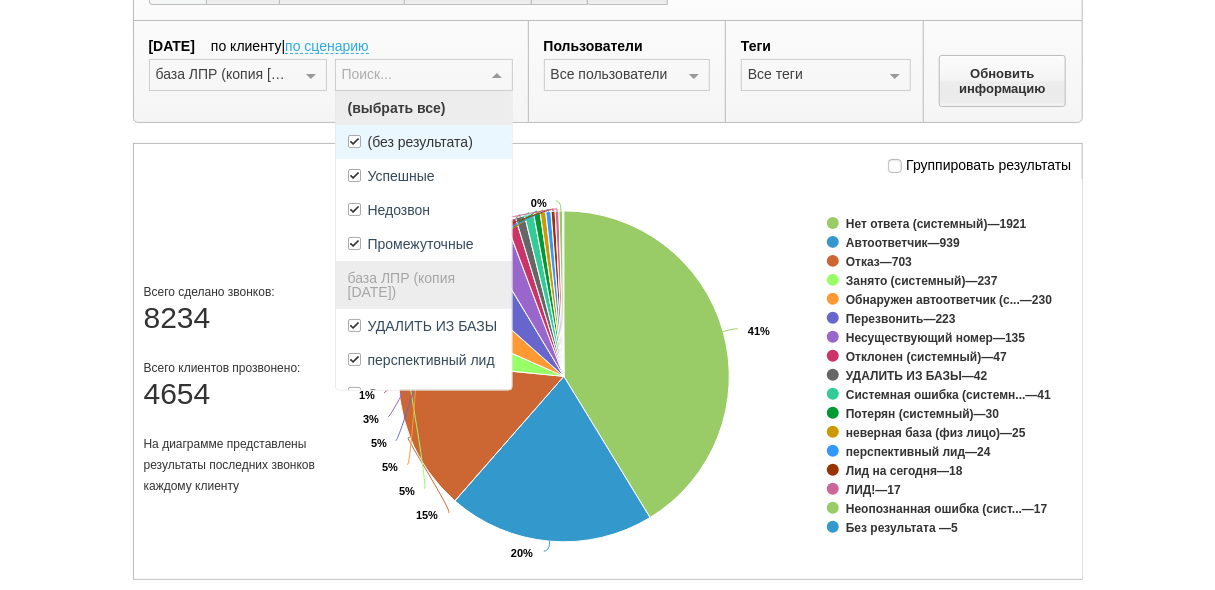 click on "(без результата)" at bounding box center (420, 142) 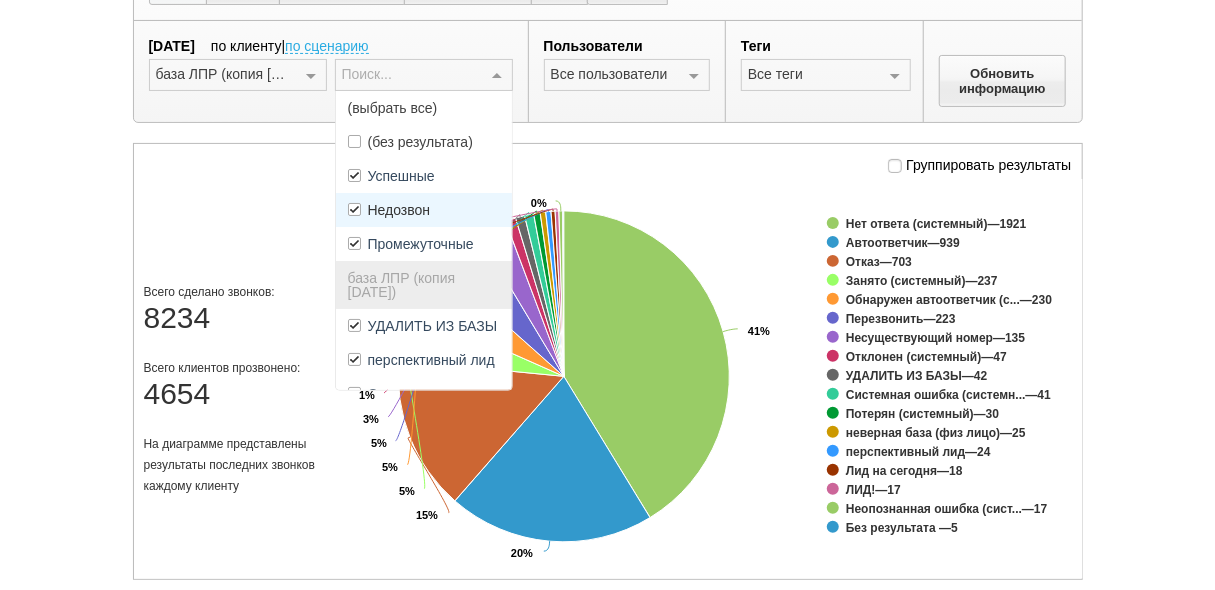 click on "Недозвон" at bounding box center [424, 210] 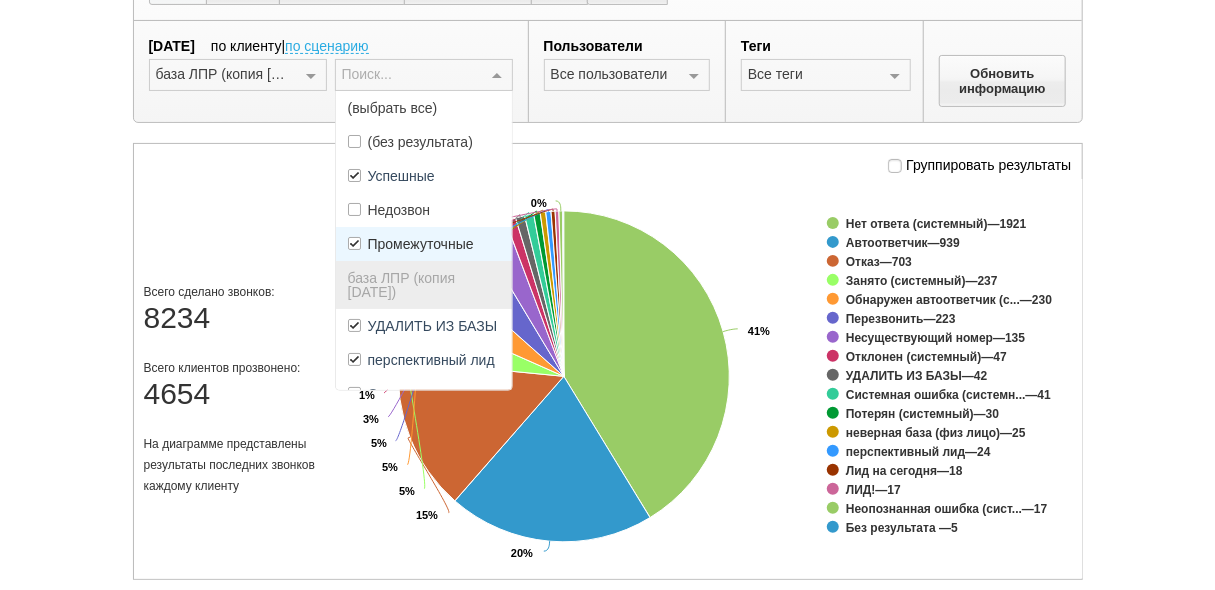 click on "Промежуточные" at bounding box center [424, 244] 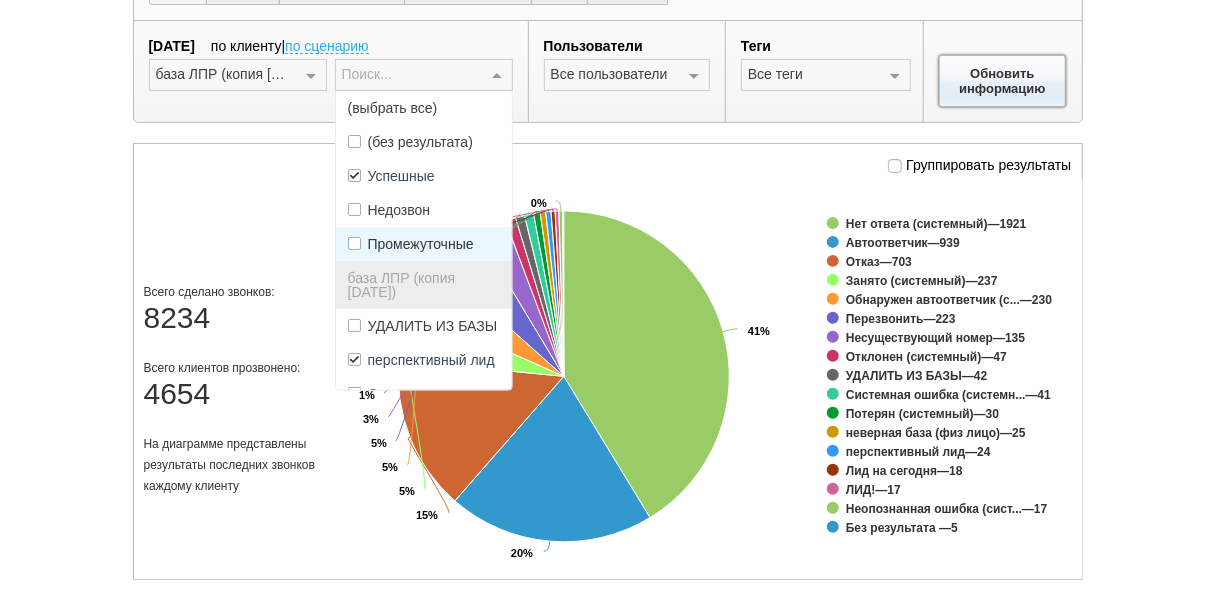 click on "Обновить информацию" at bounding box center (1003, 81) 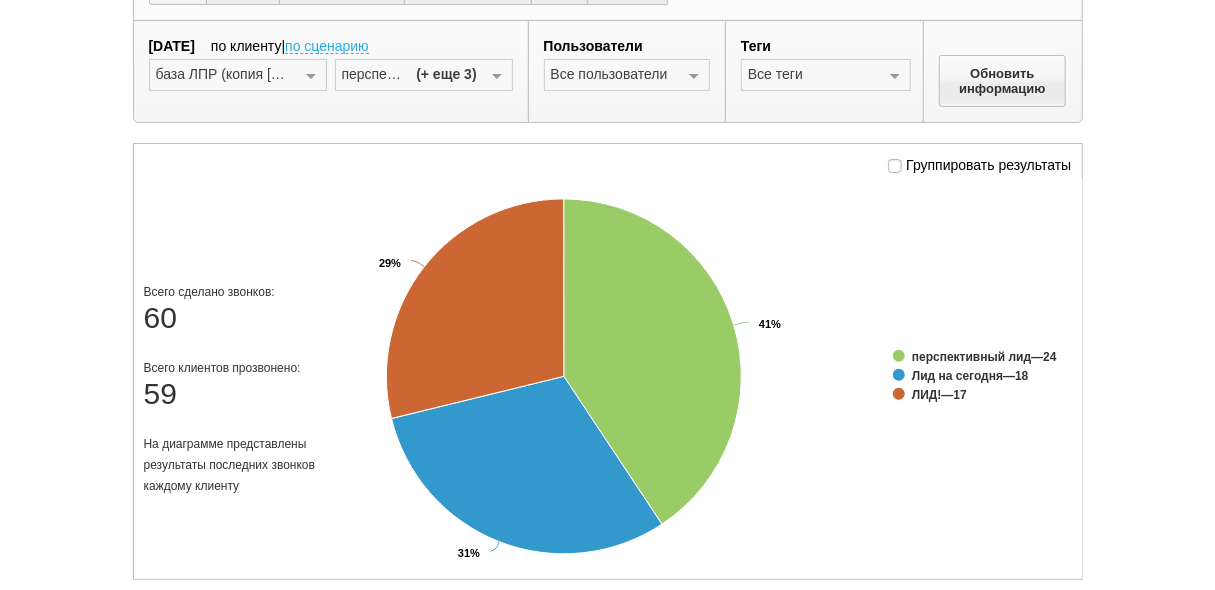 click at bounding box center (497, 76) 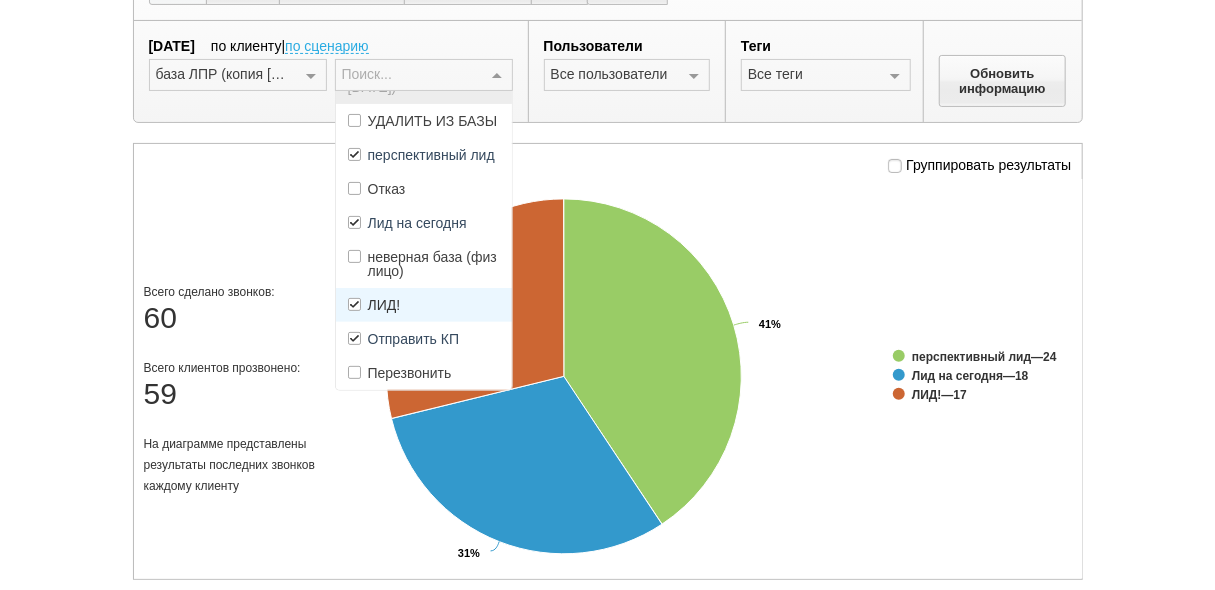 scroll, scrollTop: 240, scrollLeft: 0, axis: vertical 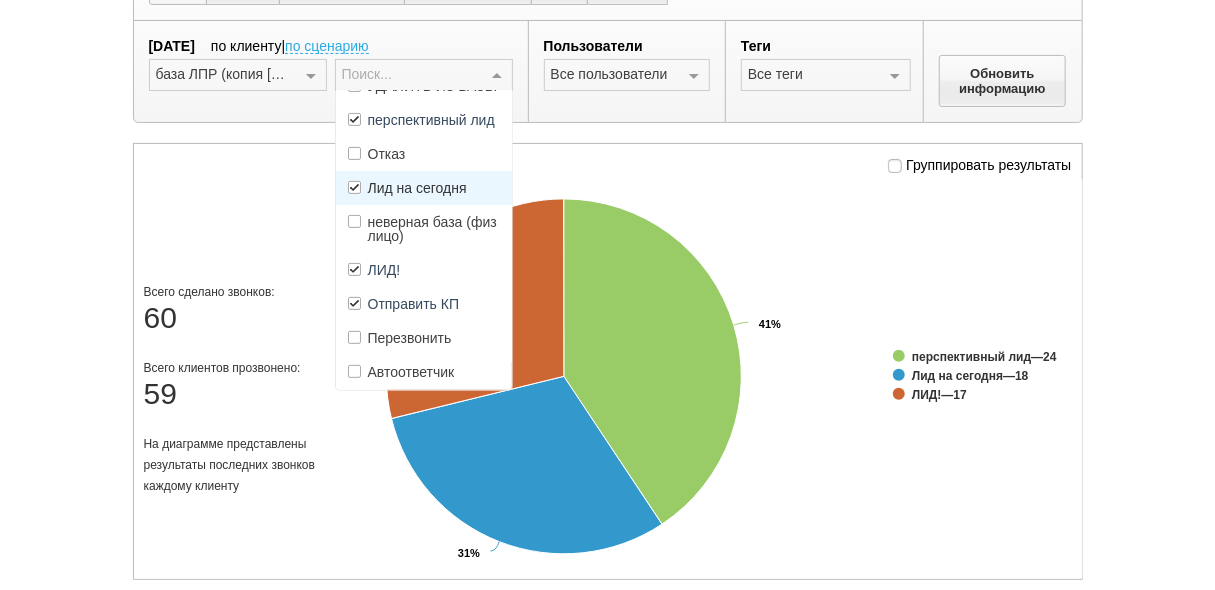 click on "Лид на сегодня" at bounding box center [417, 188] 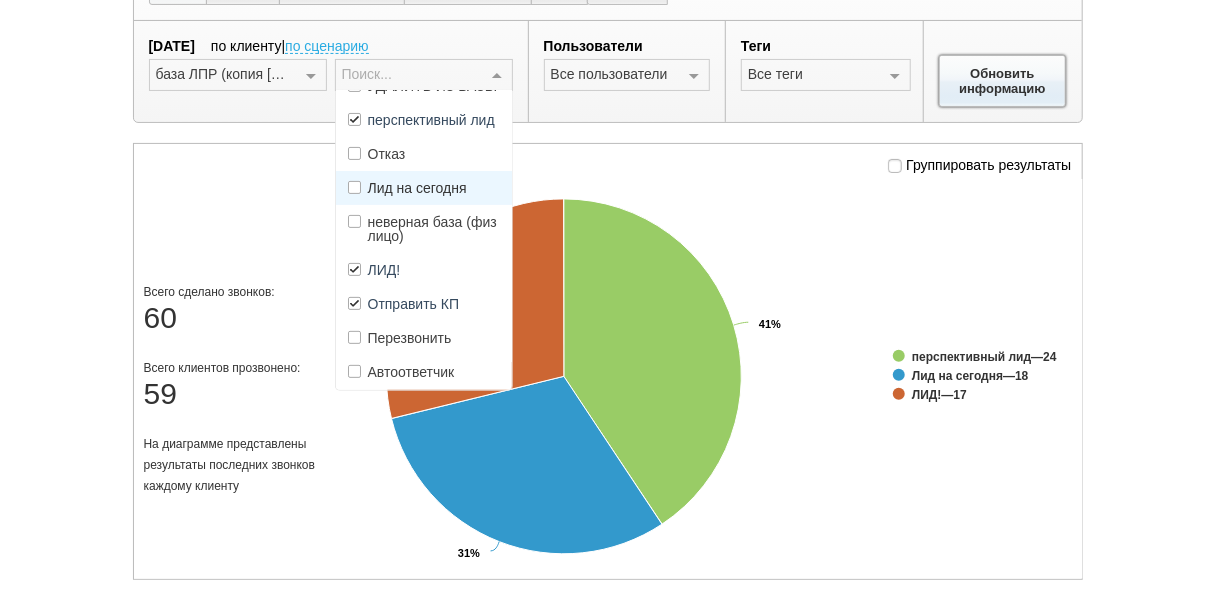 click on "Обновить информацию" at bounding box center (1003, 81) 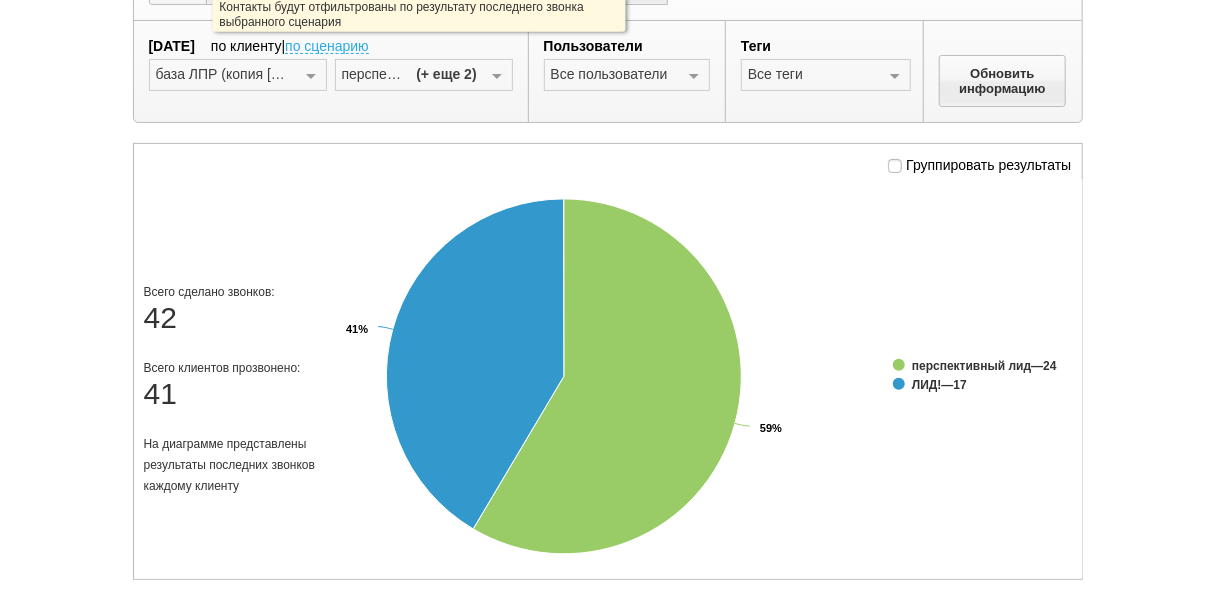 click on "по сценарию" at bounding box center [327, 47] 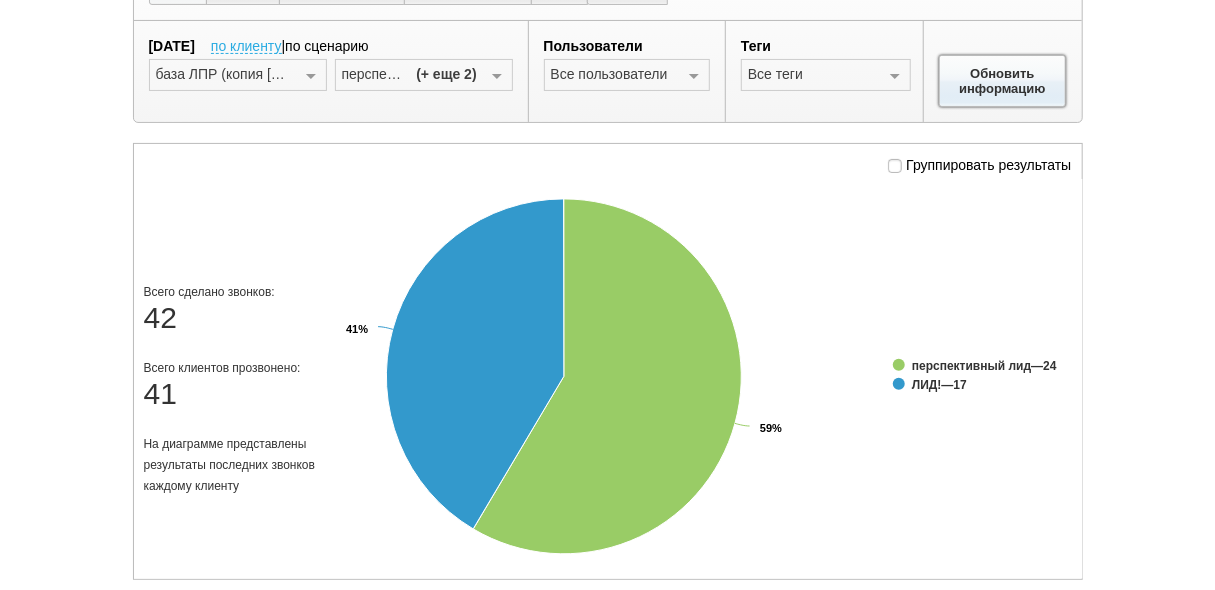 click on "Обновить информацию" at bounding box center (1003, 81) 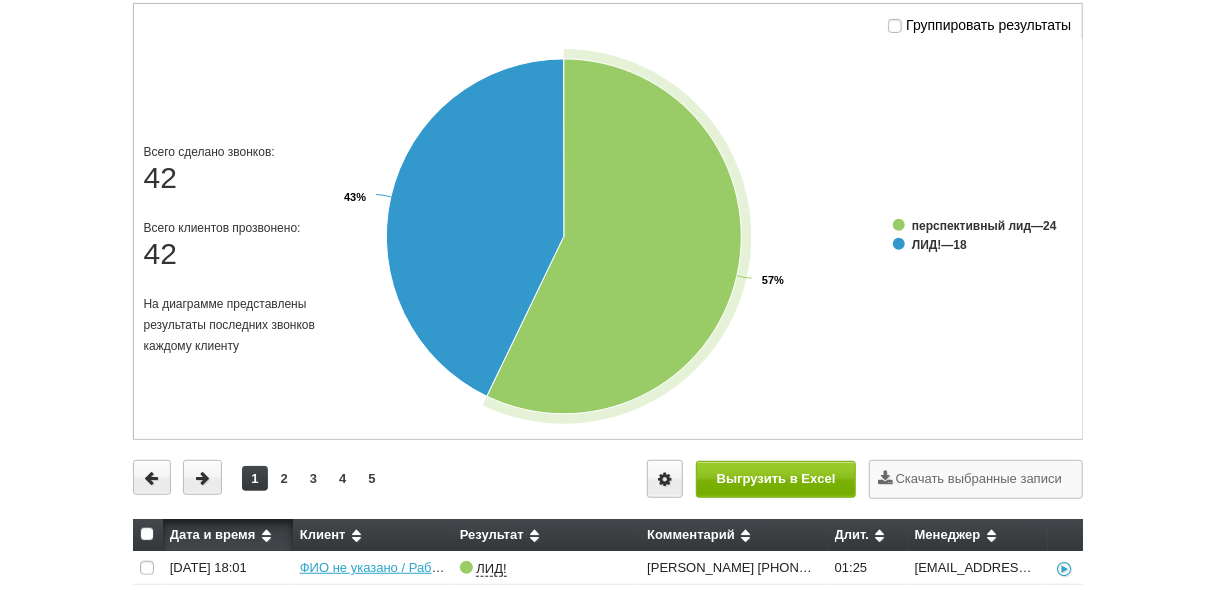 scroll, scrollTop: 480, scrollLeft: 0, axis: vertical 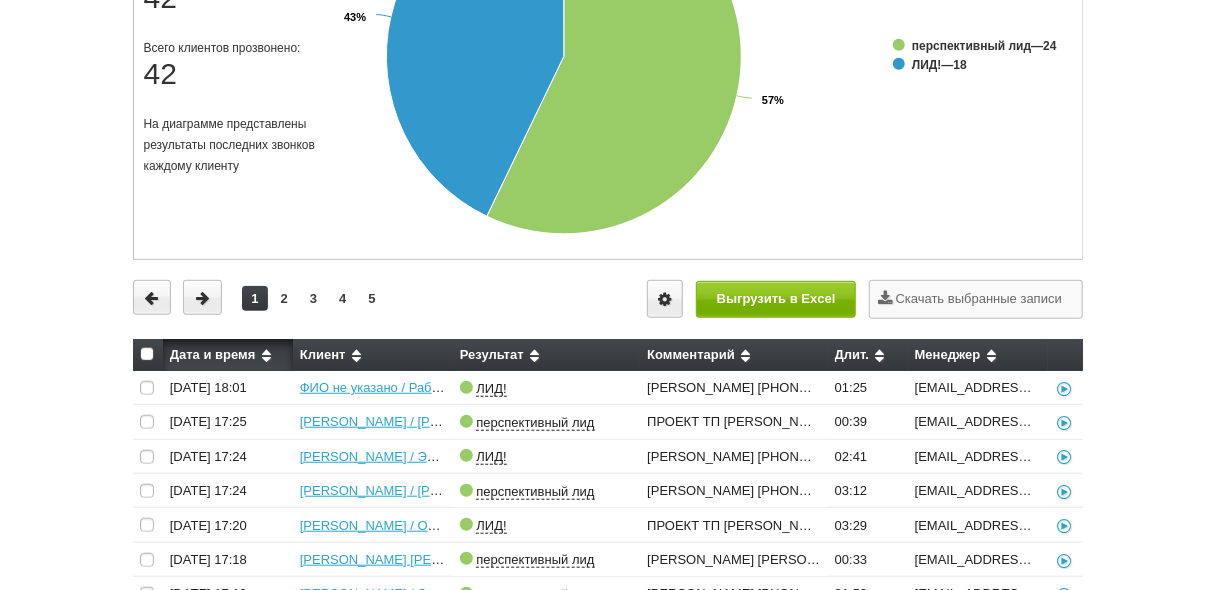 click at bounding box center (147, 354) 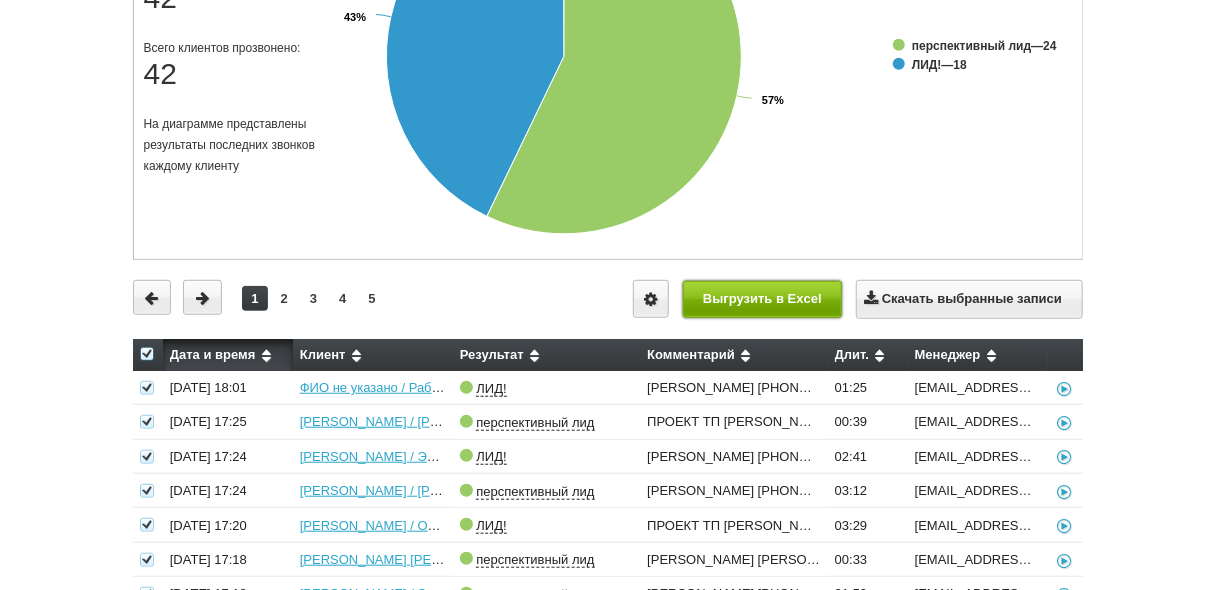 click on "Выгрузить в Excel" at bounding box center [763, 299] 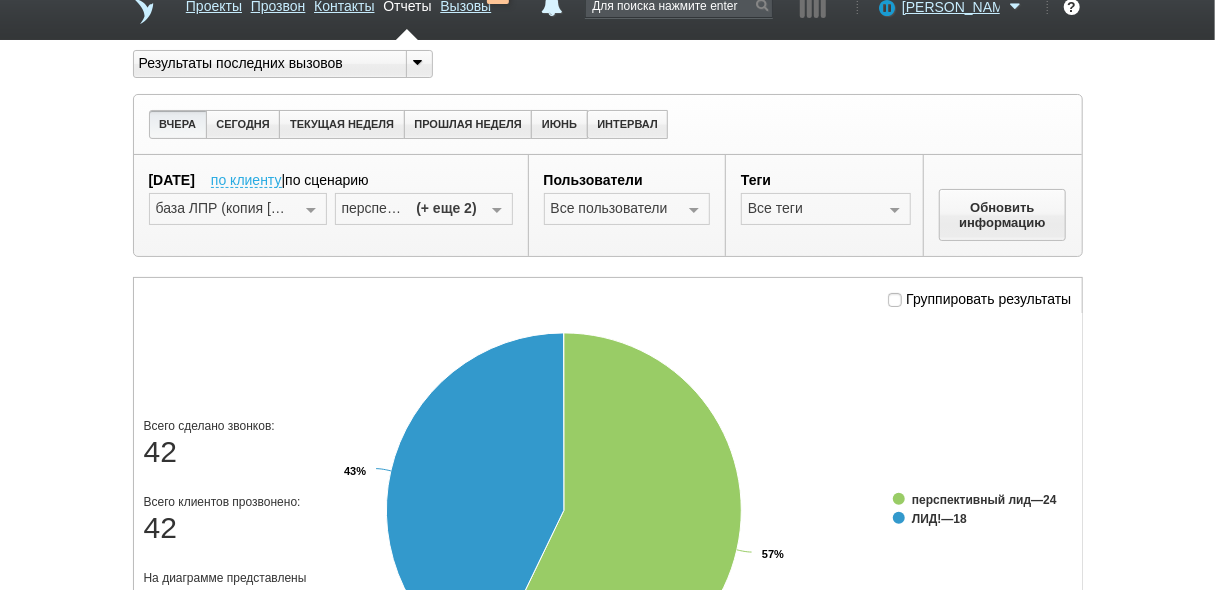 scroll, scrollTop: 0, scrollLeft: 0, axis: both 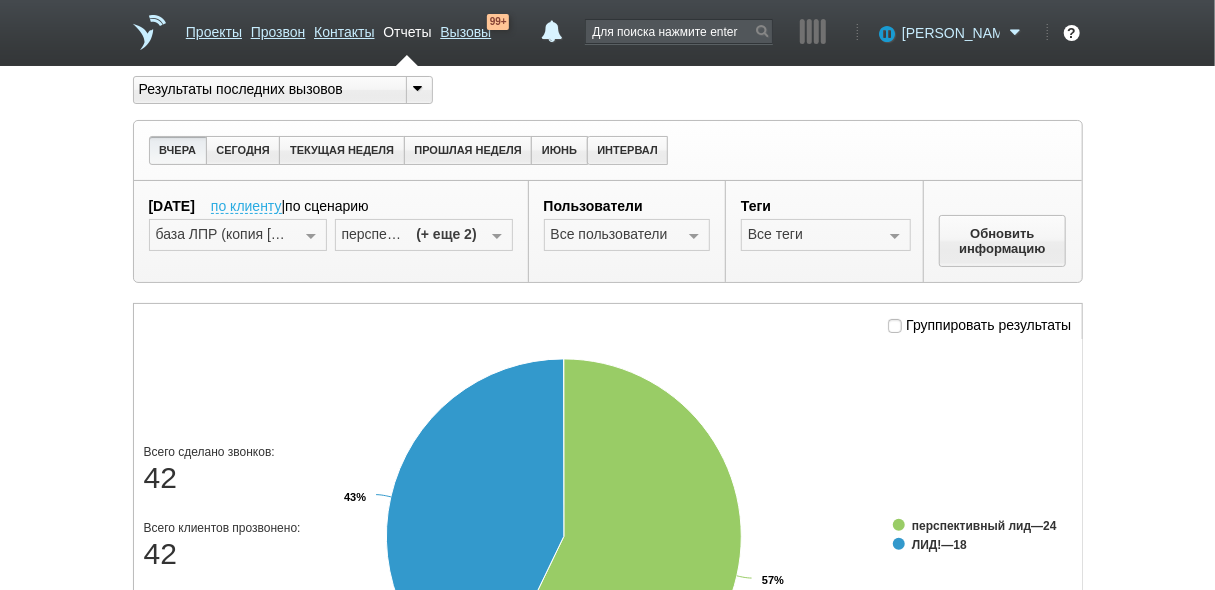 click on "[PERSON_NAME]" at bounding box center [951, 33] 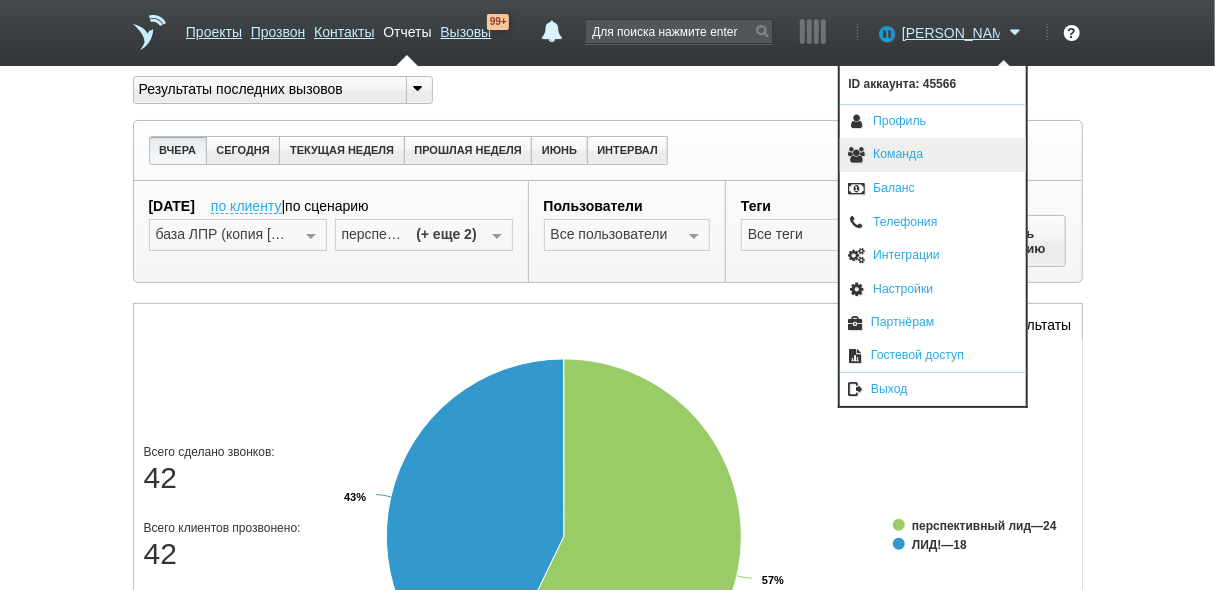 click on "Команда" at bounding box center [933, 155] 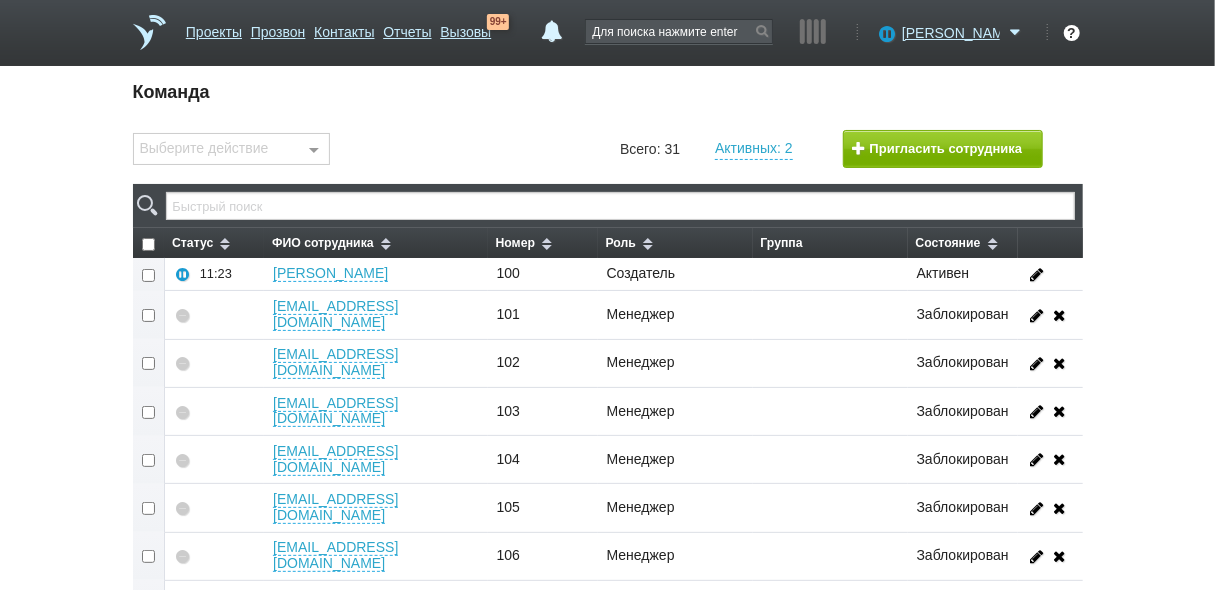 click at bounding box center [149, 315] 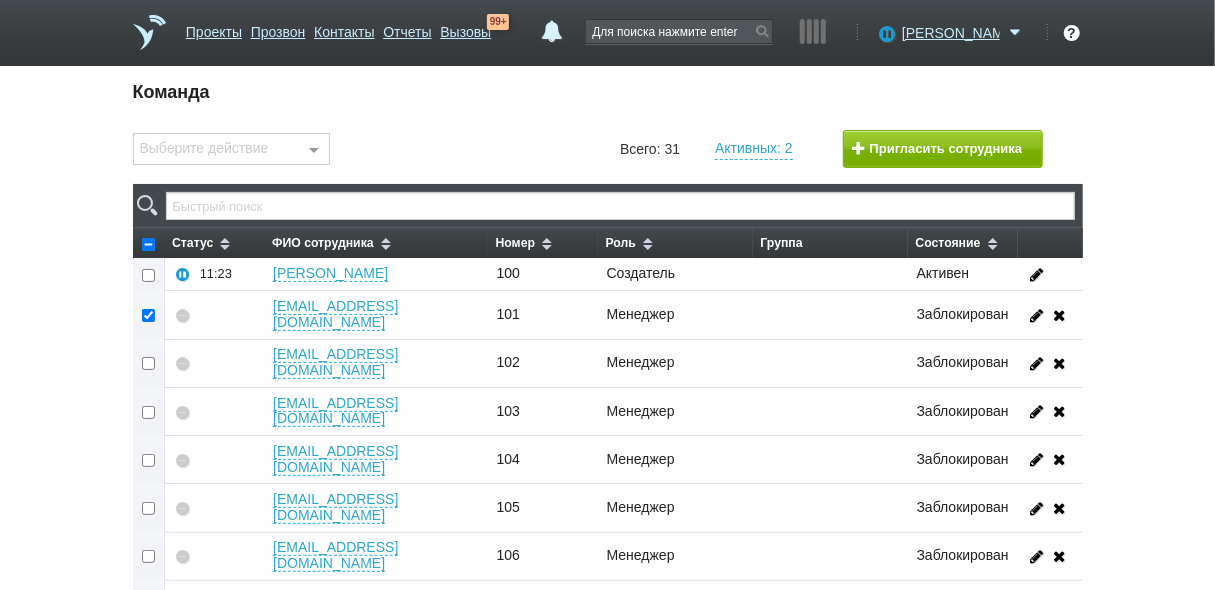 checkbox on "true" 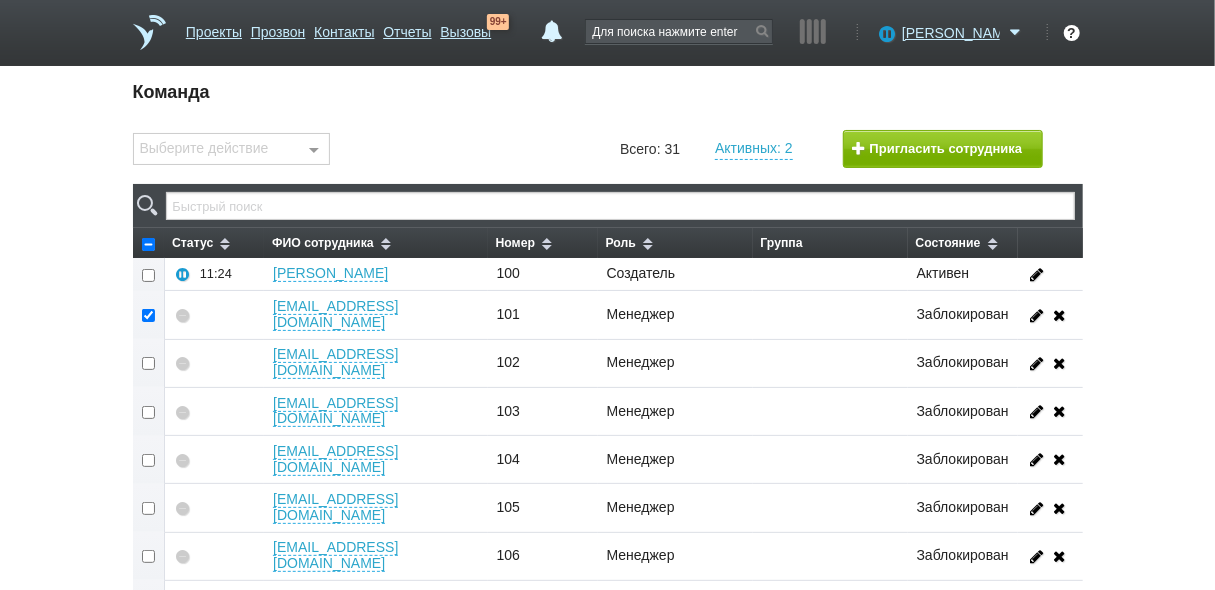 click at bounding box center (314, 150) 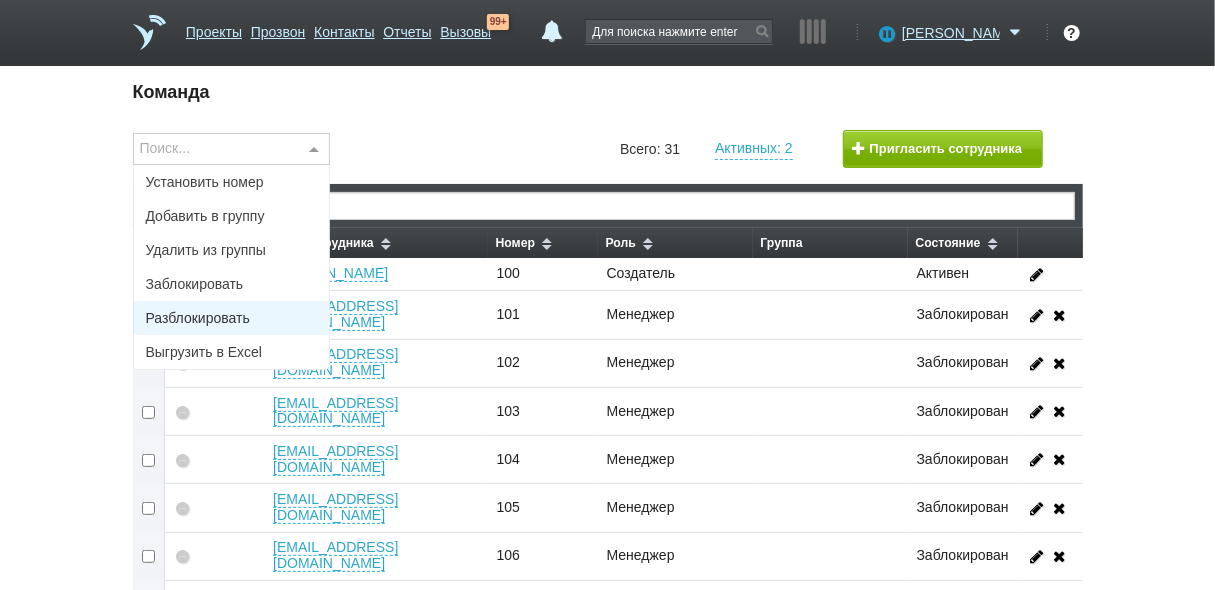 click on "Разблокировать" at bounding box center [232, 318] 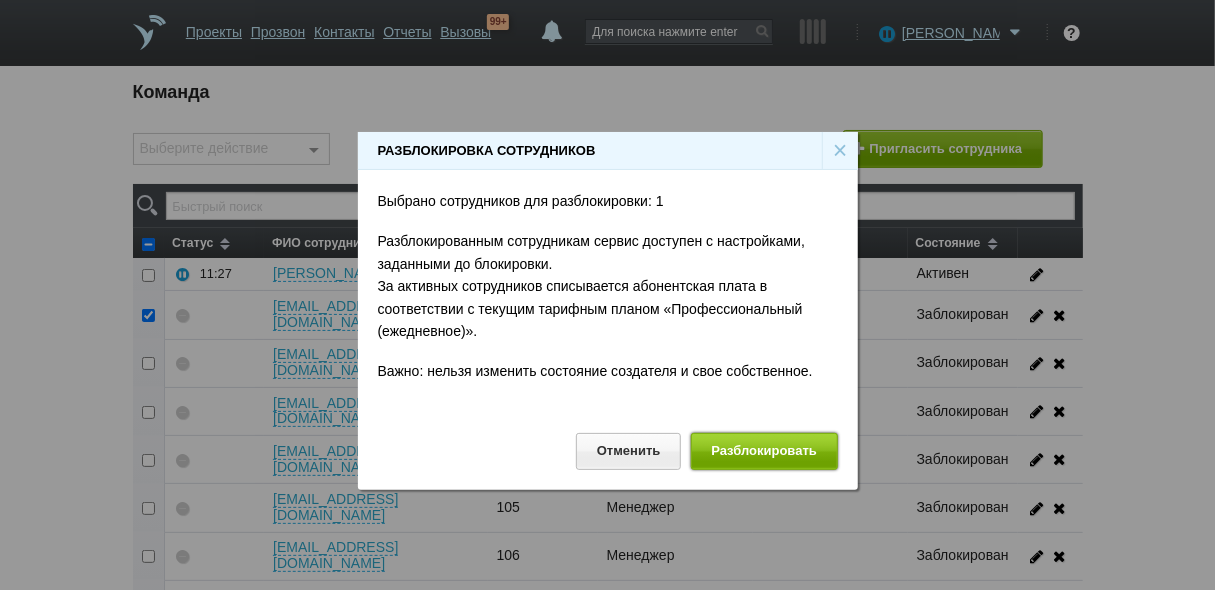 click on "Разблокировать" at bounding box center (764, 451) 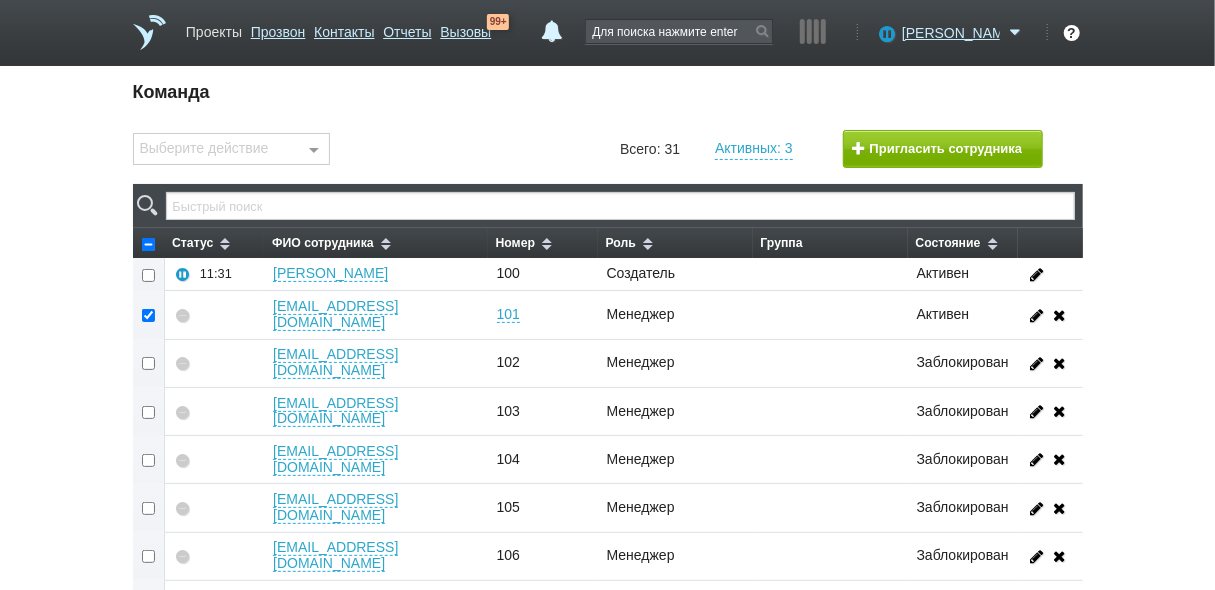 click on "Проекты" at bounding box center [214, 28] 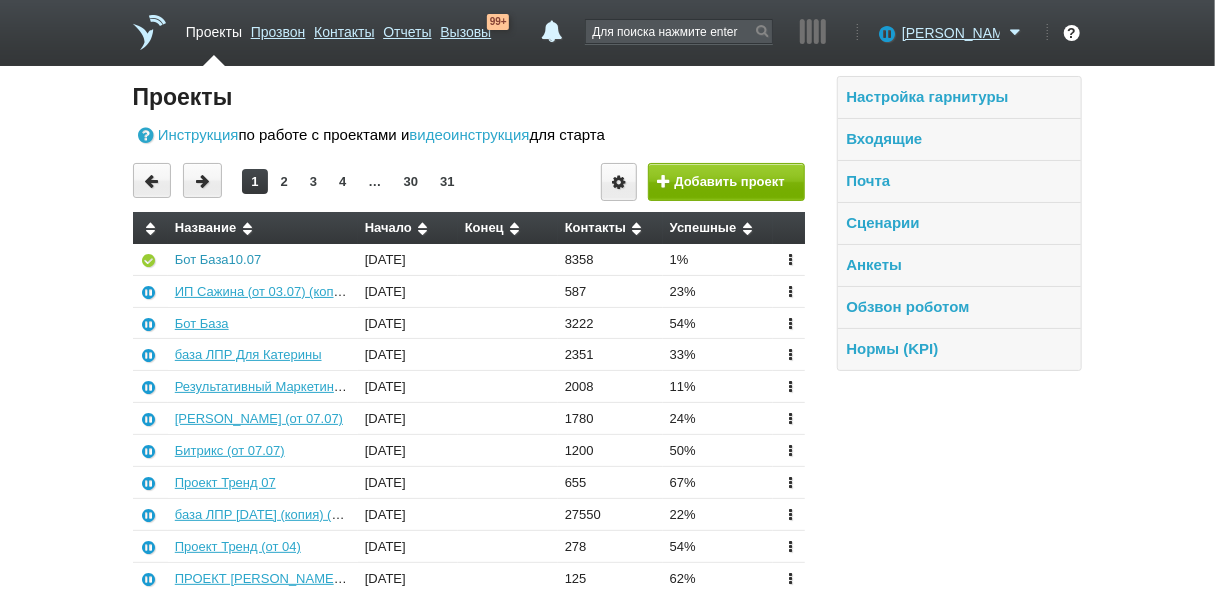 click on "Бот База10.07" at bounding box center (218, 259) 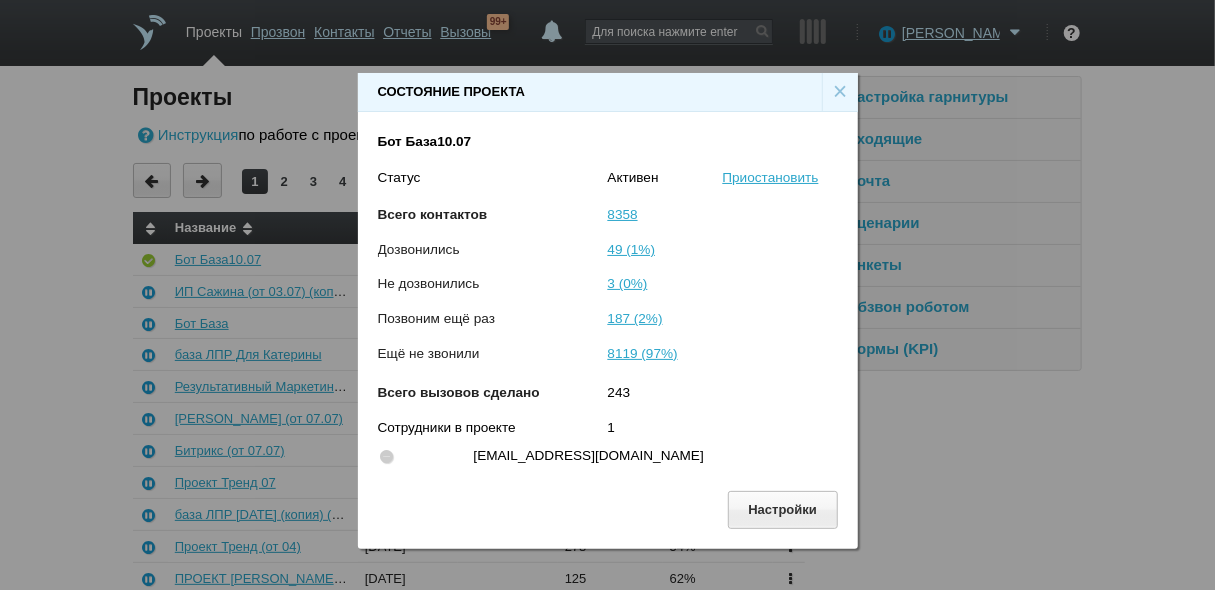 click on "×" at bounding box center (840, 92) 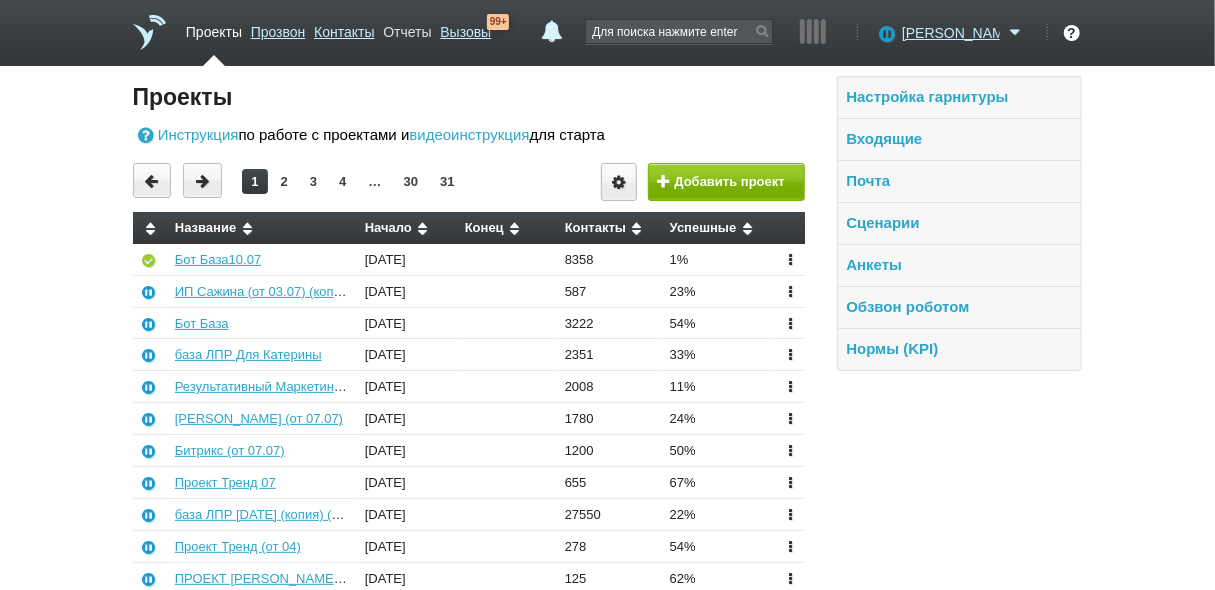 click on "Отчеты" at bounding box center [407, 28] 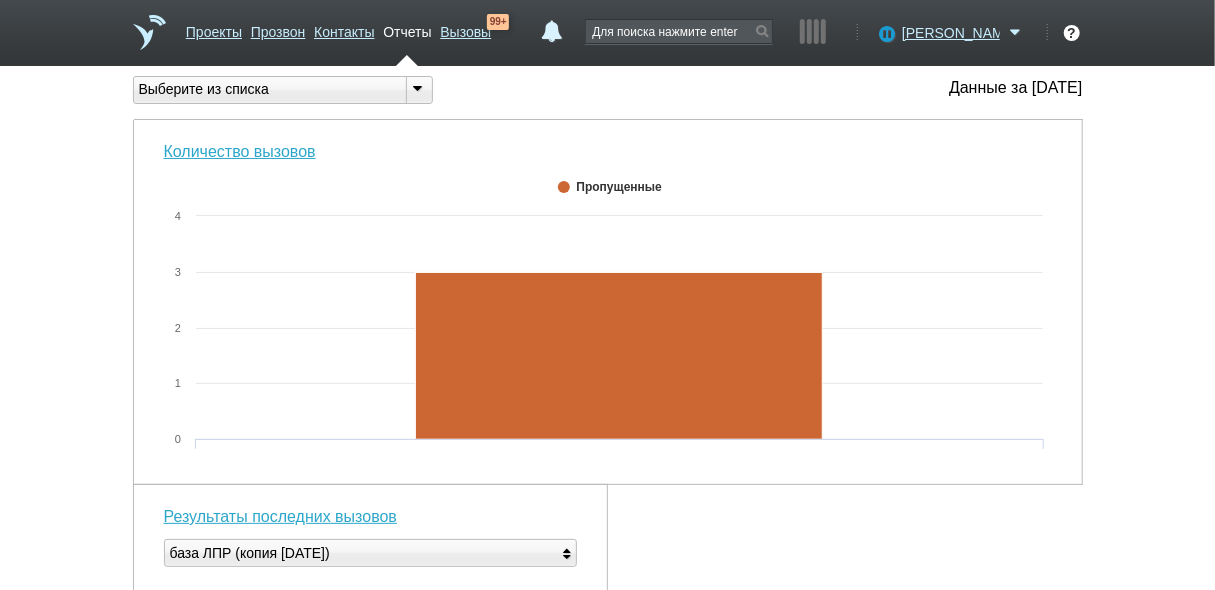 click at bounding box center (418, 88) 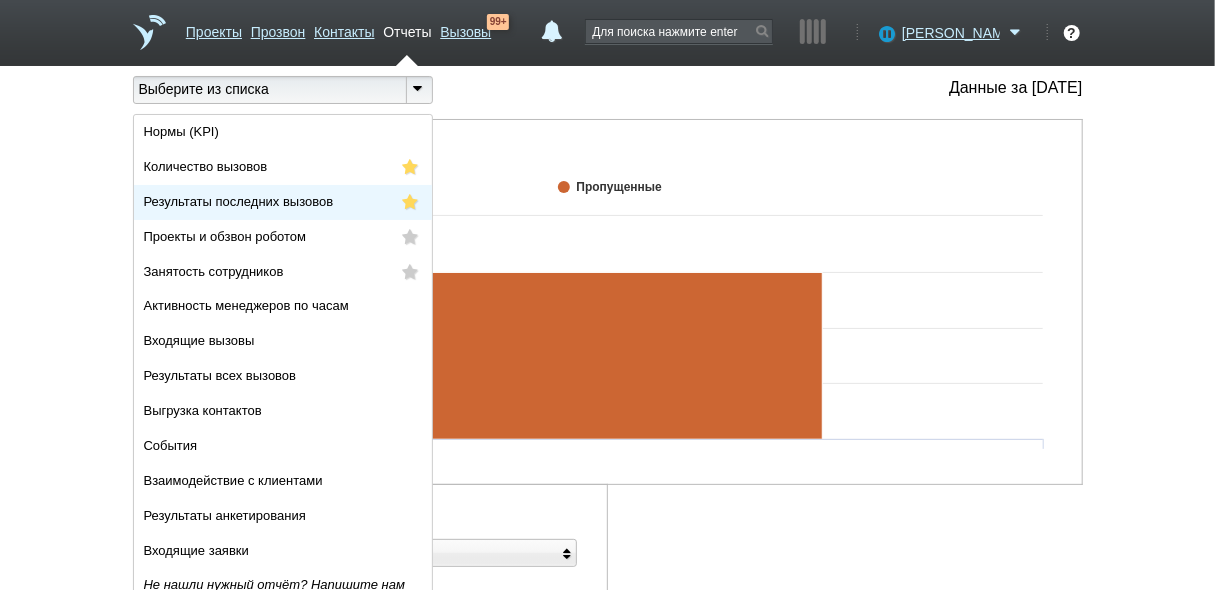 click on "Результаты последних вызовов" at bounding box center (283, 202) 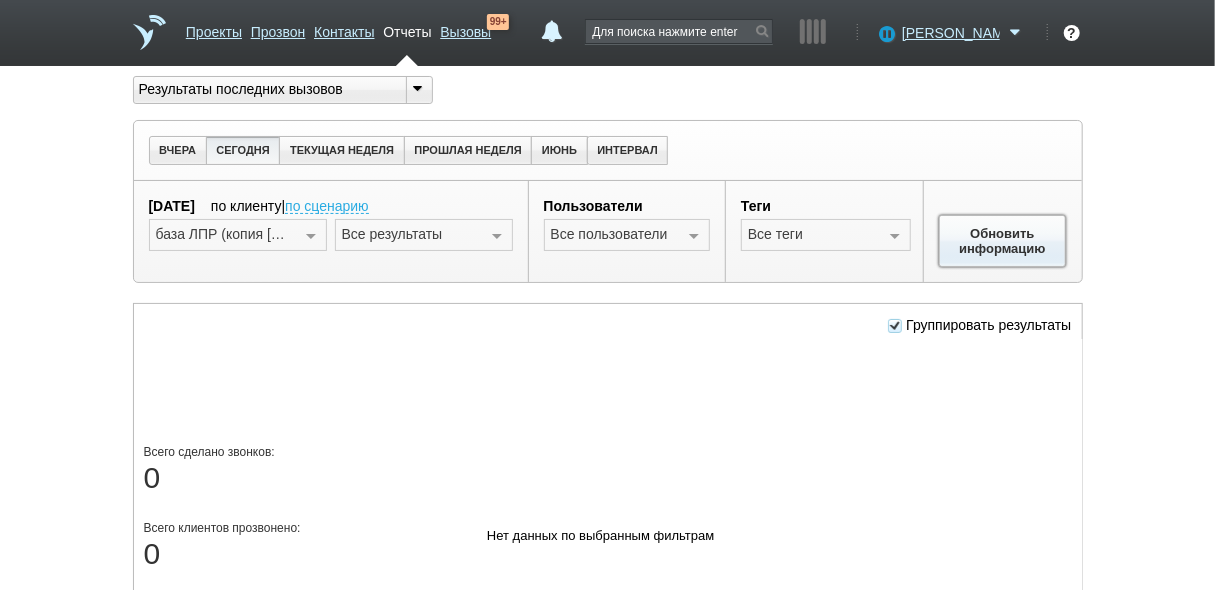 click on "Обновить информацию" at bounding box center (1003, 241) 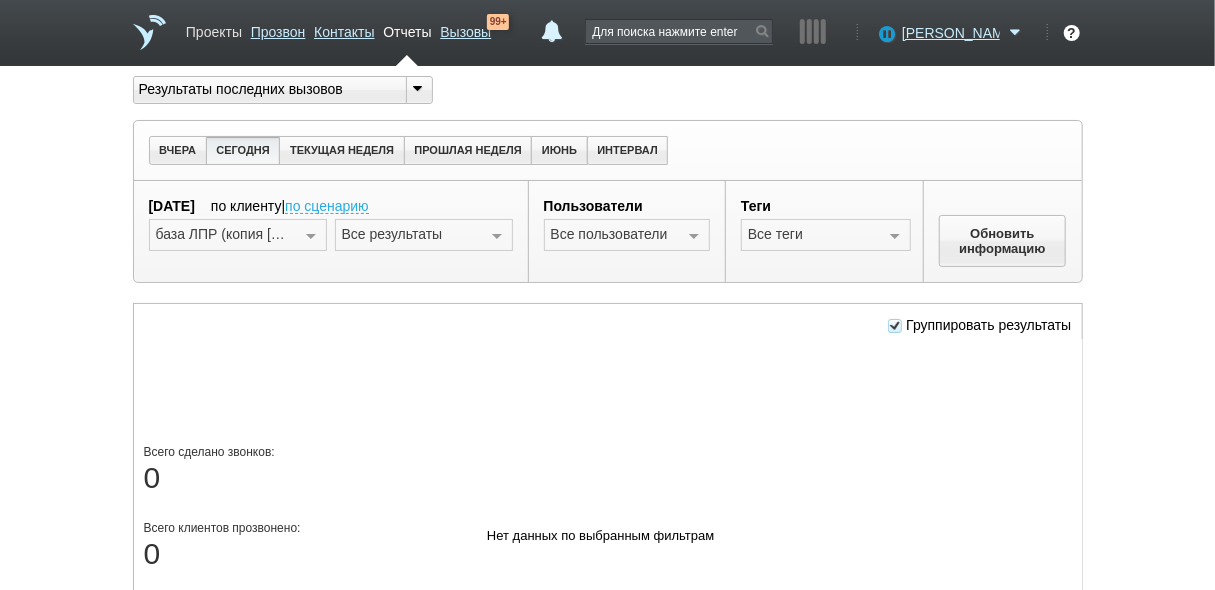 click on "Проекты" at bounding box center [214, 28] 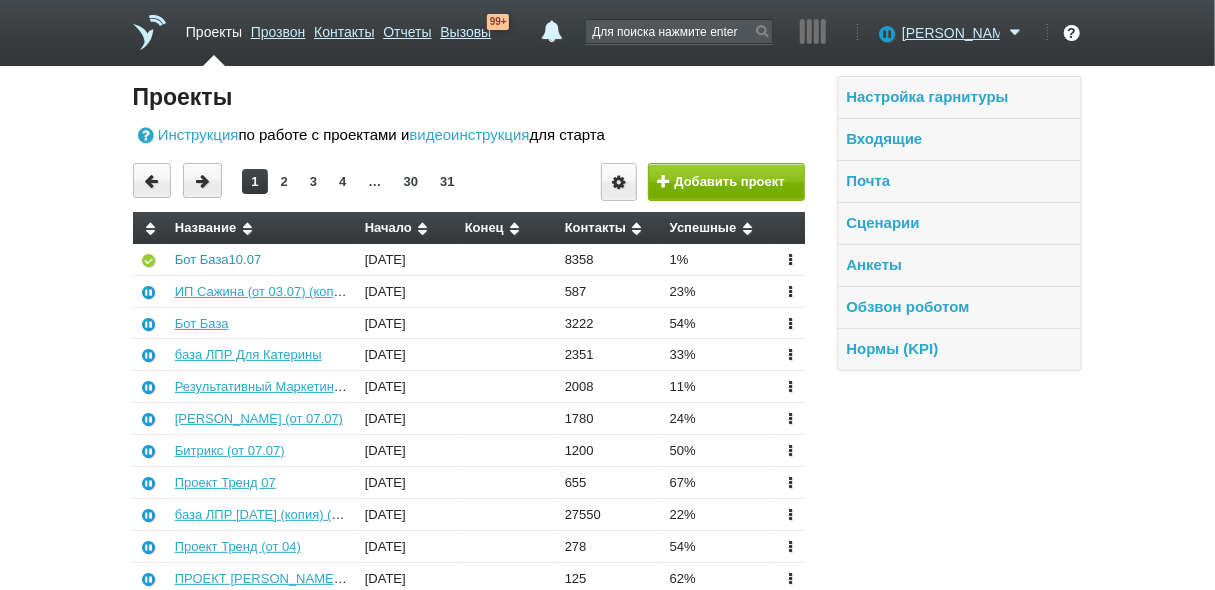 click on "Бот База10.07" at bounding box center [218, 259] 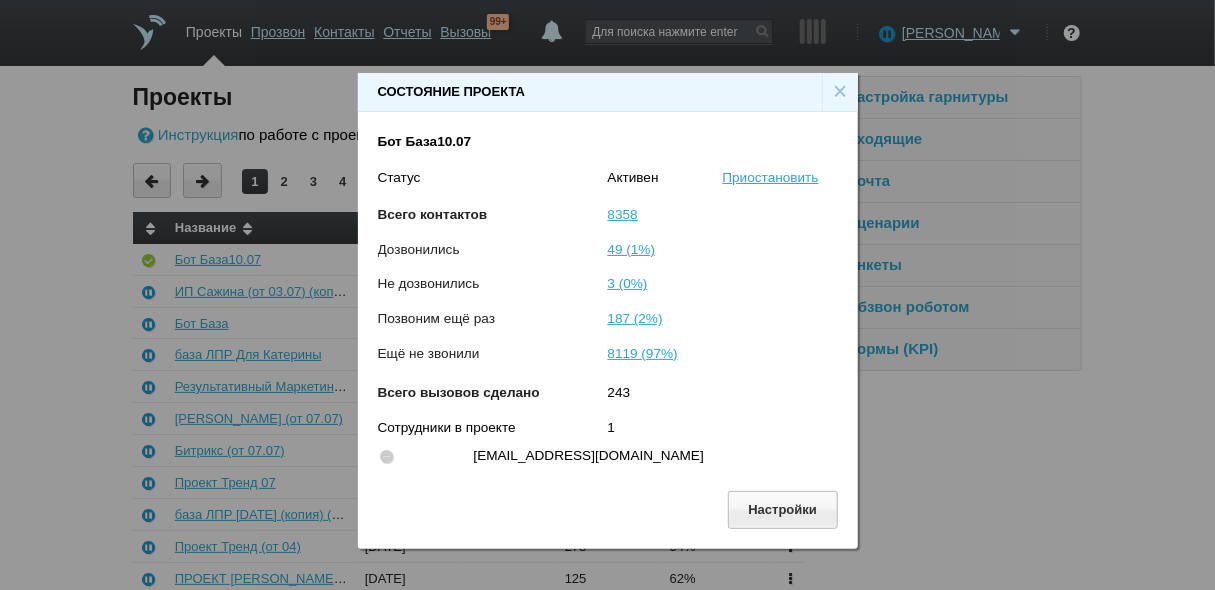 click on "×" at bounding box center (840, 92) 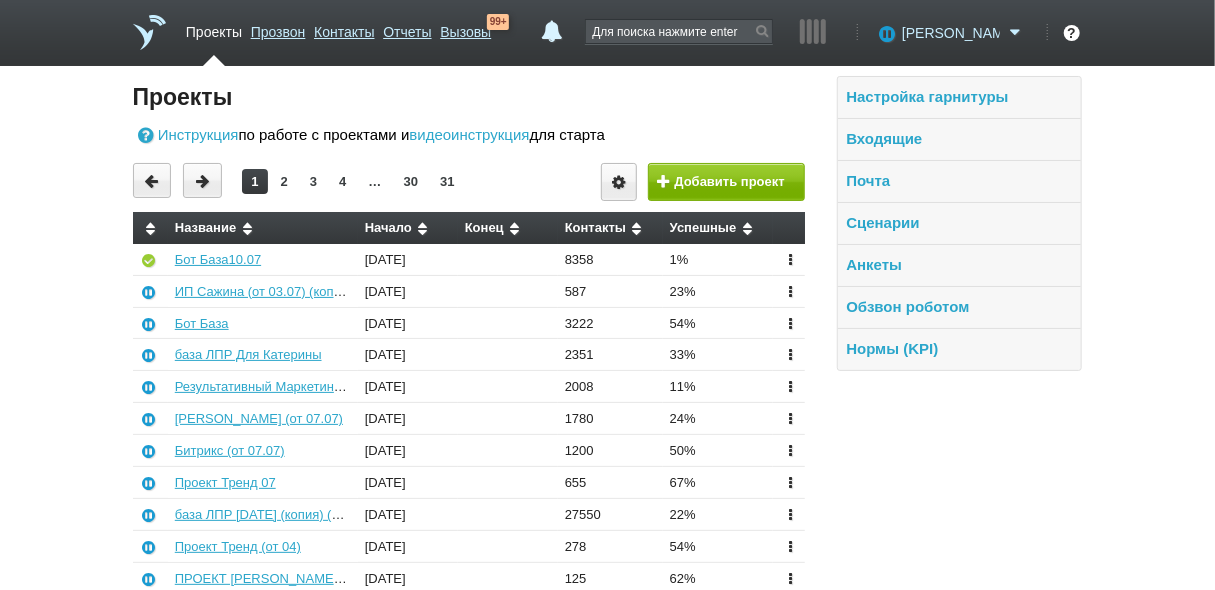 click on "[PERSON_NAME]" at bounding box center (951, 33) 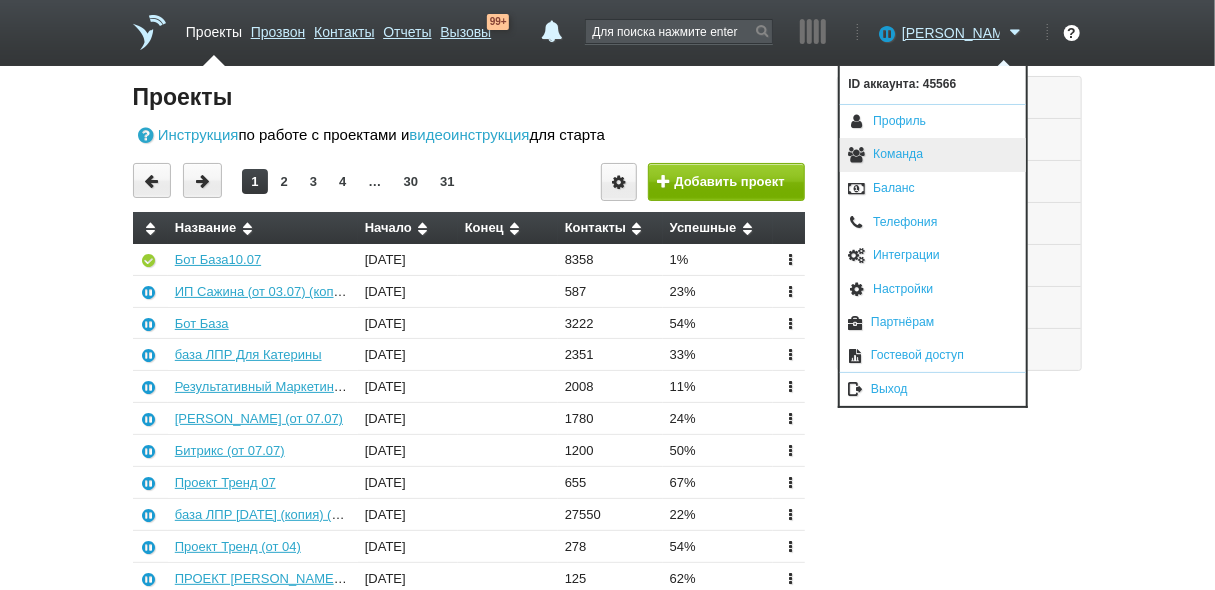 click on "Команда" at bounding box center [933, 155] 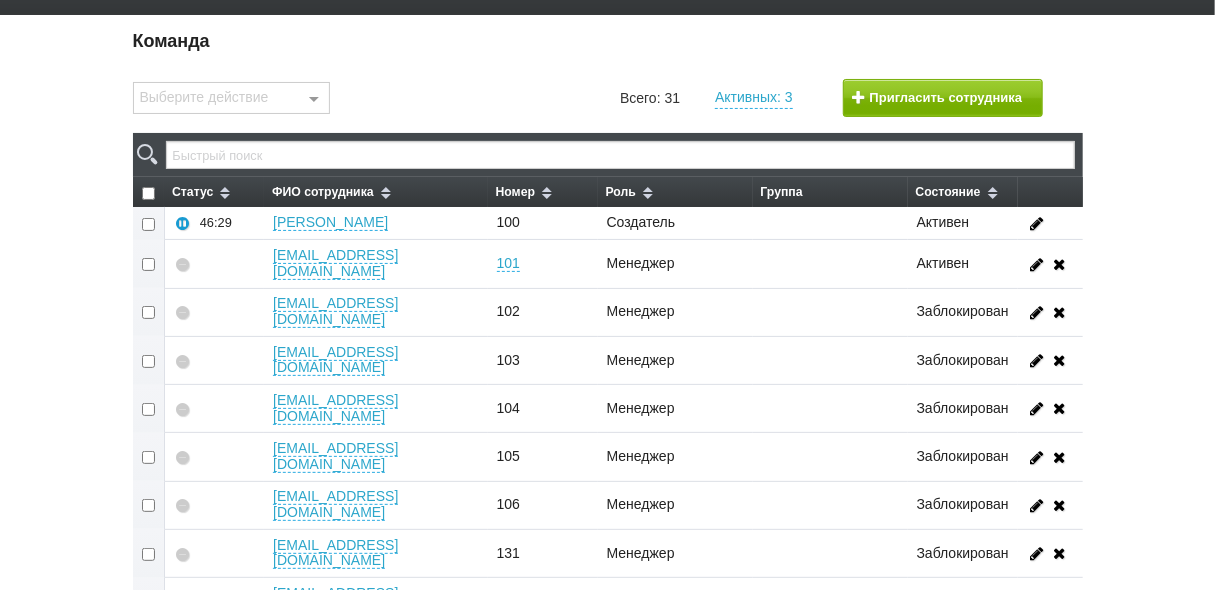 scroll, scrollTop: 80, scrollLeft: 0, axis: vertical 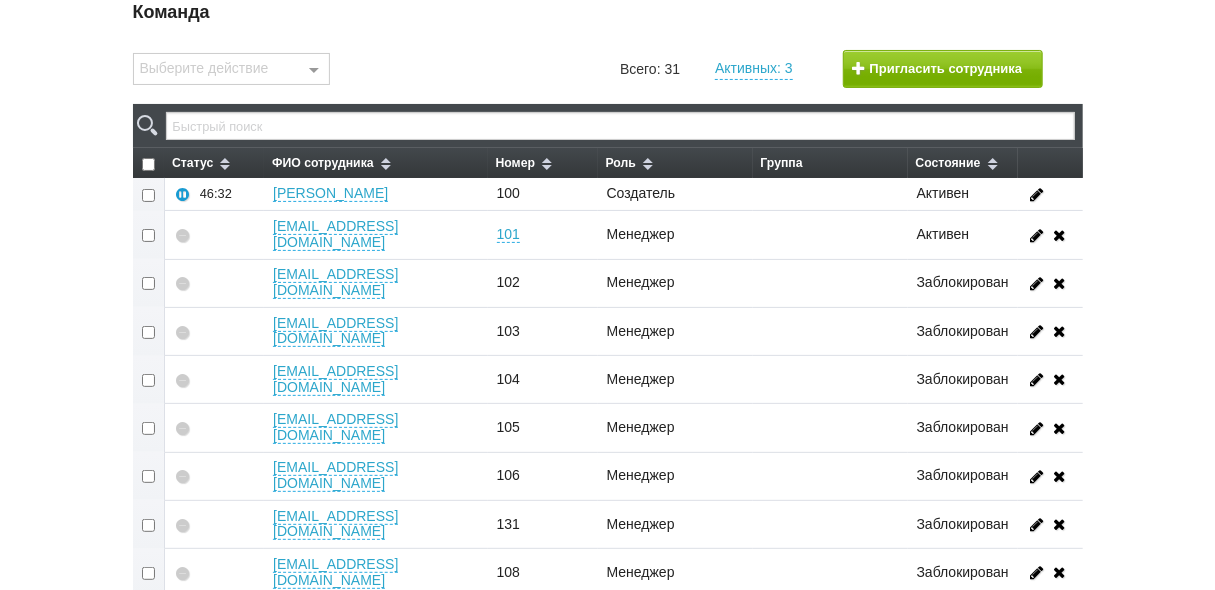 click at bounding box center (149, 669) 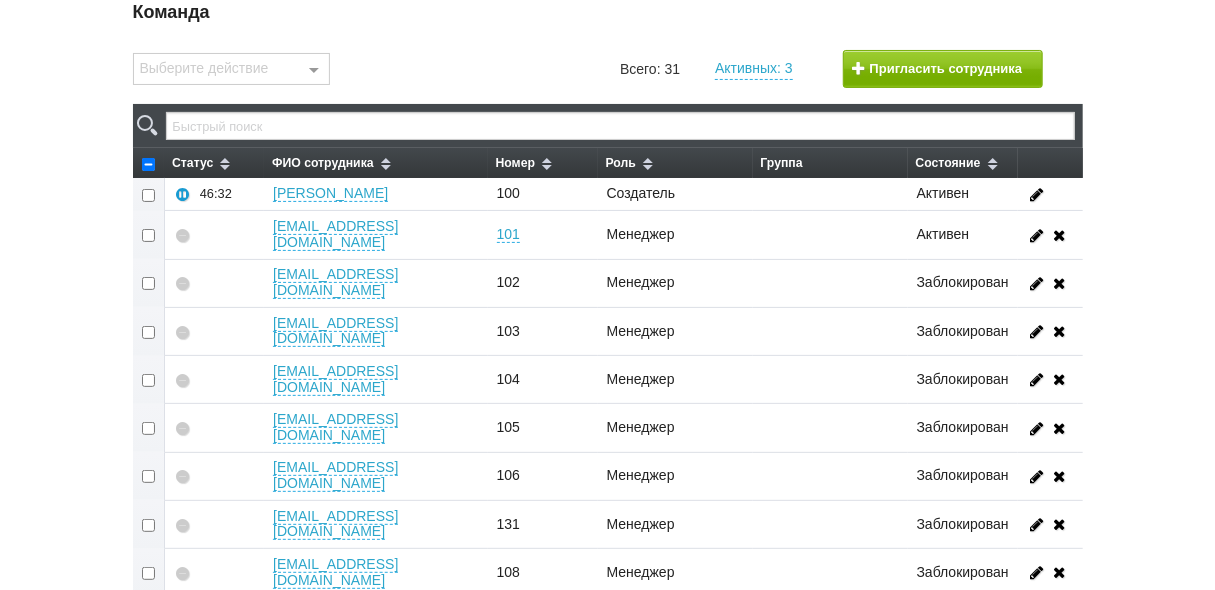 checkbox on "true" 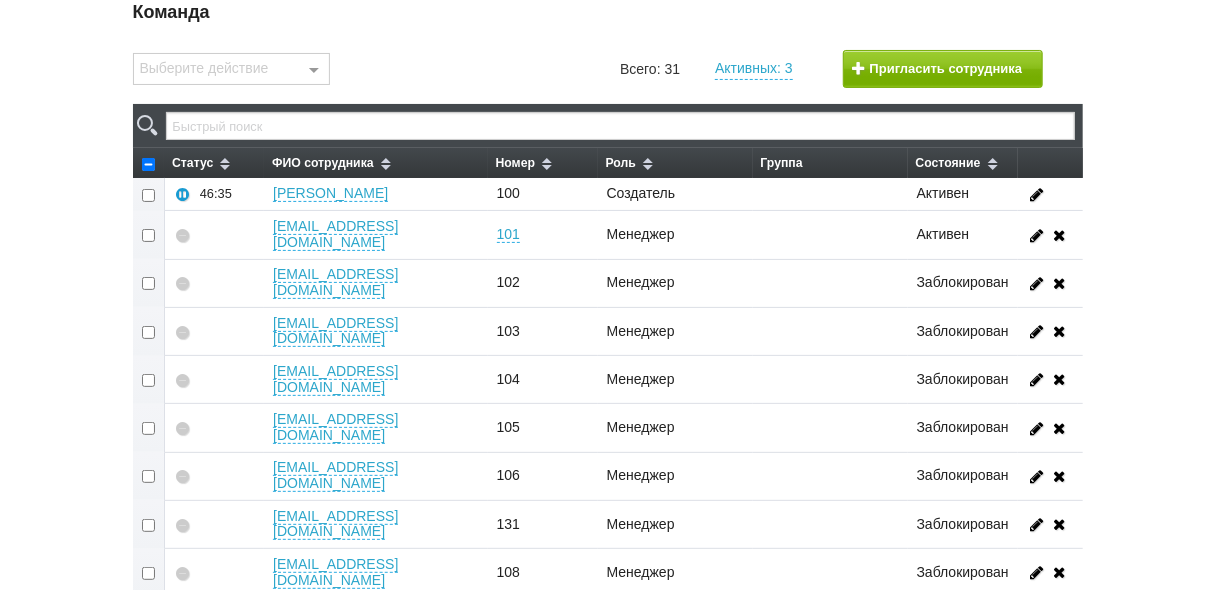 click at bounding box center (149, 524) 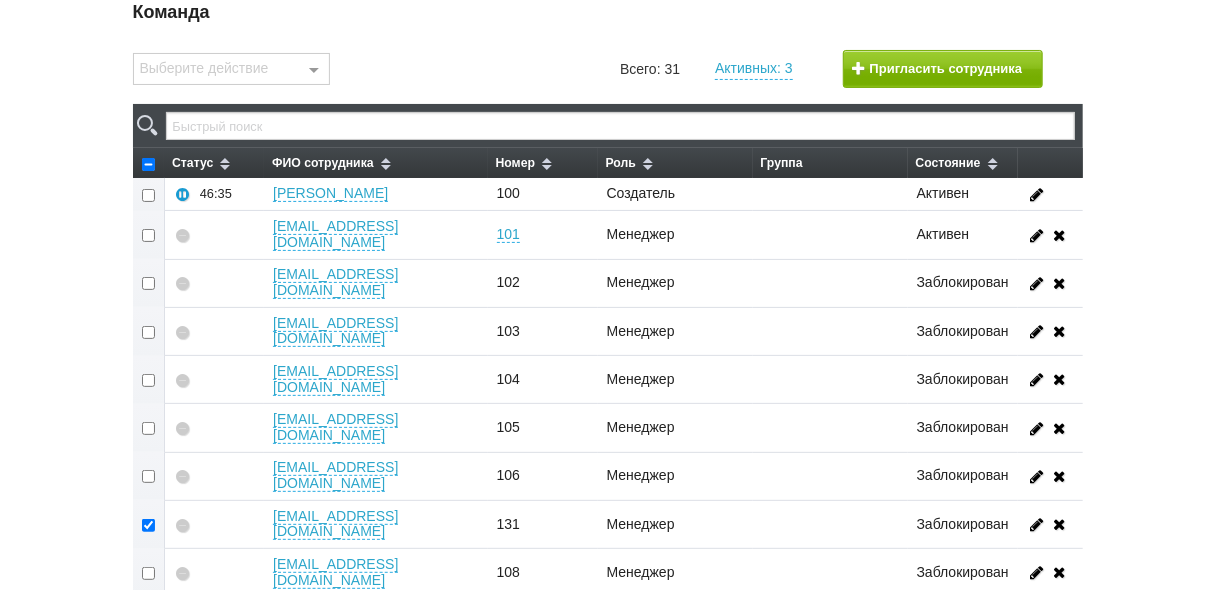 checkbox on "true" 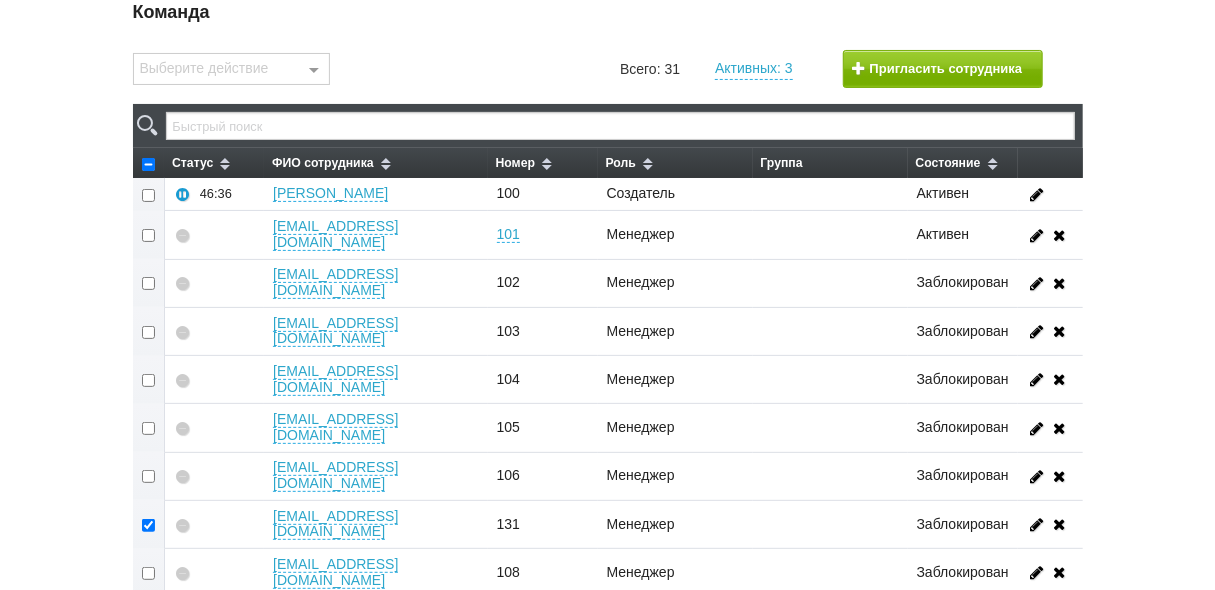 click at bounding box center (149, 428) 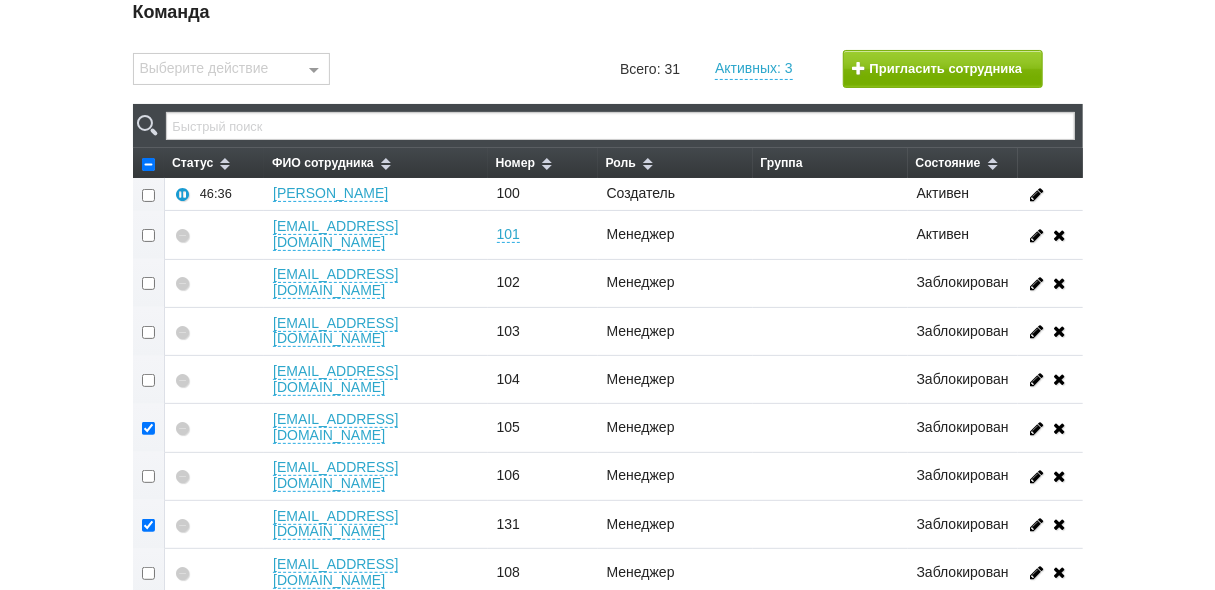 checkbox on "true" 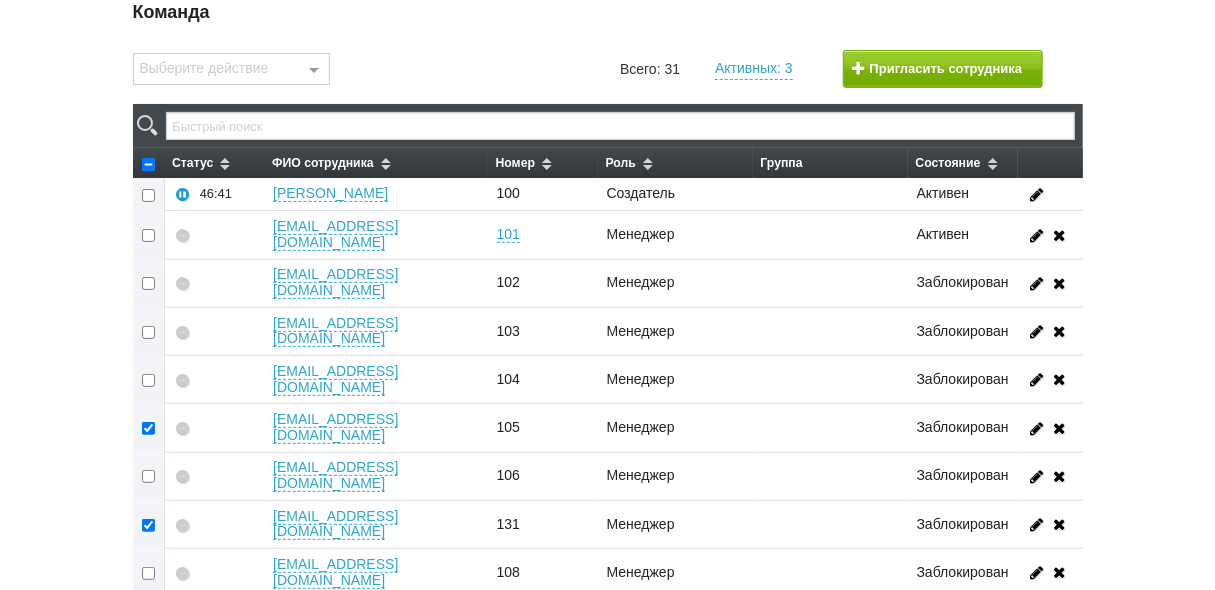 click at bounding box center (149, 283) 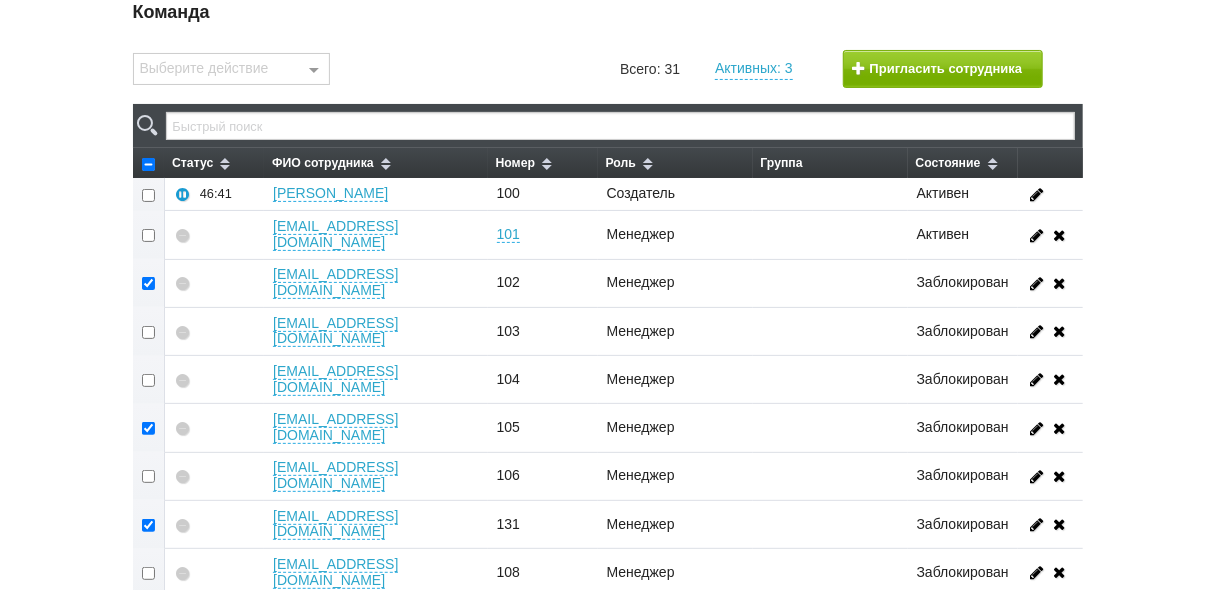 checkbox on "true" 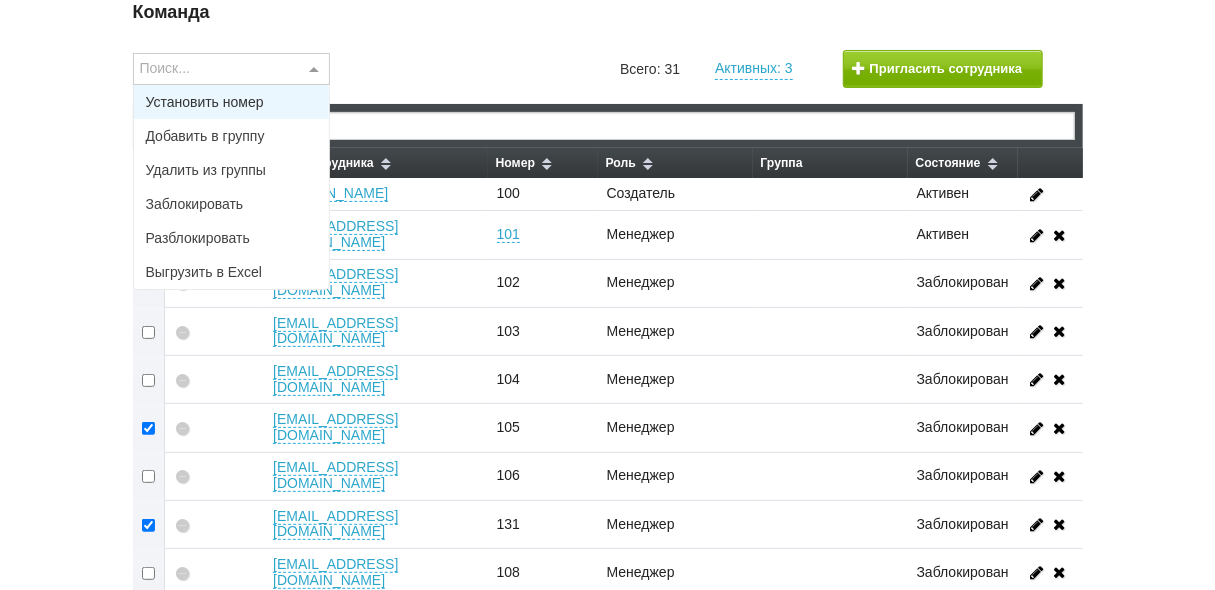 click at bounding box center (314, 70) 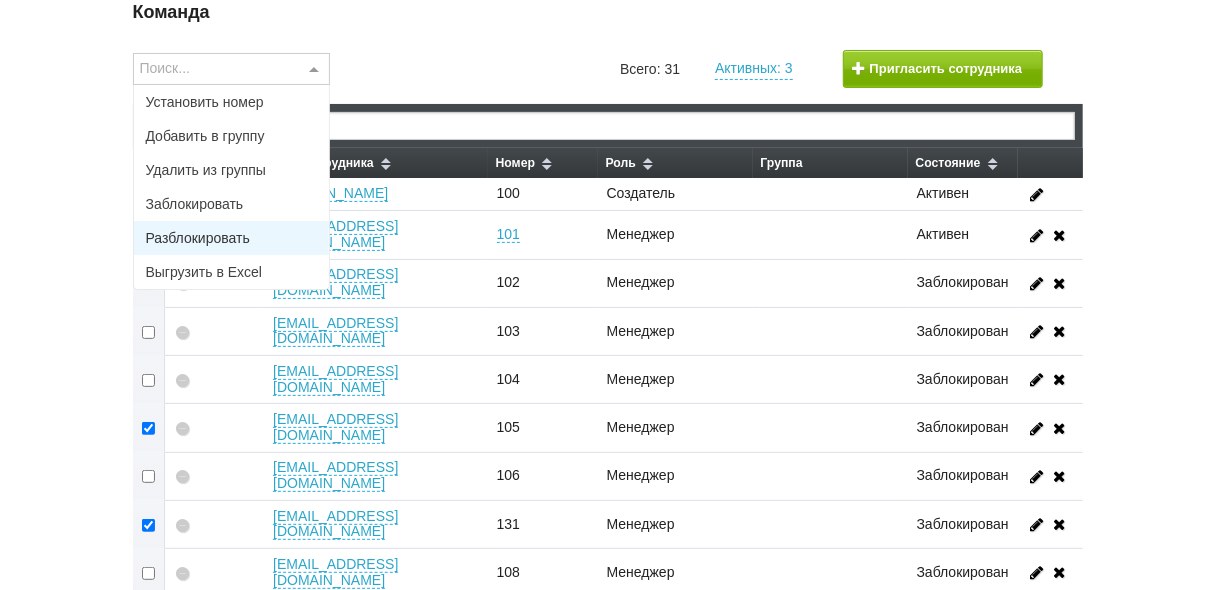 click on "Разблокировать" at bounding box center (232, 238) 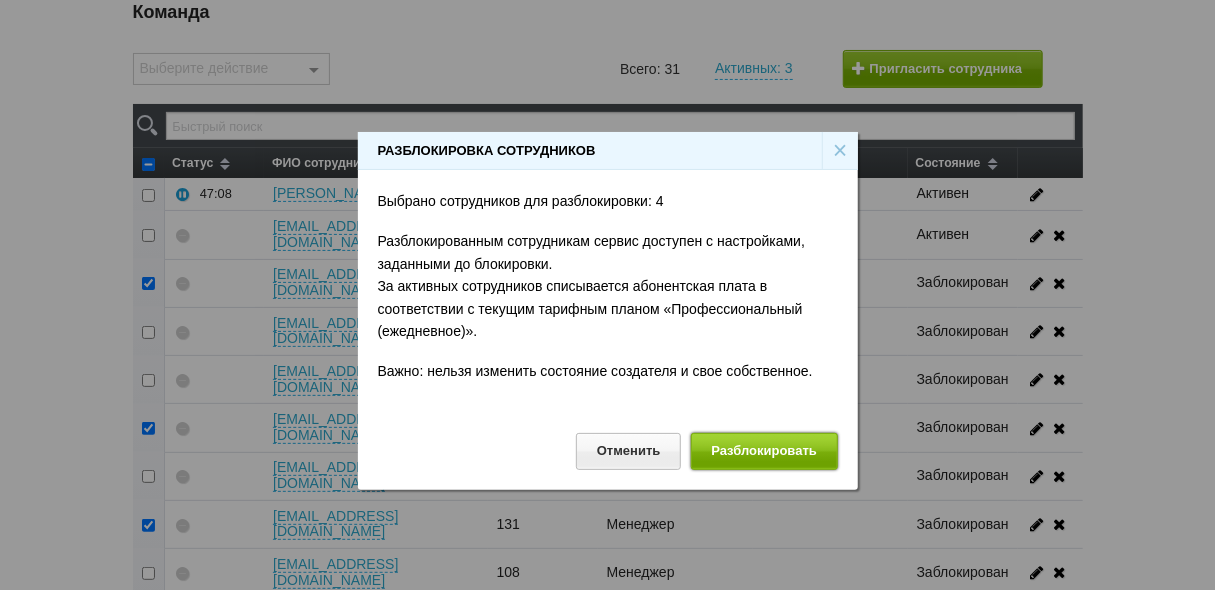 click on "Разблокировать" at bounding box center [764, 451] 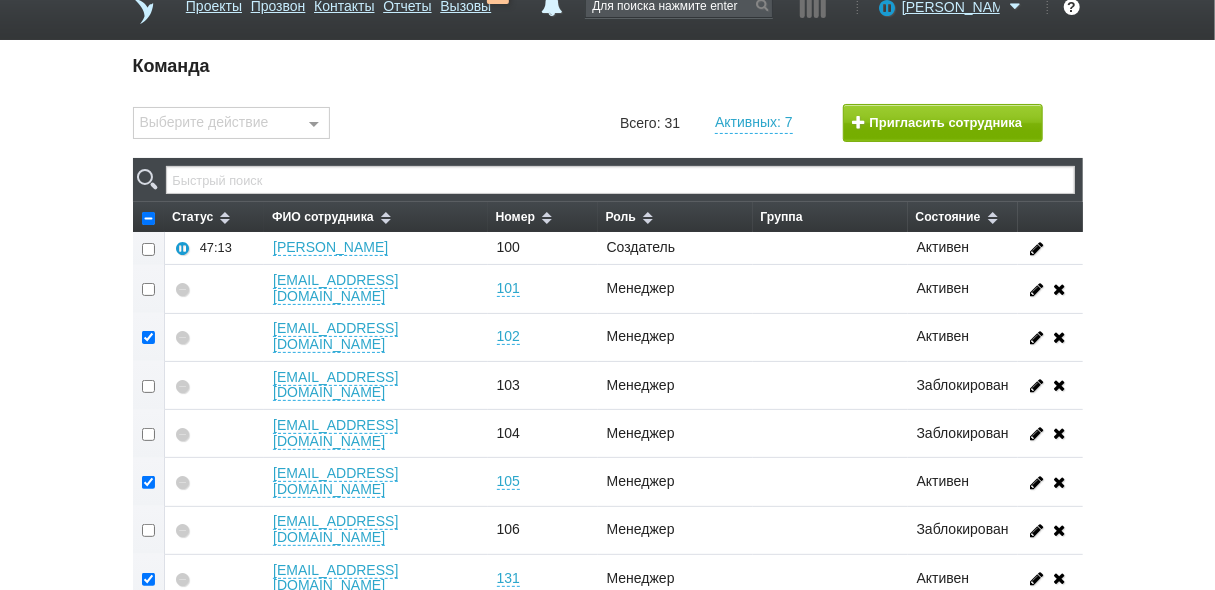 scroll, scrollTop: 0, scrollLeft: 0, axis: both 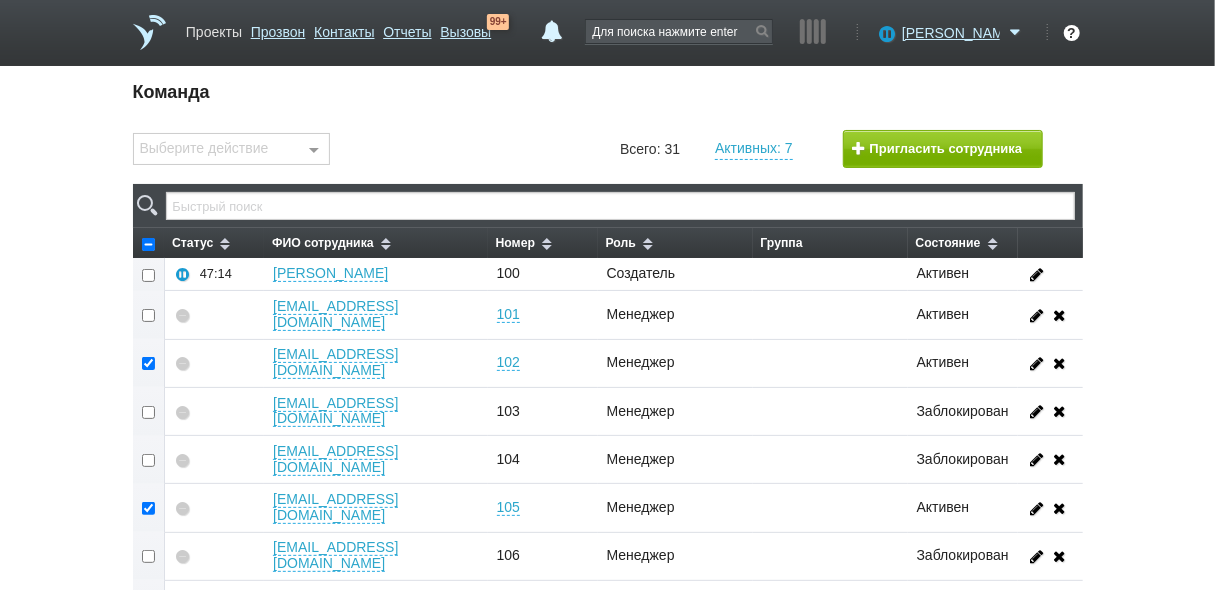 click on "Проекты" at bounding box center (214, 28) 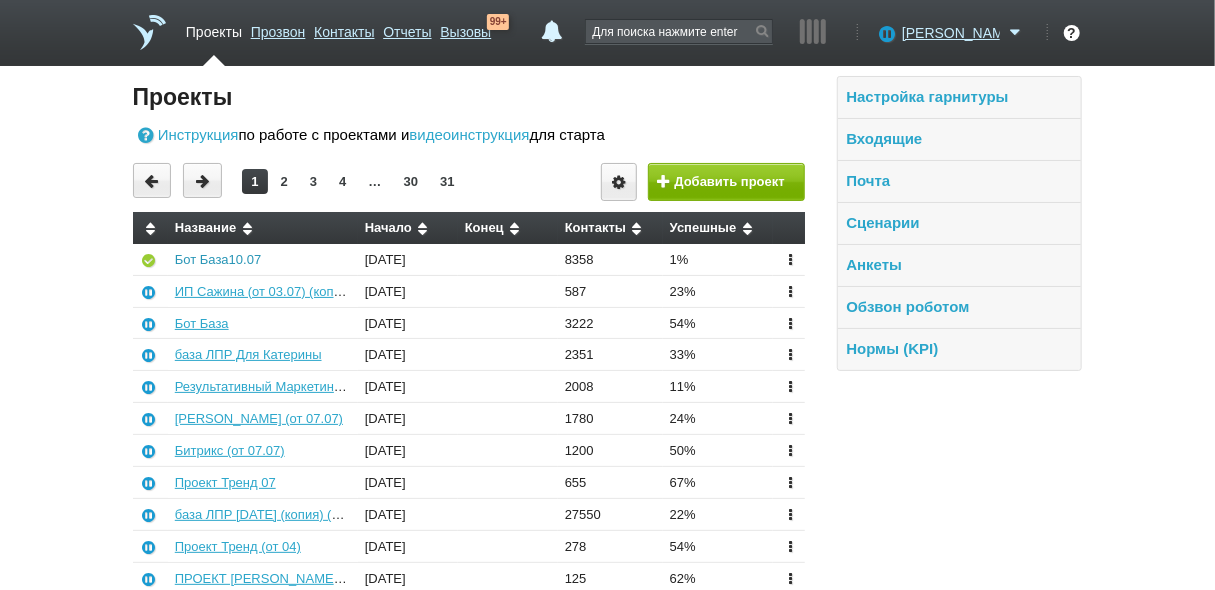 click on "Бот База10.07" at bounding box center [218, 259] 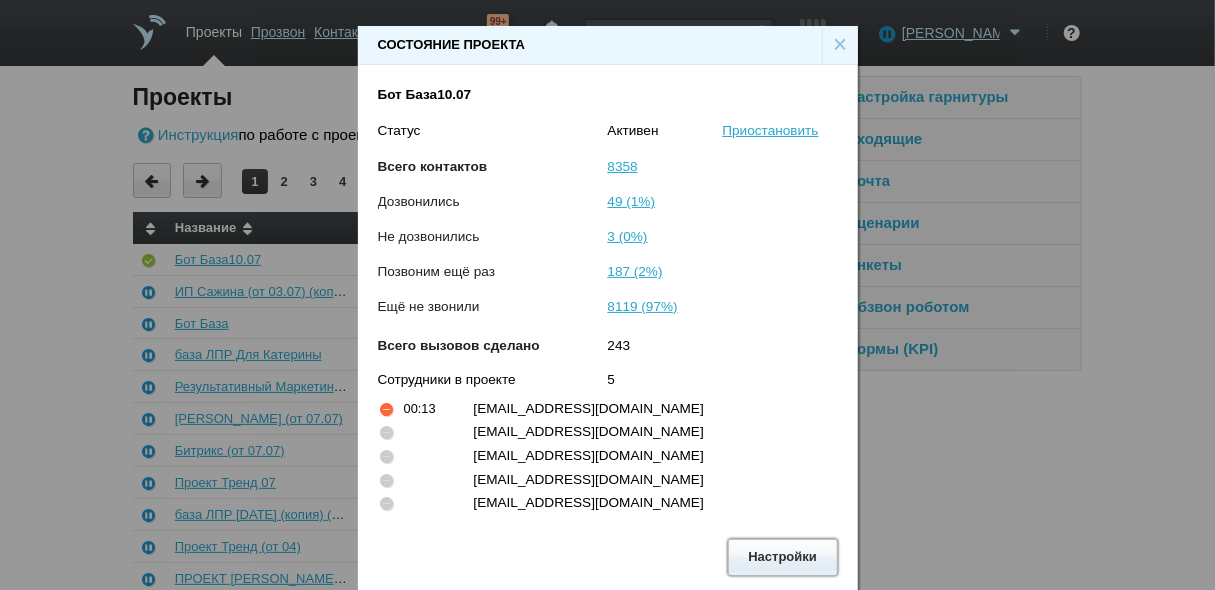 click on "Настройки" at bounding box center [783, 557] 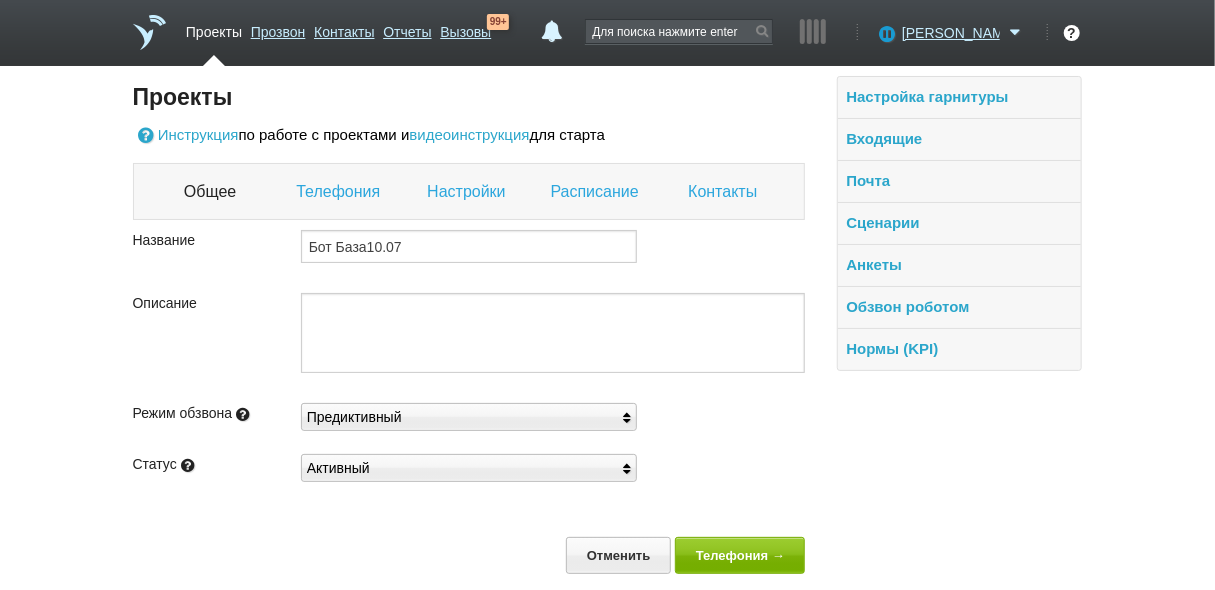 click on "Настройки" at bounding box center (468, 192) 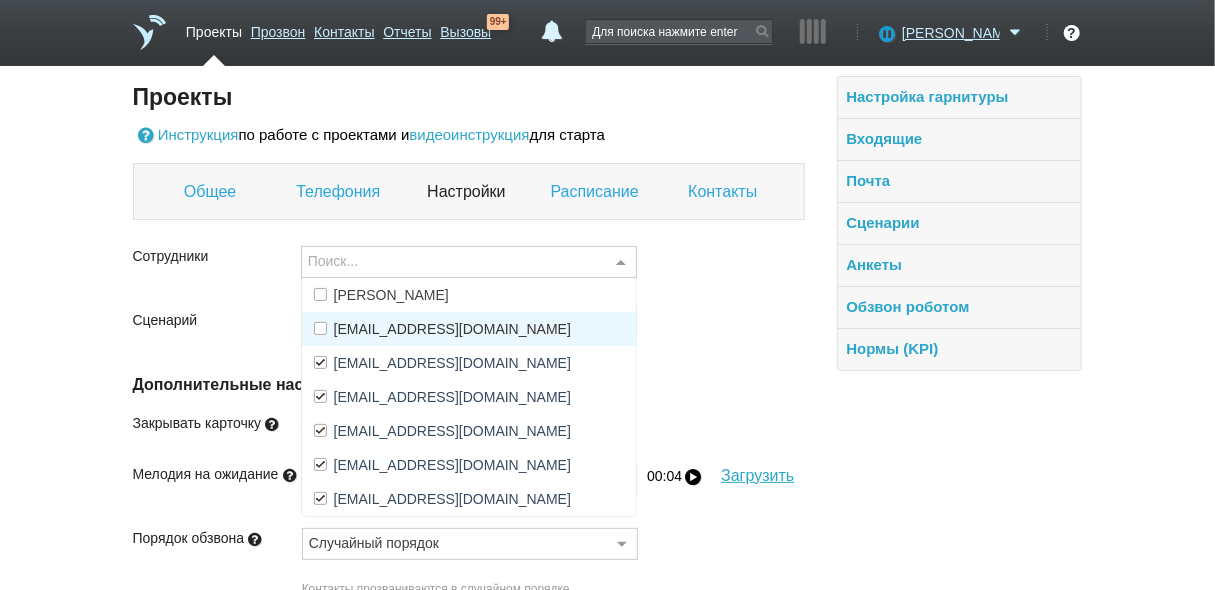 click on "[EMAIL_ADDRESS][DOMAIN_NAME]" at bounding box center (469, 329) 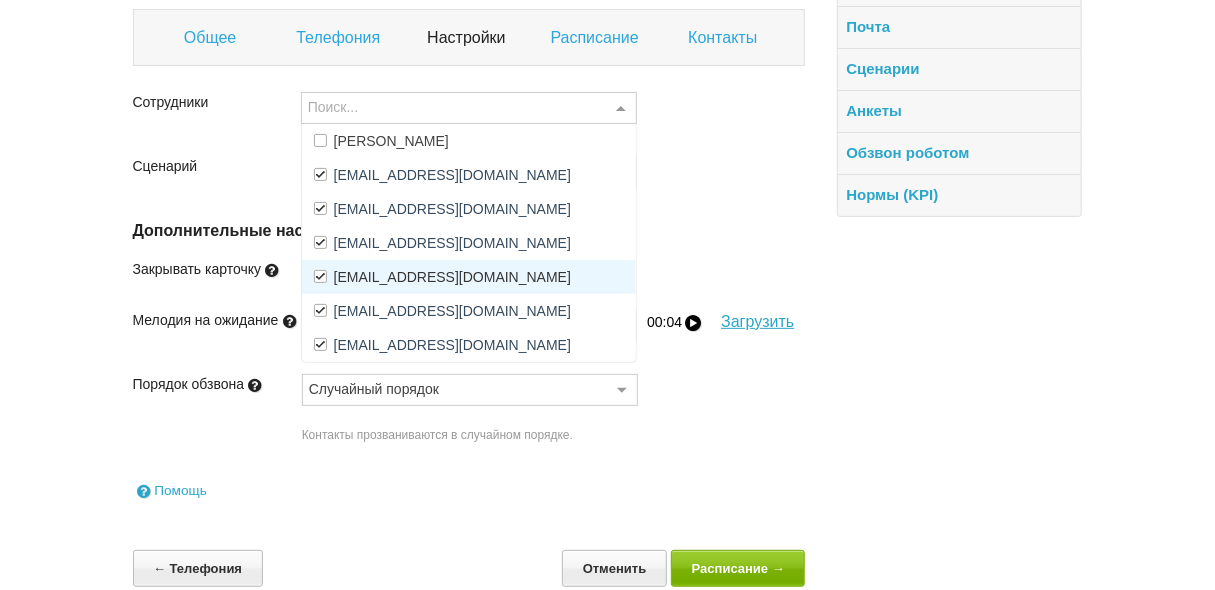 scroll, scrollTop: 160, scrollLeft: 0, axis: vertical 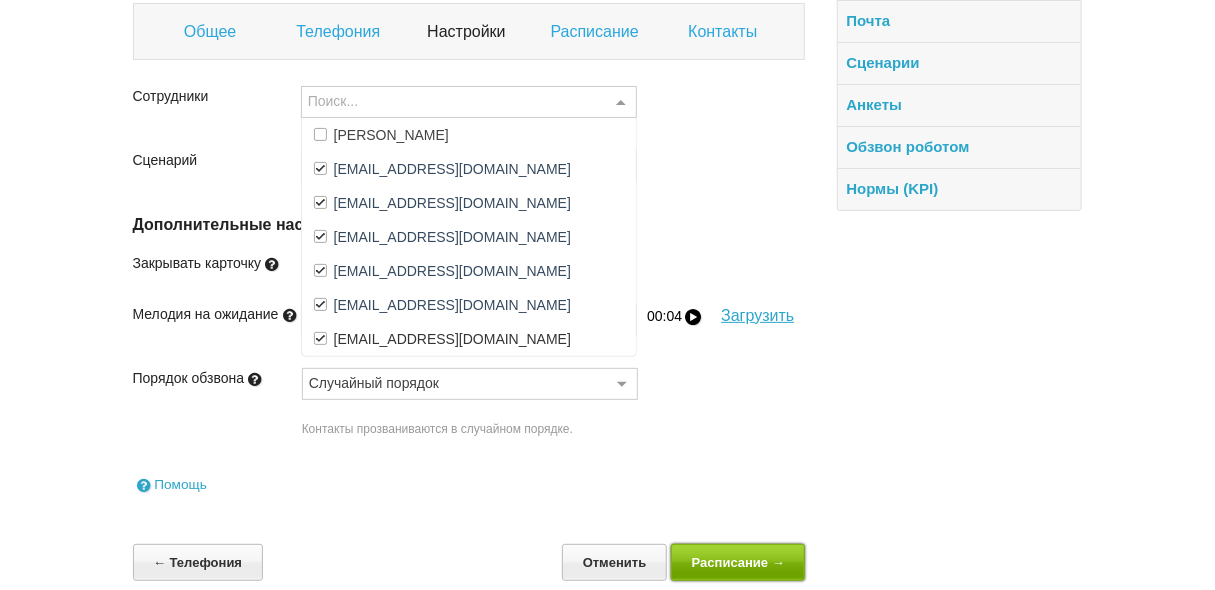 click on "Расписание →" at bounding box center [738, 562] 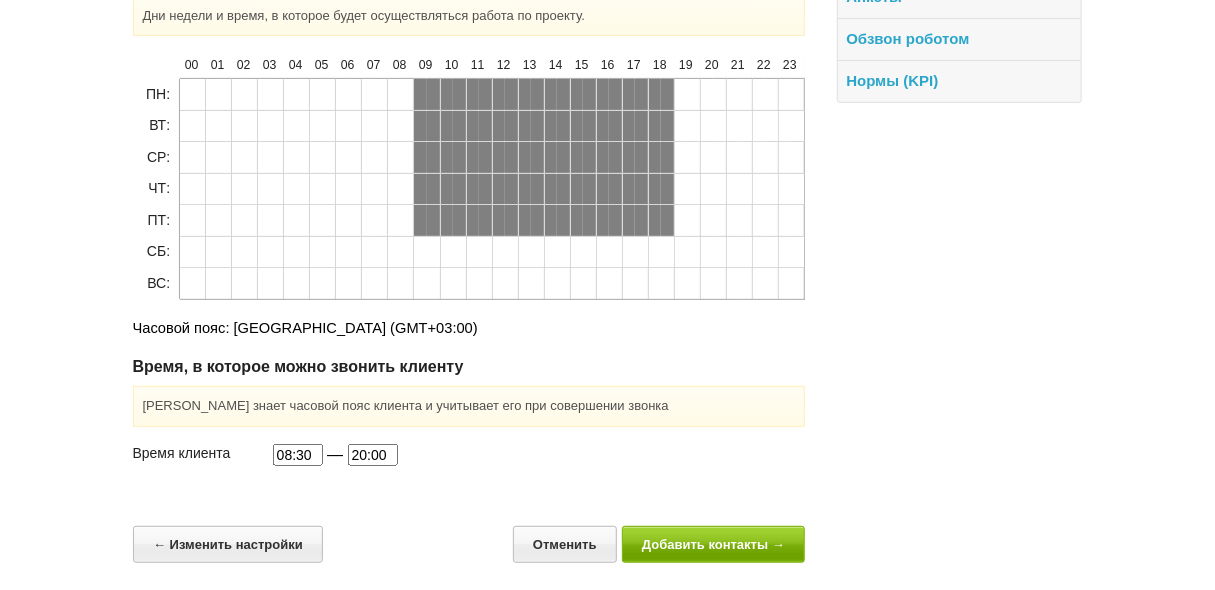scroll, scrollTop: 269, scrollLeft: 0, axis: vertical 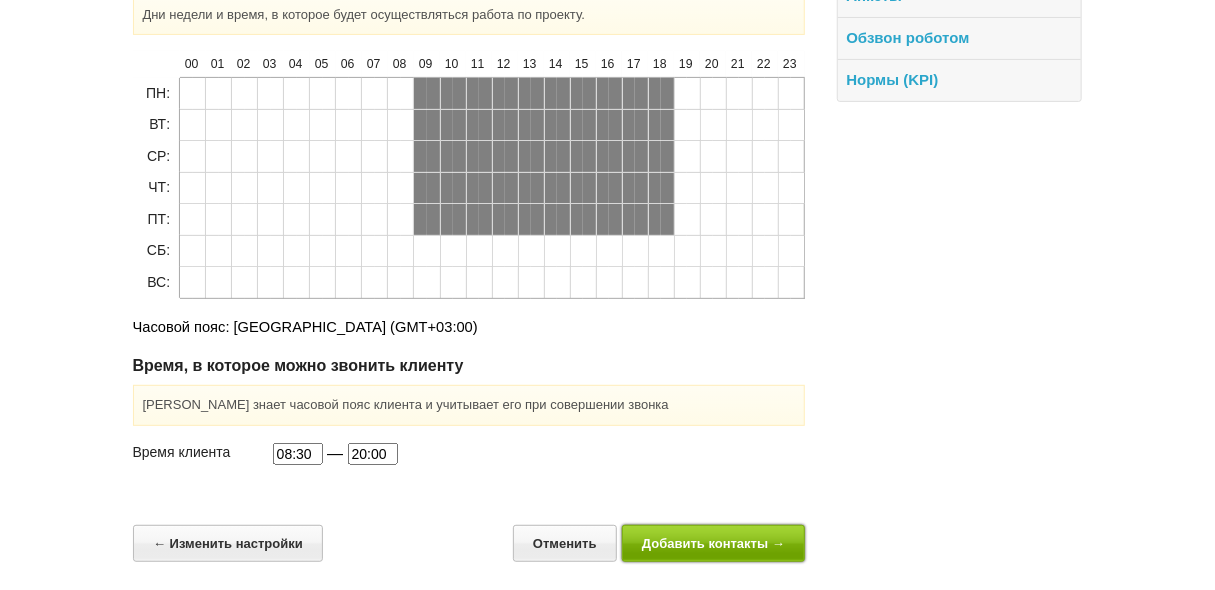 click on "Добавить контакты →" at bounding box center (714, 543) 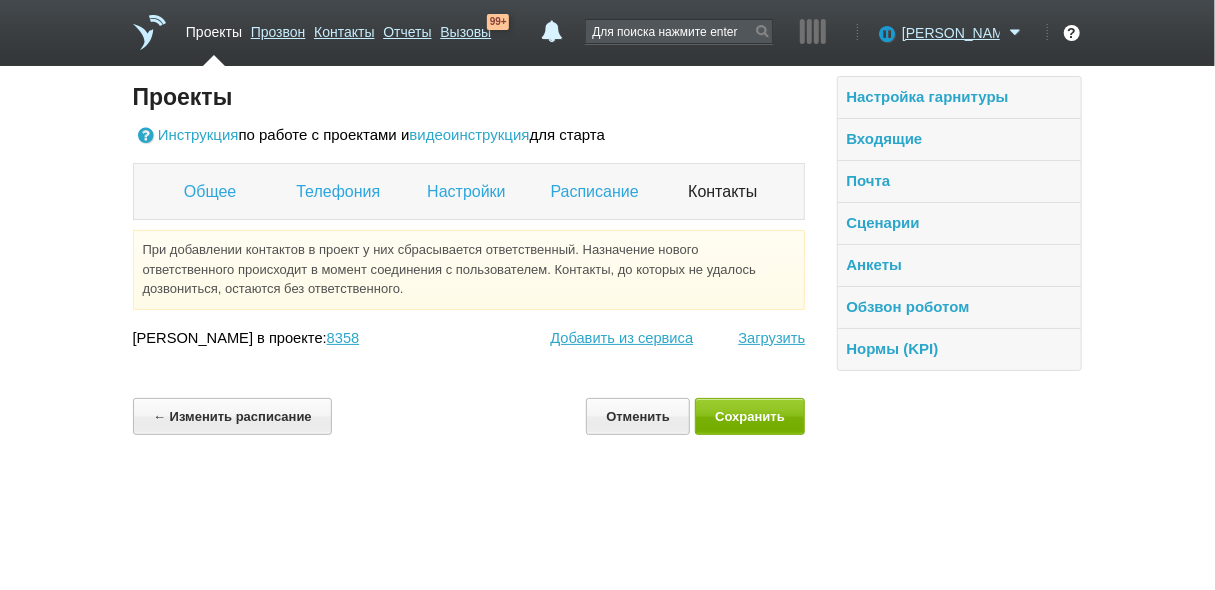 scroll, scrollTop: 0, scrollLeft: 0, axis: both 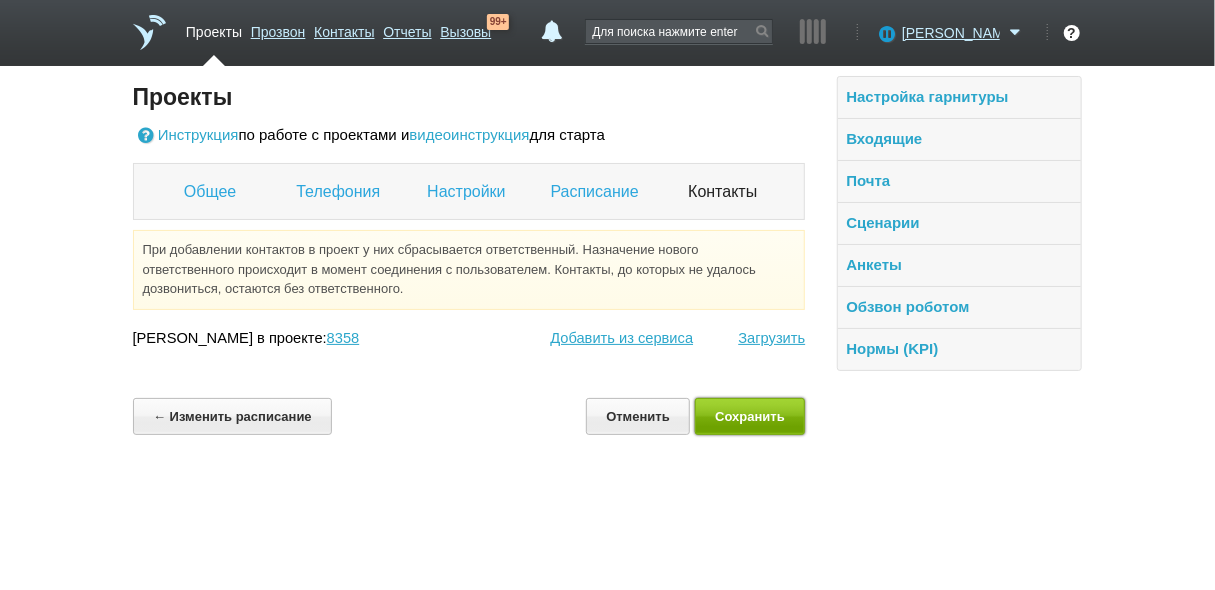 click on "Сохранить" at bounding box center (750, 416) 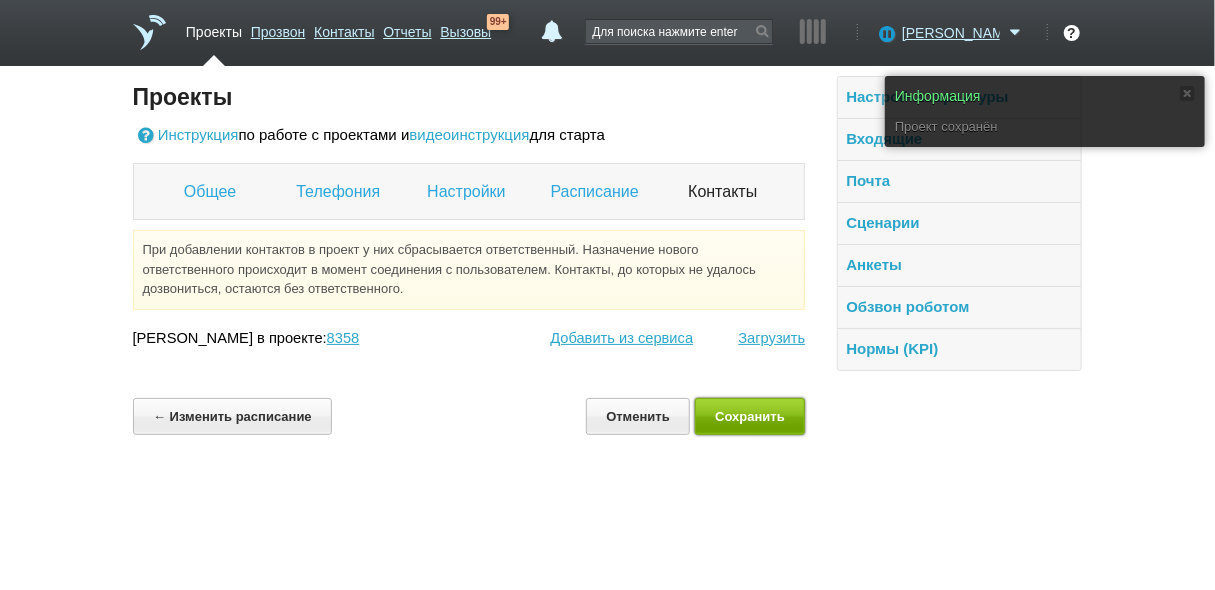 click on "Сохранить" at bounding box center [750, 416] 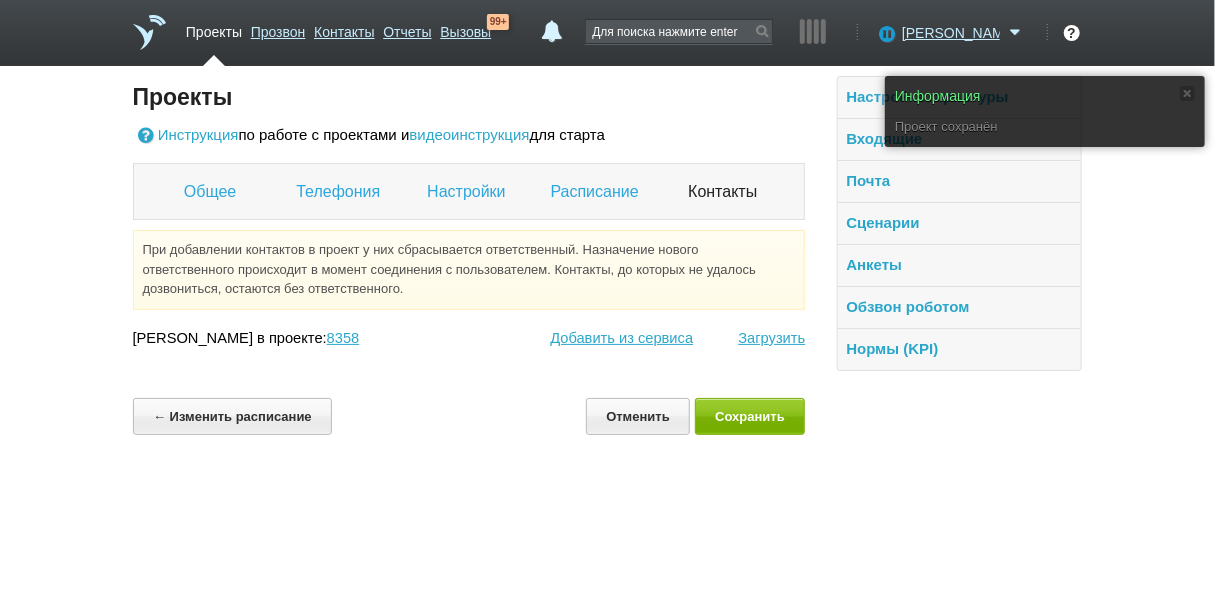 click on "Проекты" at bounding box center [214, 28] 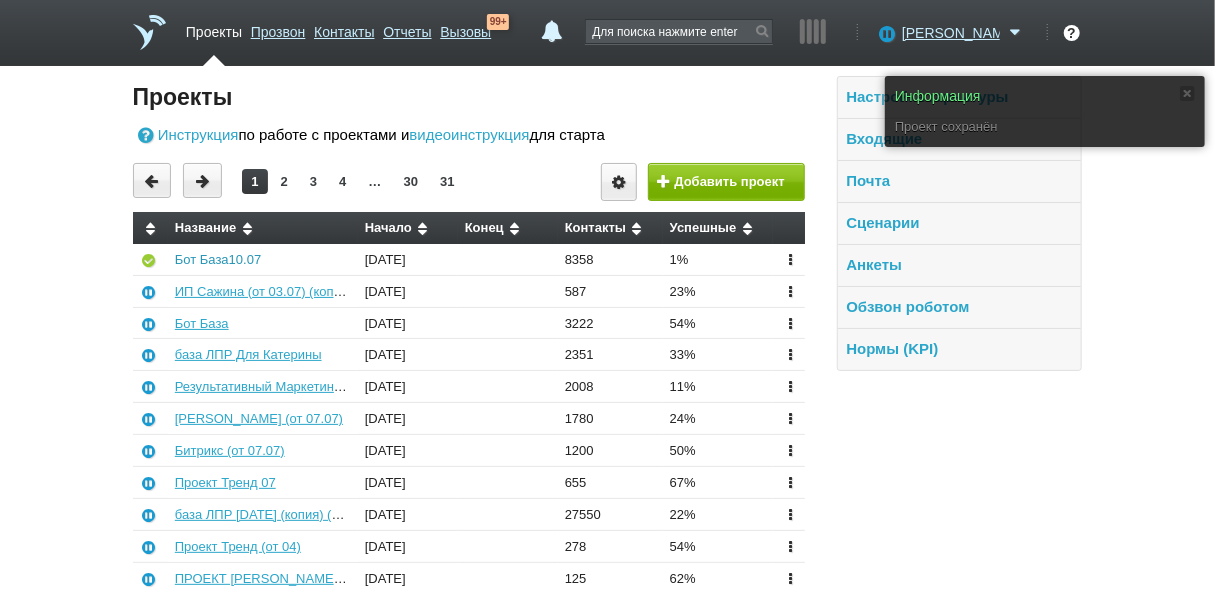 click on "Бот База10.07" at bounding box center (218, 259) 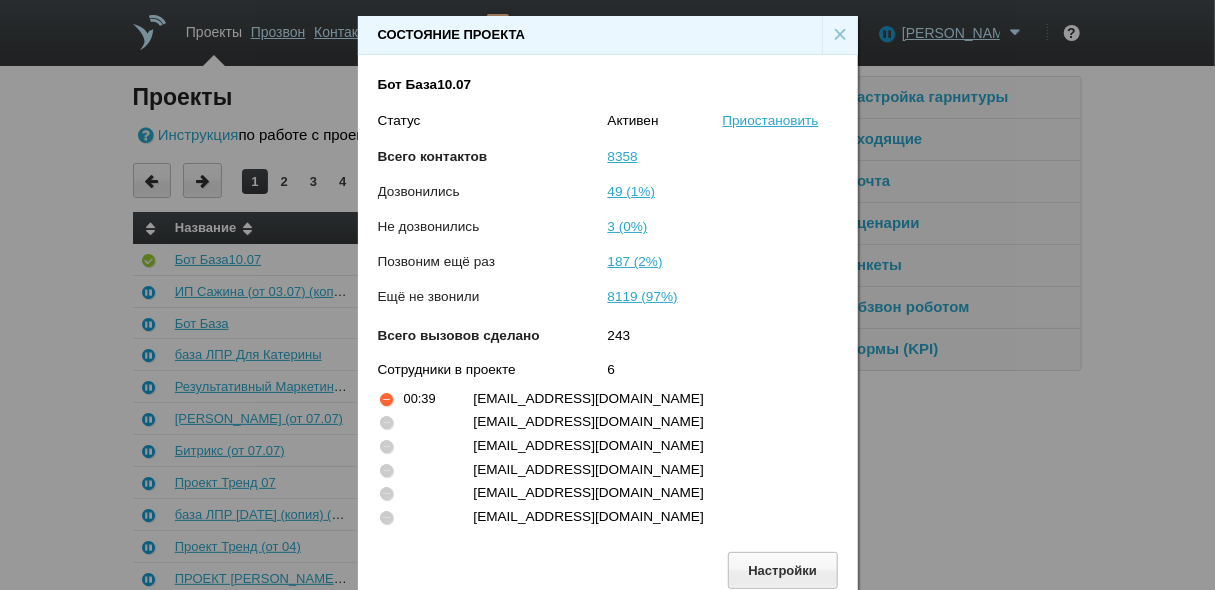click on "×" at bounding box center [840, 35] 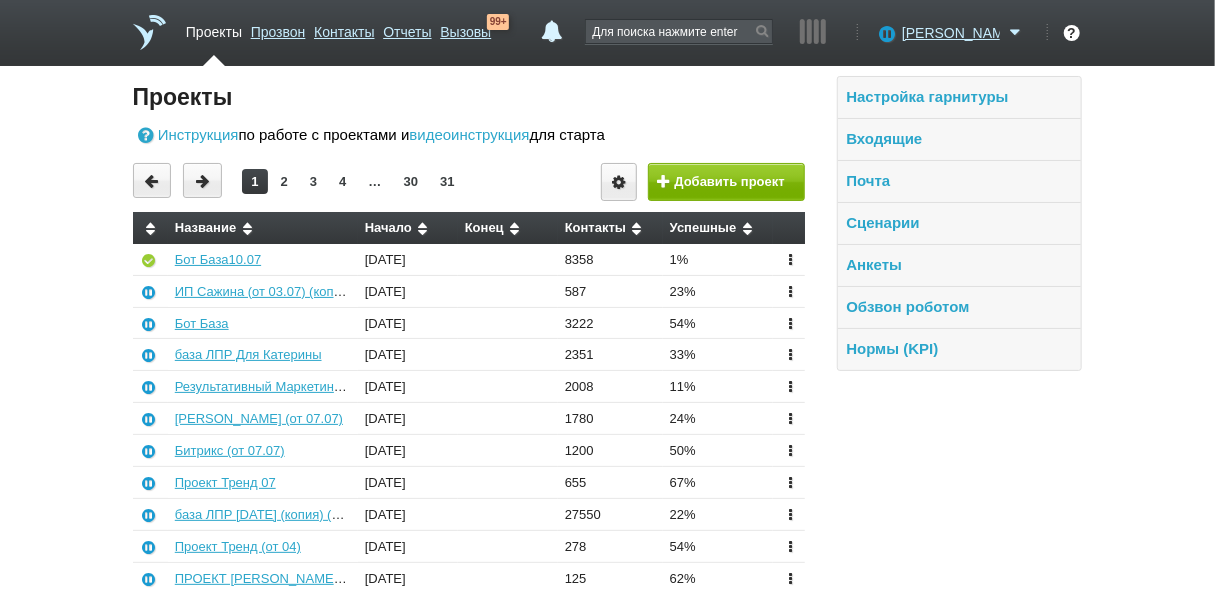 click on "Проекты" at bounding box center [469, 97] 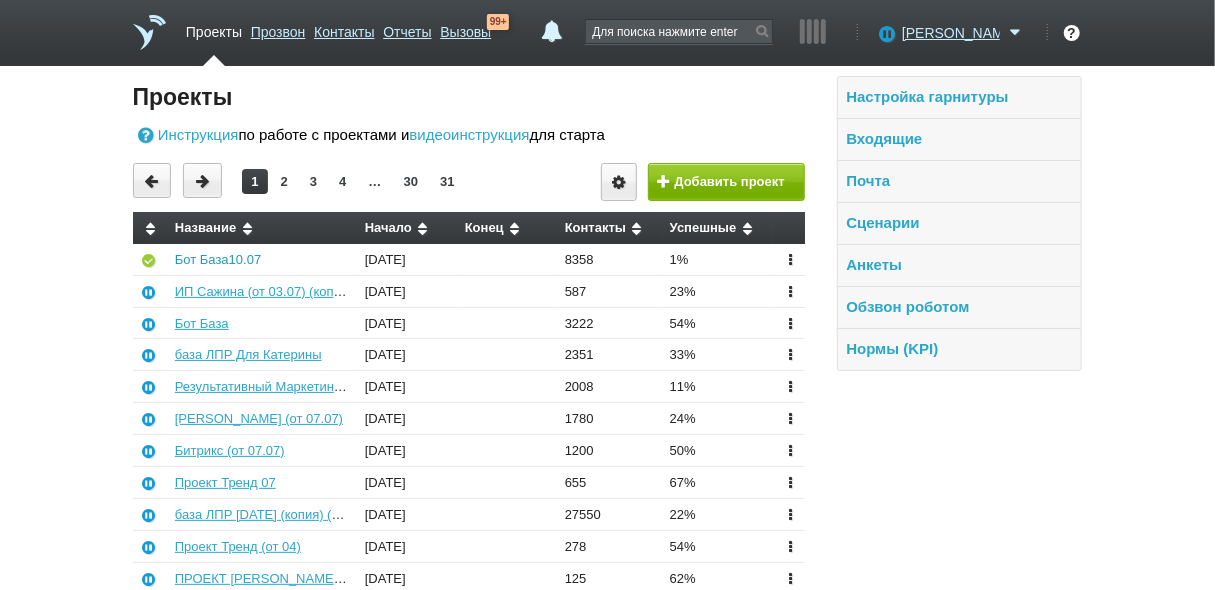 click on "Бот База10.07" at bounding box center (218, 259) 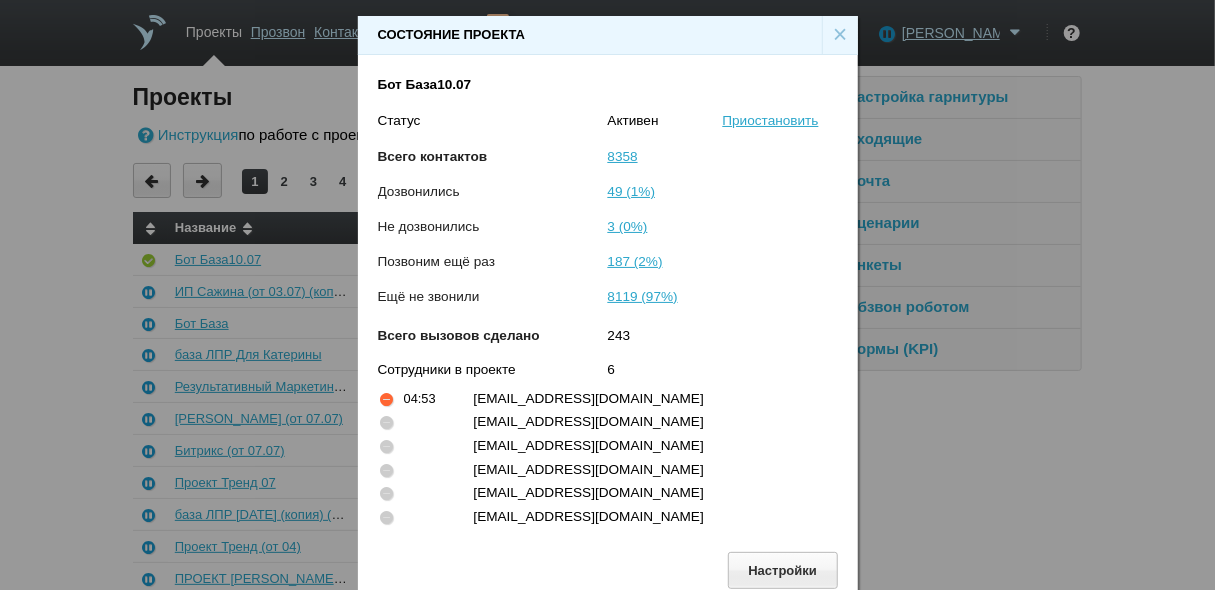 click on "×" at bounding box center (840, 35) 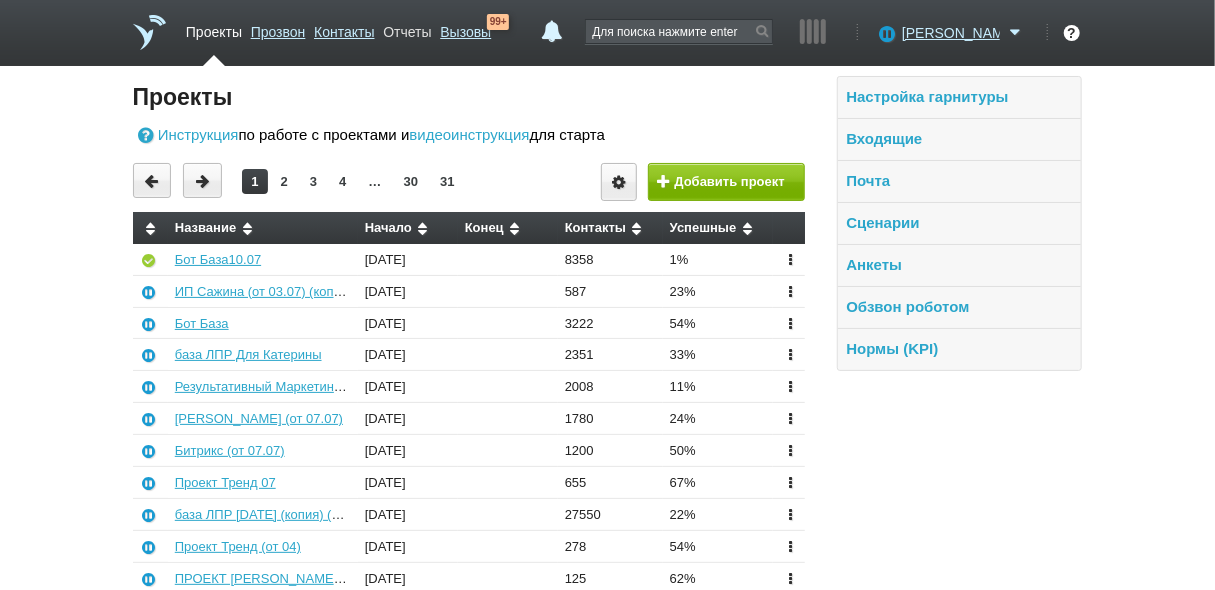 click on "Отчеты" at bounding box center [407, 28] 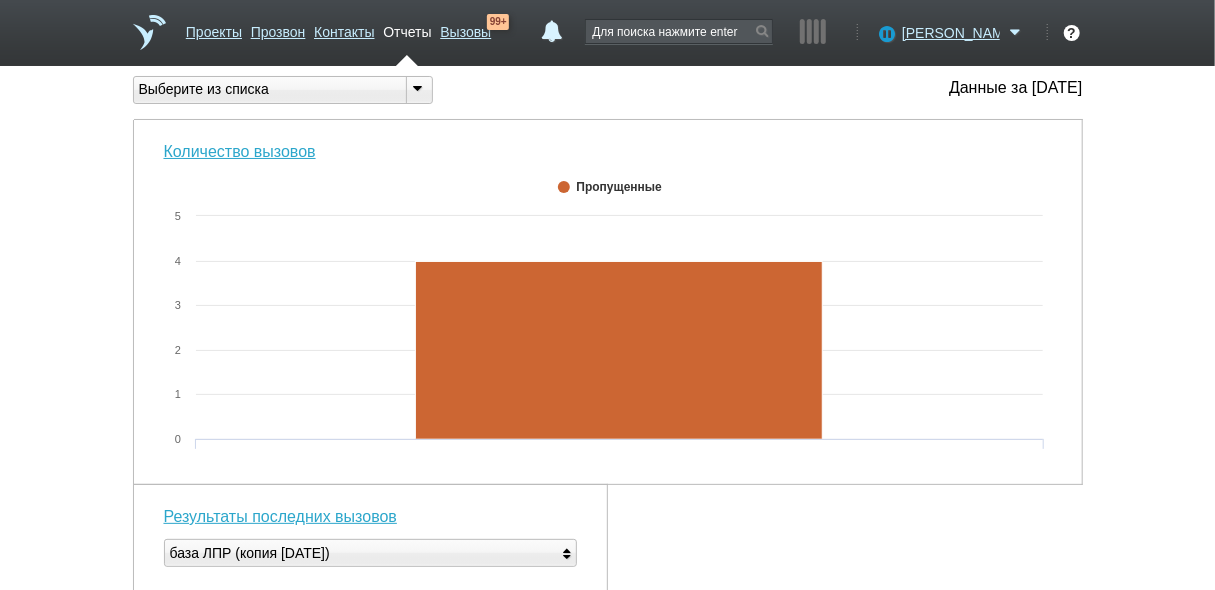 click at bounding box center (418, 88) 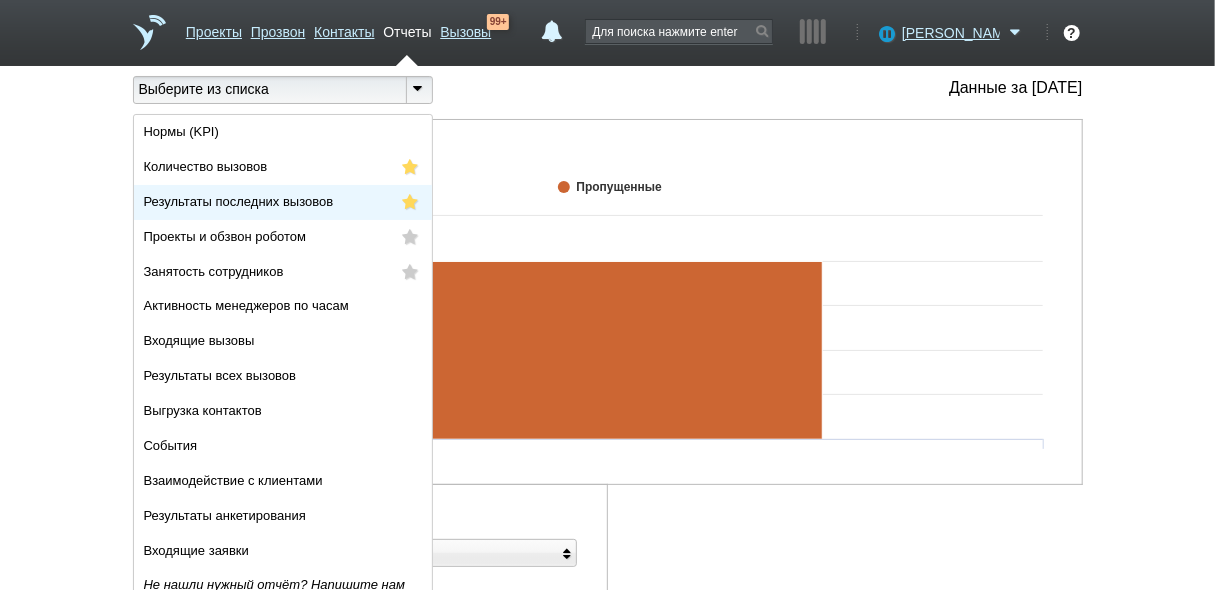 click on "Результаты последних вызовов" at bounding box center (283, 202) 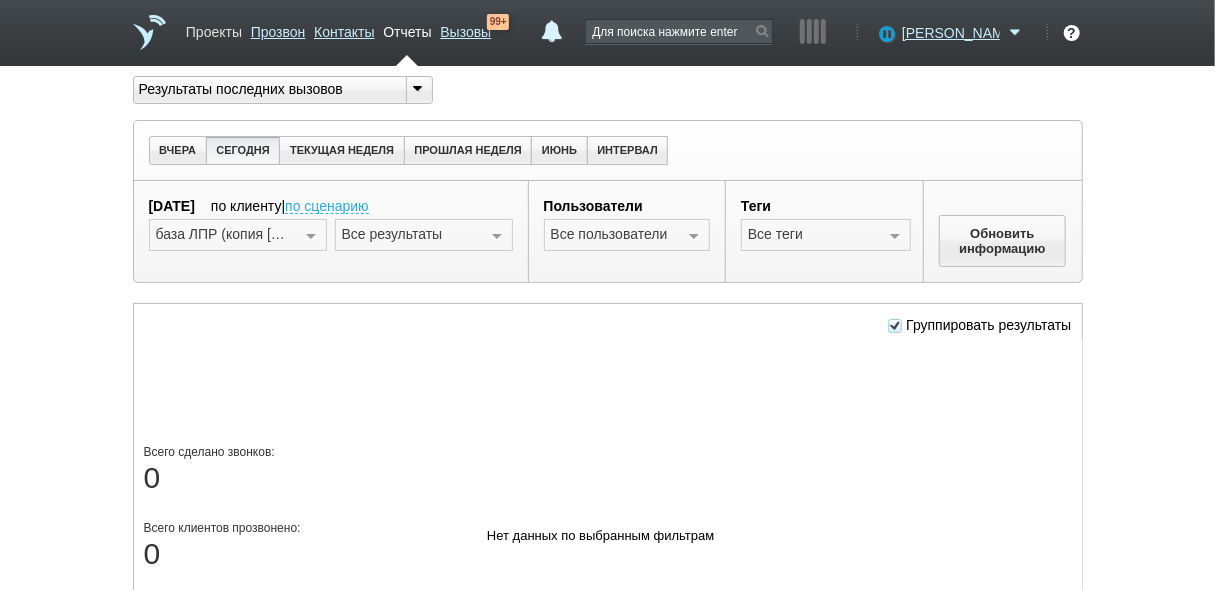 click on "Проекты" at bounding box center (214, 28) 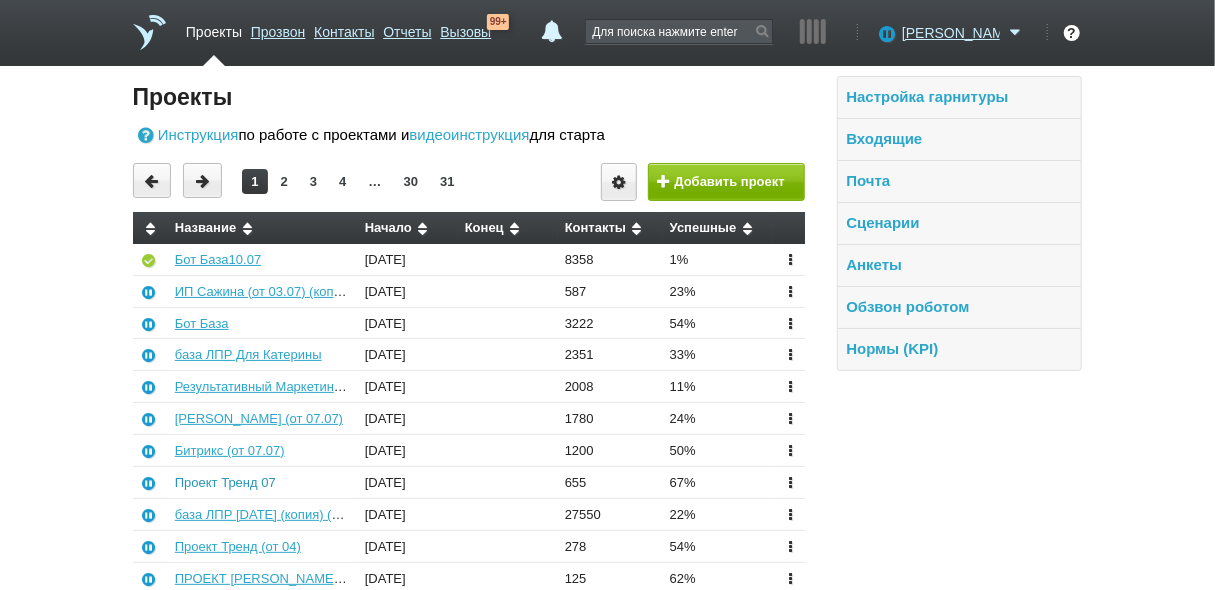click on "Проект Тренд 07" at bounding box center [225, 482] 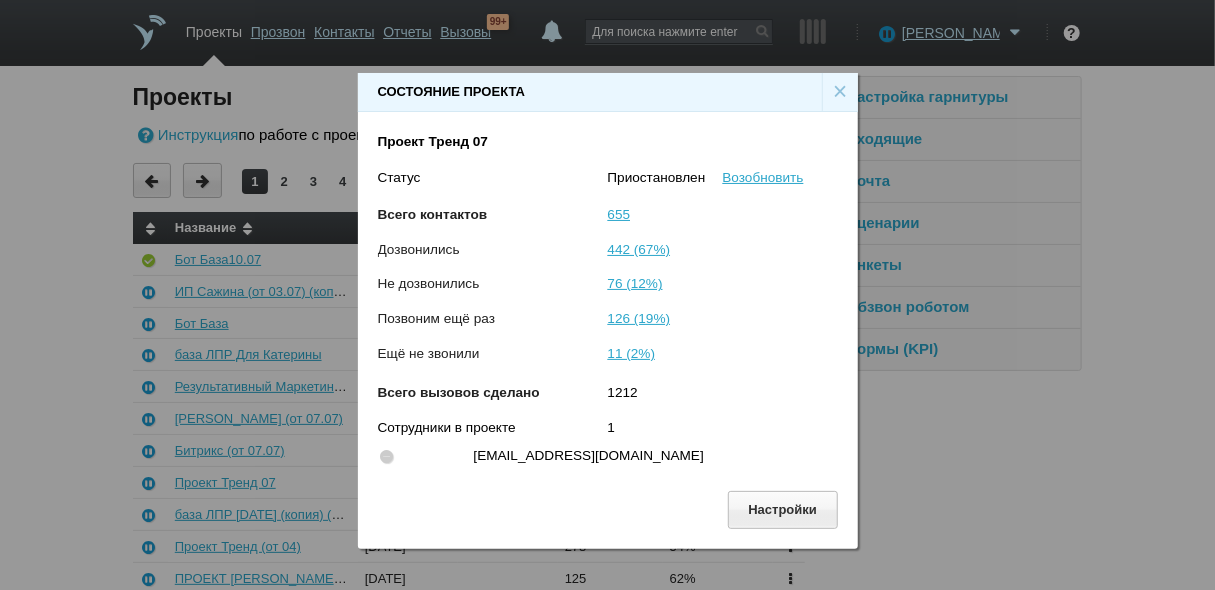 click on "×" at bounding box center (840, 92) 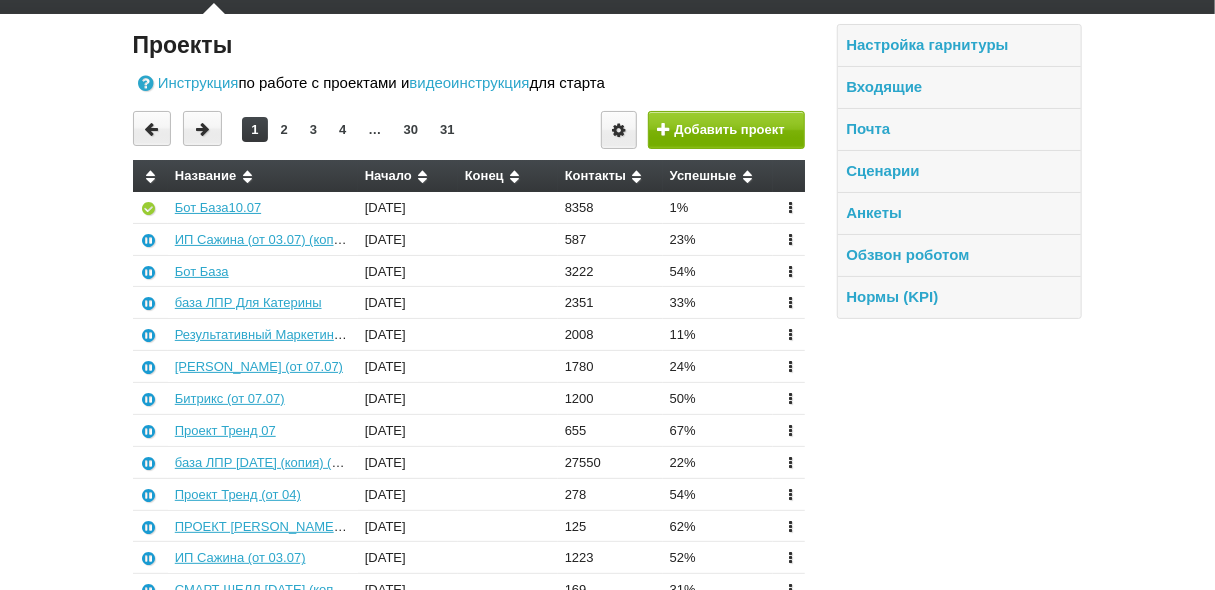 scroll, scrollTop: 80, scrollLeft: 0, axis: vertical 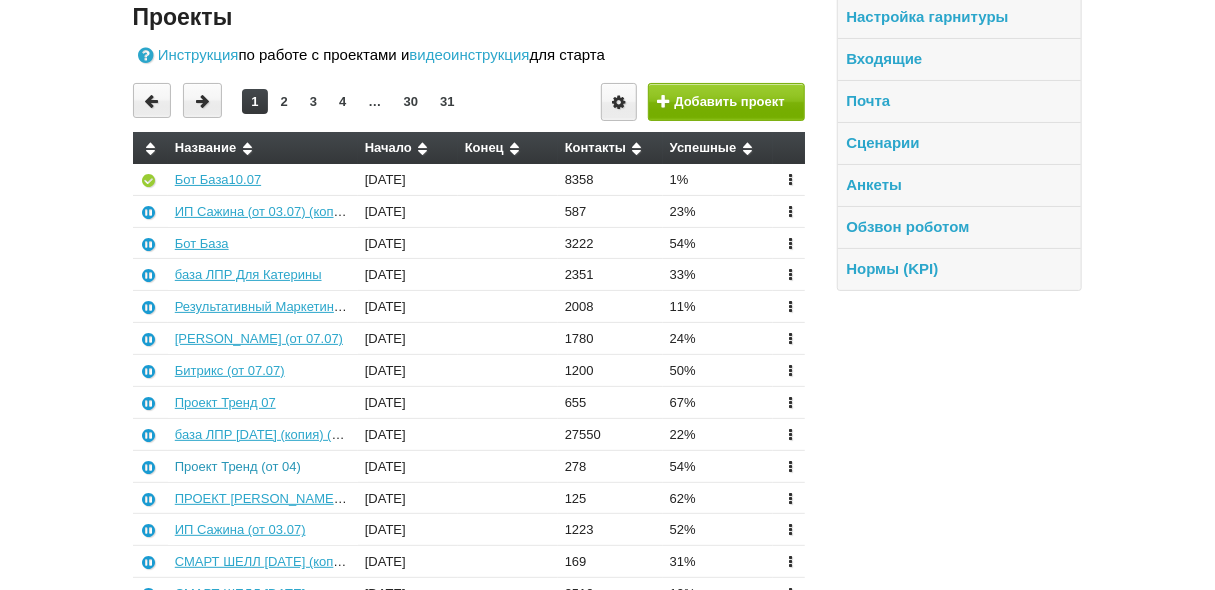 click on "Проект Тренд (от 04)" at bounding box center [238, 466] 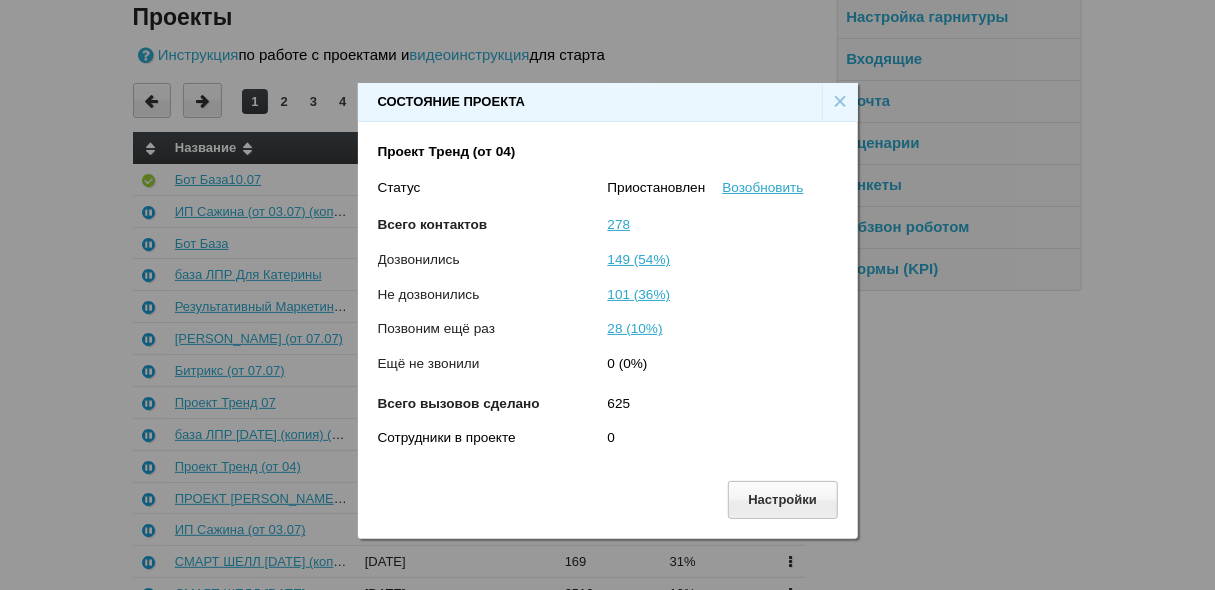 click on "×" at bounding box center (840, 102) 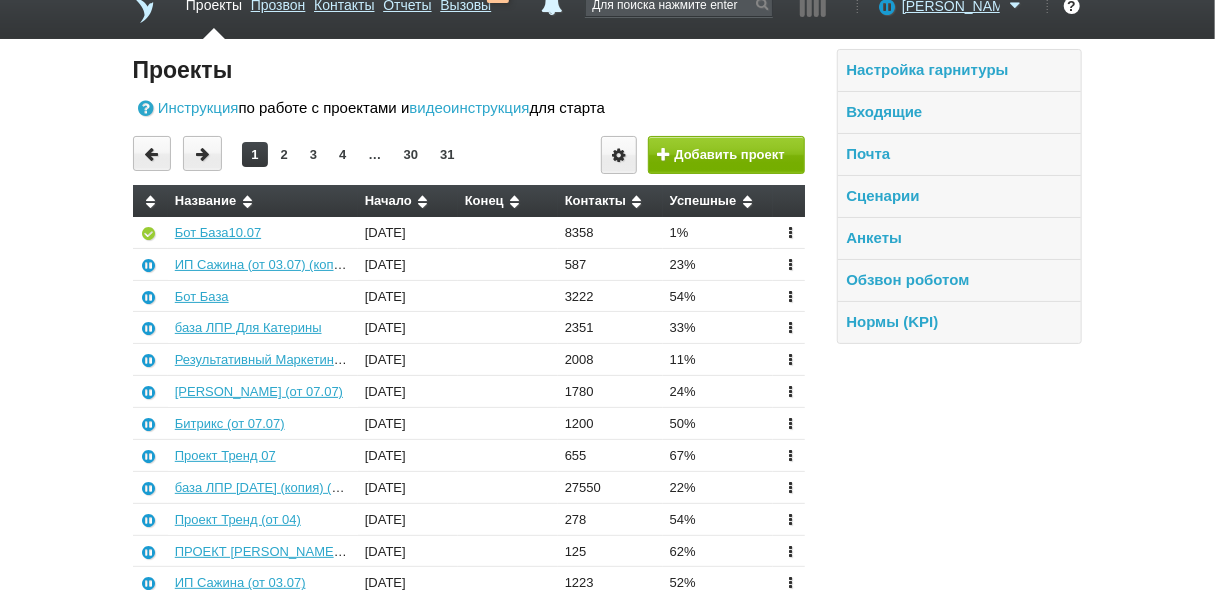 scroll, scrollTop: 0, scrollLeft: 0, axis: both 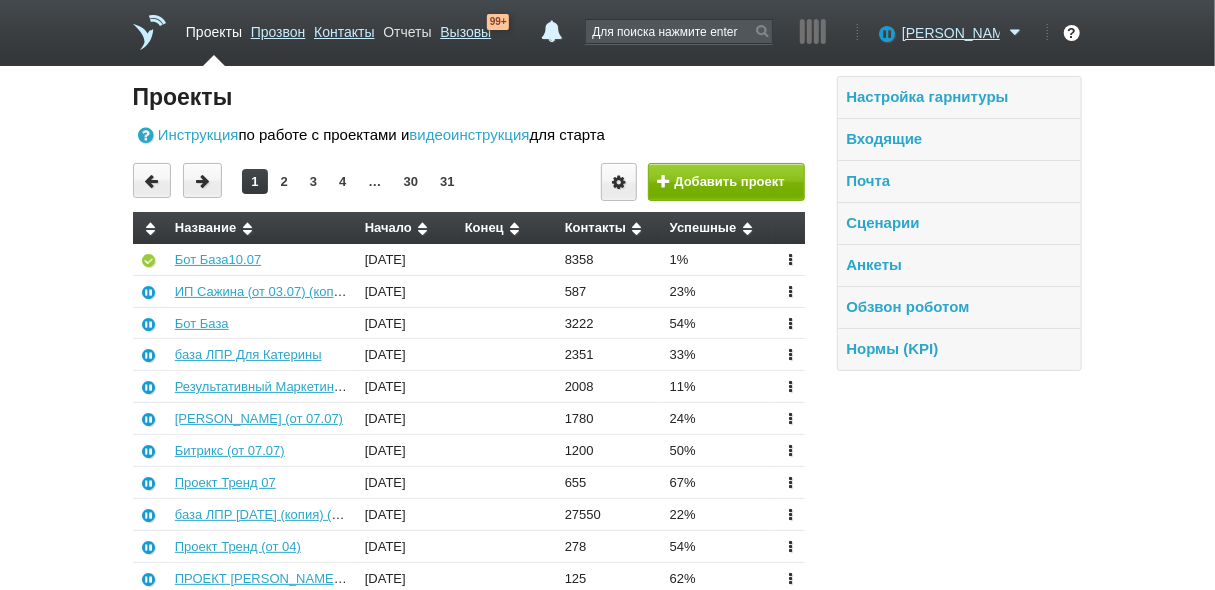 click on "Отчеты" at bounding box center [407, 28] 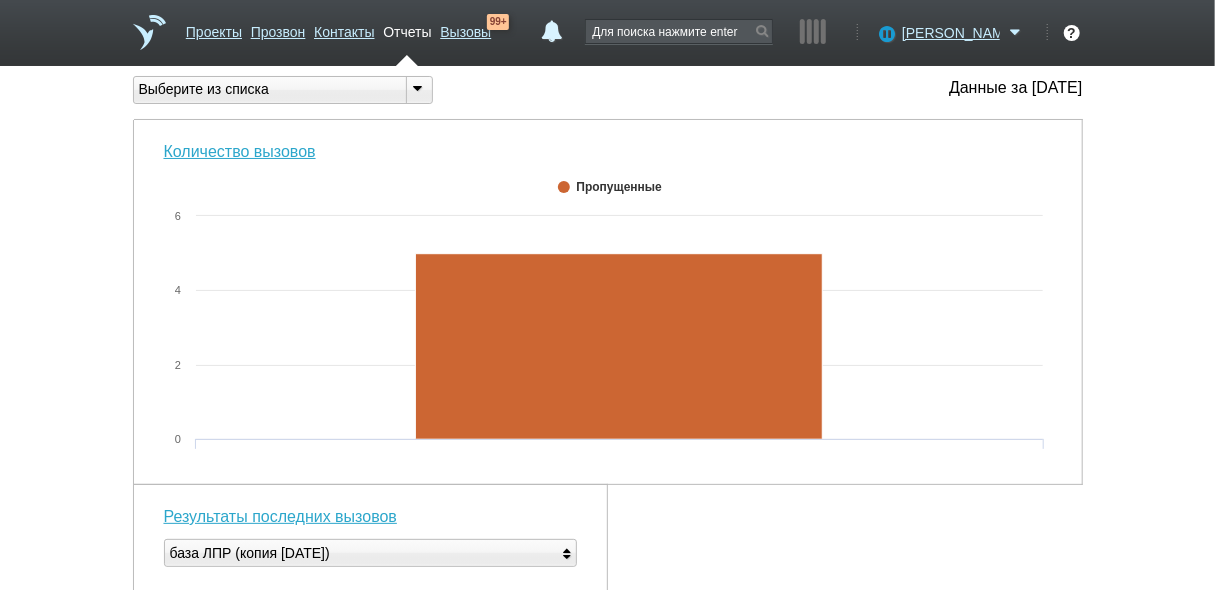 click at bounding box center (418, 88) 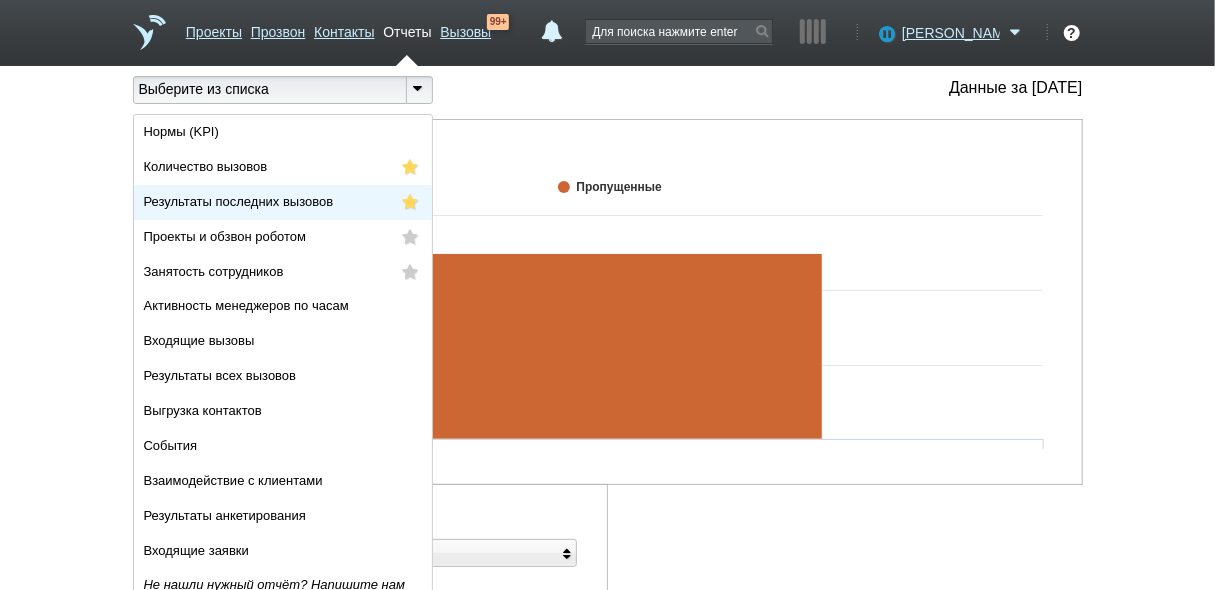 click on "Результаты последних вызовов" at bounding box center (283, 202) 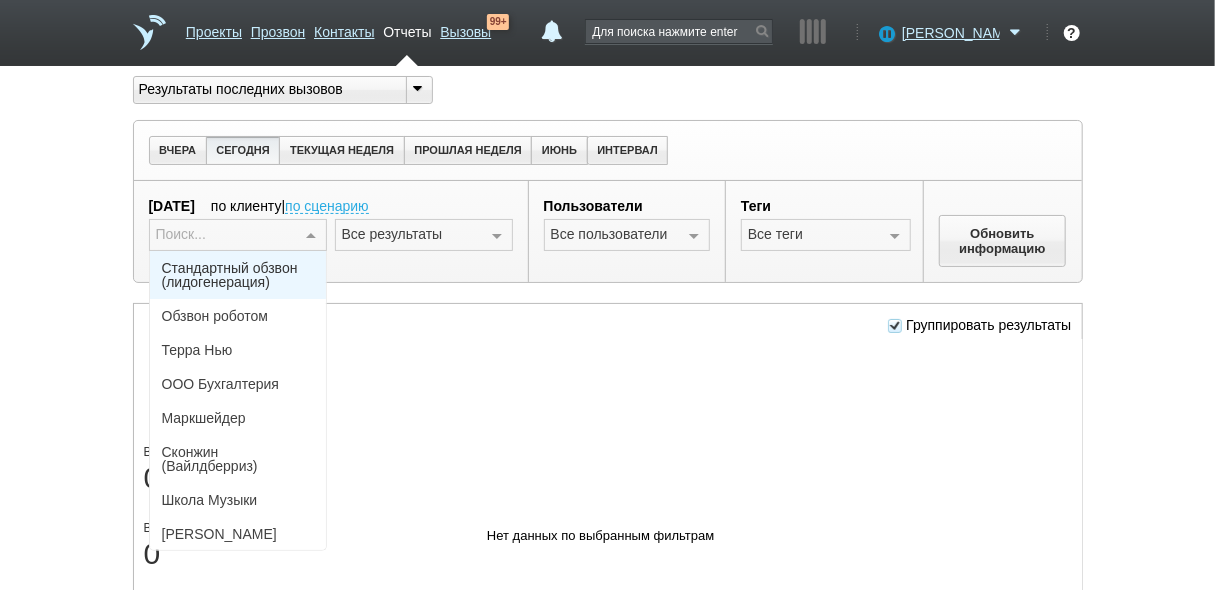 click at bounding box center (311, 236) 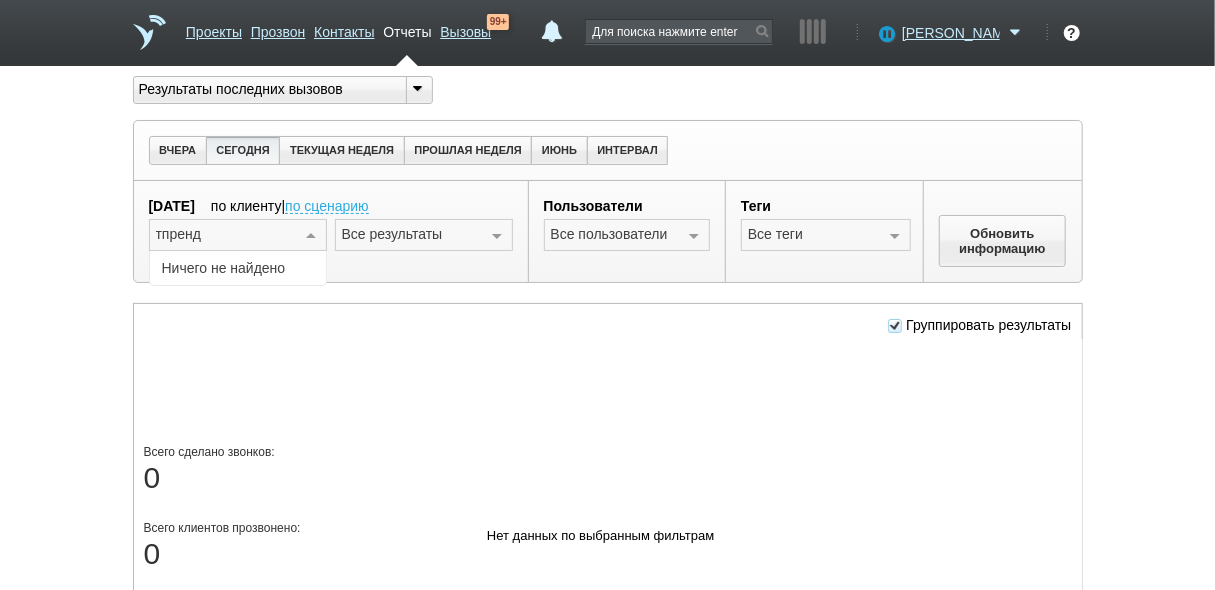 click on "тпренд" at bounding box center (223, 234) 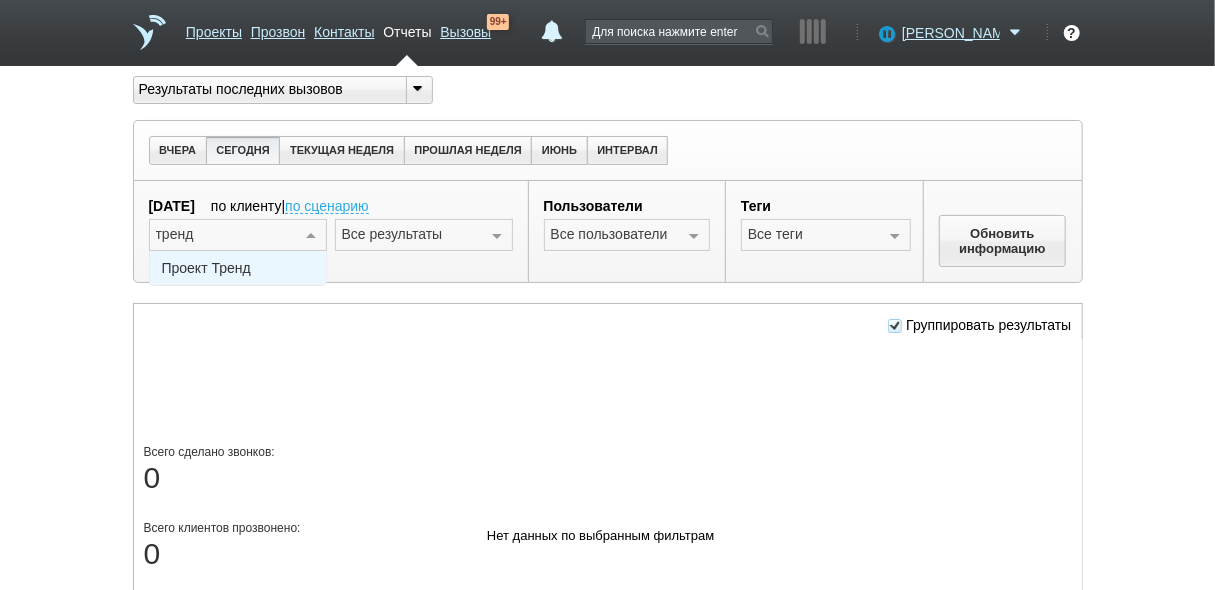 click on "Проект Тренд" at bounding box center [206, 268] 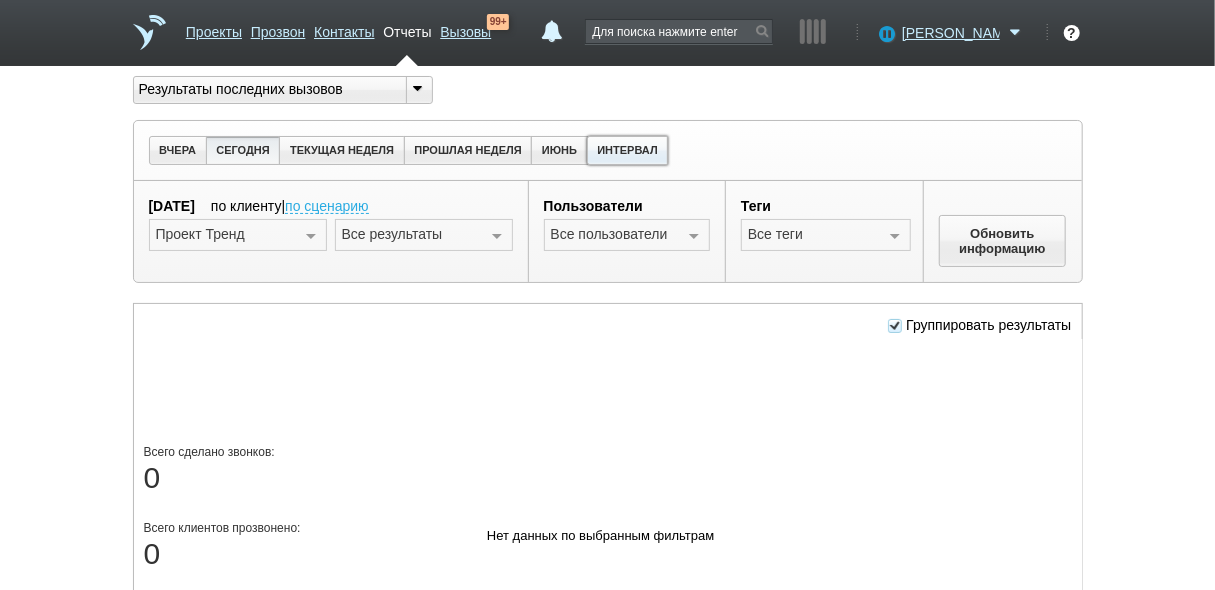 click on "ИНТЕРВАЛ" at bounding box center [628, 150] 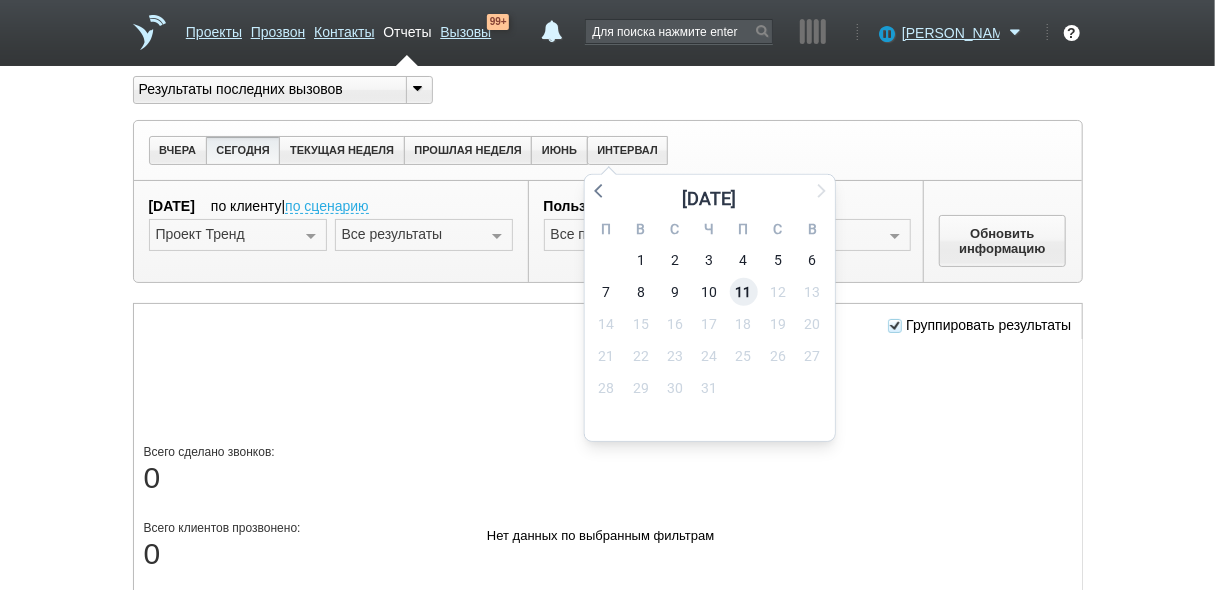 click on "11" at bounding box center [744, 292] 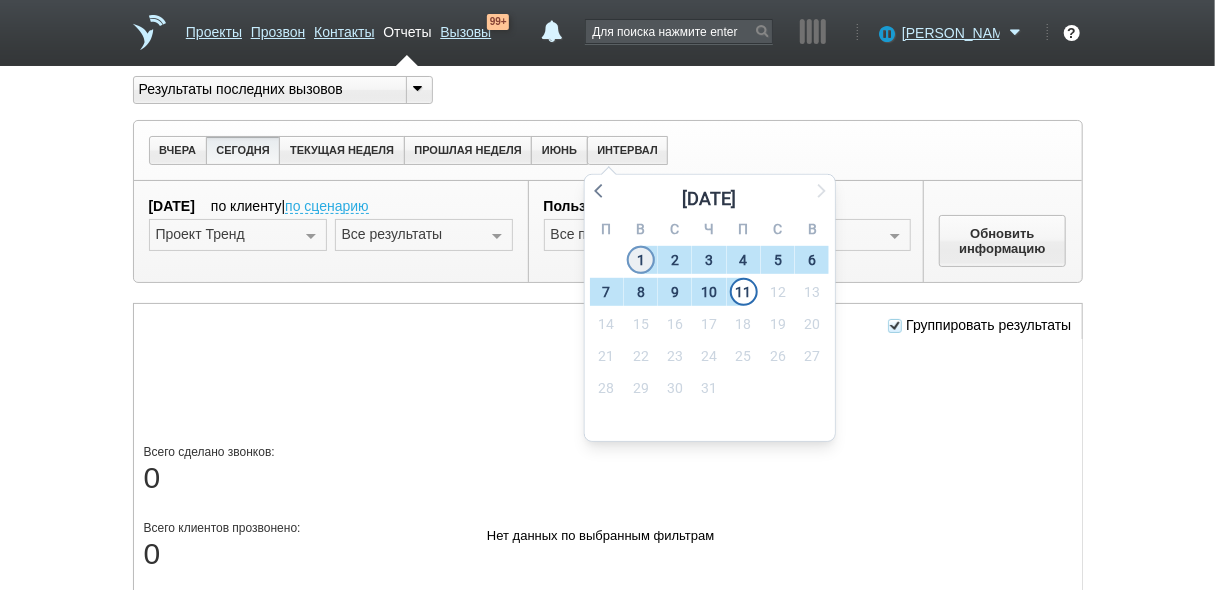 click on "1" at bounding box center (641, 260) 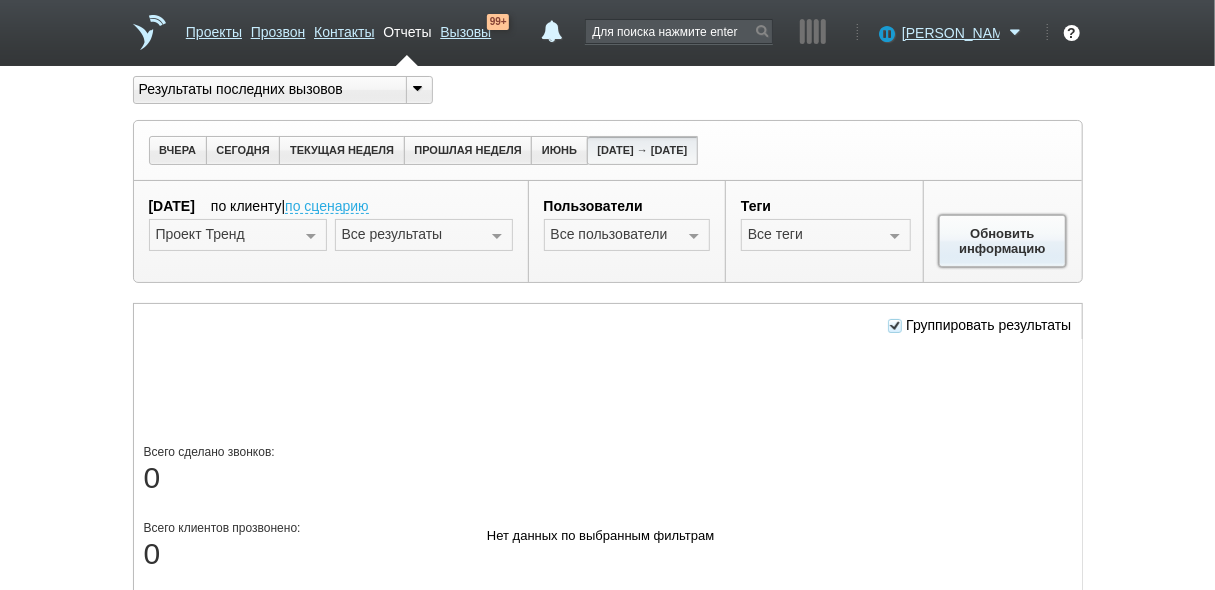 click on "Обновить информацию" at bounding box center (1003, 241) 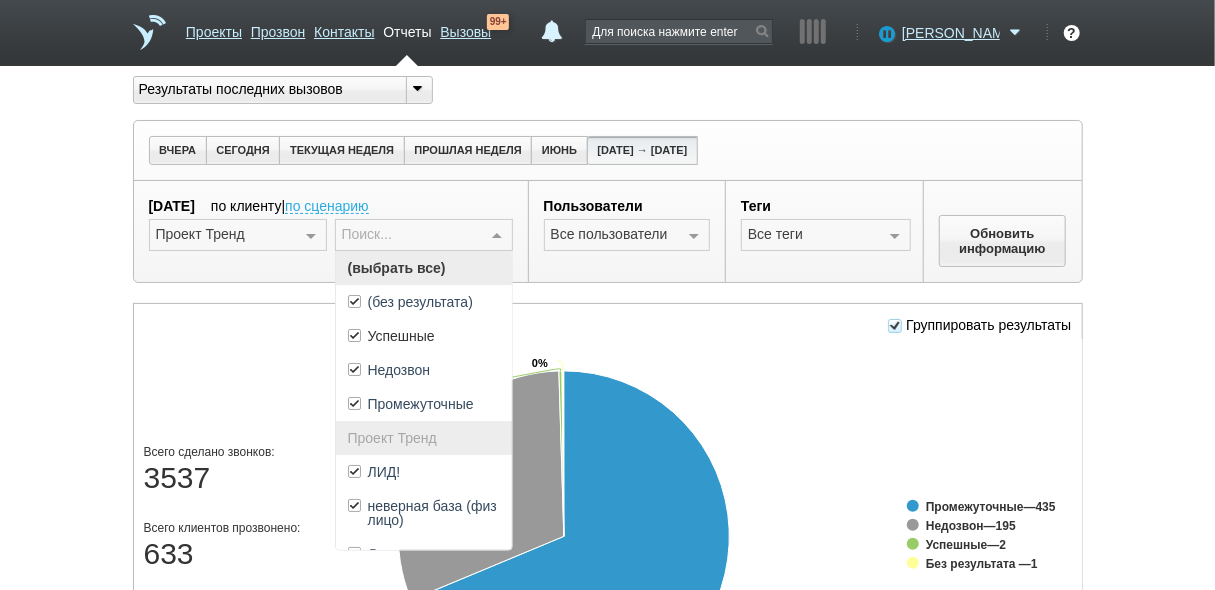 click at bounding box center (497, 236) 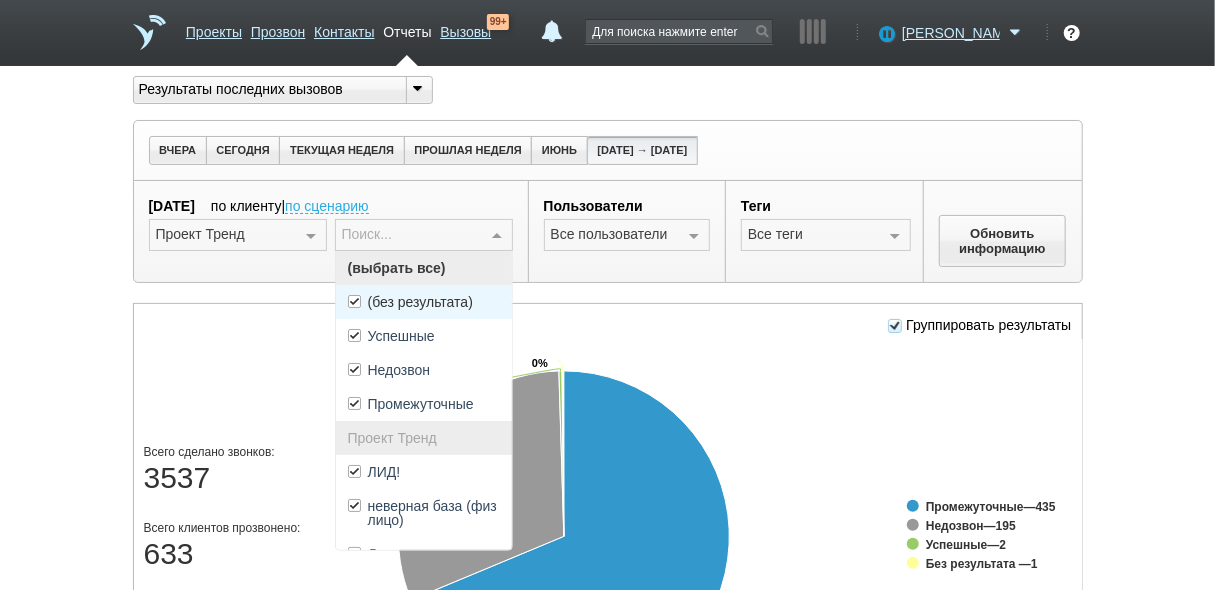 click on "(без результата)" at bounding box center [420, 302] 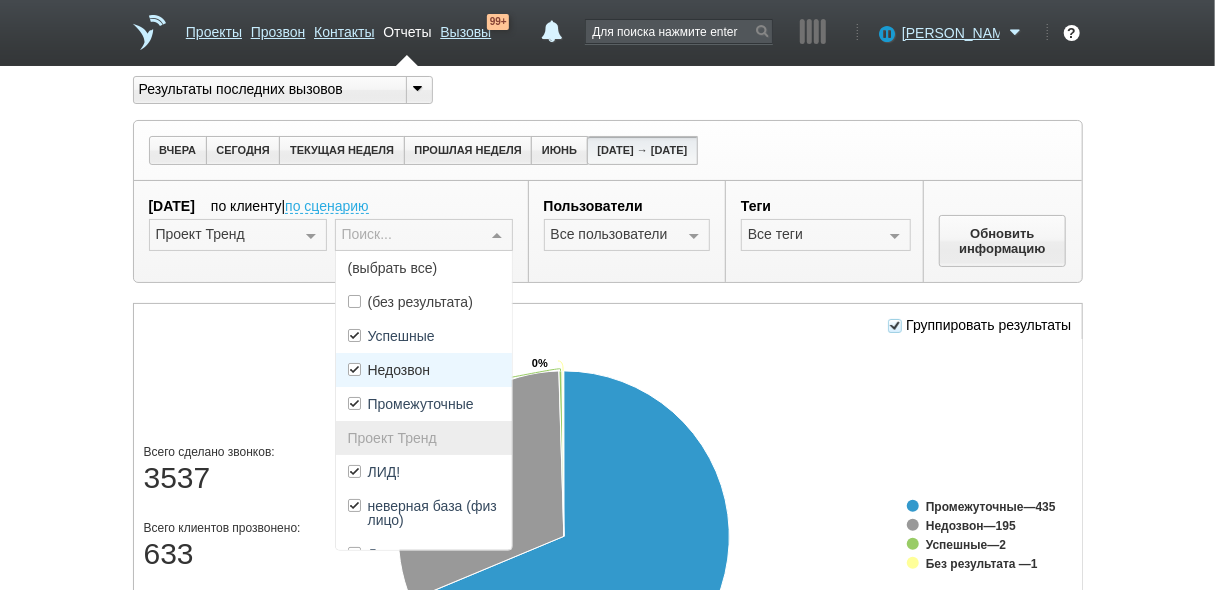 click on "Недозвон" at bounding box center (399, 370) 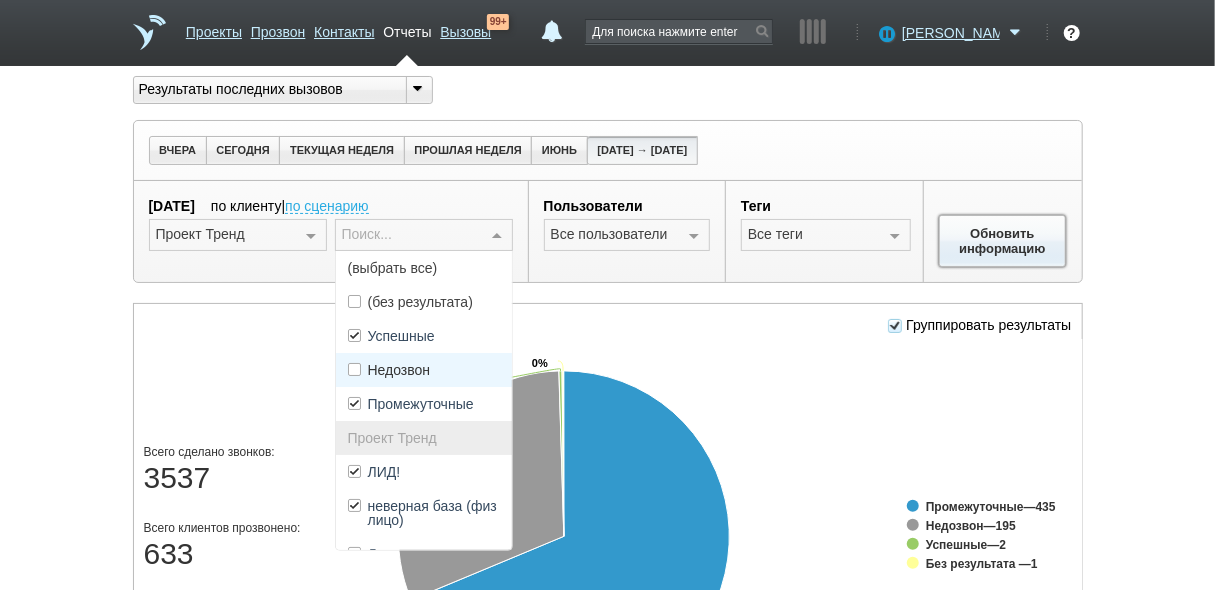 click on "Обновить информацию" at bounding box center (1003, 241) 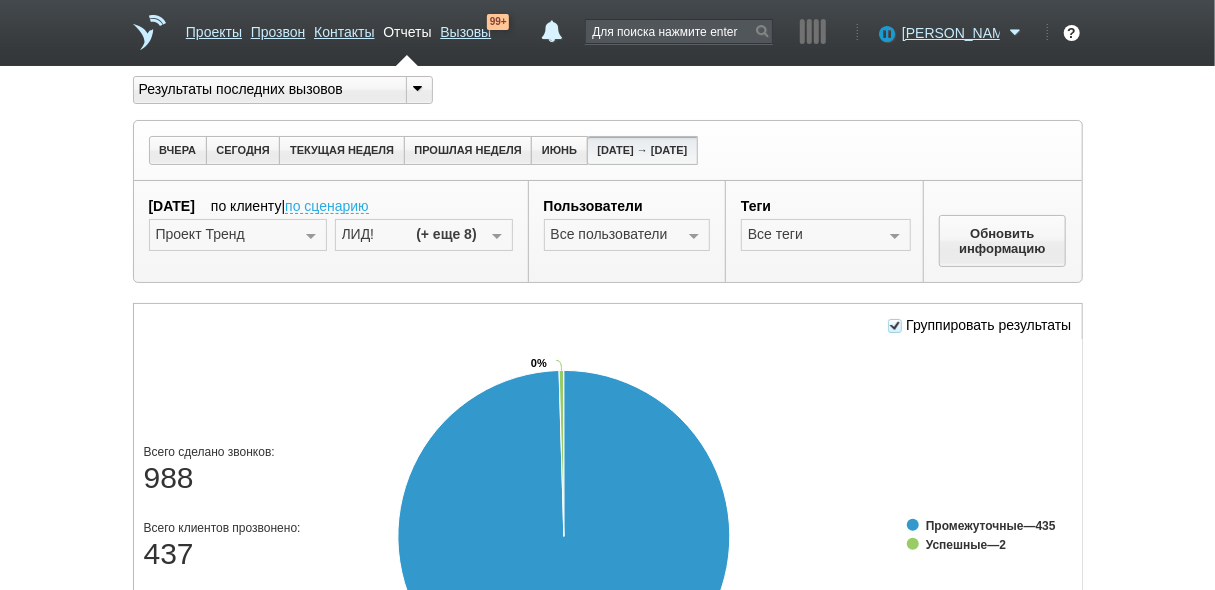 click at bounding box center (497, 236) 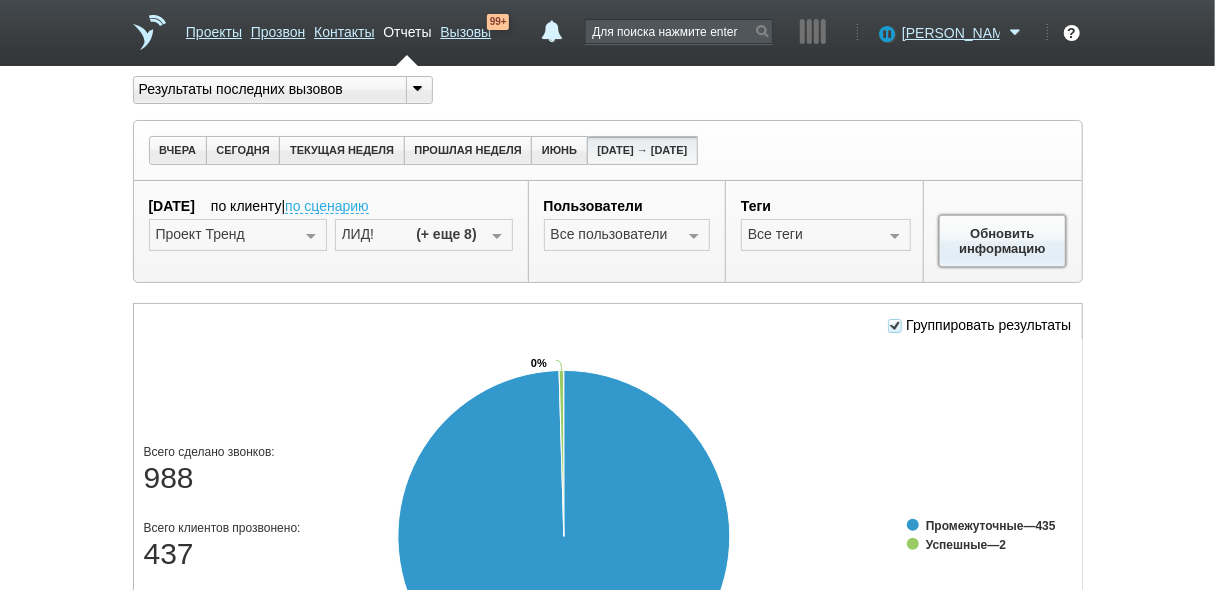 click on "Обновить информацию" at bounding box center (1003, 241) 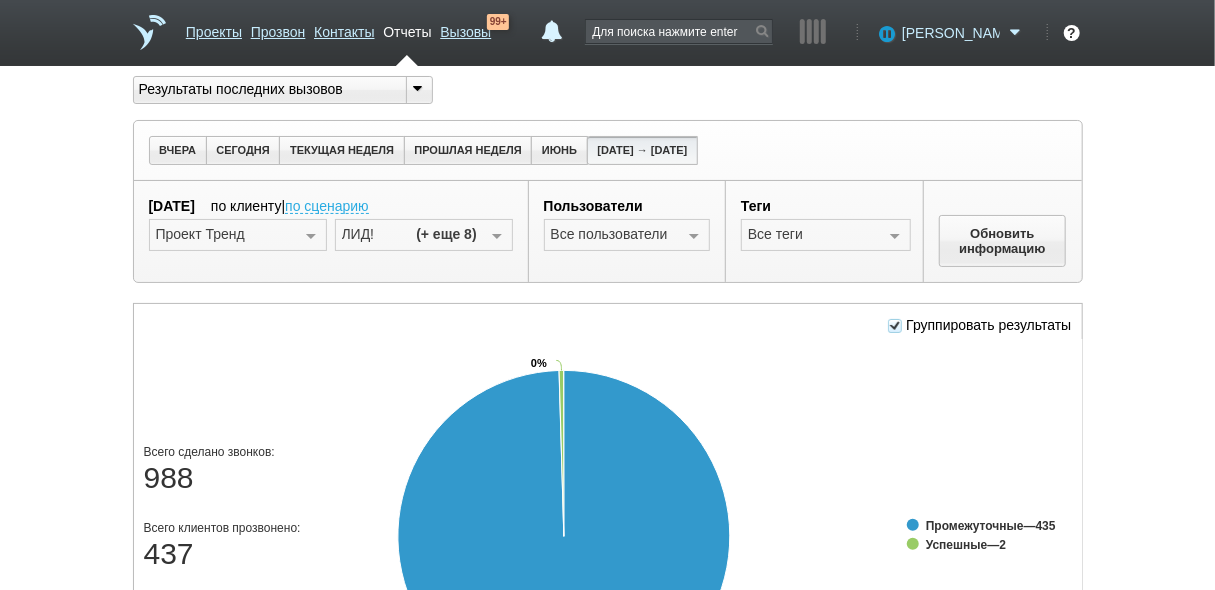 click on "[PERSON_NAME]" at bounding box center (951, 33) 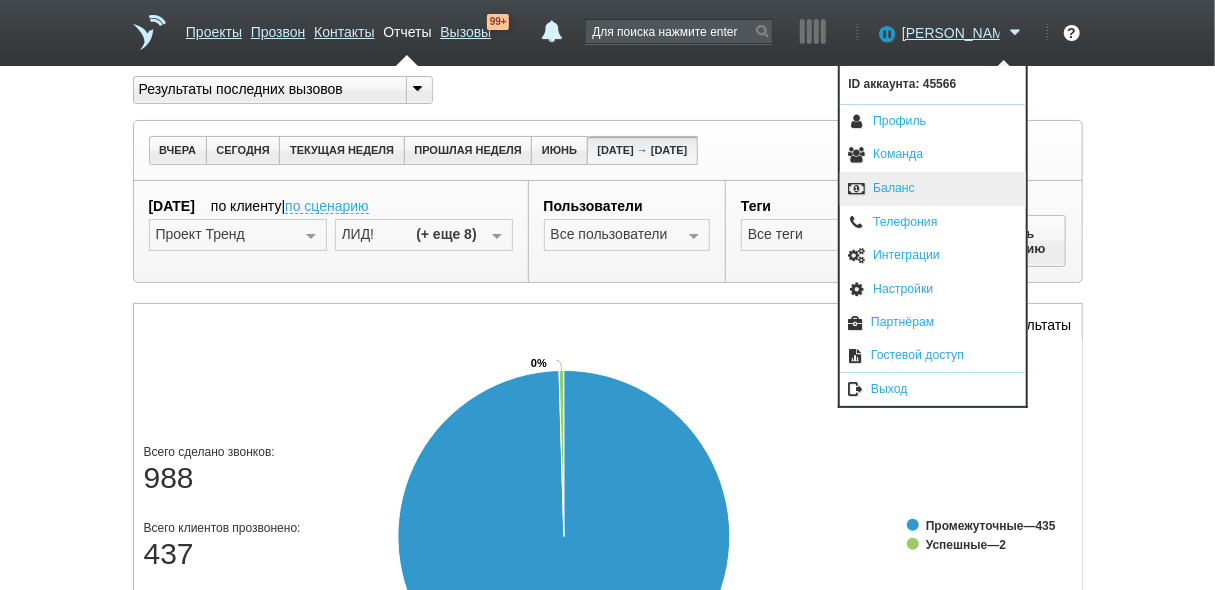 click on "Баланс" at bounding box center (933, 189) 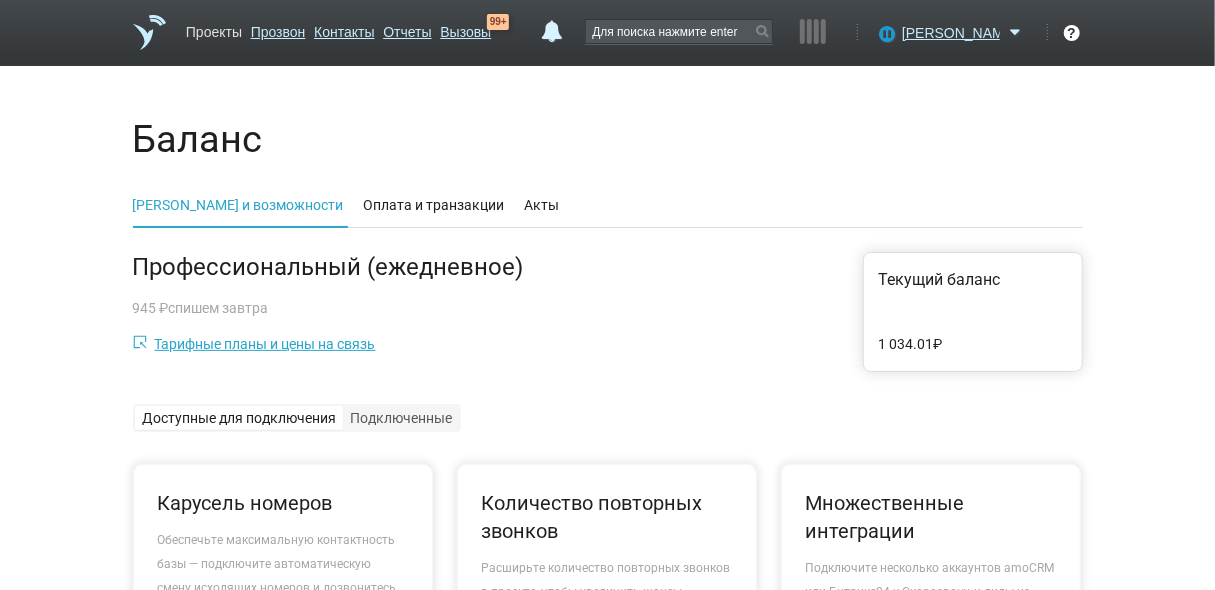 click on "Проекты" at bounding box center (214, 28) 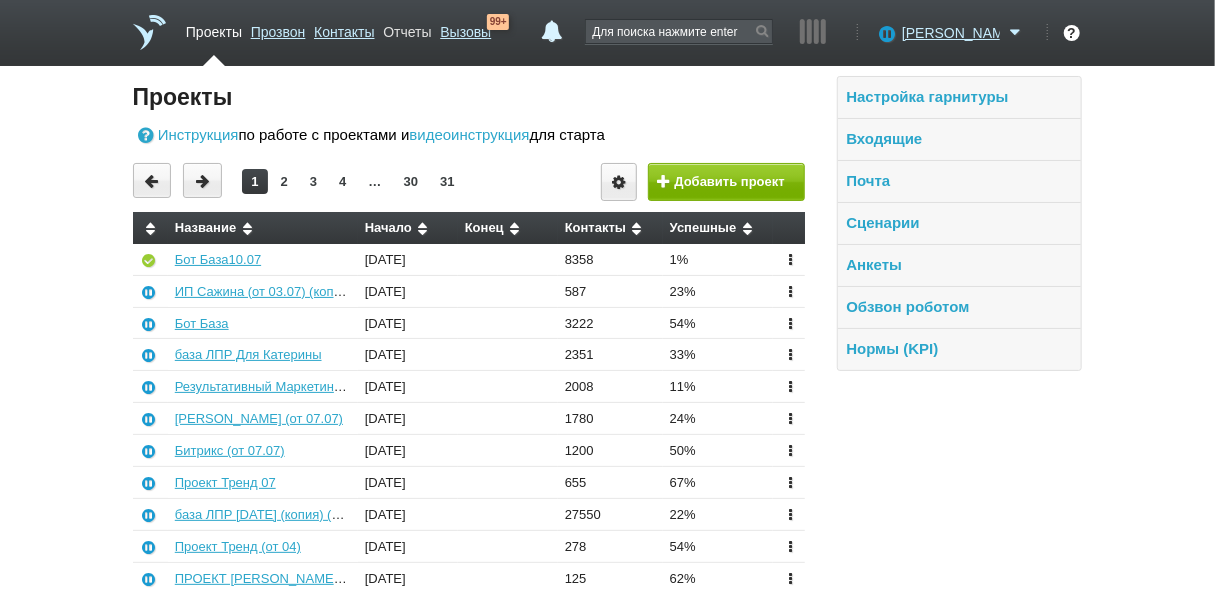 click on "Отчеты" at bounding box center [407, 28] 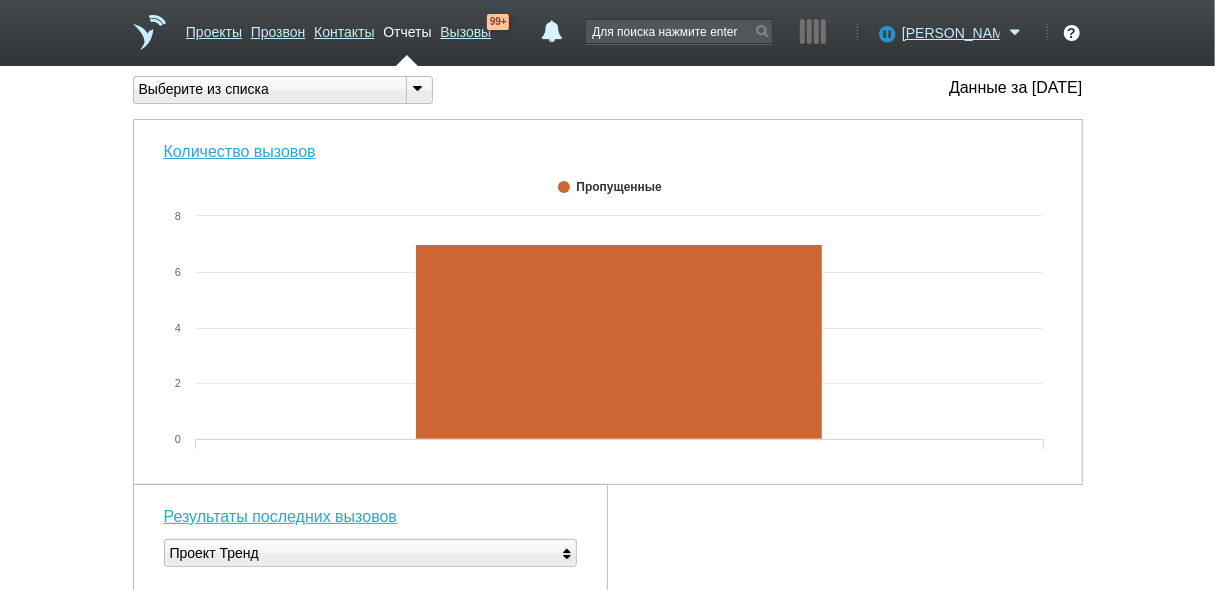 click at bounding box center [418, 88] 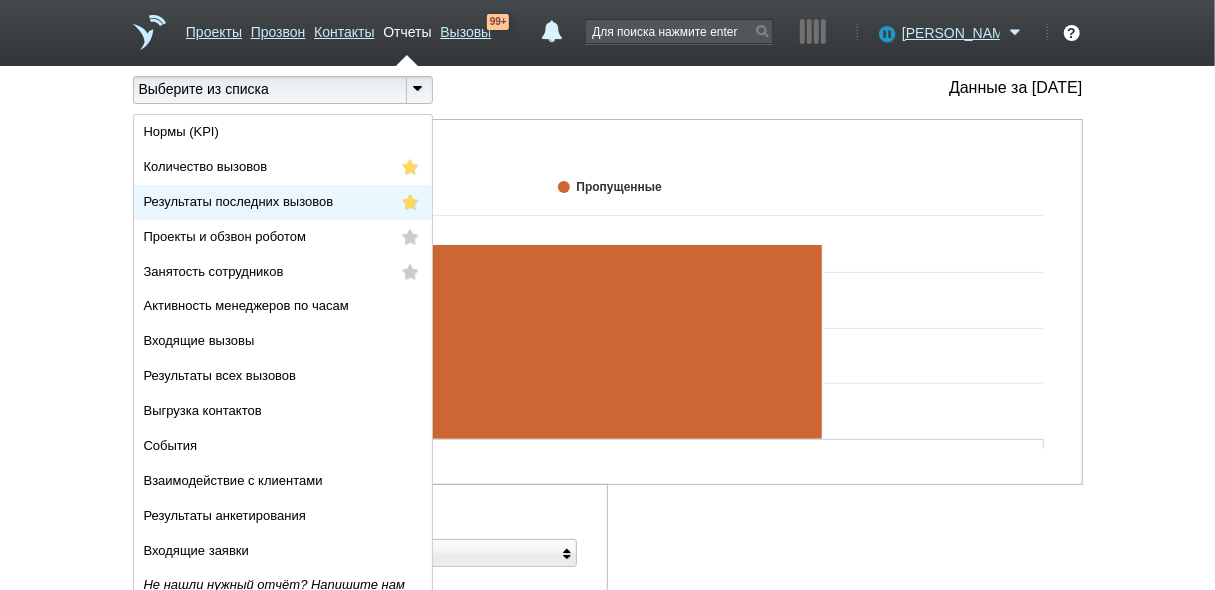 click on "Результаты последних вызовов" at bounding box center [239, 201] 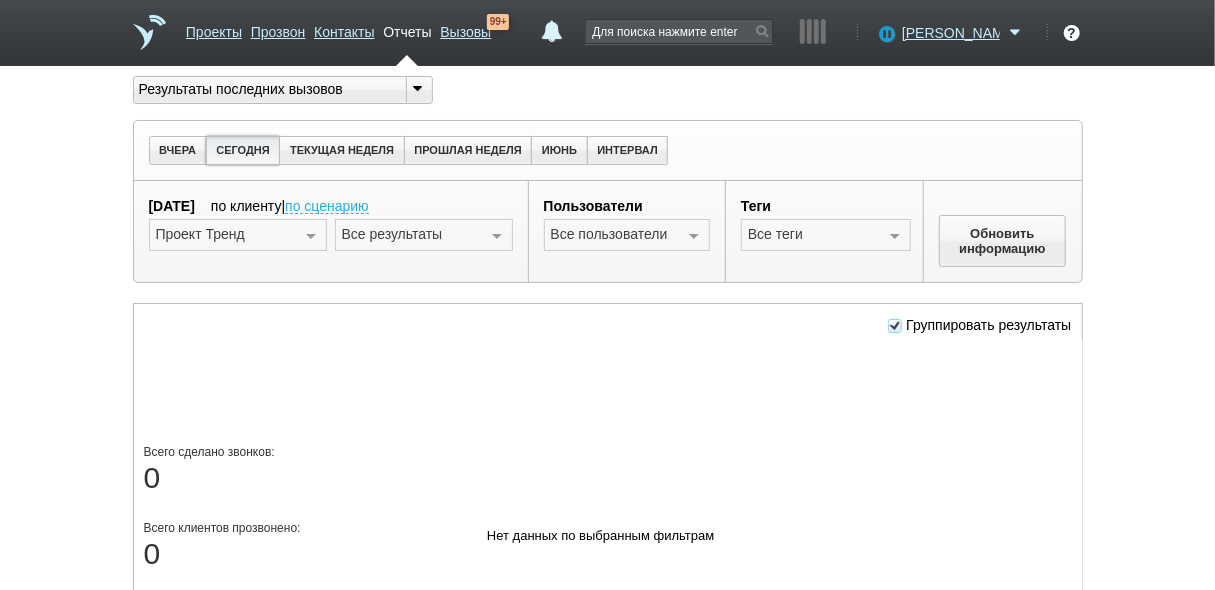 drag, startPoint x: 228, startPoint y: 155, endPoint x: 209, endPoint y: 150, distance: 19.646883 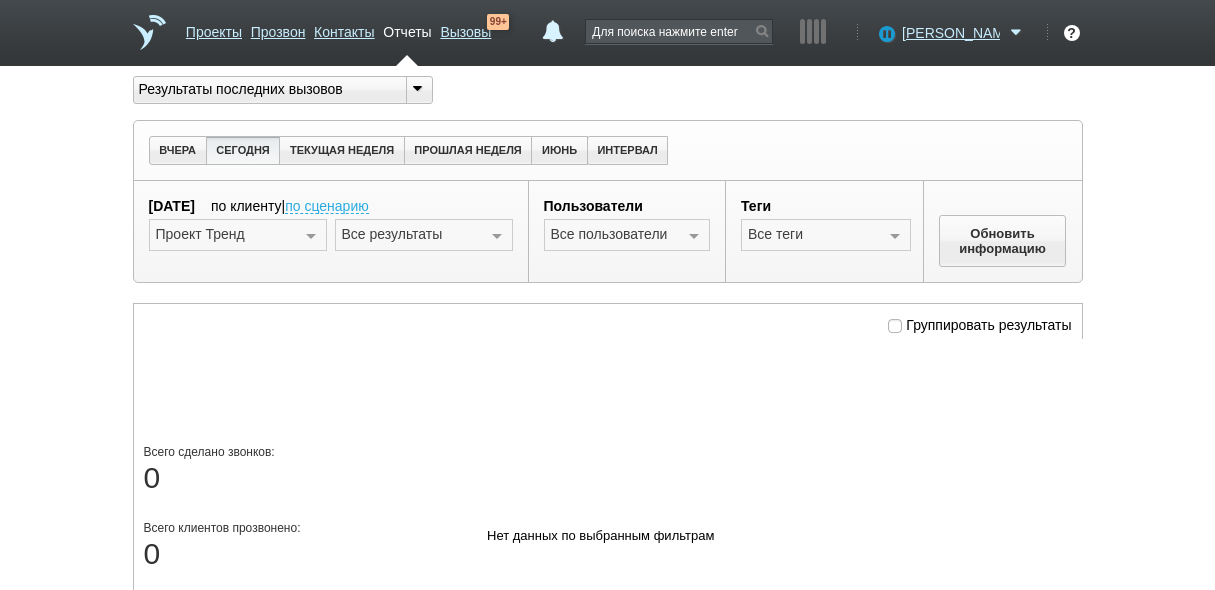 scroll, scrollTop: 0, scrollLeft: 0, axis: both 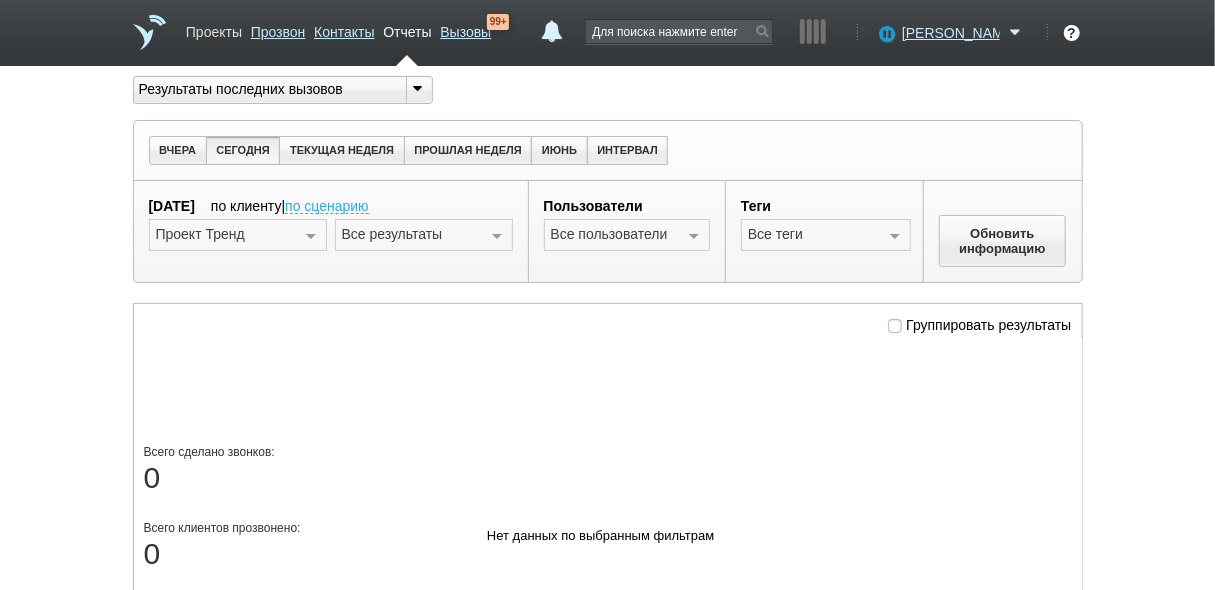 click on "Проекты" at bounding box center [214, 28] 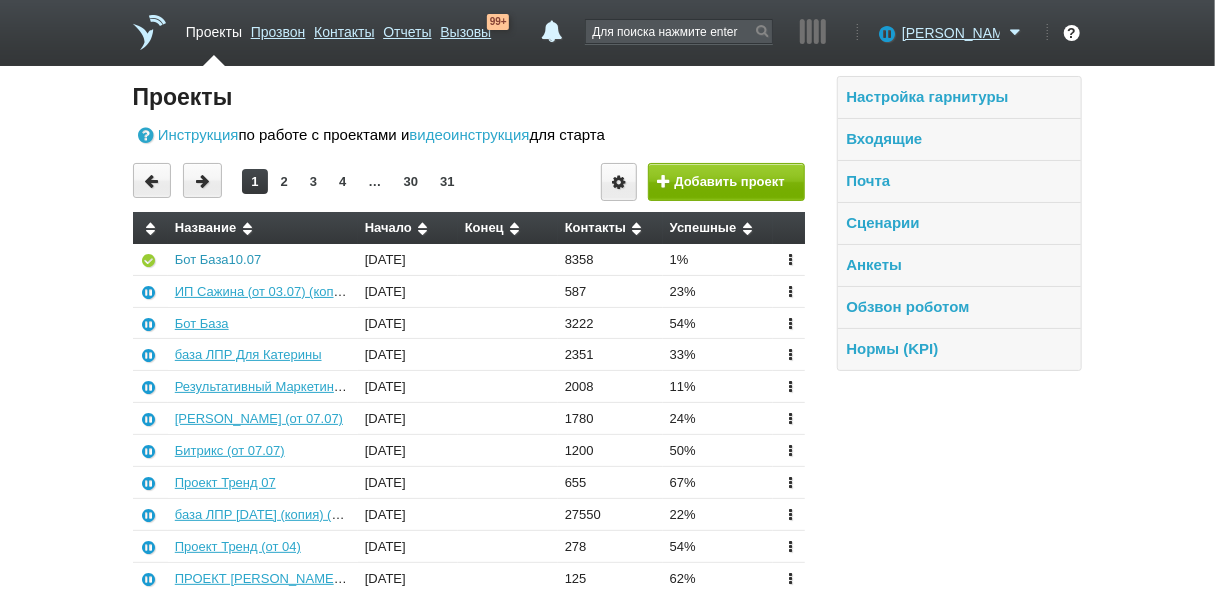 click on "Бот База10.07" at bounding box center (218, 259) 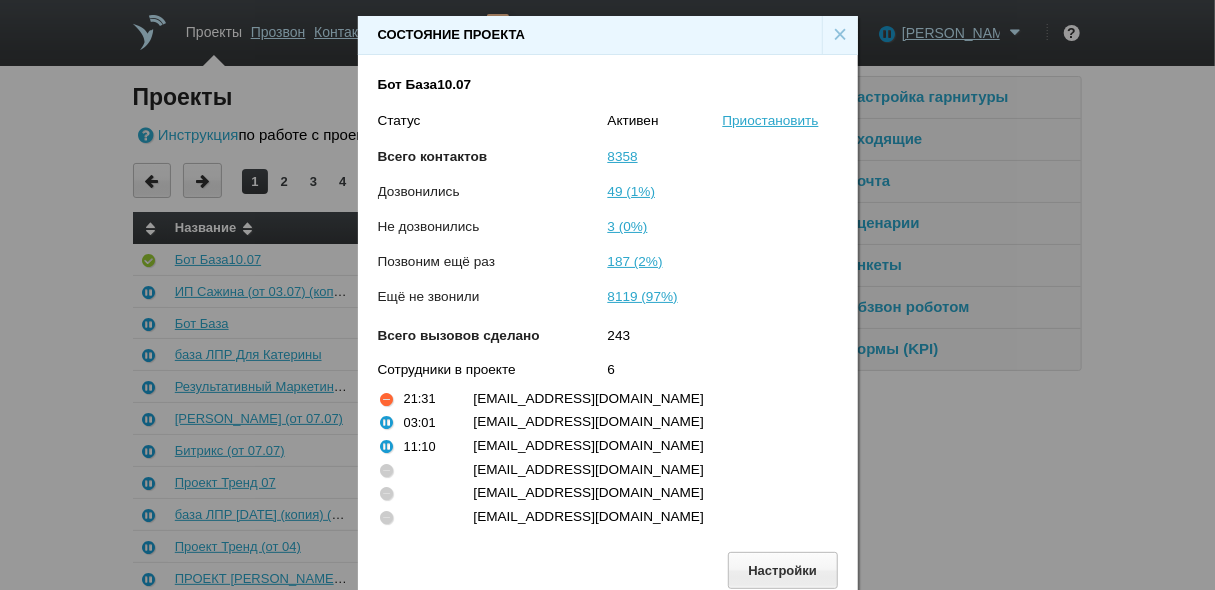 click on "×" at bounding box center (840, 35) 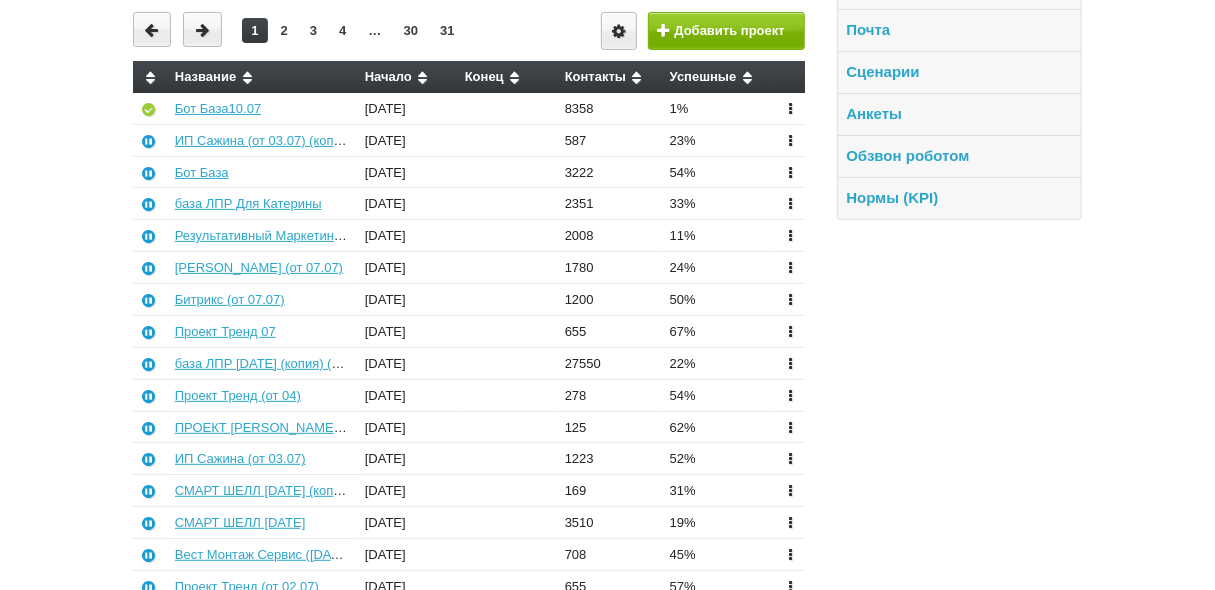 scroll, scrollTop: 160, scrollLeft: 0, axis: vertical 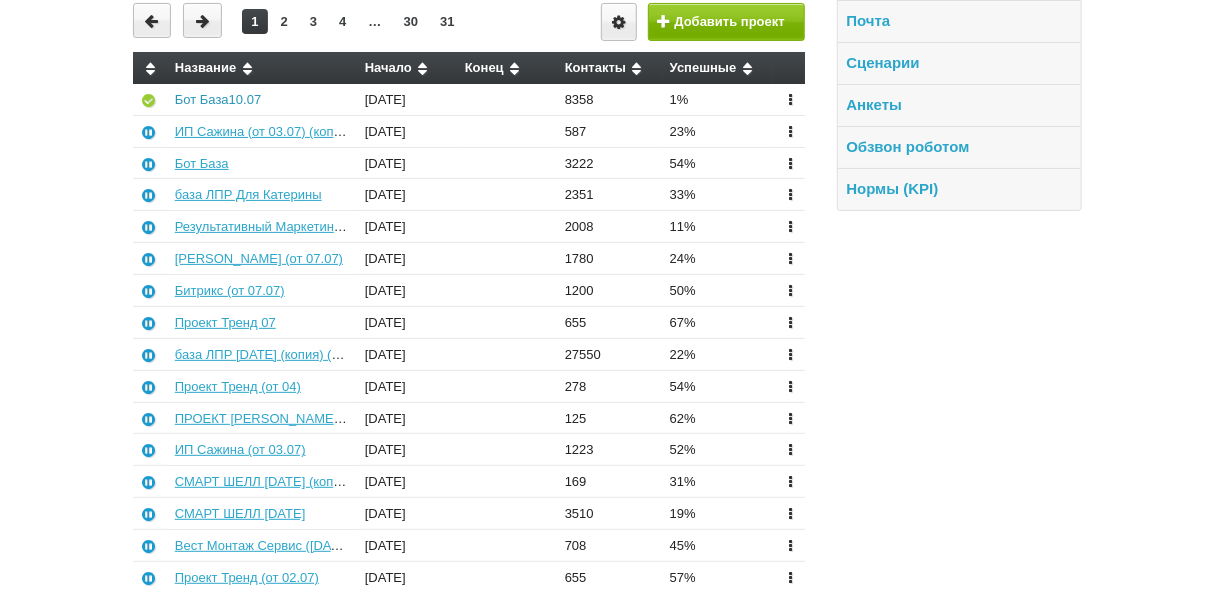 click on "Бот База10.07" at bounding box center [218, 99] 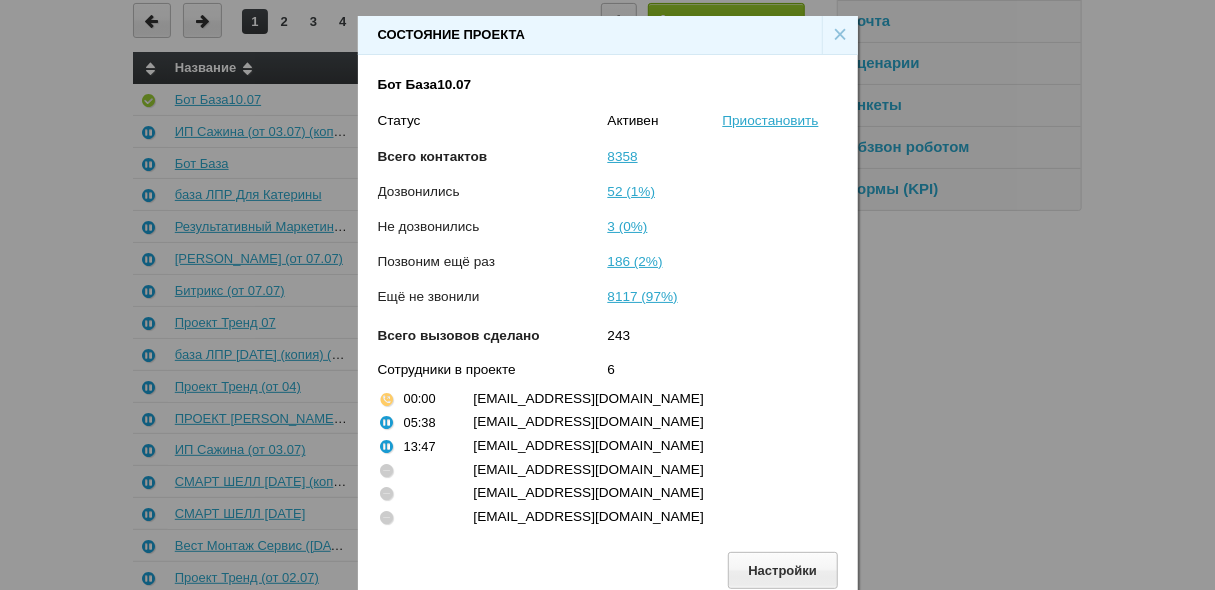 click on "×" at bounding box center (840, 35) 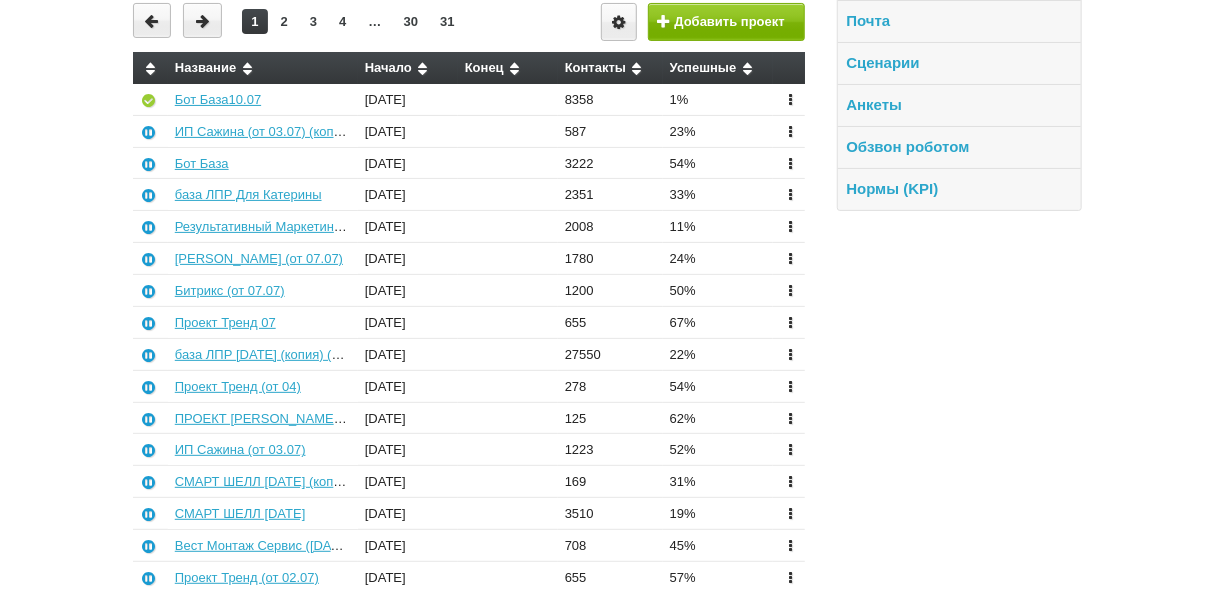 click at bounding box center [790, 322] 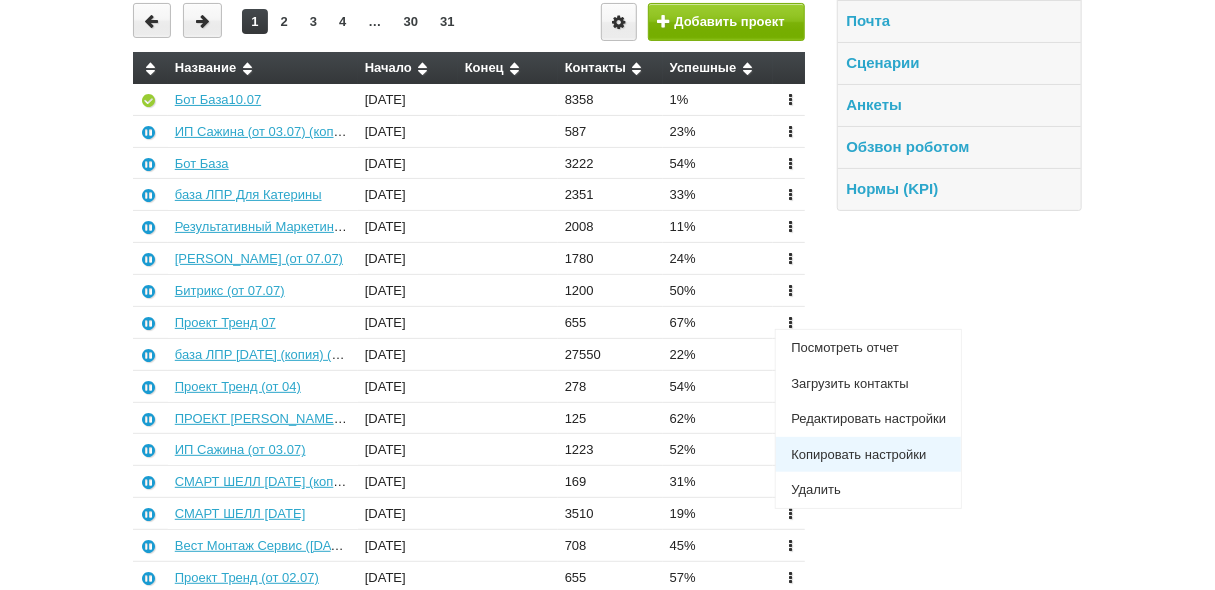click on "Копировать настройки" at bounding box center (868, 455) 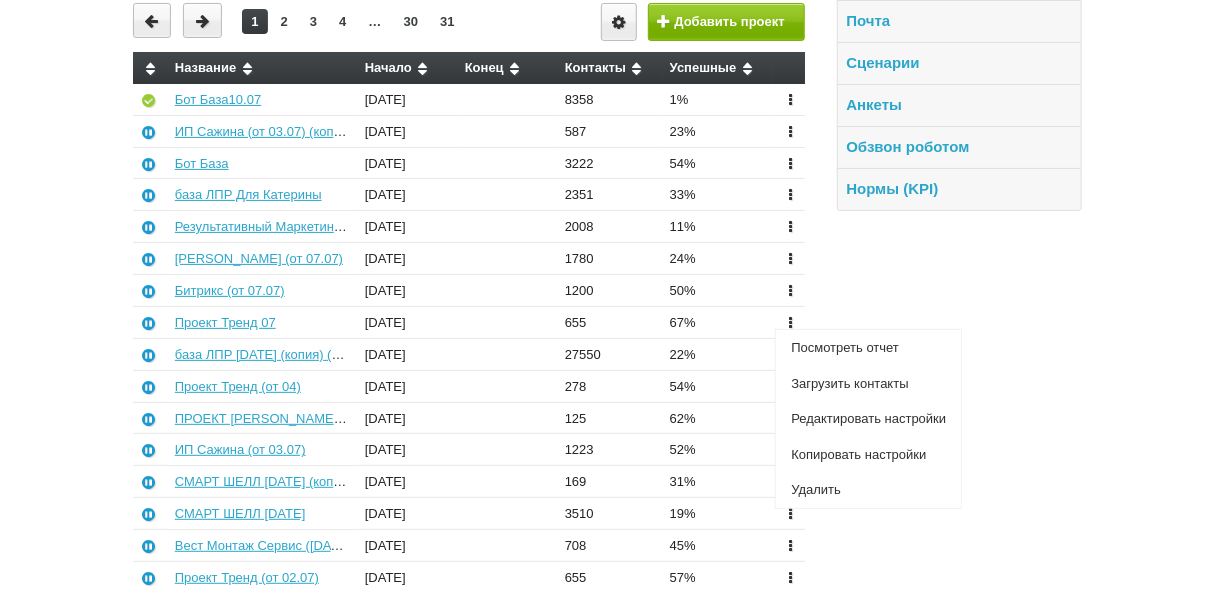 scroll, scrollTop: 0, scrollLeft: 0, axis: both 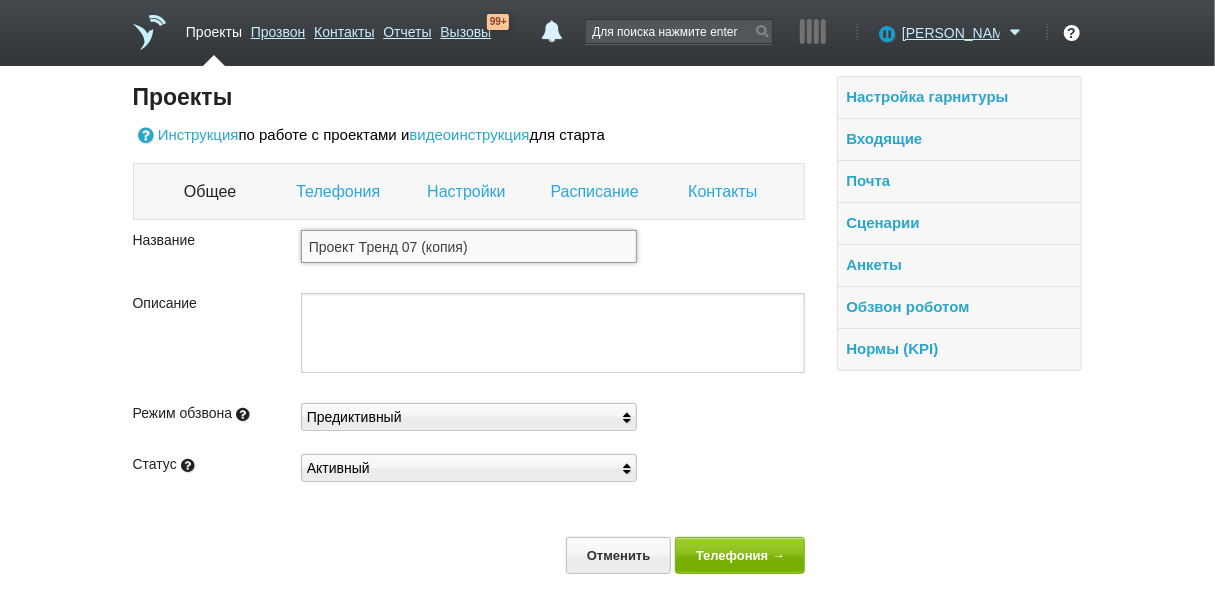 drag, startPoint x: 497, startPoint y: 251, endPoint x: 401, endPoint y: 240, distance: 96.62815 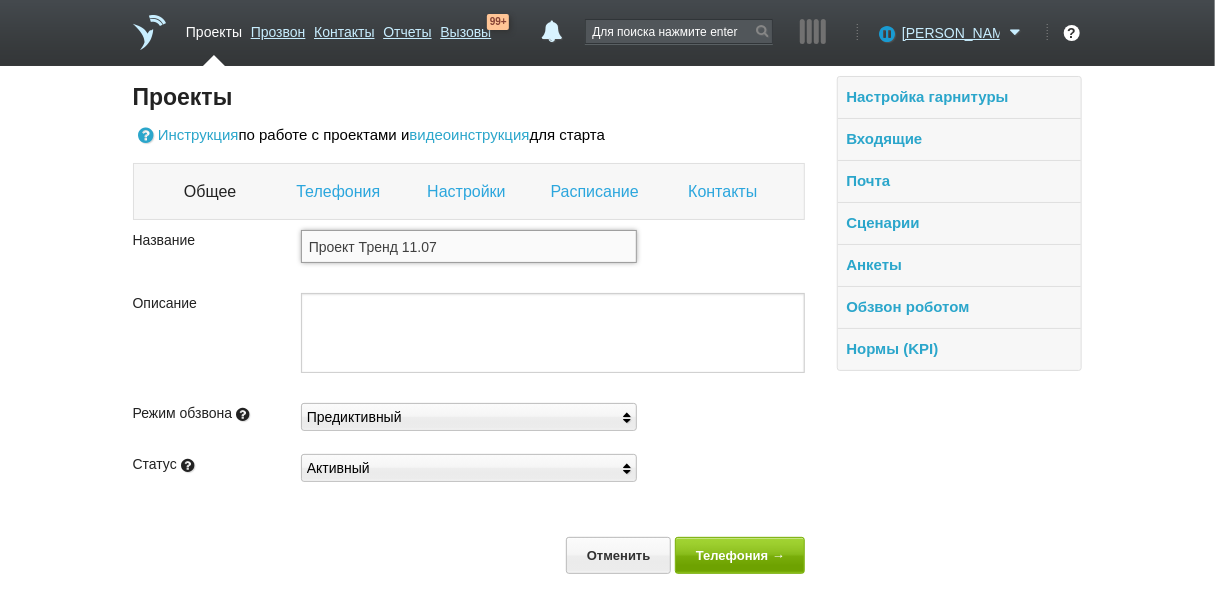 type on "Проект Тренд 11.07" 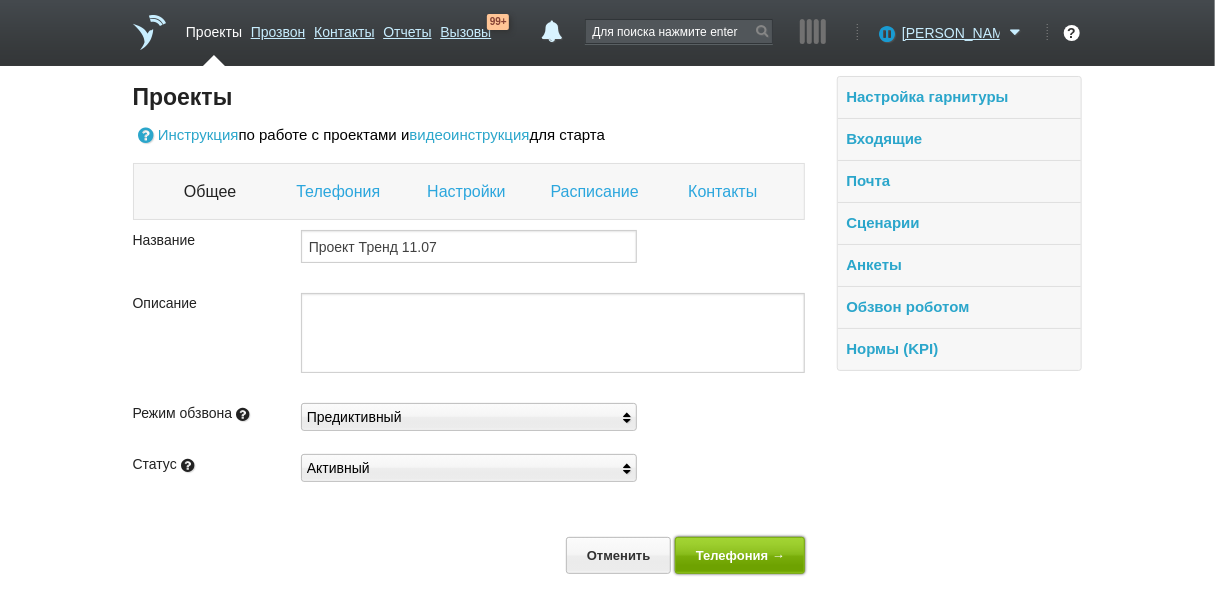 click on "Телефония →" at bounding box center (740, 555) 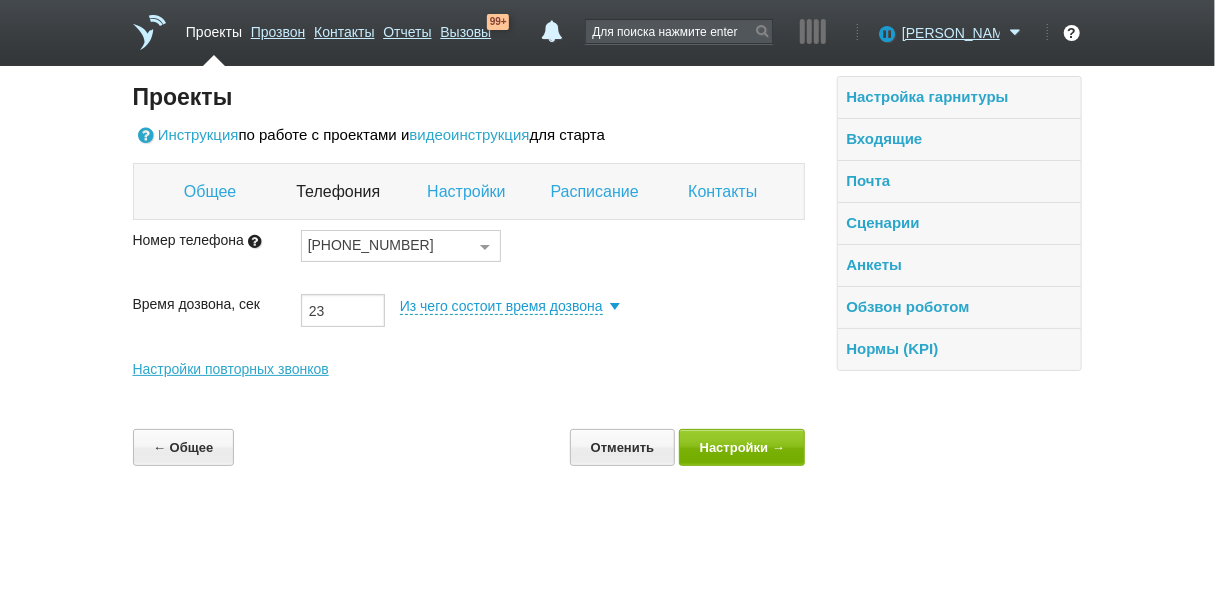 click at bounding box center [485, 247] 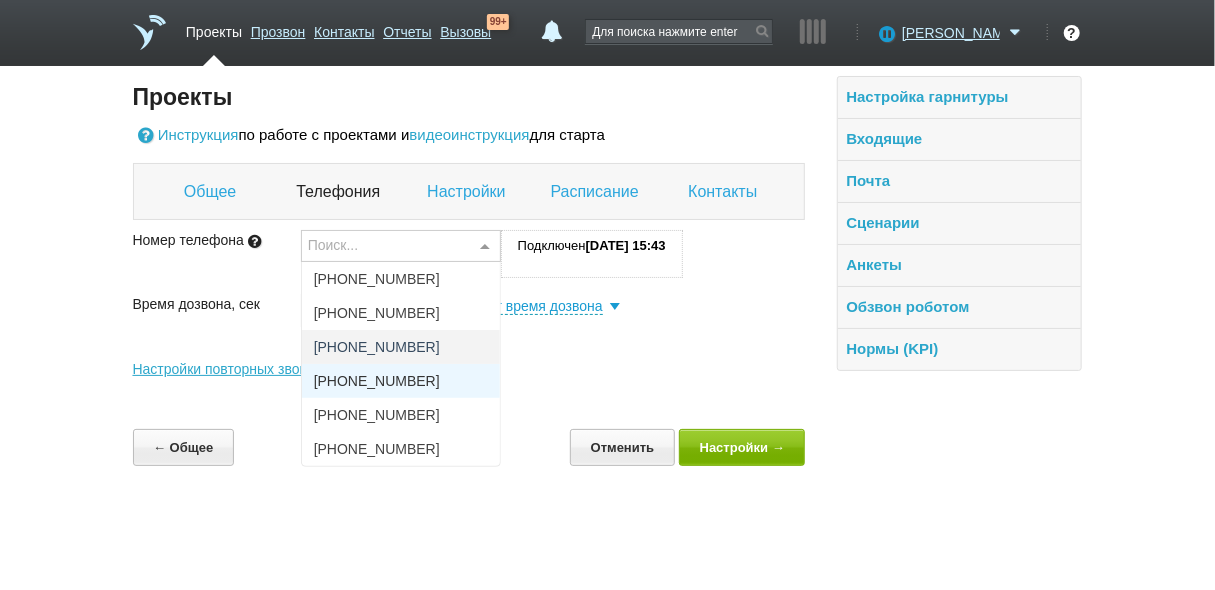 click on "[PHONE_NUMBER]" at bounding box center [401, 381] 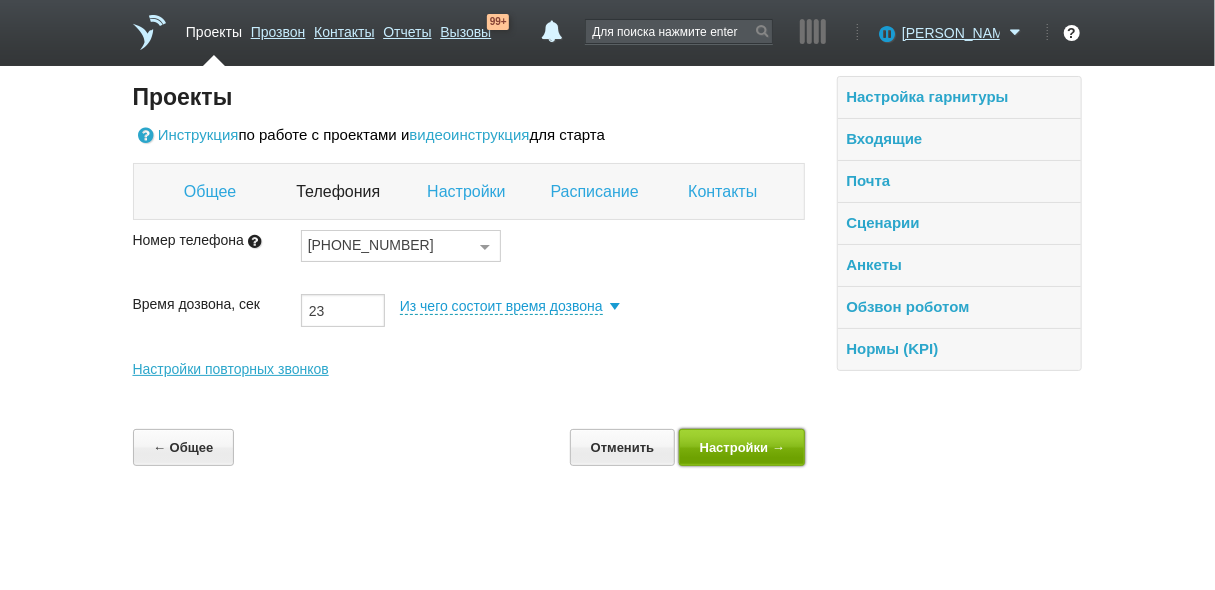 click on "Настройки →" at bounding box center [742, 447] 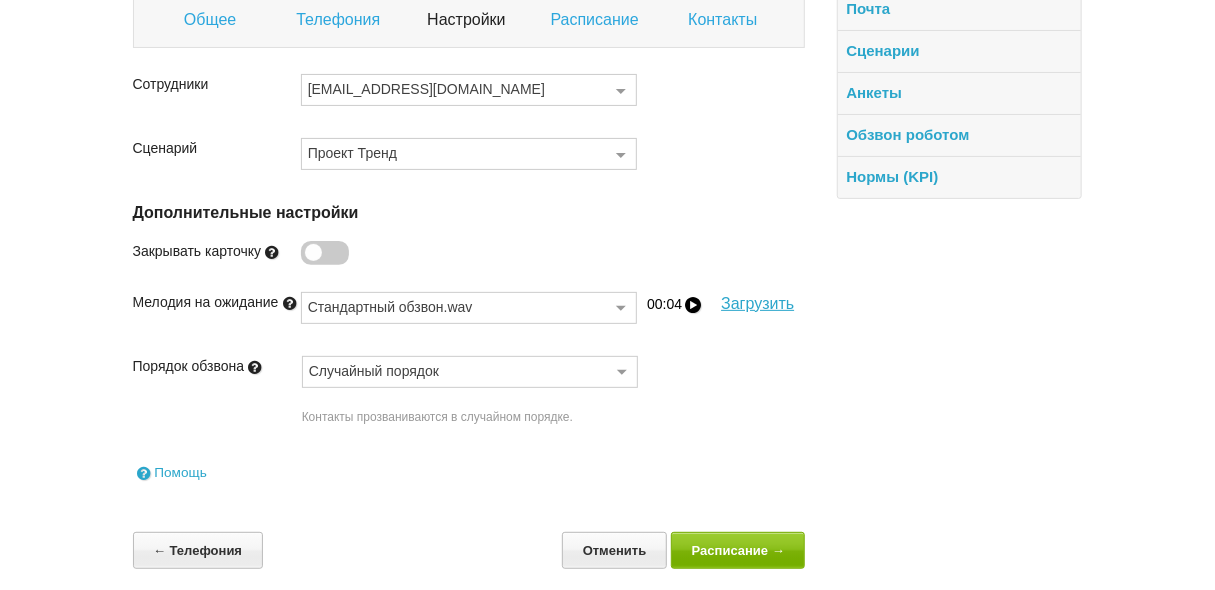 scroll, scrollTop: 181, scrollLeft: 0, axis: vertical 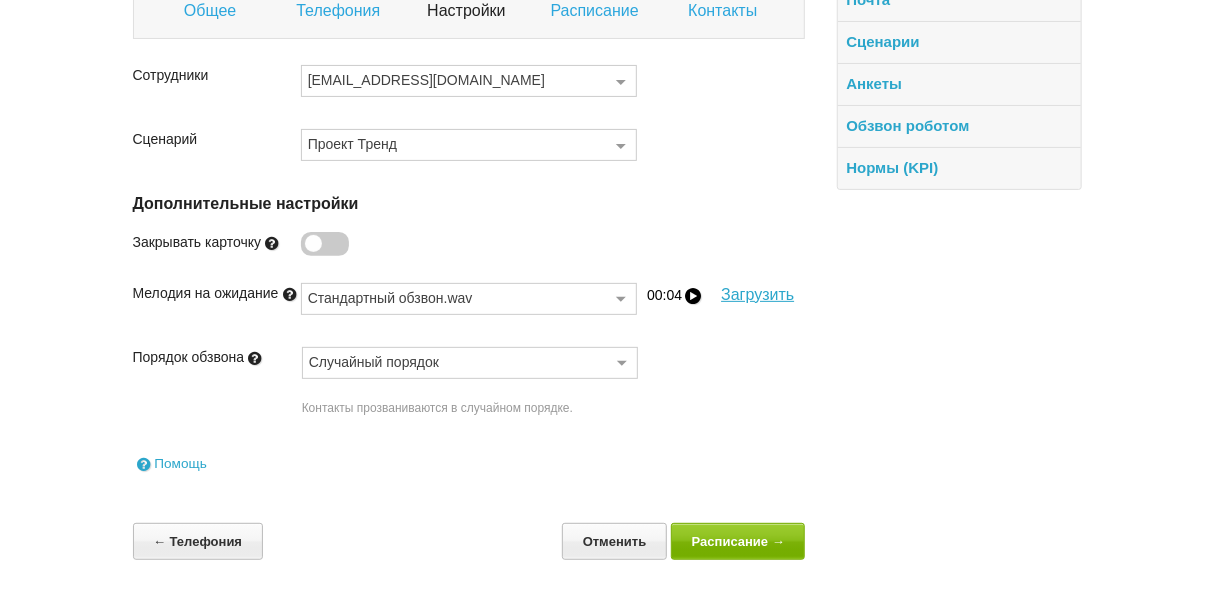 click at bounding box center [621, 82] 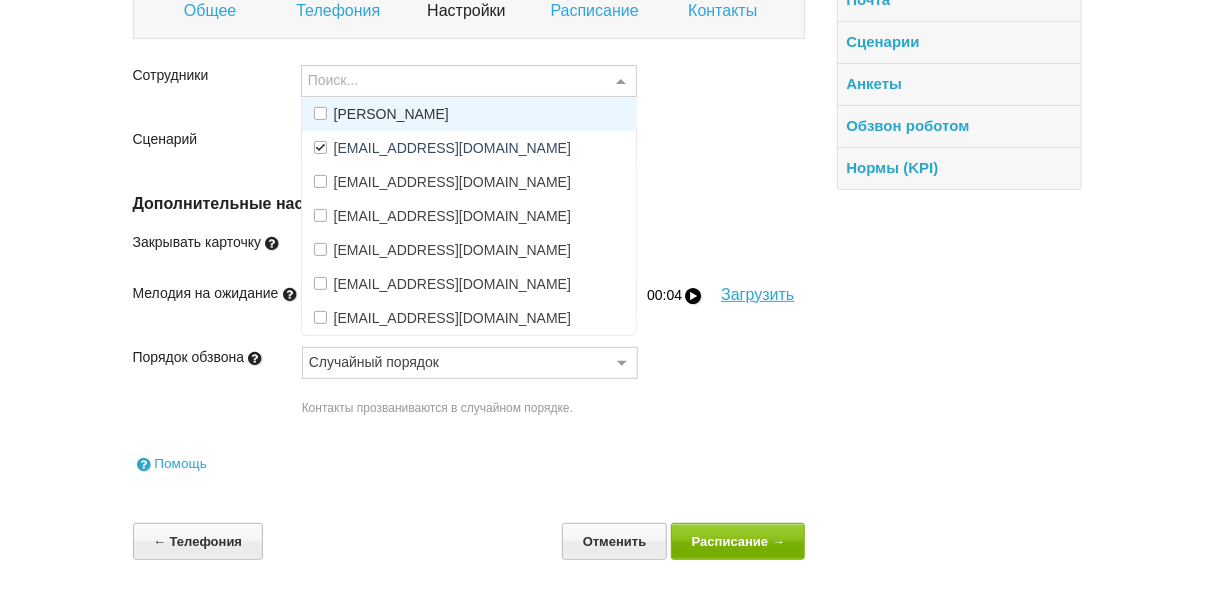 click on "[PERSON_NAME]" at bounding box center [391, 114] 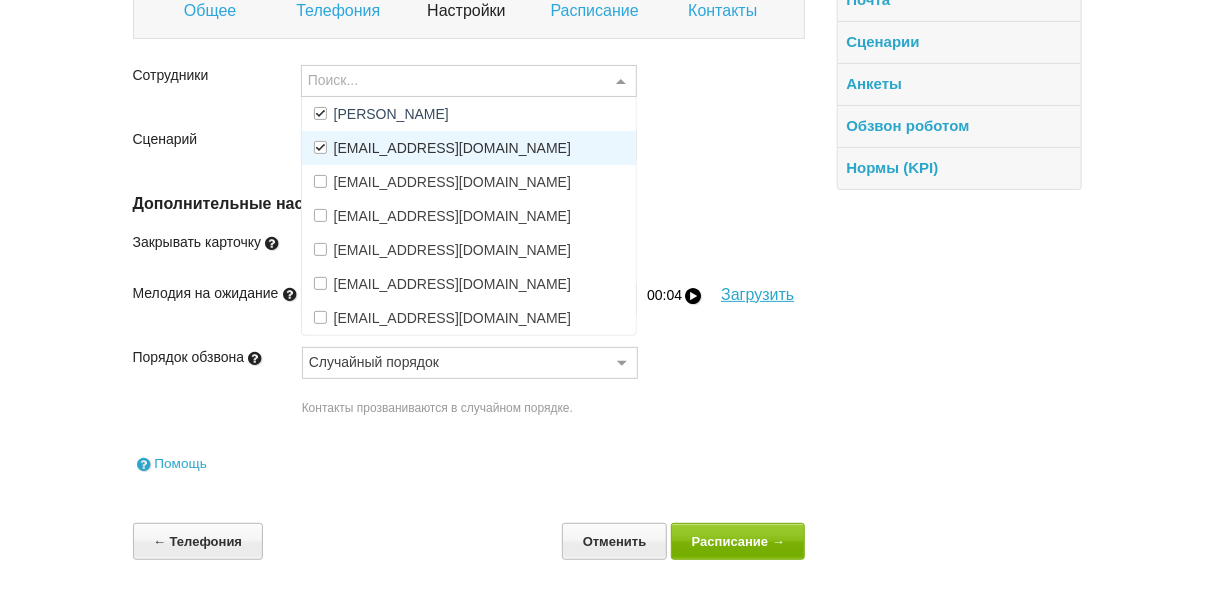click on "[EMAIL_ADDRESS][DOMAIN_NAME]" at bounding box center (469, 148) 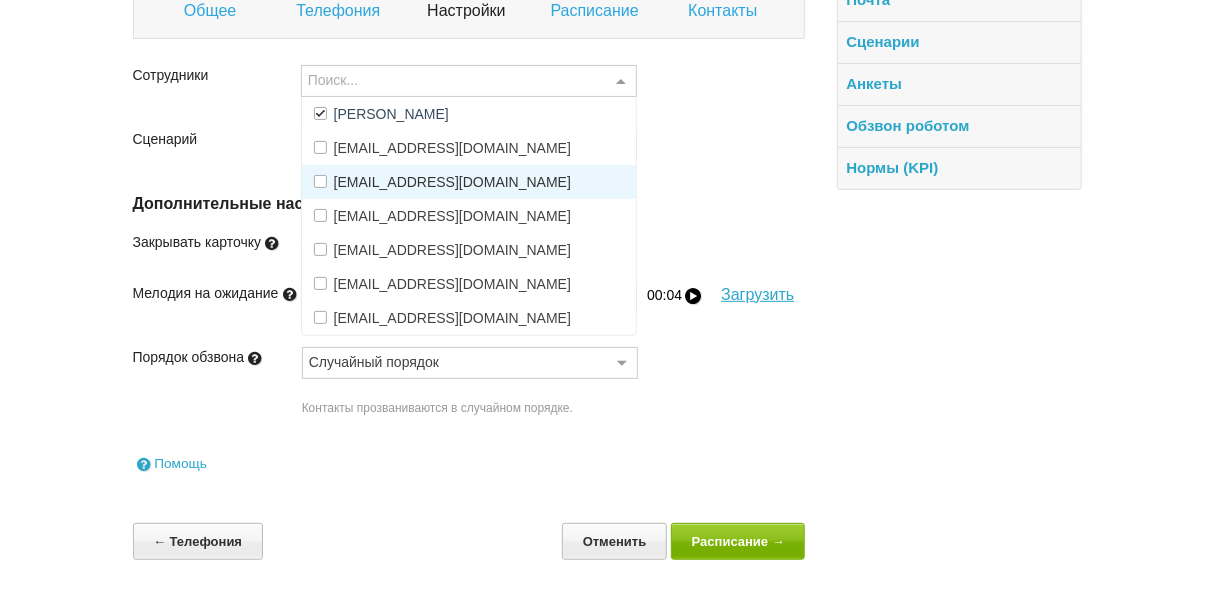 click on "Дополнительные настройки" at bounding box center (469, 204) 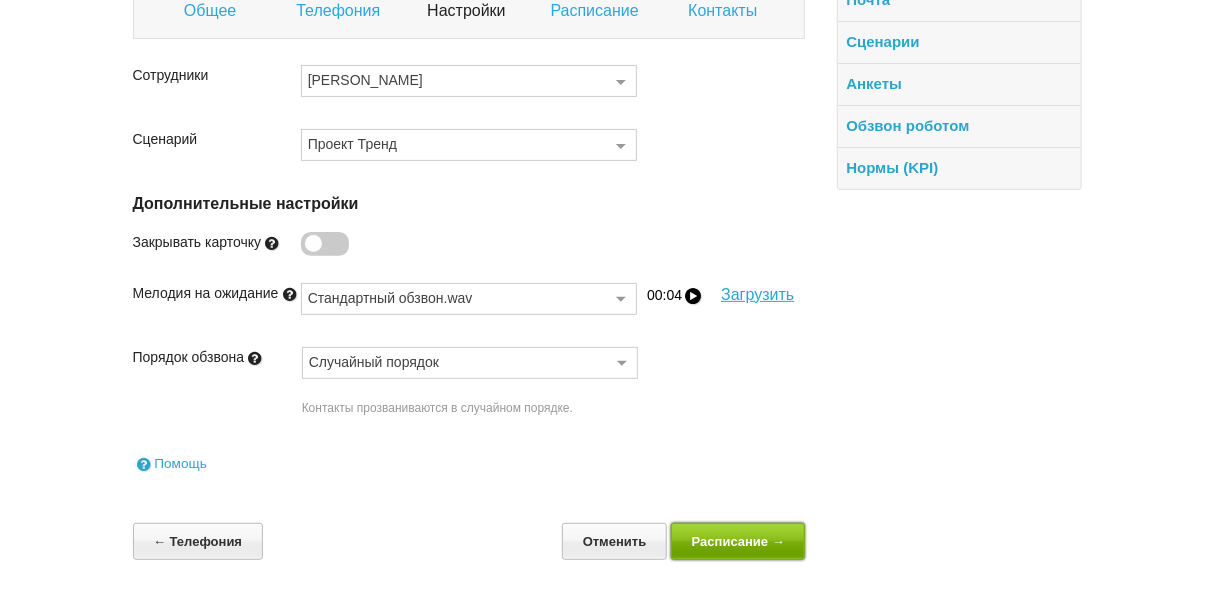 click on "Расписание →" at bounding box center [738, 541] 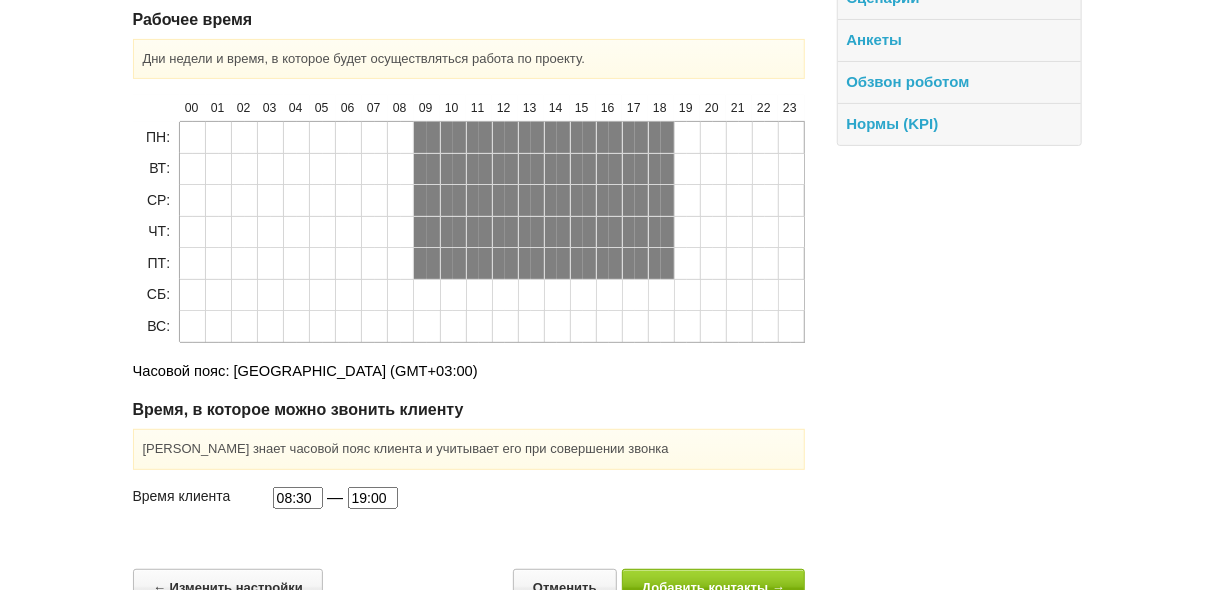 scroll, scrollTop: 269, scrollLeft: 0, axis: vertical 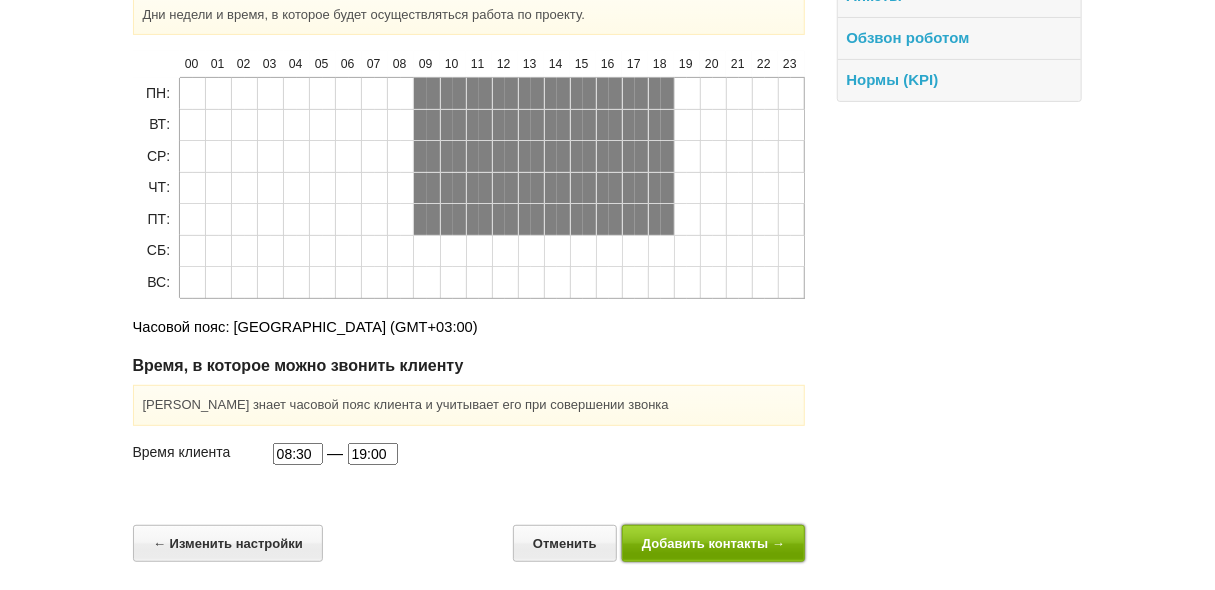click on "Добавить контакты →" at bounding box center (714, 543) 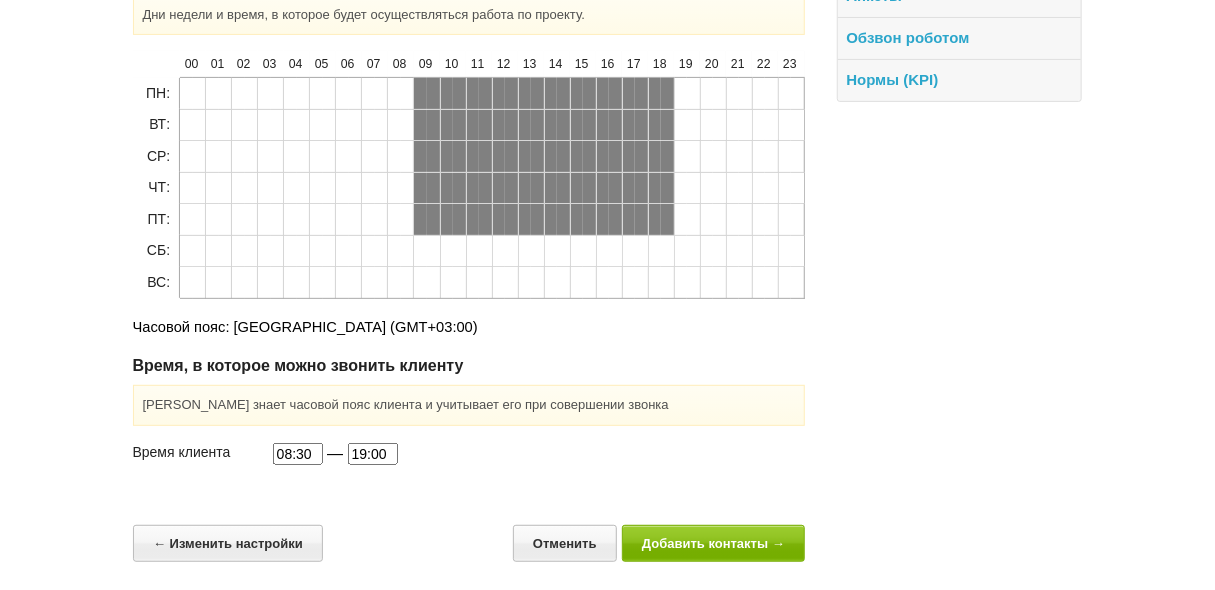 scroll, scrollTop: 0, scrollLeft: 0, axis: both 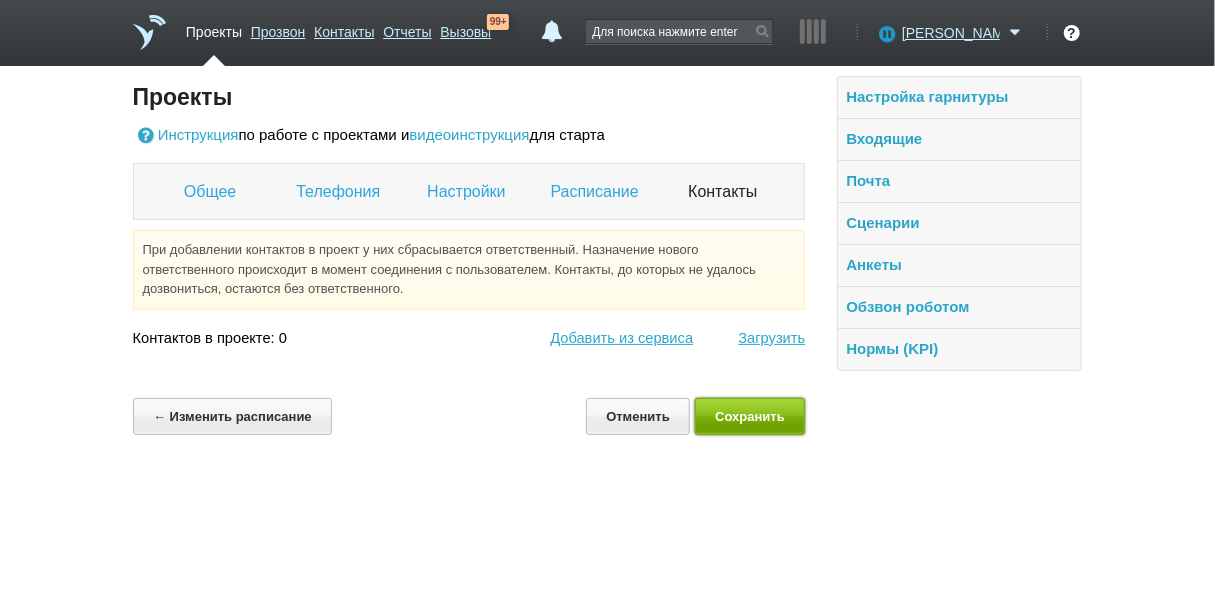 click on "Сохранить" at bounding box center (750, 416) 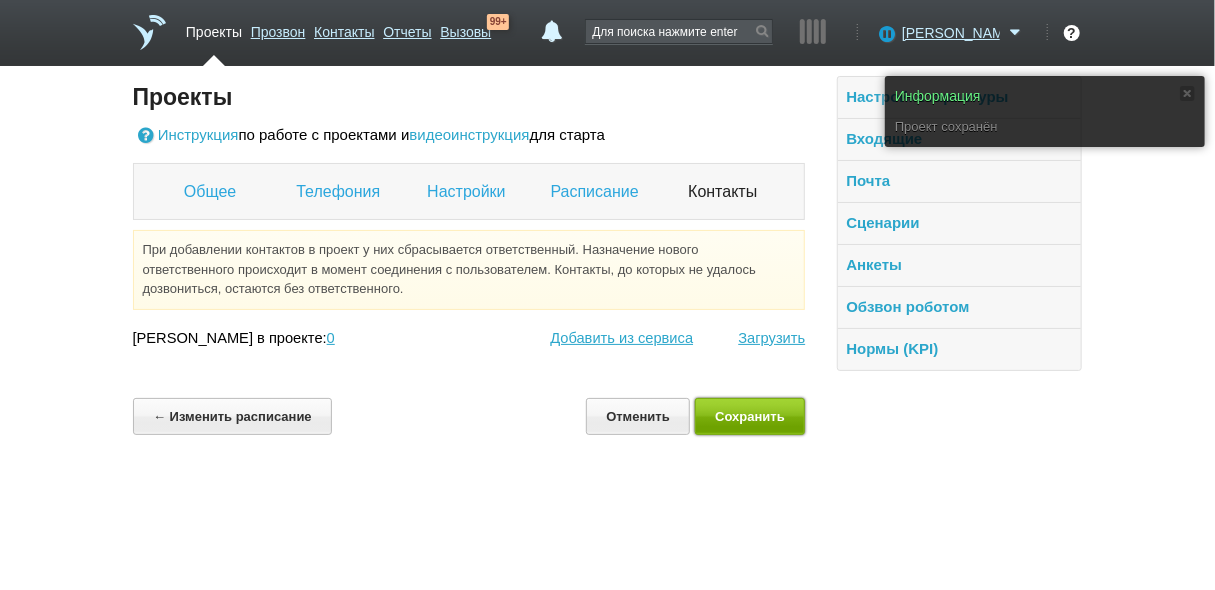 click on "Сохранить" at bounding box center (750, 416) 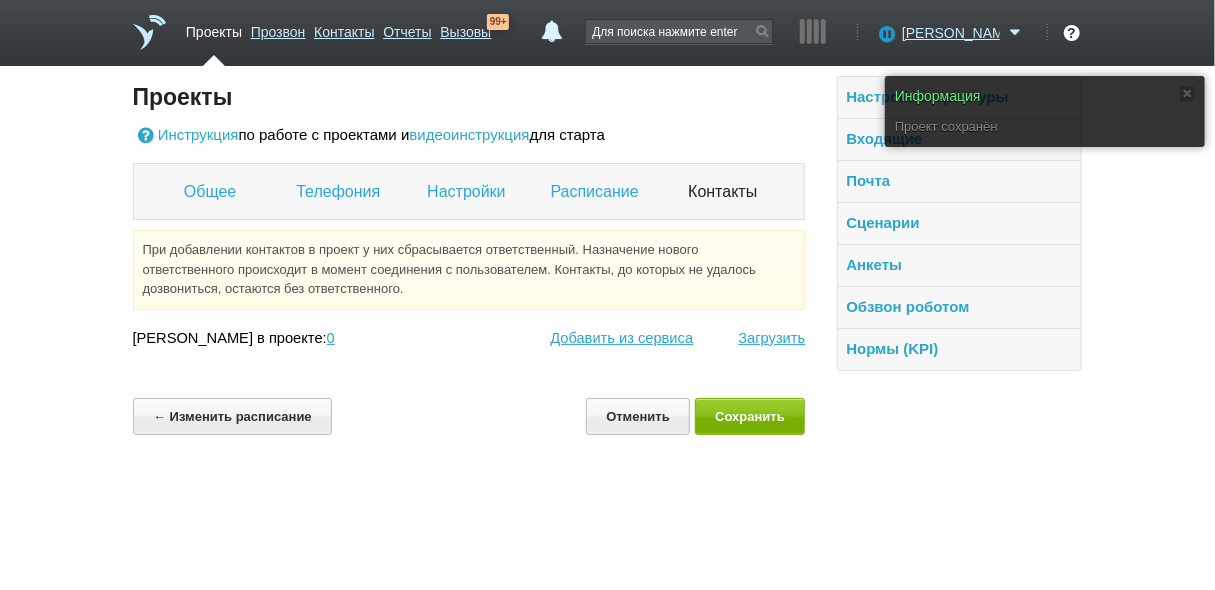 click on "Проекты" at bounding box center (214, 28) 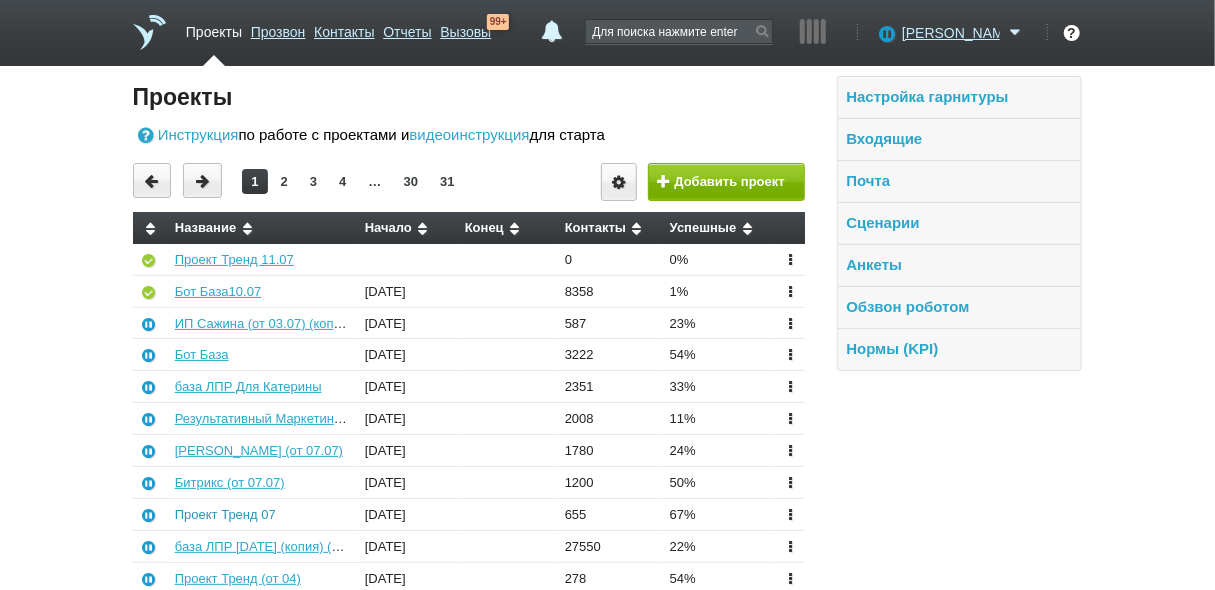 click on "Проект Тренд 07" at bounding box center [225, 514] 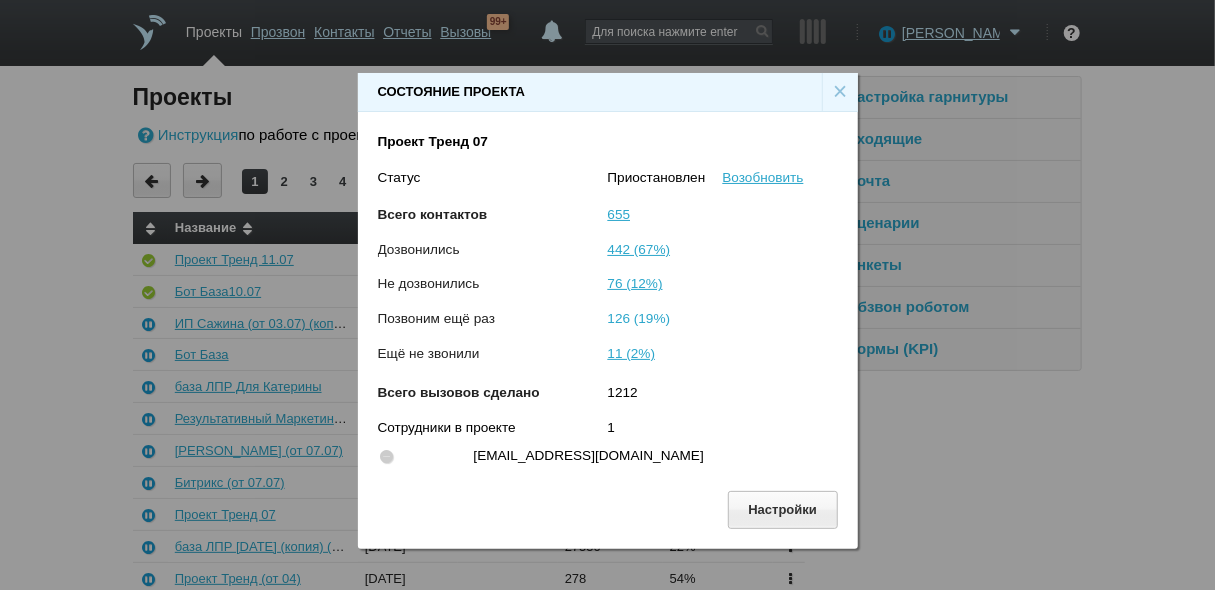 click on "126 (19%)" at bounding box center [639, 318] 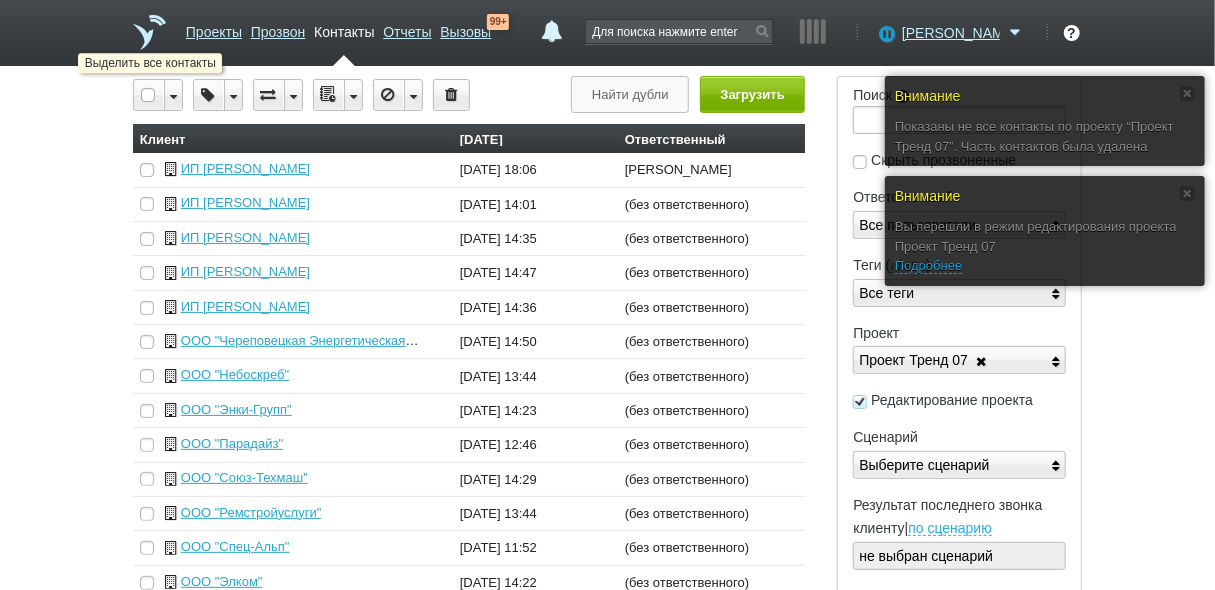 click at bounding box center (149, 95) 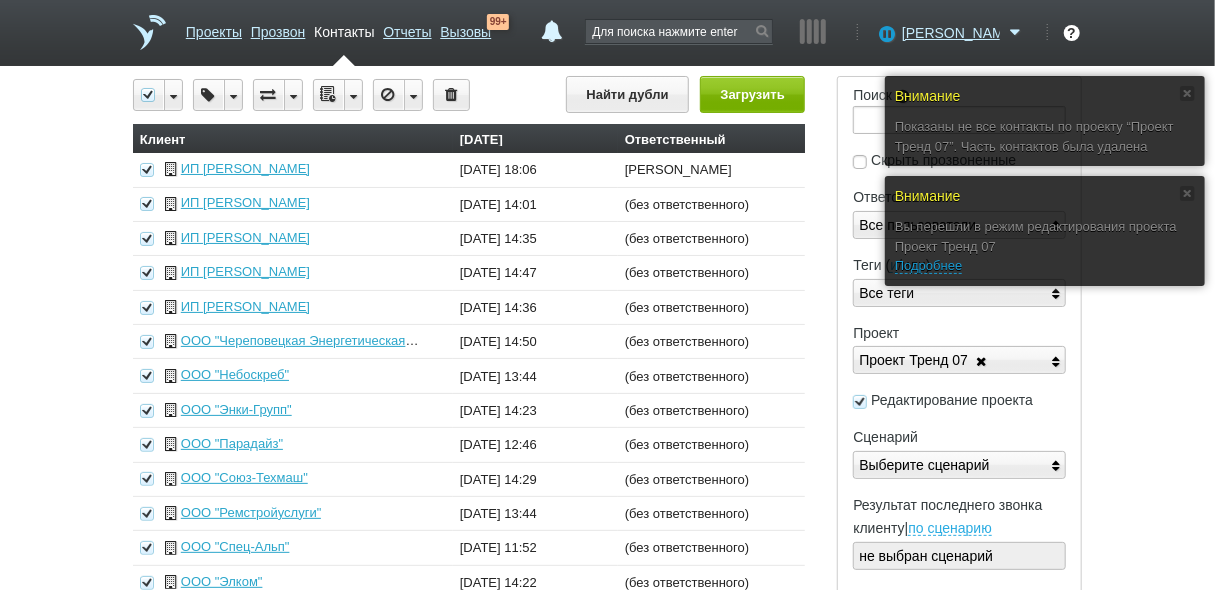 click at bounding box center (353, 95) 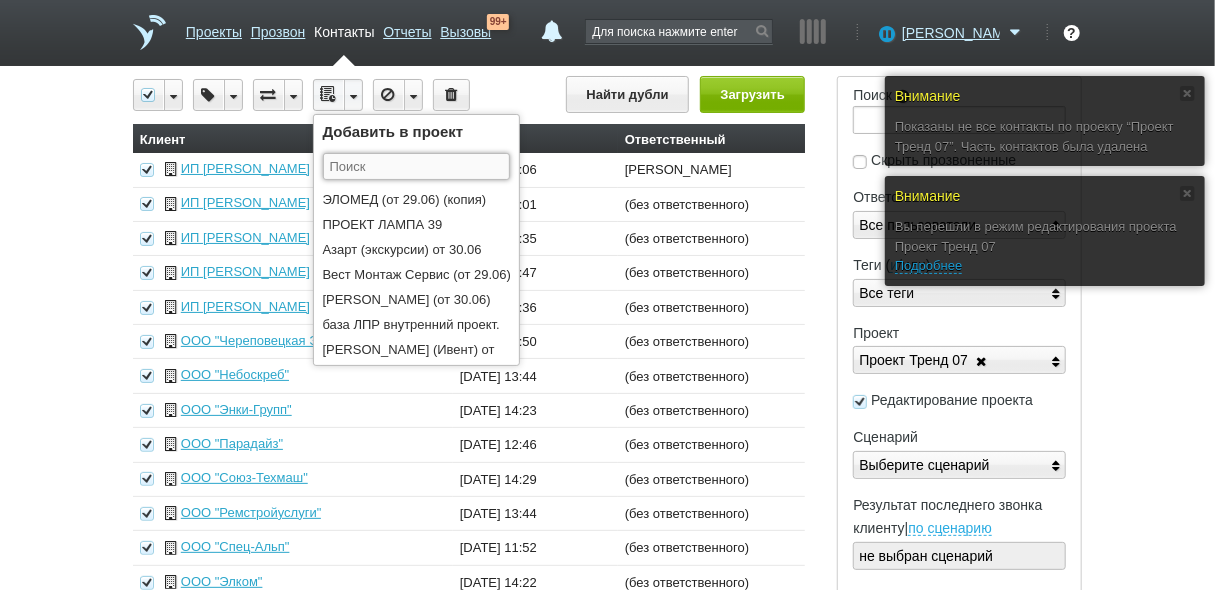 click at bounding box center (416, 166) 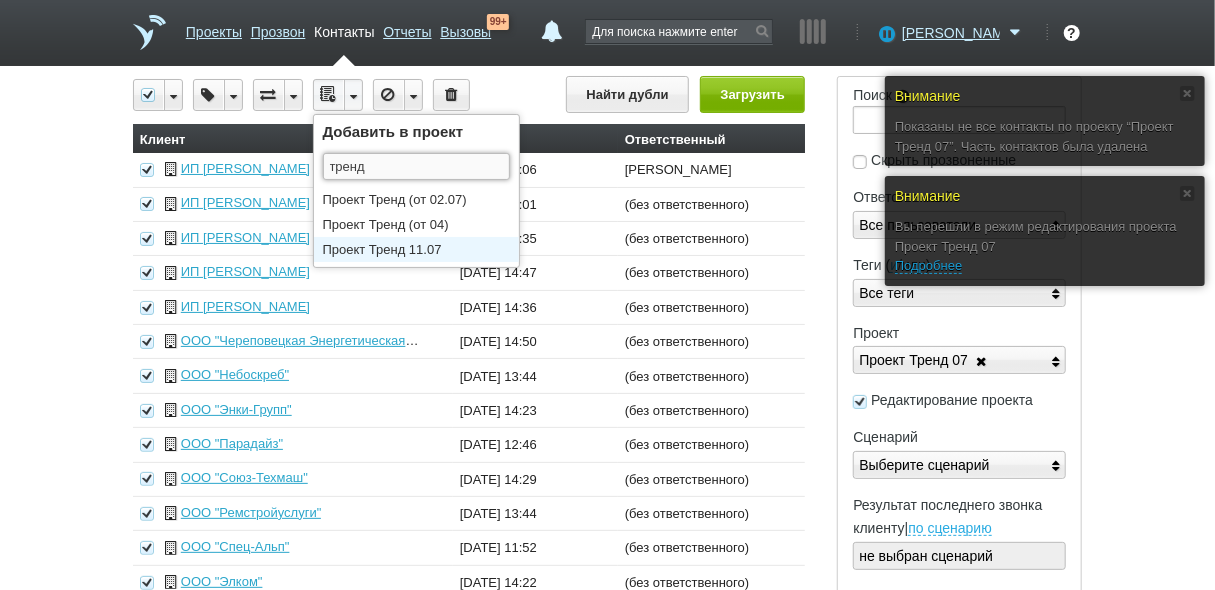 type on "тренд" 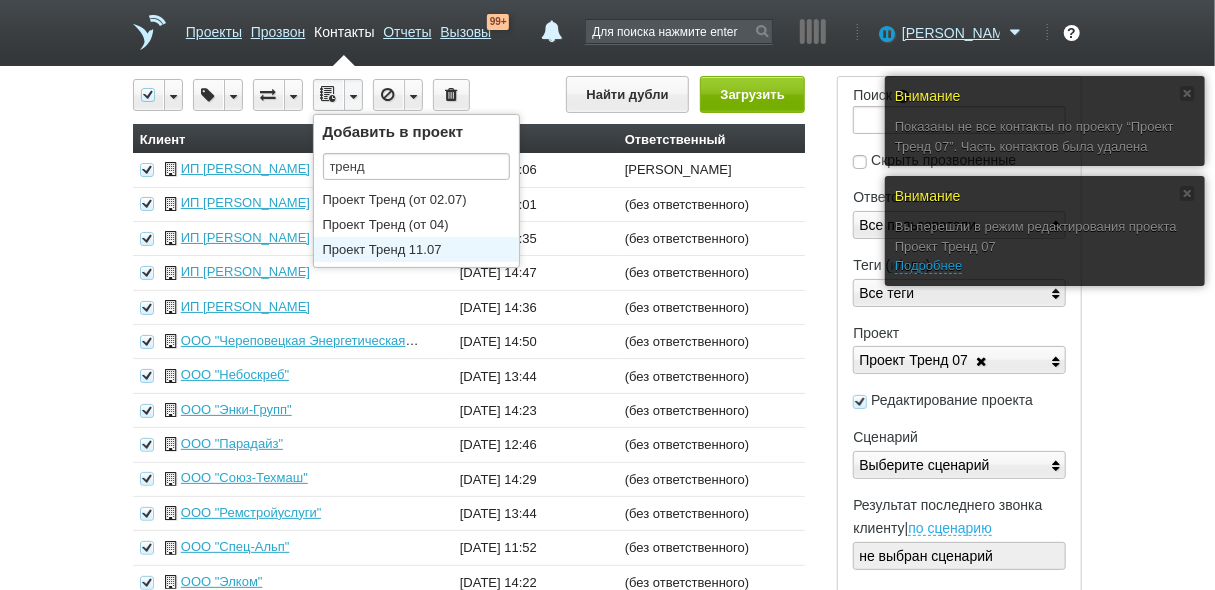 click on "Проект Тренд 11.07" at bounding box center [421, 249] 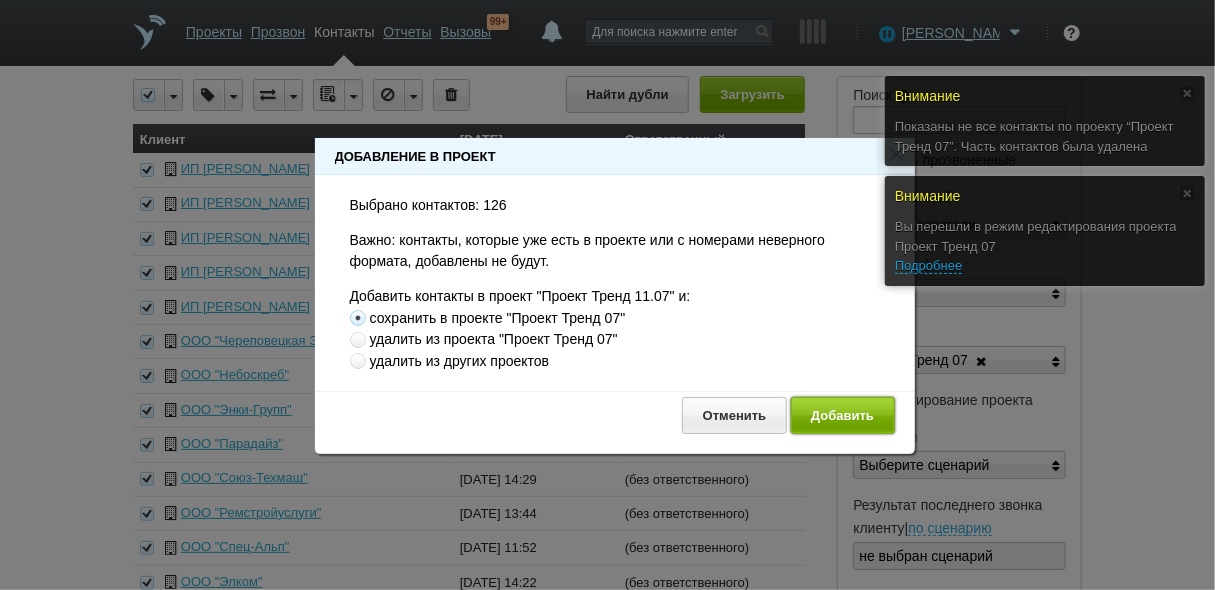 click on "Добавить" at bounding box center [843, 415] 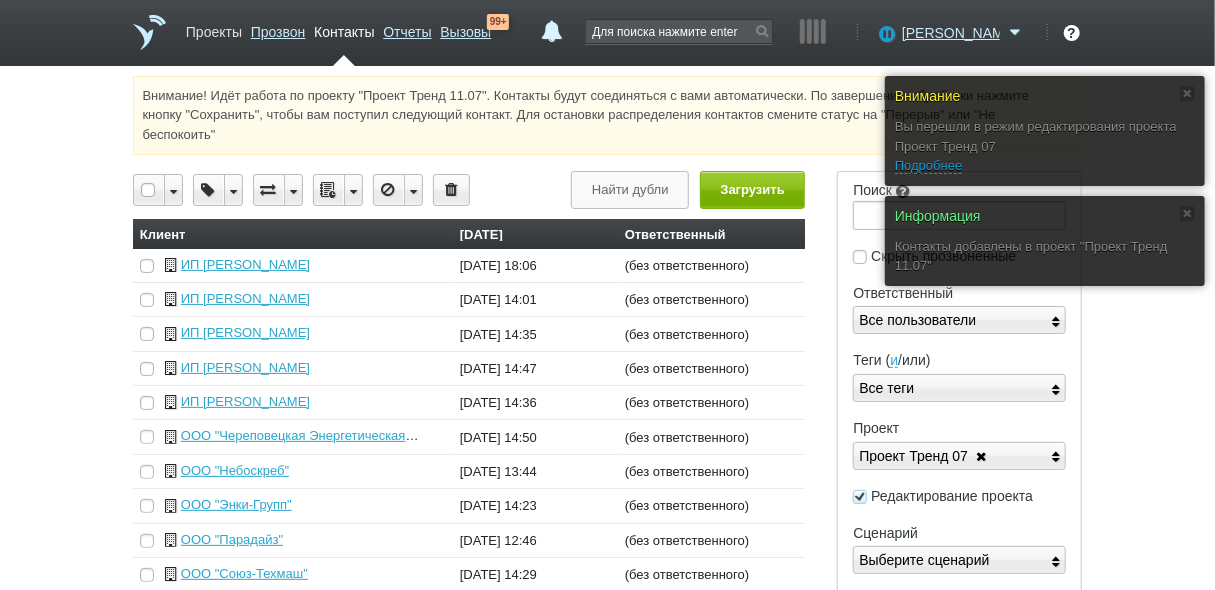 click on "Проекты" at bounding box center [214, 28] 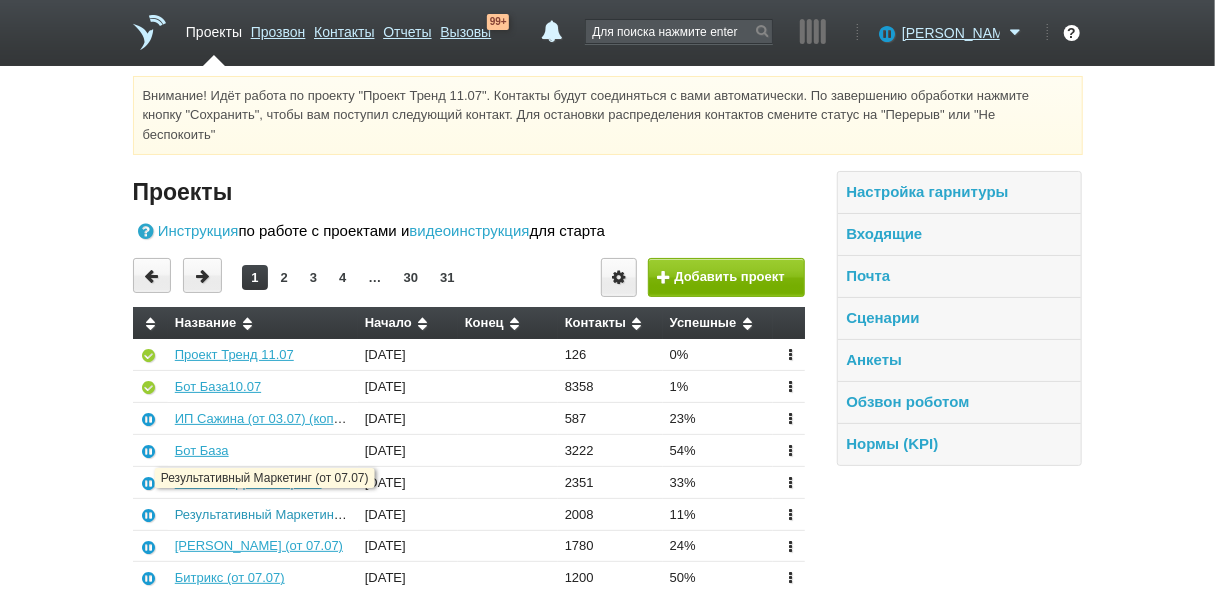 scroll, scrollTop: 80, scrollLeft: 0, axis: vertical 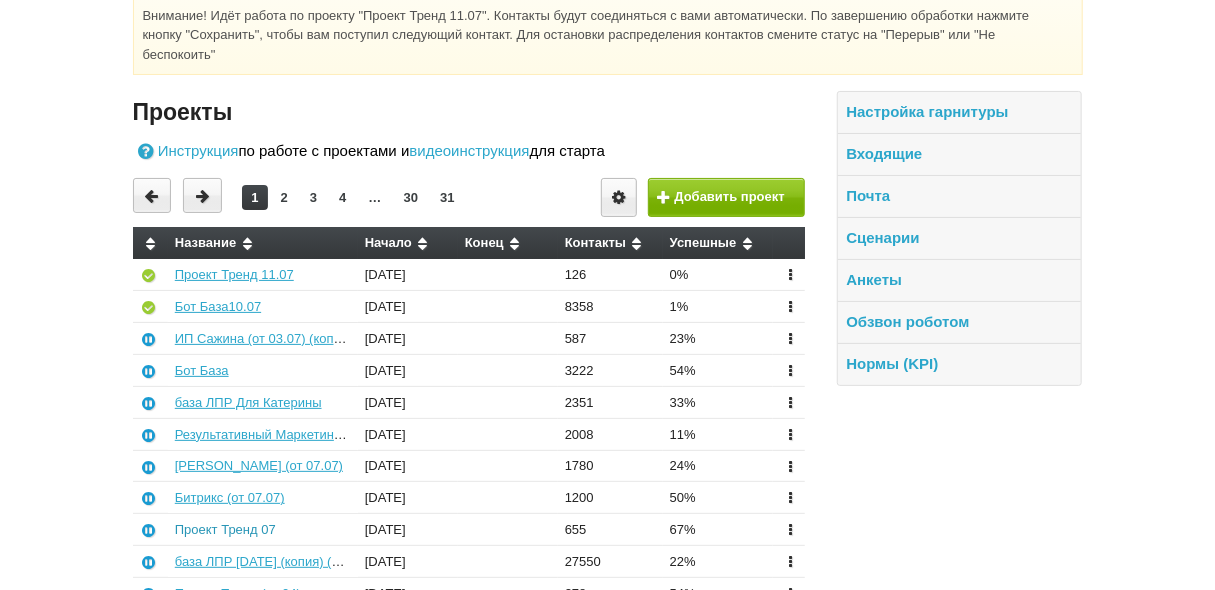 click on "Проект Тренд 07" at bounding box center [225, 529] 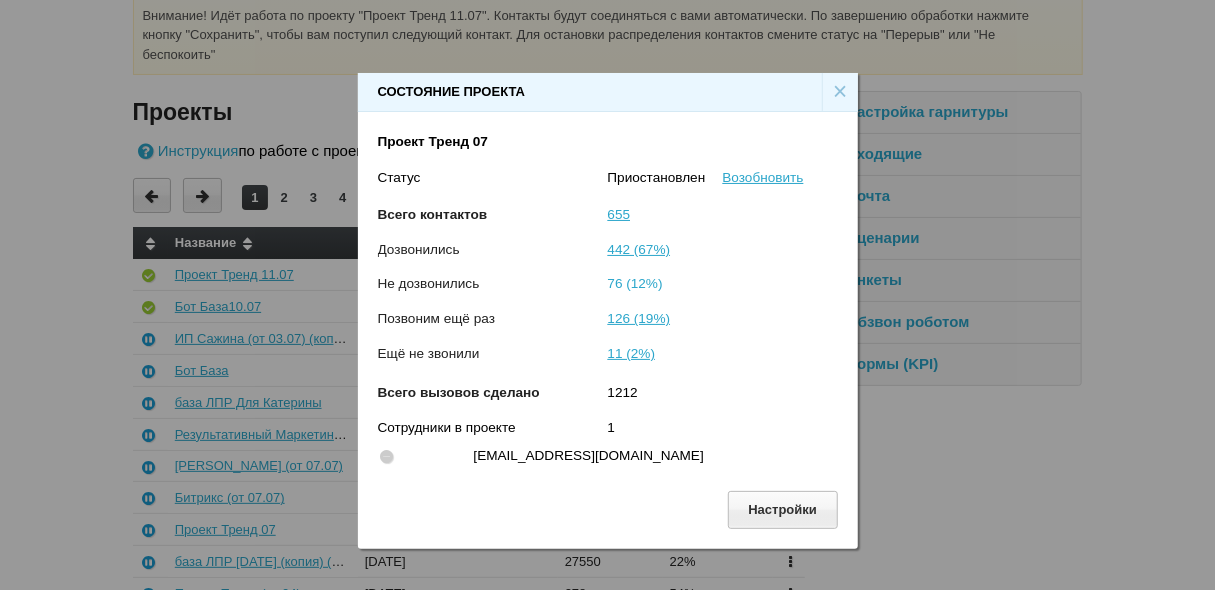 click on "76 (12%)" at bounding box center [635, 283] 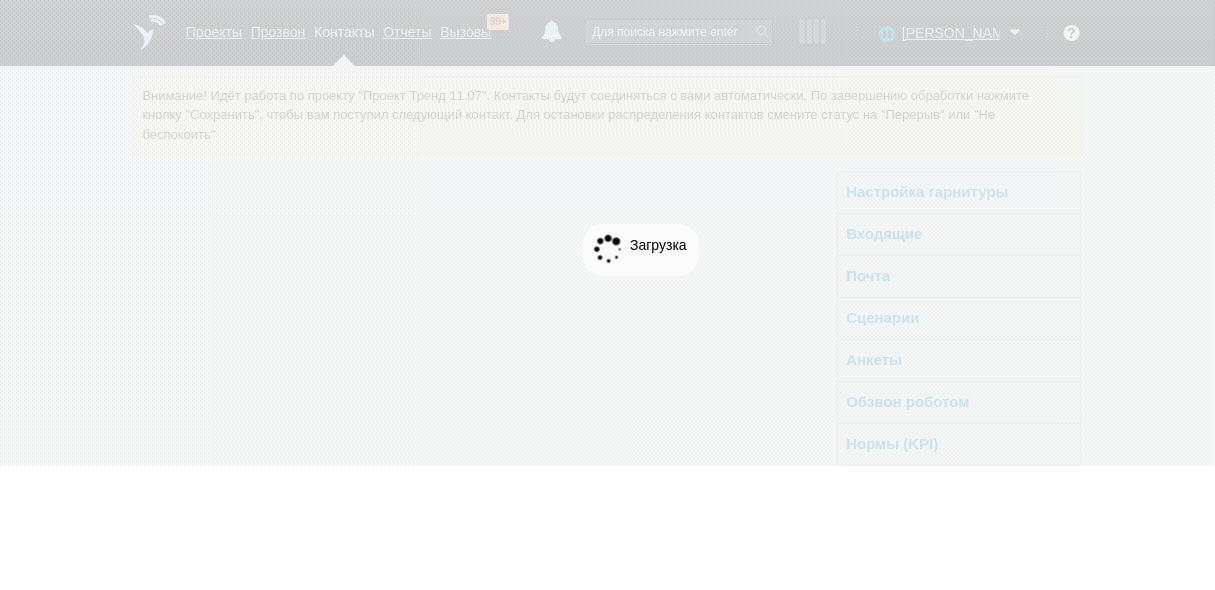 scroll, scrollTop: 0, scrollLeft: 0, axis: both 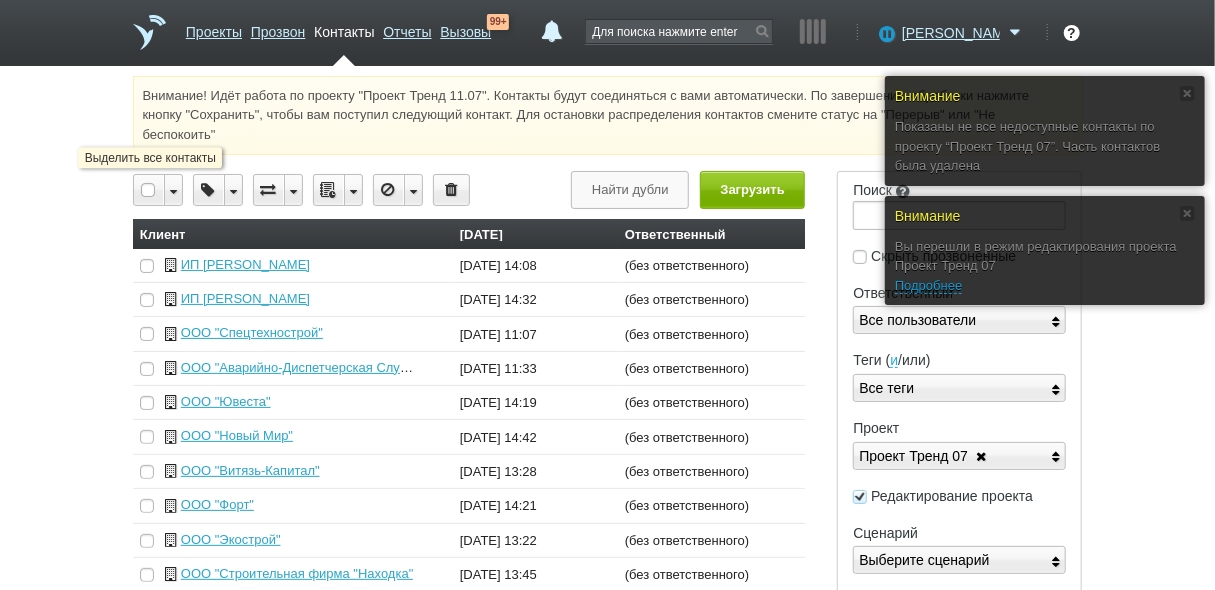 click at bounding box center [149, 190] 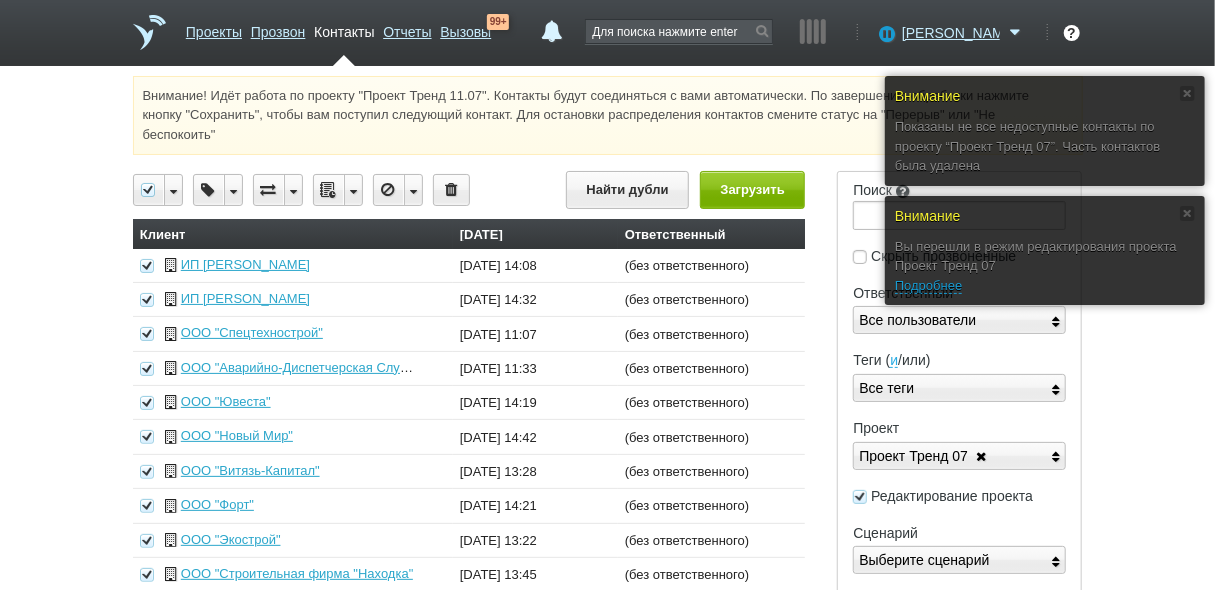 click at bounding box center [353, 190] 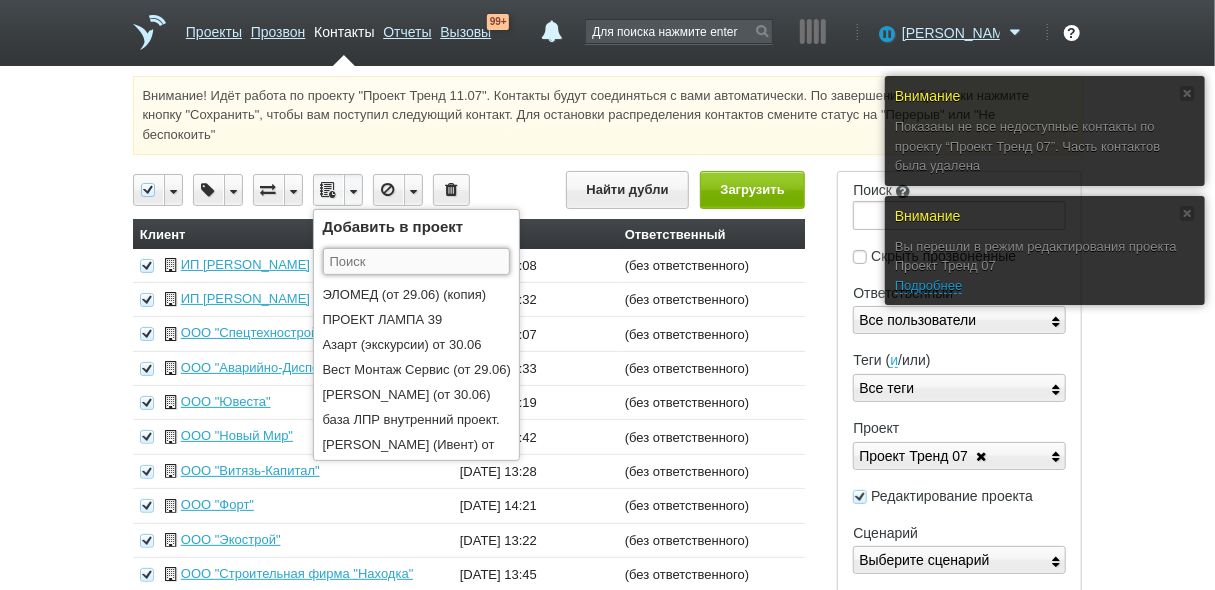 click at bounding box center (416, 261) 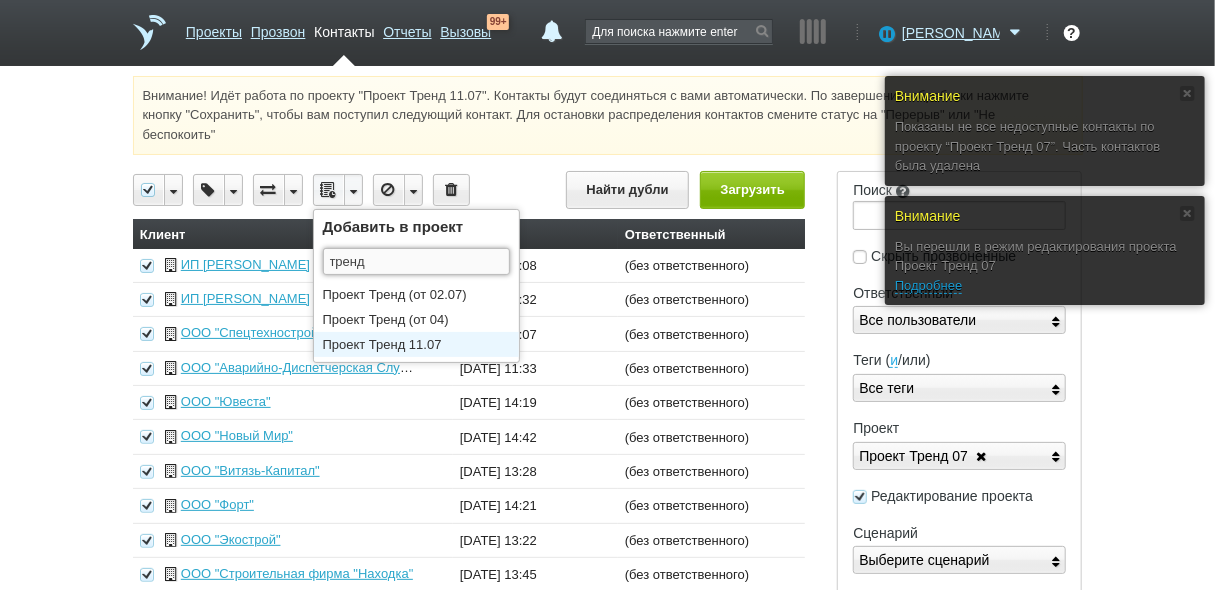 type on "тренд" 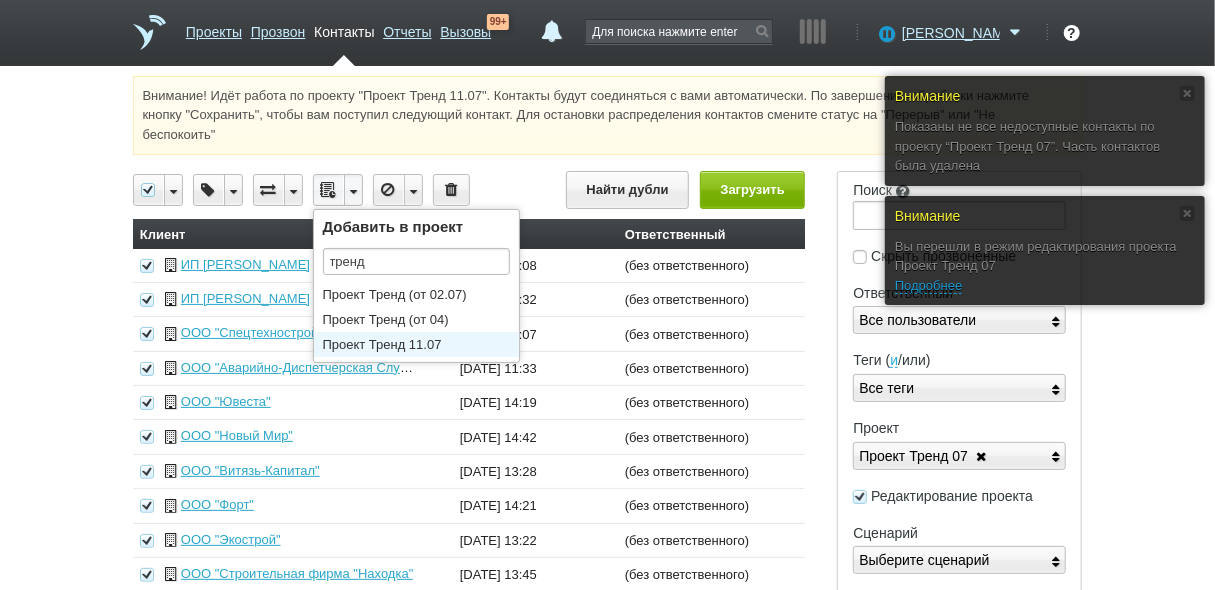 click on "Проект Тренд 11.07" at bounding box center [421, 344] 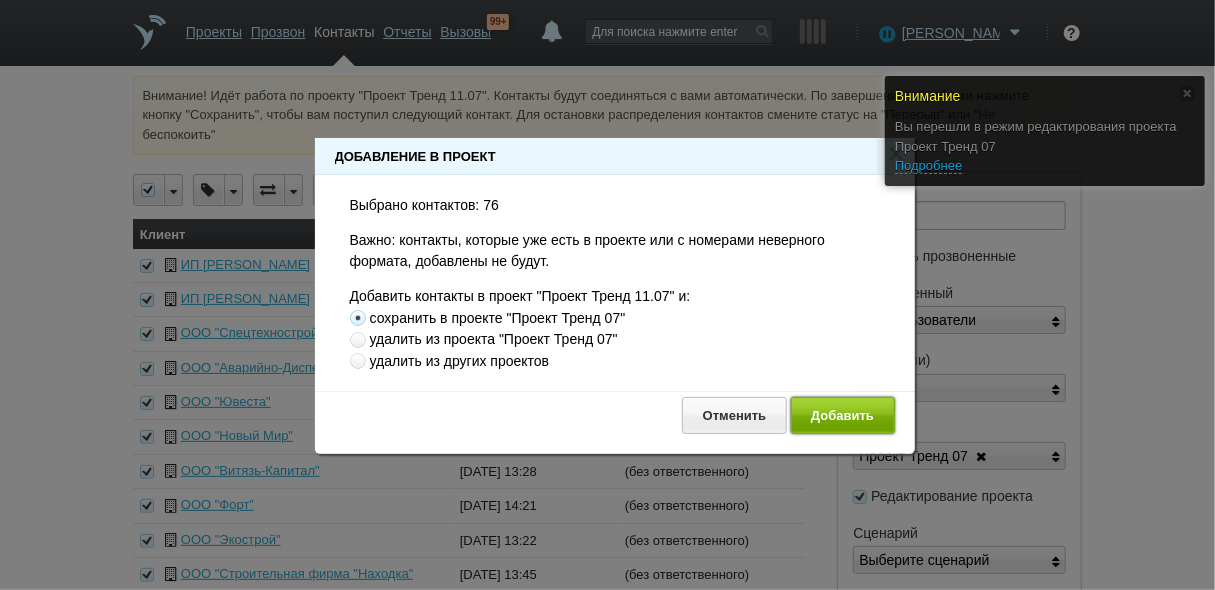 click on "Добавить" at bounding box center (843, 415) 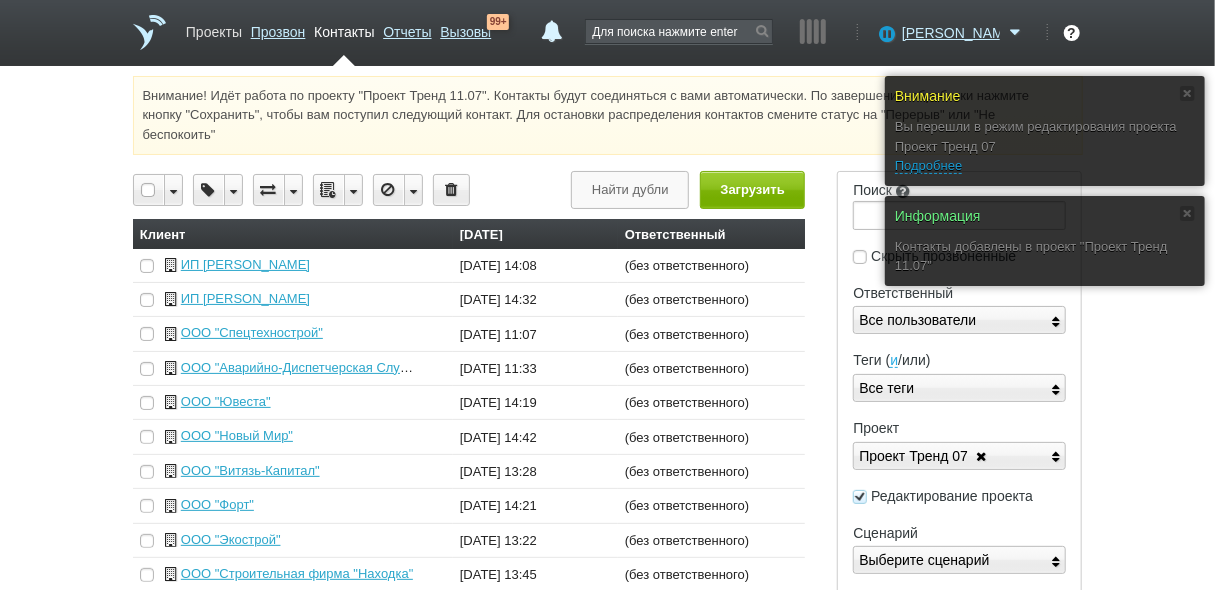 click on "Проекты" at bounding box center (214, 28) 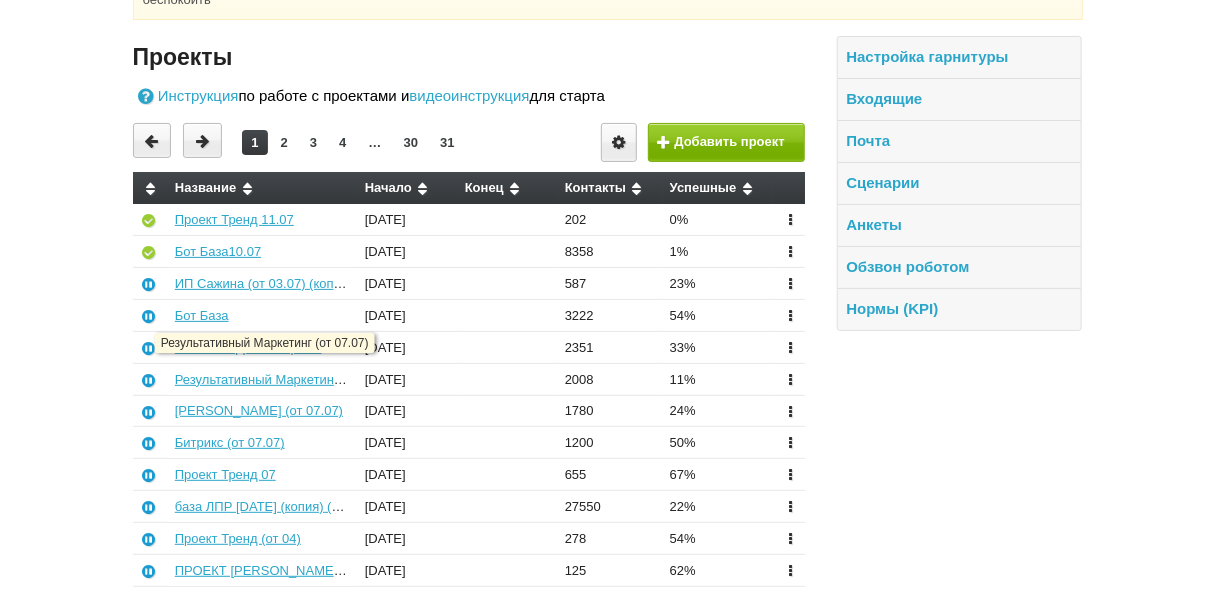 scroll, scrollTop: 160, scrollLeft: 0, axis: vertical 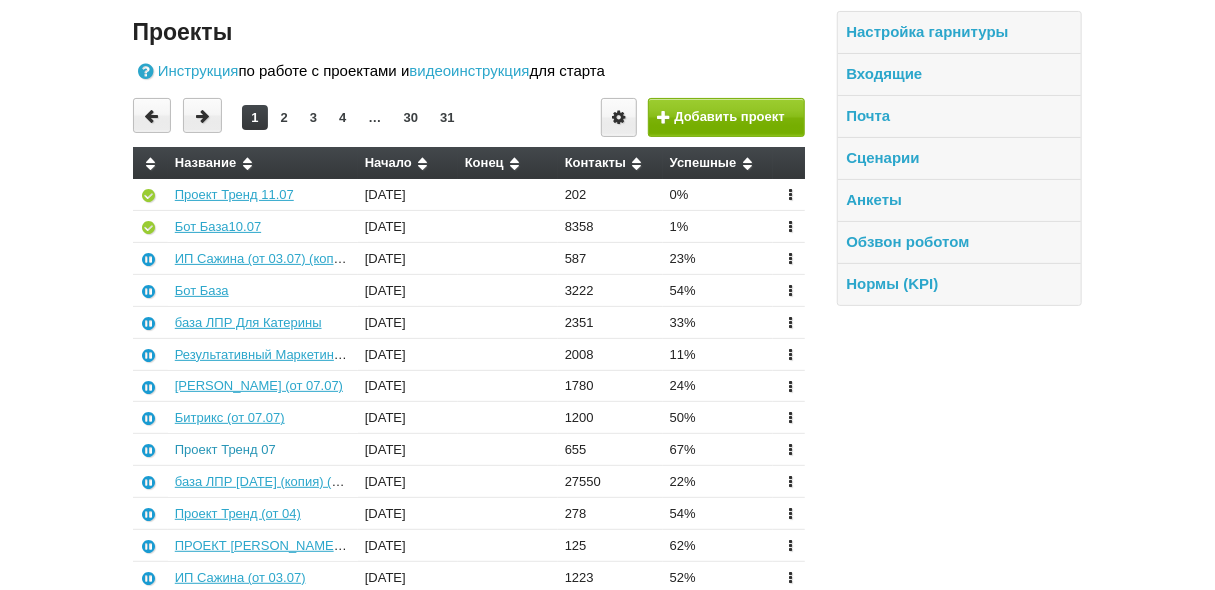click on "Проект Тренд 07" at bounding box center [225, 449] 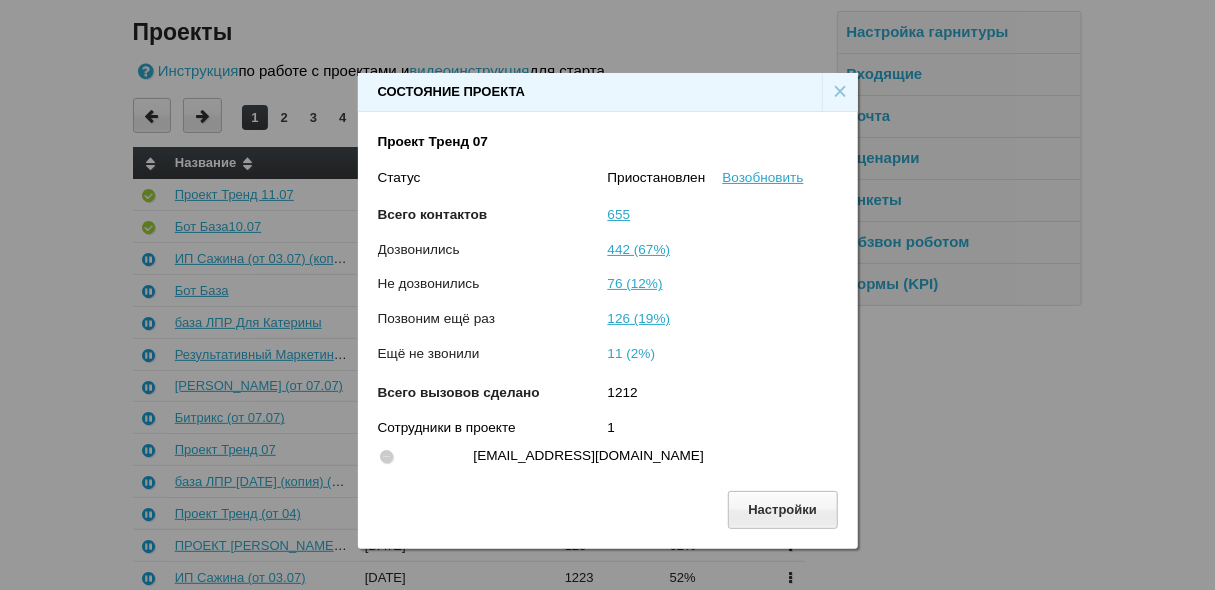 click on "11 (2%)" at bounding box center (632, 353) 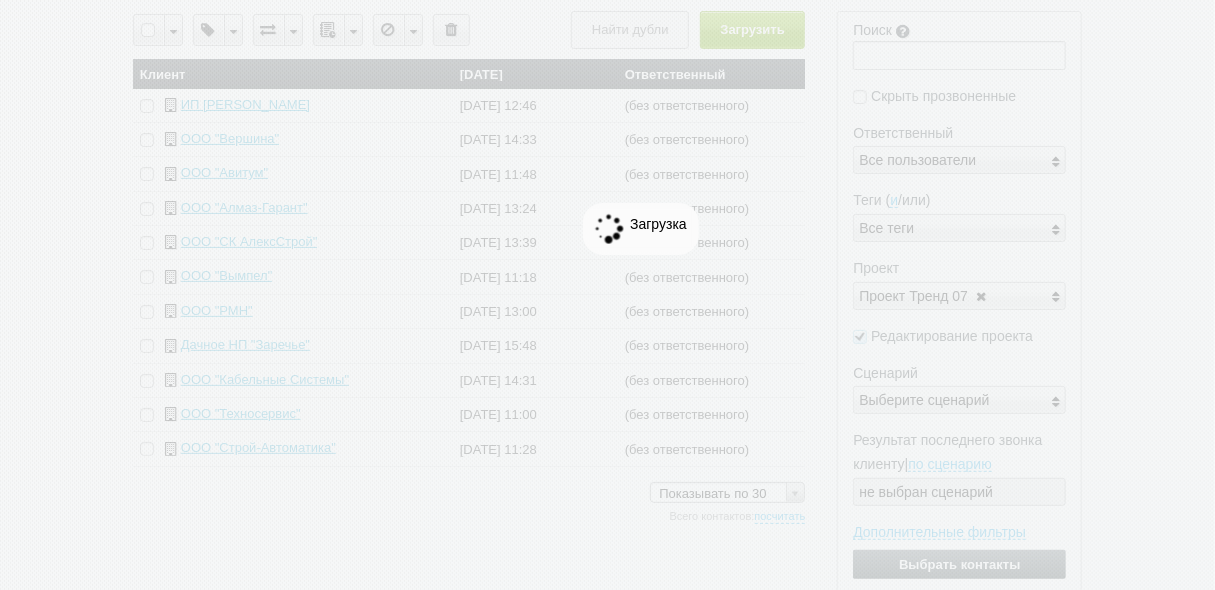 scroll, scrollTop: 0, scrollLeft: 0, axis: both 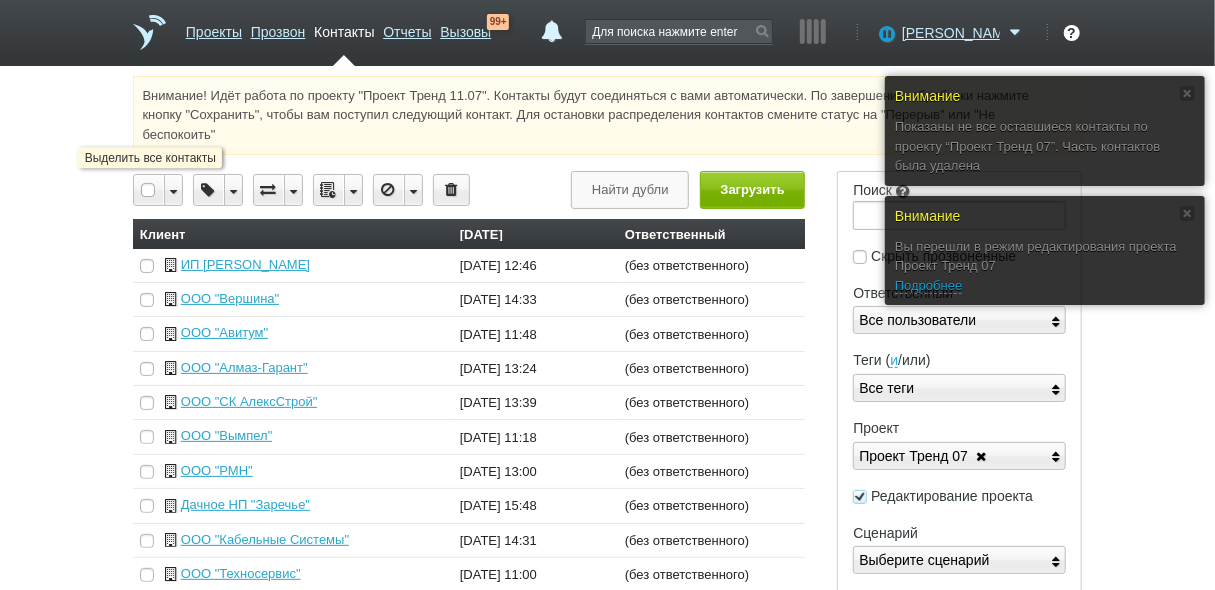 drag, startPoint x: 149, startPoint y: 193, endPoint x: 340, endPoint y: 228, distance: 194.18033 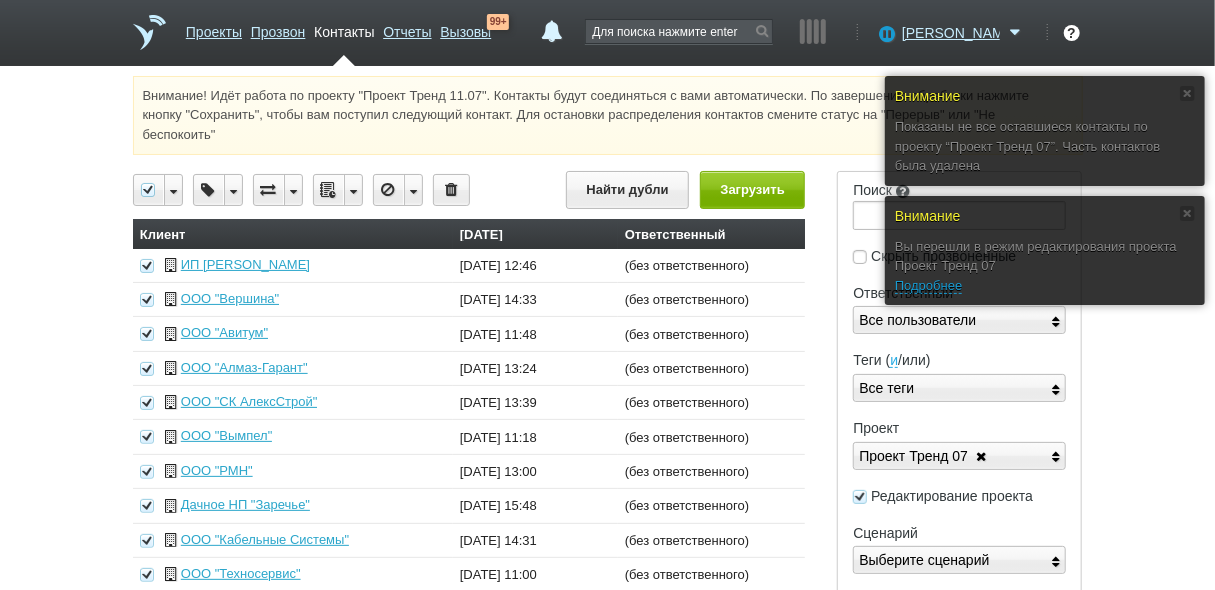 click at bounding box center (353, 190) 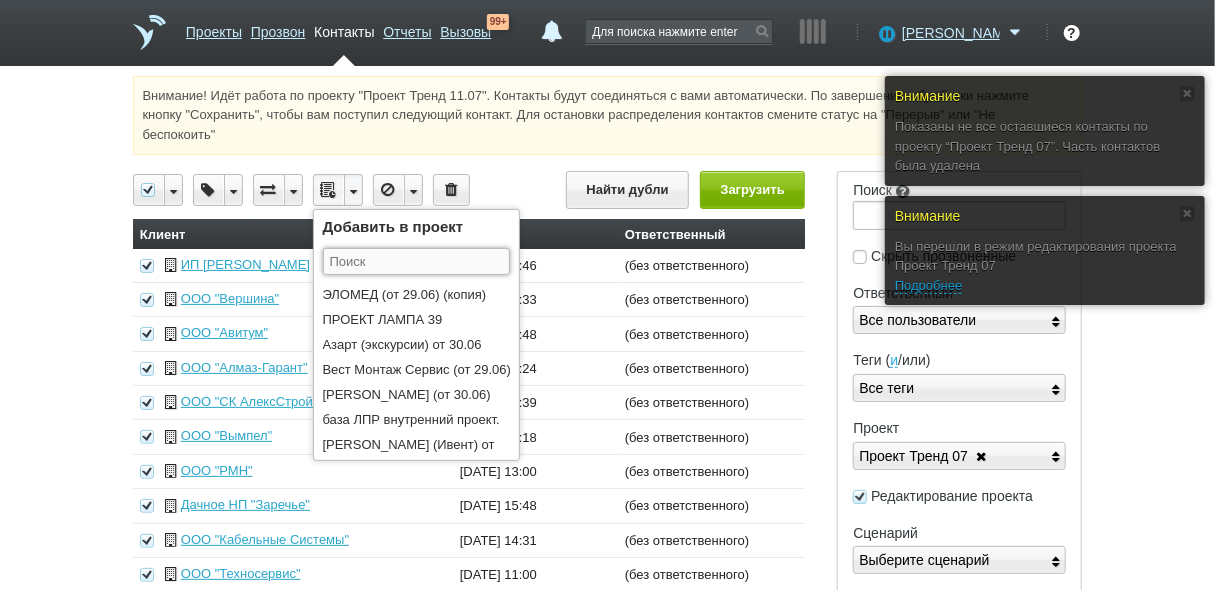 click at bounding box center [416, 261] 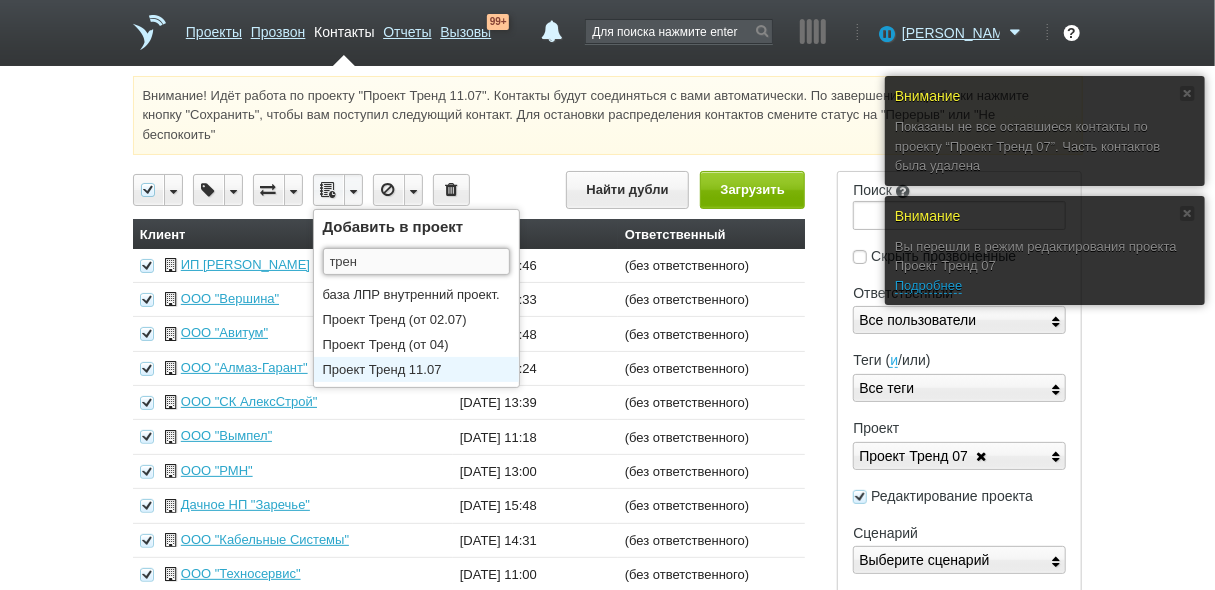 type on "трен" 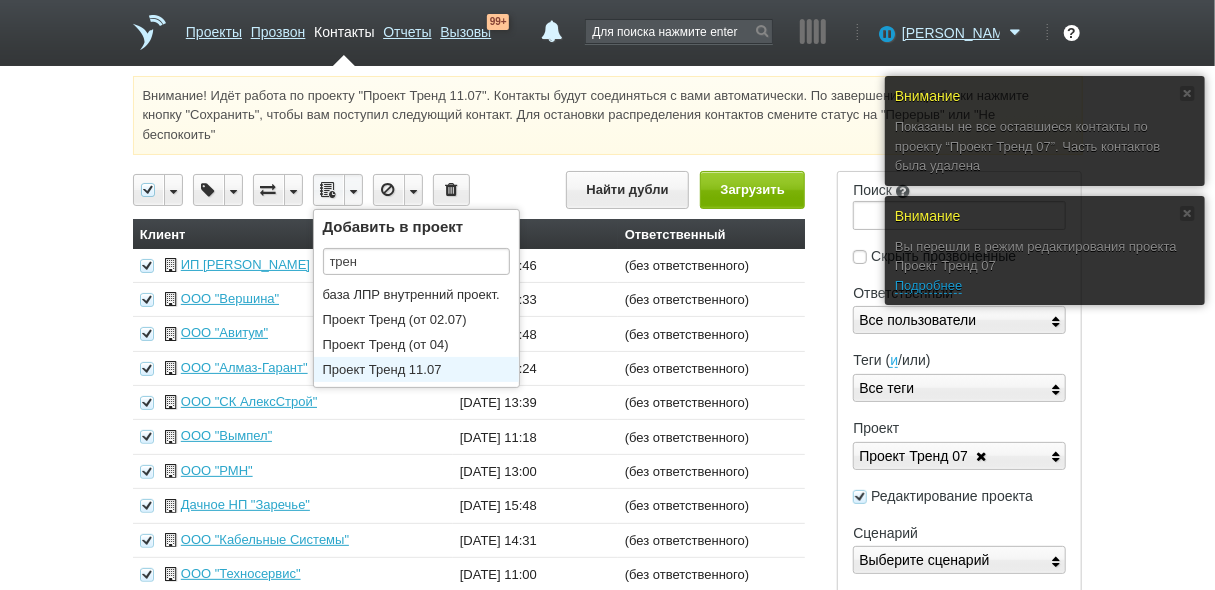 click on "Проект Тренд 11.07" at bounding box center [421, 369] 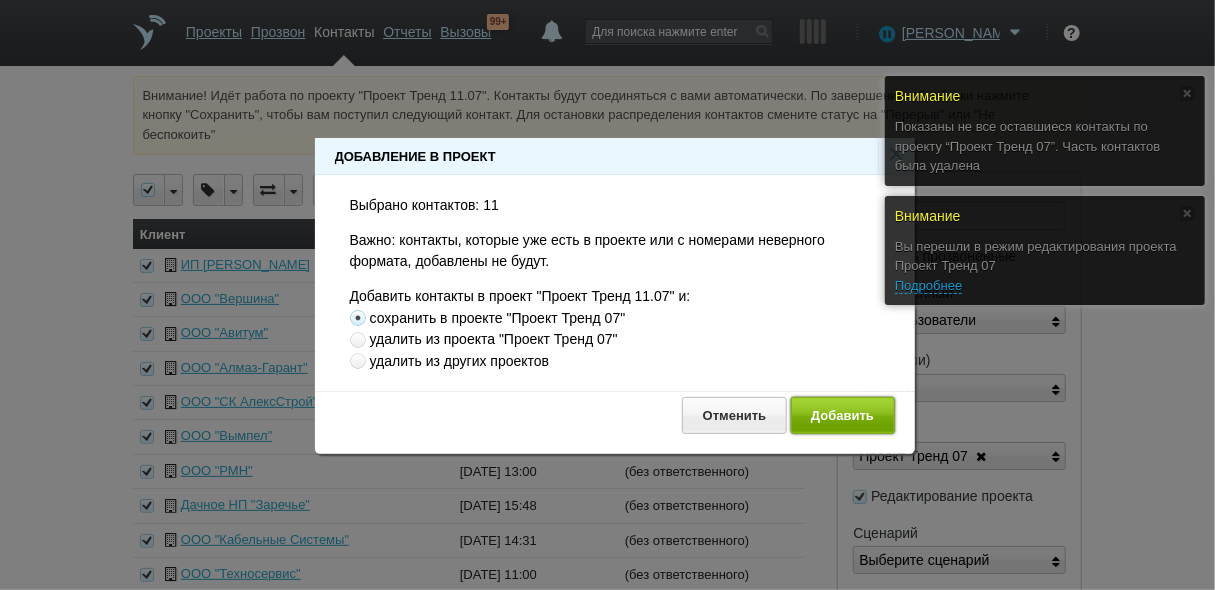 click on "Добавить" at bounding box center [843, 415] 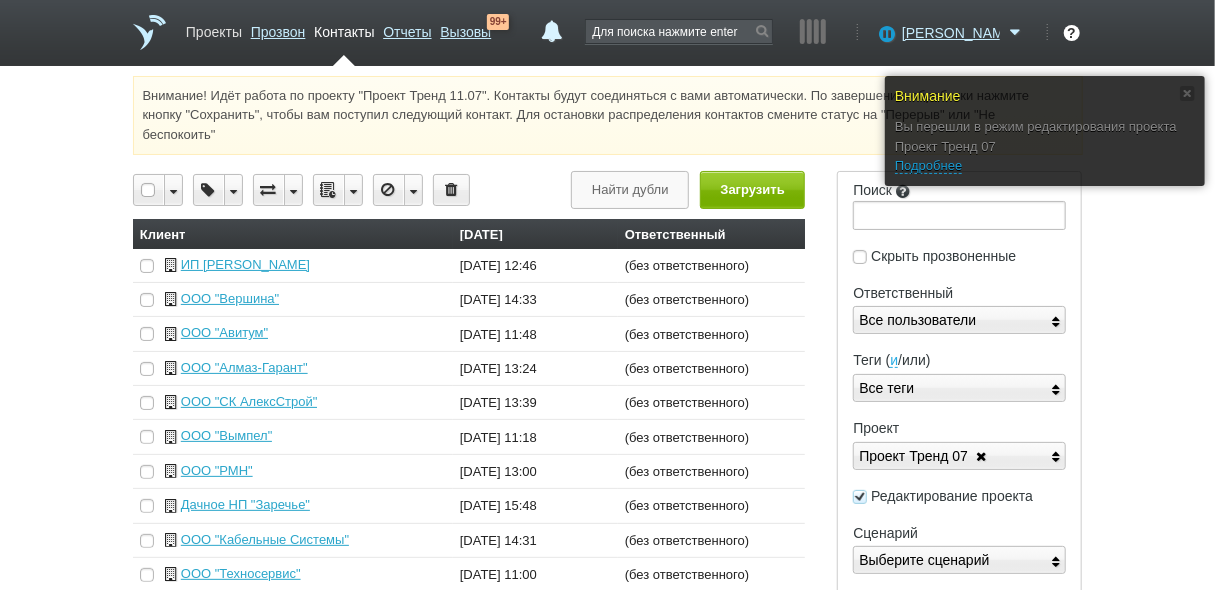 click on "Проекты" at bounding box center [214, 28] 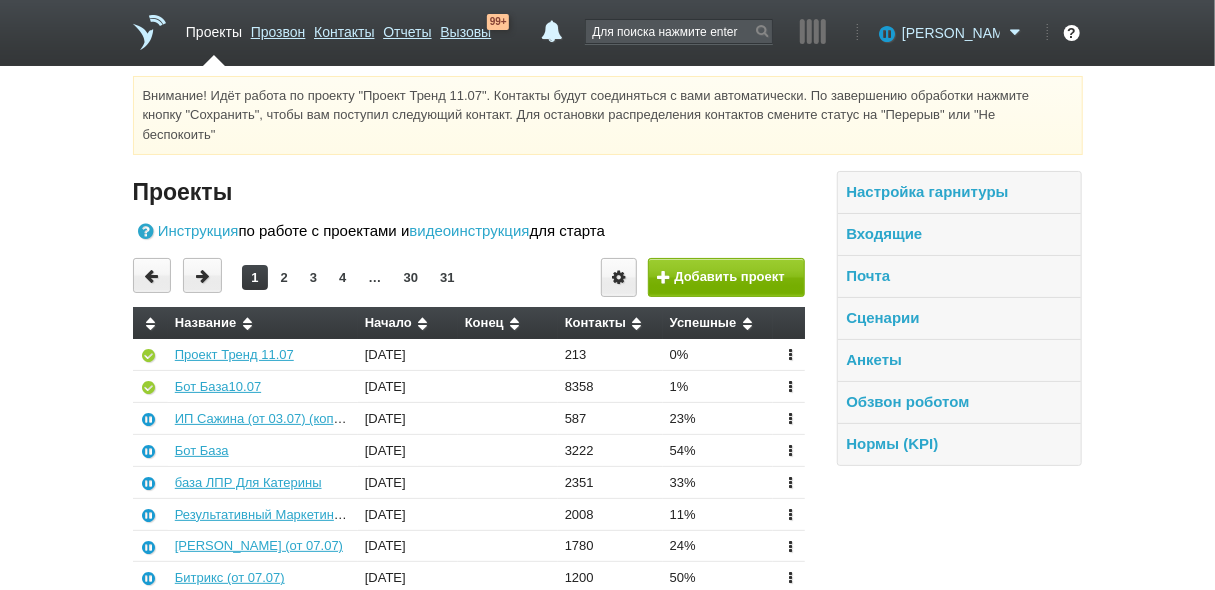 click on "[PERSON_NAME]" at bounding box center (951, 33) 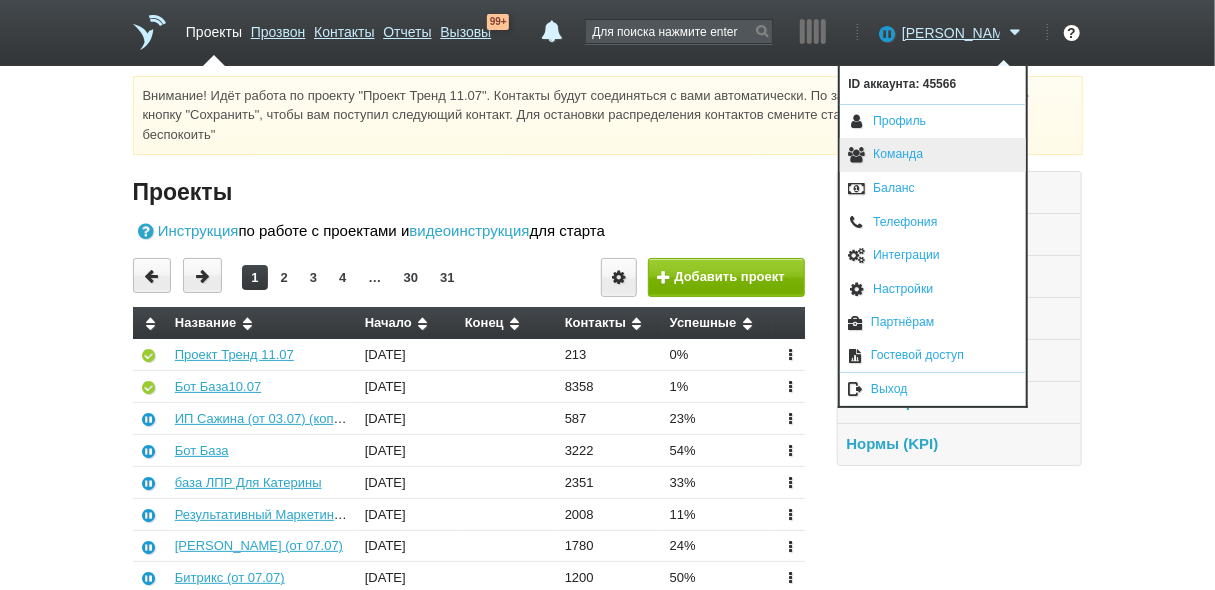 click on "Команда" at bounding box center [933, 155] 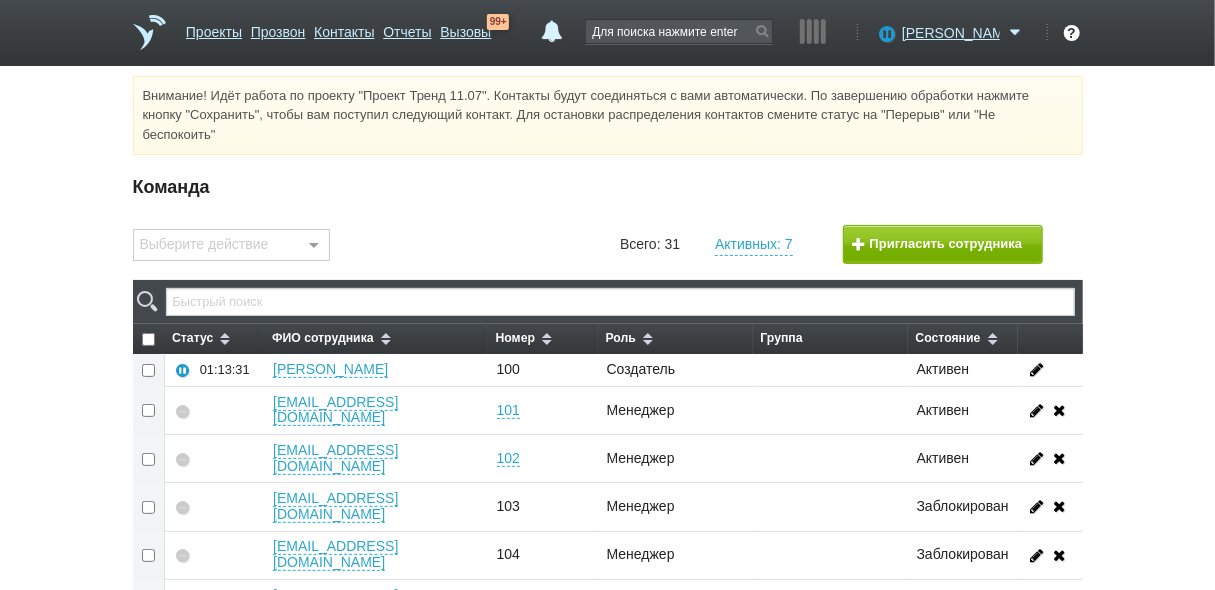 click at bounding box center [149, 507] 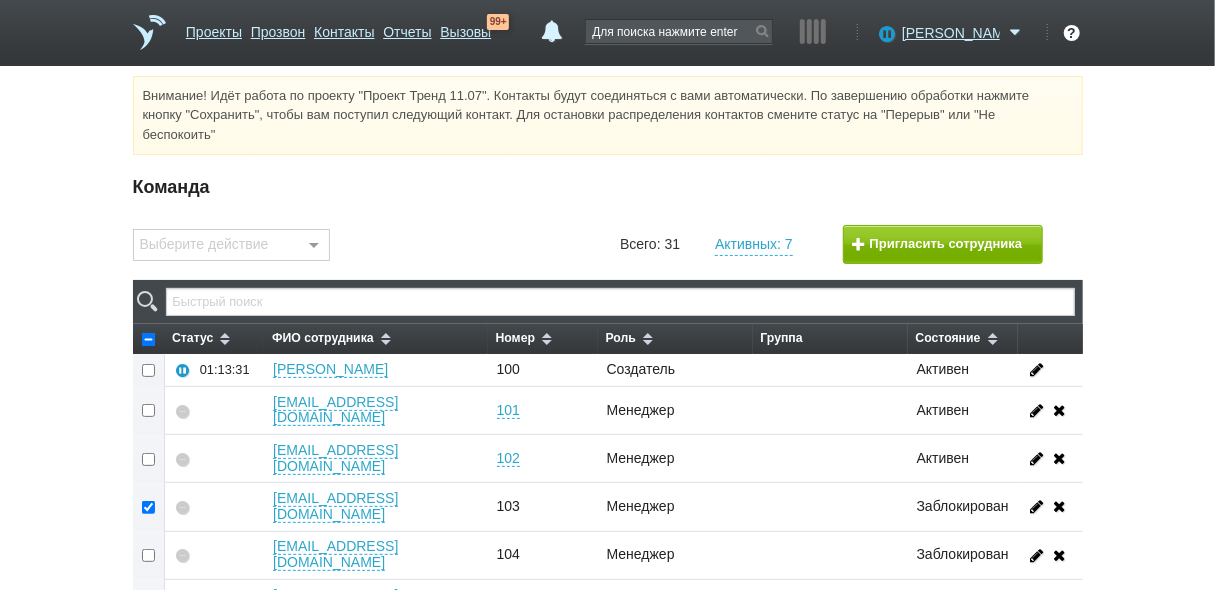 checkbox on "true" 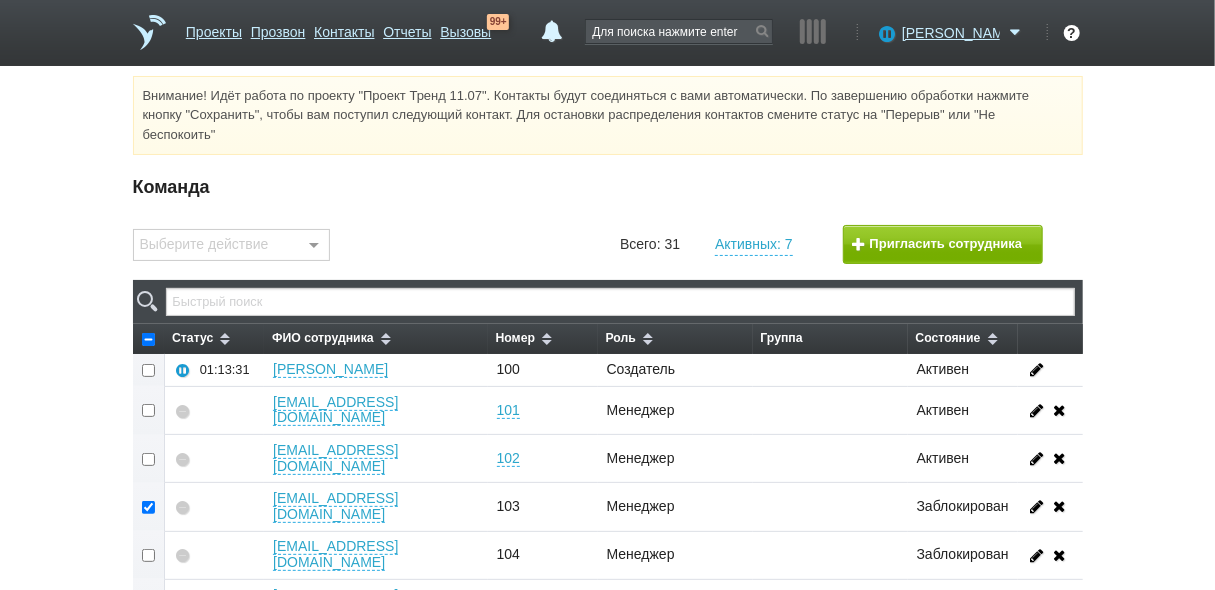 click at bounding box center (149, 555) 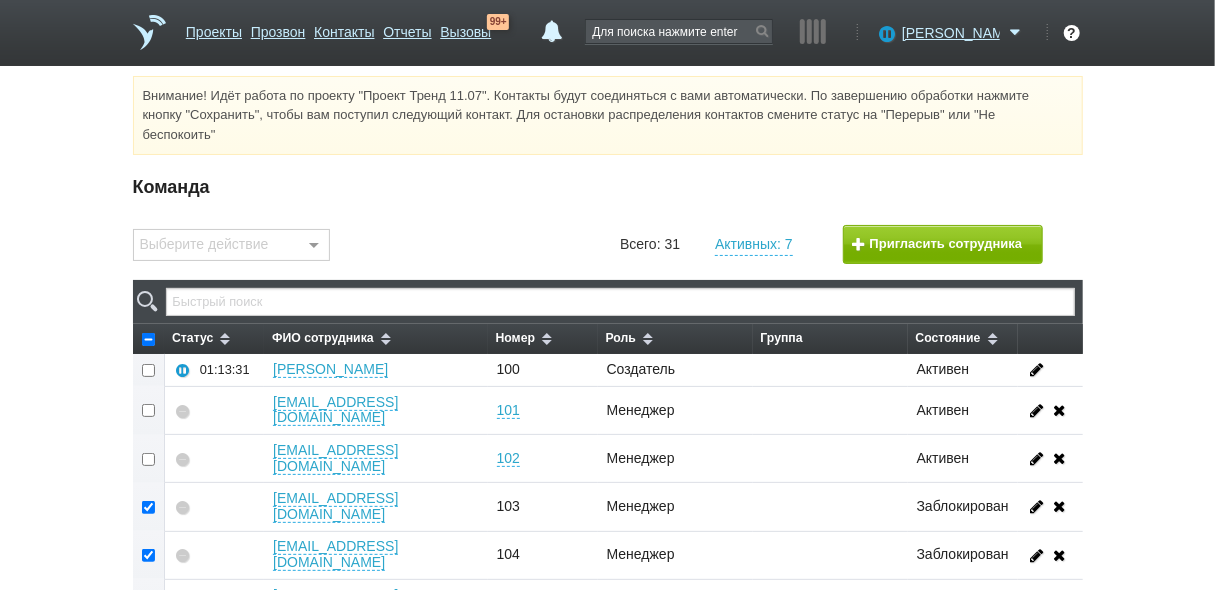 checkbox on "true" 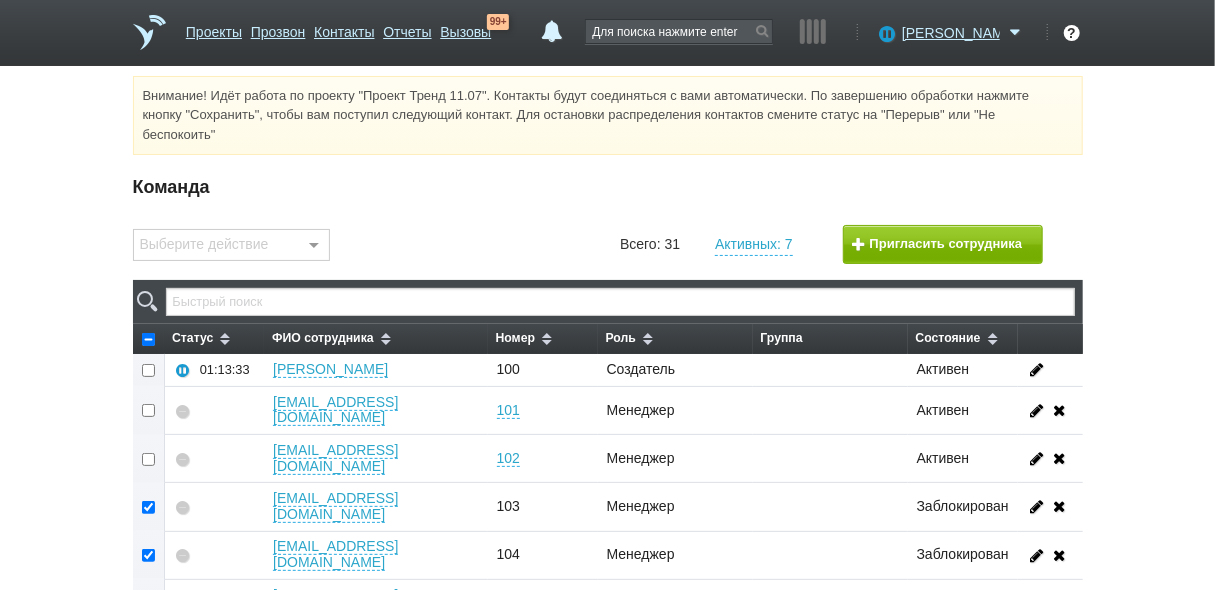click at bounding box center (314, 246) 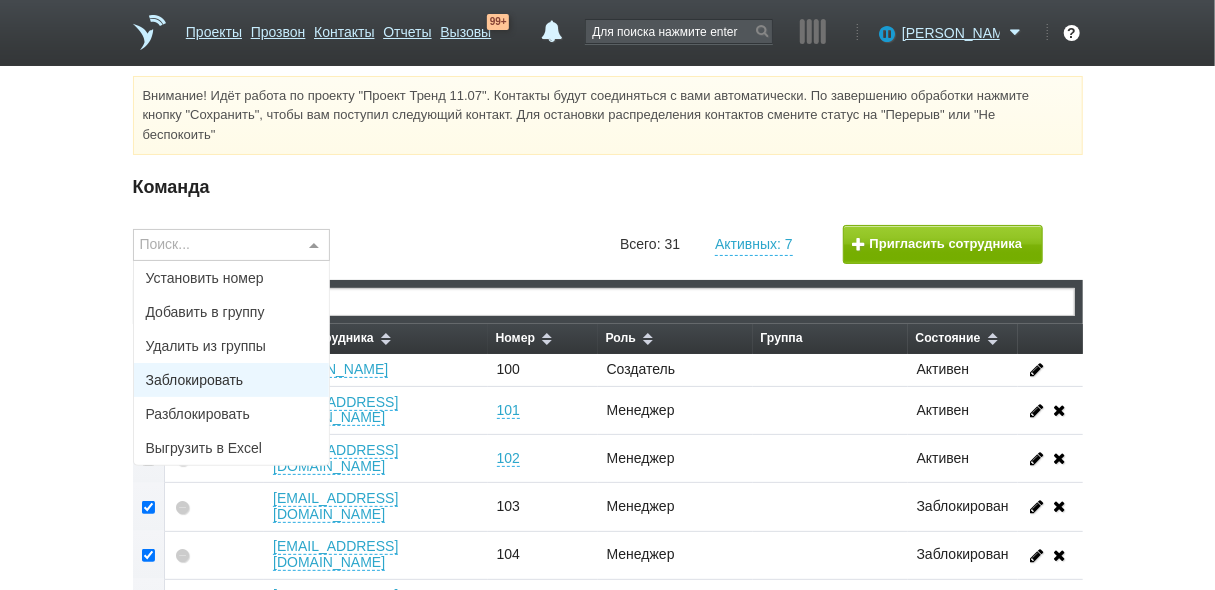 click on "Заблокировать" at bounding box center [232, 380] 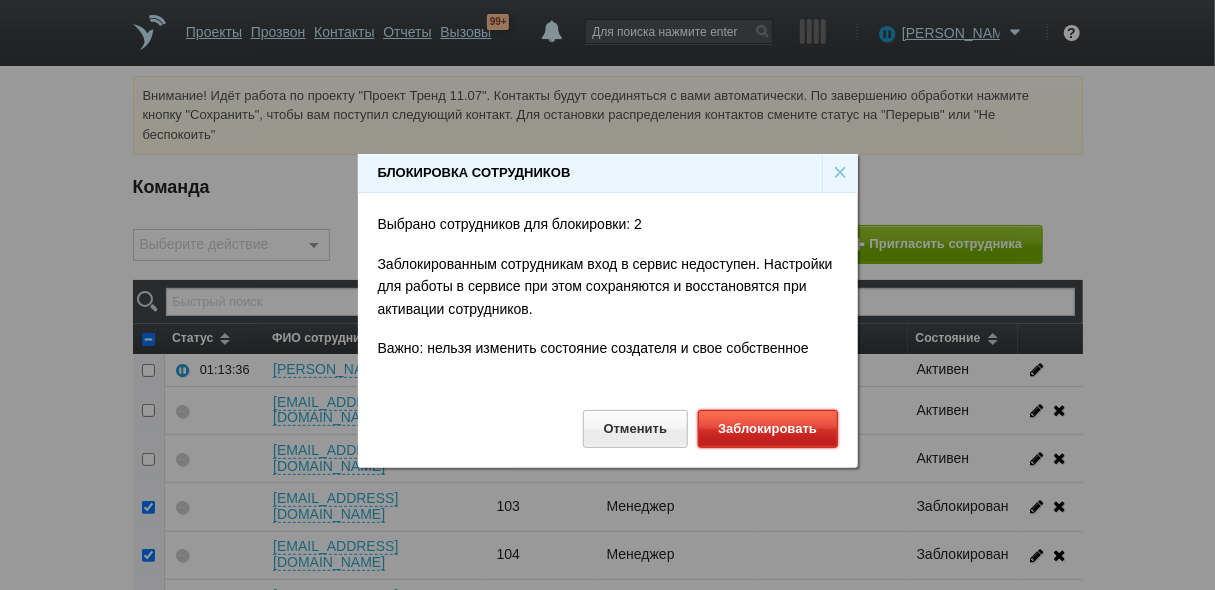 click on "Заблокировать" at bounding box center [768, 428] 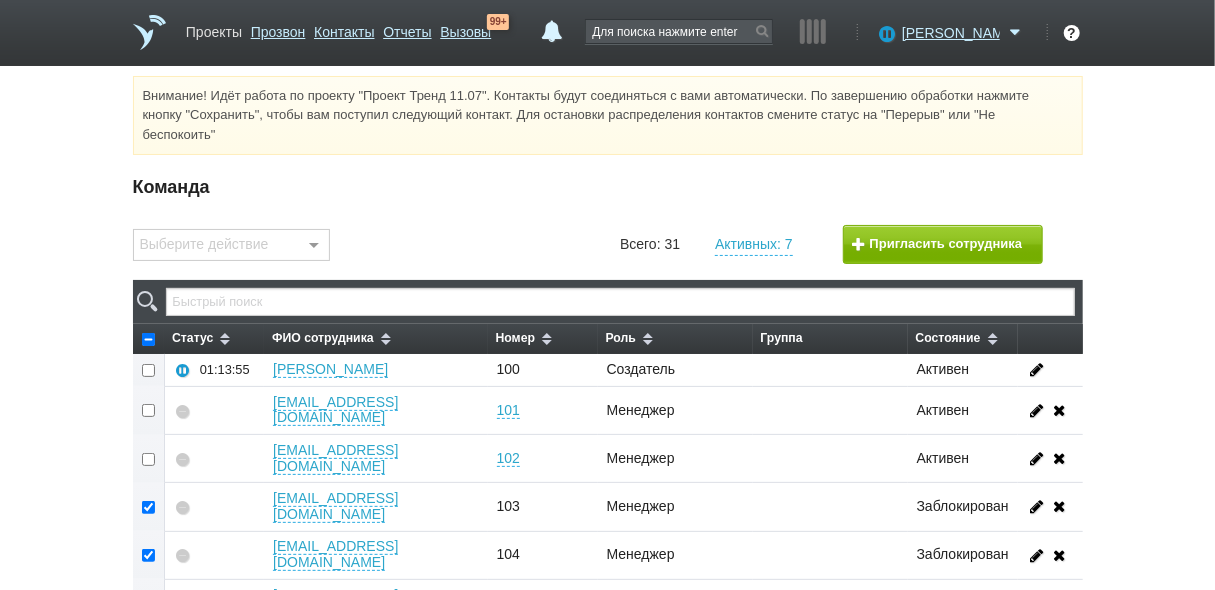 click on "Проекты" at bounding box center [214, 28] 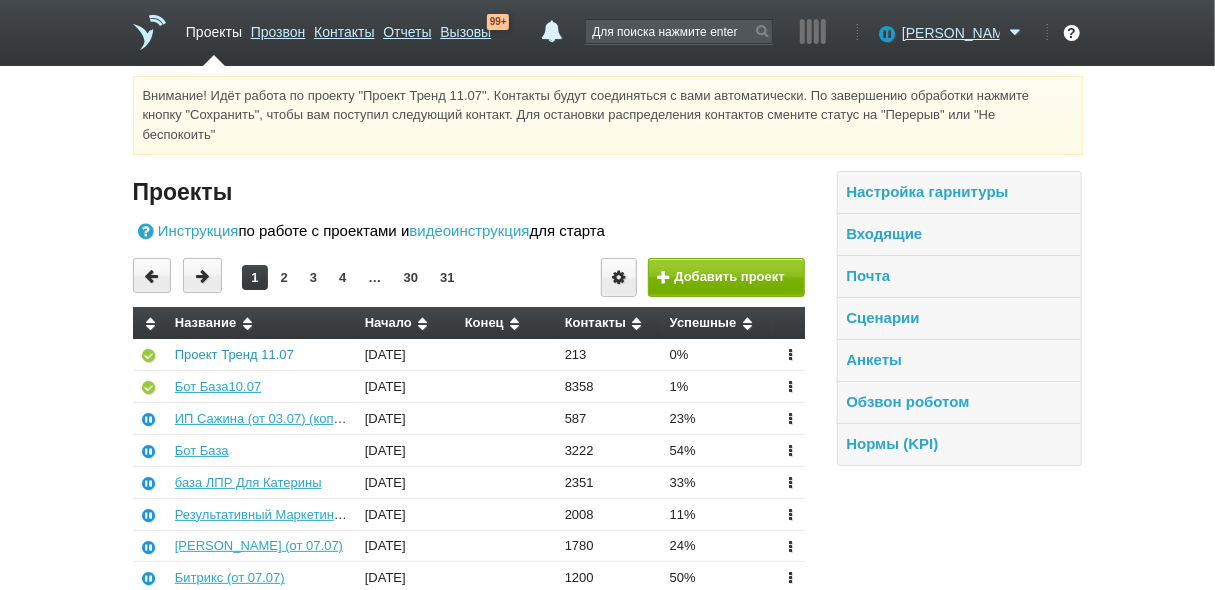 click on "Проект Тренд 11.07" at bounding box center (234, 354) 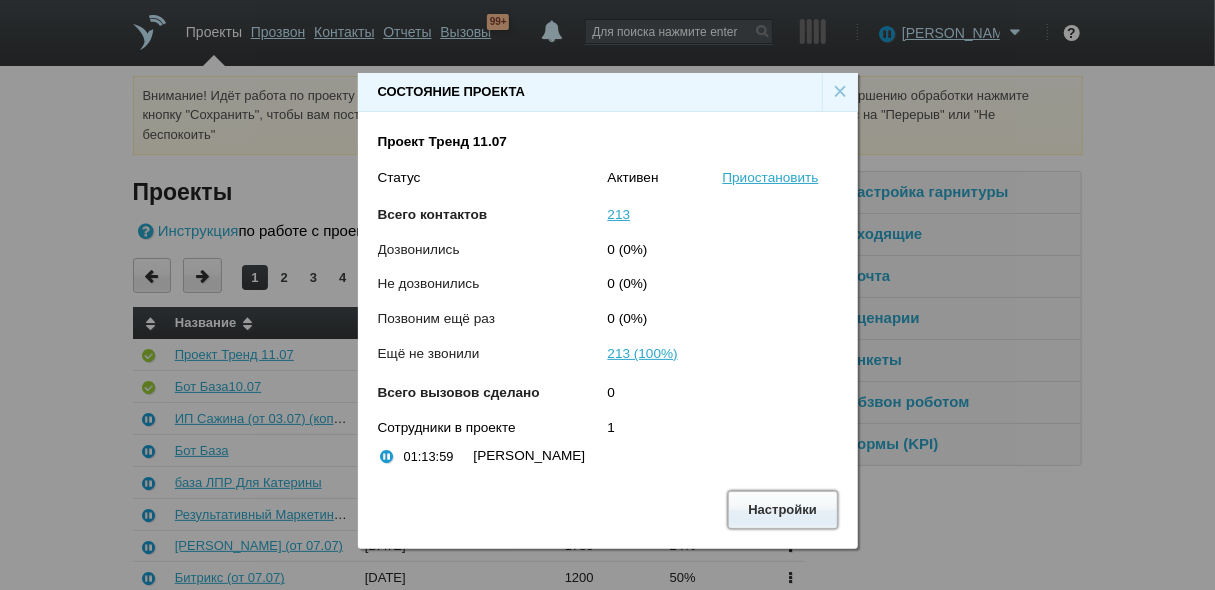 click on "Настройки" at bounding box center [783, 509] 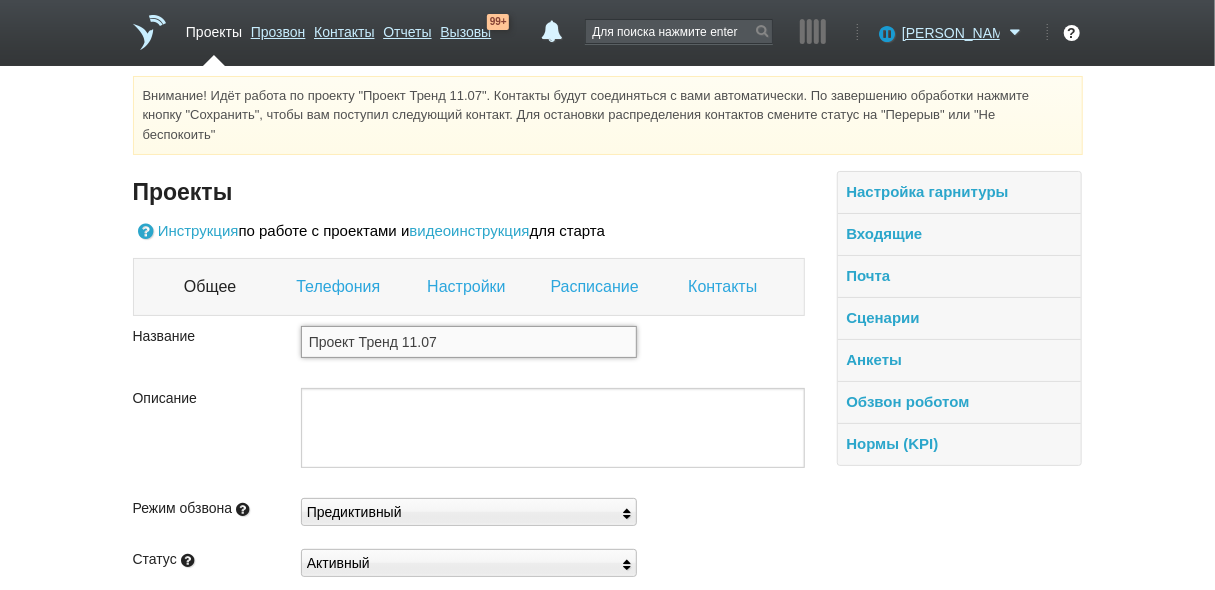 click on "Проект Тренд 11.07" at bounding box center (469, 342) 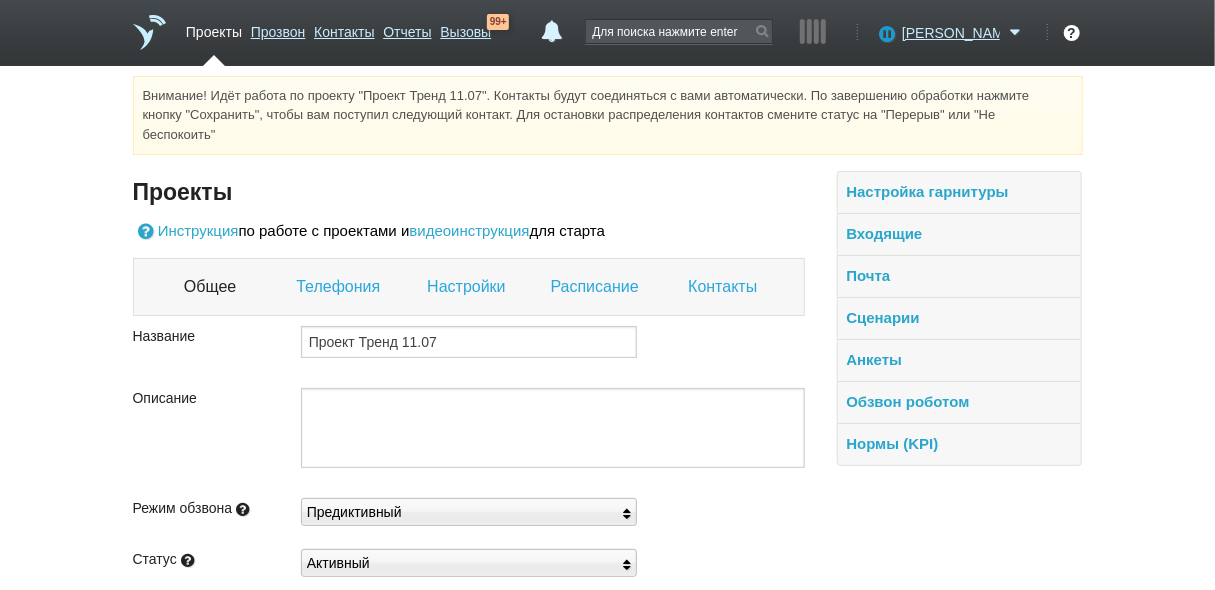 click on "Настройки" at bounding box center (468, 287) 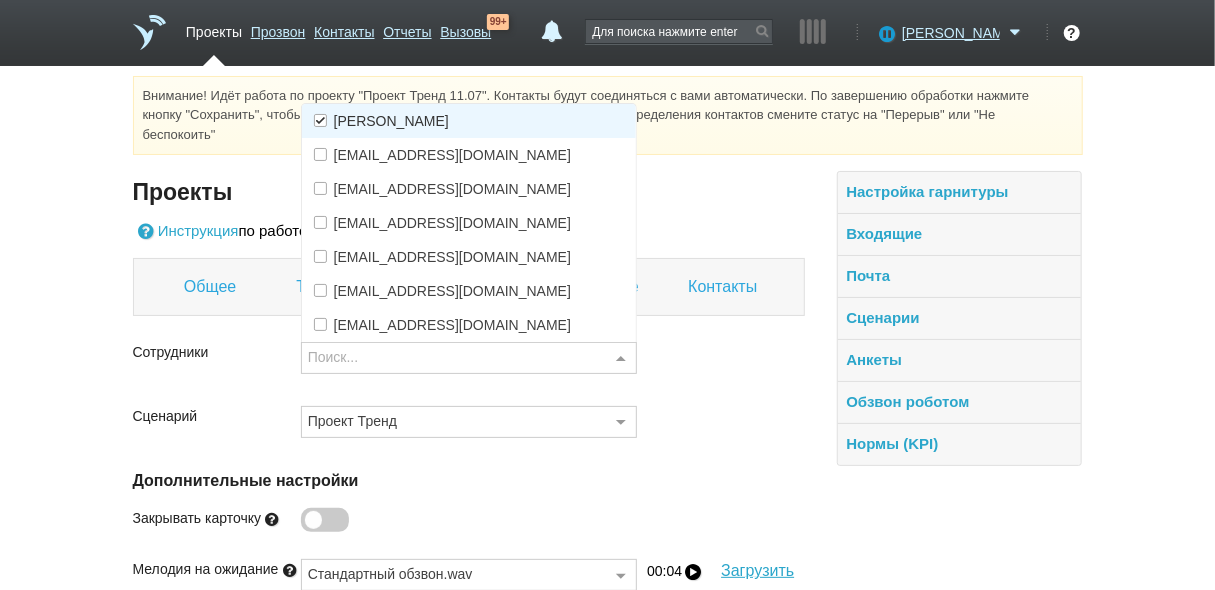 click at bounding box center [320, 120] 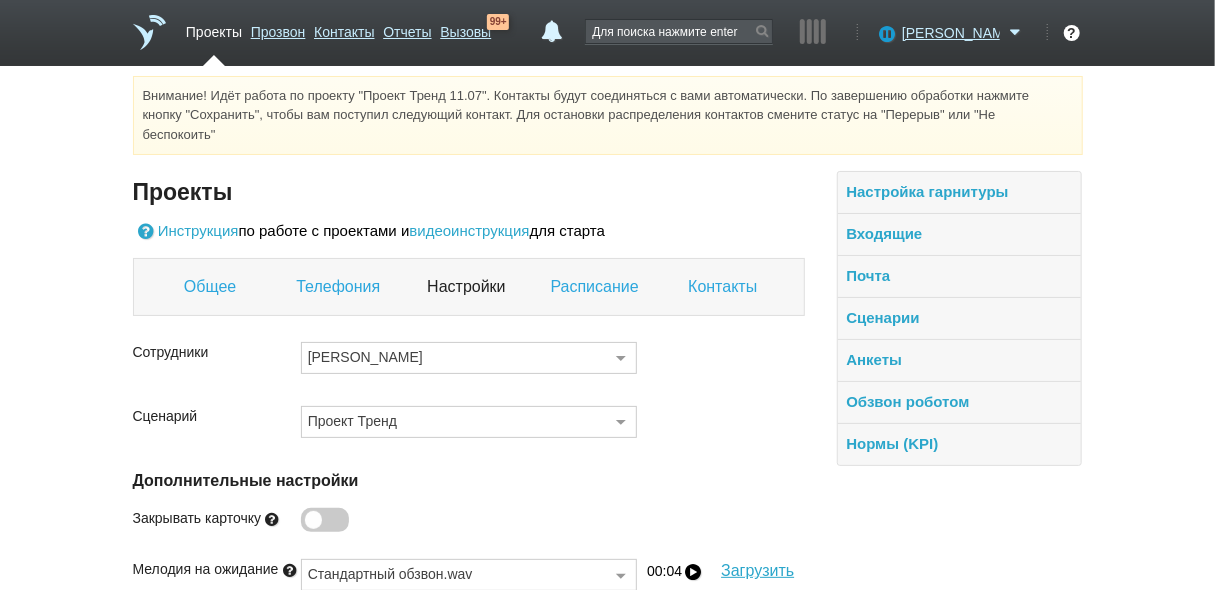 click on "Нормы (KPI) Входящие линии Время в разговорах 0 из 120 мин Разговоры от 15 сек. 0 из 80 Успешные результаты 0 из 5 Исходящие 0 Пропущенные 8 Входящие 0
Георгиевич
Доступен
Не беспокоить
Перерыв
ID аккаунта: 45566
Профиль
Команда
Баланс
Телефония
Интеграции
Настройки
Партнёрам
Гостевой доступ
Выход
?" at bounding box center (833, 33) 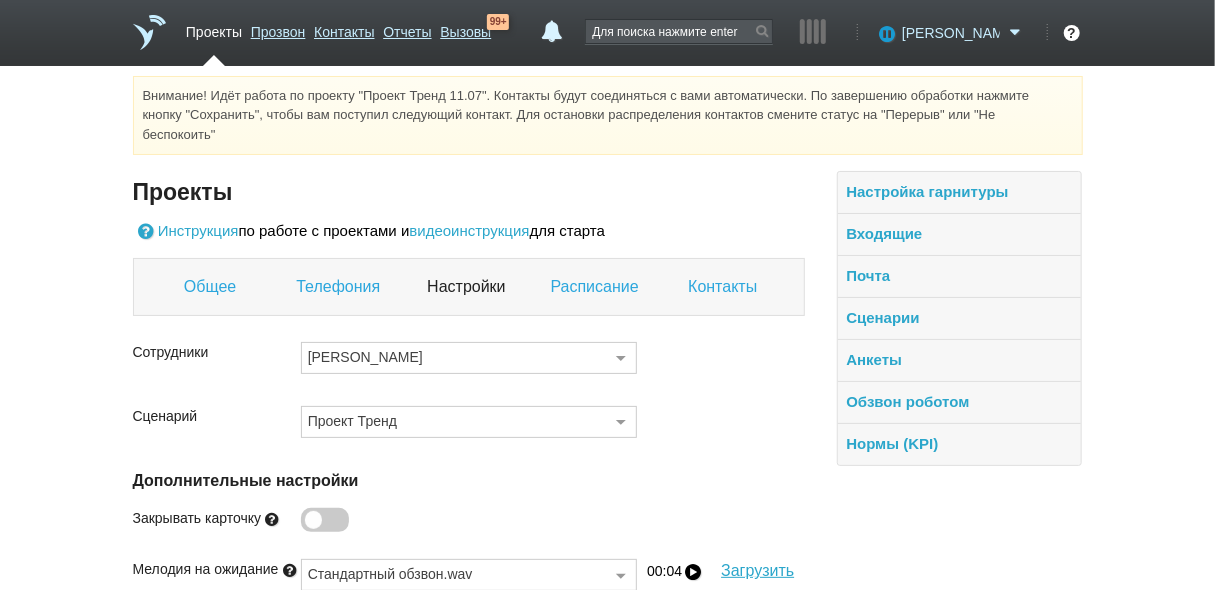 click on "[PERSON_NAME]" at bounding box center (951, 33) 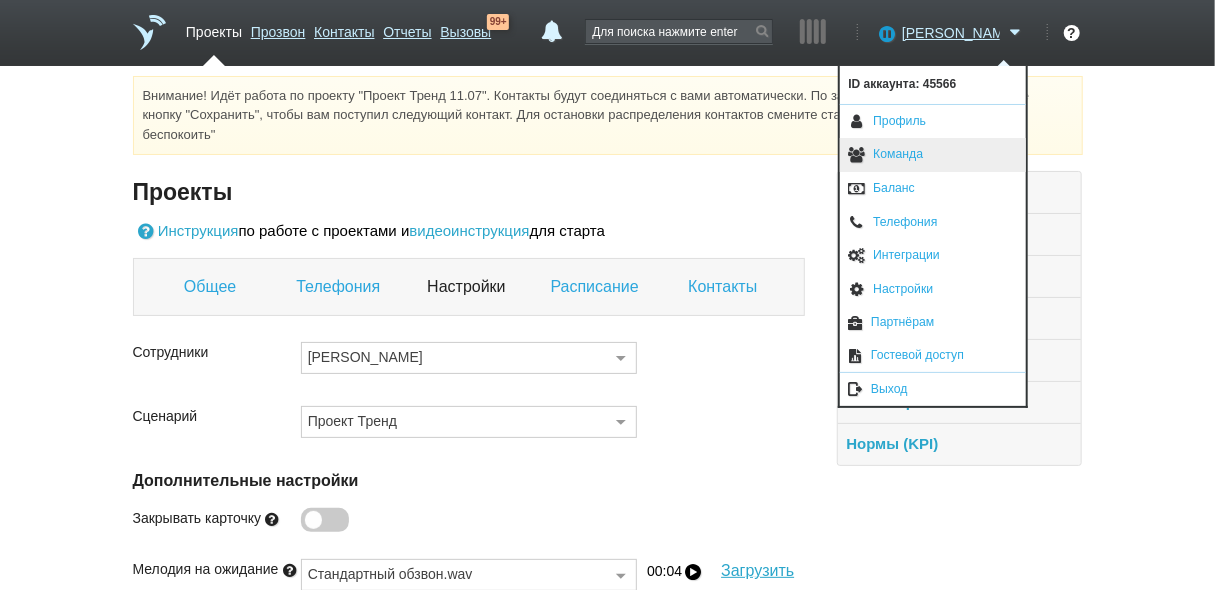 click on "Команда" at bounding box center (933, 155) 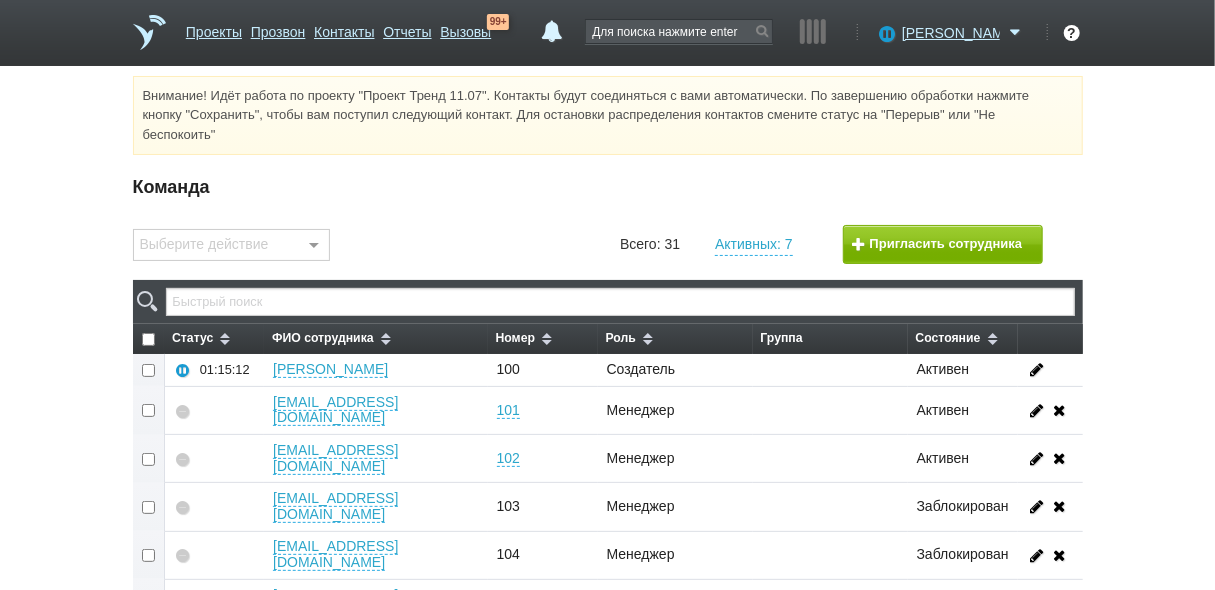 click at bounding box center (149, 555) 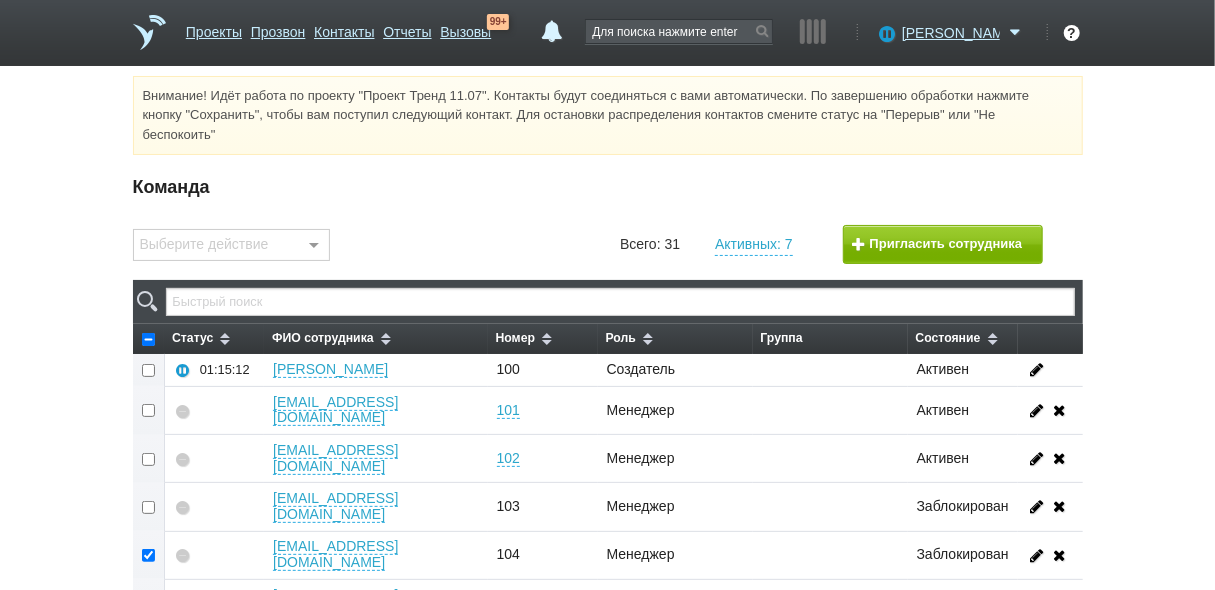 checkbox on "true" 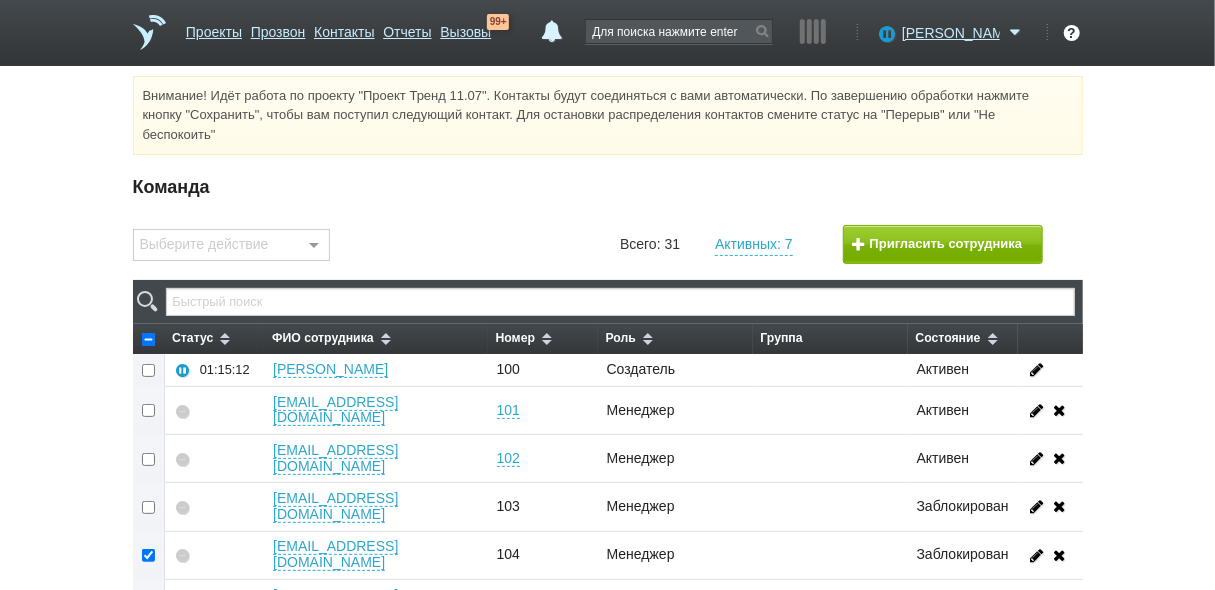 click at bounding box center [149, 507] 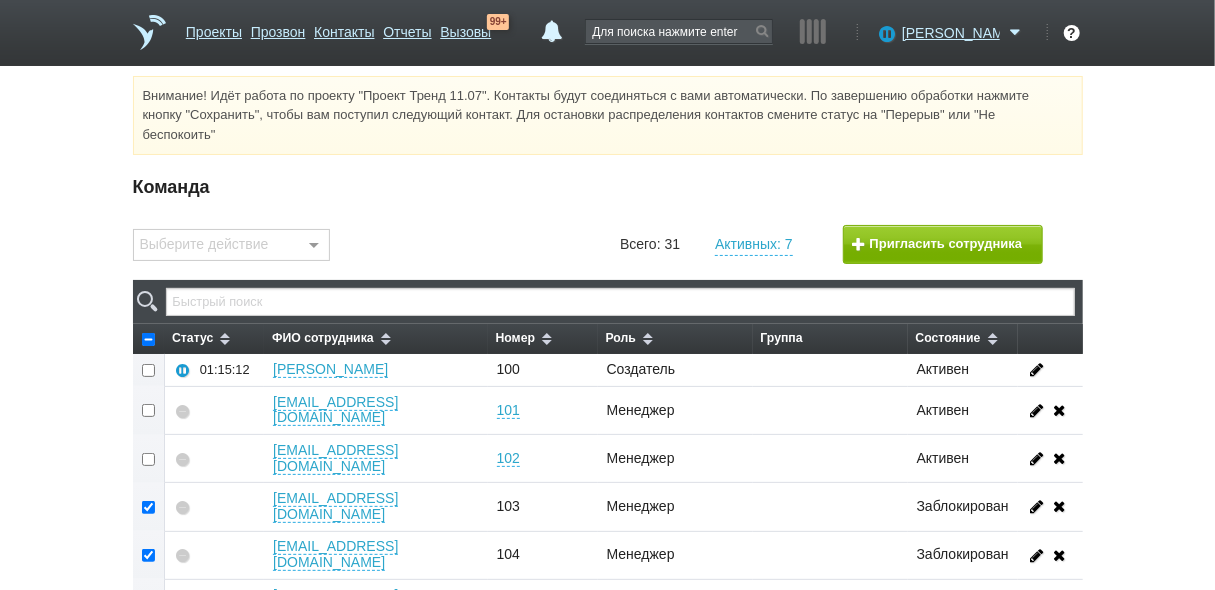 checkbox on "true" 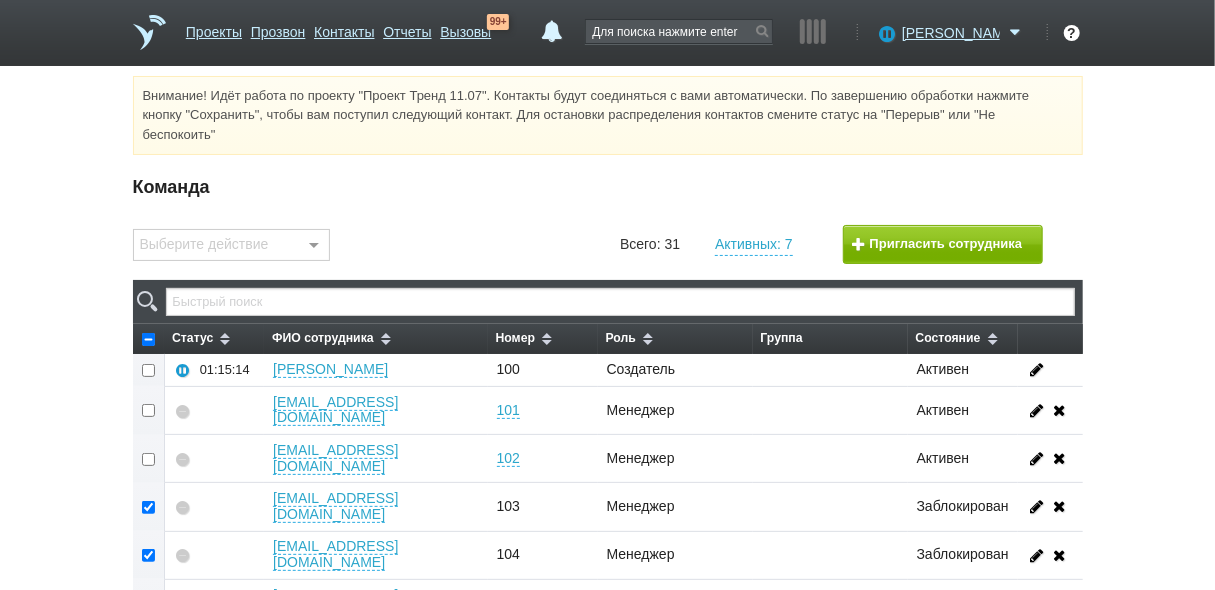 click at bounding box center (314, 246) 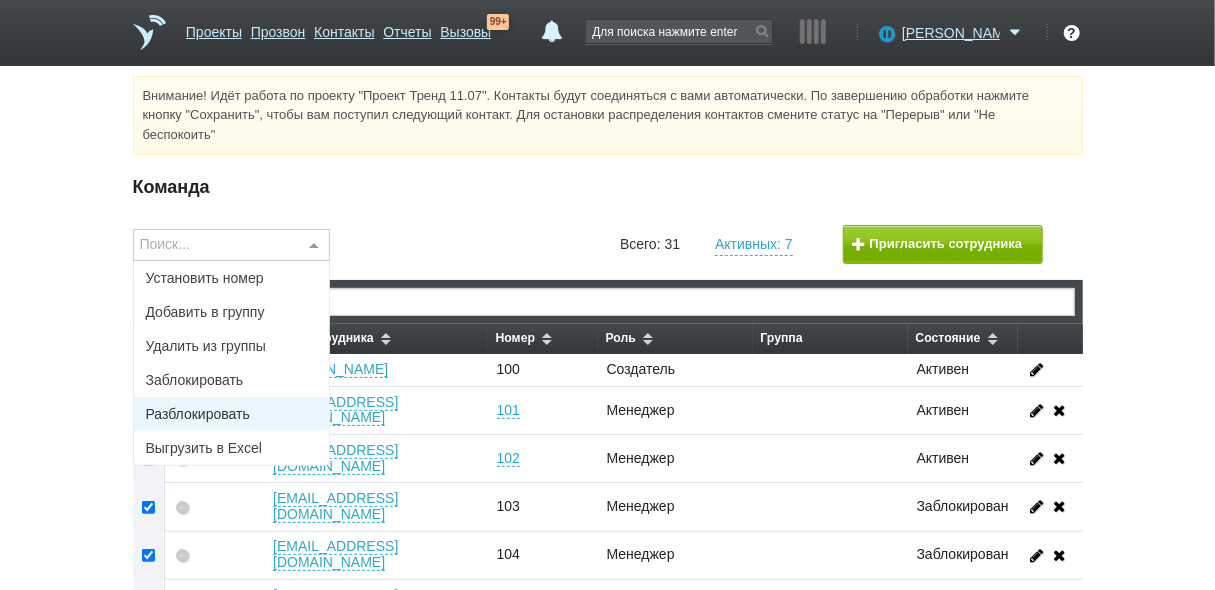 drag, startPoint x: 257, startPoint y: 379, endPoint x: 259, endPoint y: 416, distance: 37.054016 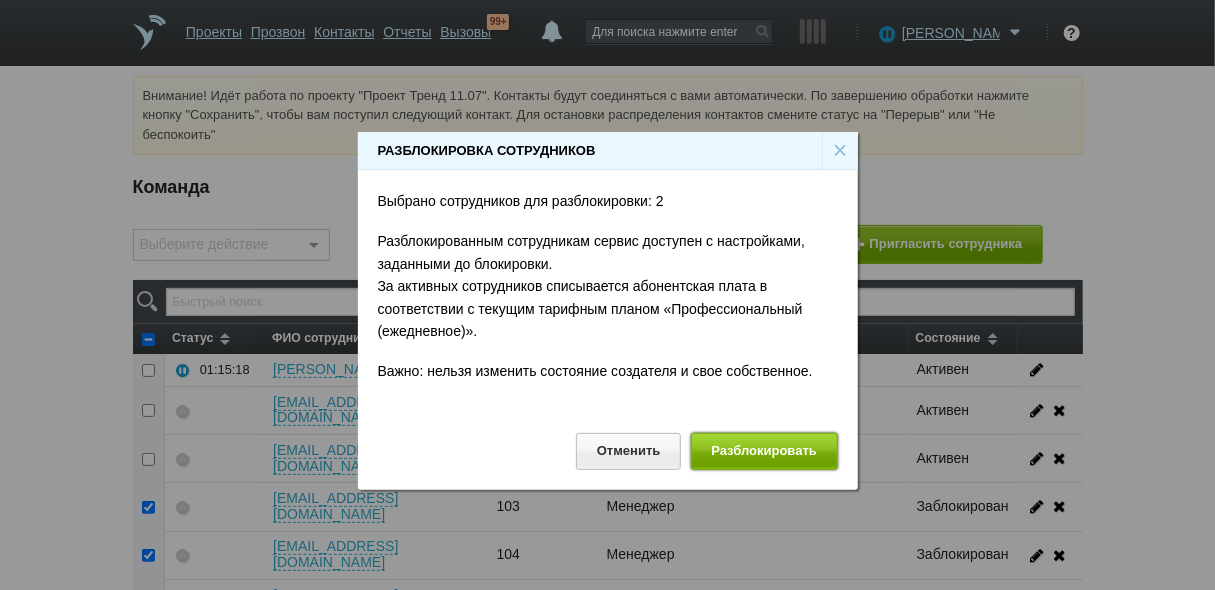 click on "Разблокировать" at bounding box center (764, 451) 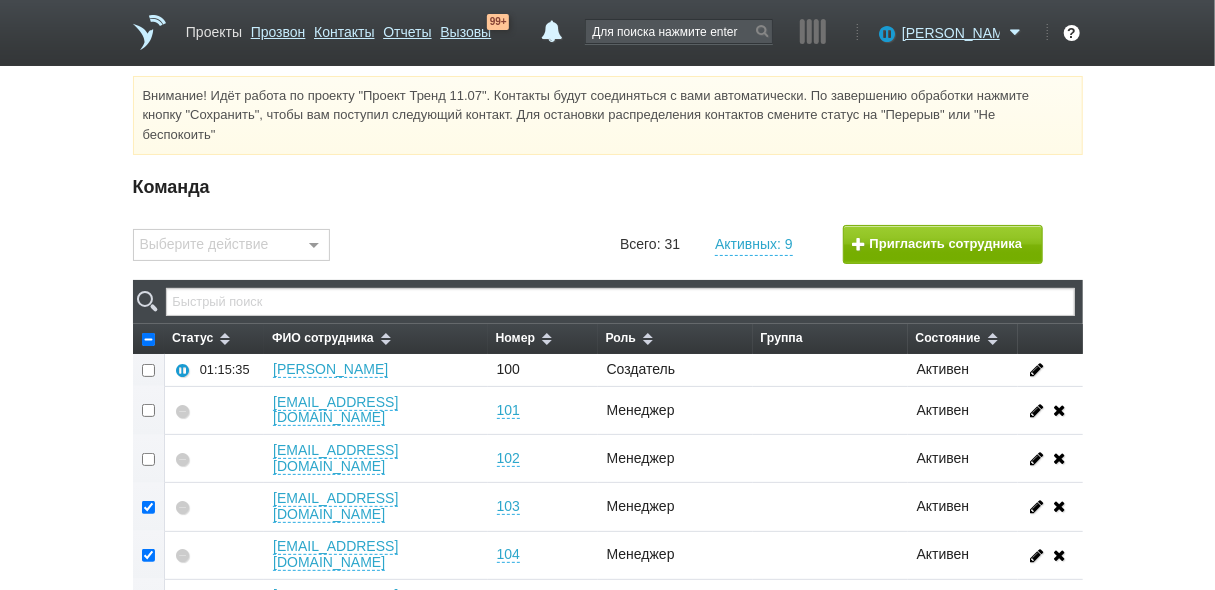 click on "Проекты" at bounding box center (214, 28) 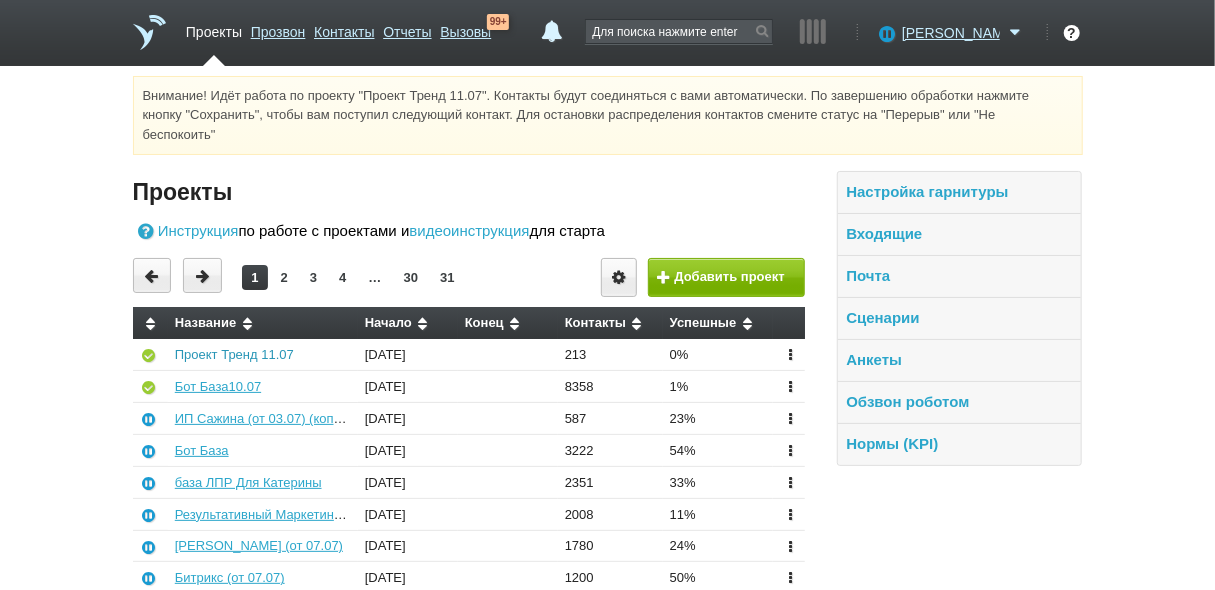 click on "Проект Тренд 11.07" at bounding box center (234, 354) 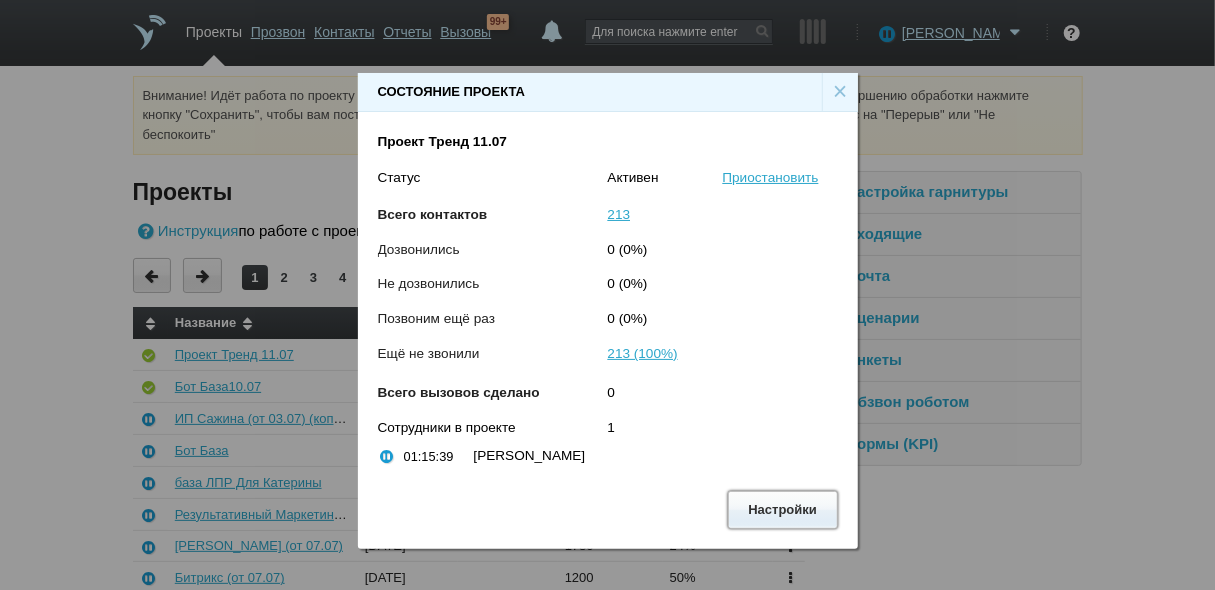 click on "Настройки" at bounding box center (783, 509) 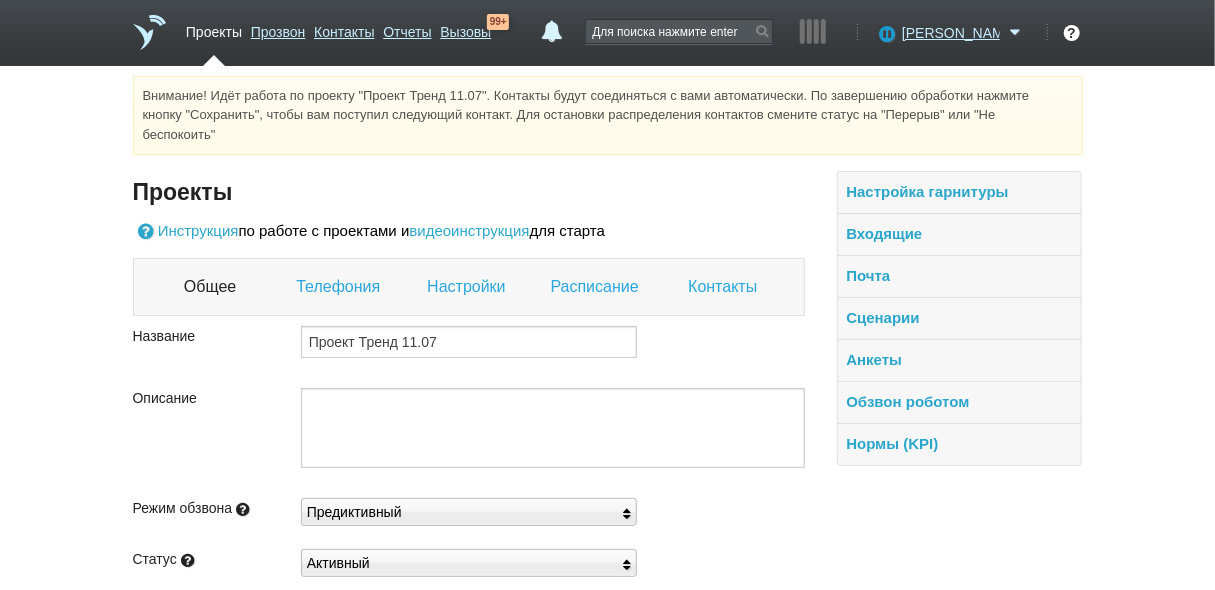 click on "Настройки" at bounding box center [468, 287] 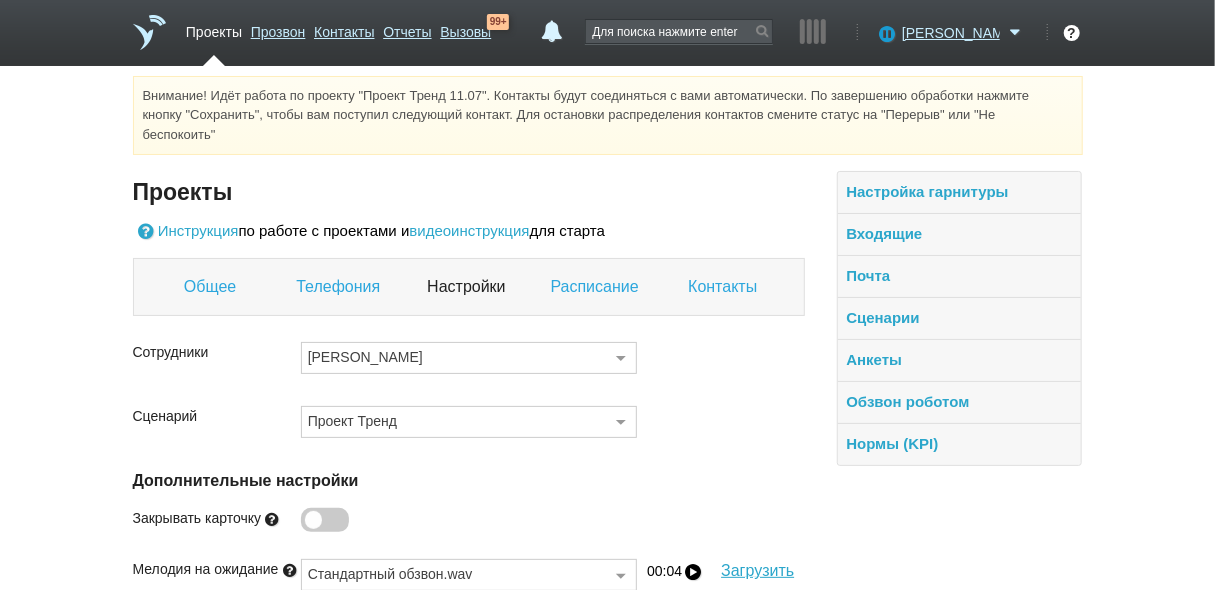 click on "Настройки" at bounding box center (468, 287) 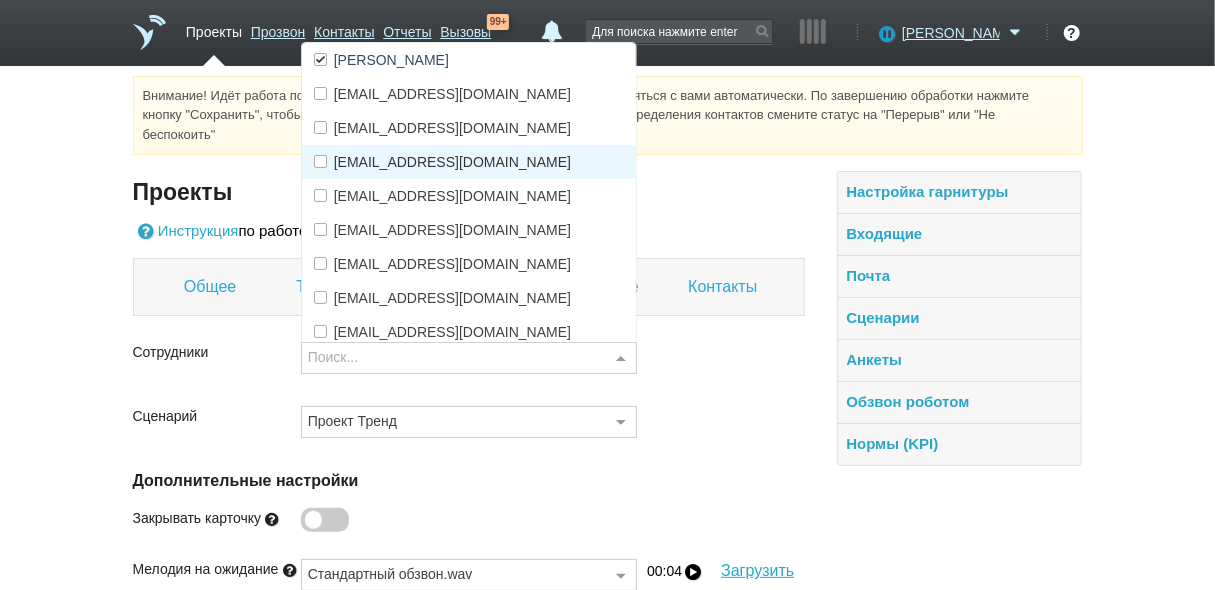 click on "[EMAIL_ADDRESS][DOMAIN_NAME]" at bounding box center [452, 162] 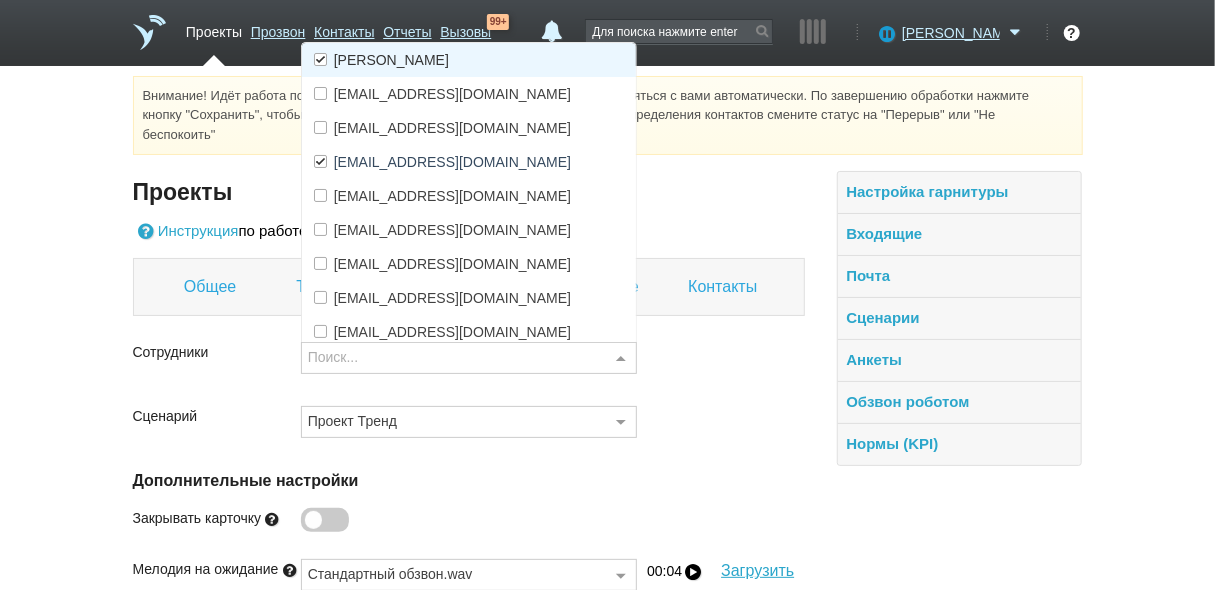 click on "[PERSON_NAME]" at bounding box center (469, 60) 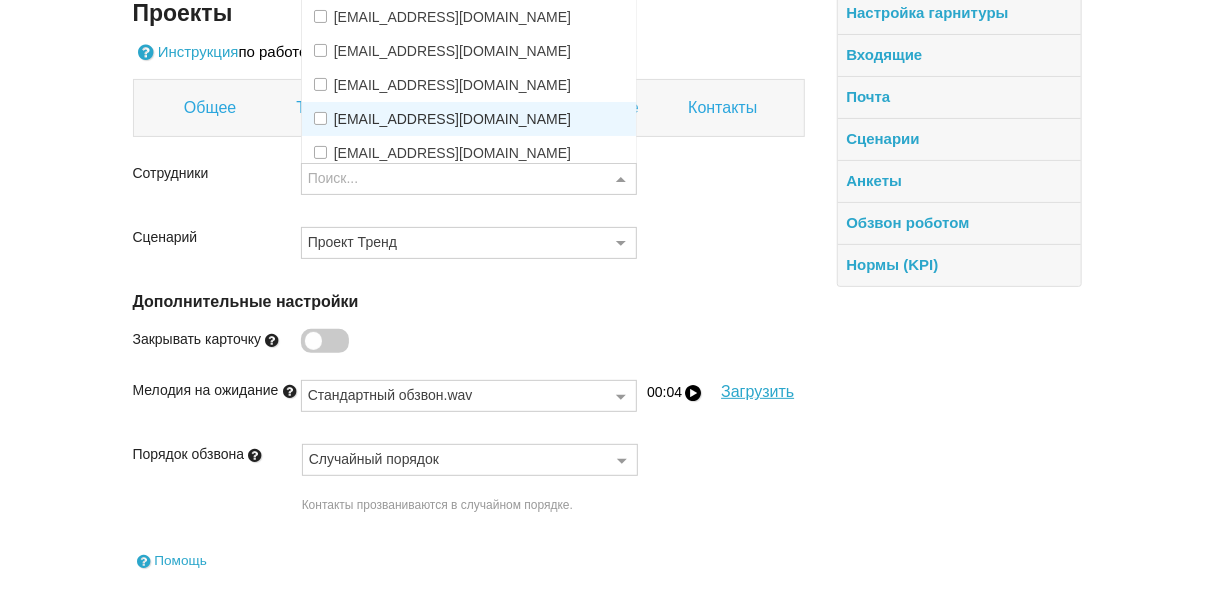scroll, scrollTop: 275, scrollLeft: 0, axis: vertical 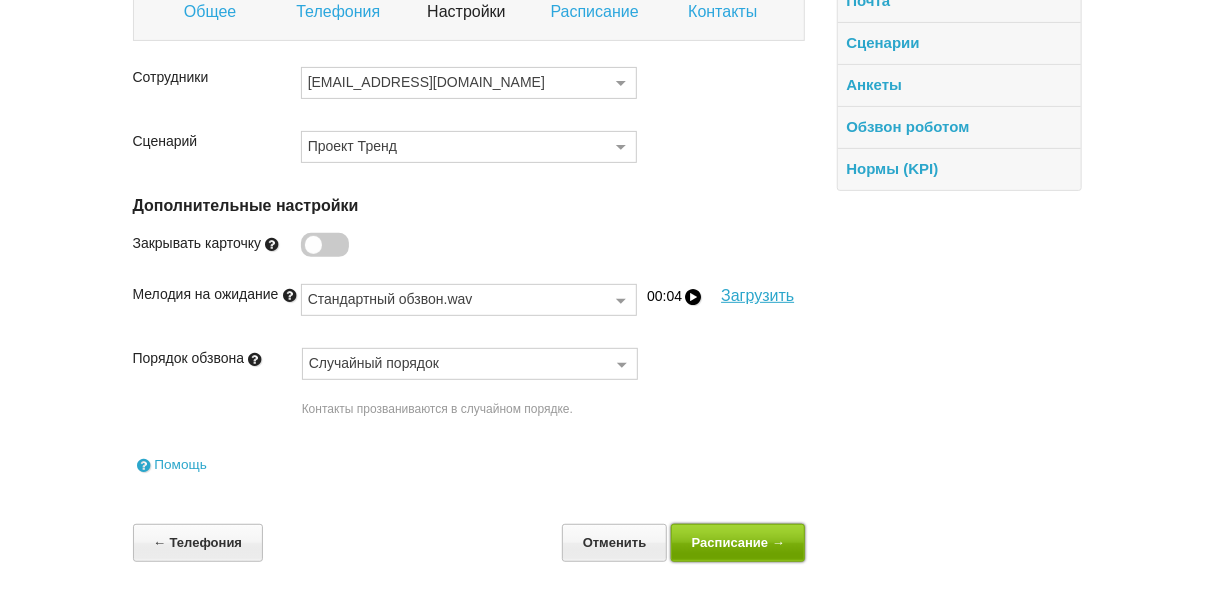 click on "Расписание →" at bounding box center [738, 542] 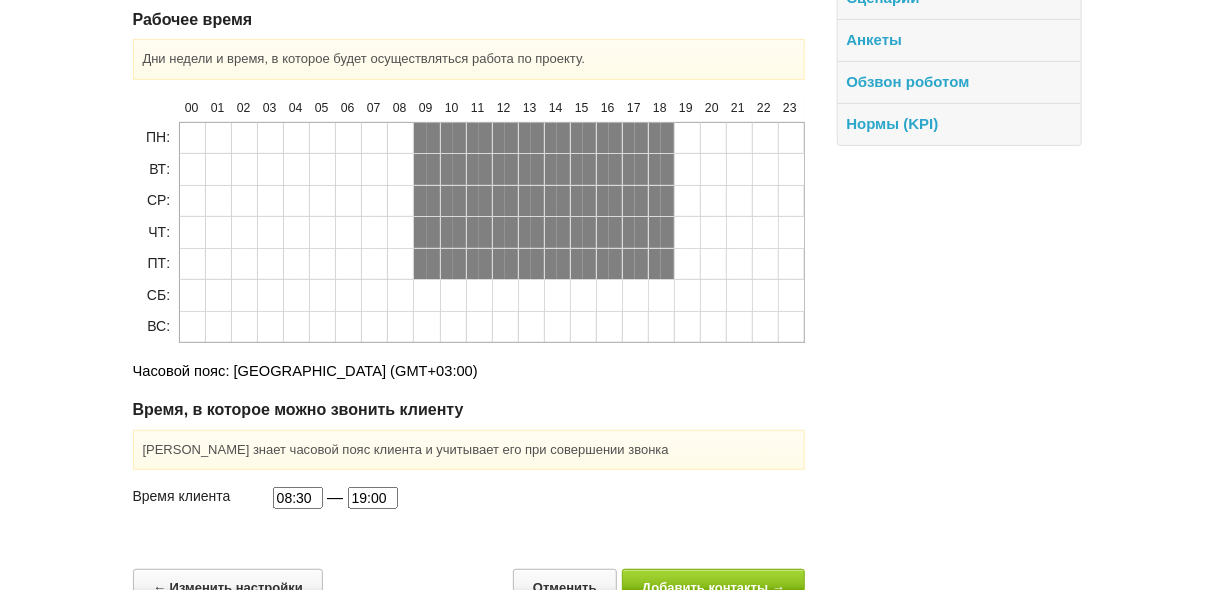 scroll, scrollTop: 364, scrollLeft: 0, axis: vertical 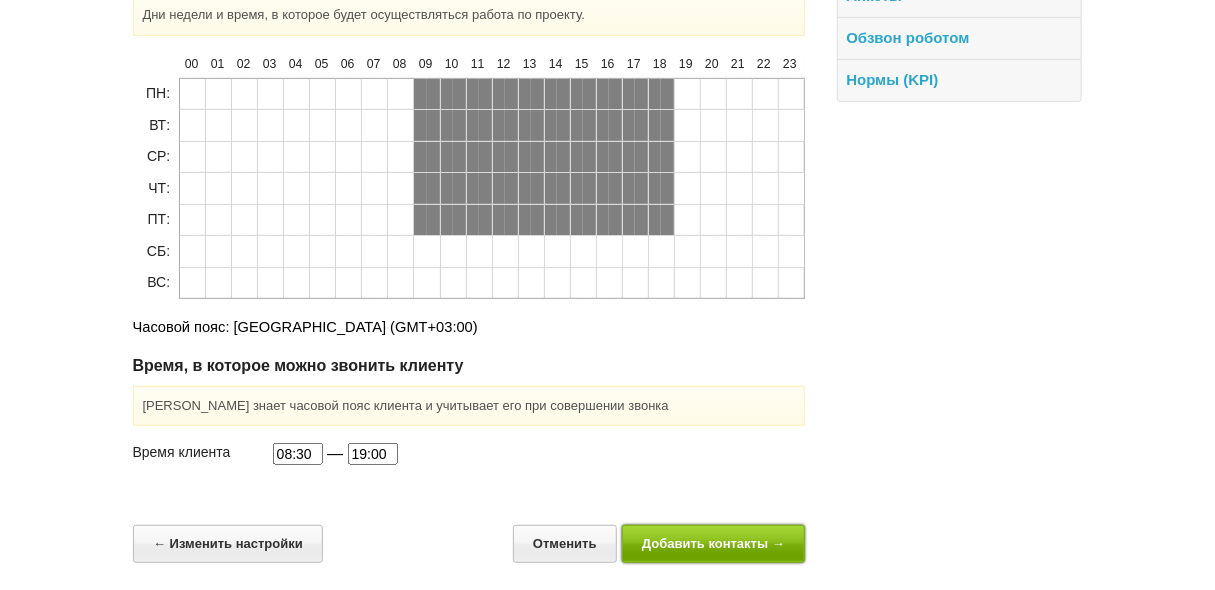 click on "Добавить контакты →" at bounding box center (714, 543) 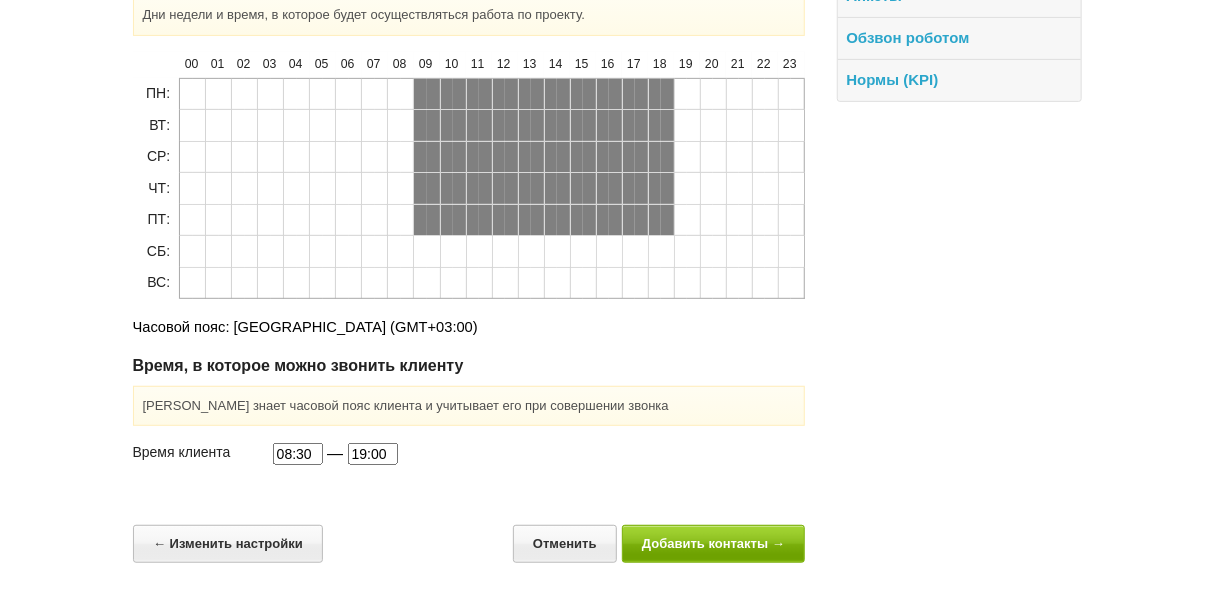 scroll, scrollTop: 0, scrollLeft: 0, axis: both 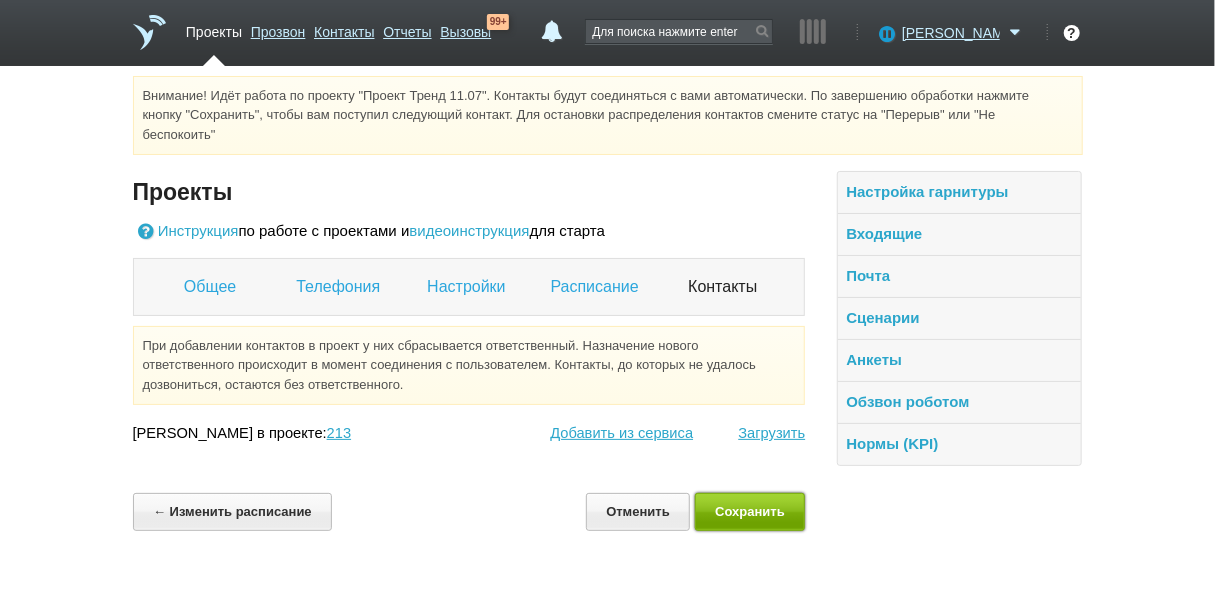 click on "Сохранить" at bounding box center [750, 511] 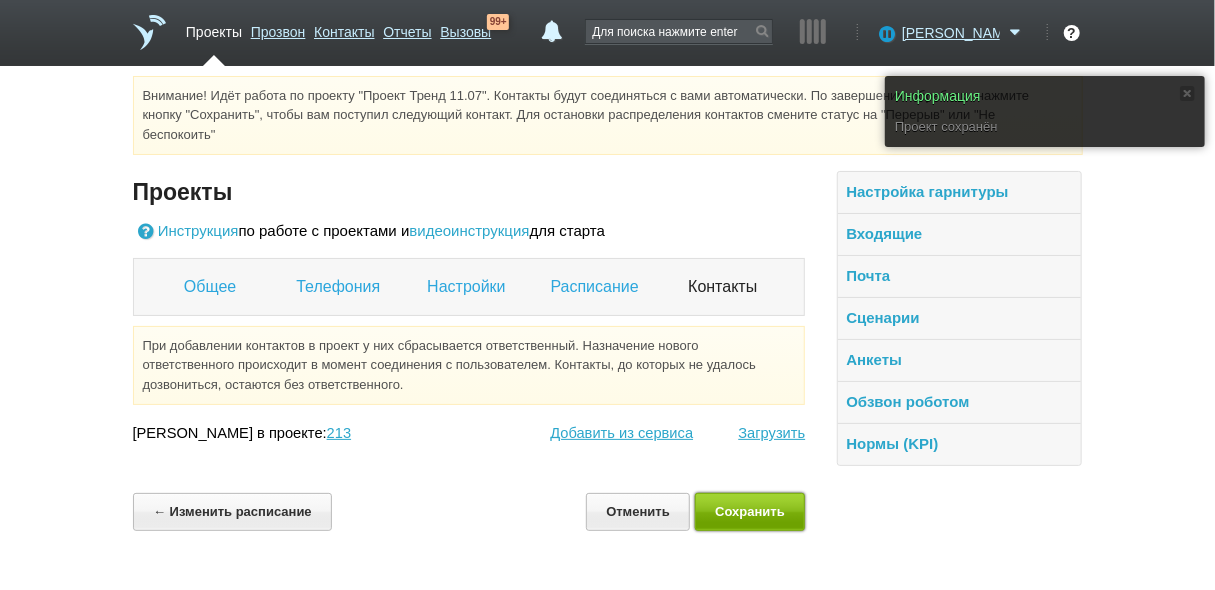click on "Сохранить" at bounding box center [750, 511] 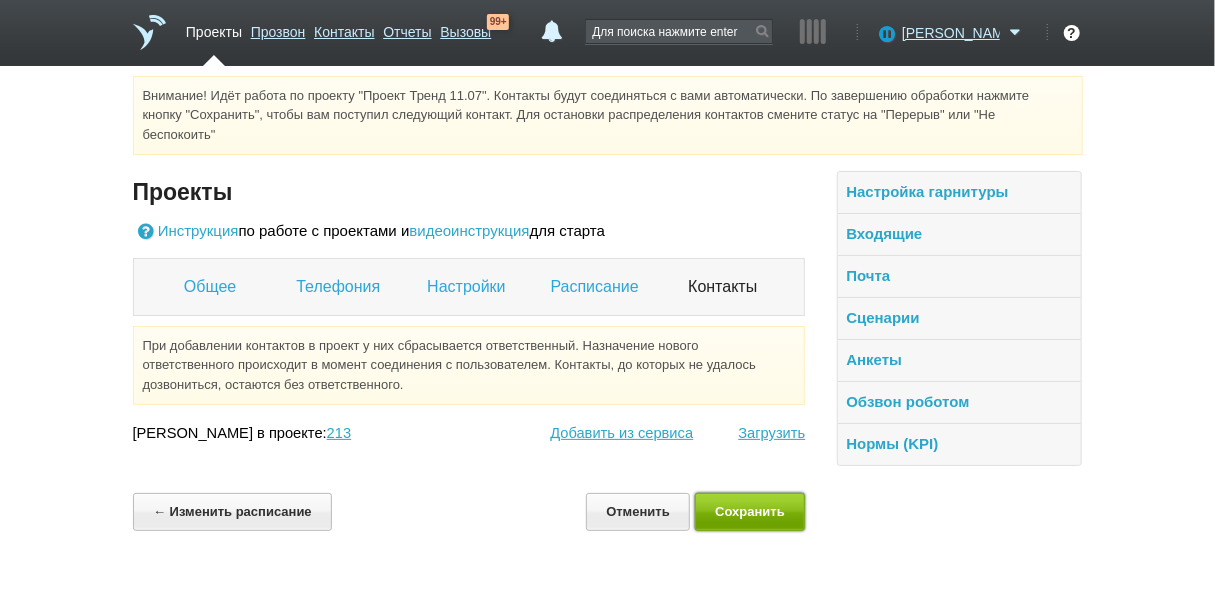 click on "Сохранить" at bounding box center (750, 511) 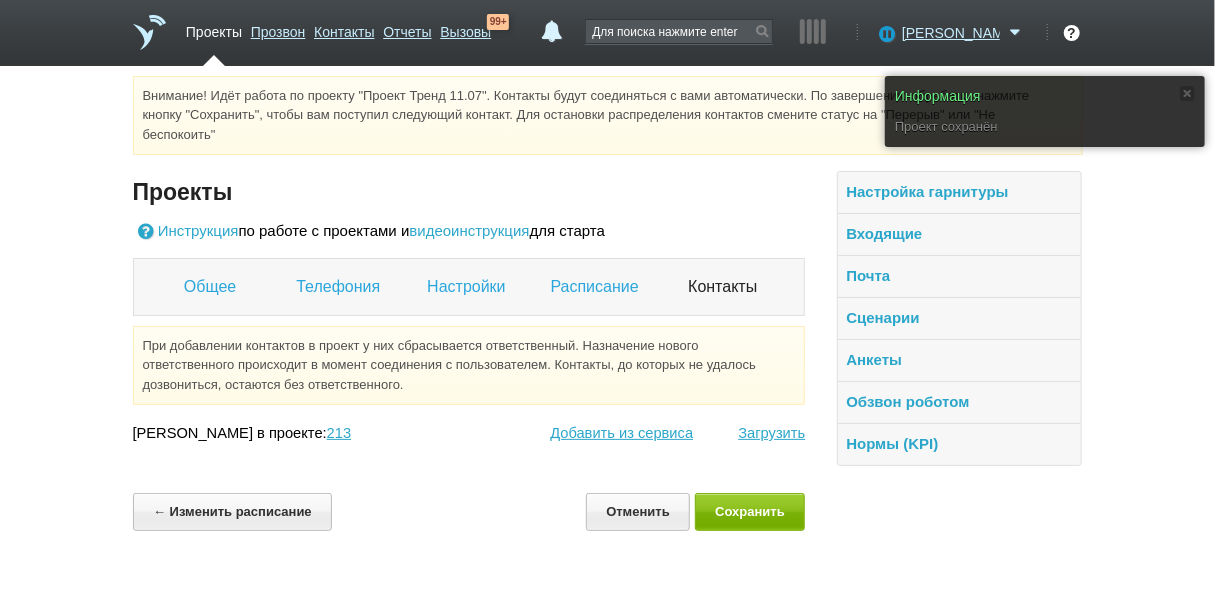 click on "Проекты" at bounding box center [214, 28] 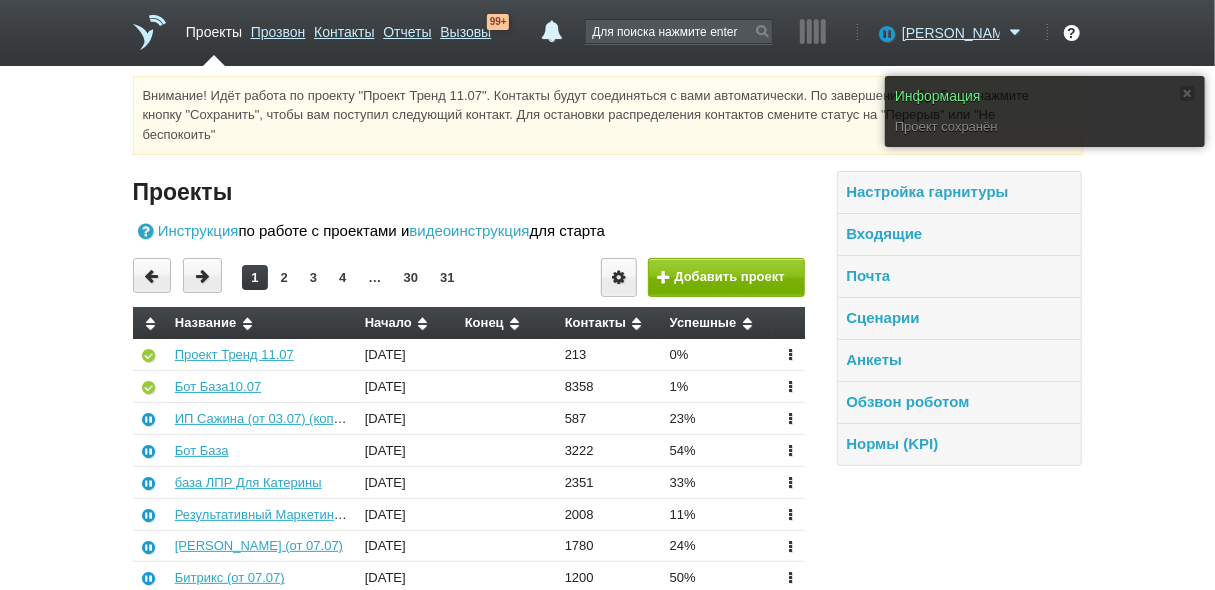 click on "Проект Тренд 11.07" at bounding box center (263, 354) 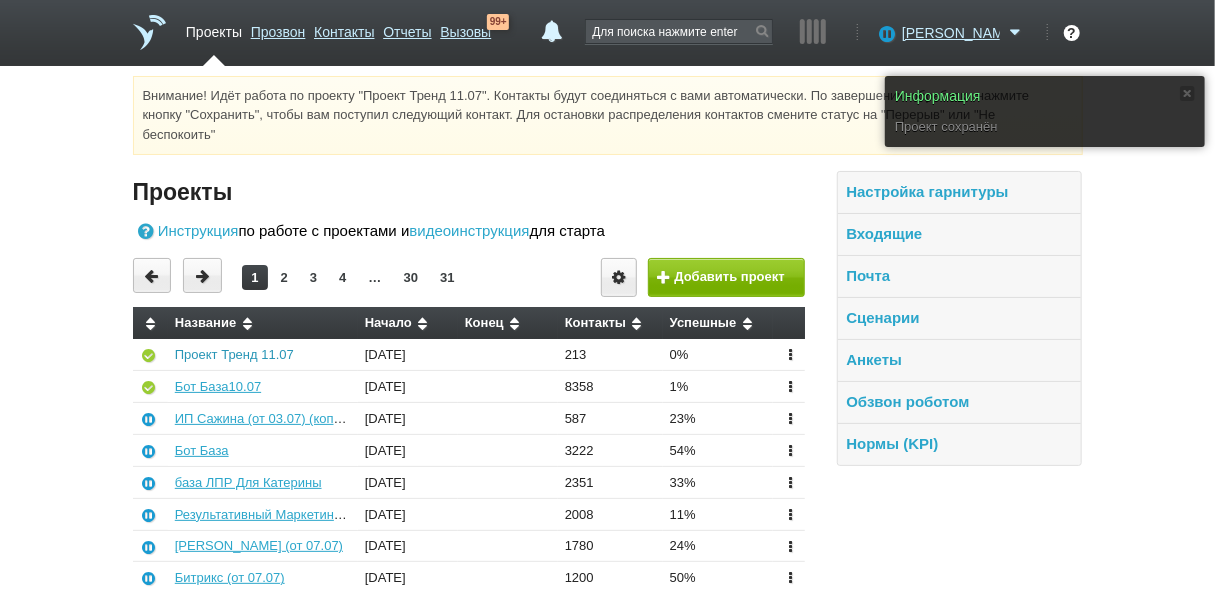 click on "Проект Тренд 11.07" at bounding box center (234, 354) 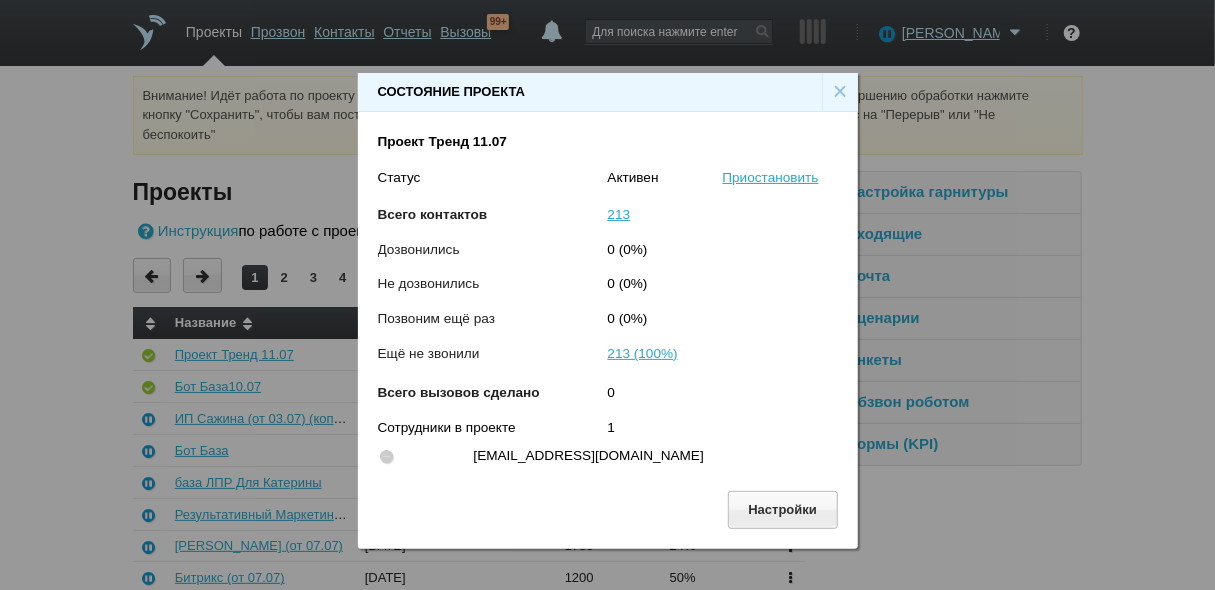 click on "×" at bounding box center (840, 92) 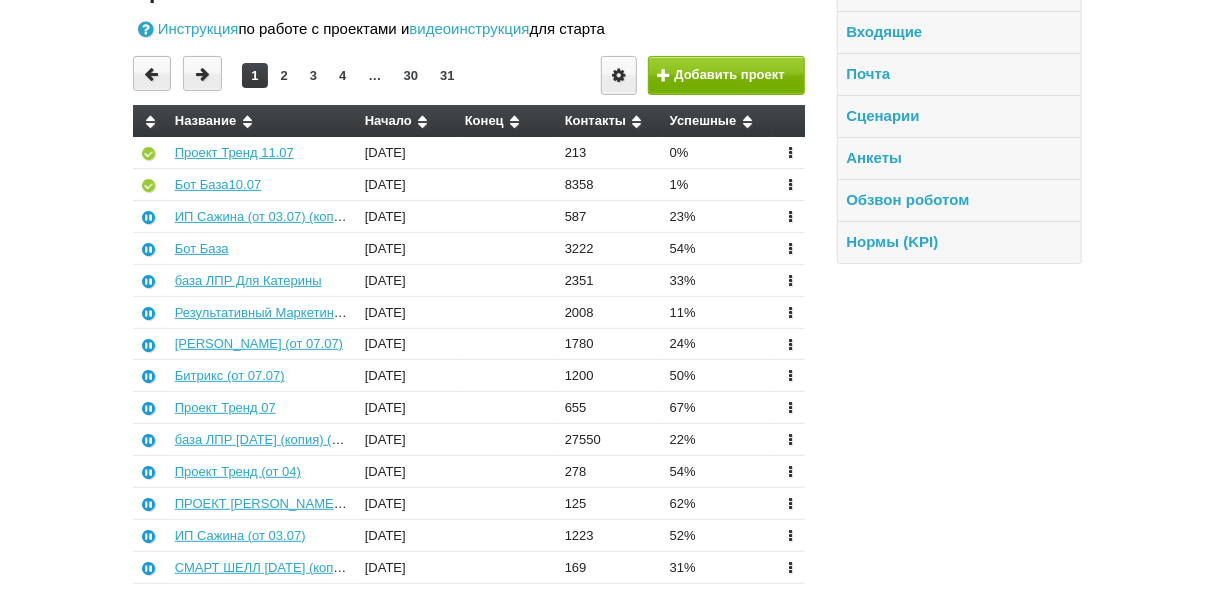 scroll, scrollTop: 240, scrollLeft: 0, axis: vertical 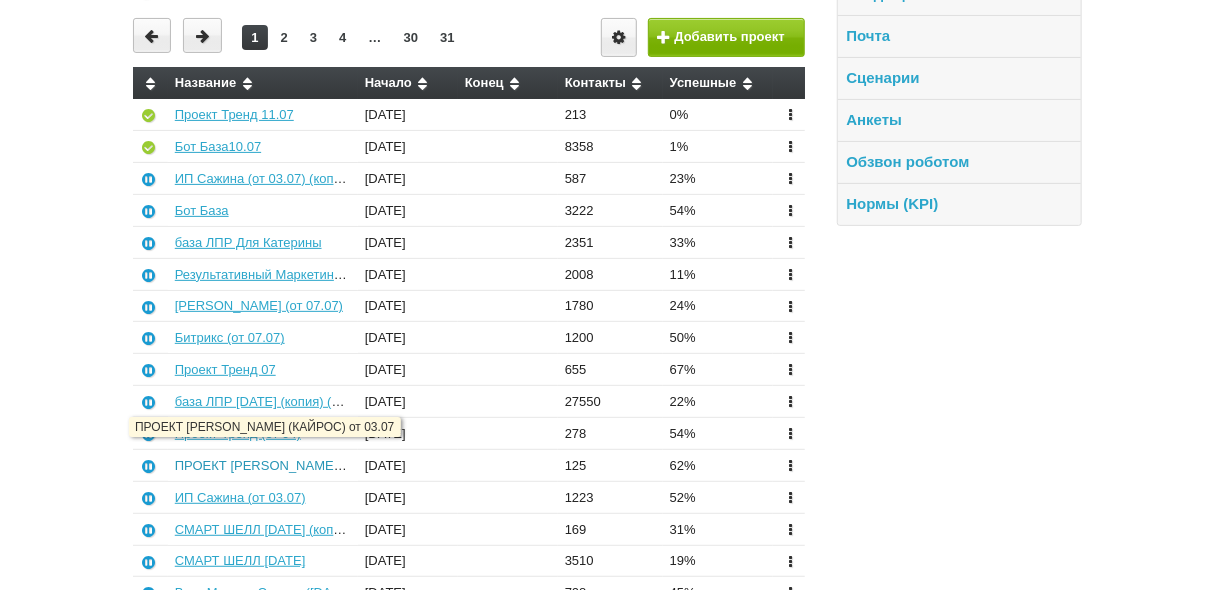 click on "ПРОЕКТ ЛАКИ ЭНИМАЛС (КАЙРОС) от 03.07" at bounding box center [315, 465] 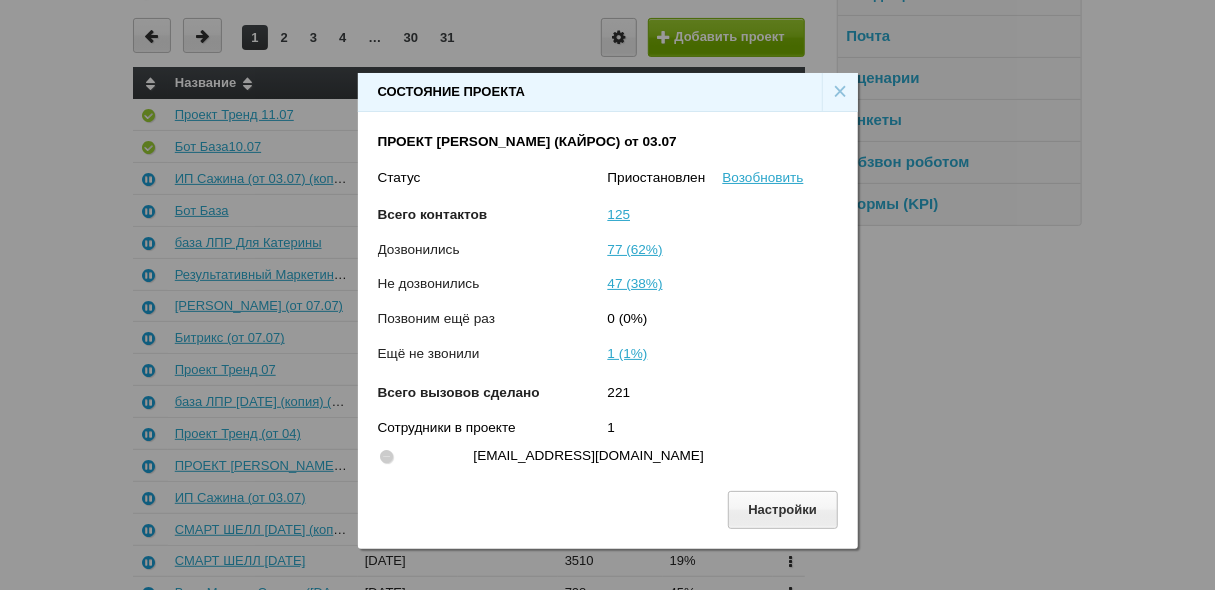 click on "×" at bounding box center (840, 92) 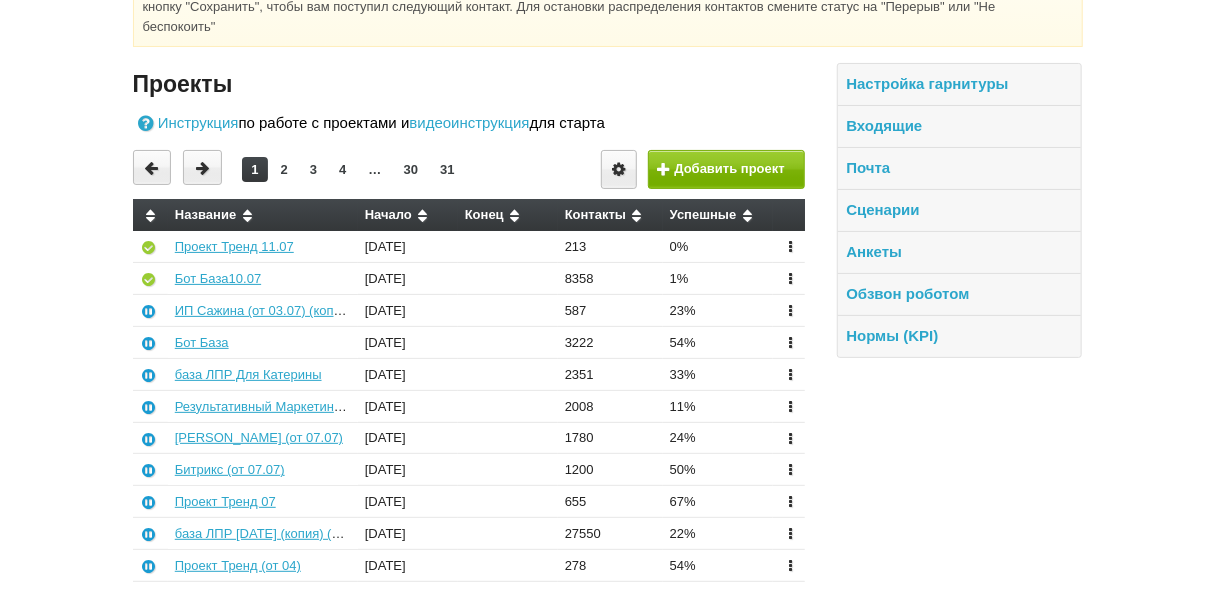 scroll, scrollTop: 0, scrollLeft: 0, axis: both 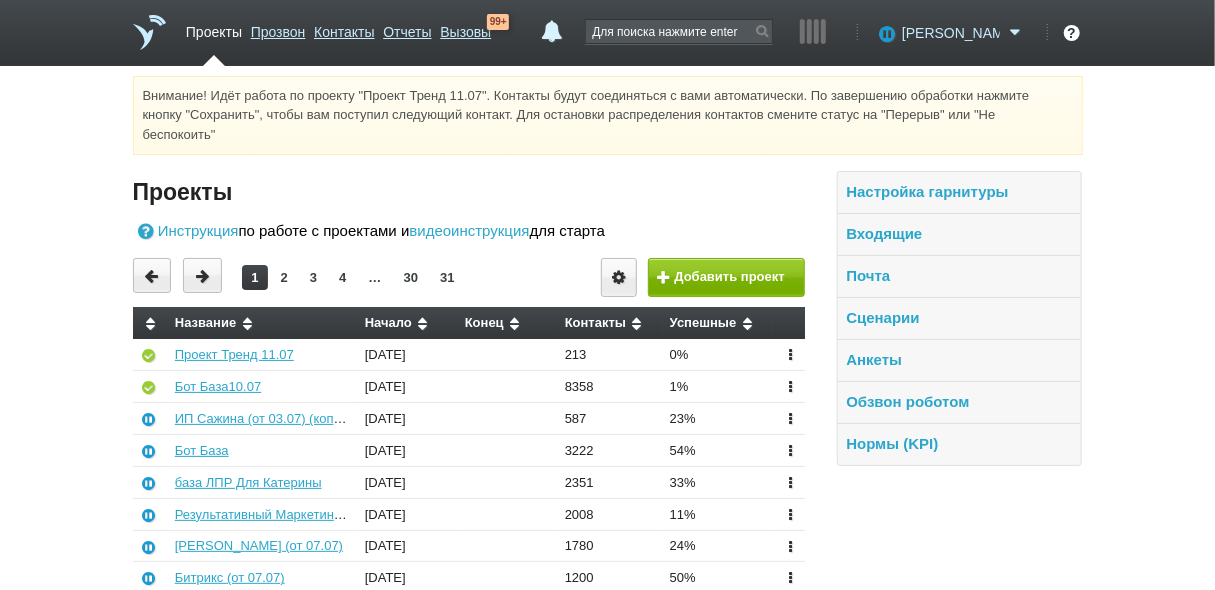 click on "[PERSON_NAME]" at bounding box center (951, 33) 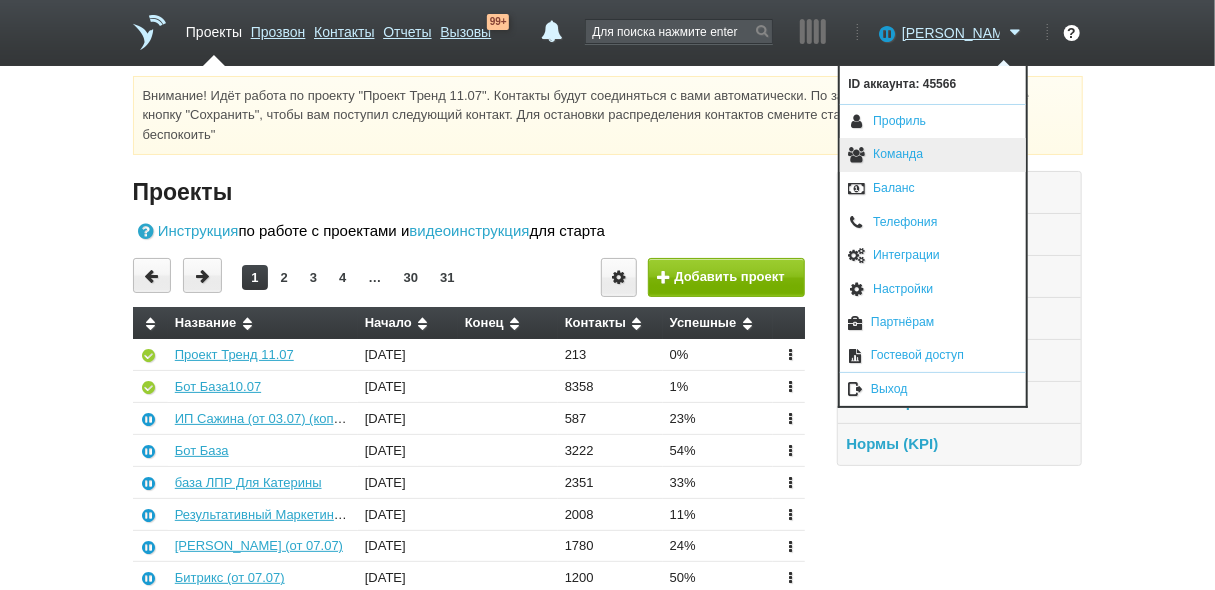 click on "Команда" at bounding box center [933, 155] 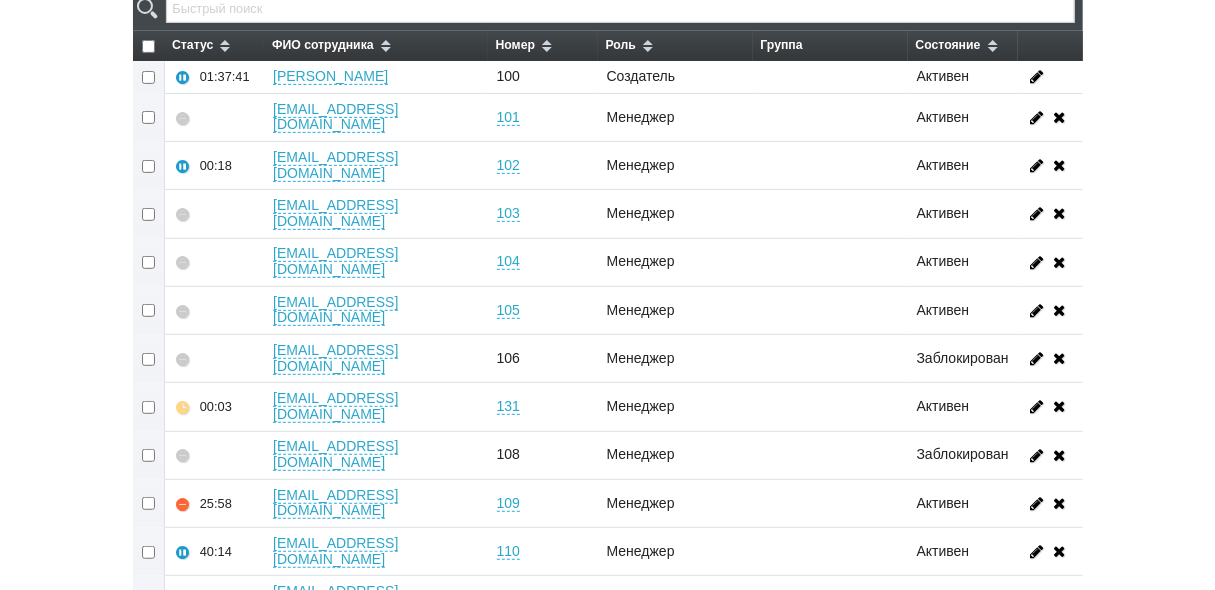 scroll, scrollTop: 320, scrollLeft: 0, axis: vertical 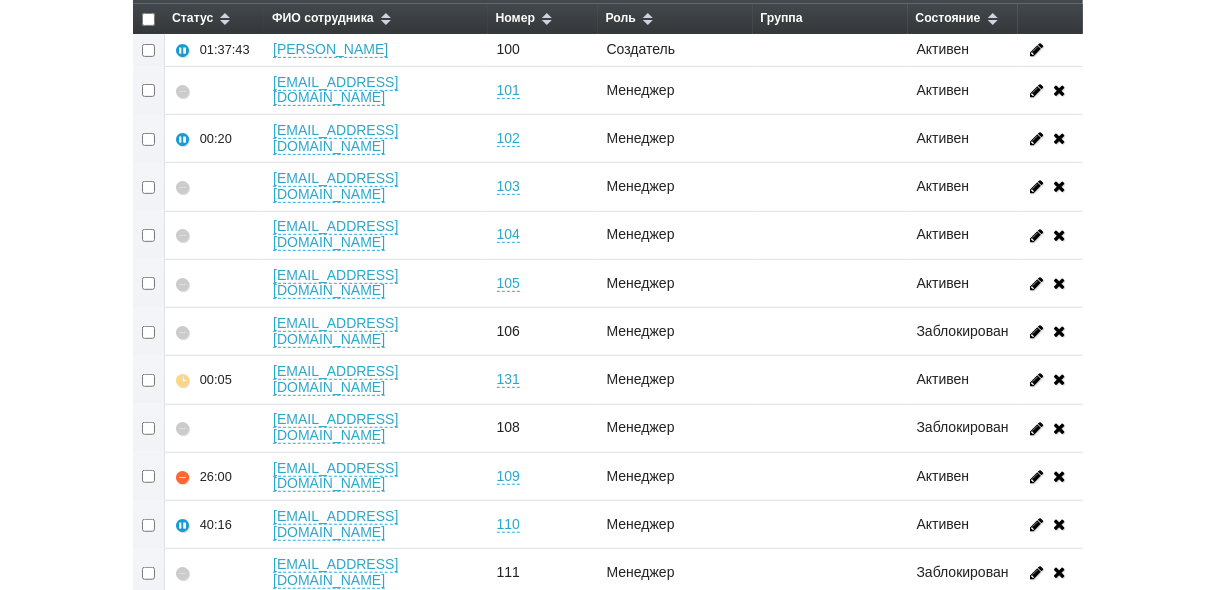 click at bounding box center [149, 621] 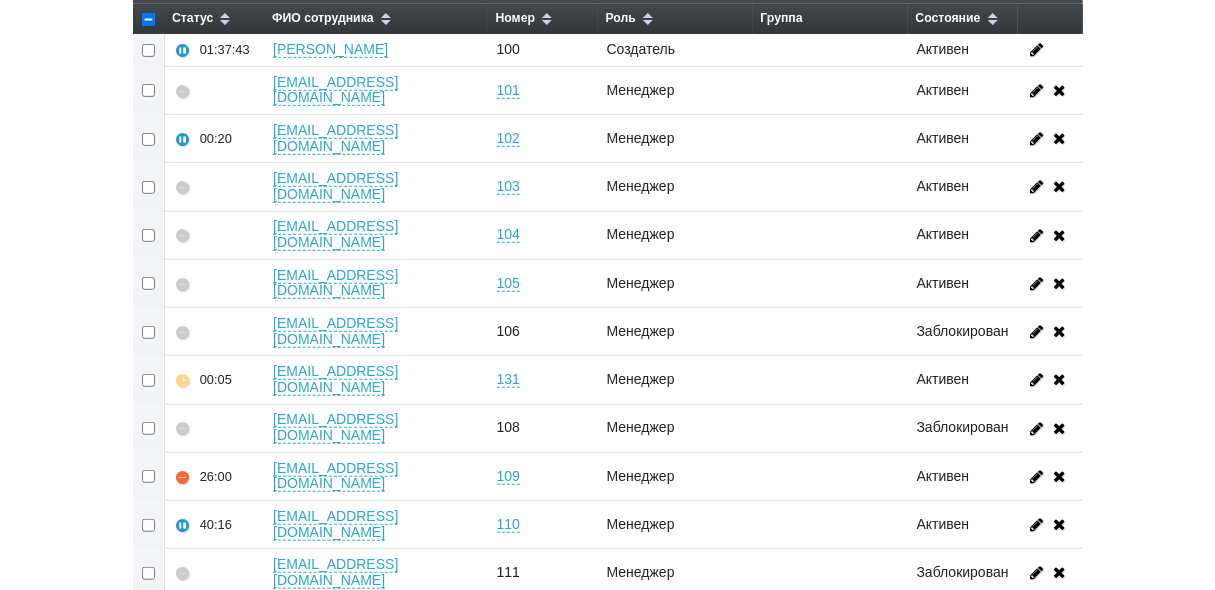 checkbox on "true" 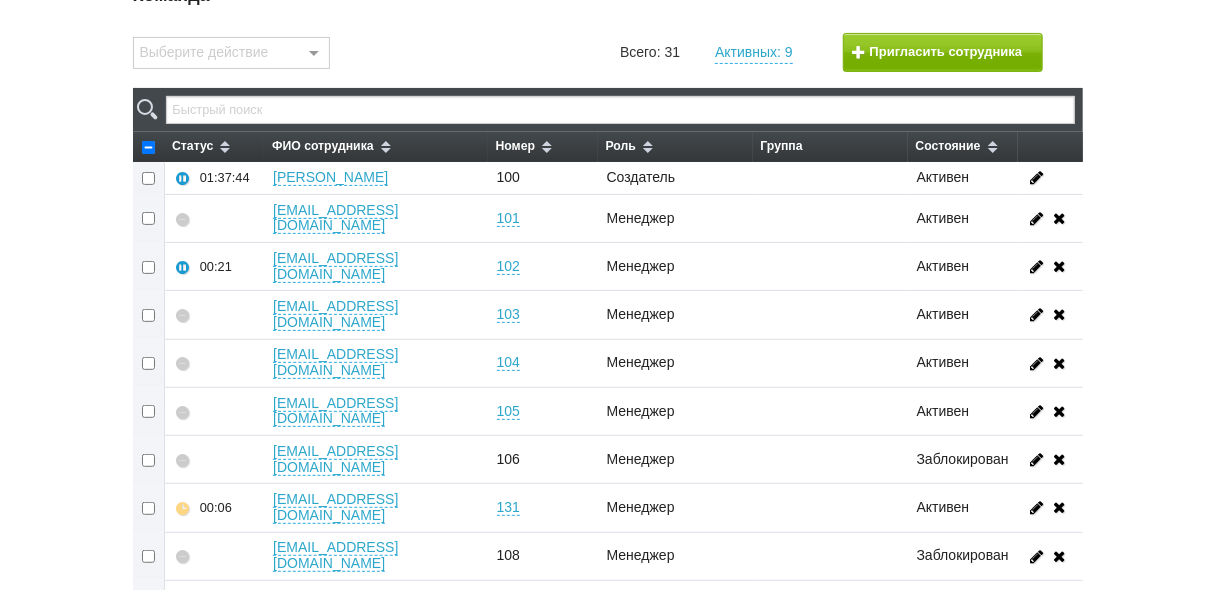 scroll, scrollTop: 80, scrollLeft: 0, axis: vertical 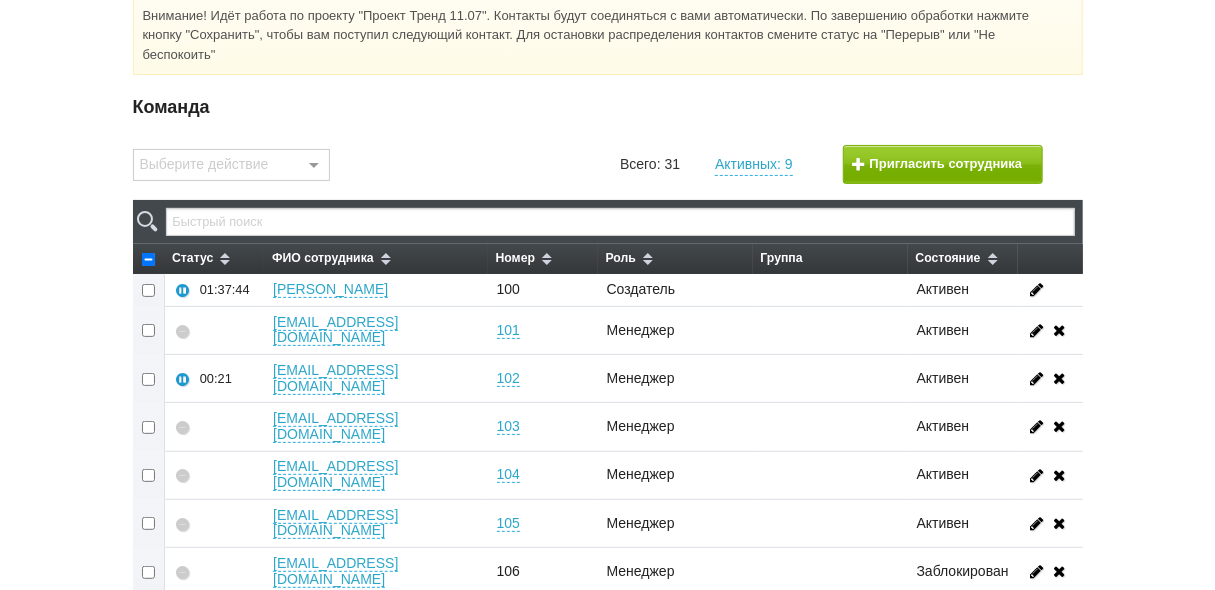 click at bounding box center [314, 166] 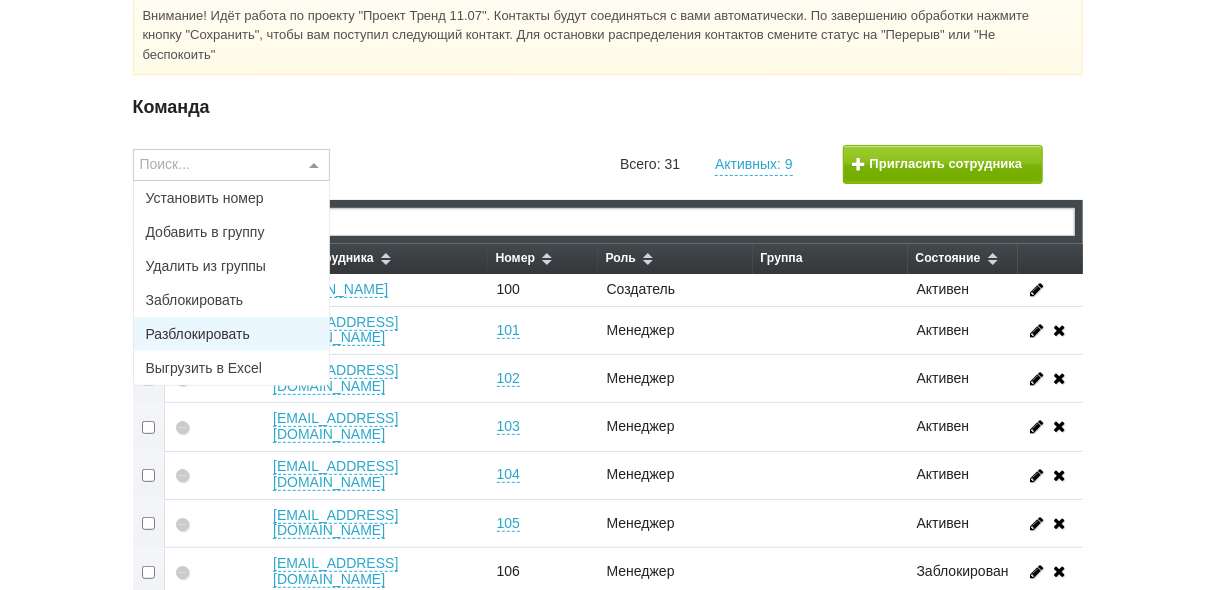 click on "Разблокировать" at bounding box center [232, 334] 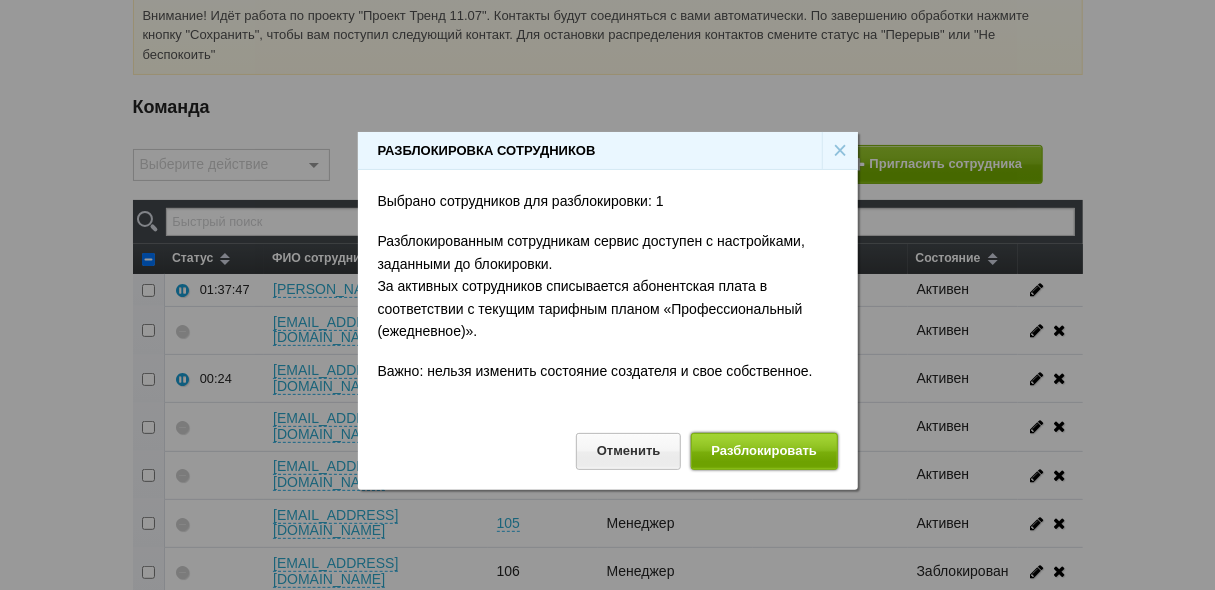 click on "Разблокировать" at bounding box center (764, 451) 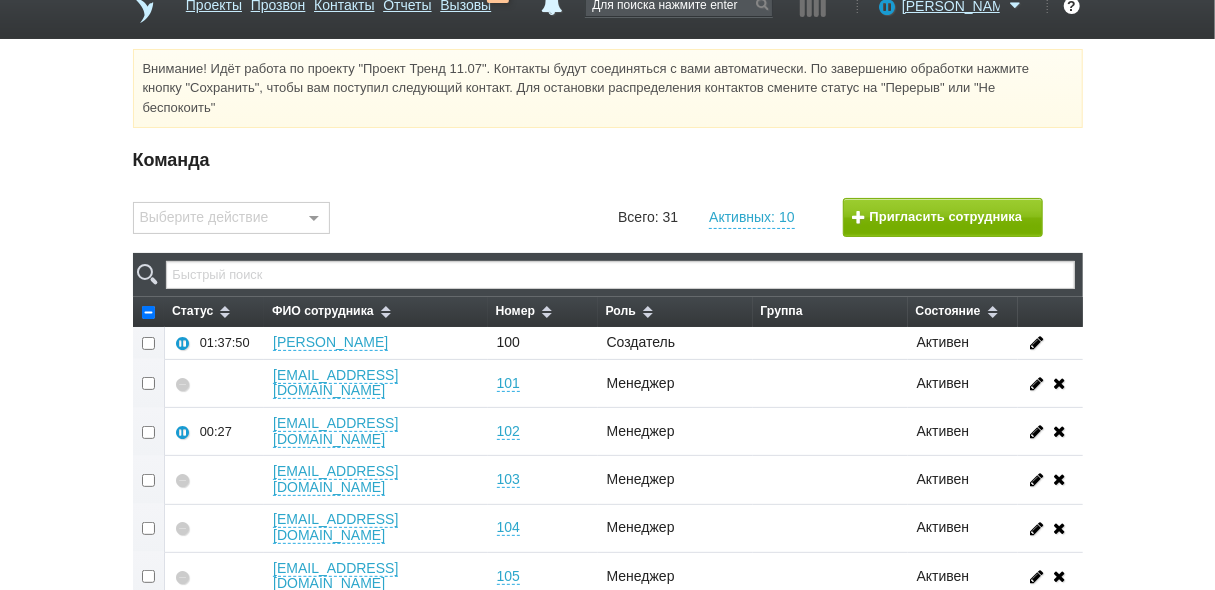 scroll, scrollTop: 0, scrollLeft: 0, axis: both 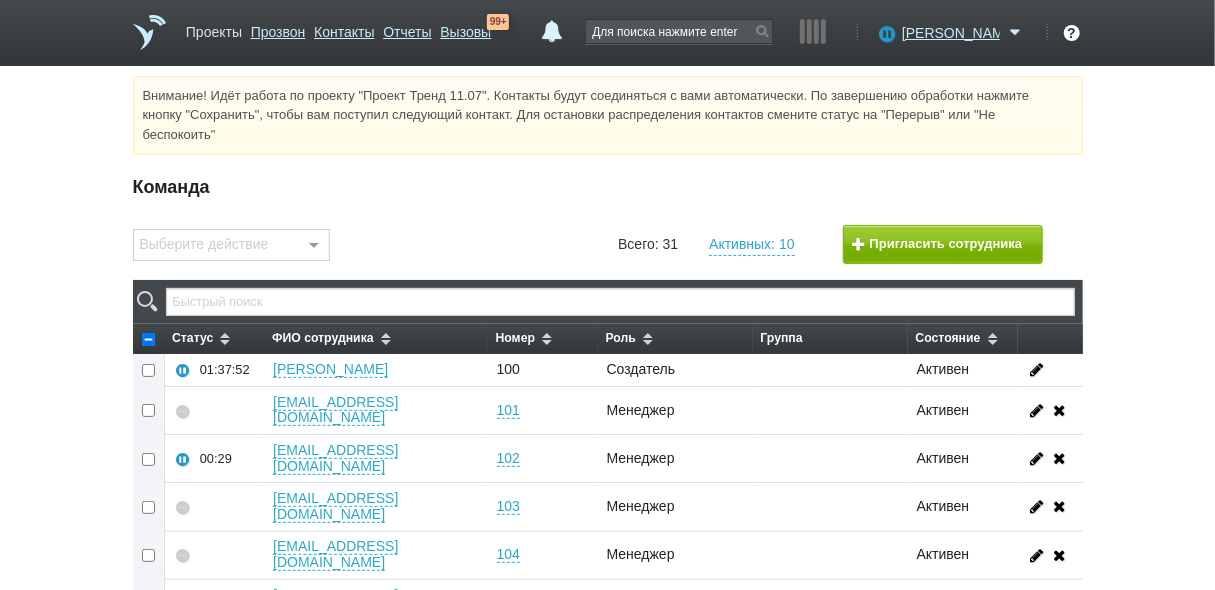 click on "Проекты" at bounding box center (214, 28) 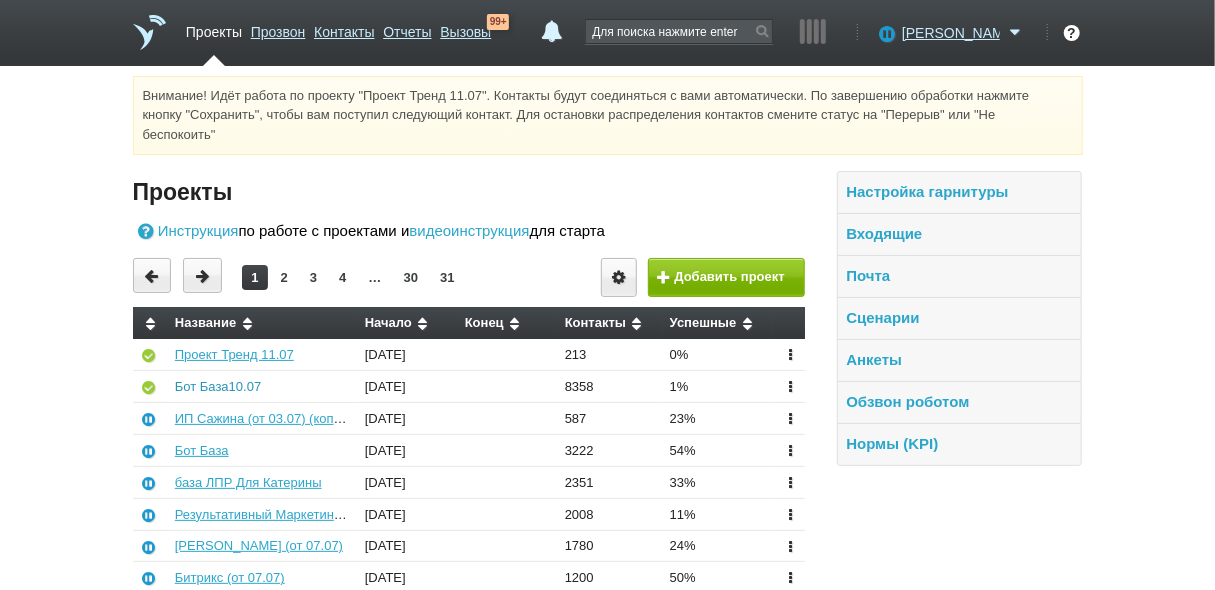 click on "Бот База10.07" at bounding box center (218, 386) 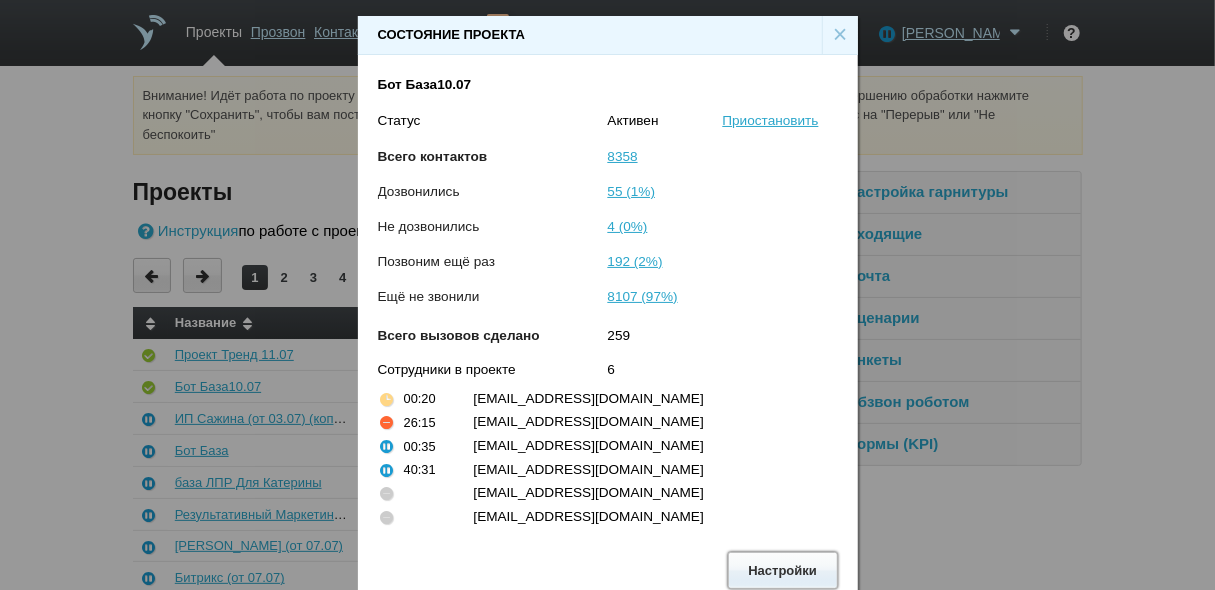 click on "Настройки" at bounding box center (783, 570) 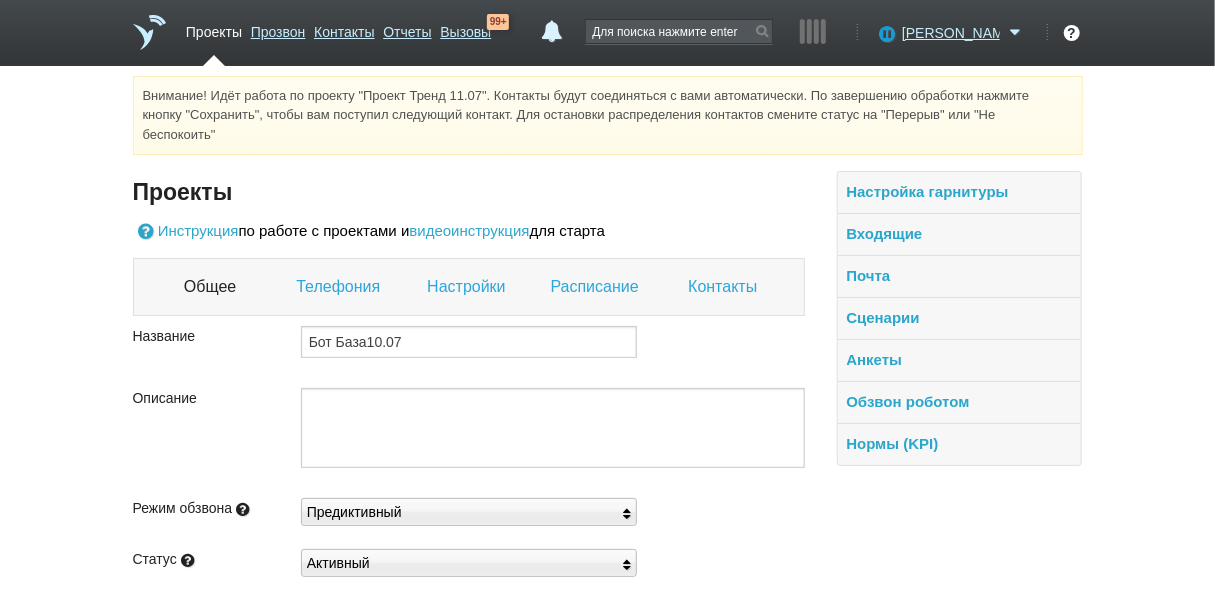 click on "Настройки" at bounding box center [468, 287] 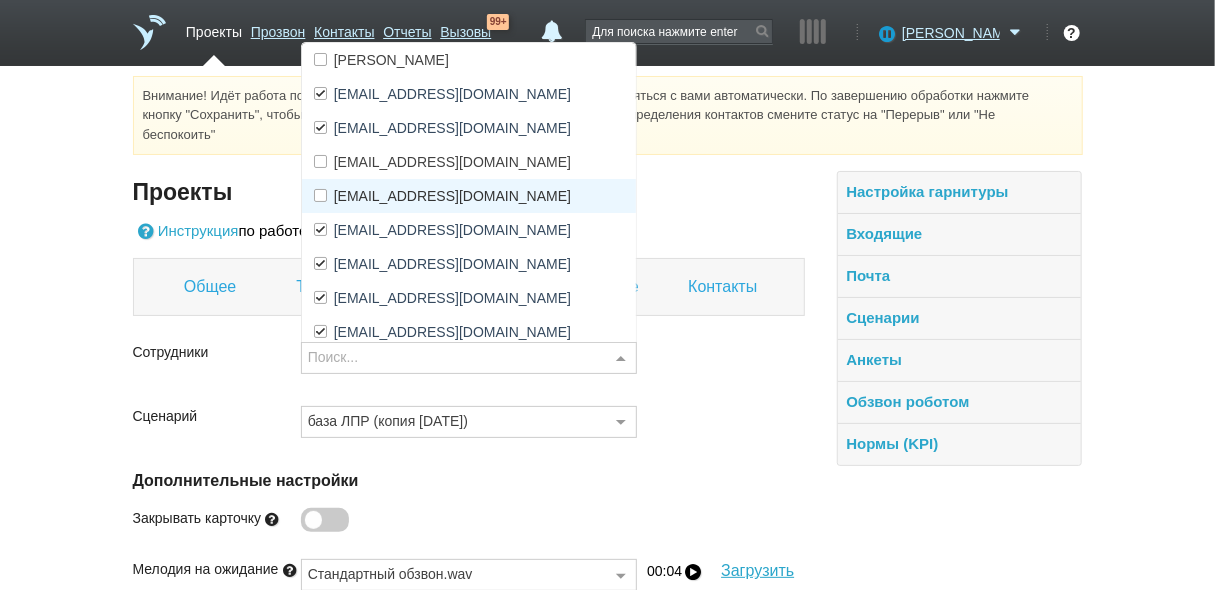 click on "[EMAIL_ADDRESS][DOMAIN_NAME]" at bounding box center (452, 196) 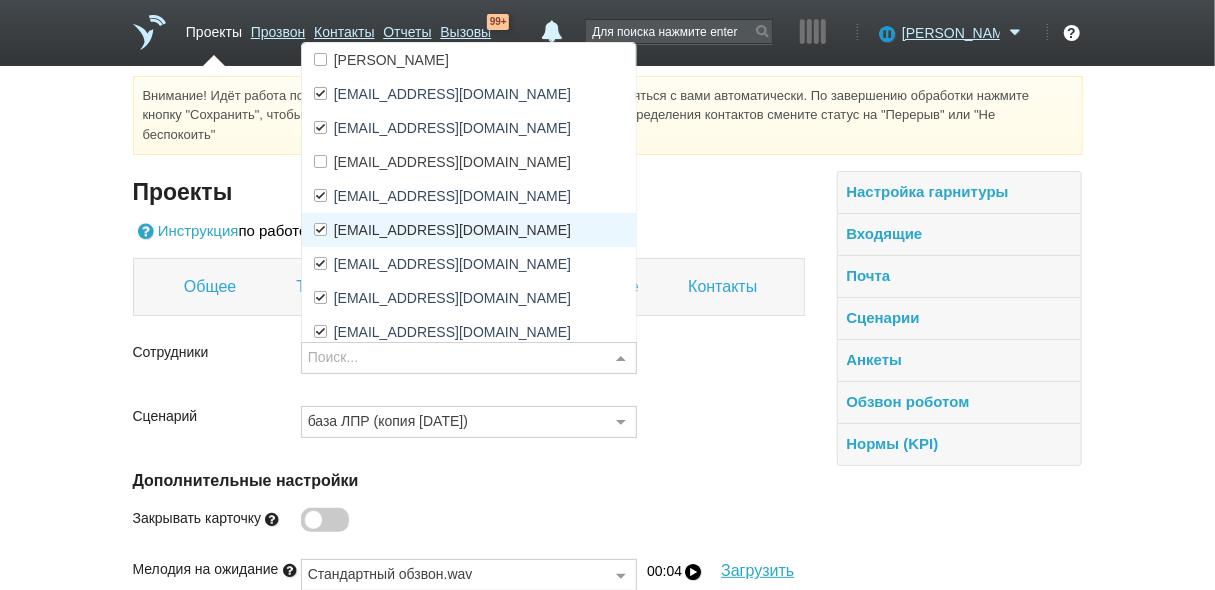 scroll, scrollTop: 40, scrollLeft: 0, axis: vertical 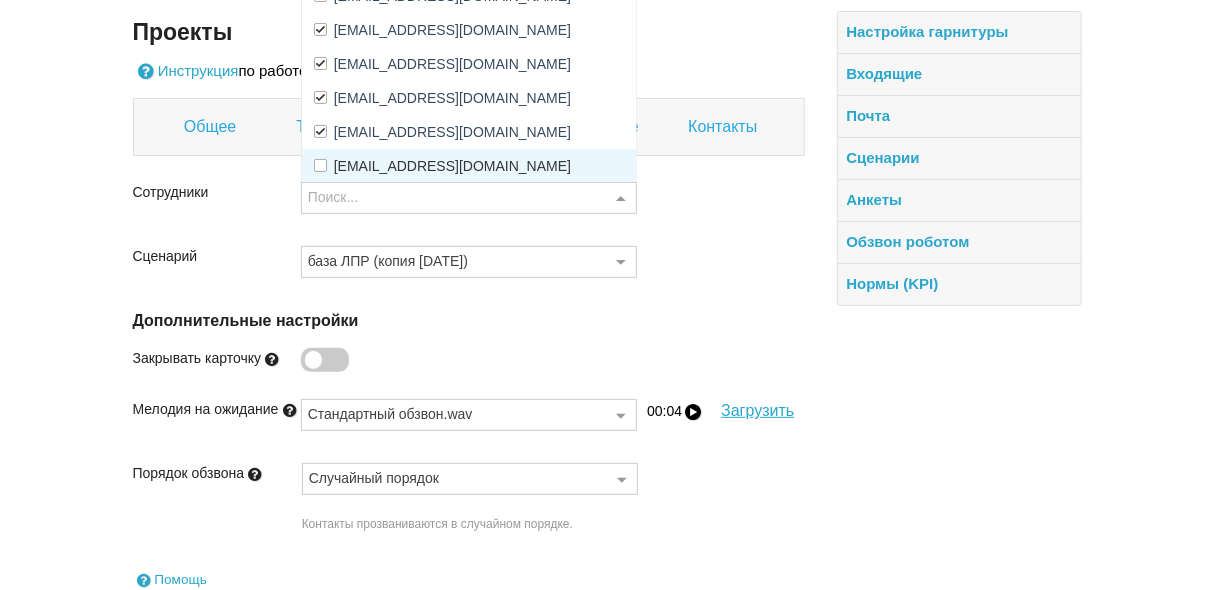 click on "[EMAIL_ADDRESS][DOMAIN_NAME]" at bounding box center (469, 166) 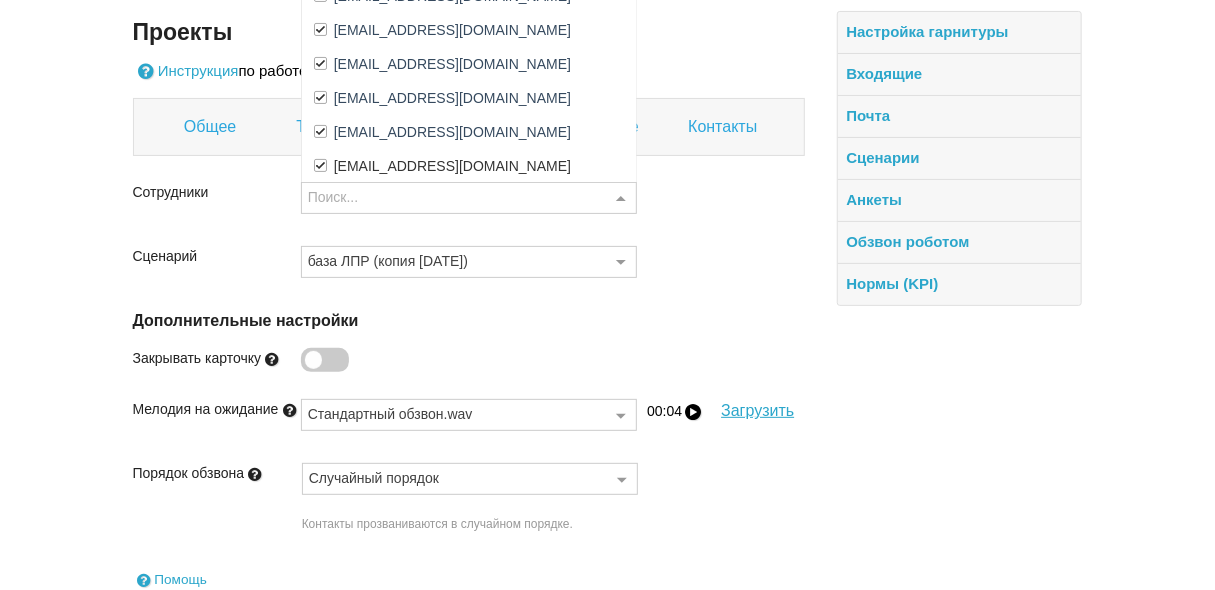 click on "Сотрудники Поиск... Константин Георгиевич Белоусов о1@salesmonster.ru o2@salesmonster.ru o3@salesmonster.ru о4@salesmonster.ru o5@salesmonster.ru о7@salesmonster.ru o9@salesmonster.ru o10@salesmonster.ru o12@salesmonster.ru Ничего не найдено Список пуст Сценарий база ЛПР (копия 24.06.25) Выберите сценарий Стандартный обзвон (лидогенерация) Обзвон роботом Терра Нью ООО Бухгалтерия Маркшейдер Сконжин (Вайлдберриз) Школа Музыки Диджитал Риф Траст Солюшенз Урбан Мастер ИмпериПро (SEO) Левел Тревел Диджитал Риф 3 Для левого проекта Statura Биаса Земельный вопрос ИКЦ "ШАР ИТ" Dev-com Типография Аркада SK-Tanos Icowork.co  Стеклянные перегородки Физомед STIK" at bounding box center [469, 386] 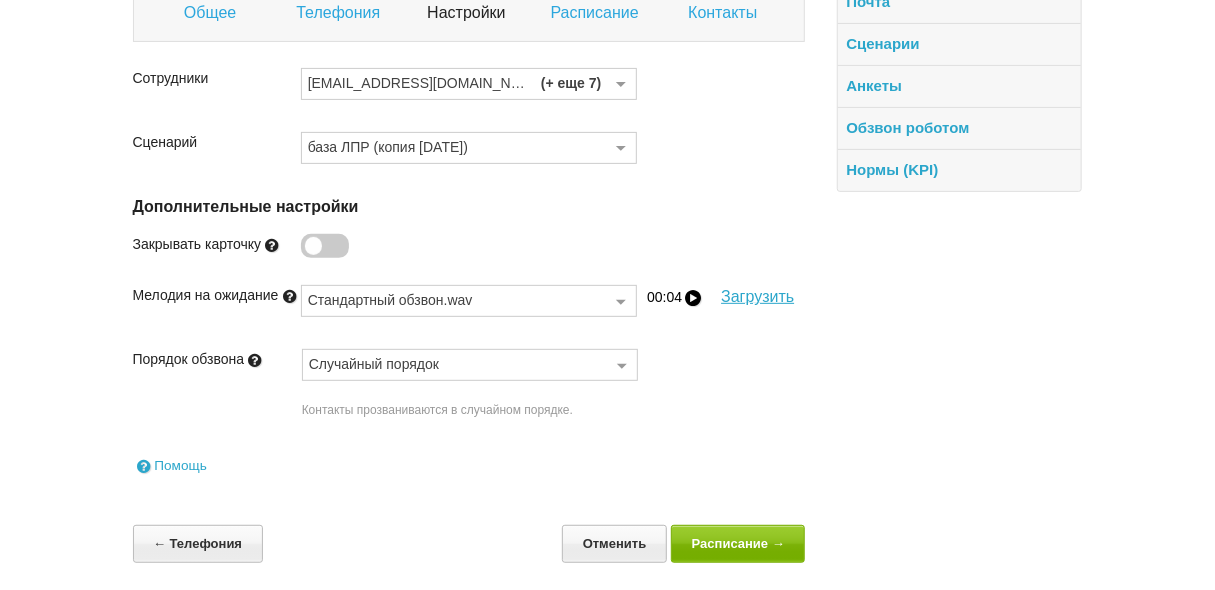 scroll, scrollTop: 275, scrollLeft: 0, axis: vertical 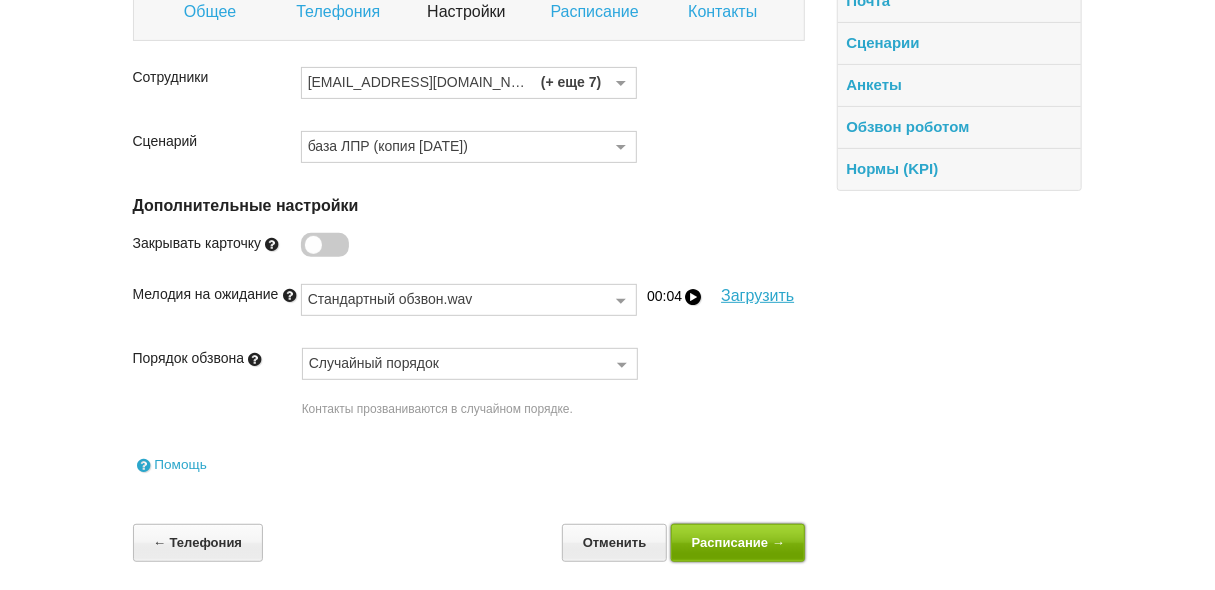click on "Расписание →" at bounding box center [738, 542] 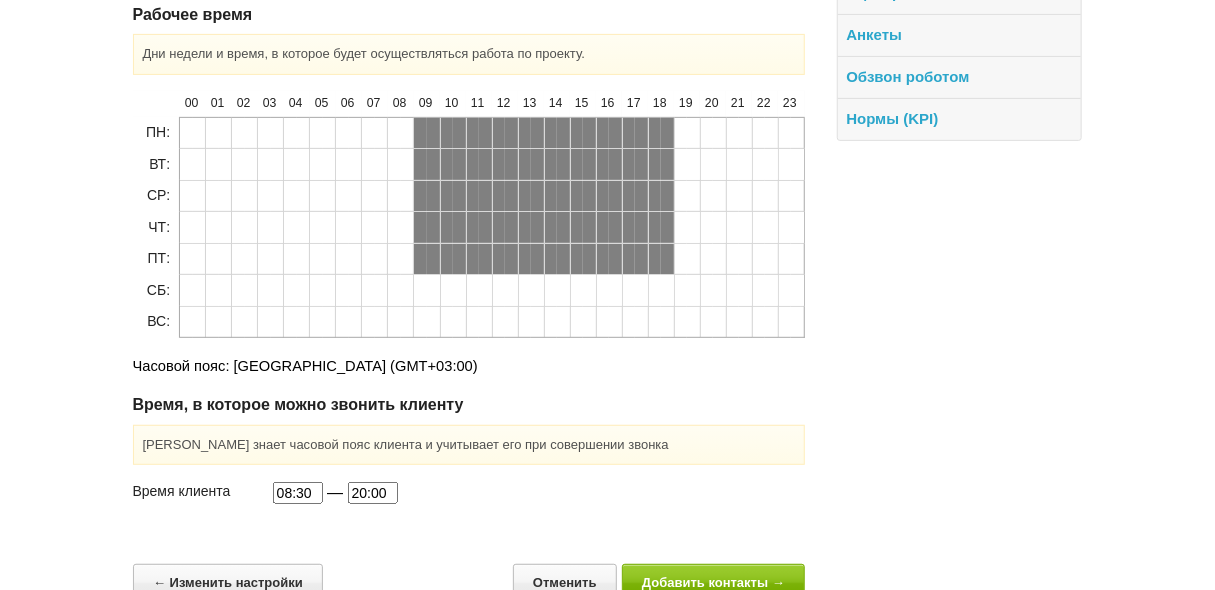 scroll, scrollTop: 364, scrollLeft: 0, axis: vertical 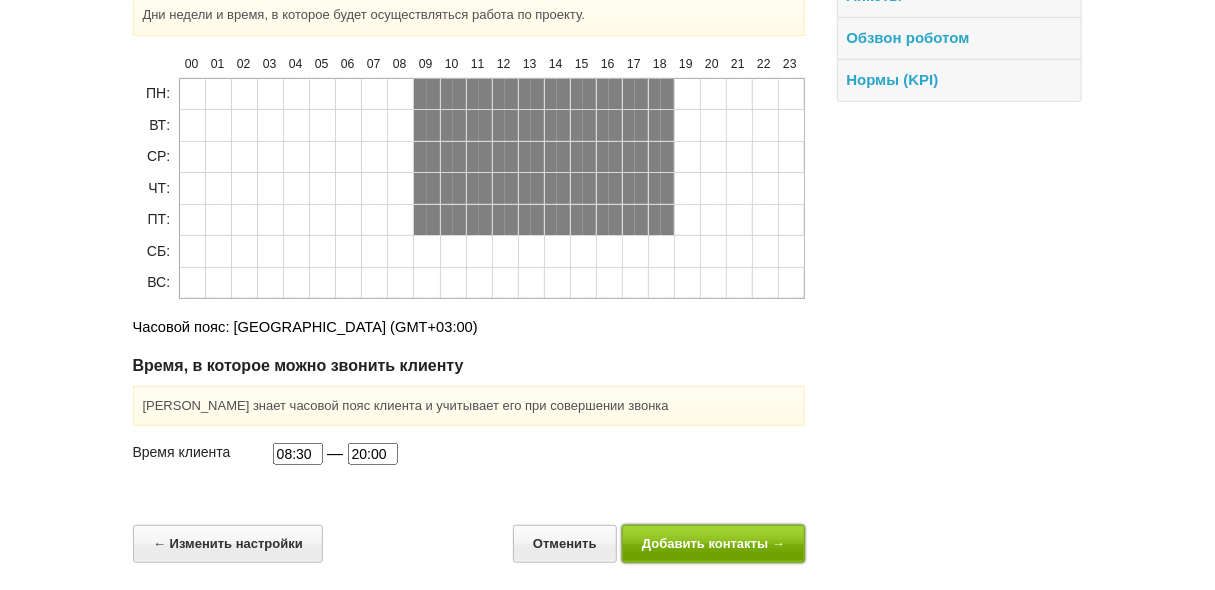 click on "Добавить контакты →" at bounding box center [714, 543] 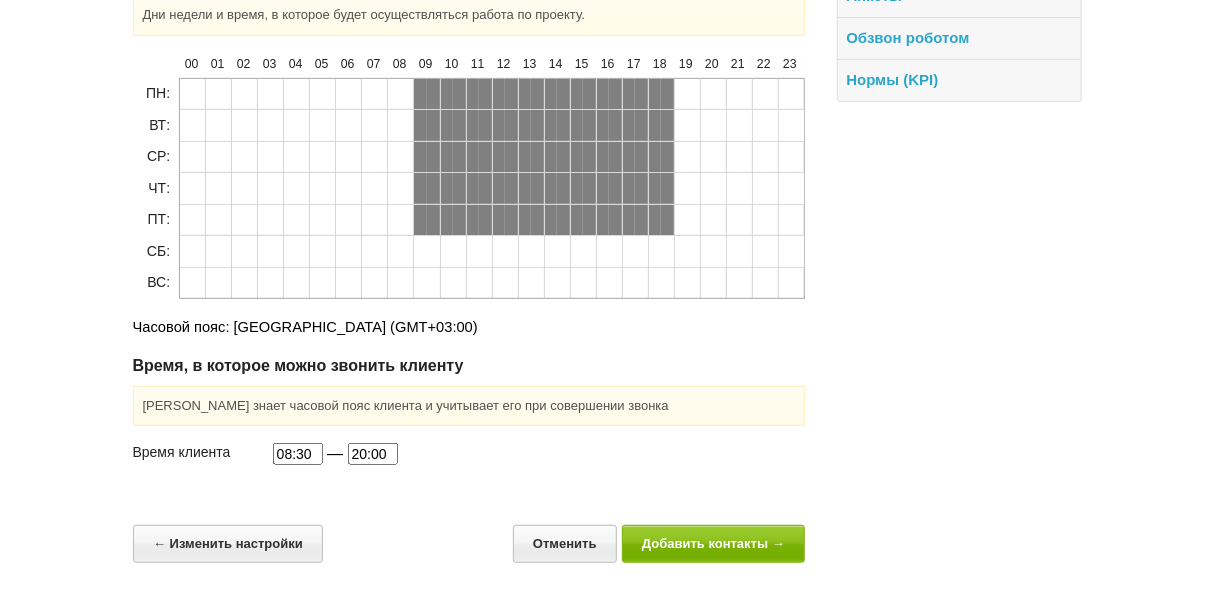 scroll, scrollTop: 0, scrollLeft: 0, axis: both 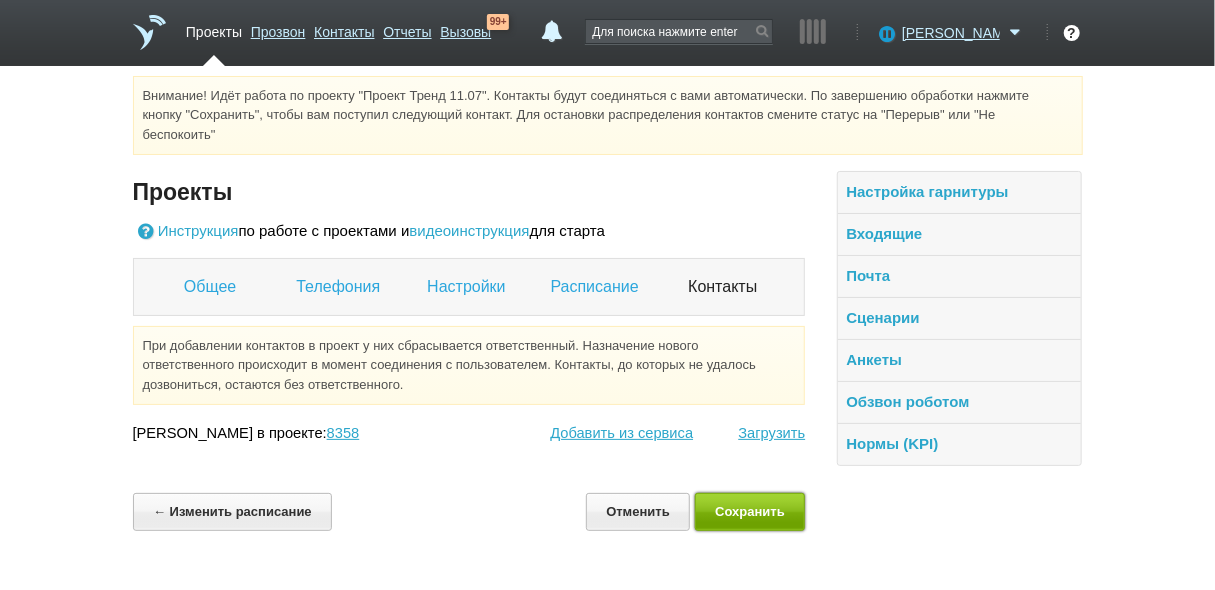 click on "Сохранить" at bounding box center [750, 511] 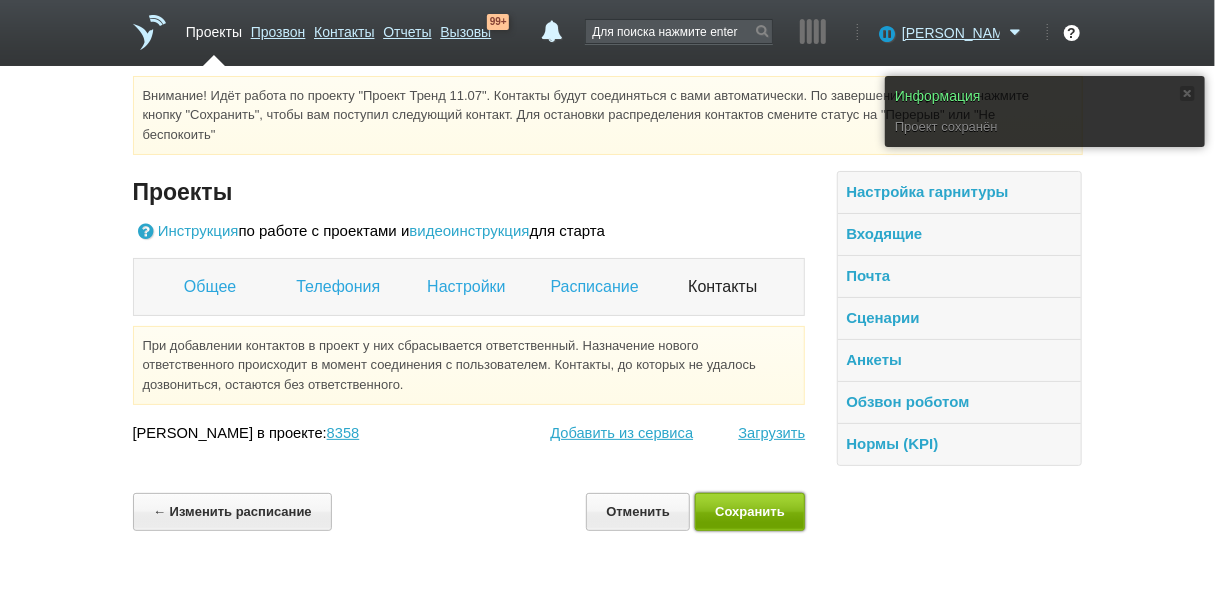 click on "Сохранить" at bounding box center (750, 511) 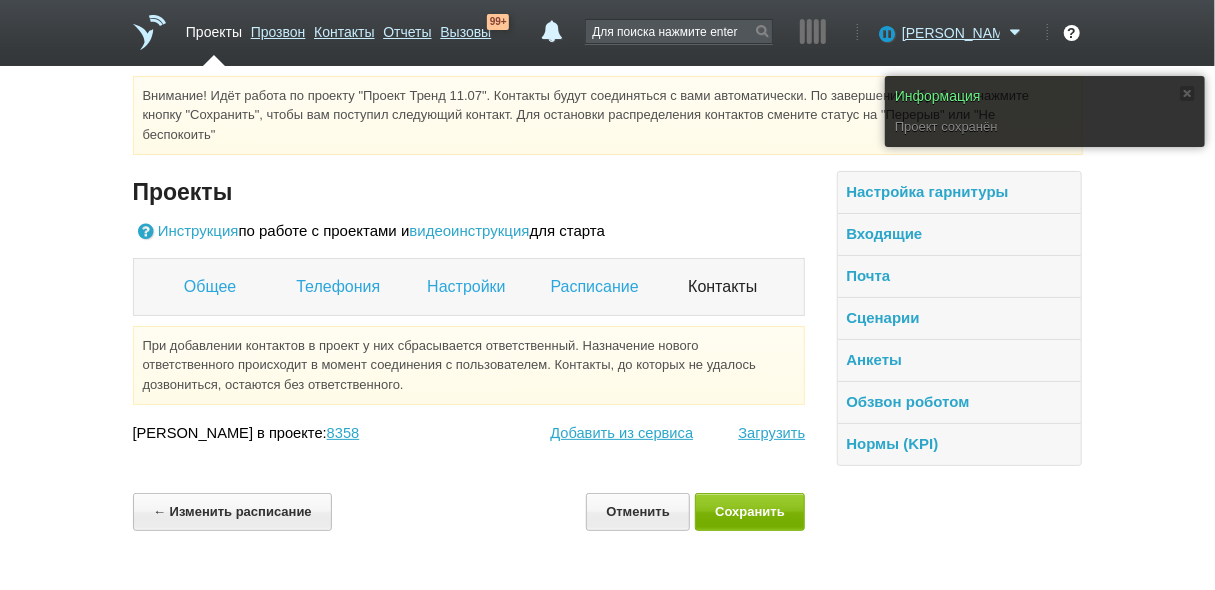 click on "Проекты" at bounding box center [214, 28] 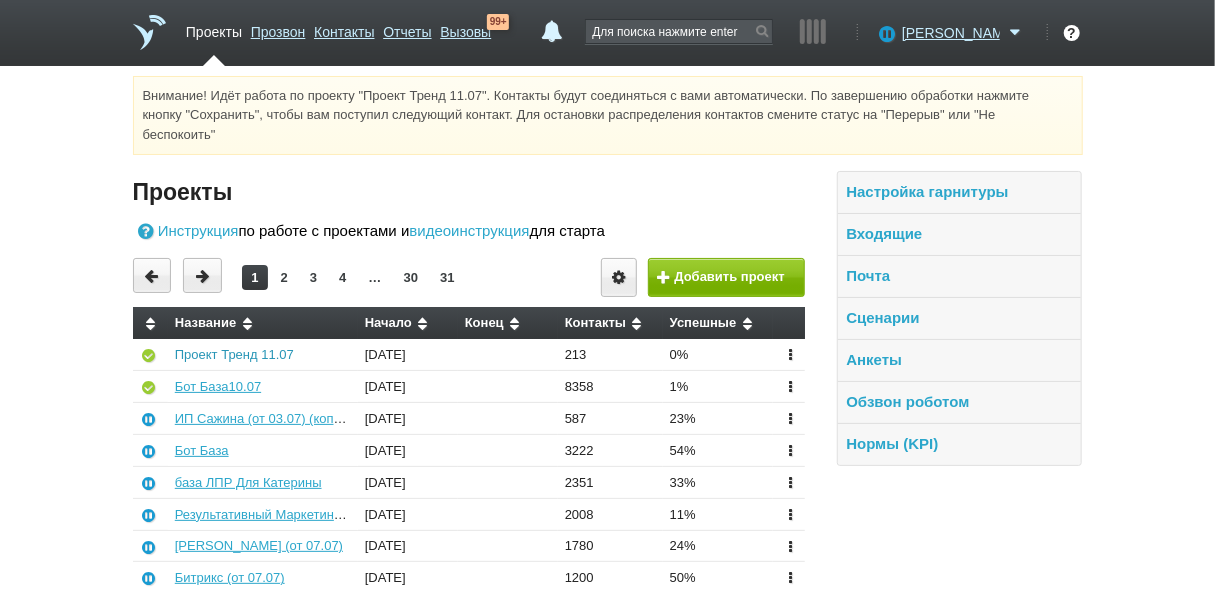 click on "Проект Тренд 11.07" at bounding box center (234, 354) 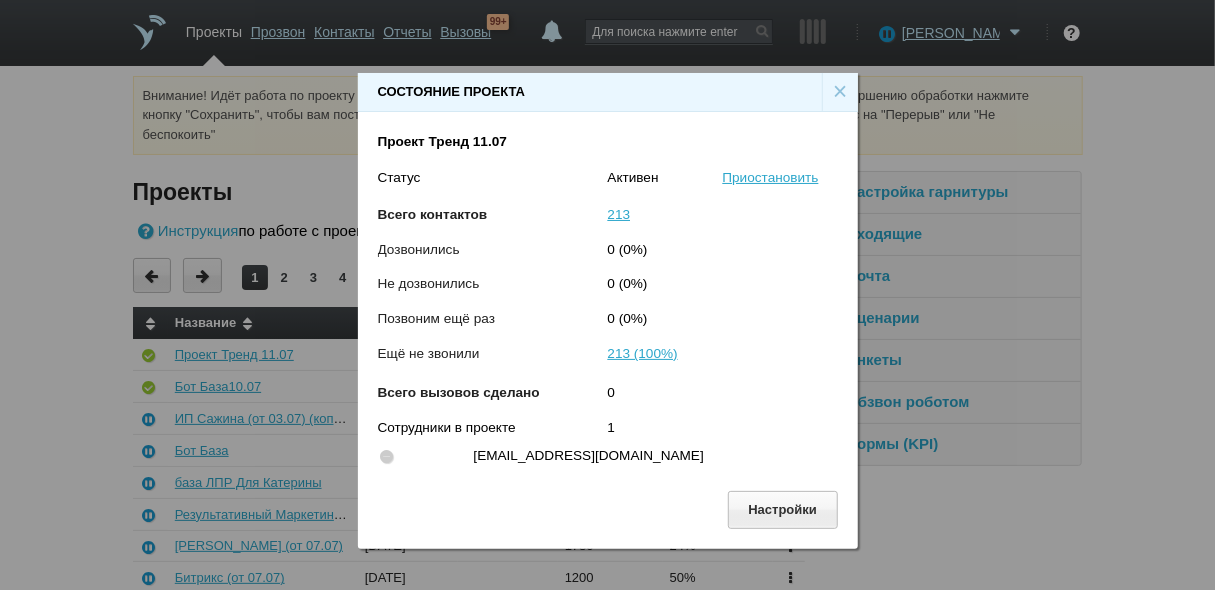 click on "×" at bounding box center (840, 92) 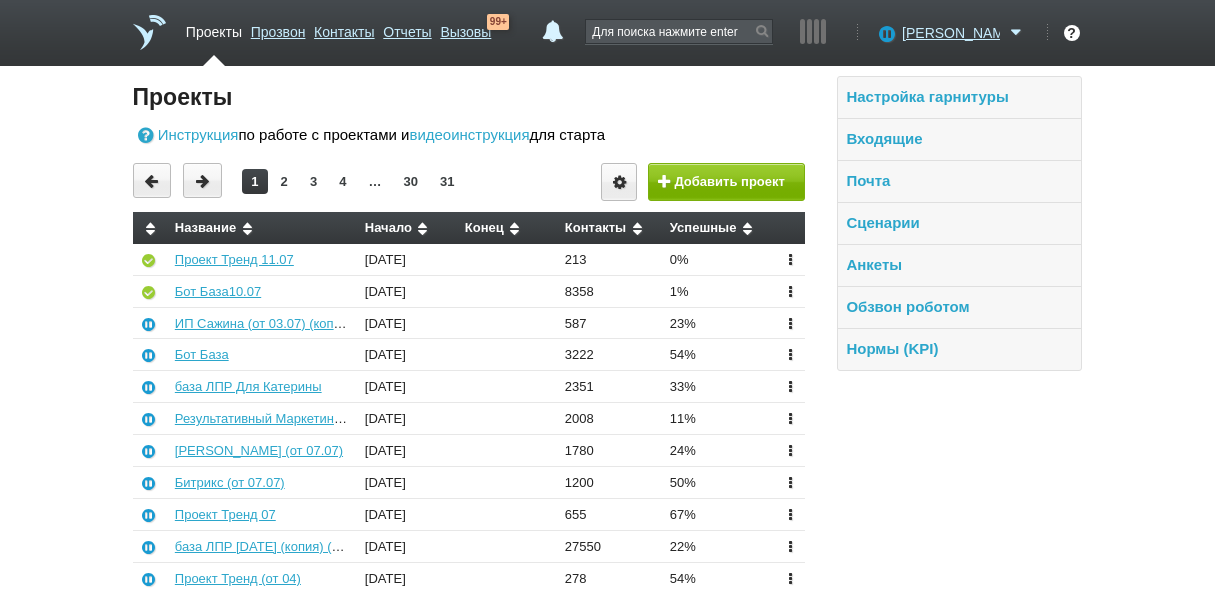 scroll, scrollTop: 0, scrollLeft: 0, axis: both 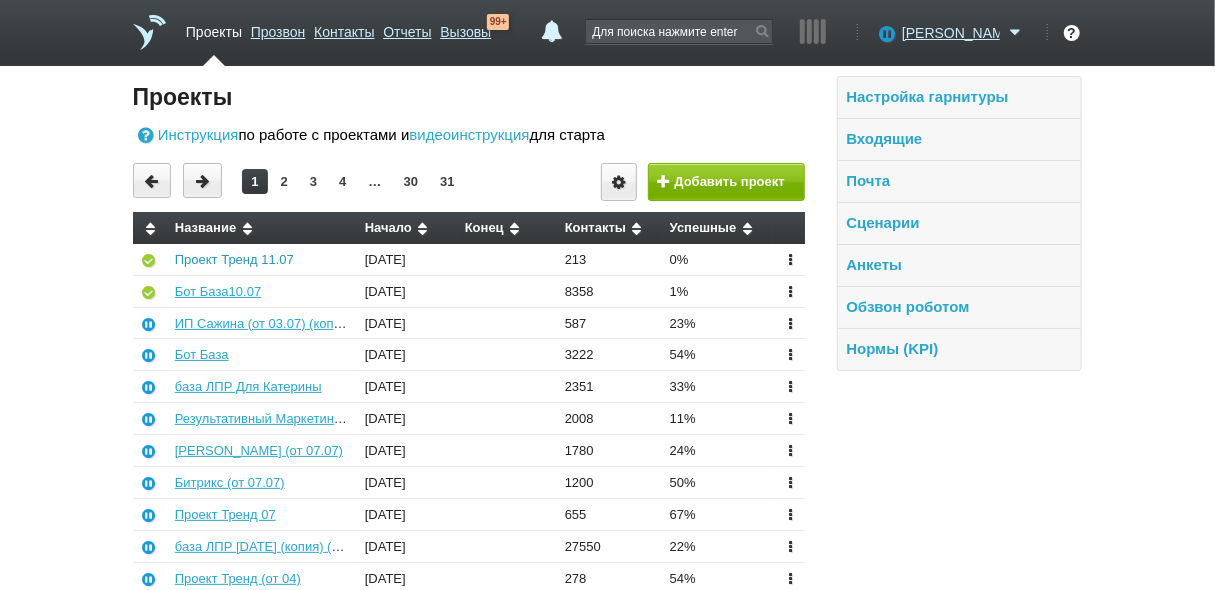click on "Проект Тренд 11.07" at bounding box center [234, 259] 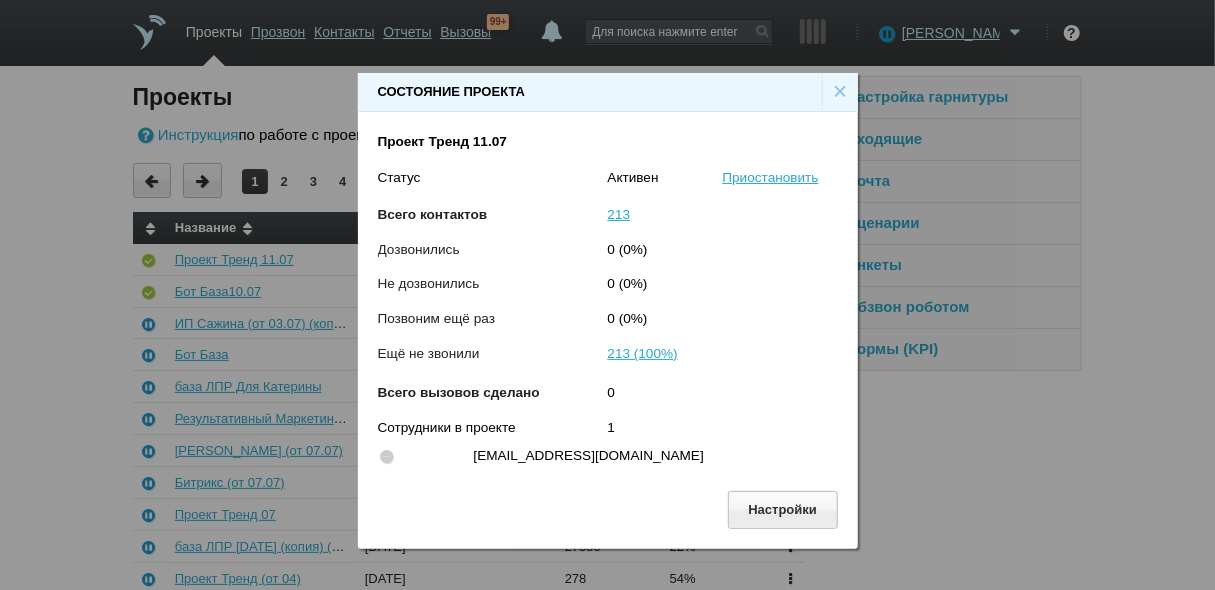 click on "×" at bounding box center [840, 92] 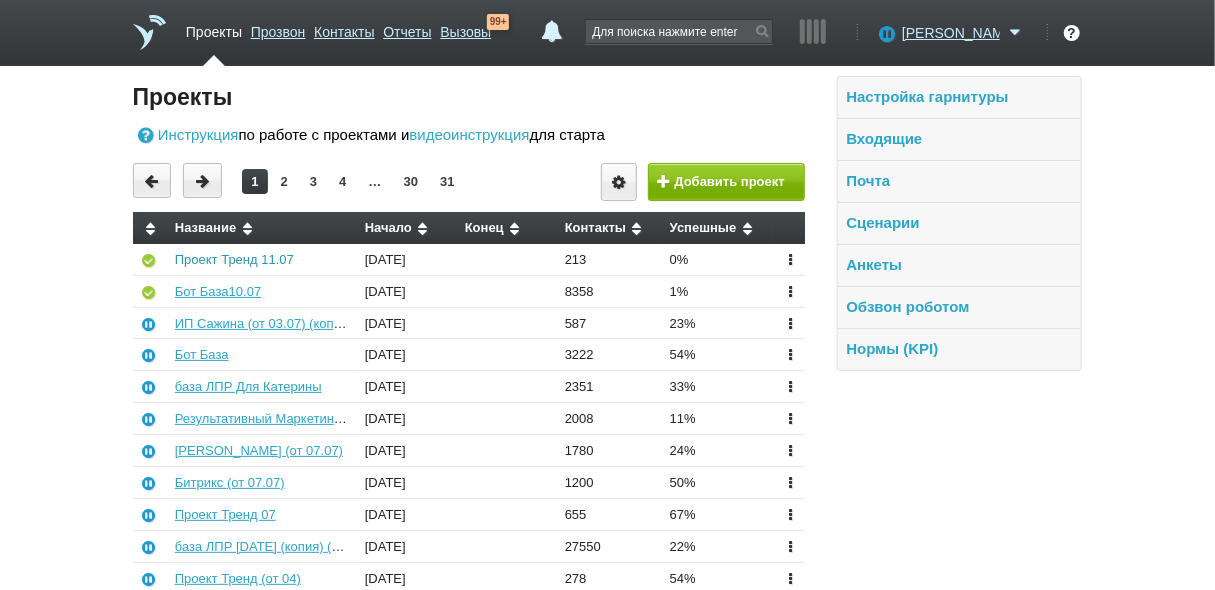click on "Проект Тренд 11.07" at bounding box center (234, 259) 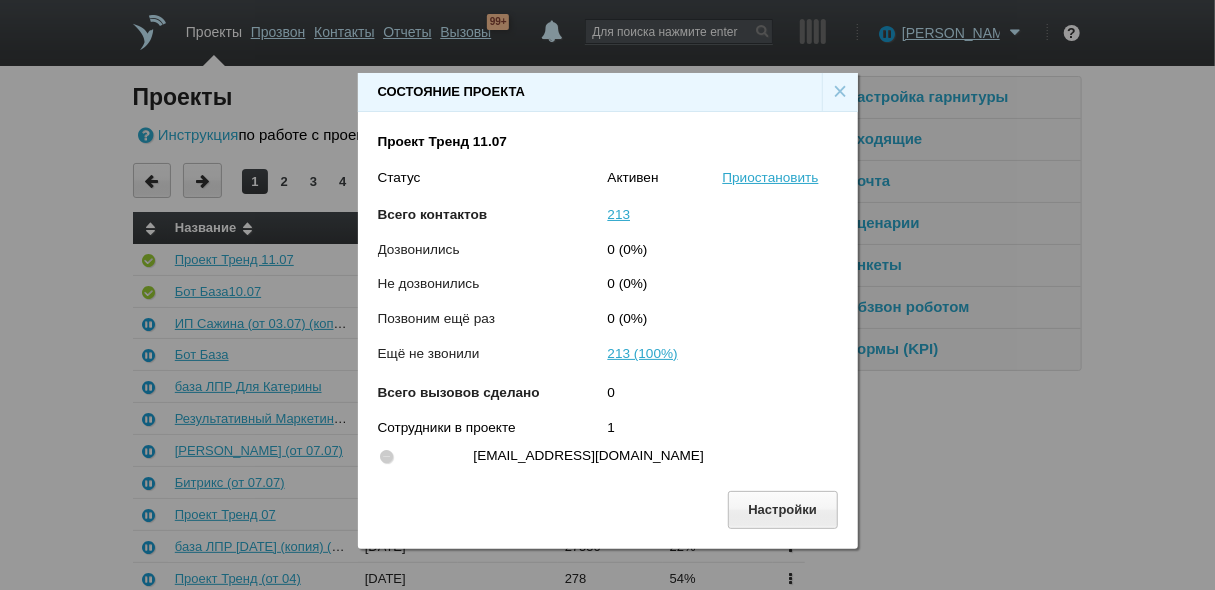 click on "×" at bounding box center (840, 92) 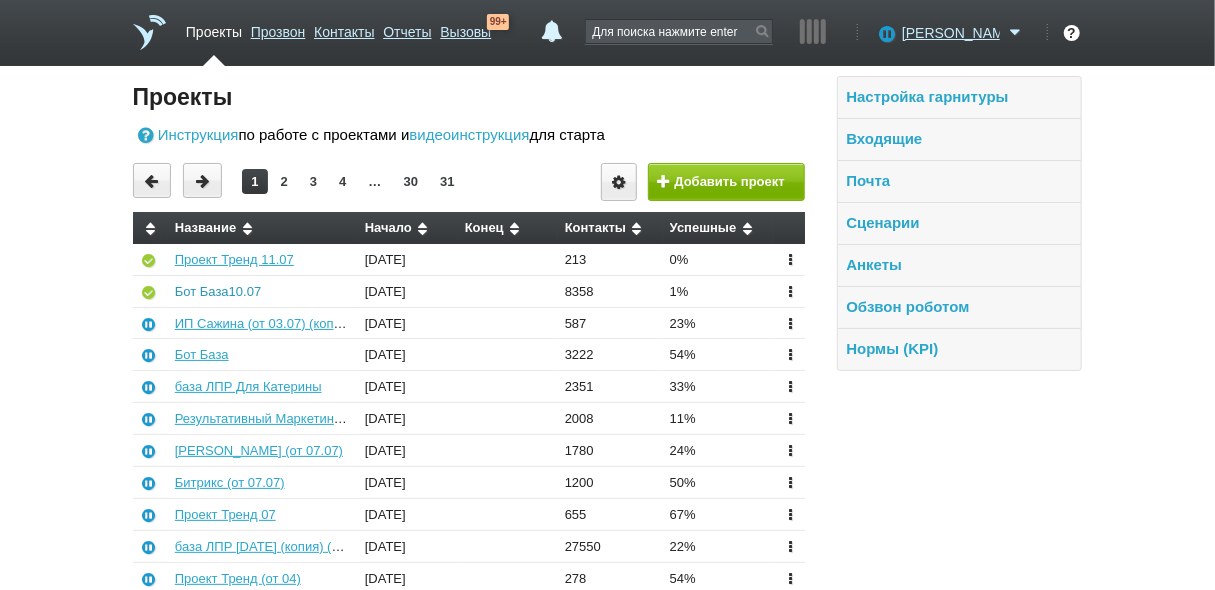click on "Бот База10.07" at bounding box center (218, 291) 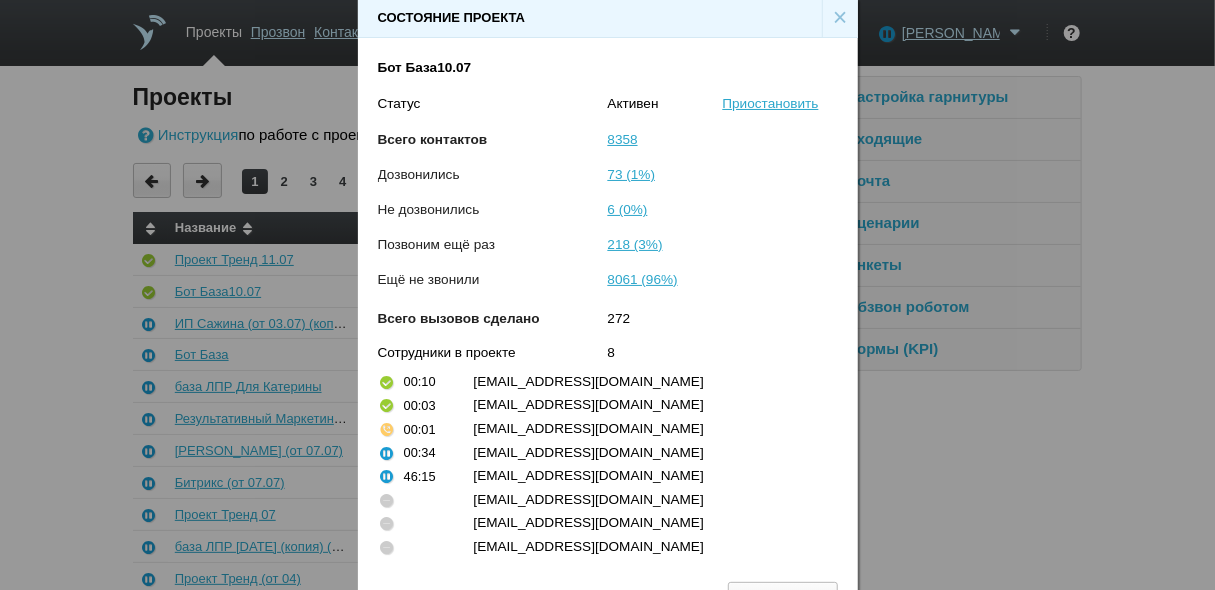 scroll, scrollTop: 0, scrollLeft: 0, axis: both 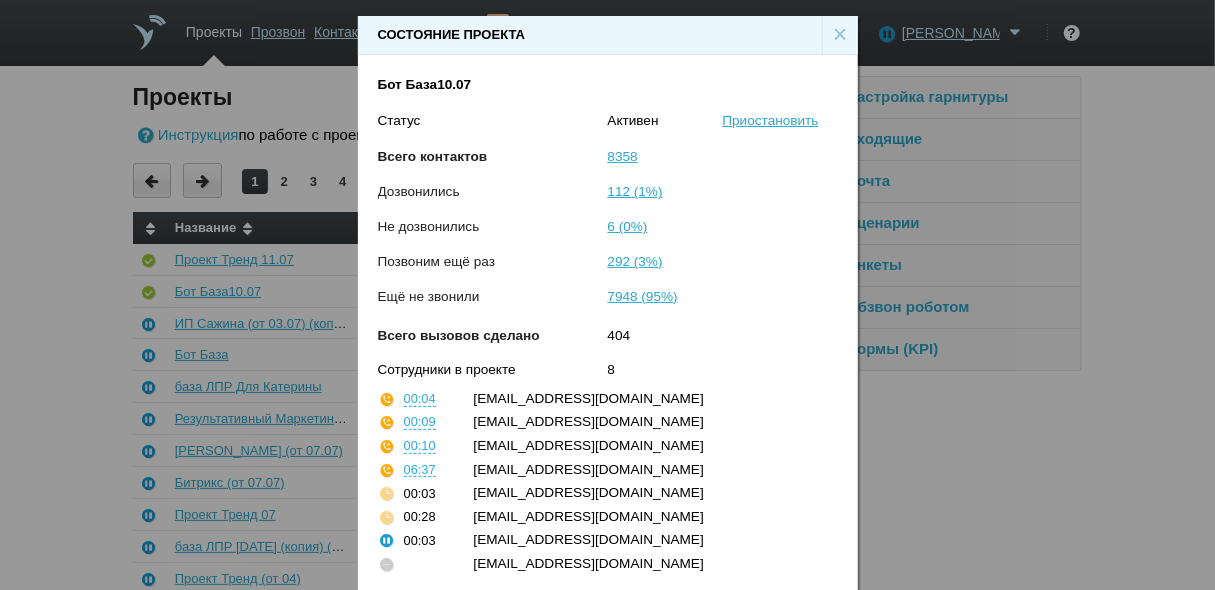click on "×" at bounding box center [840, 35] 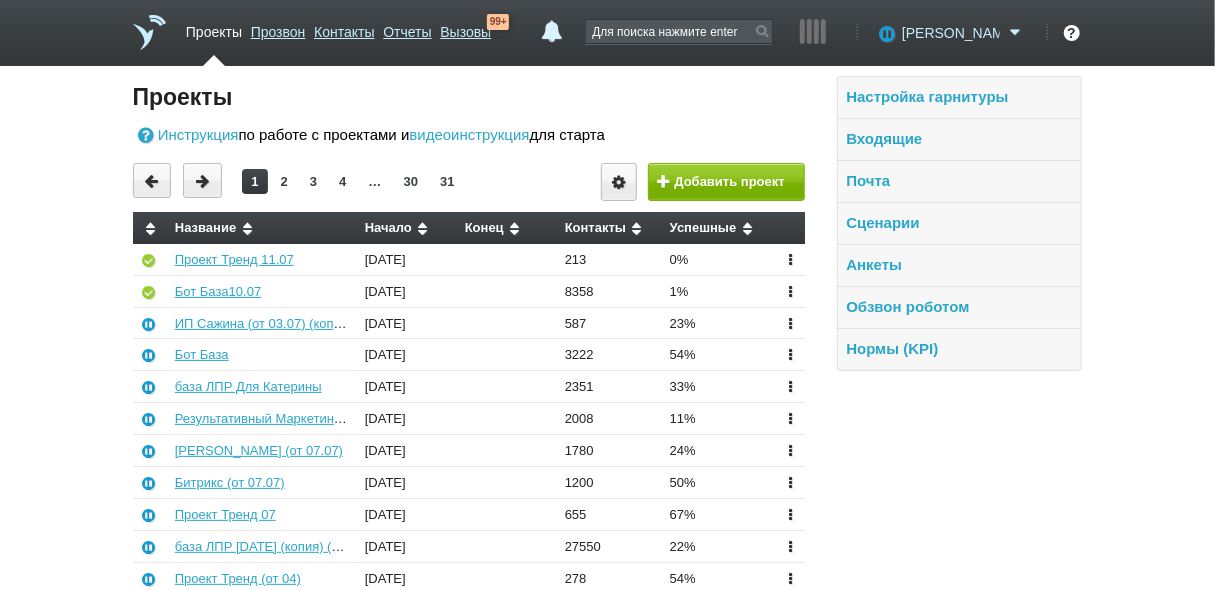 click on "[PERSON_NAME]" at bounding box center [951, 33] 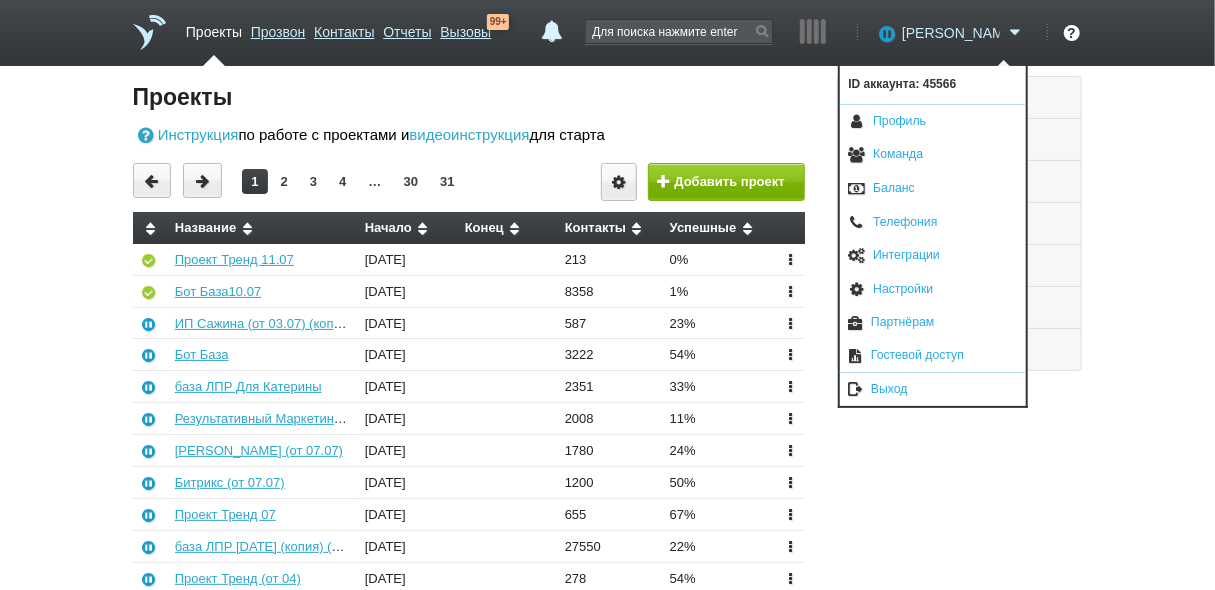 click on "[PERSON_NAME]" at bounding box center (951, 33) 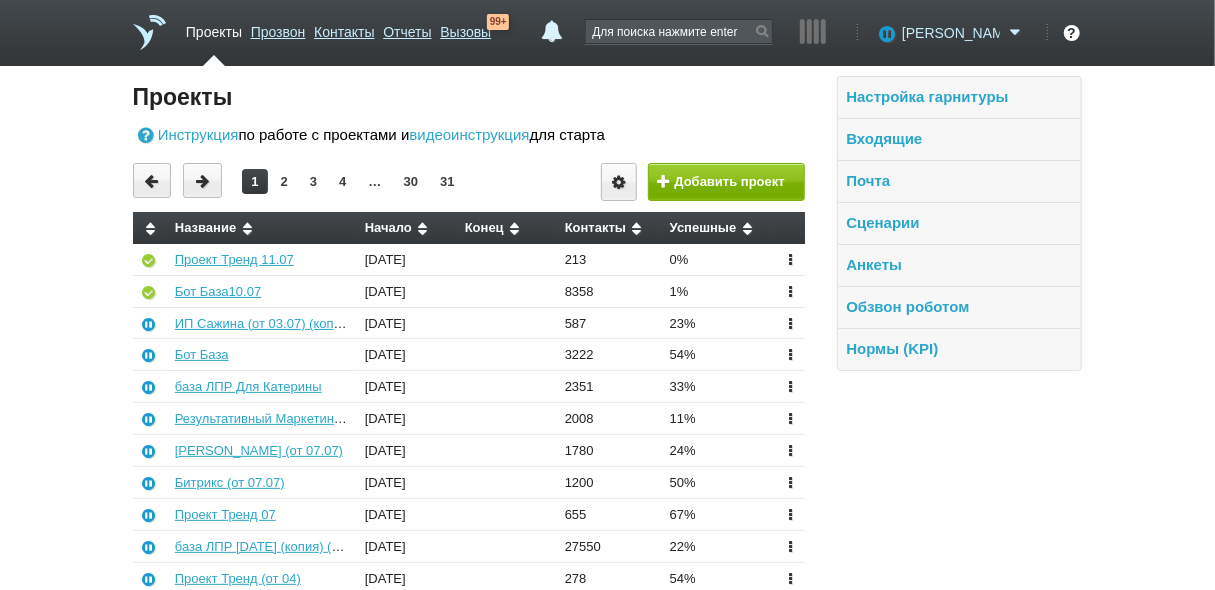 click on "[PERSON_NAME]" at bounding box center (951, 33) 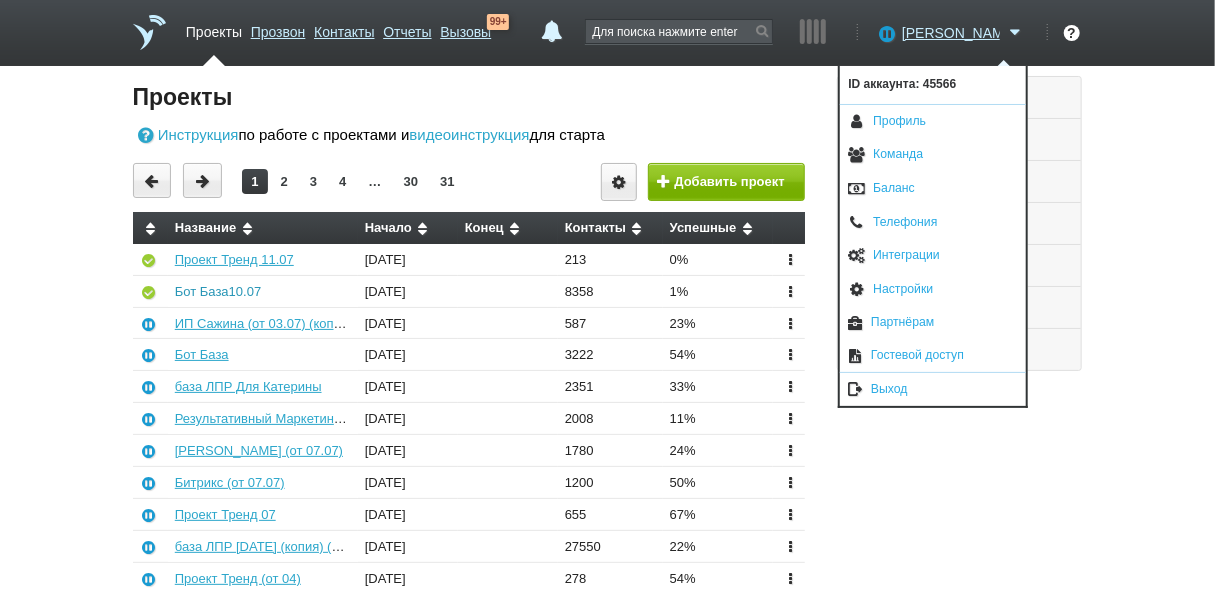 click on "Бот База10.07" at bounding box center (218, 291) 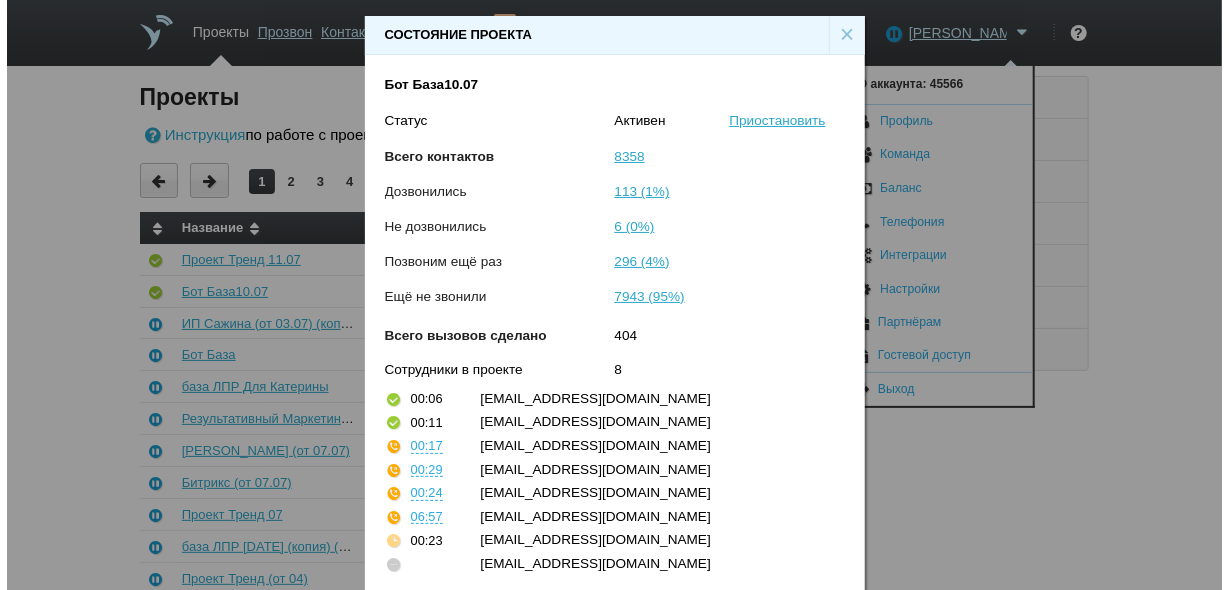 scroll, scrollTop: 49, scrollLeft: 0, axis: vertical 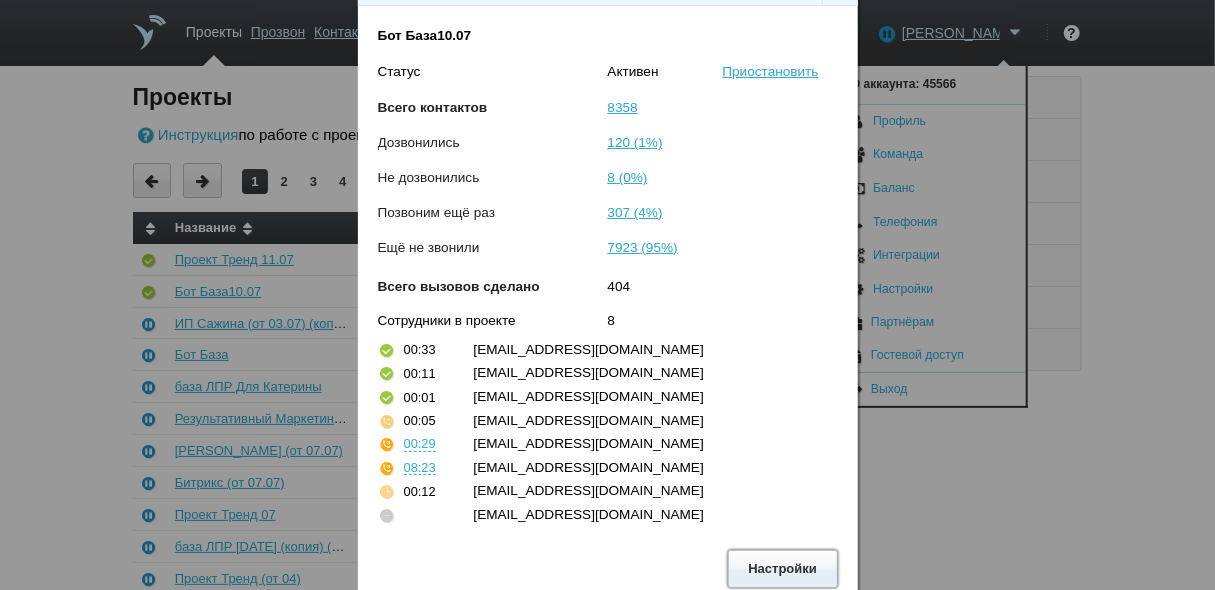 click on "Настройки" at bounding box center (783, 568) 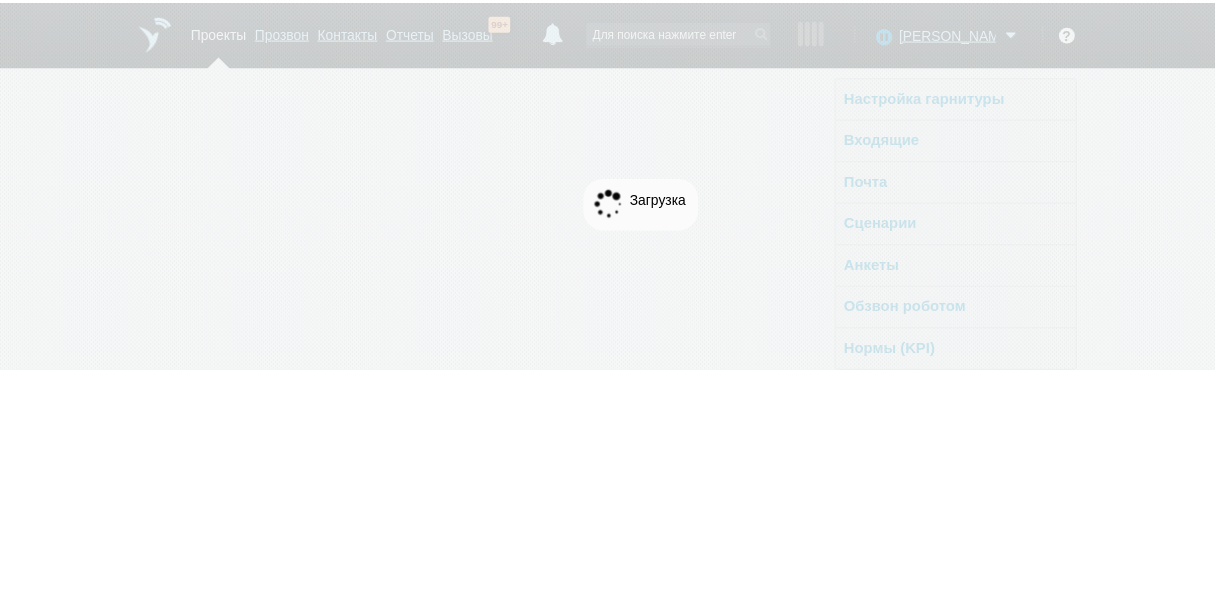 scroll, scrollTop: 0, scrollLeft: 0, axis: both 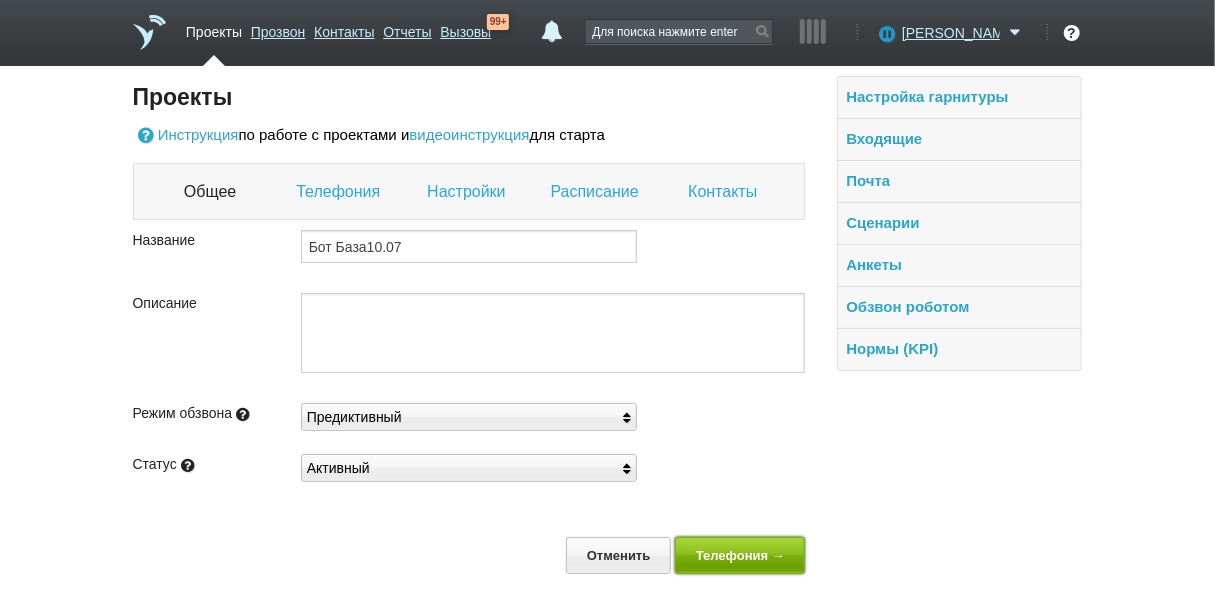 click on "Телефония →" at bounding box center [740, 555] 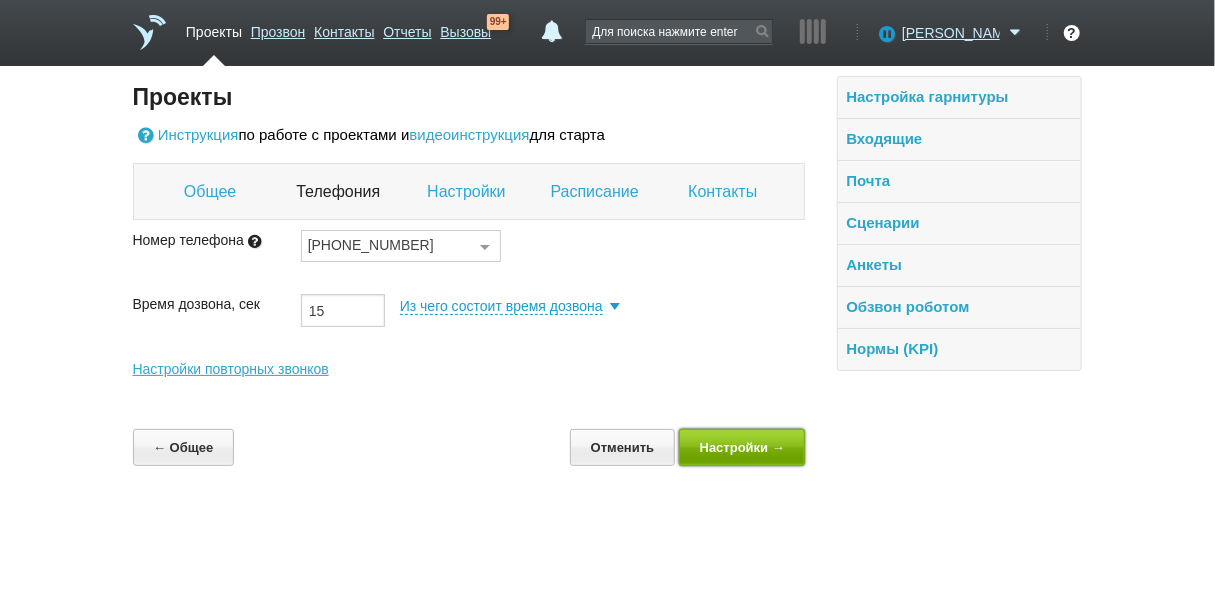 click on "Настройки →" at bounding box center (742, 447) 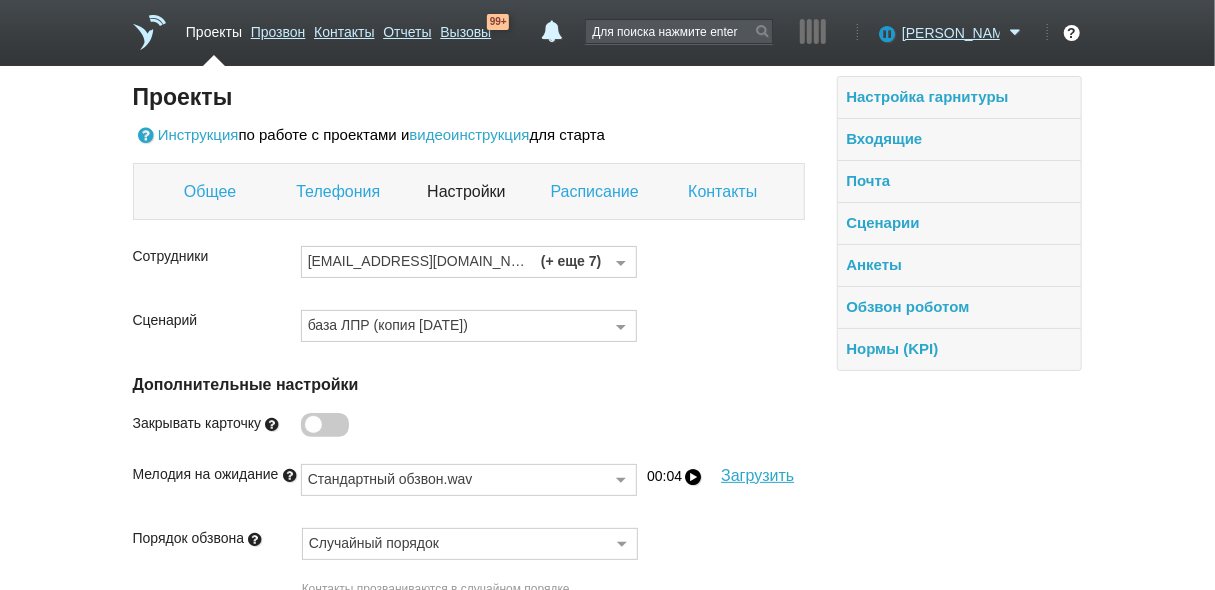 click on "Проекты" at bounding box center [214, 28] 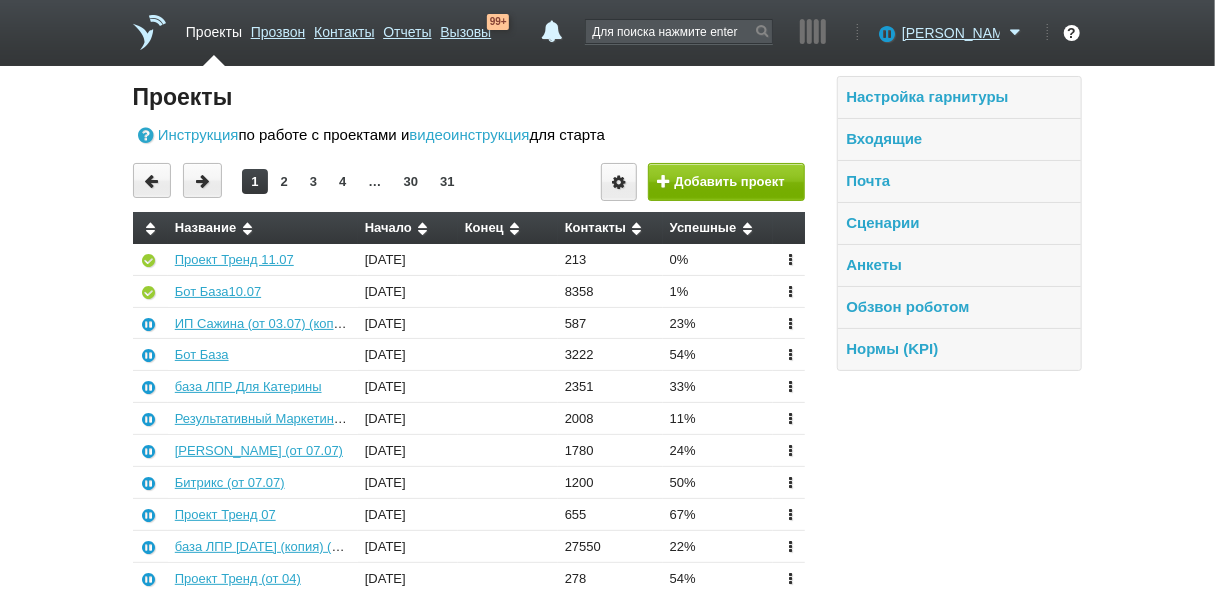 click on "Бот База10.07" at bounding box center (263, 291) 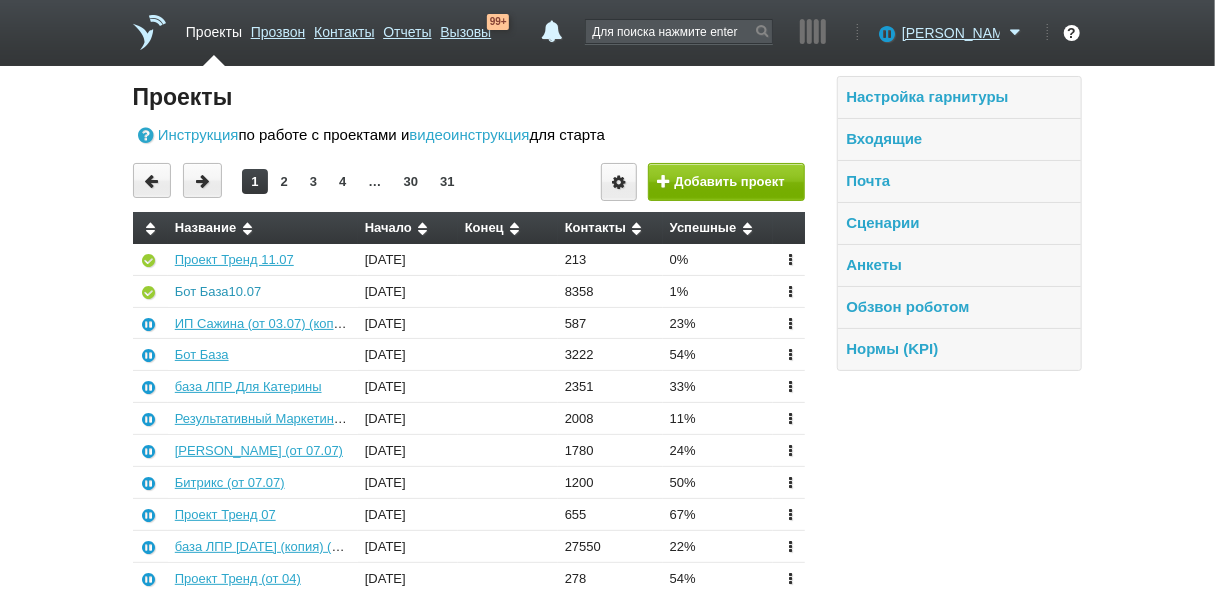 click on "Бот База10.07" at bounding box center [218, 291] 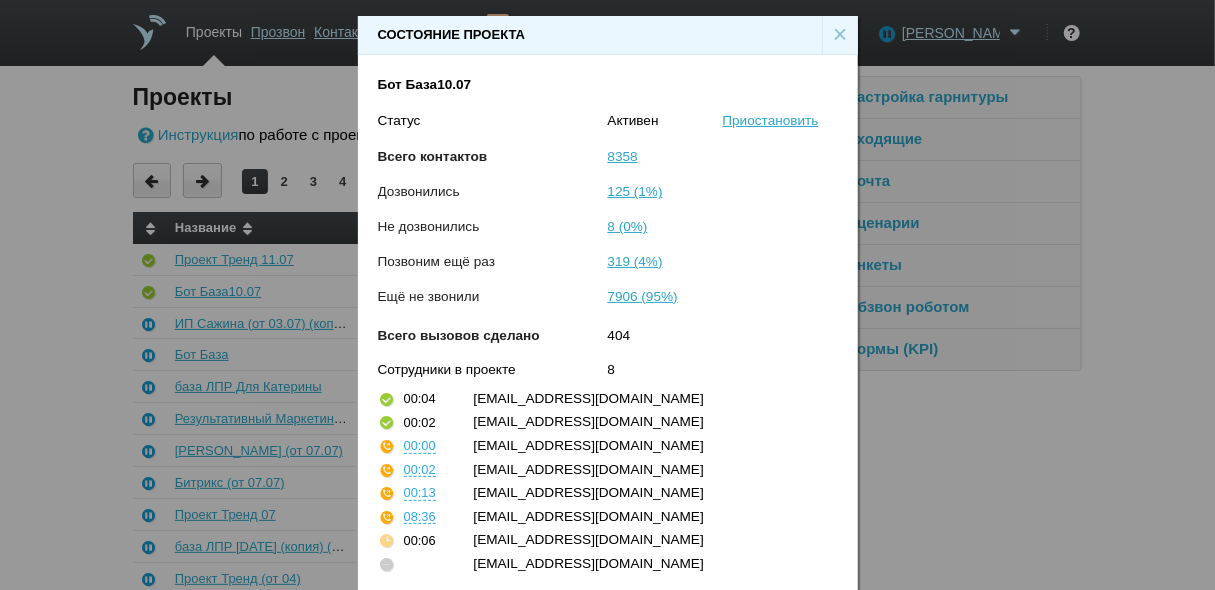 click on "×" at bounding box center [840, 35] 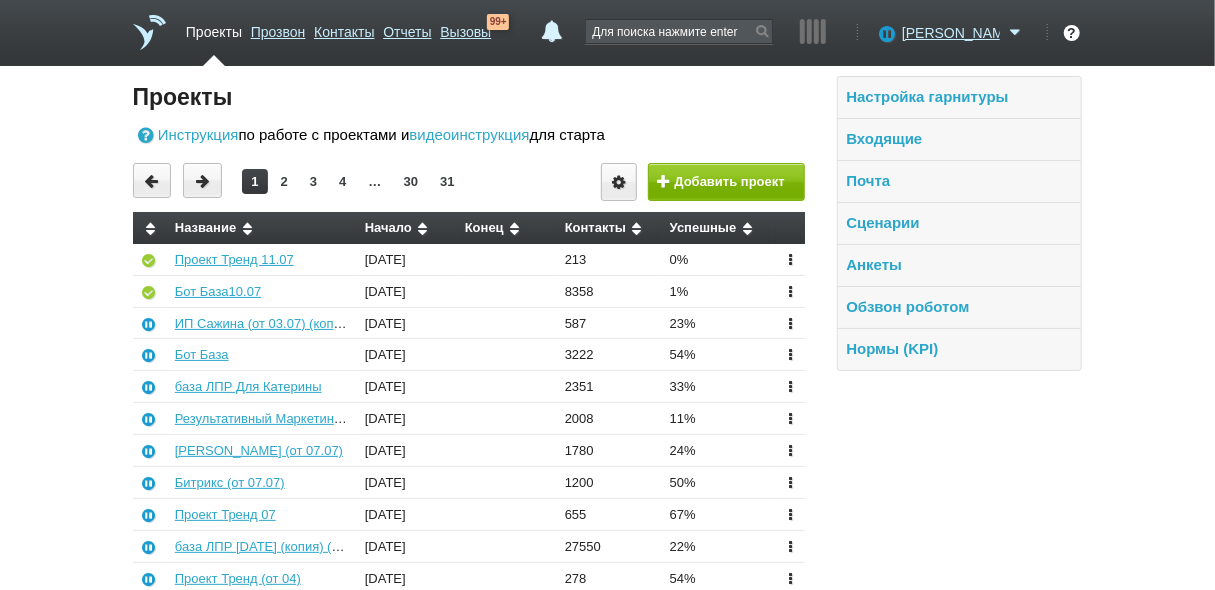click at bounding box center (790, 290) 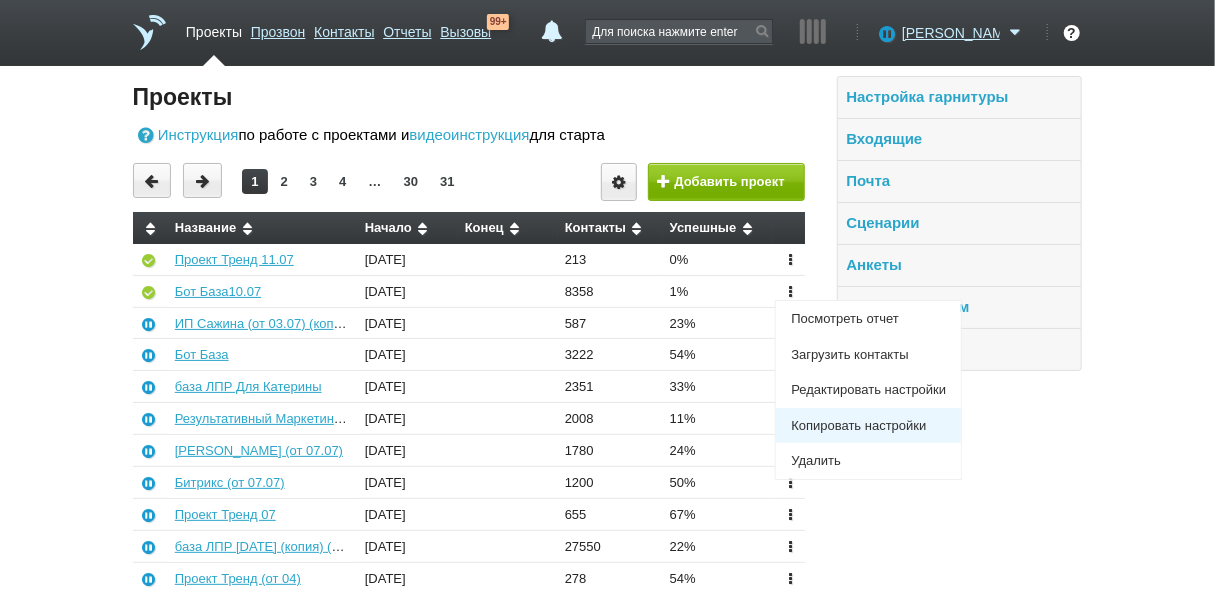 click on "Копировать настройки" at bounding box center [868, 426] 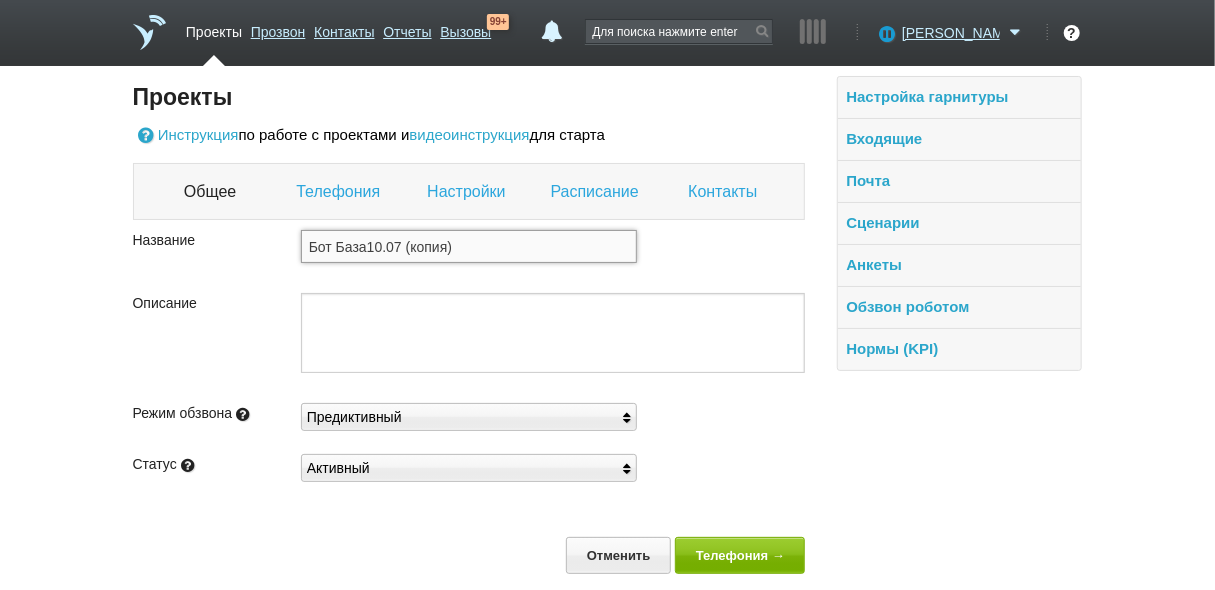 drag, startPoint x: 455, startPoint y: 244, endPoint x: 371, endPoint y: 236, distance: 84.38009 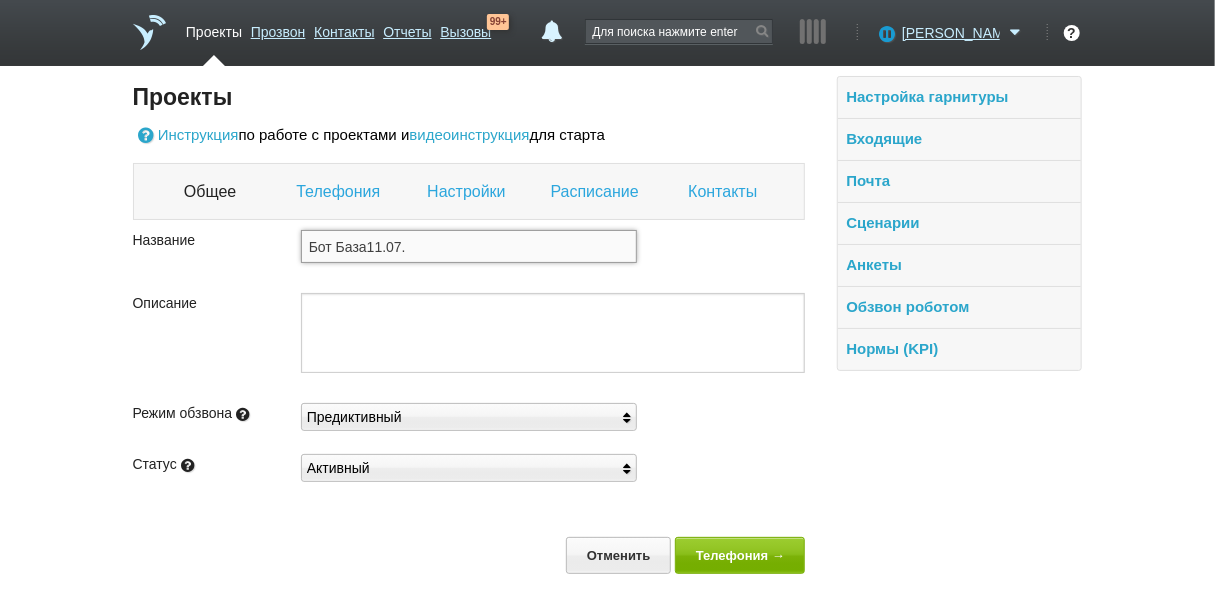 click on "Бот База11.07." at bounding box center [469, 246] 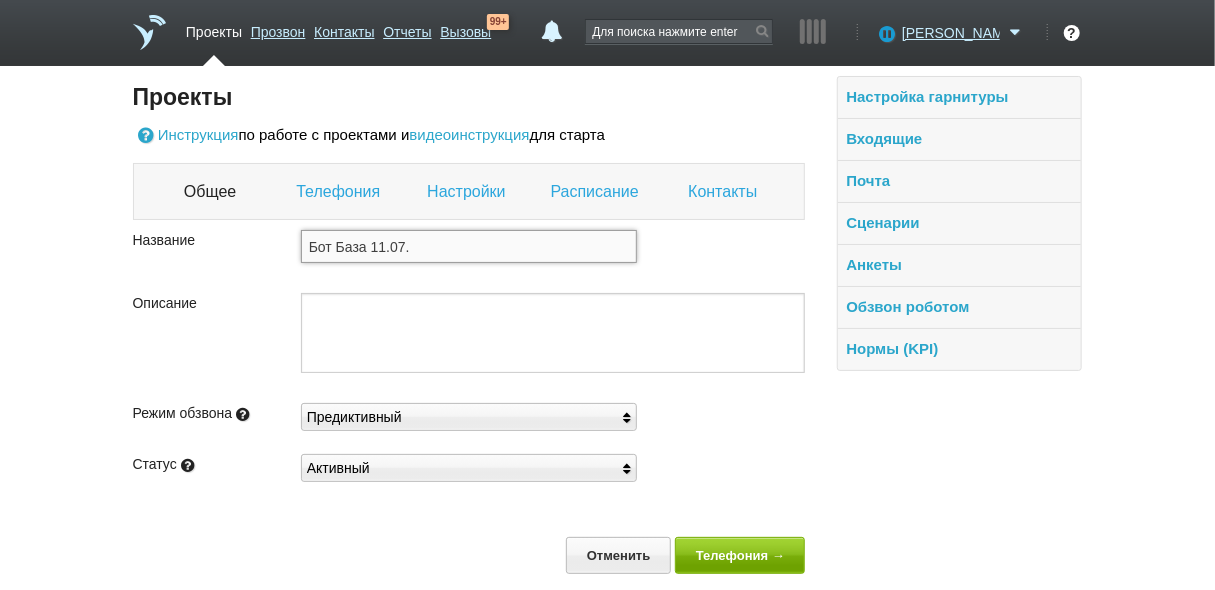 type on "Бот База 11.07." 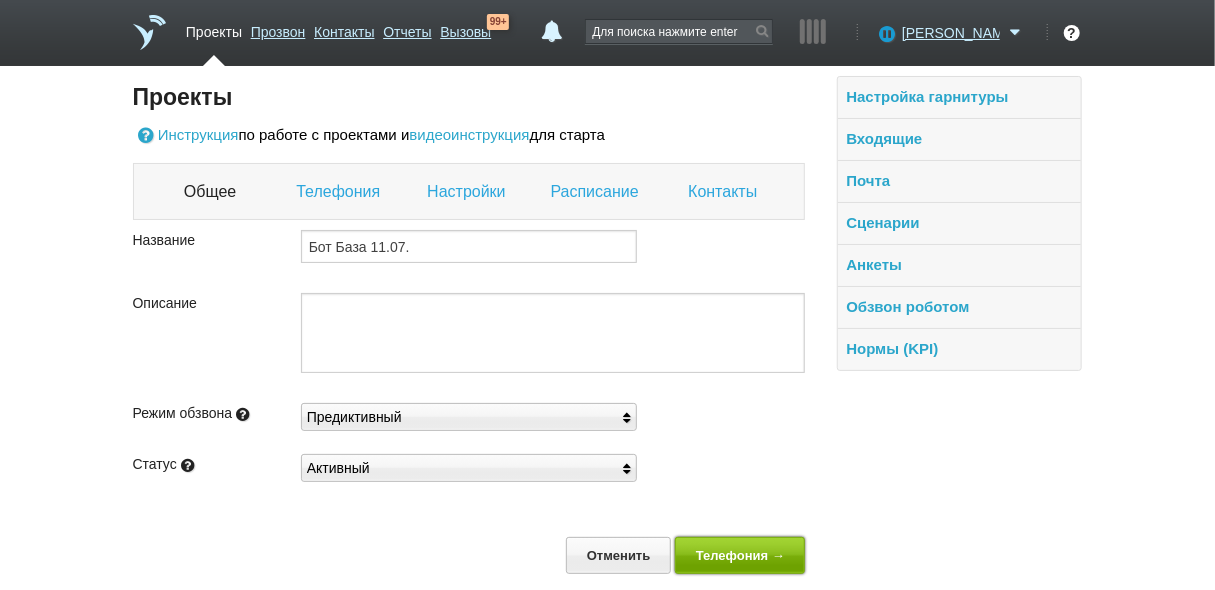 click on "Телефония →" at bounding box center [740, 555] 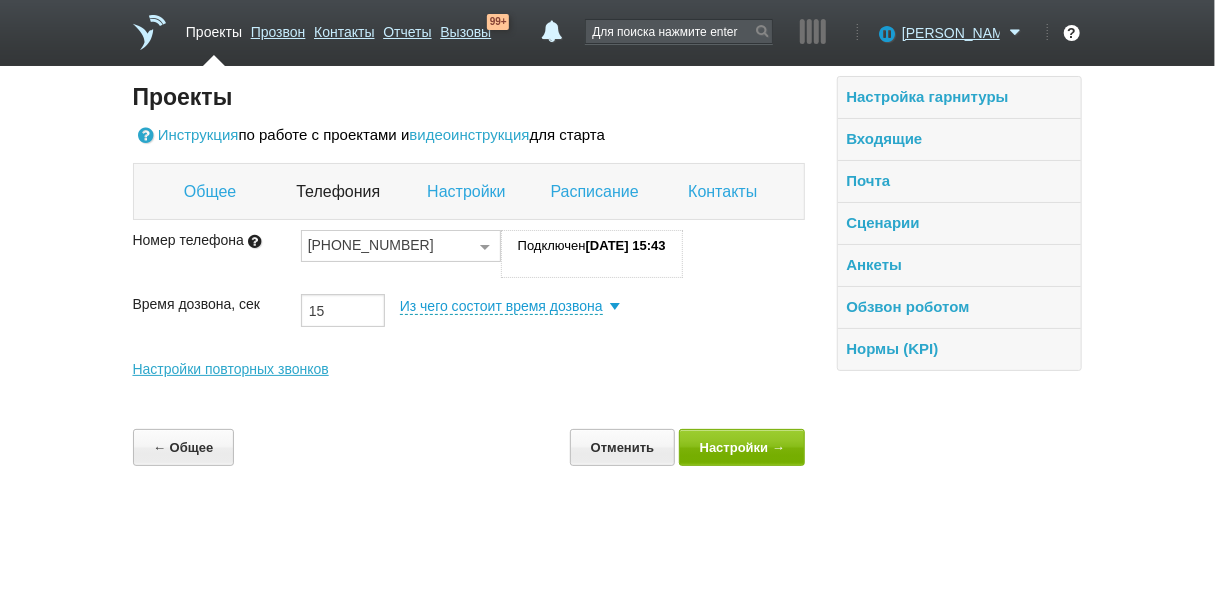 click at bounding box center (485, 247) 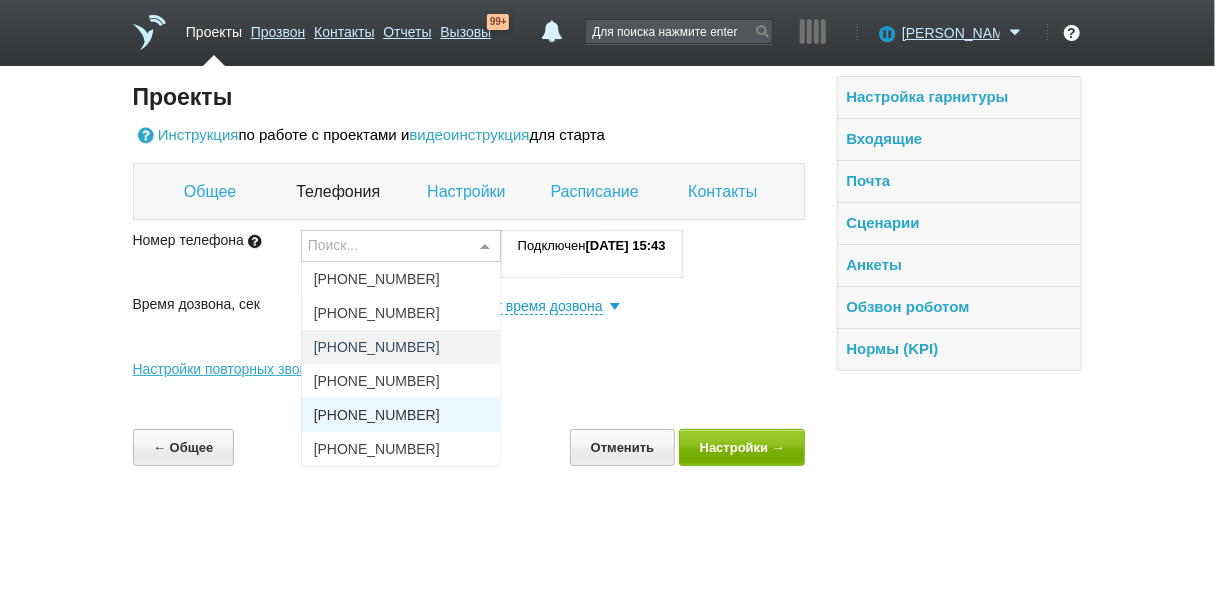 click on "+7 (925) 156-18-99" at bounding box center [401, 415] 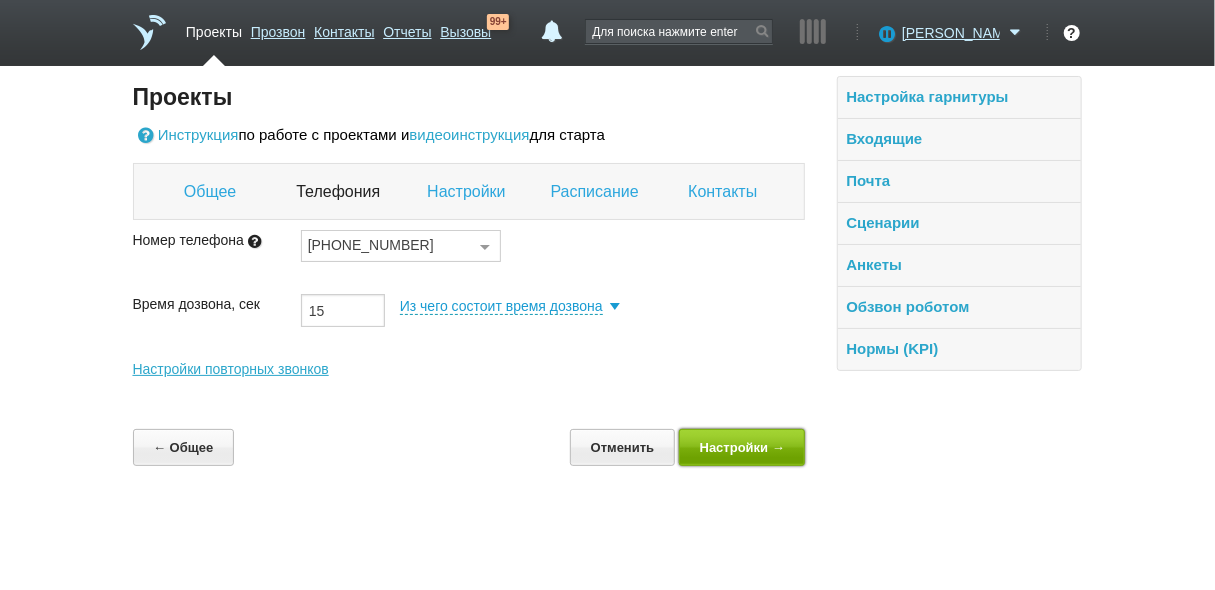 click on "Настройки →" at bounding box center [742, 447] 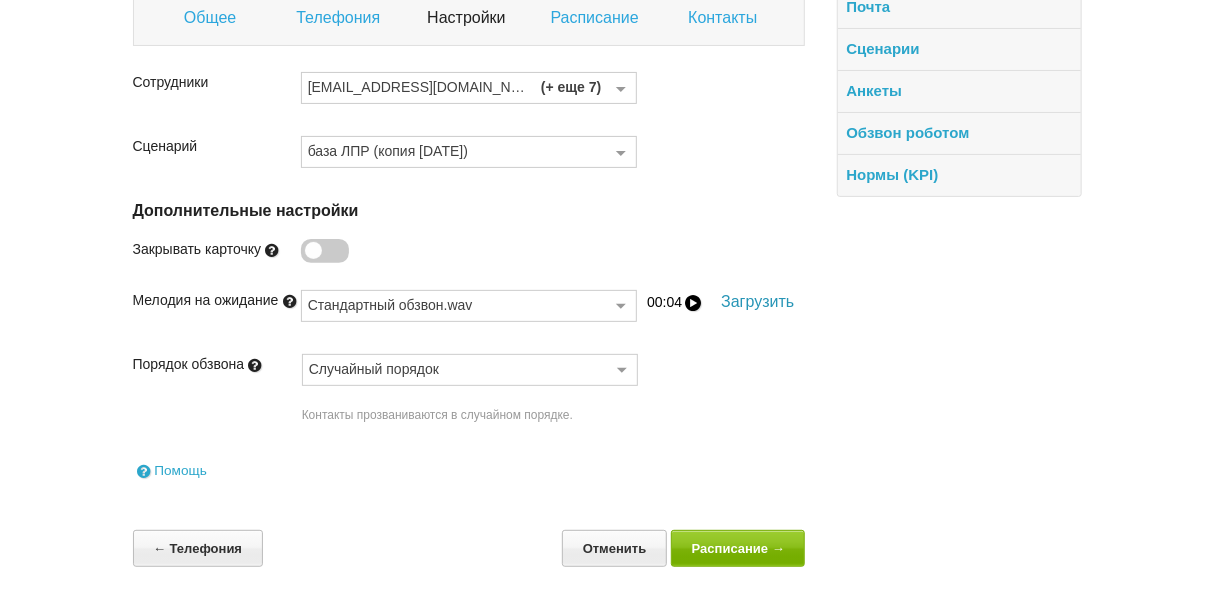 scroll, scrollTop: 181, scrollLeft: 0, axis: vertical 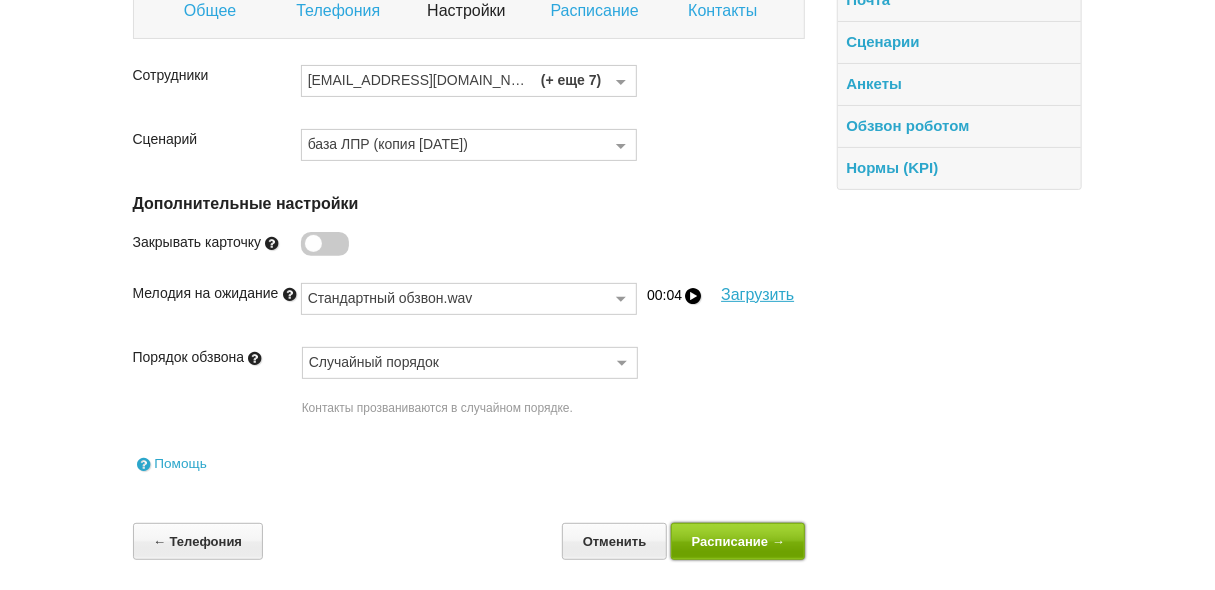 click on "Расписание →" at bounding box center (738, 541) 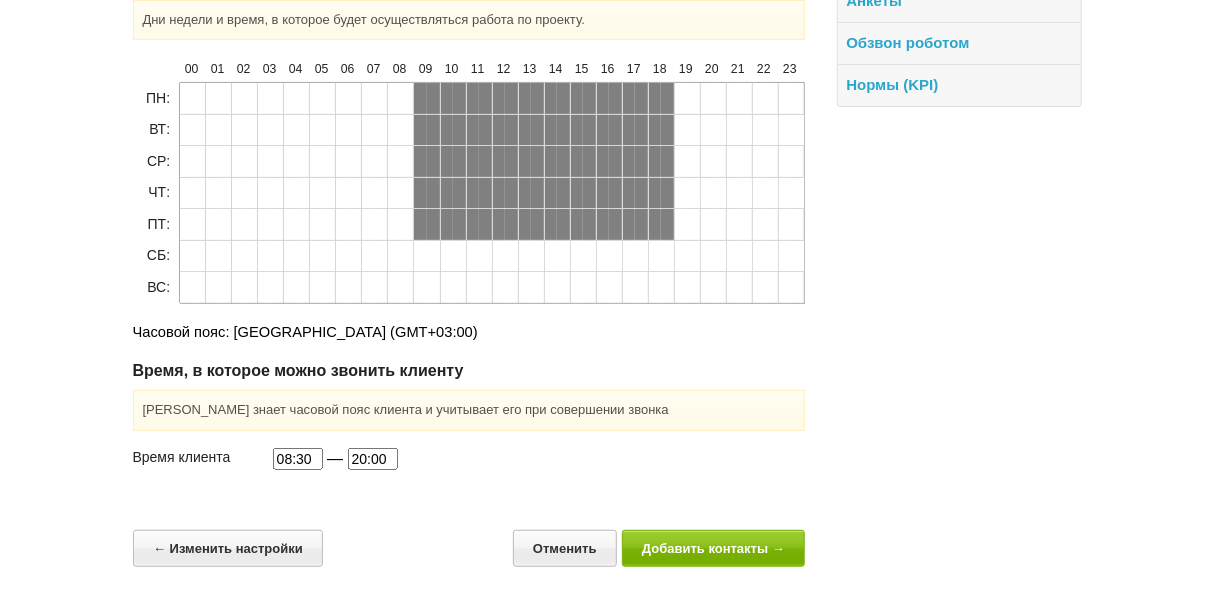 scroll, scrollTop: 269, scrollLeft: 0, axis: vertical 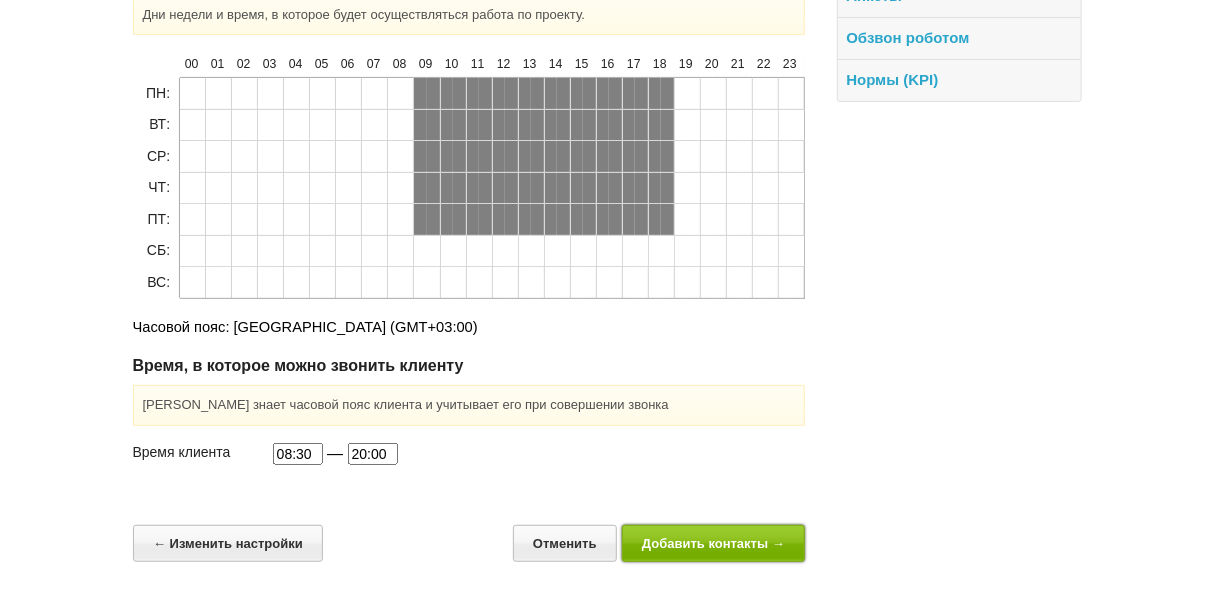 click on "Добавить контакты →" at bounding box center [714, 543] 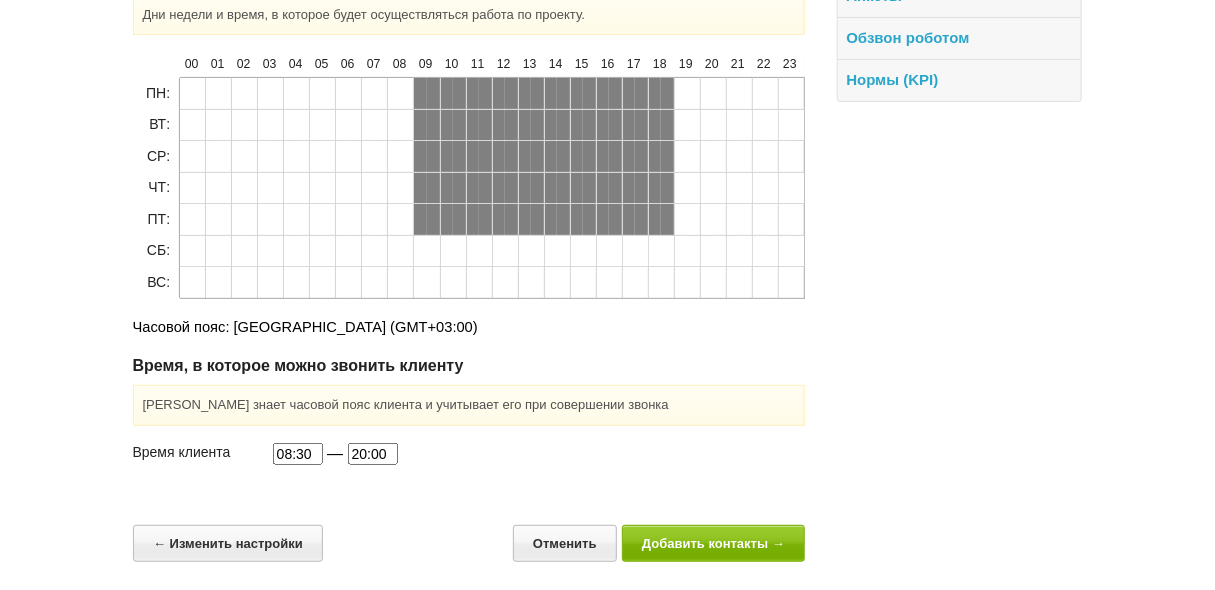 scroll, scrollTop: 0, scrollLeft: 0, axis: both 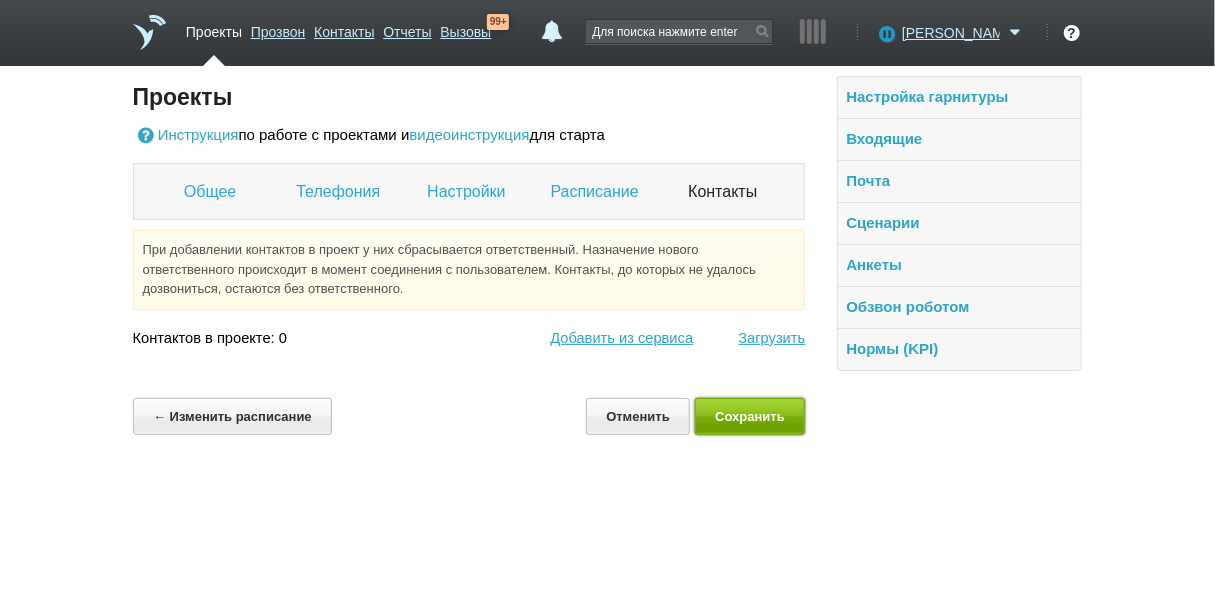 click on "Сохранить" at bounding box center [750, 416] 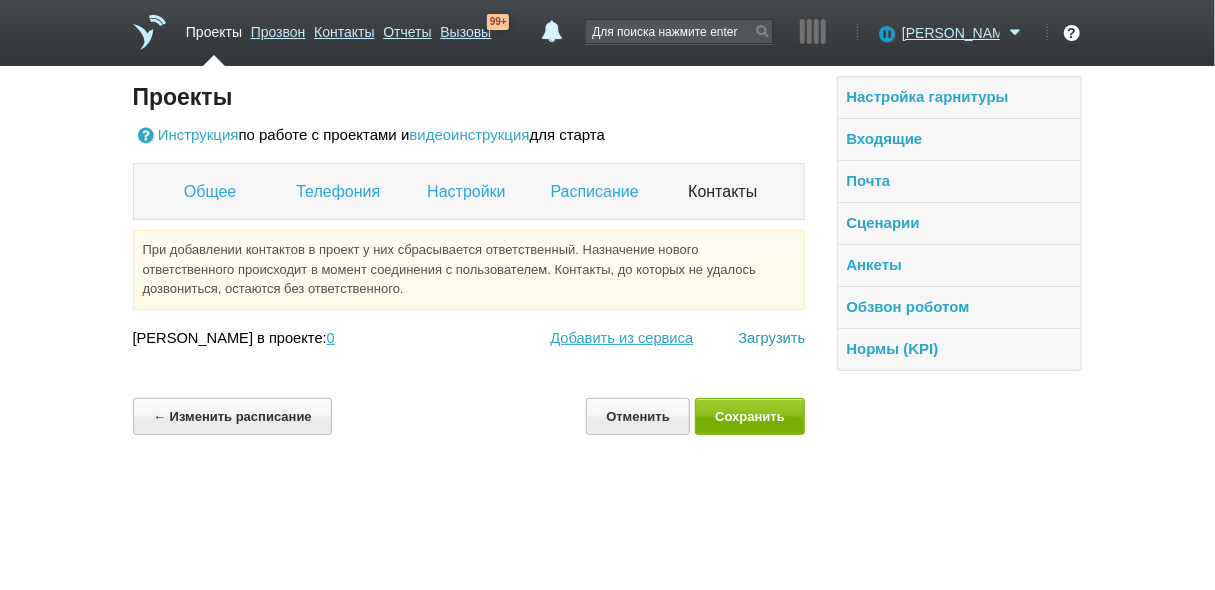 click on "Загрузить" at bounding box center [771, 338] 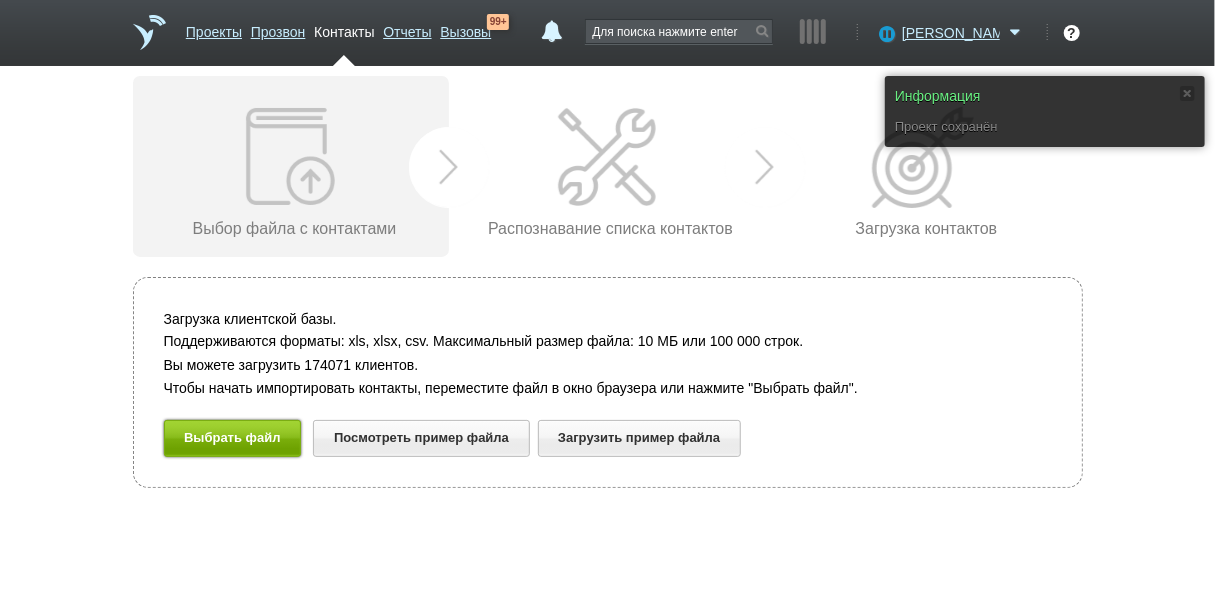 click on "Выбрать файл" at bounding box center (233, 438) 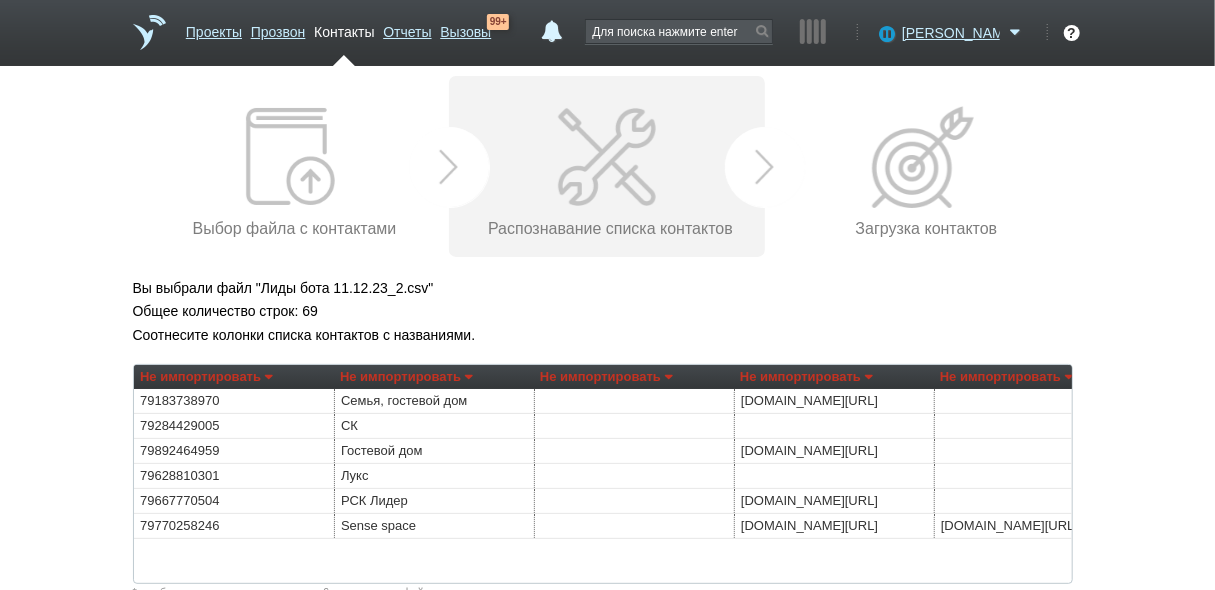 click on "Не импортировать" at bounding box center [406, 377] 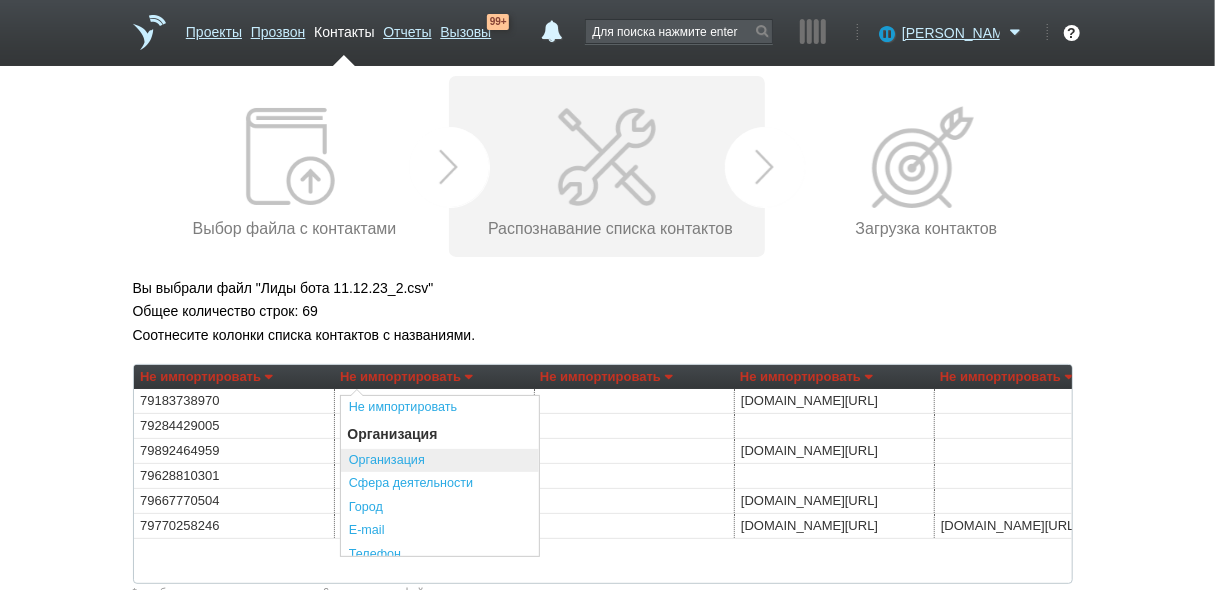 click on "Организация" at bounding box center [440, 461] 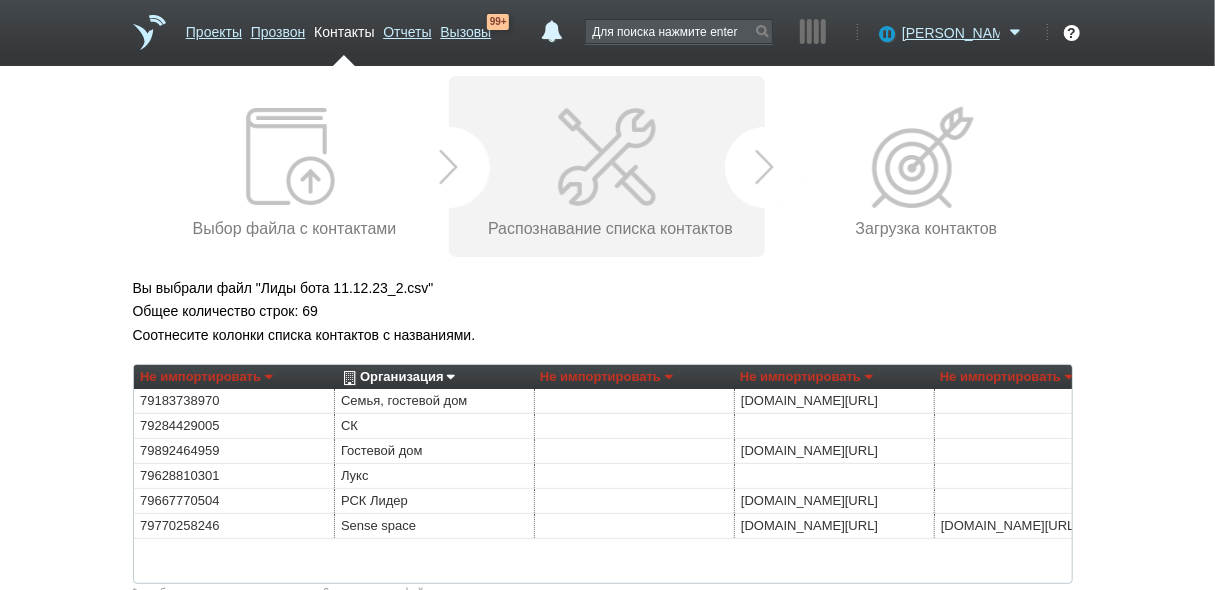 click on "Не импортировать" at bounding box center (206, 377) 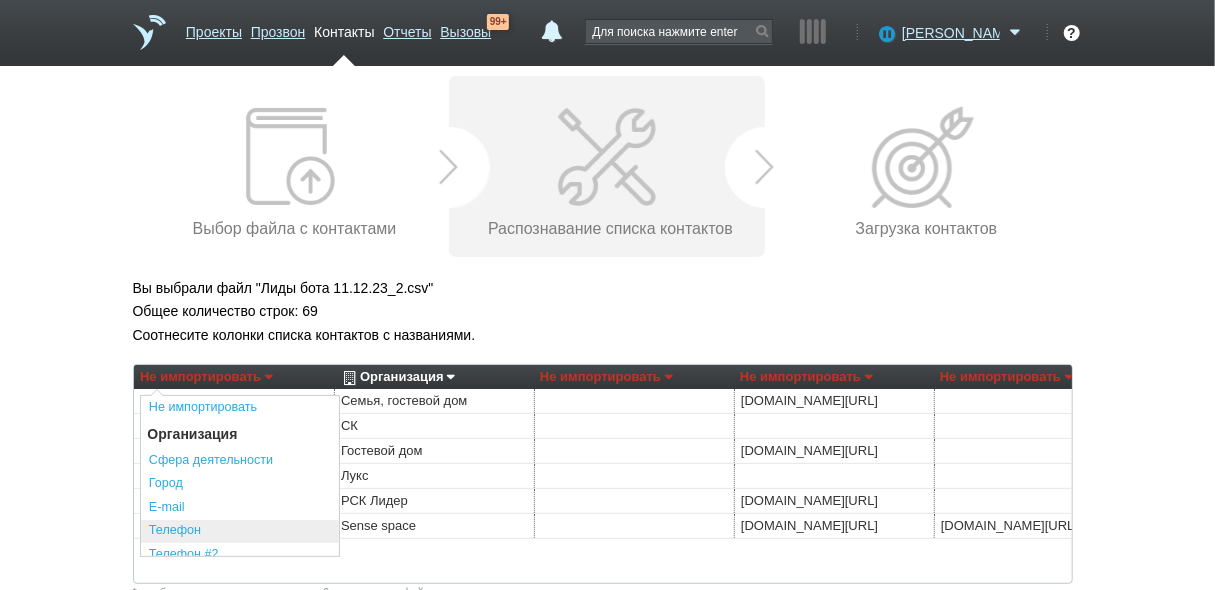 click on "Телефон" at bounding box center [240, 532] 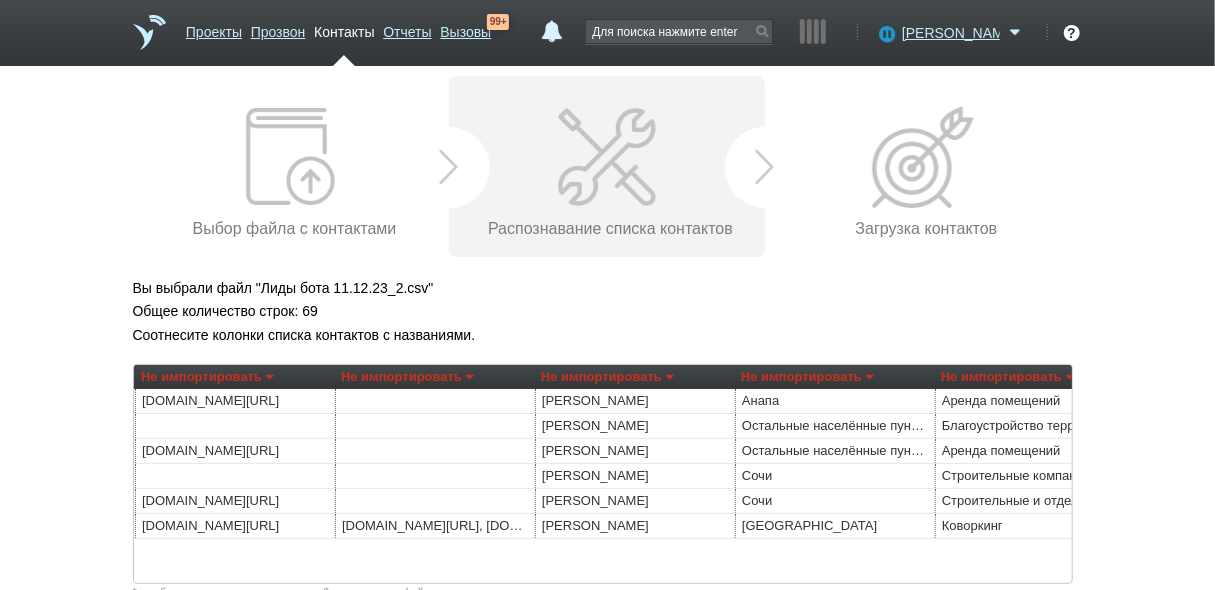 scroll, scrollTop: 0, scrollLeft: 650, axis: horizontal 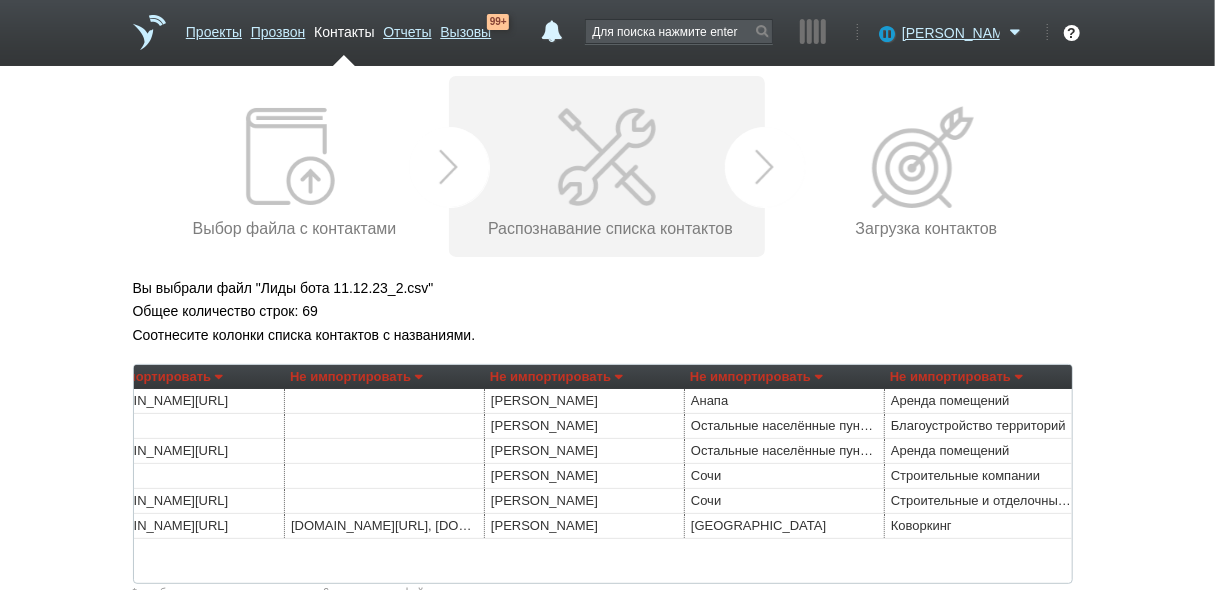 click on "Не импортировать" at bounding box center [556, 377] 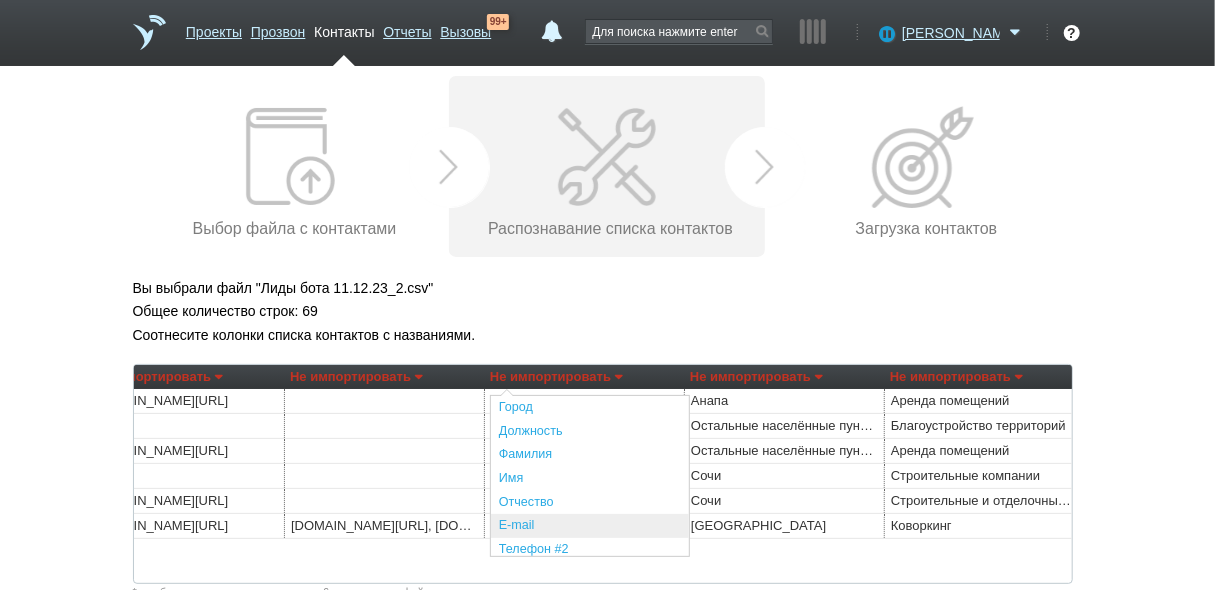 scroll, scrollTop: 400, scrollLeft: 0, axis: vertical 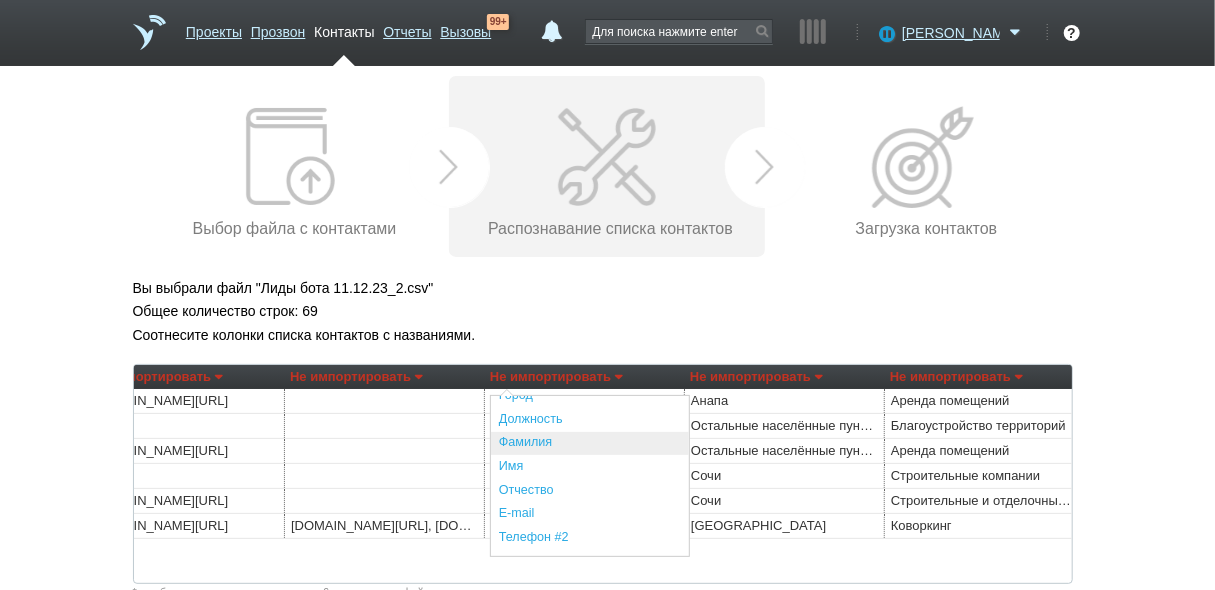 click on "Фамилия" at bounding box center (590, 444) 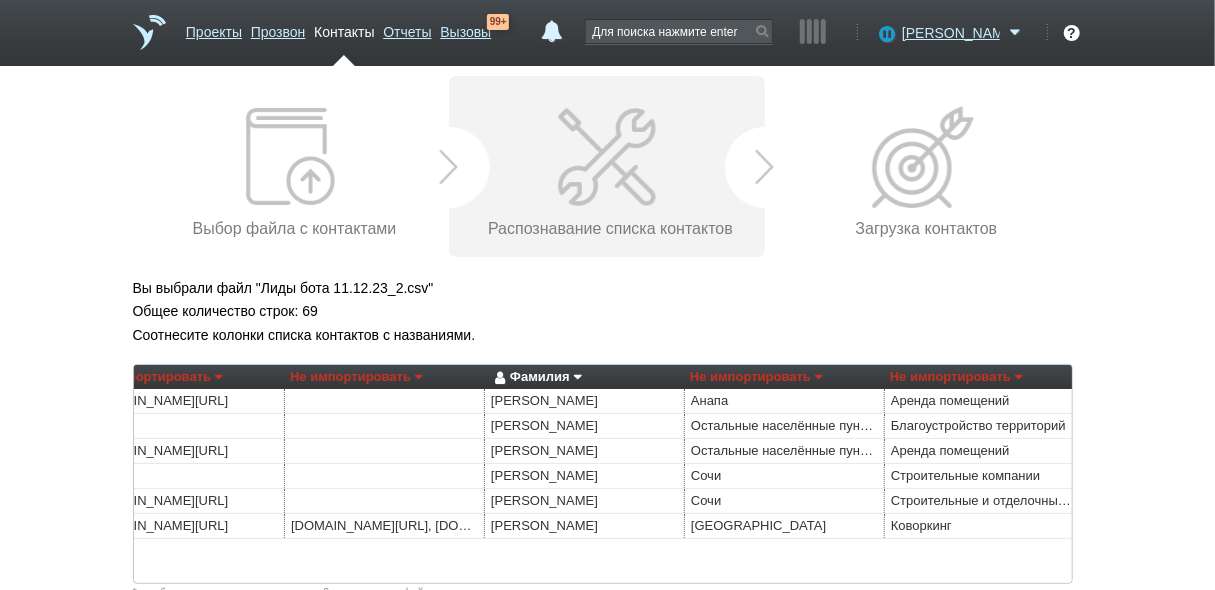 click on "Не импортировать" at bounding box center [756, 377] 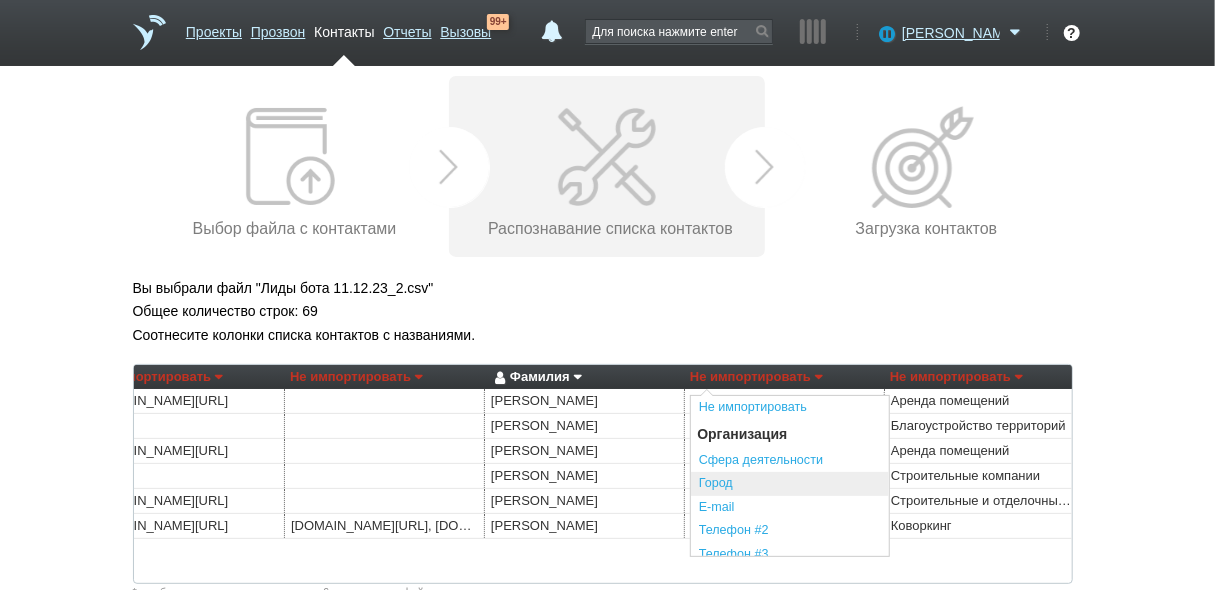 click on "Город" at bounding box center [790, 484] 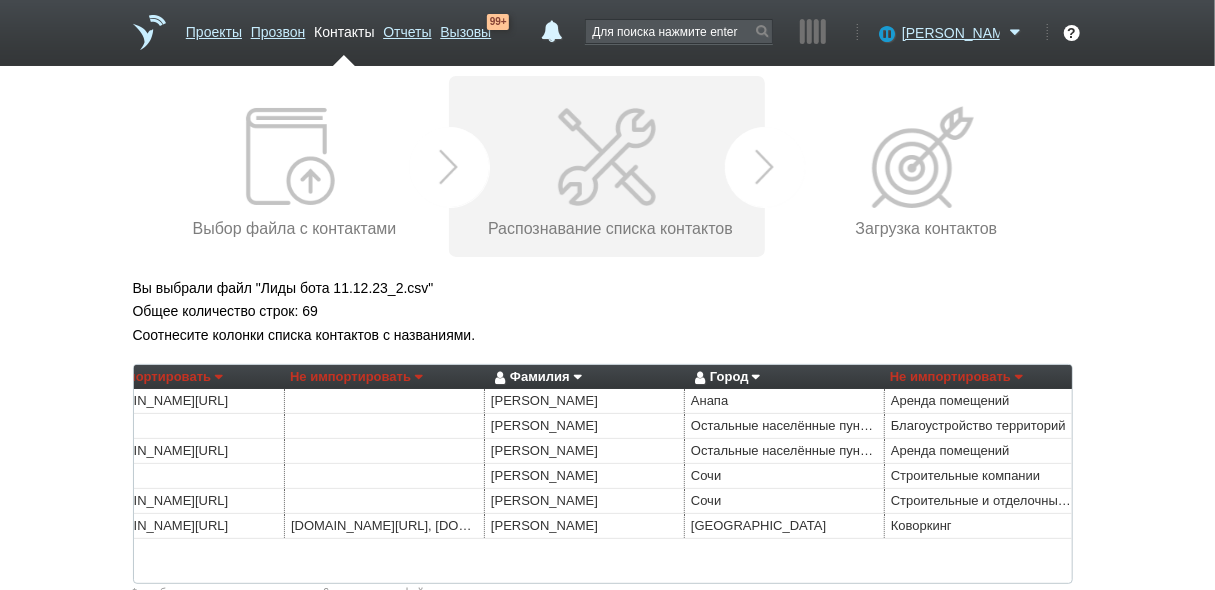 click on "Не импортировать" at bounding box center [956, 377] 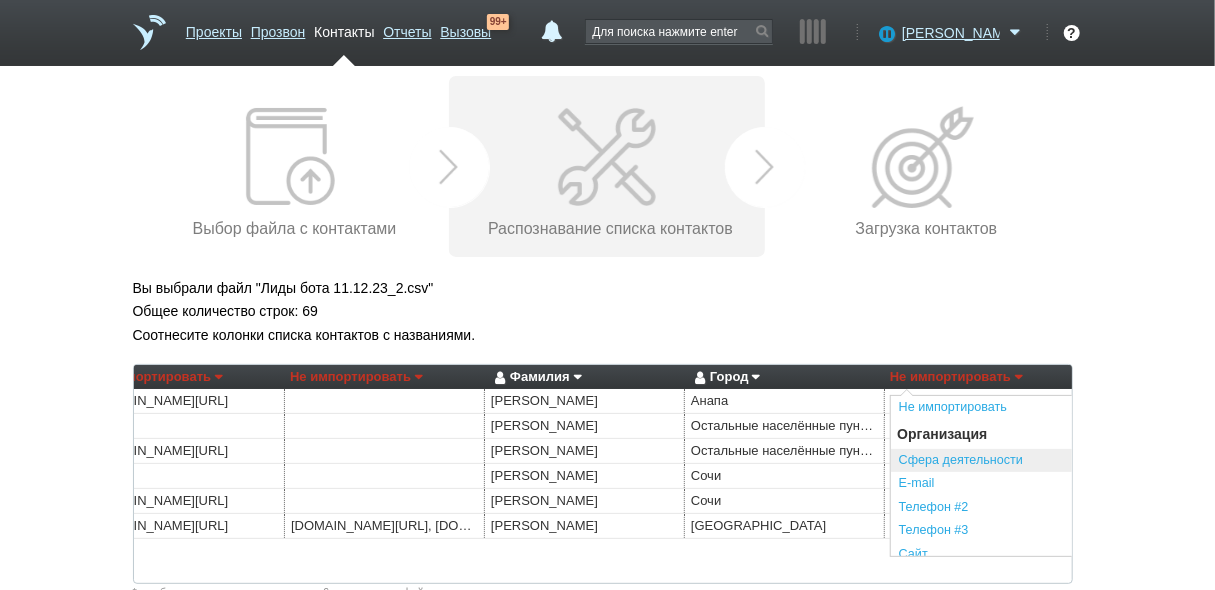 click on "Сфера деятельности" at bounding box center [990, 461] 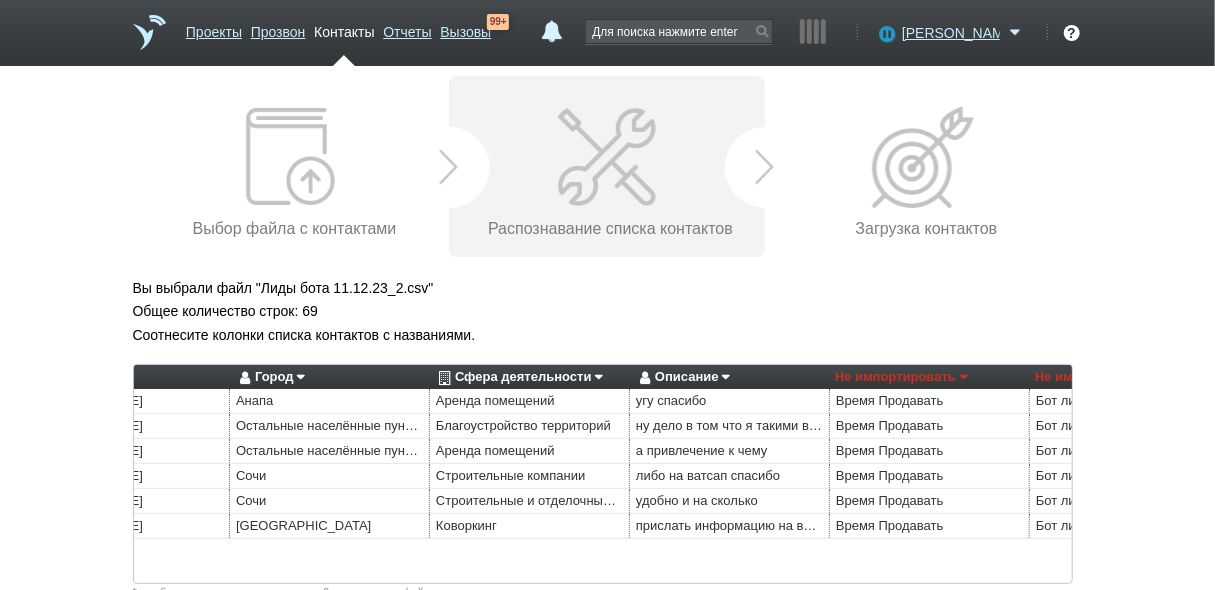 scroll, scrollTop: 0, scrollLeft: 1351, axis: horizontal 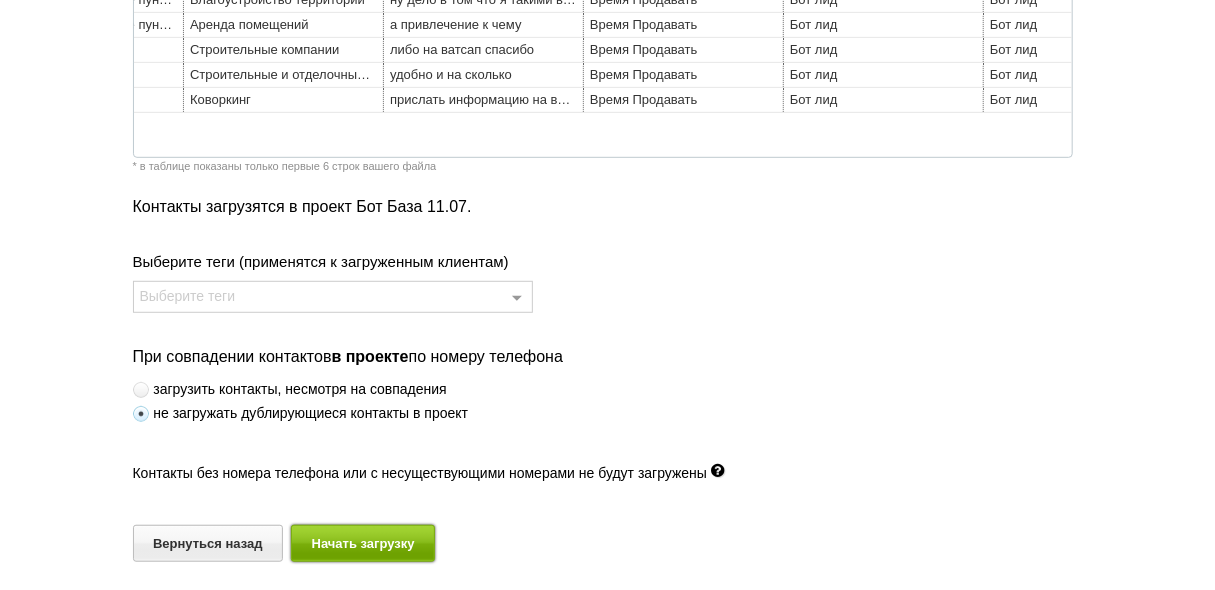 click on "Начать загрузку" at bounding box center [363, 543] 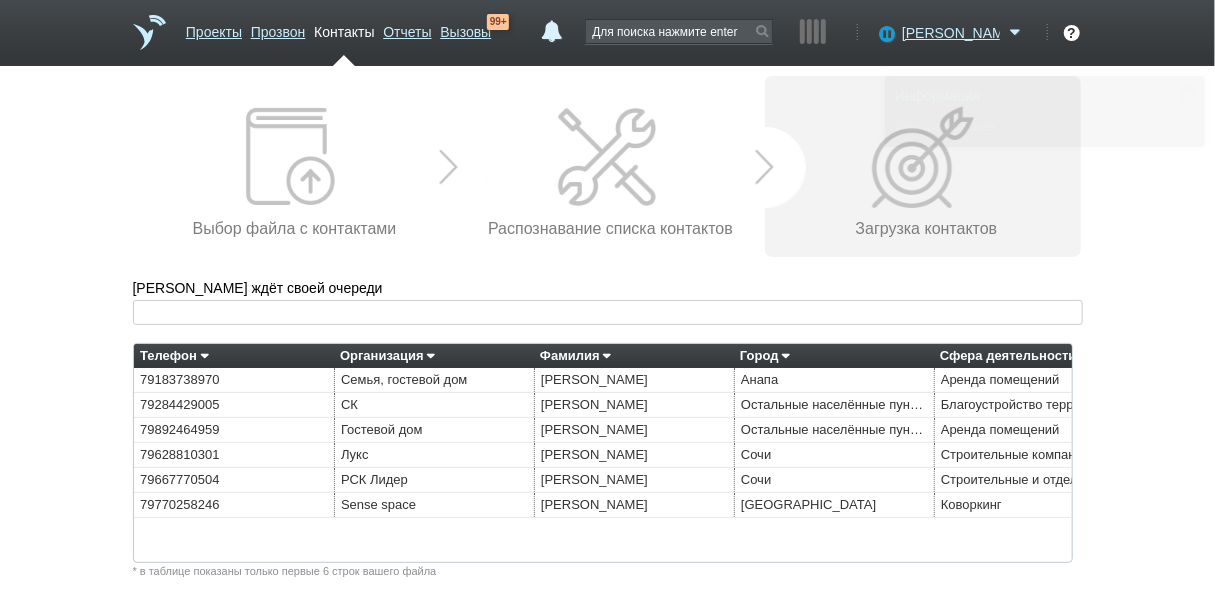 scroll, scrollTop: 0, scrollLeft: 0, axis: both 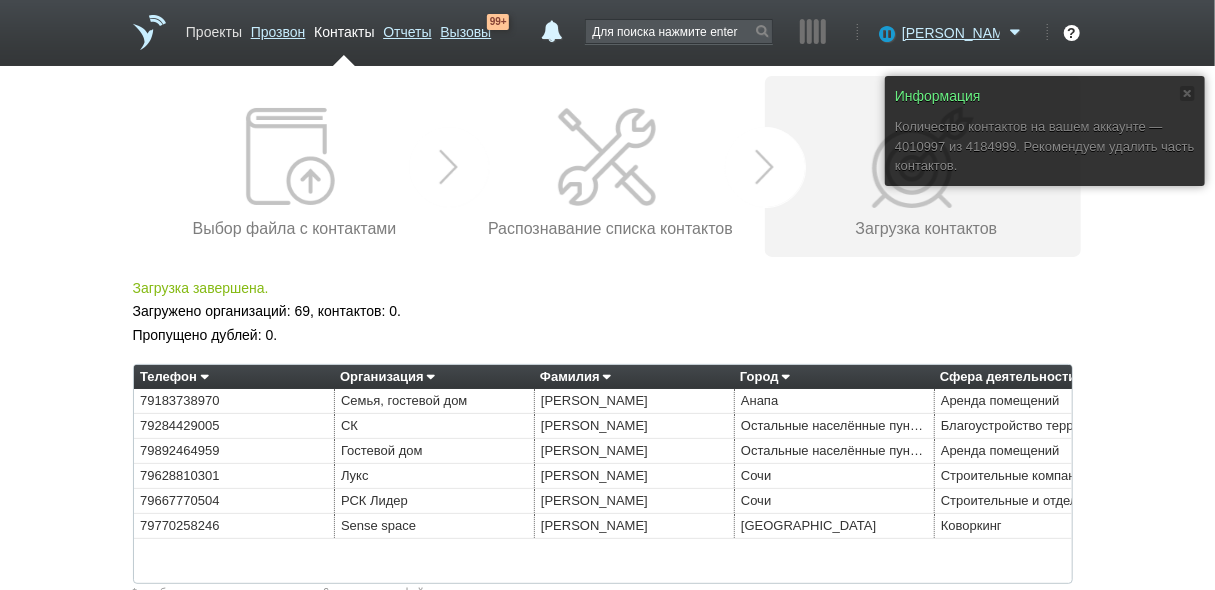 click on "Проекты" at bounding box center (214, 28) 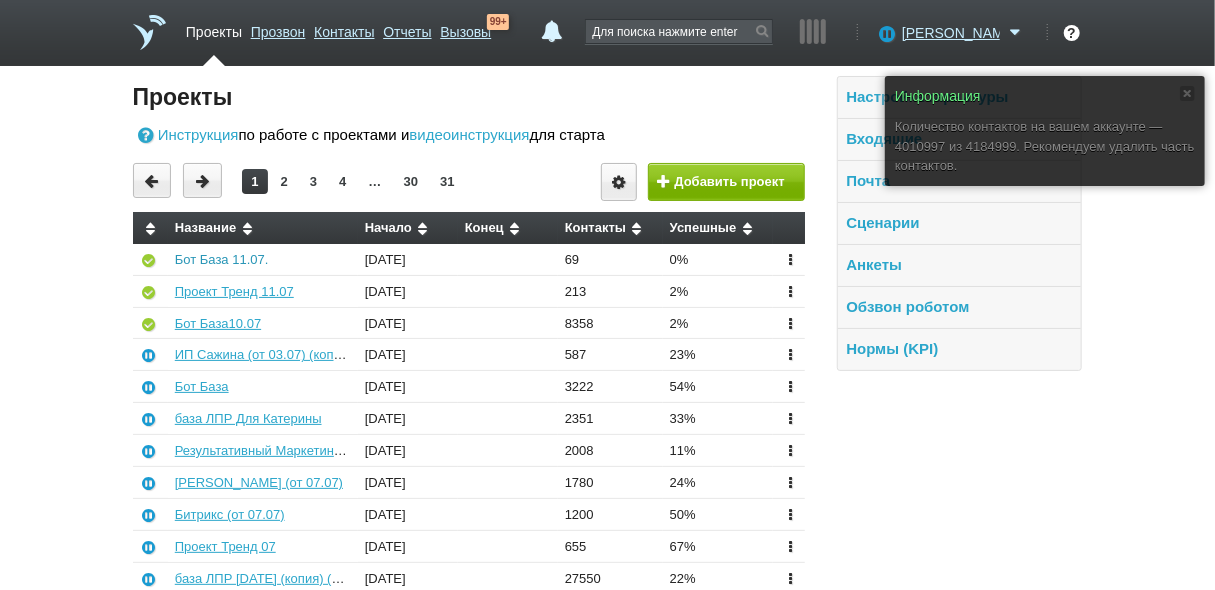 click on "Бот База 11.07." at bounding box center [222, 259] 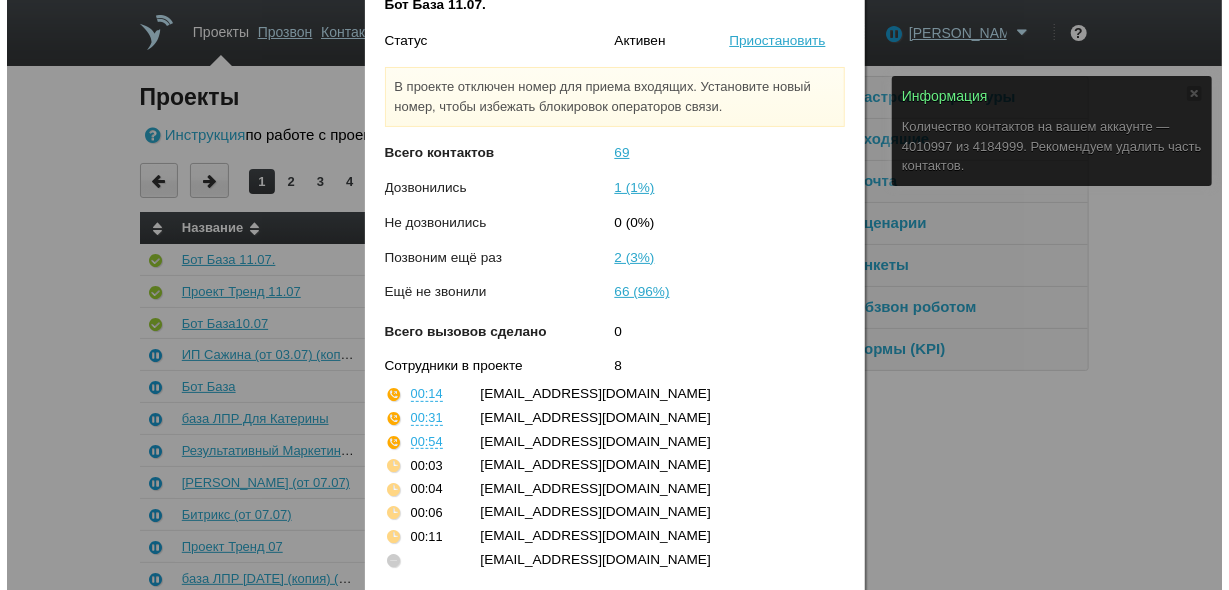scroll, scrollTop: 124, scrollLeft: 0, axis: vertical 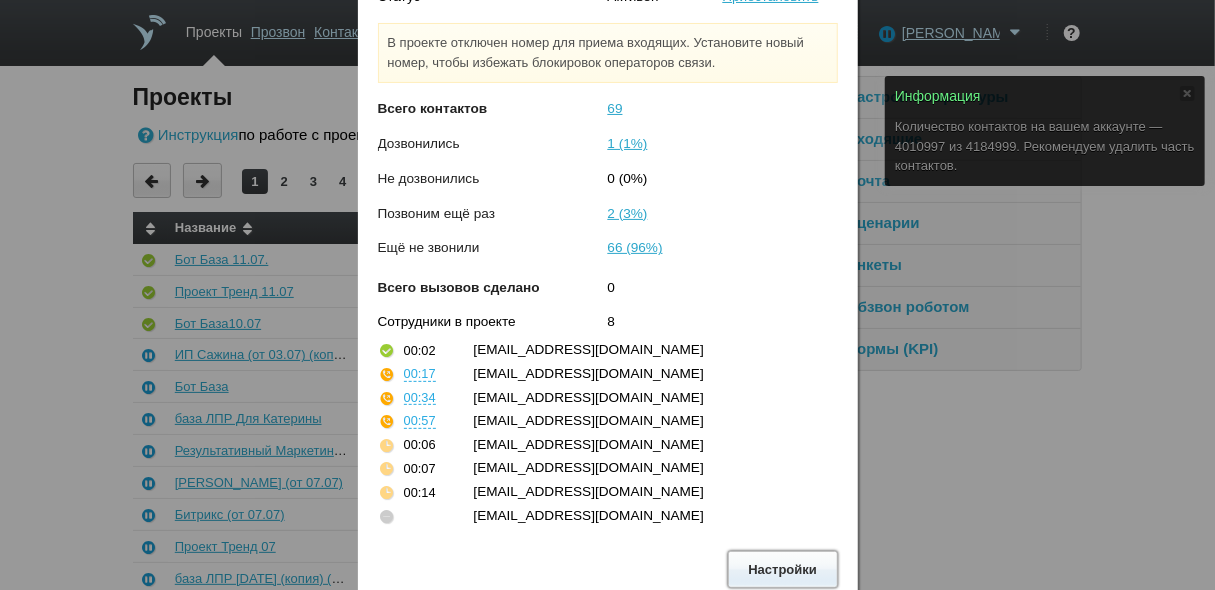 click on "Настройки" at bounding box center (783, 569) 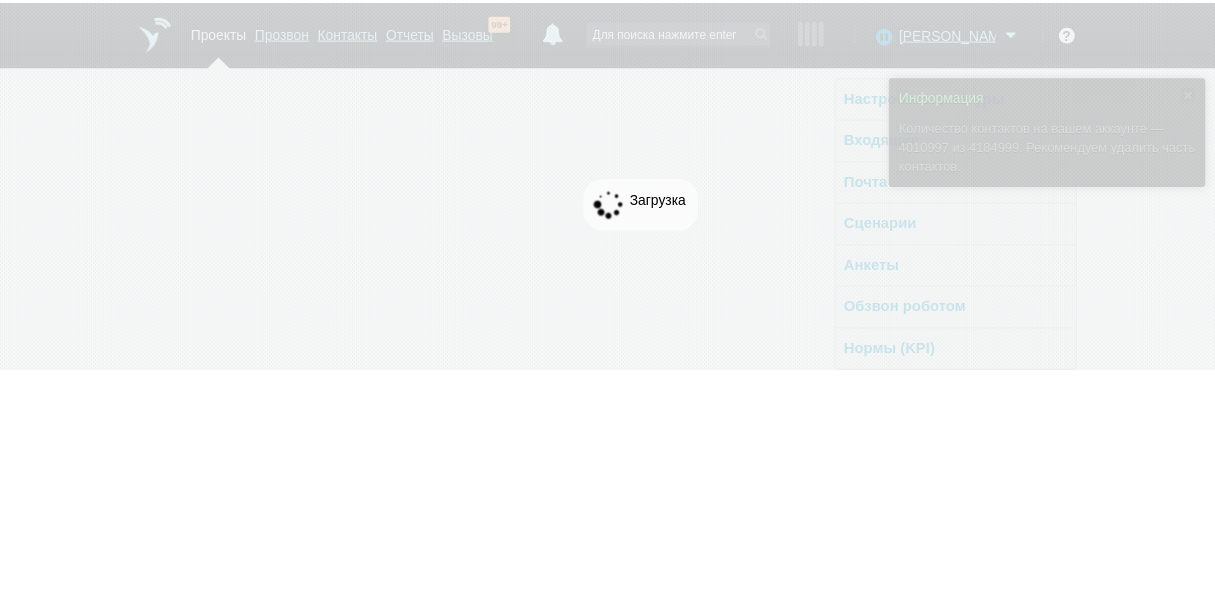 scroll, scrollTop: 0, scrollLeft: 0, axis: both 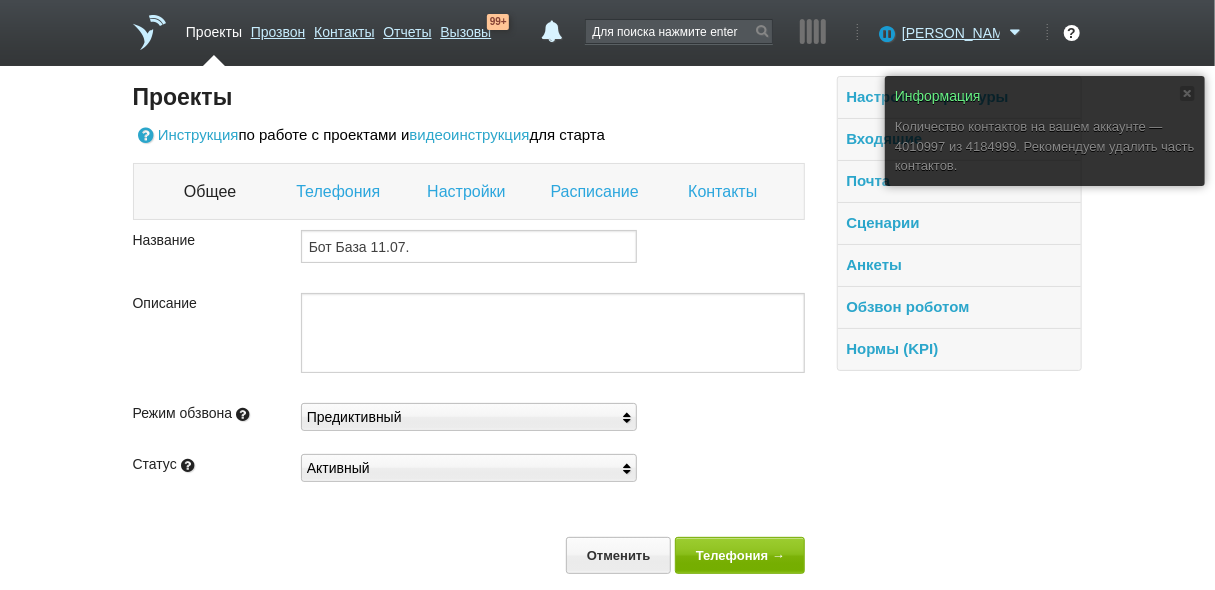 click on "Контакты" at bounding box center (725, 192) 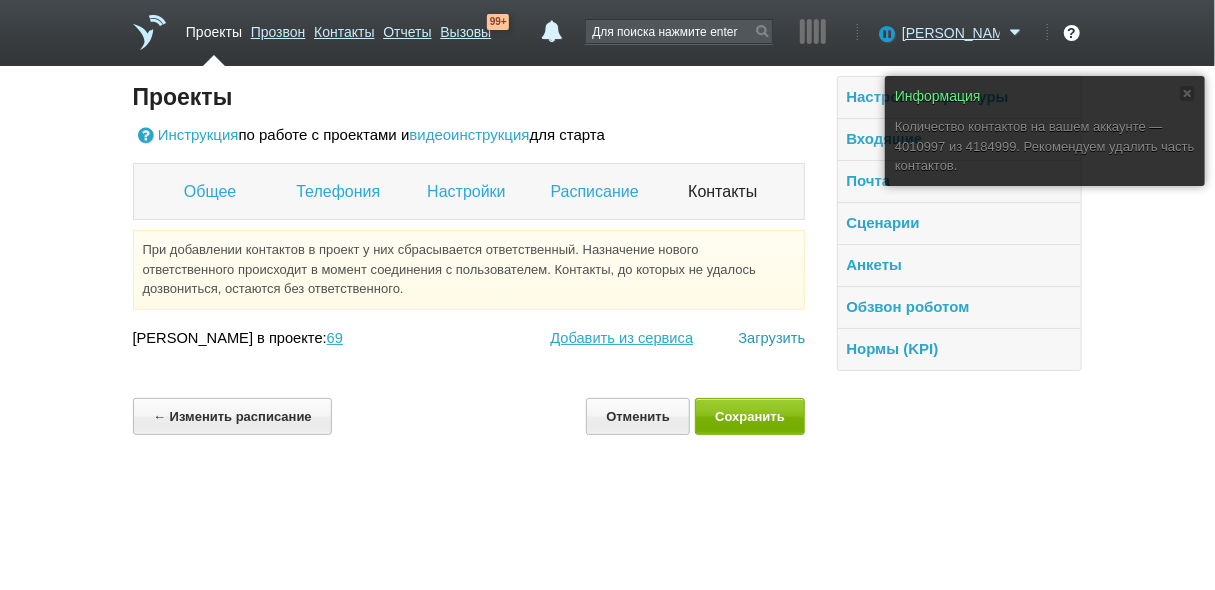 click on "Загрузить" at bounding box center (771, 338) 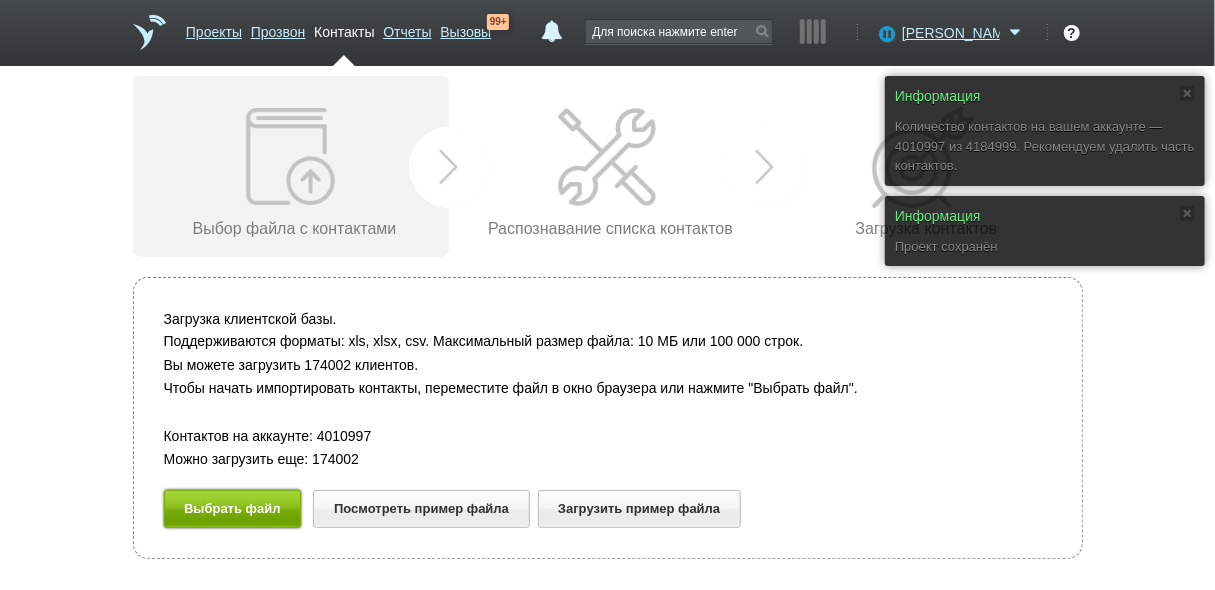 click on "Выбрать файл" at bounding box center [233, 508] 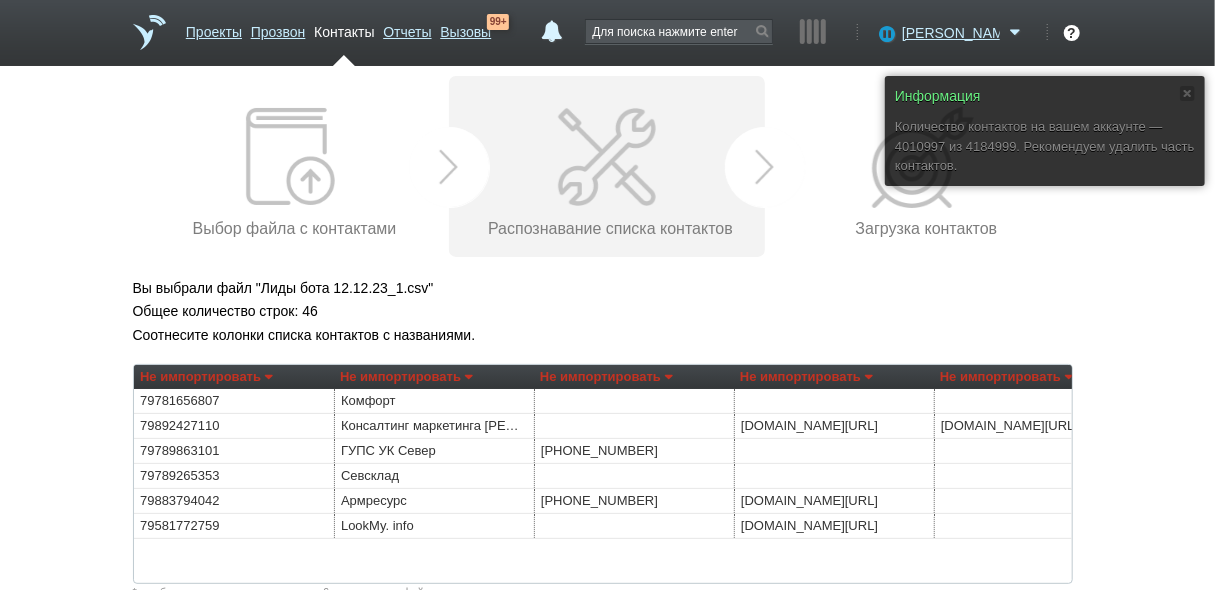 click on "Не импортировать" at bounding box center (206, 377) 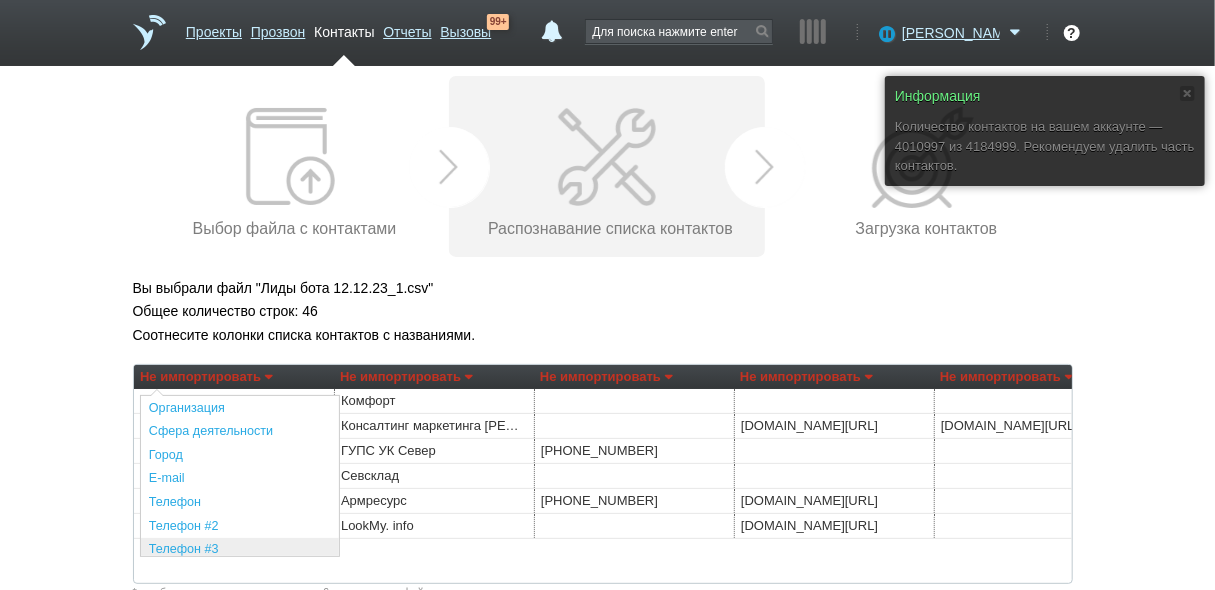 scroll, scrollTop: 80, scrollLeft: 0, axis: vertical 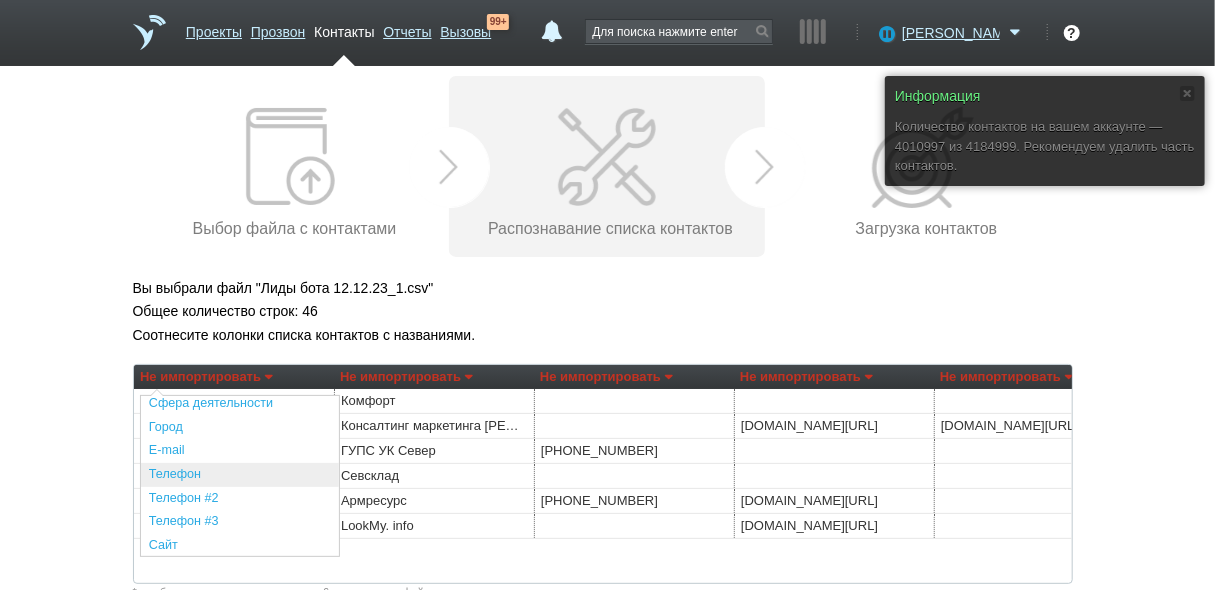 click on "Телефон" at bounding box center [240, 475] 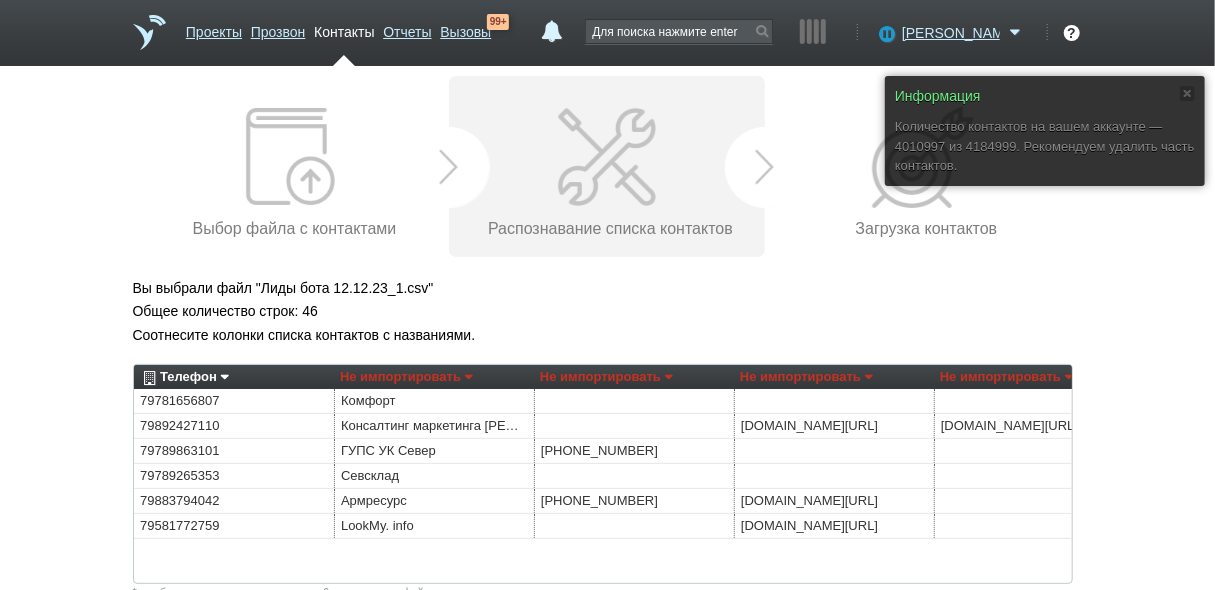 click on "Не импортировать" at bounding box center (406, 377) 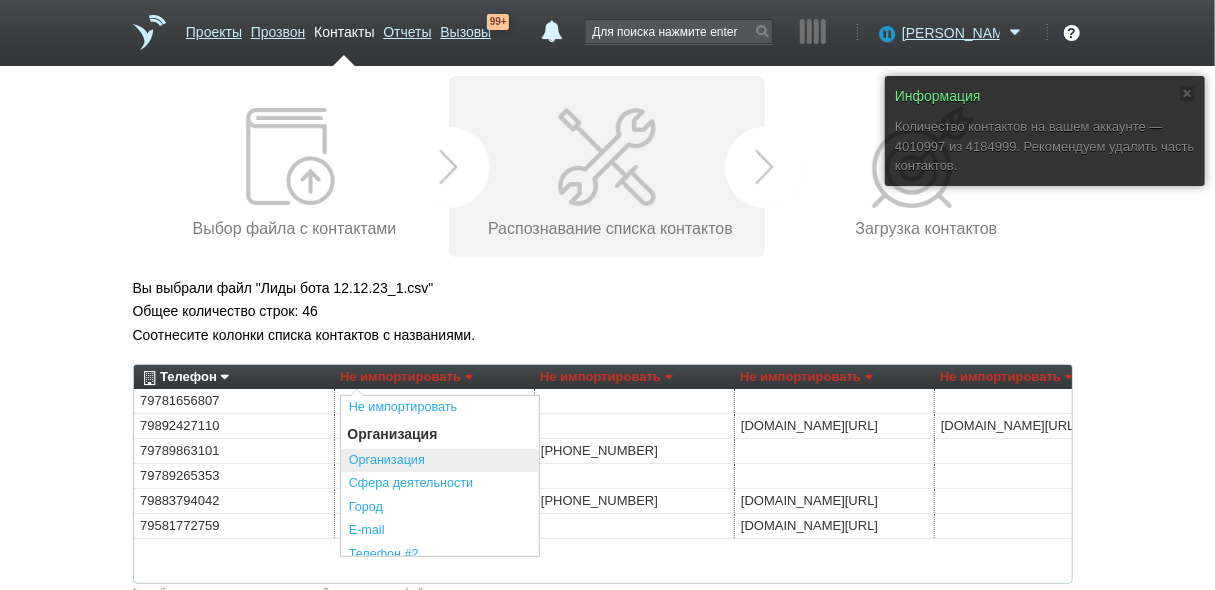 click on "Организация" at bounding box center [440, 461] 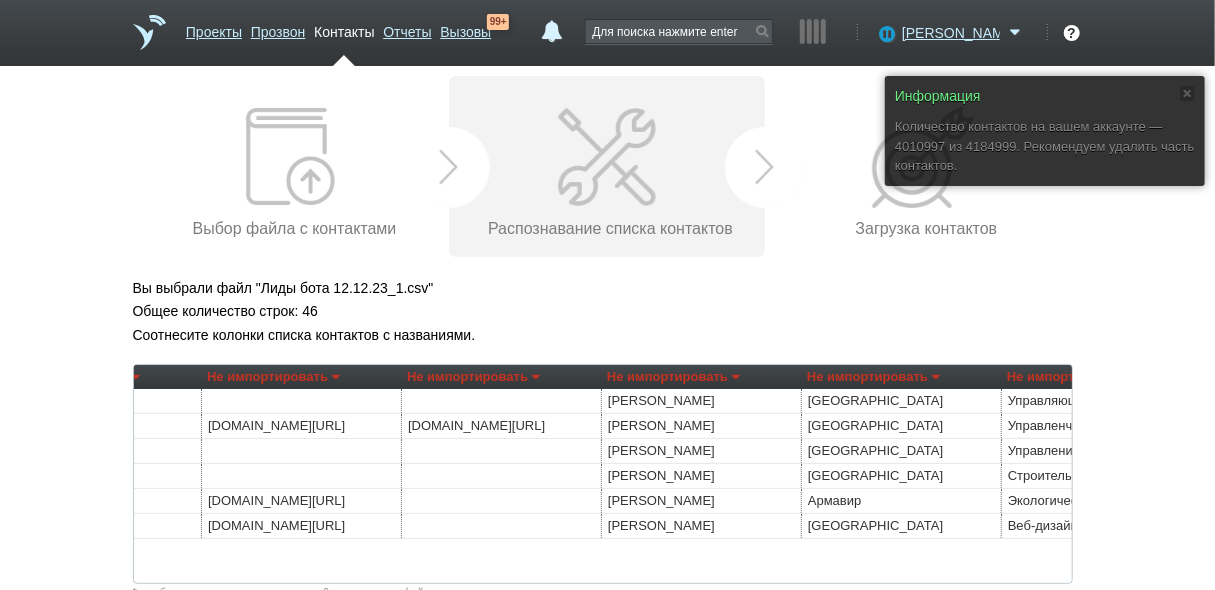 scroll, scrollTop: 0, scrollLeft: 641, axis: horizontal 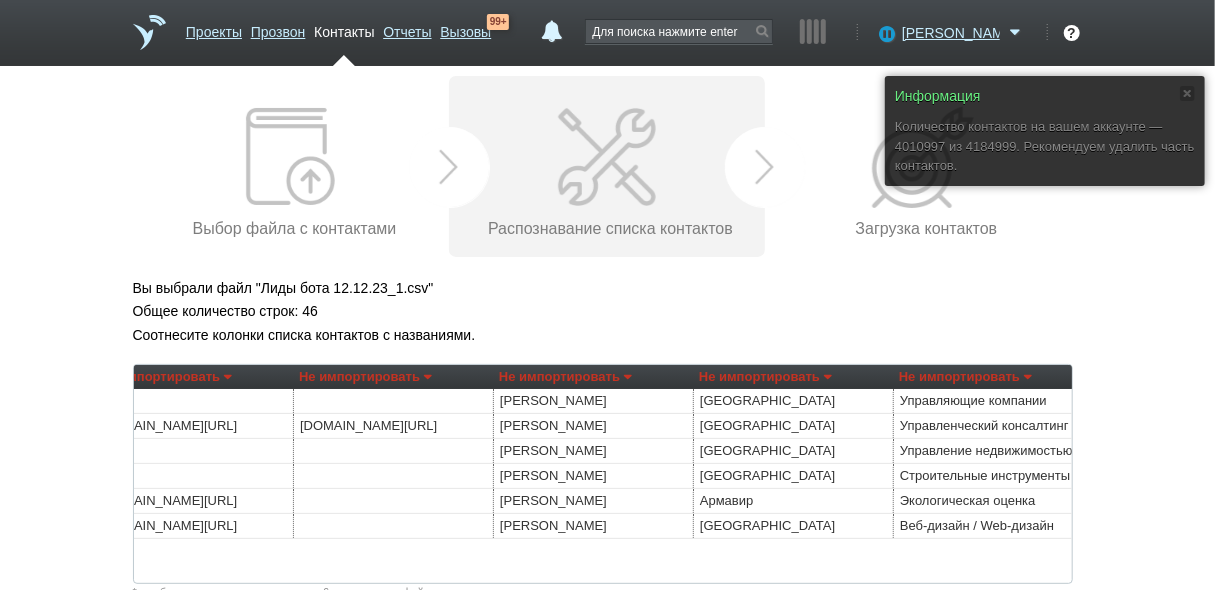 click on "Не импортировать" at bounding box center (565, 377) 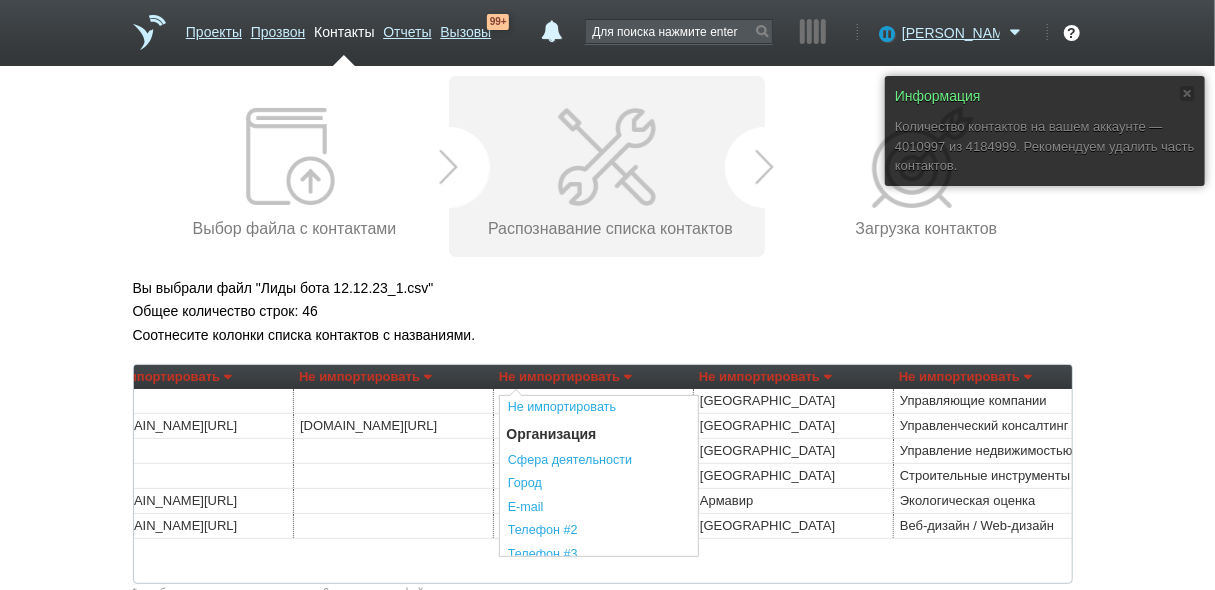 click on "Вы выбрали файл "Лиды бота 12.12.23_1.csv"" at bounding box center (608, 288) 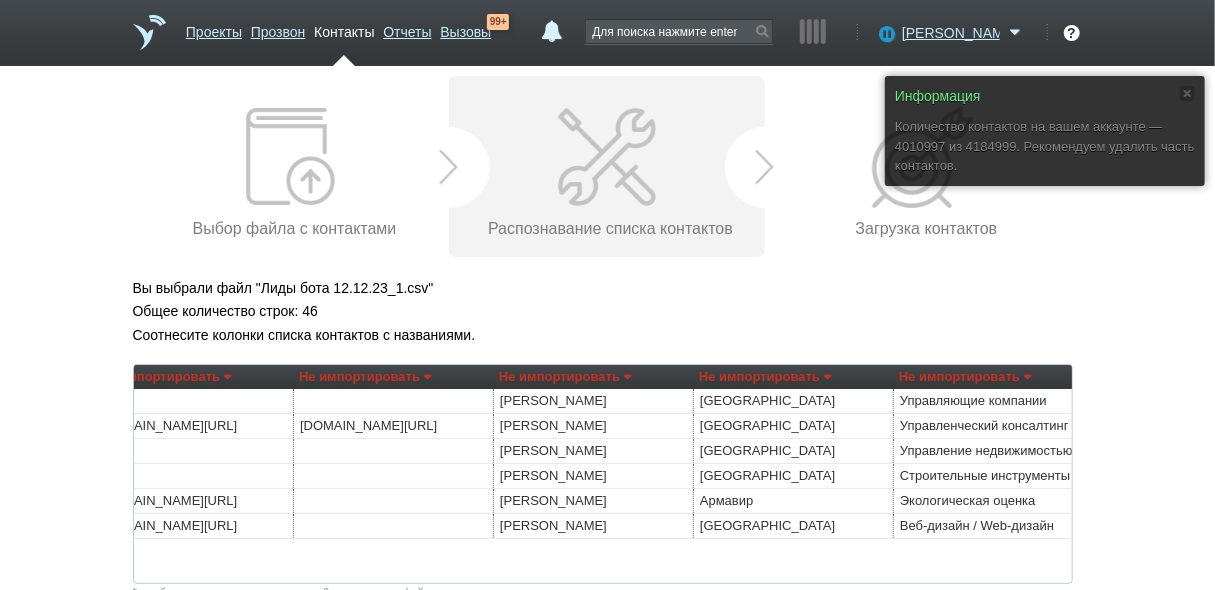 click on "Не импортировать" at bounding box center (565, 377) 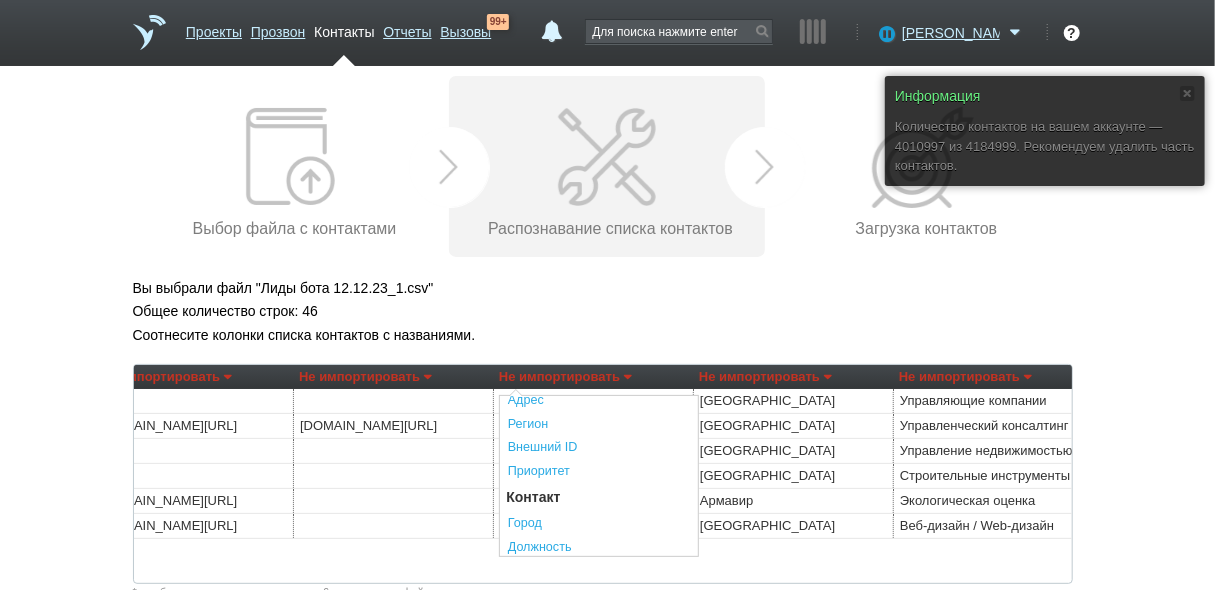 scroll, scrollTop: 320, scrollLeft: 0, axis: vertical 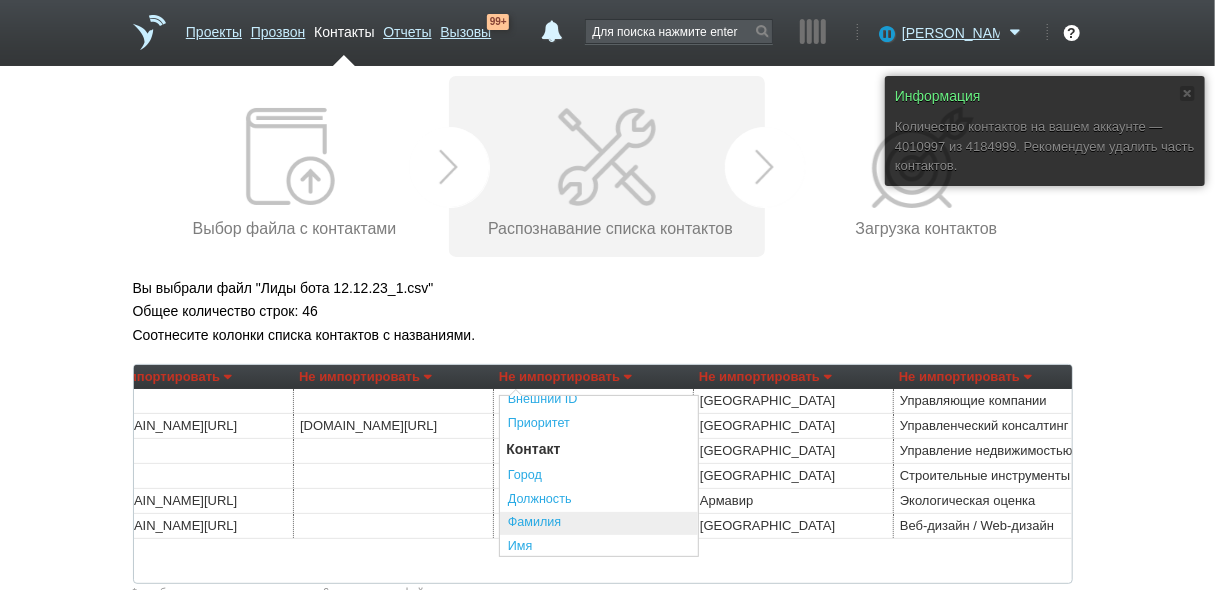 click on "Фамилия" at bounding box center (599, 524) 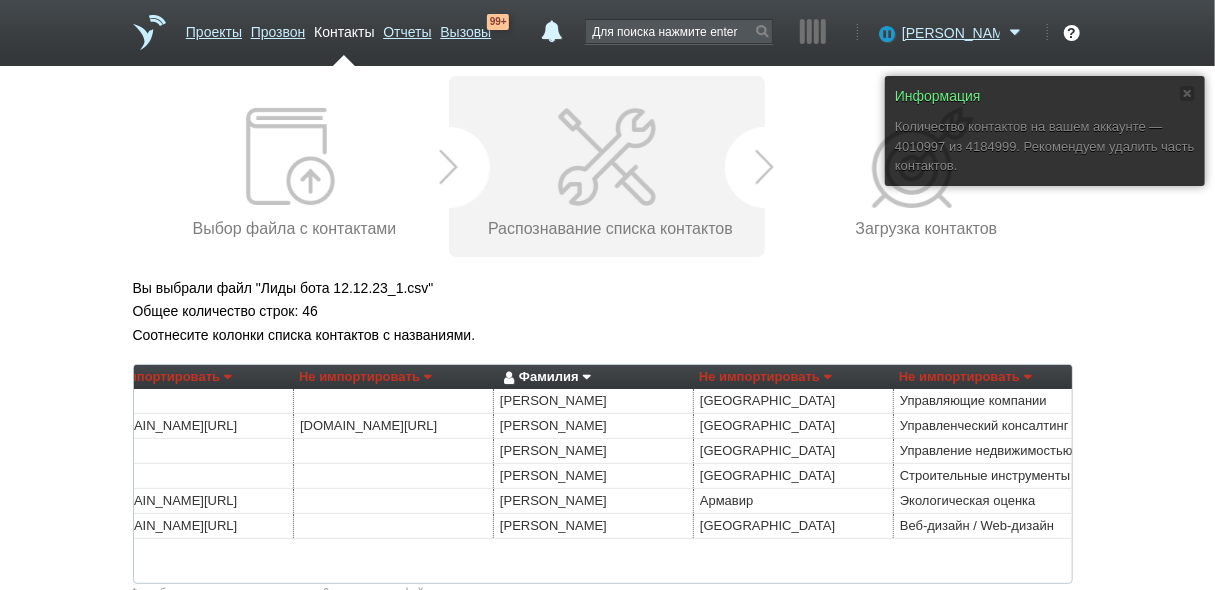 click on "Не импортировать" at bounding box center (765, 377) 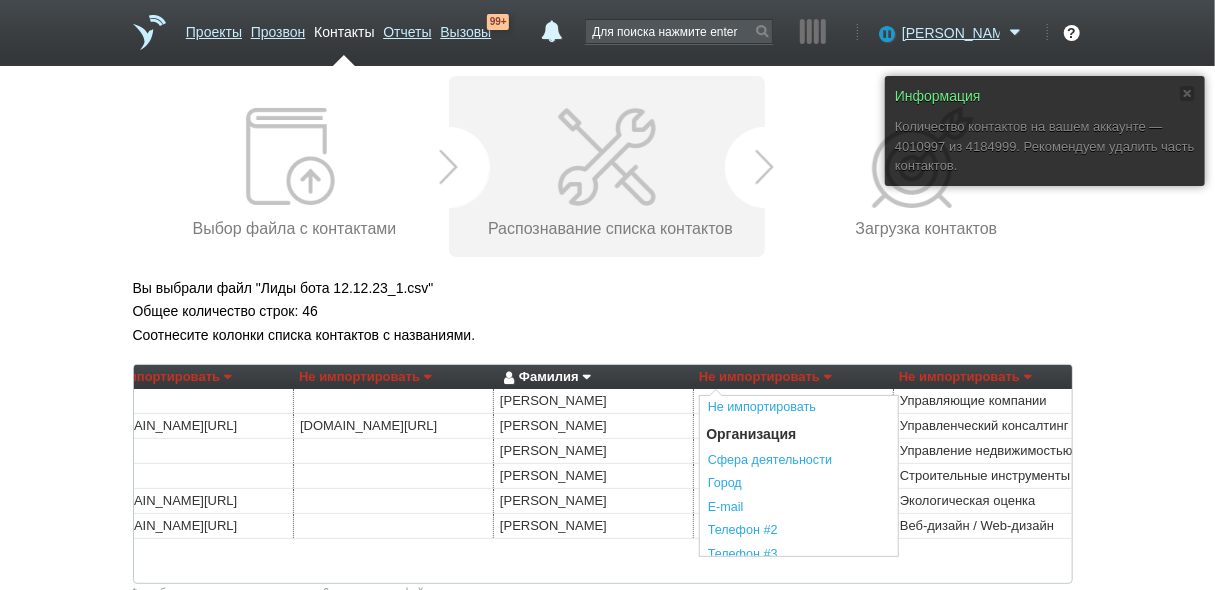 click on "Соотнесите колонки списка контактов с названиями." at bounding box center (608, 335) 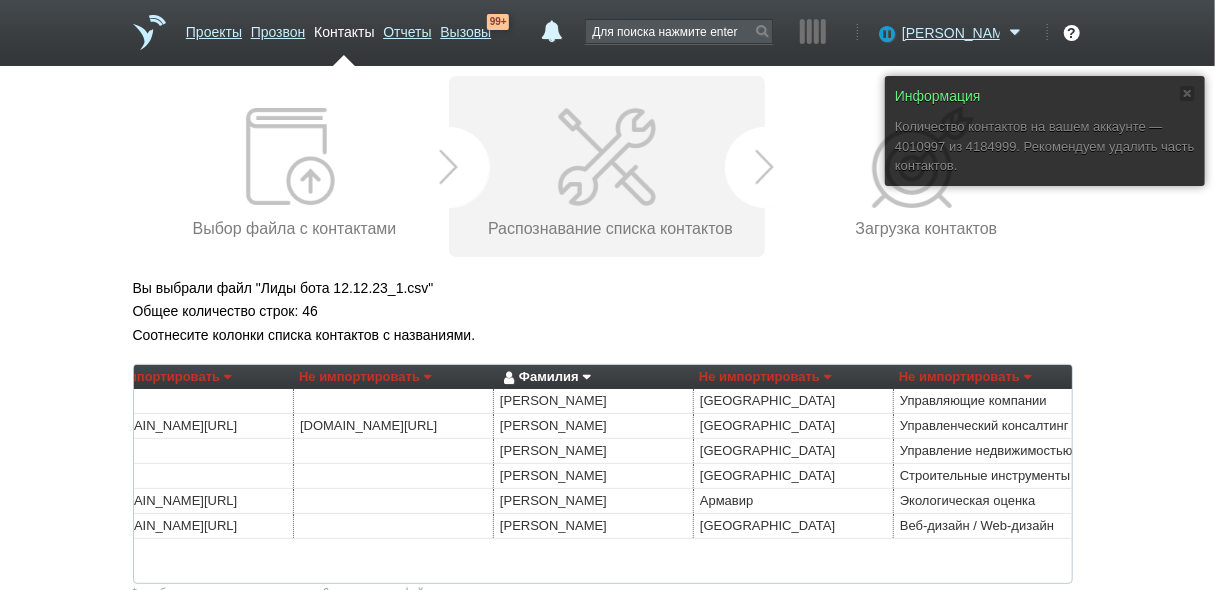 click on "Не импортировать" at bounding box center [765, 377] 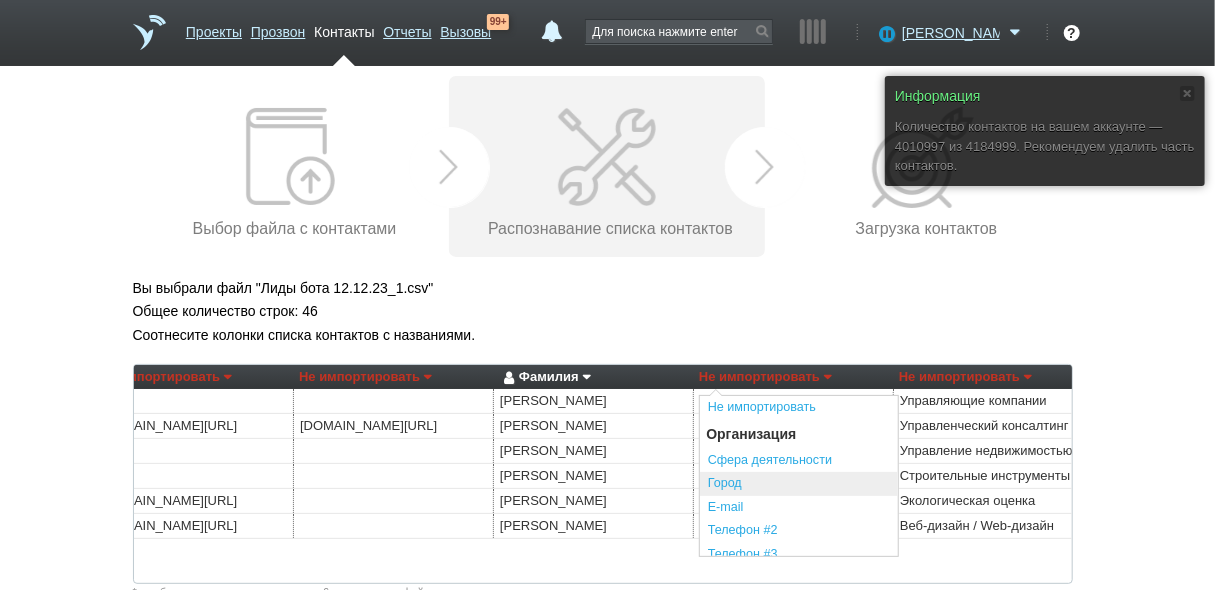 click on "Город" at bounding box center [799, 484] 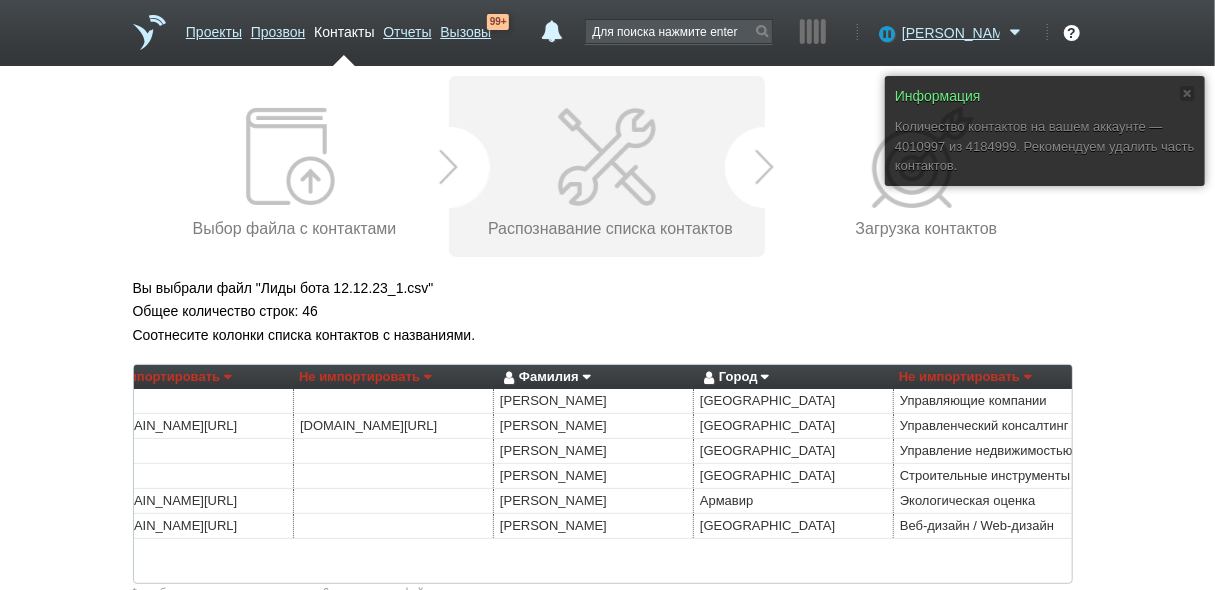 click on "Не импортировать" at bounding box center [965, 377] 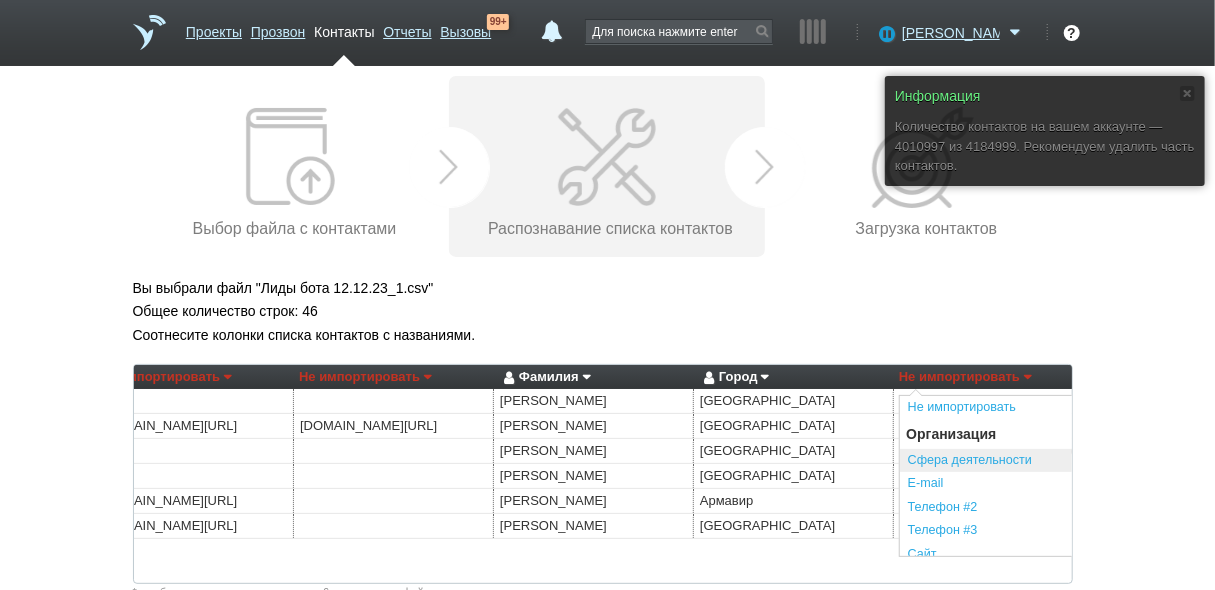 click on "Сфера деятельности" at bounding box center [999, 461] 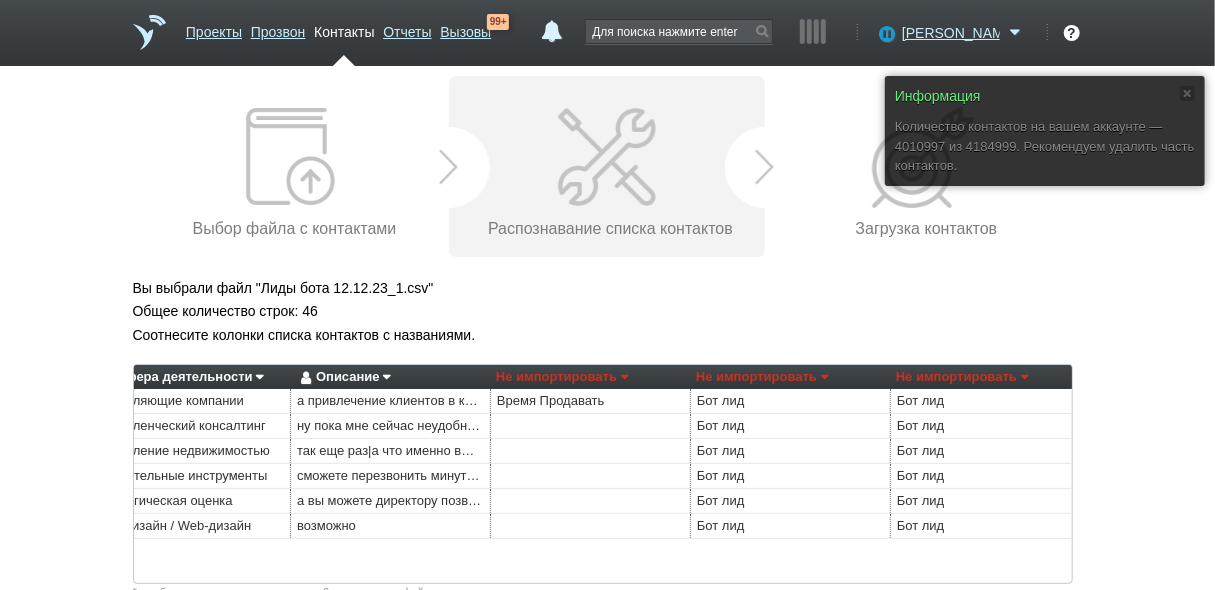 scroll, scrollTop: 0, scrollLeft: 266, axis: horizontal 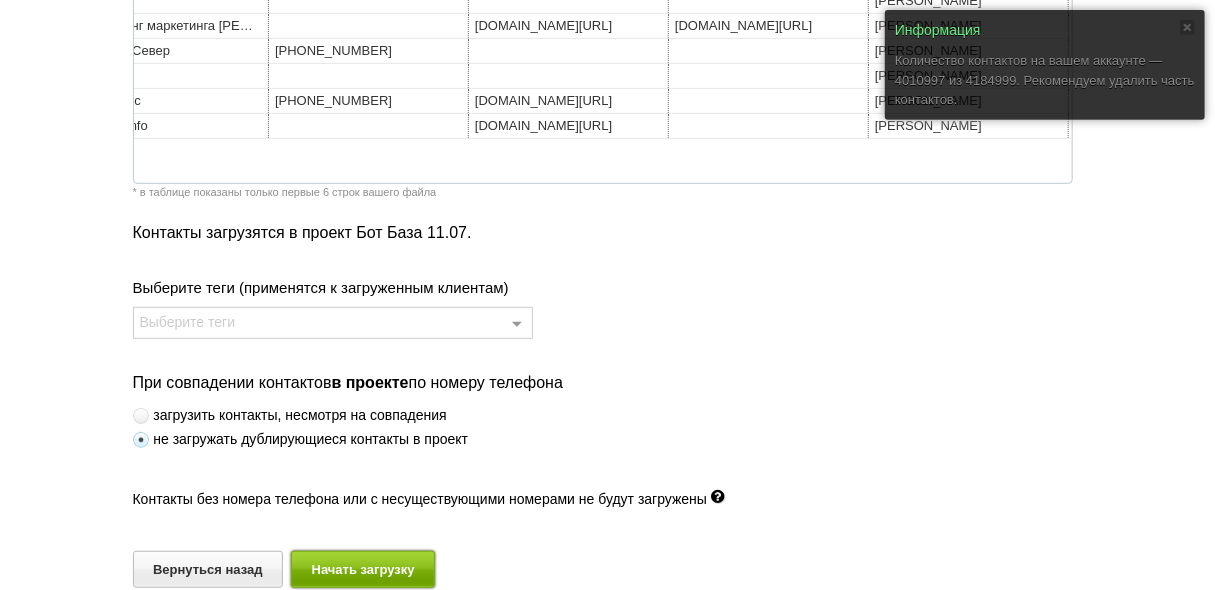 click on "Начать загрузку" at bounding box center (363, 569) 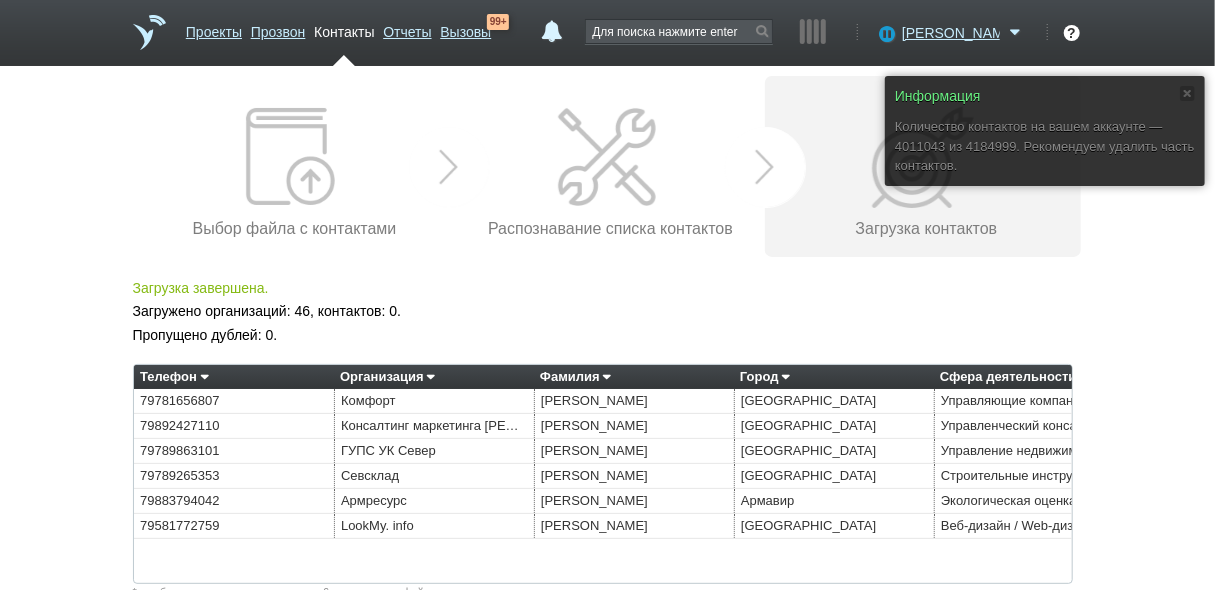 scroll, scrollTop: 0, scrollLeft: 0, axis: both 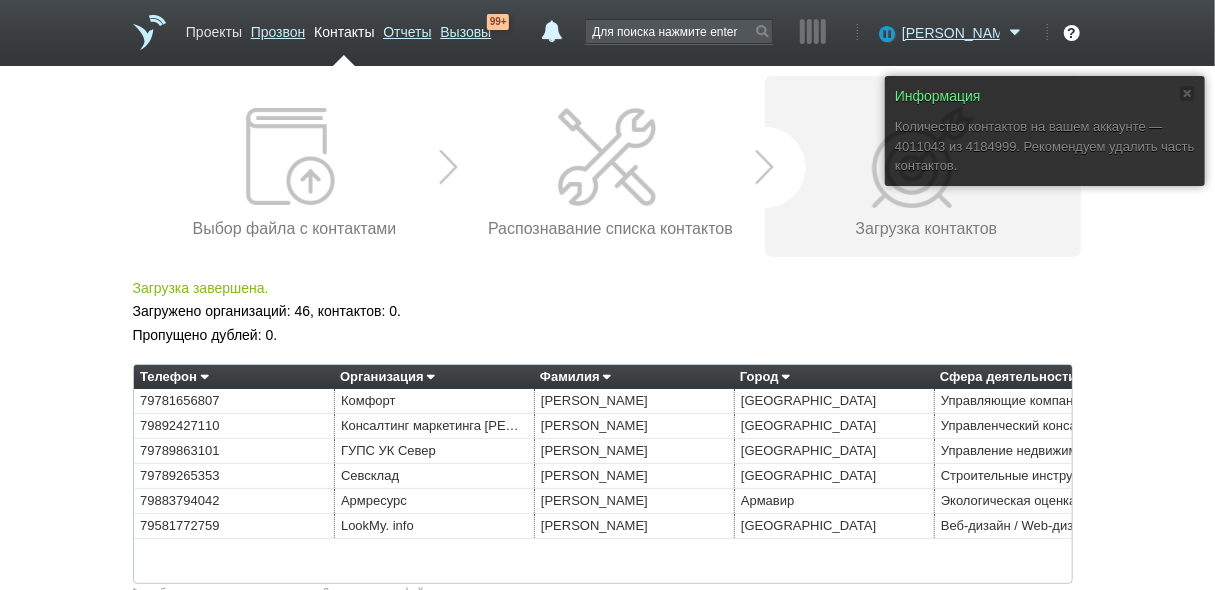click on "Проекты" at bounding box center (214, 28) 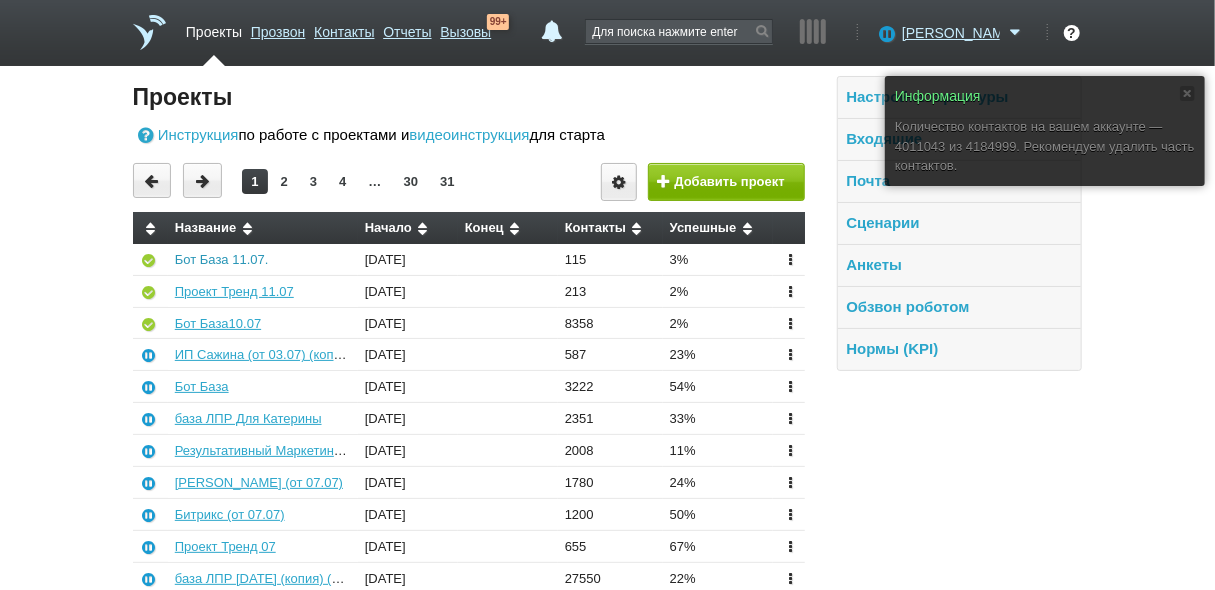 click on "Бот База 11.07." at bounding box center (222, 259) 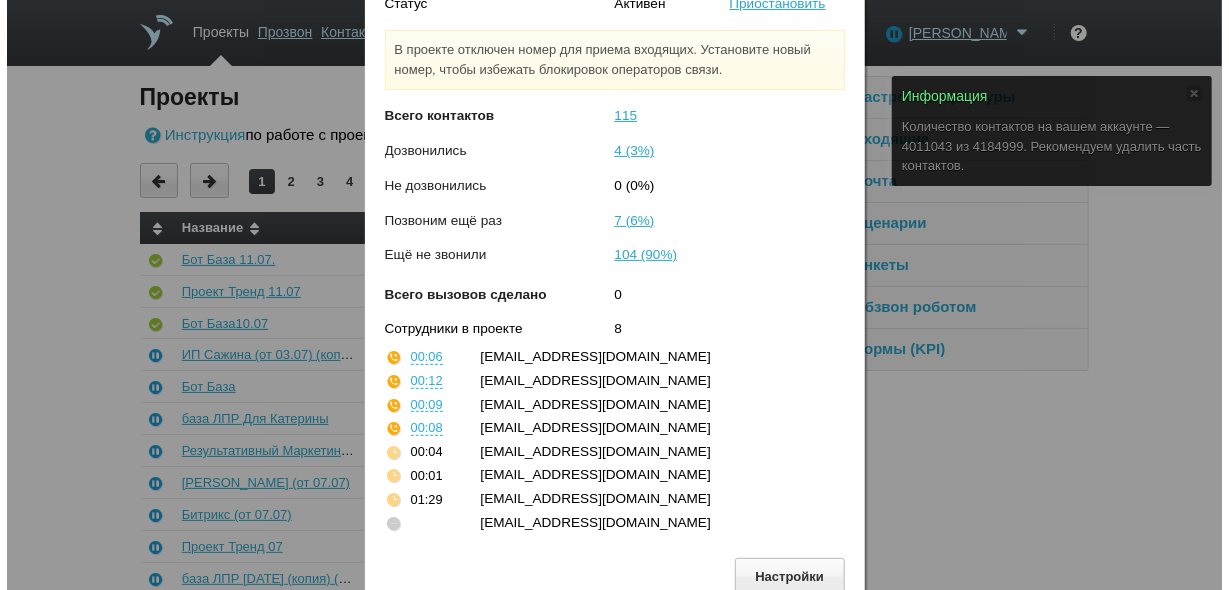 scroll, scrollTop: 124, scrollLeft: 0, axis: vertical 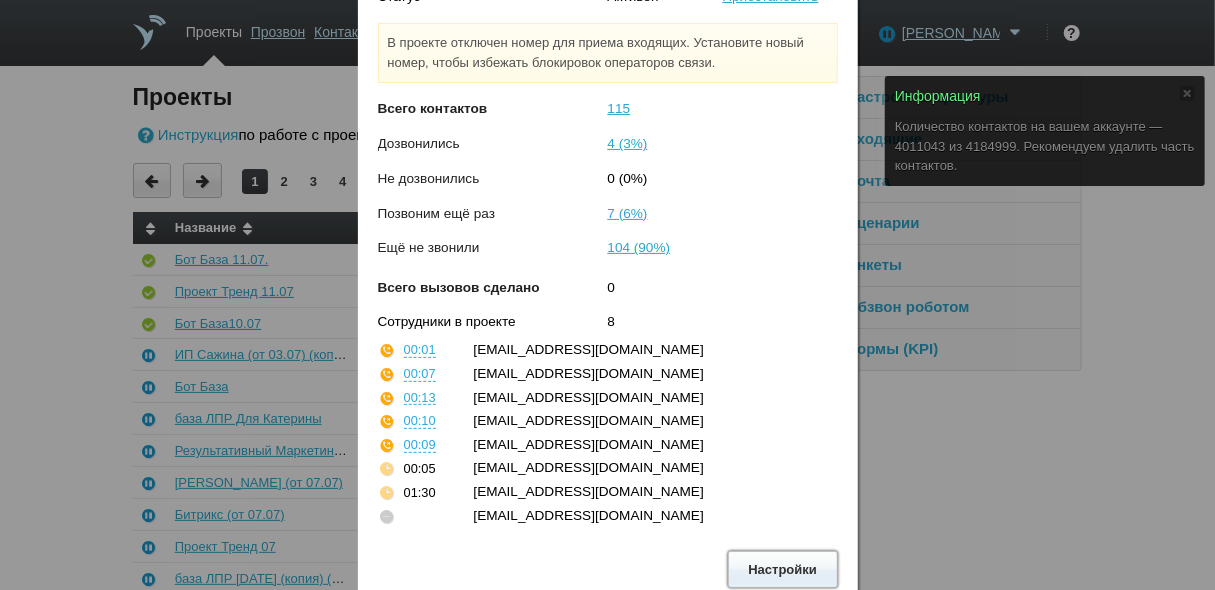 click on "Настройки" at bounding box center (783, 569) 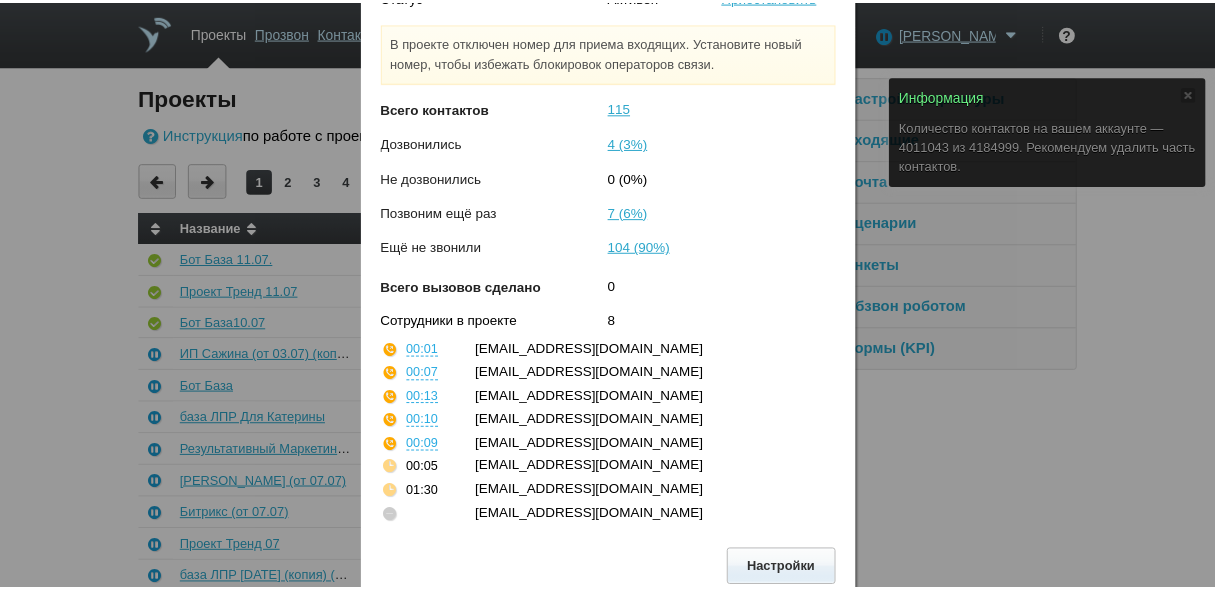 scroll, scrollTop: 0, scrollLeft: 0, axis: both 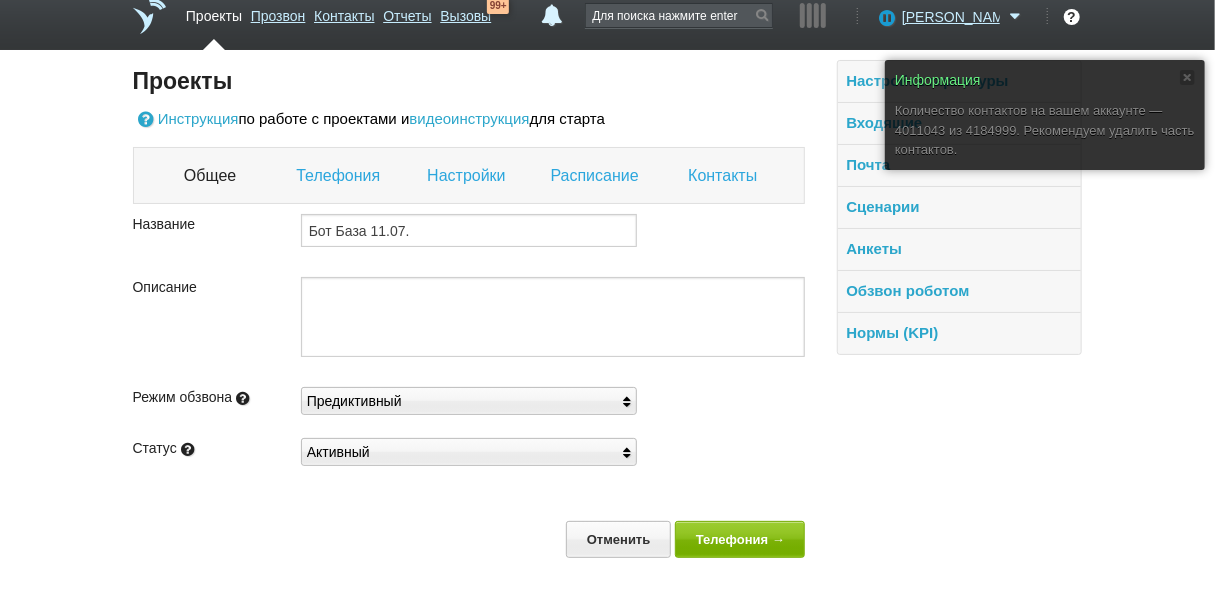 click on "Контакты" at bounding box center [725, 176] 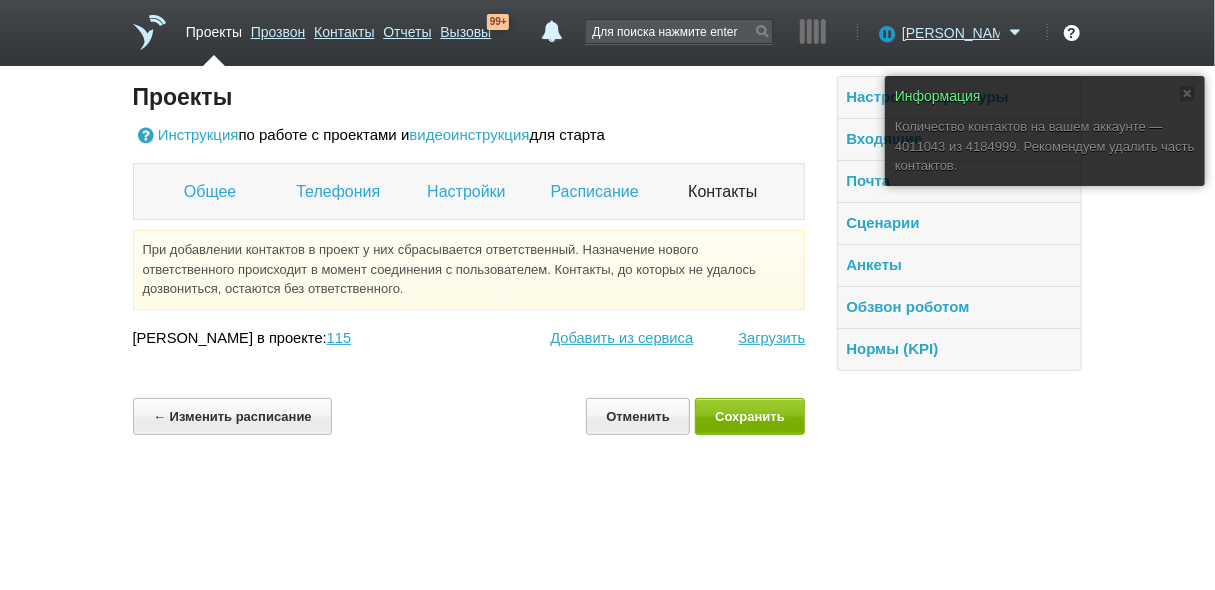 scroll, scrollTop: 0, scrollLeft: 0, axis: both 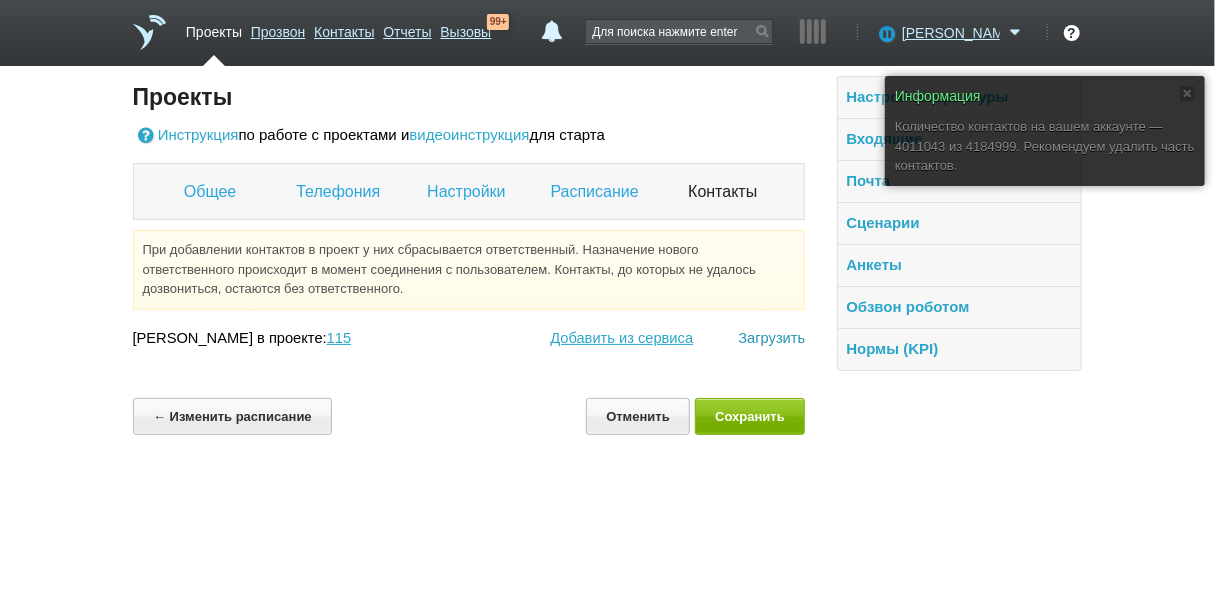 click on "Загрузить" at bounding box center [771, 338] 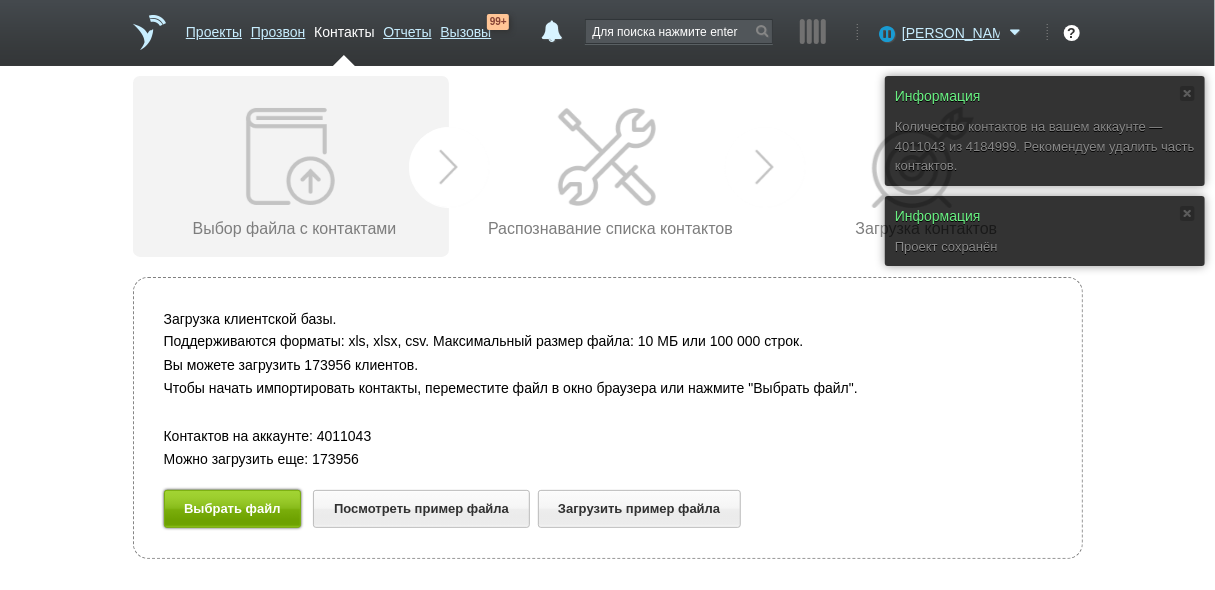 click on "Выбрать файл" at bounding box center (233, 508) 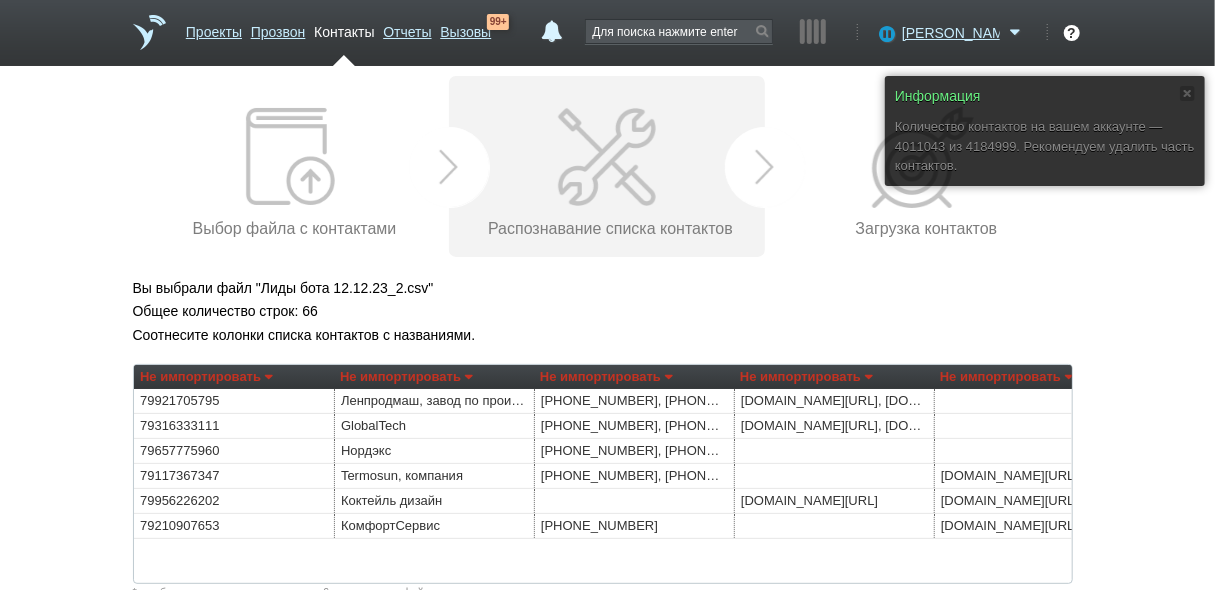 click on "Не импортировать" at bounding box center [206, 377] 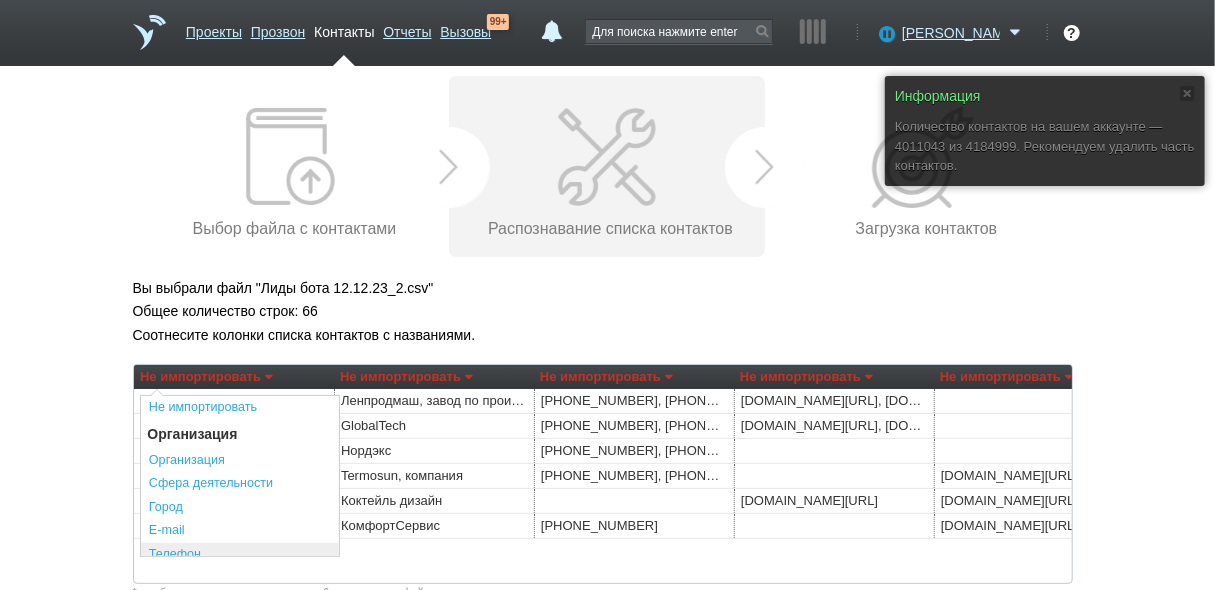 click on "Телефон" at bounding box center (240, 555) 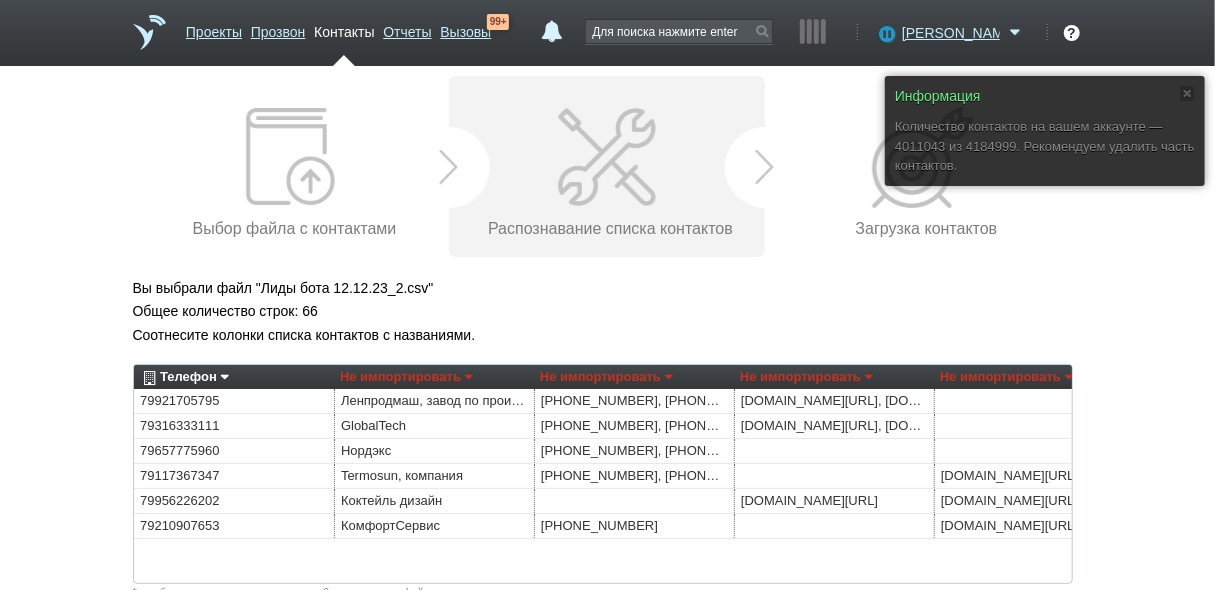 click on "Не импортировать" at bounding box center [406, 377] 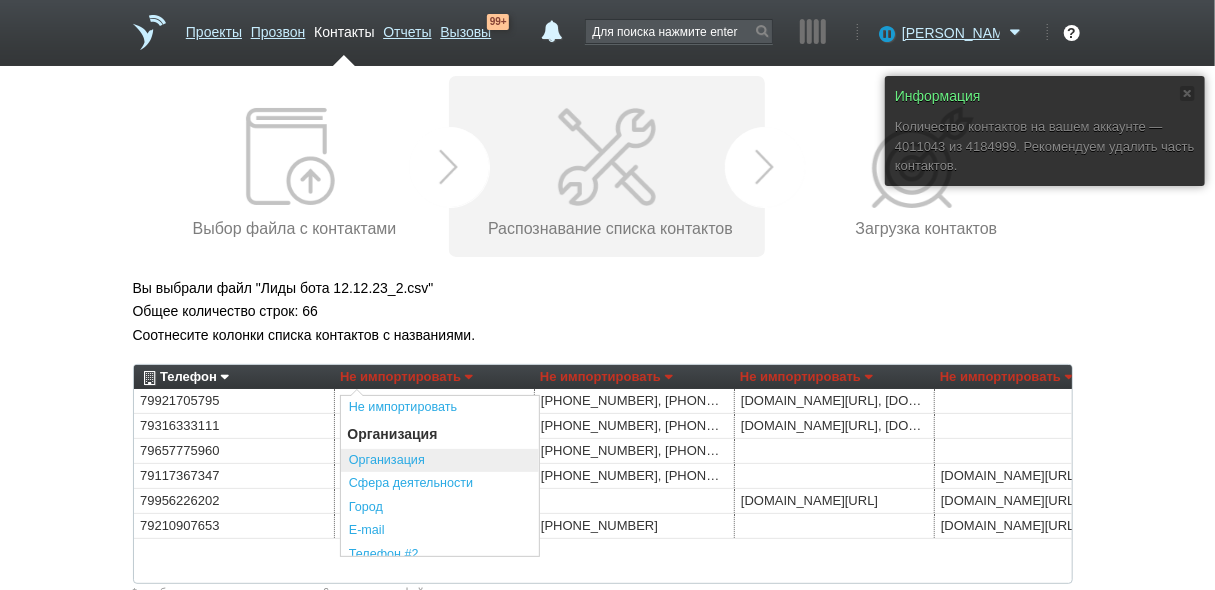 click on "Организация" at bounding box center (440, 461) 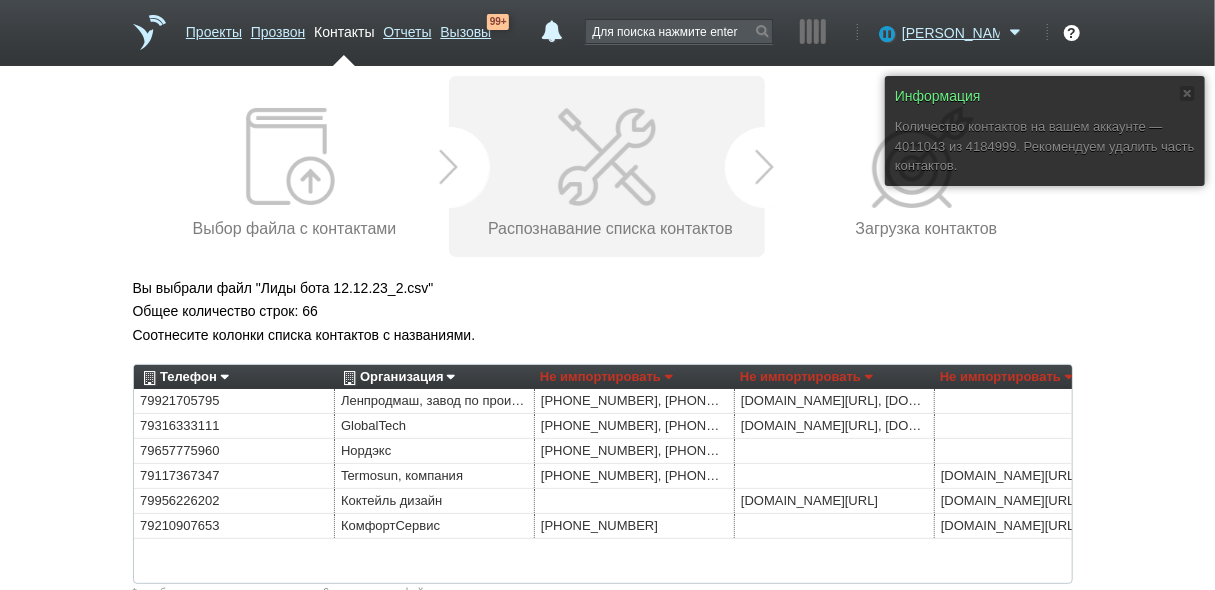 click on "Не импортировать" at bounding box center [606, 377] 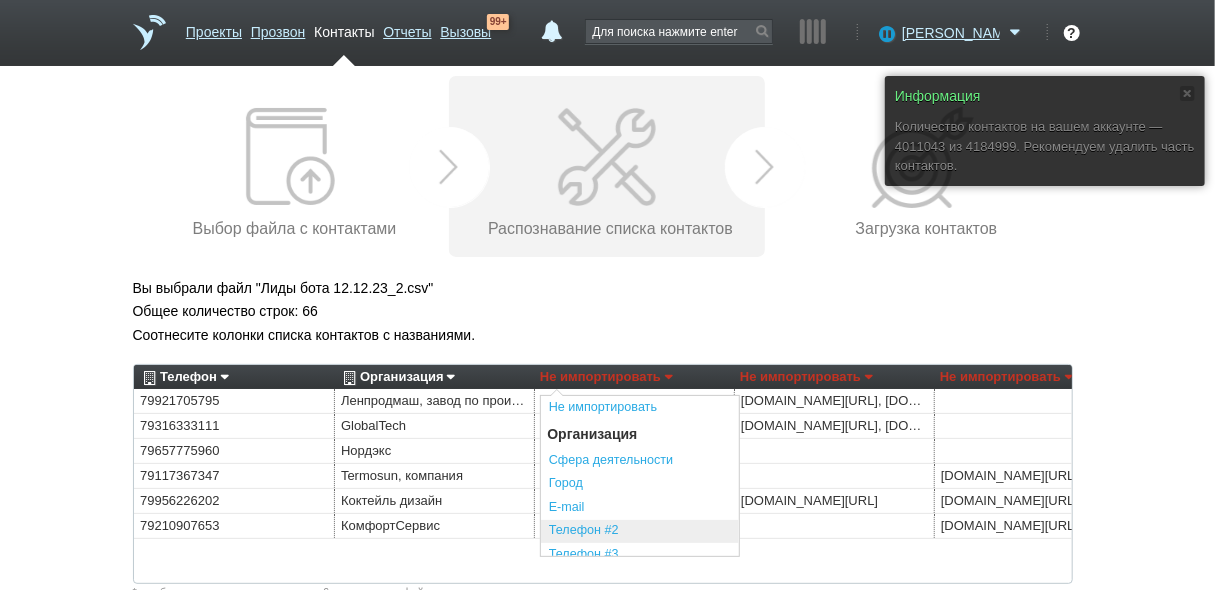click on "Телефон #2" at bounding box center (640, 532) 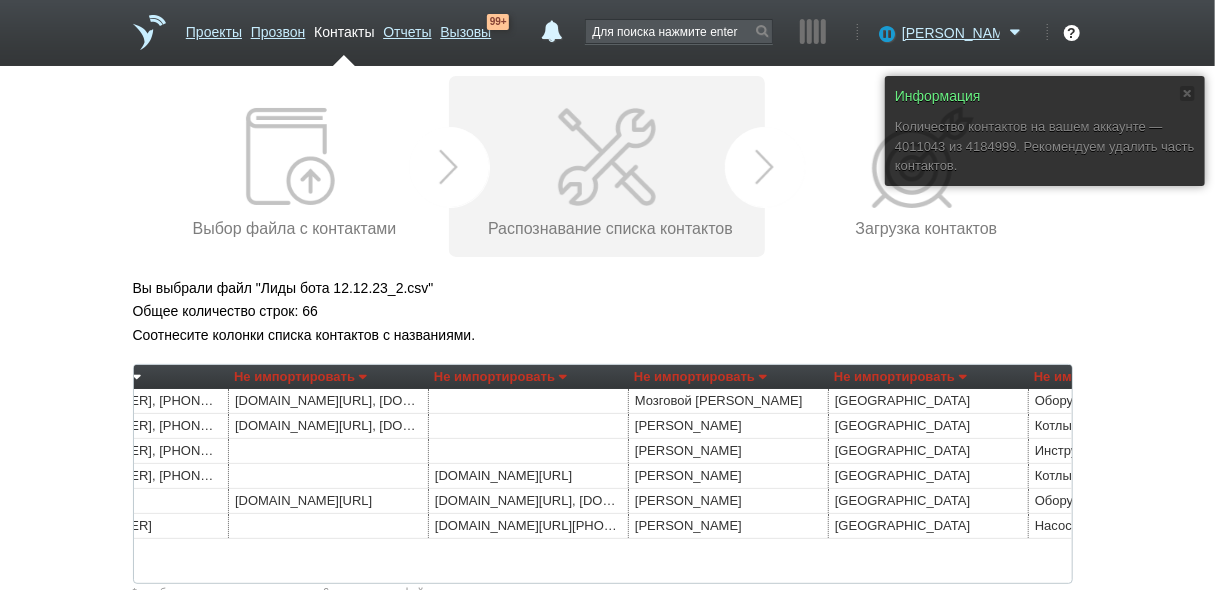 scroll, scrollTop: 0, scrollLeft: 609, axis: horizontal 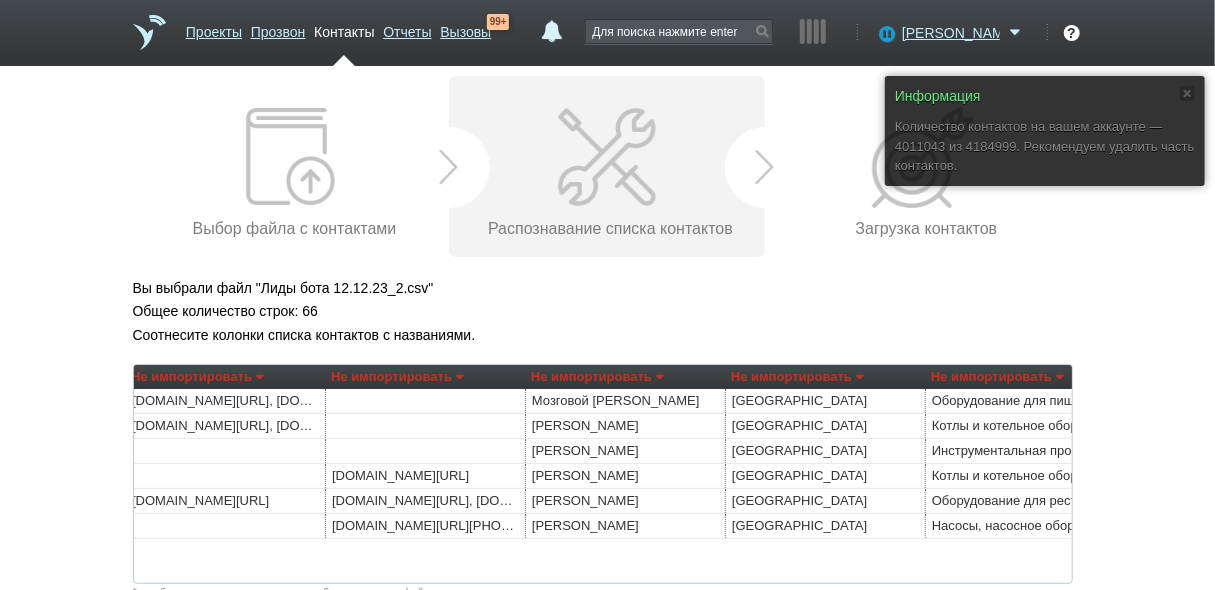 click on "Не импортировать" at bounding box center (597, 377) 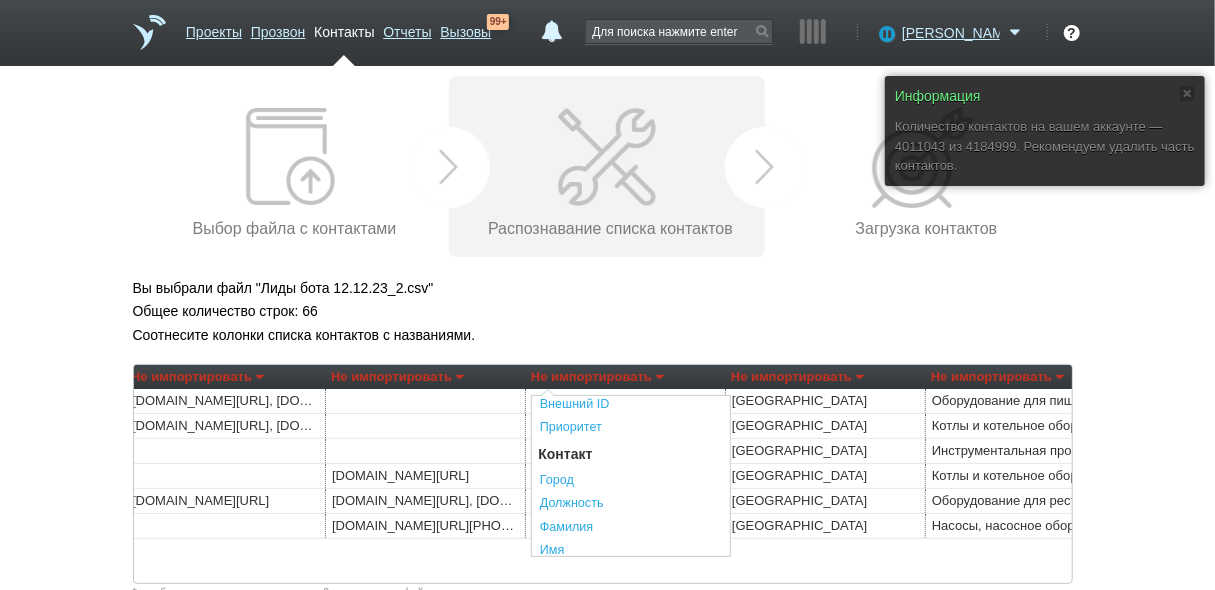 scroll, scrollTop: 320, scrollLeft: 0, axis: vertical 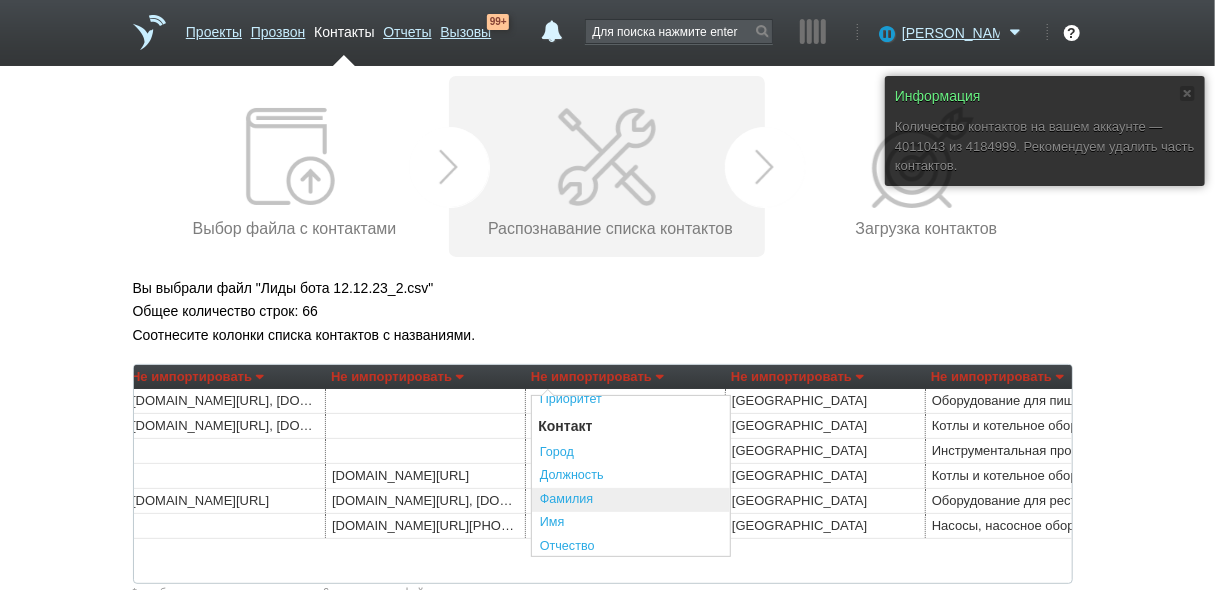 click on "Фамилия" at bounding box center (631, 500) 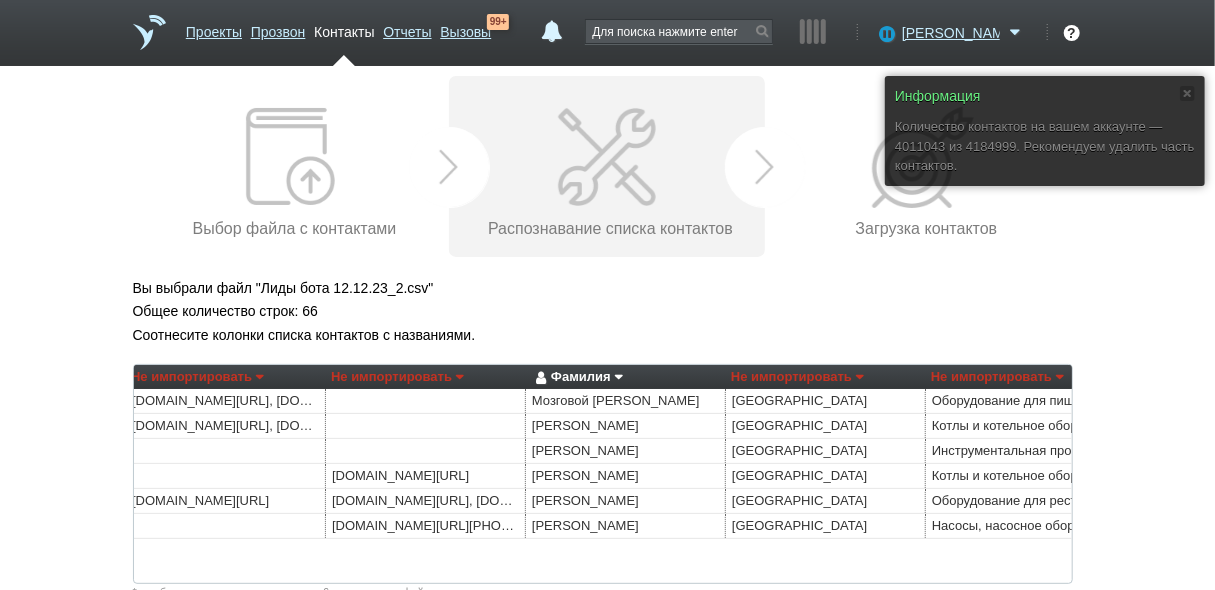click on "Не импортировать" at bounding box center [797, 377] 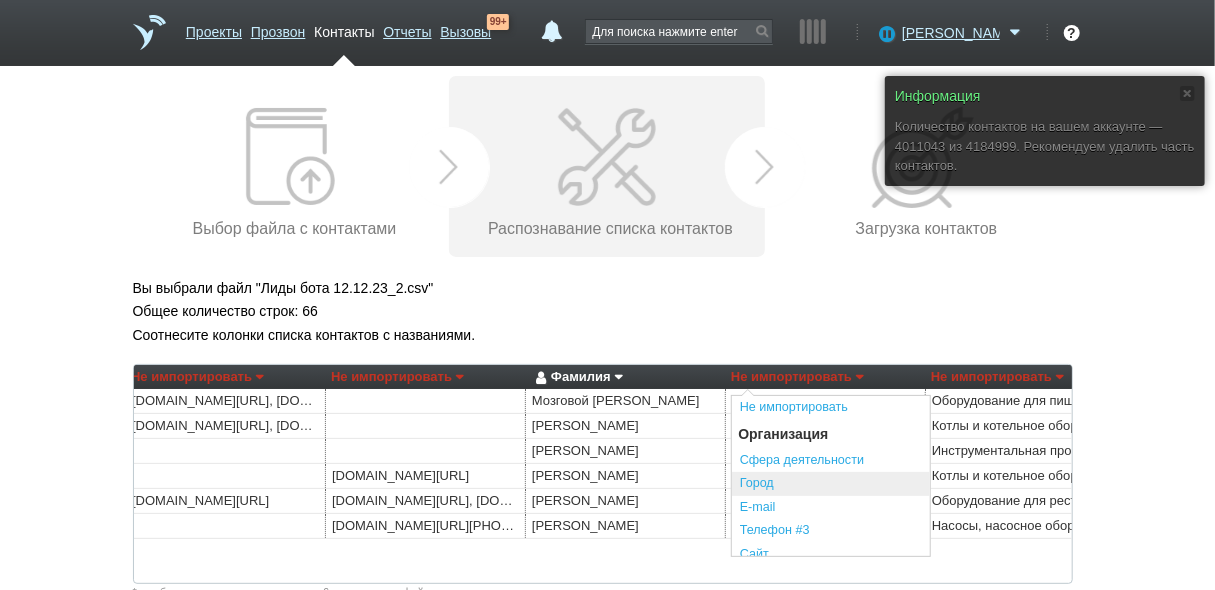 click on "Город" at bounding box center [831, 484] 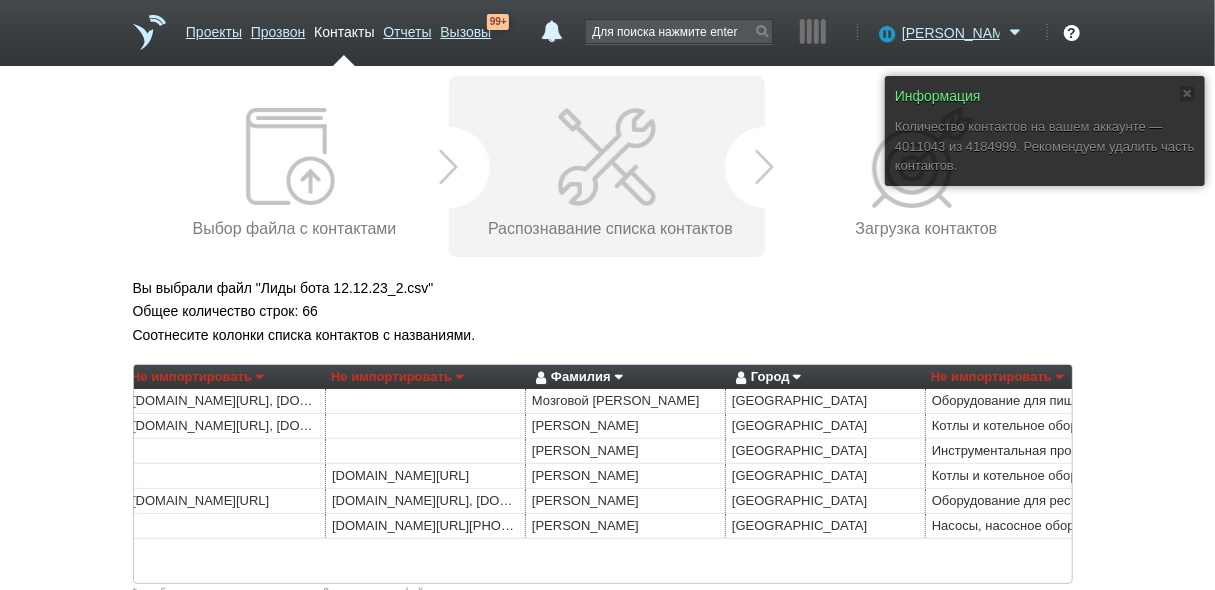 click on "Не импортировать" at bounding box center [997, 377] 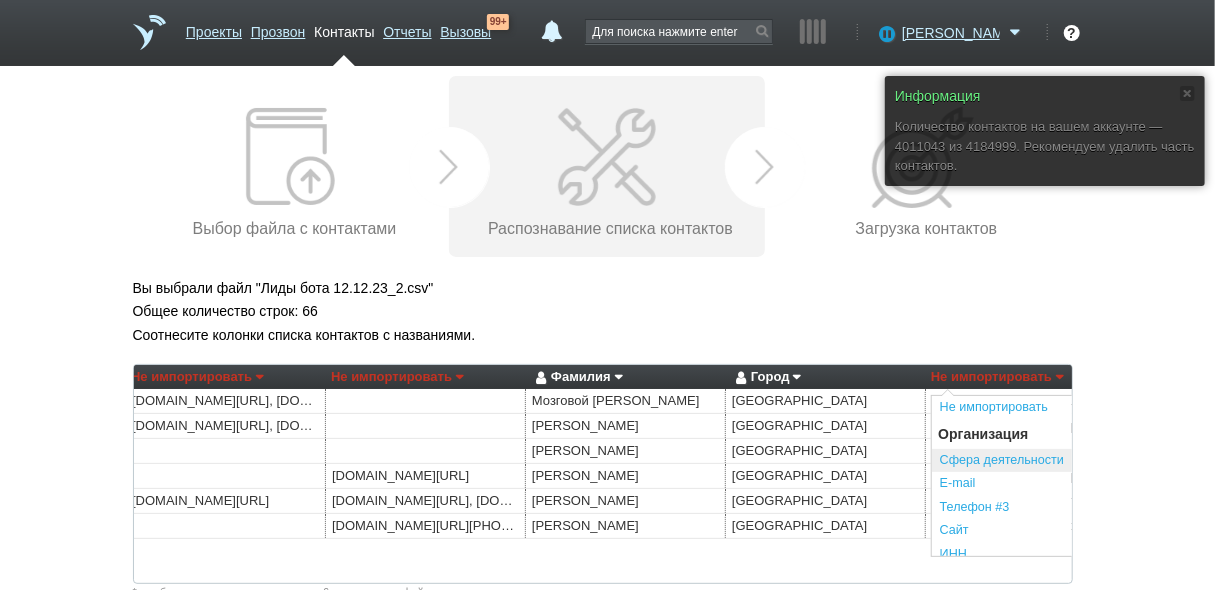 click on "Сфера деятельности" at bounding box center [1031, 461] 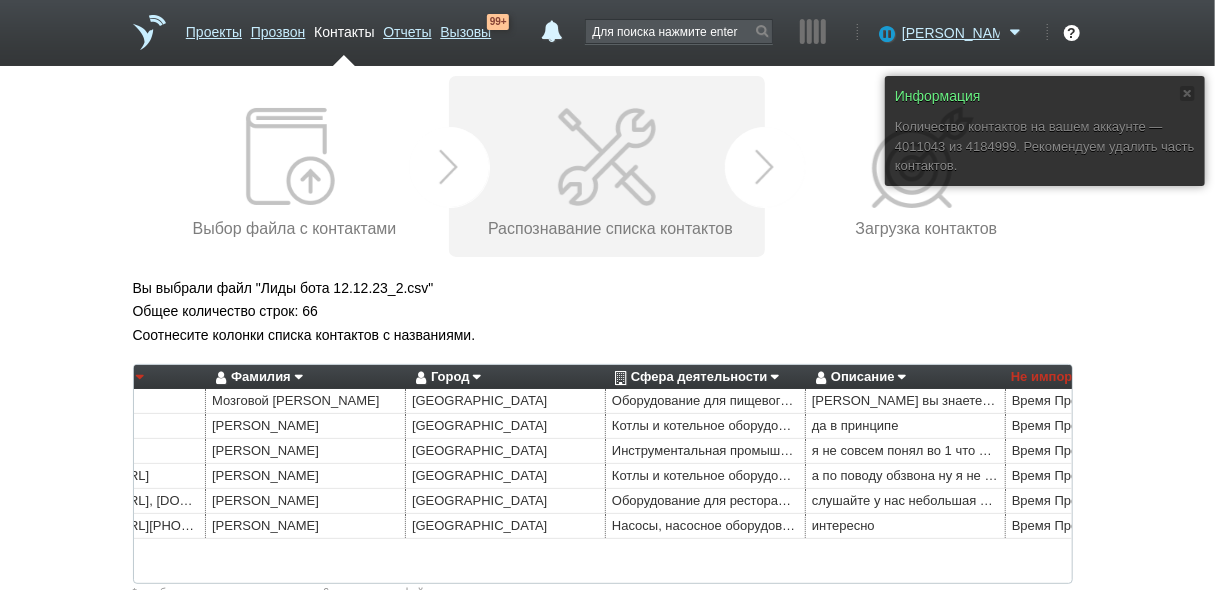 scroll, scrollTop: 0, scrollLeft: 981, axis: horizontal 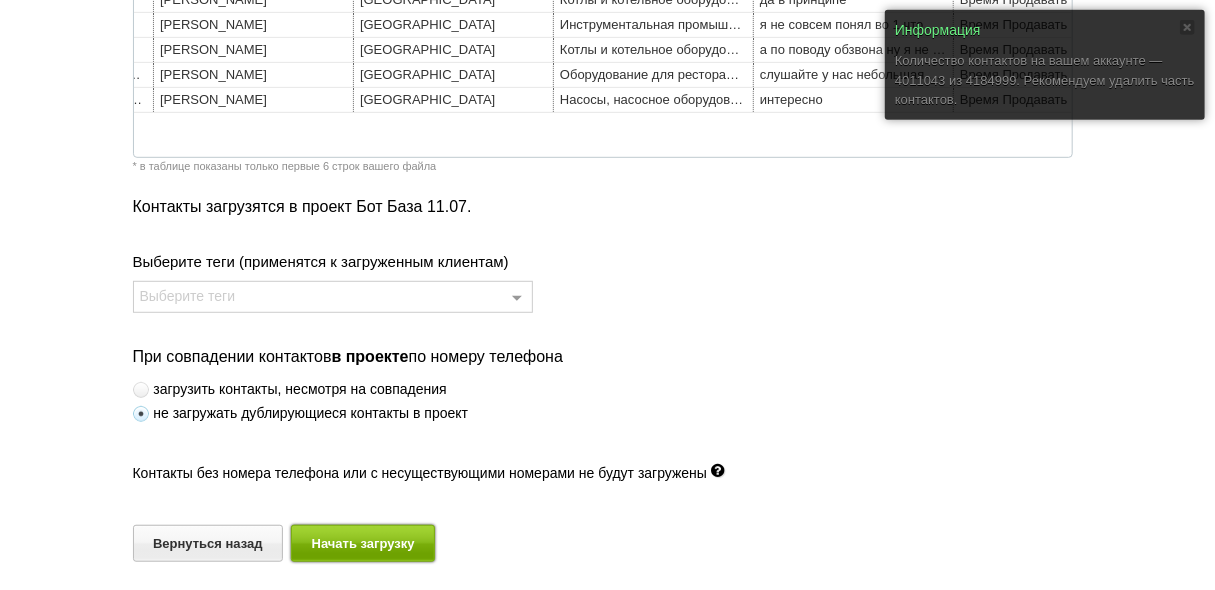 click on "Начать загрузку" at bounding box center [363, 543] 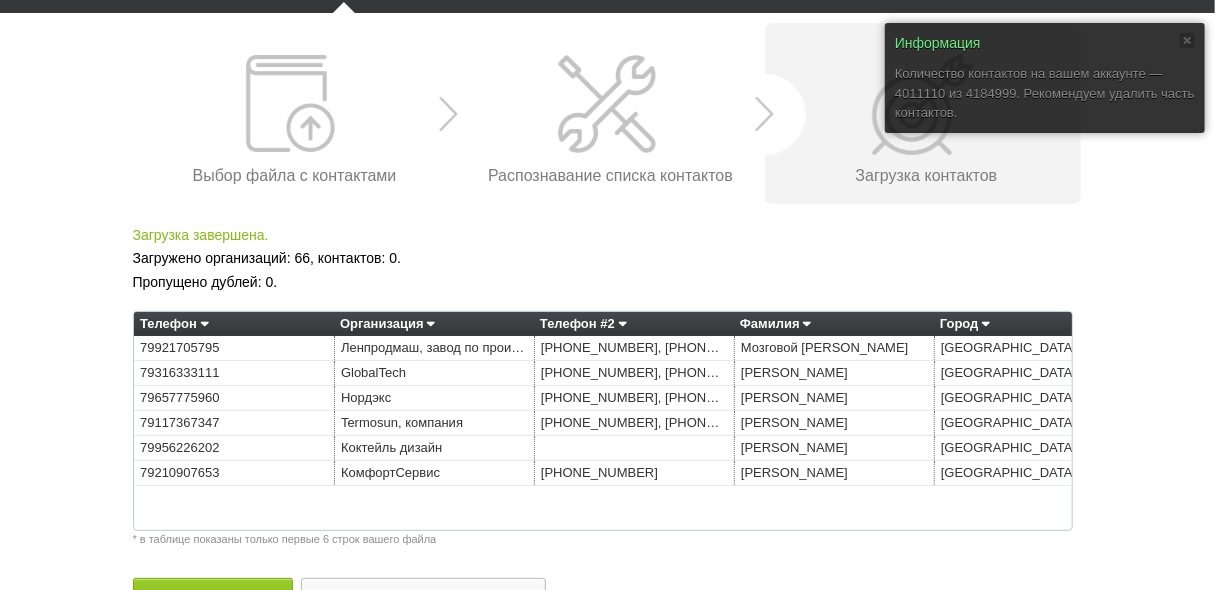 scroll, scrollTop: 106, scrollLeft: 0, axis: vertical 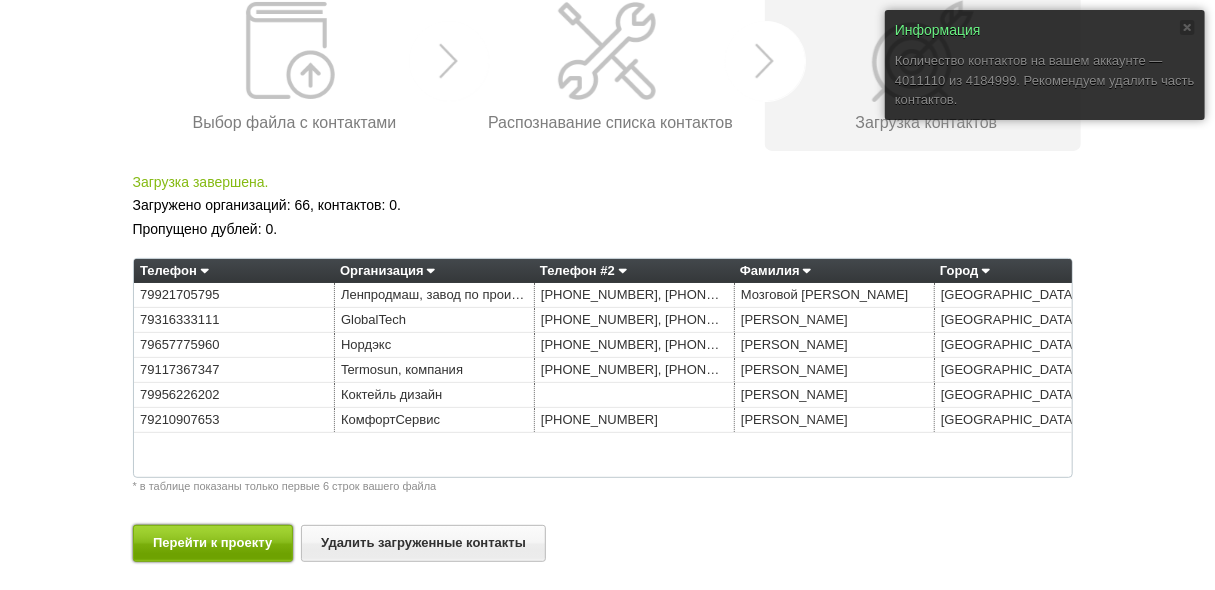 click on "Перейти к проекту" at bounding box center (213, 543) 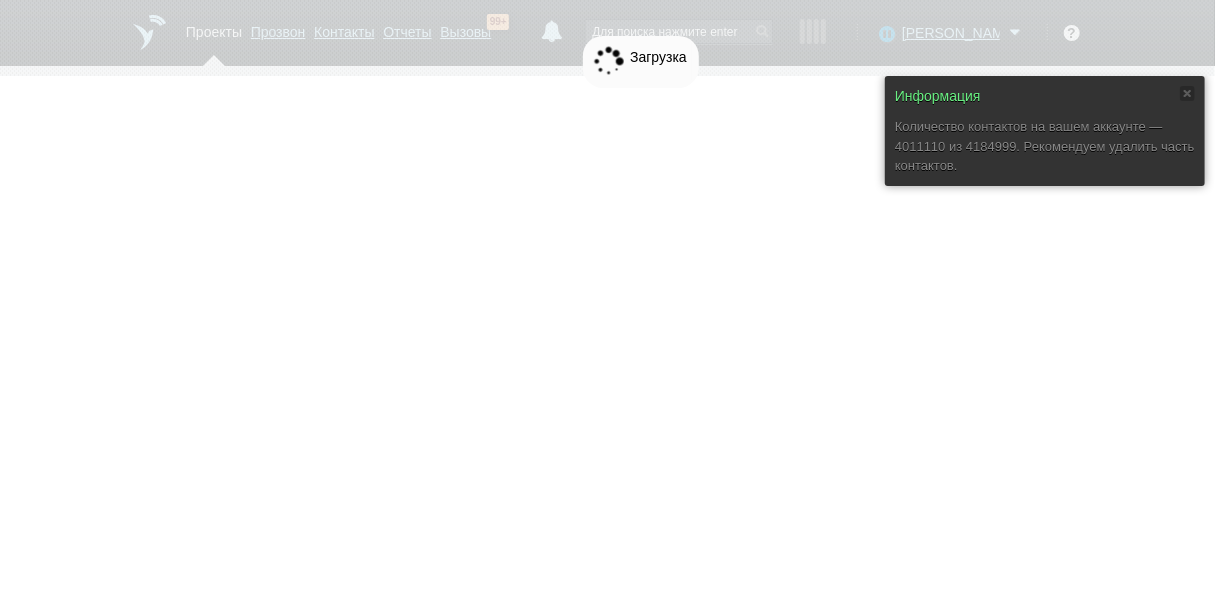 scroll, scrollTop: 0, scrollLeft: 0, axis: both 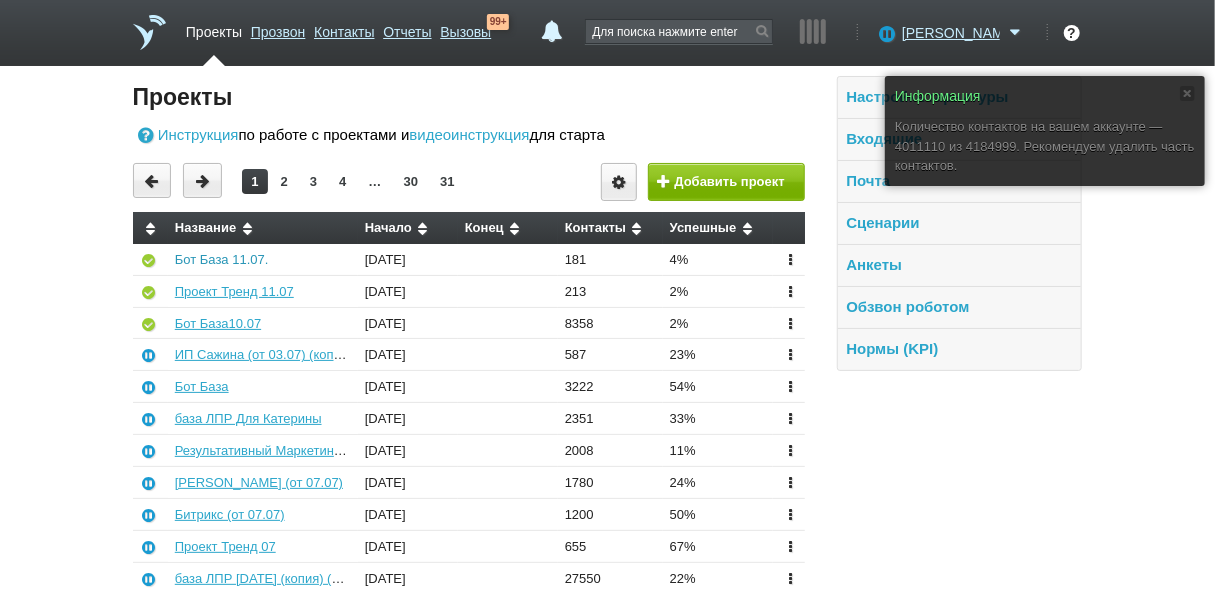 click on "Бот База 11.07." at bounding box center [222, 259] 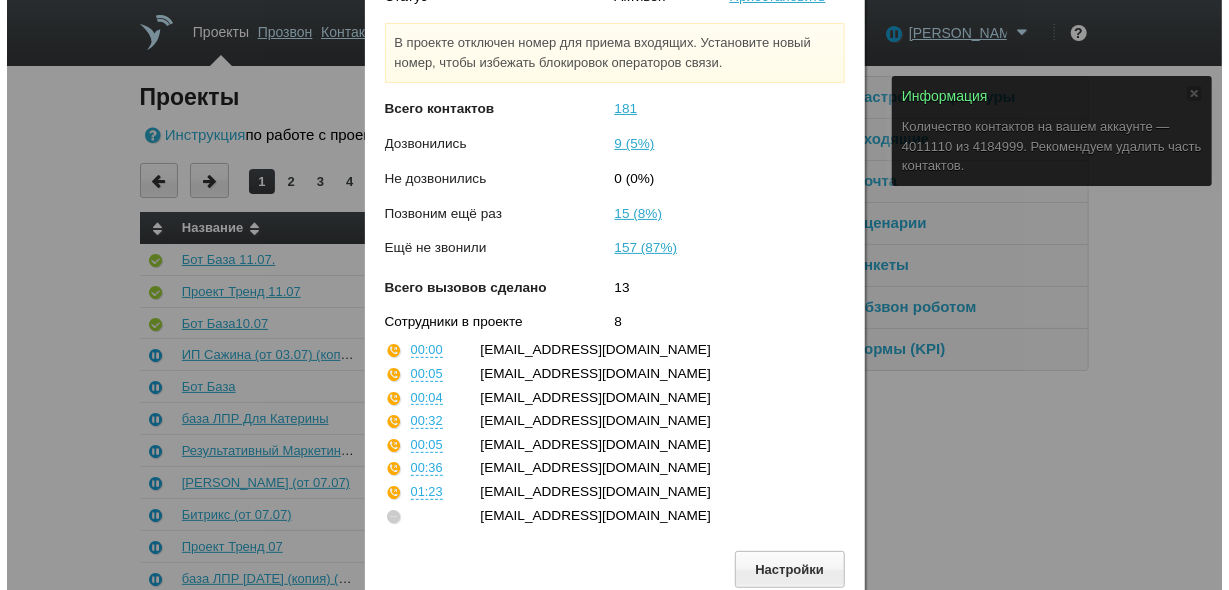 scroll, scrollTop: 124, scrollLeft: 0, axis: vertical 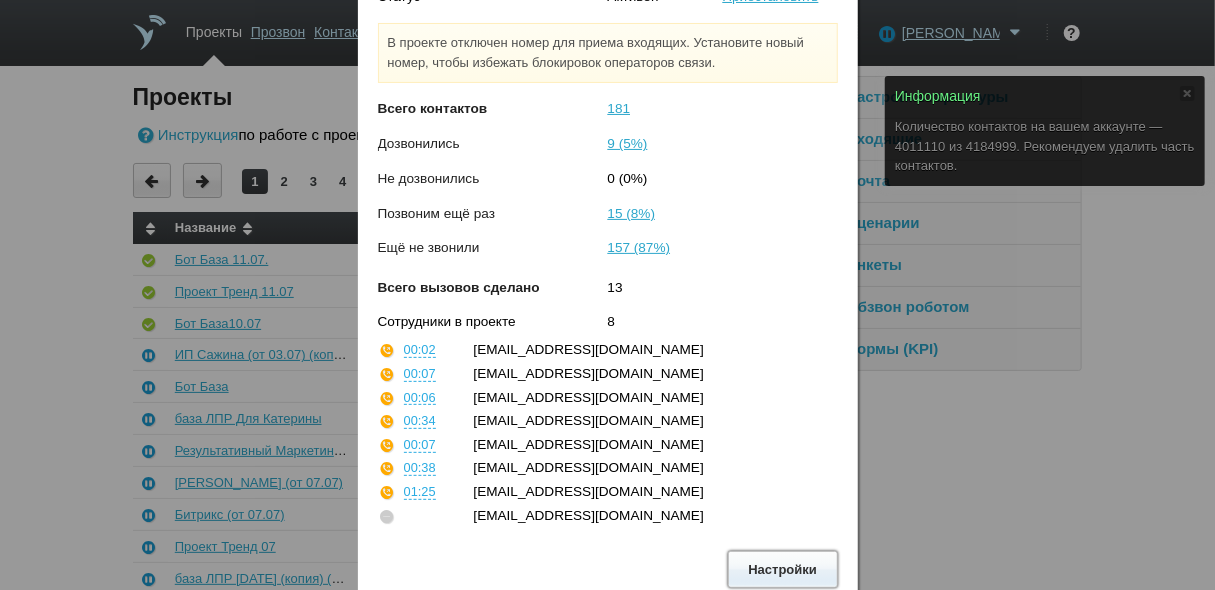 click on "Настройки" at bounding box center [783, 569] 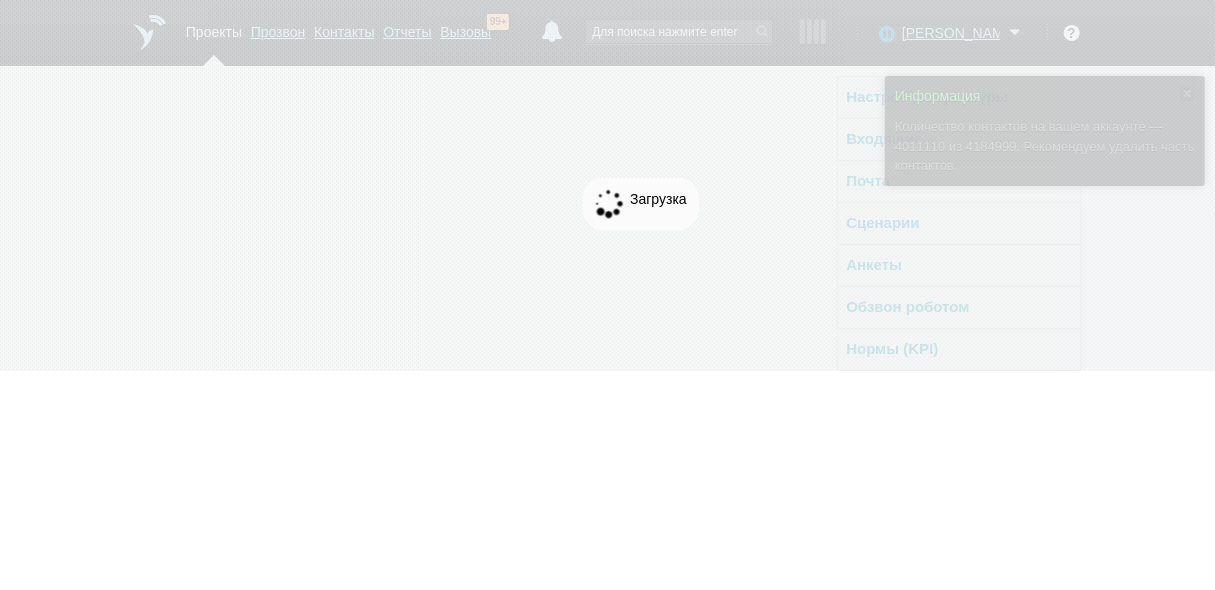 scroll, scrollTop: 0, scrollLeft: 0, axis: both 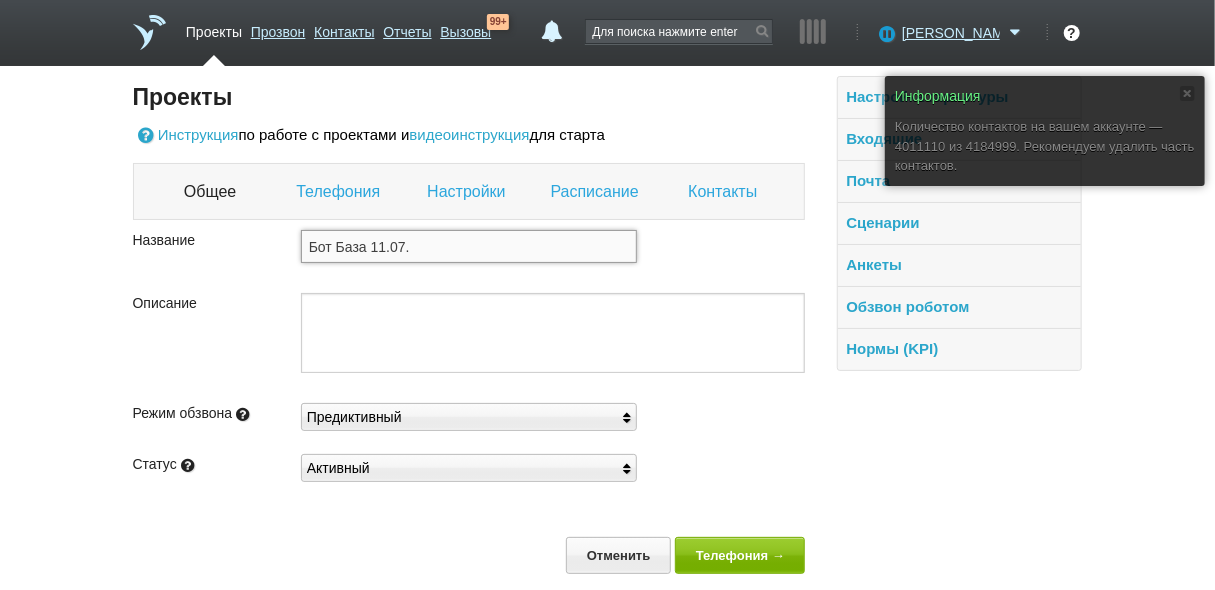 click on "Бот База 11.07." at bounding box center (469, 246) 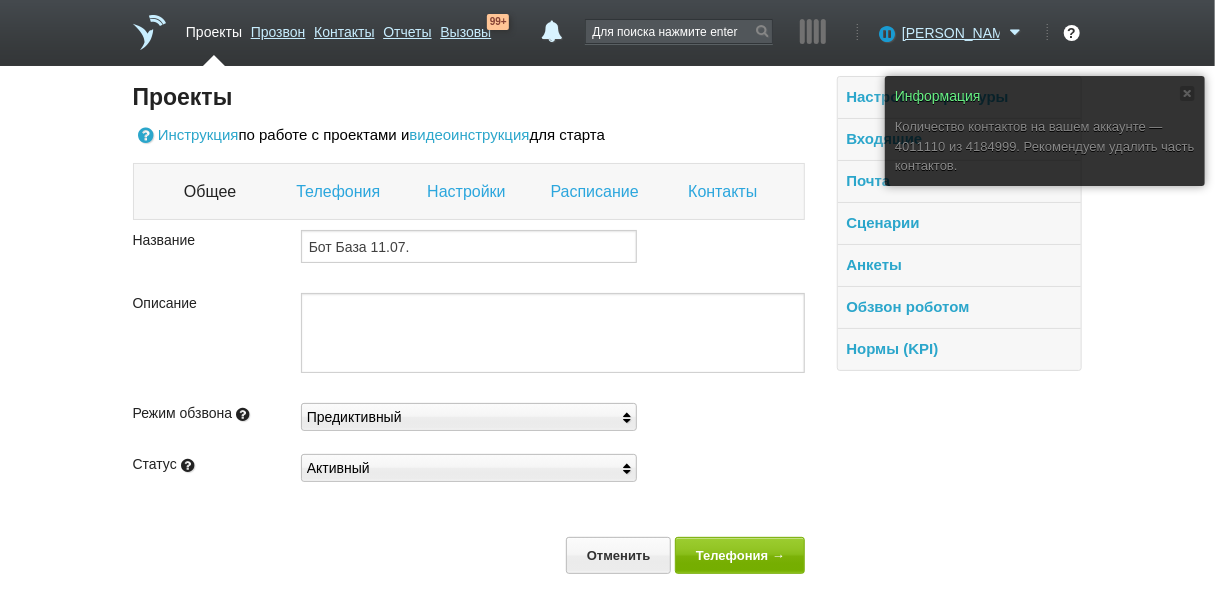 click on "Настройки" at bounding box center (468, 192) 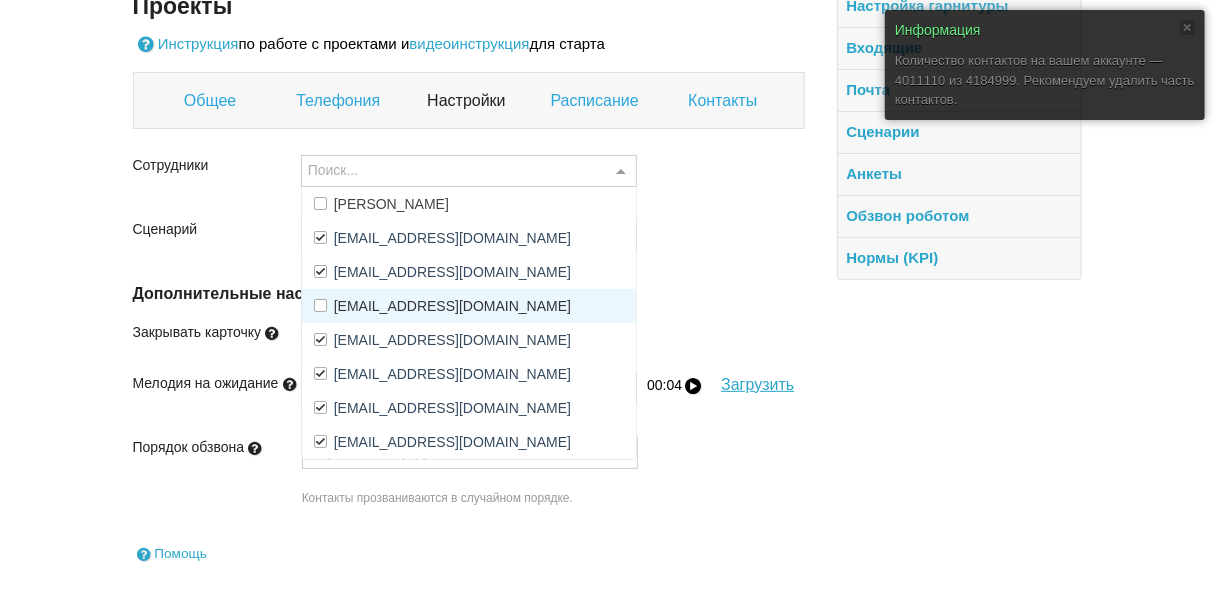 scroll, scrollTop: 181, scrollLeft: 0, axis: vertical 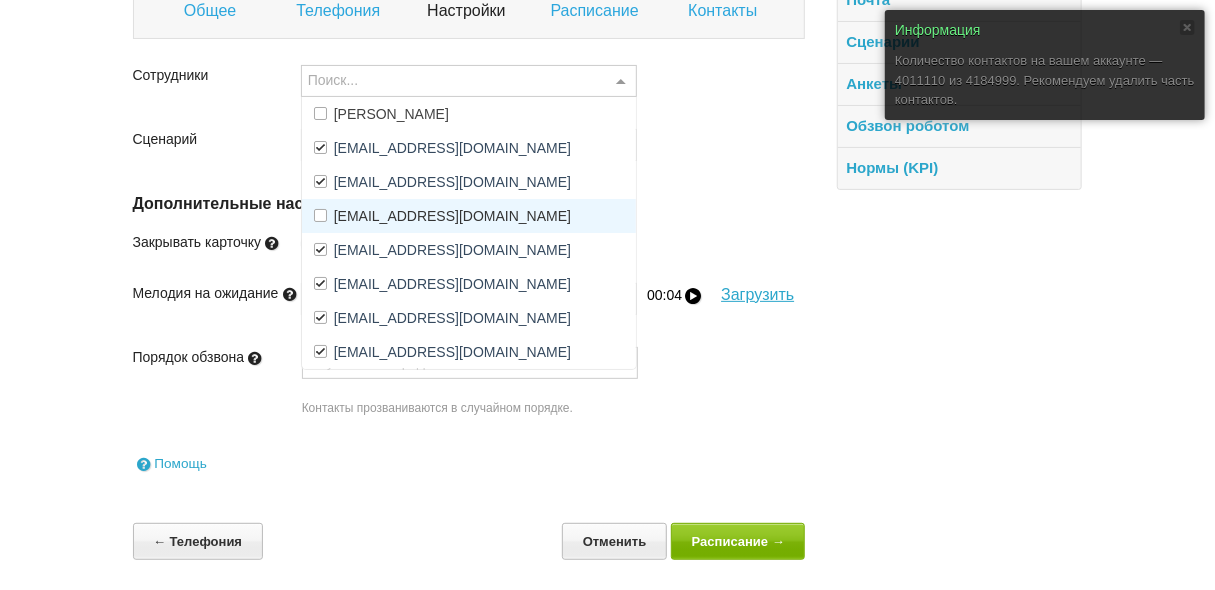 drag, startPoint x: 440, startPoint y: 308, endPoint x: 488, endPoint y: 218, distance: 102 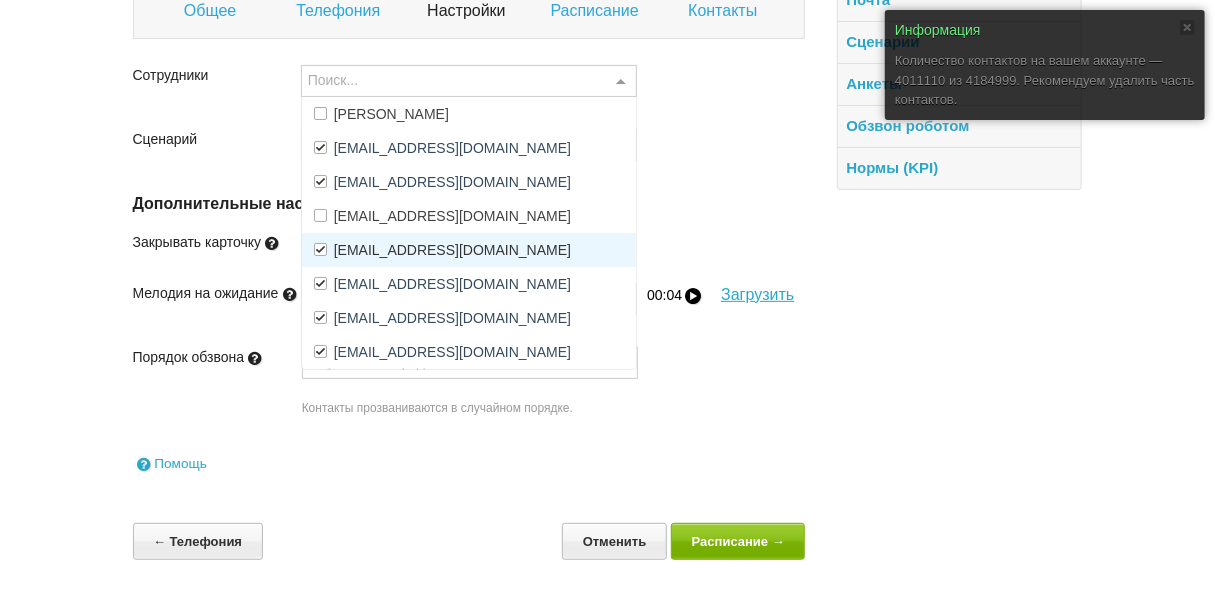 click on "[EMAIL_ADDRESS][DOMAIN_NAME]" at bounding box center [469, 250] 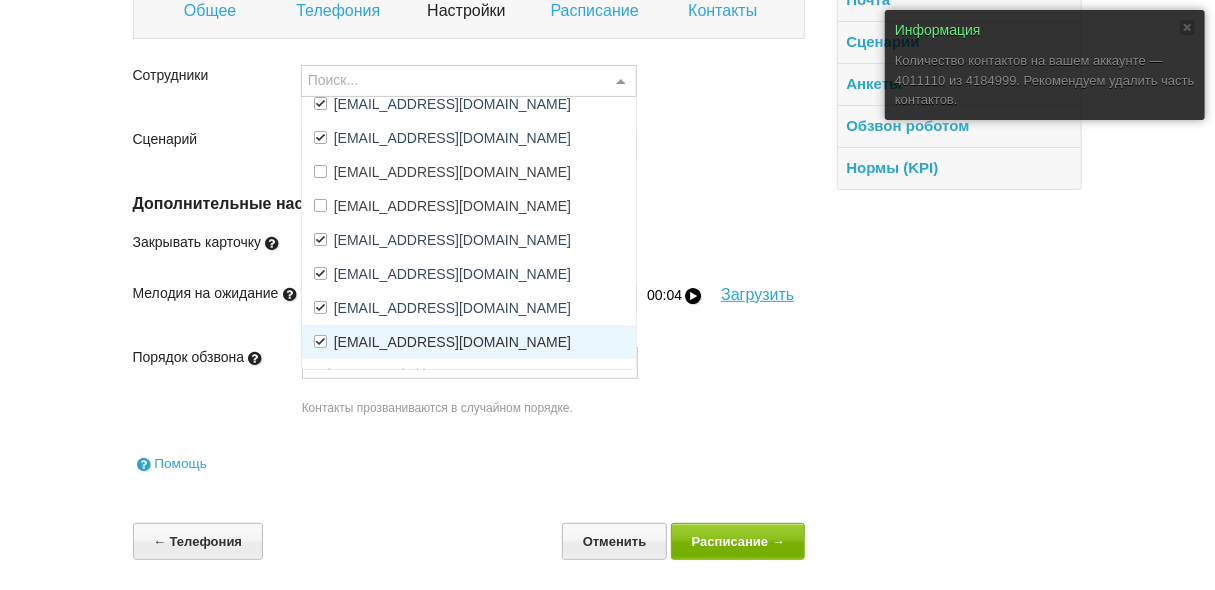 scroll, scrollTop: 67, scrollLeft: 0, axis: vertical 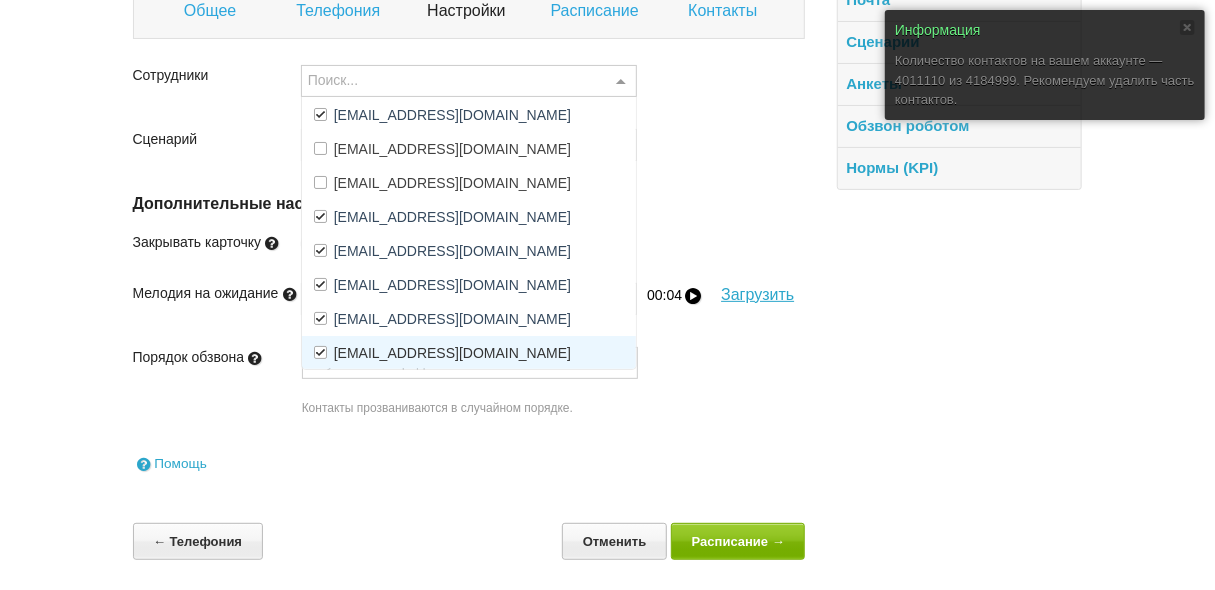 click on "[EMAIL_ADDRESS][DOMAIN_NAME]" at bounding box center [469, 353] 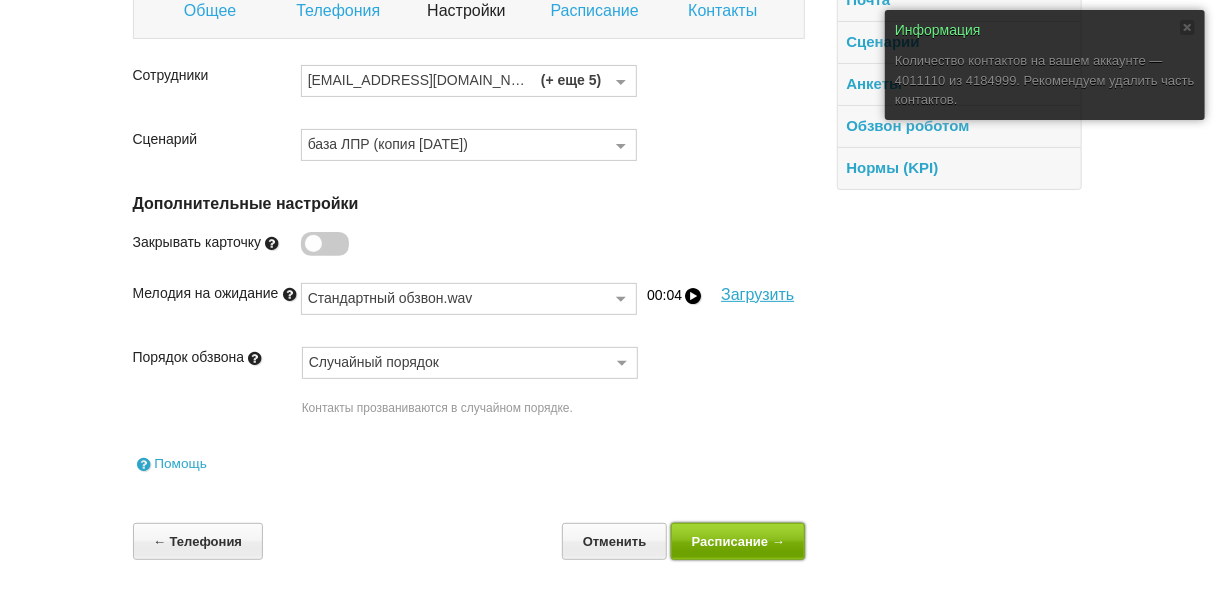 click on "Расписание →" at bounding box center [738, 541] 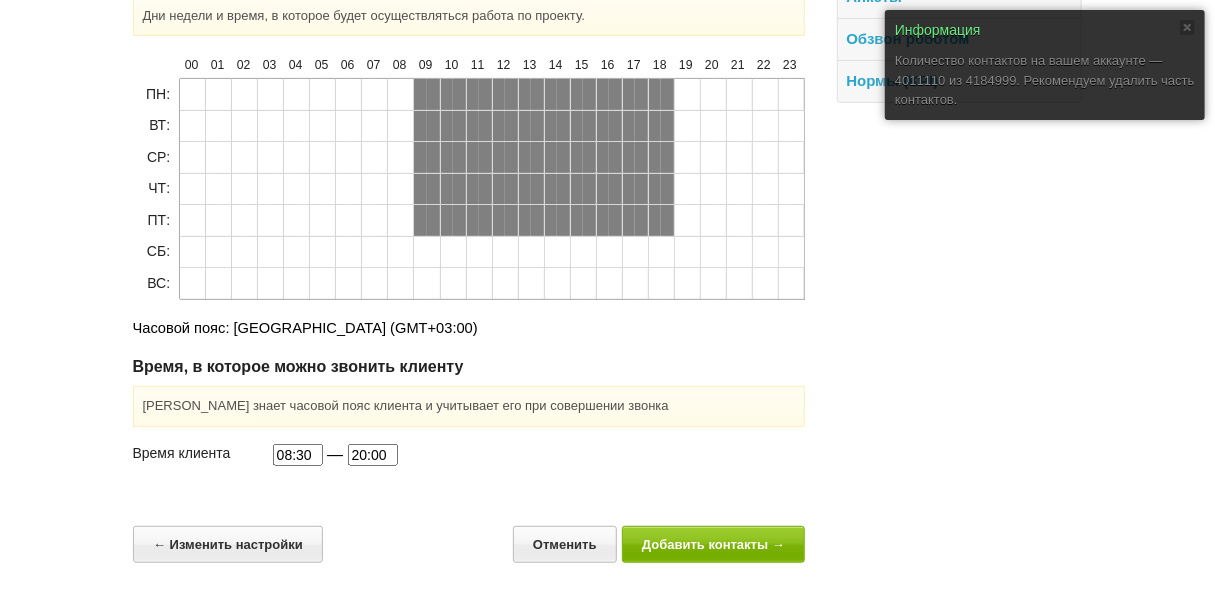 scroll, scrollTop: 269, scrollLeft: 0, axis: vertical 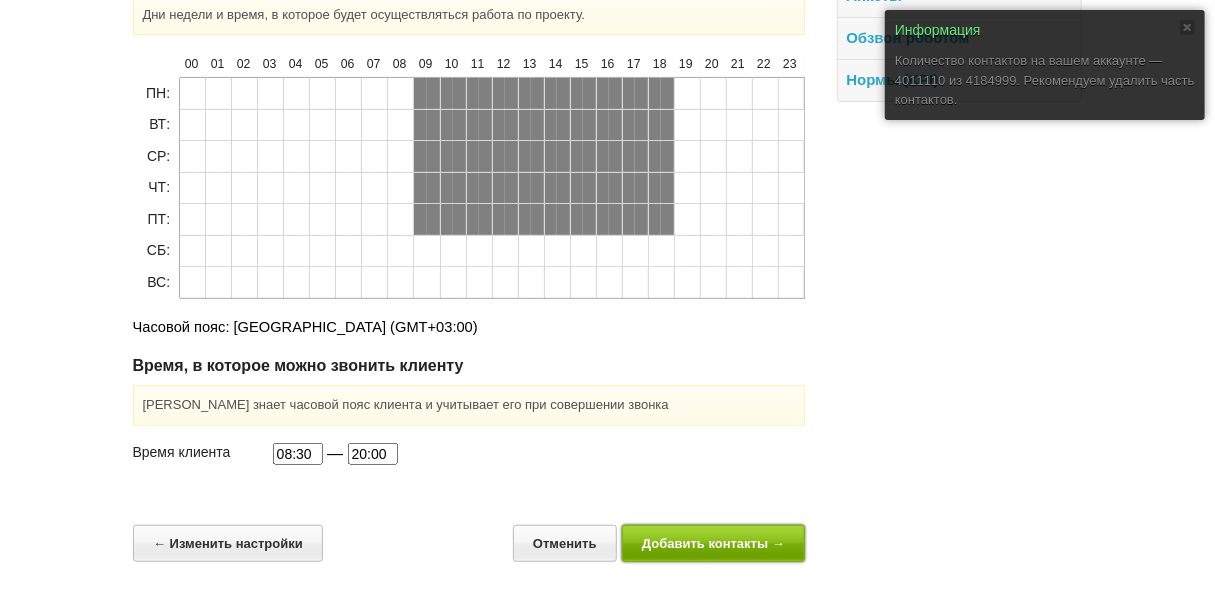 click on "Добавить контакты →" at bounding box center [714, 543] 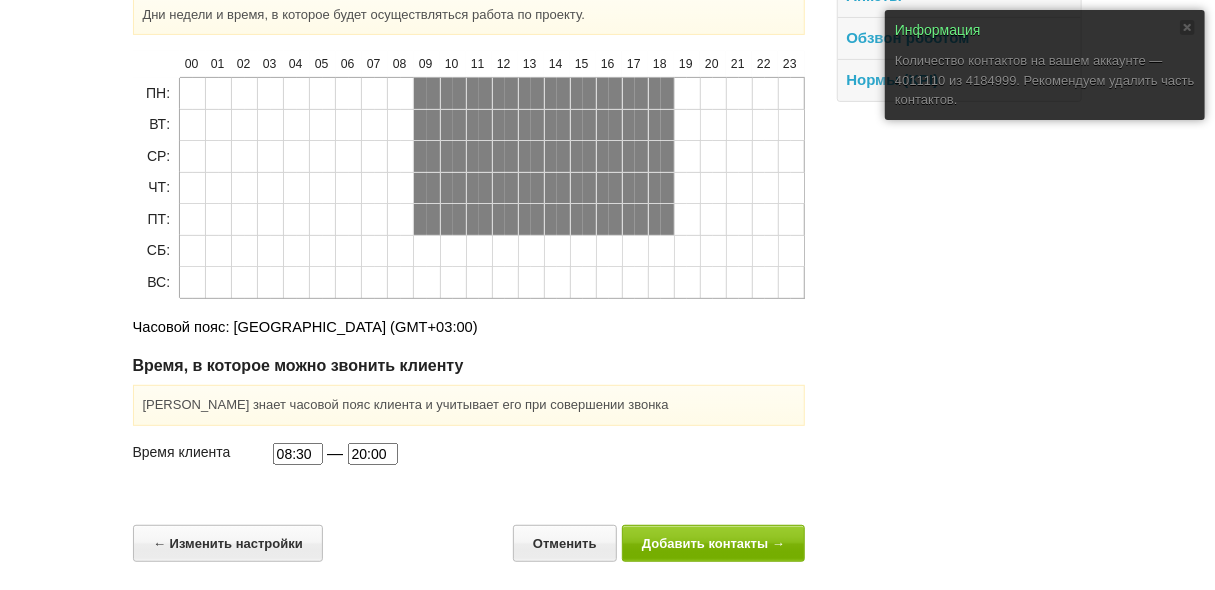 scroll, scrollTop: 0, scrollLeft: 0, axis: both 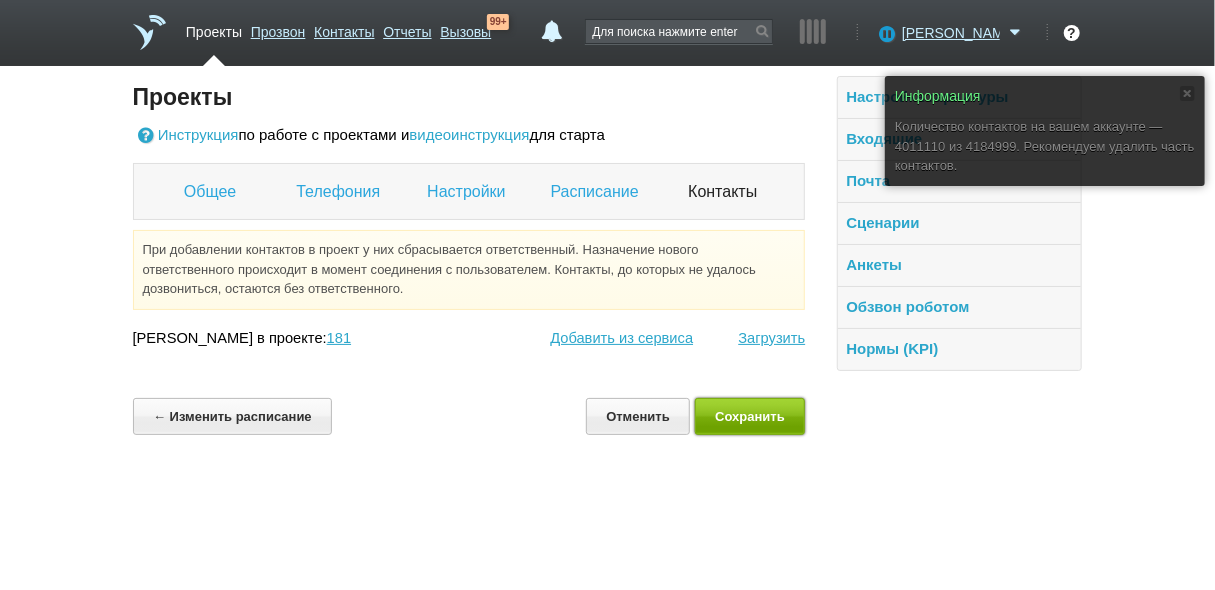 click on "Сохранить" at bounding box center (750, 416) 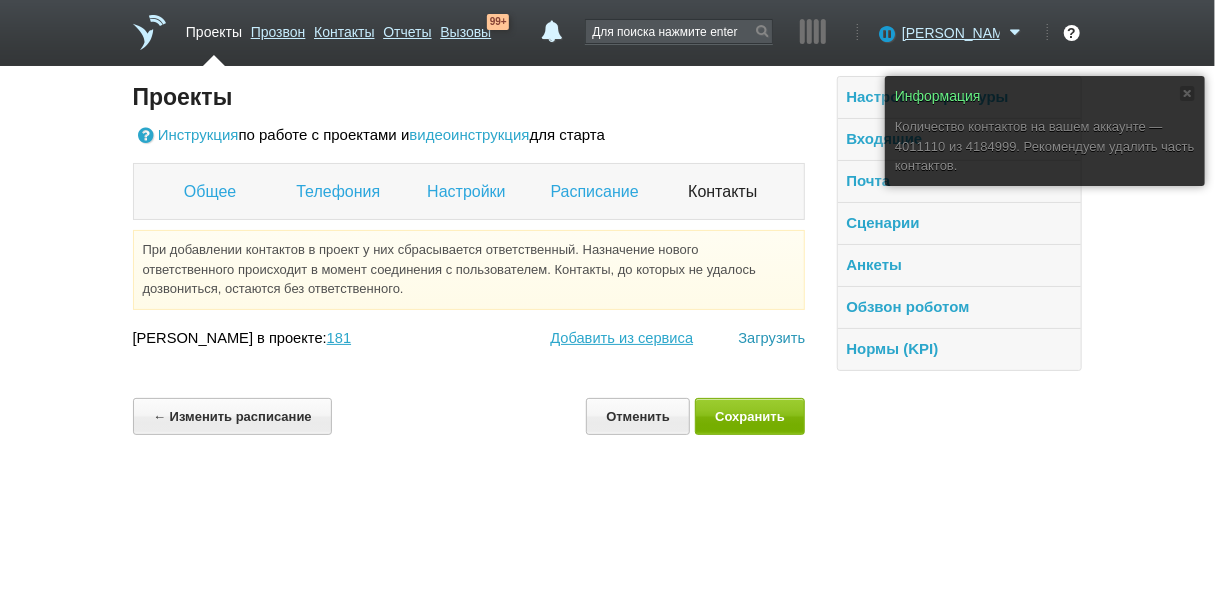 click on "Загрузить" at bounding box center (771, 338) 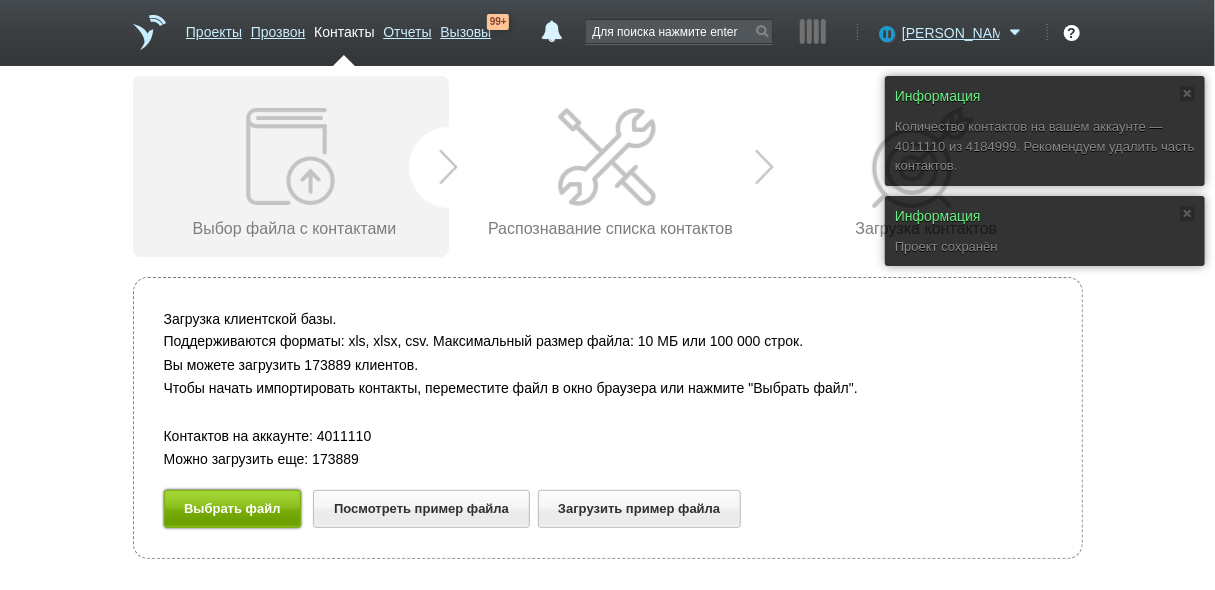 click on "Выбрать файл" at bounding box center (233, 508) 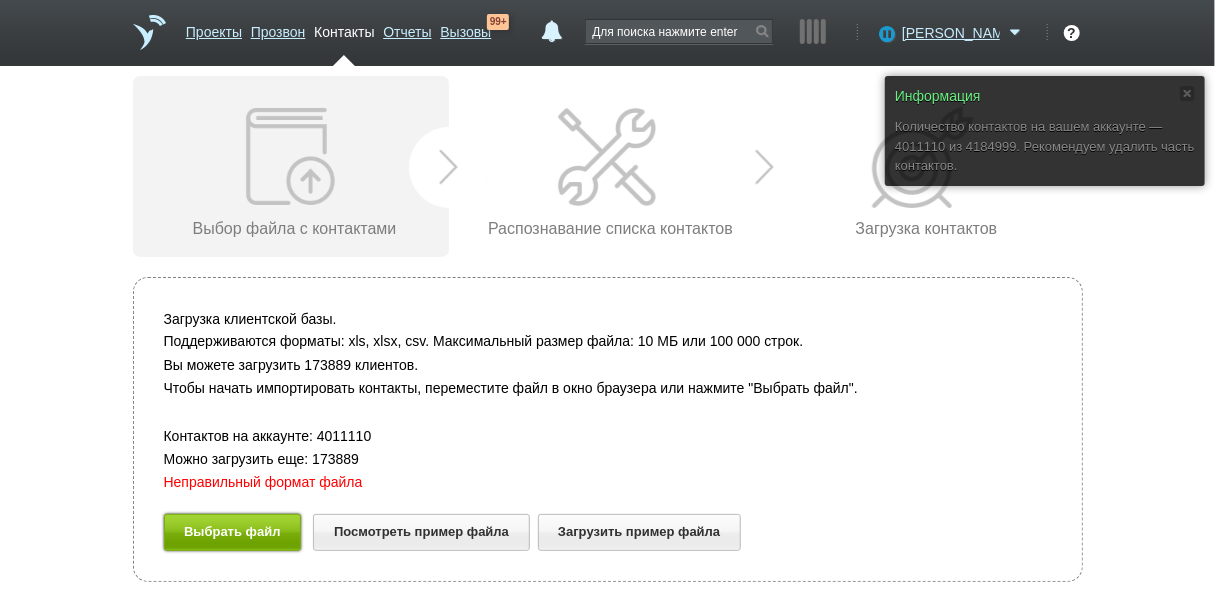 click on "Выбрать файл" at bounding box center [233, 532] 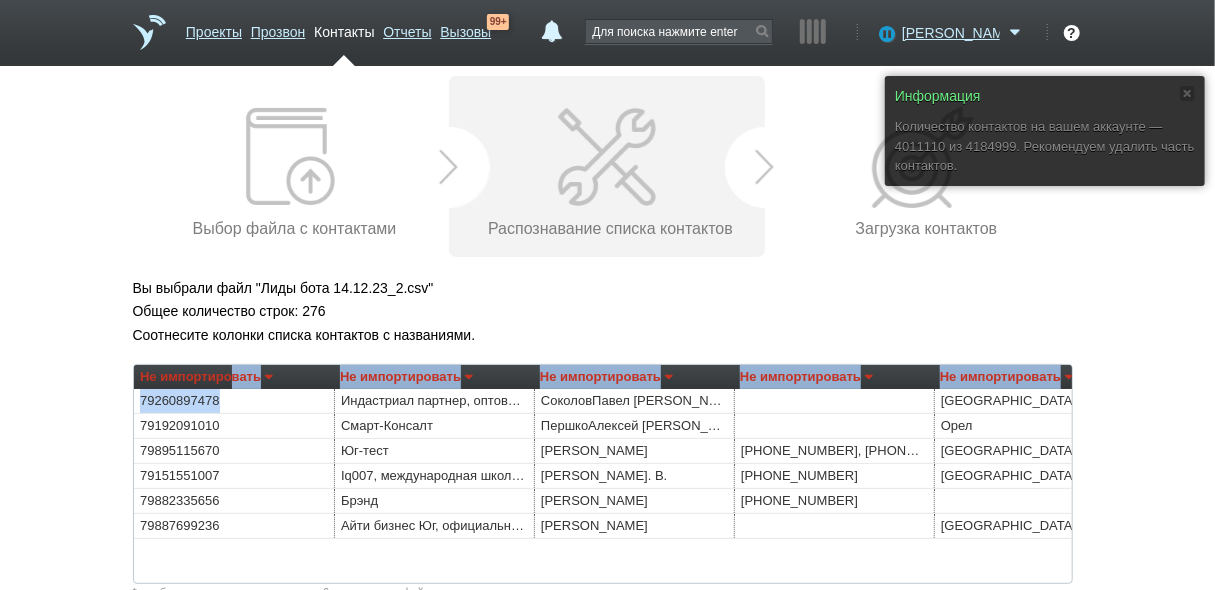drag, startPoint x: 218, startPoint y: 393, endPoint x: 288, endPoint y: 380, distance: 71.19691 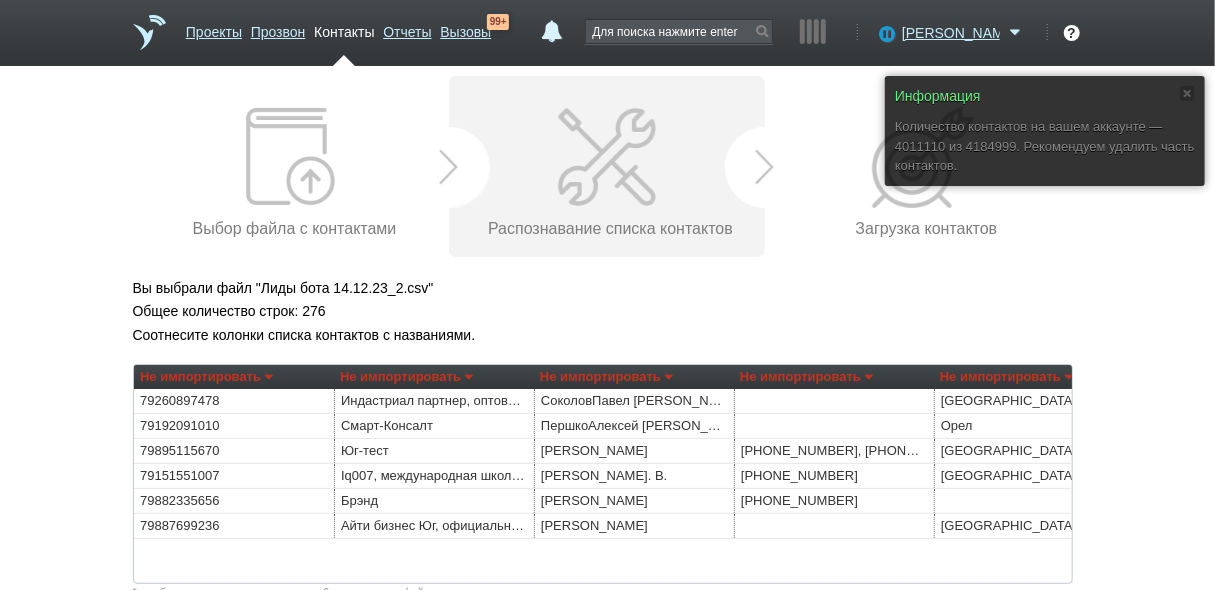 click on "79882335656" at bounding box center [234, 501] 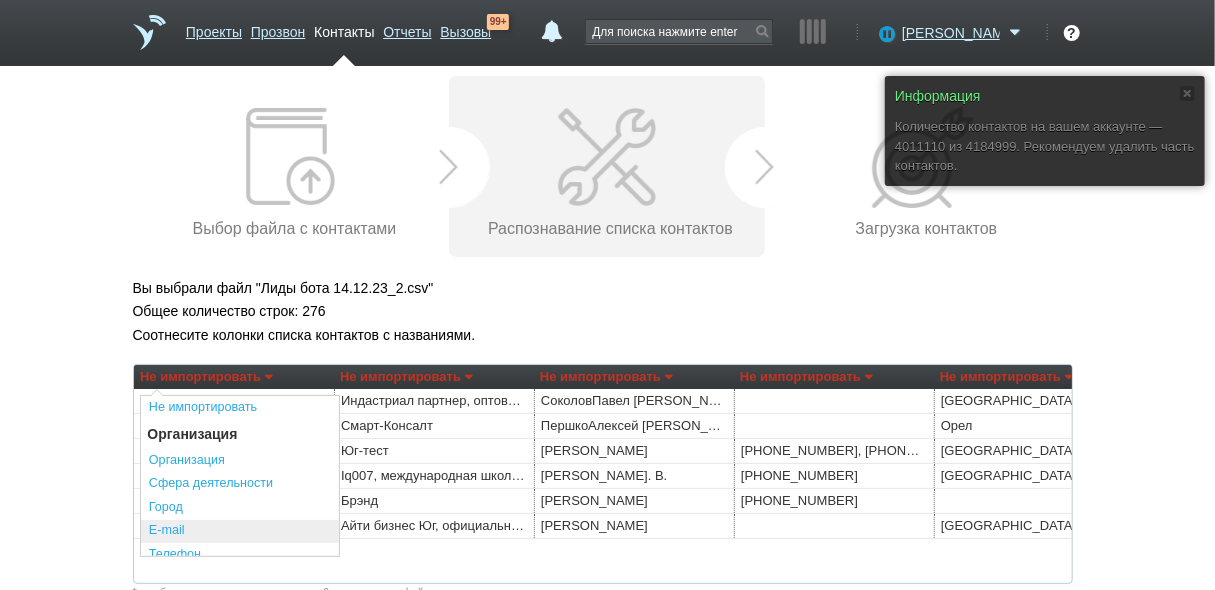 scroll, scrollTop: 80, scrollLeft: 0, axis: vertical 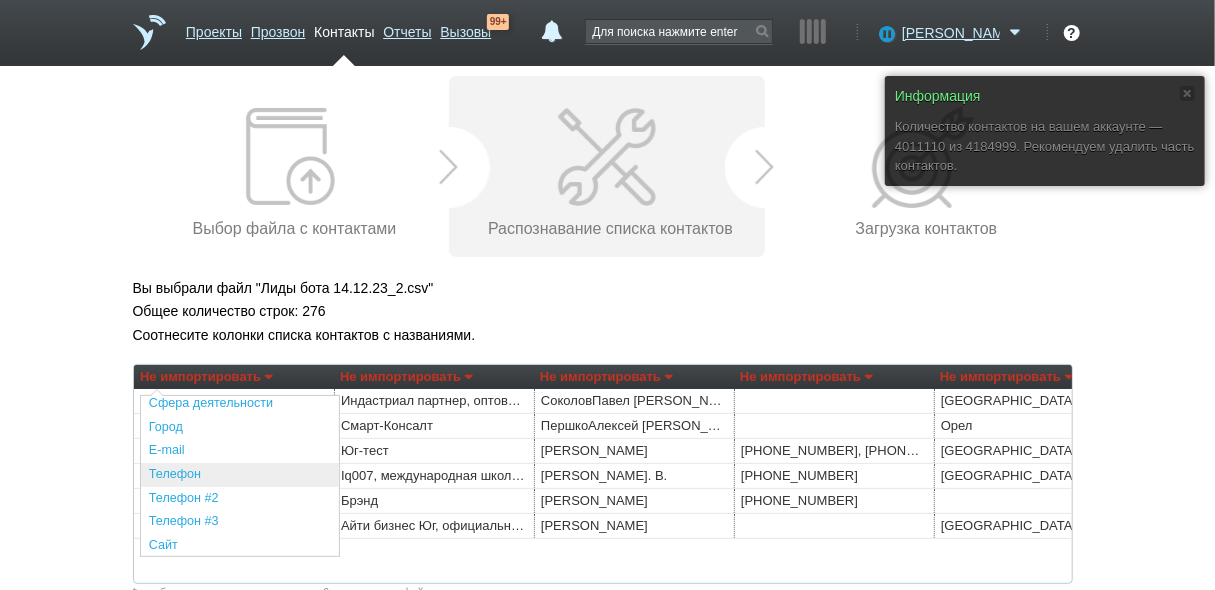 click on "Телефон" at bounding box center (240, 475) 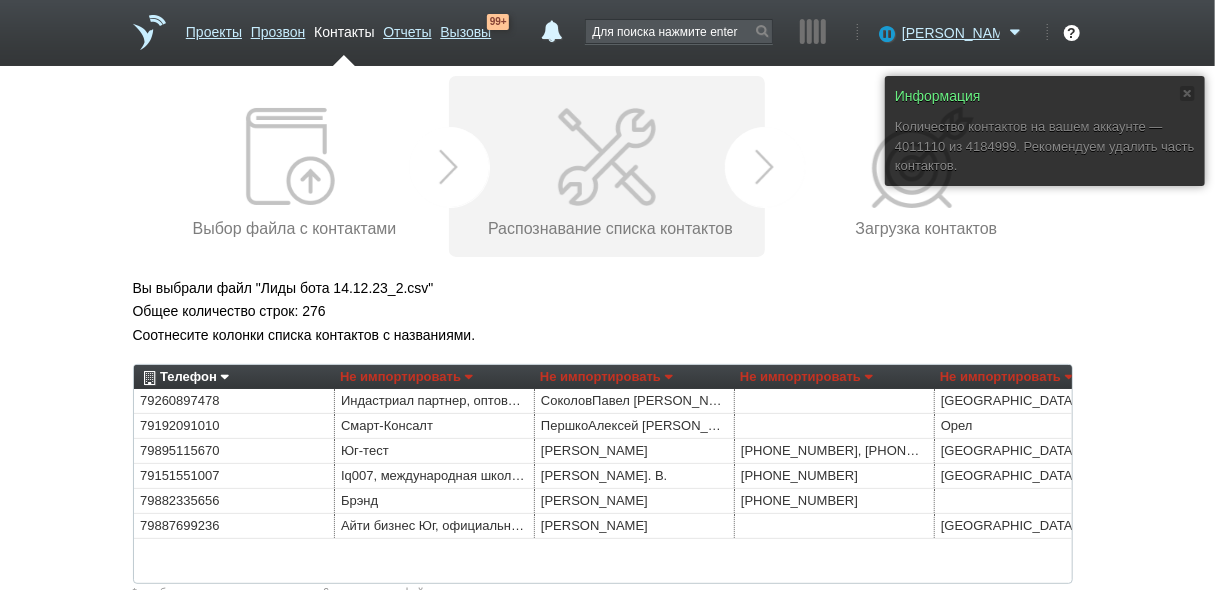 click on "Не импортировать" at bounding box center (406, 377) 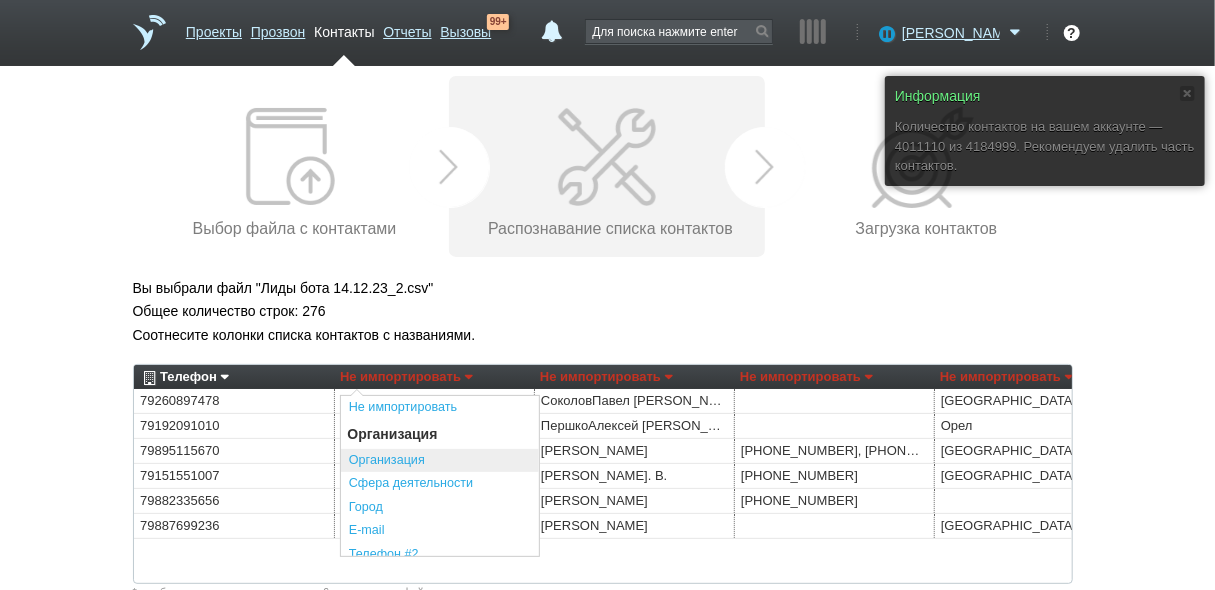 click on "Организация" at bounding box center (440, 461) 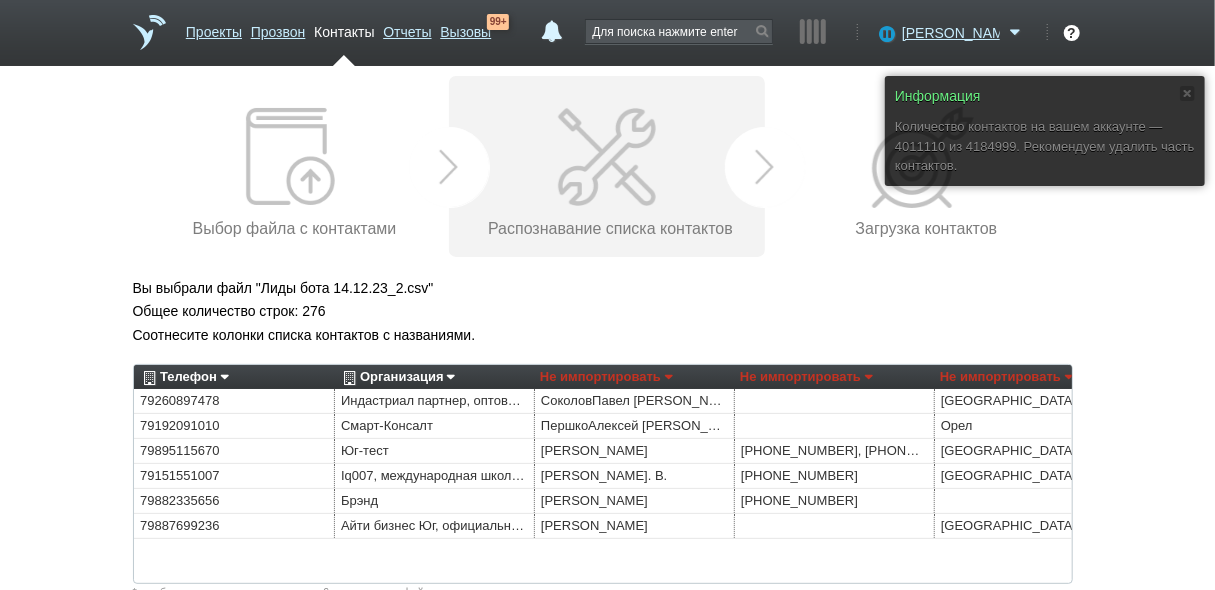 click on "Не импортировать" at bounding box center [606, 377] 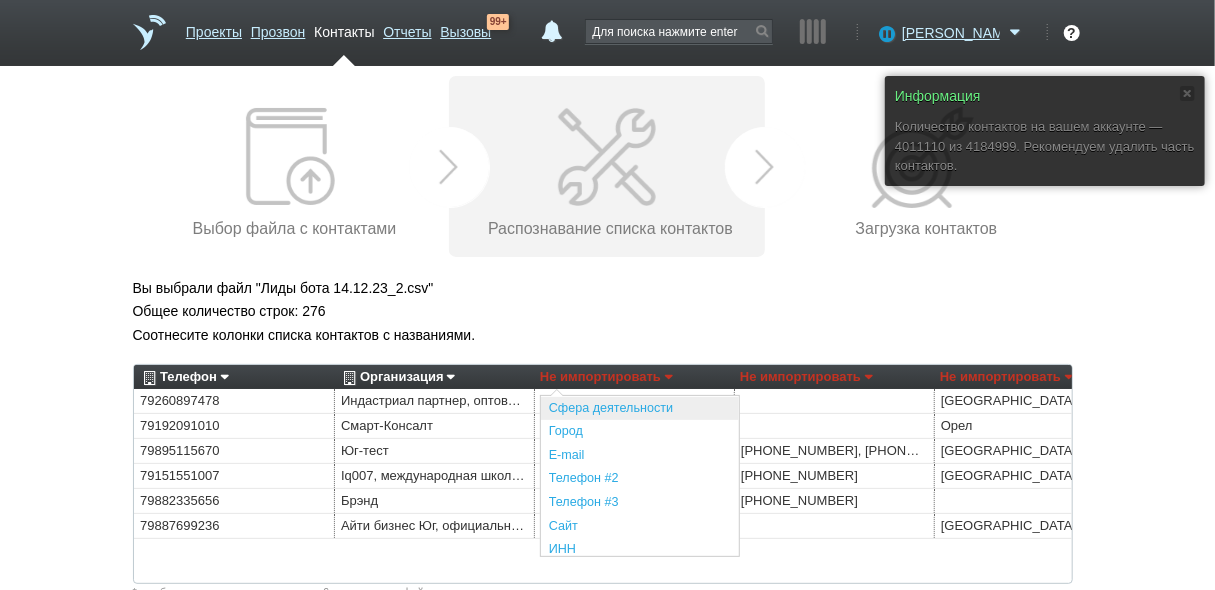 scroll, scrollTop: 80, scrollLeft: 0, axis: vertical 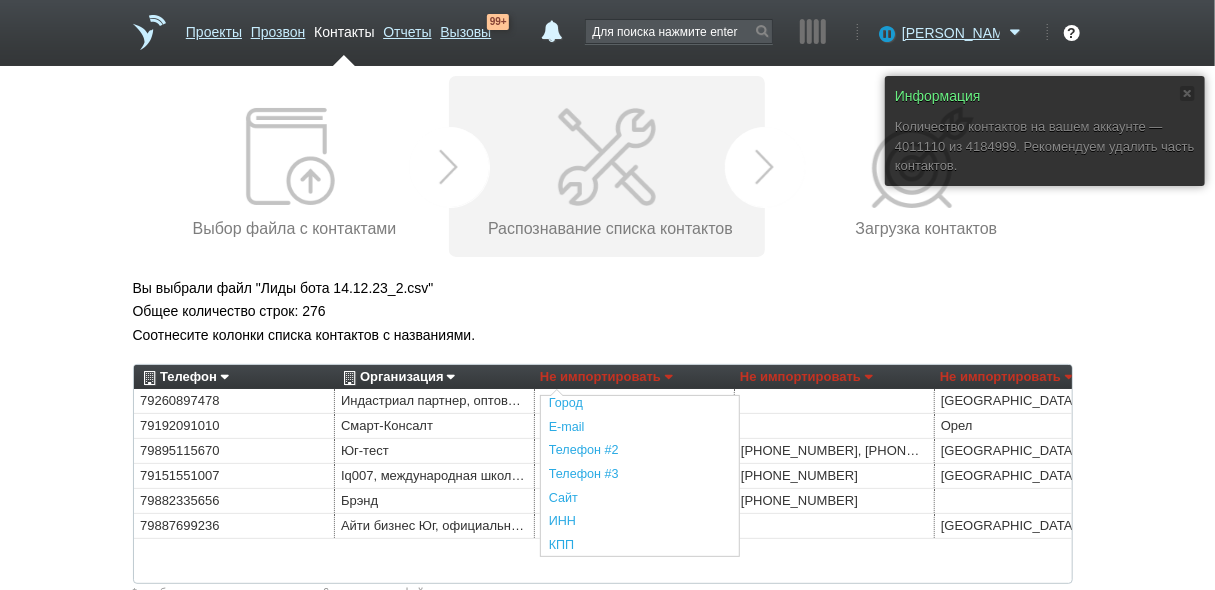 click on "Соотнесите колонки списка контактов с названиями." at bounding box center (608, 335) 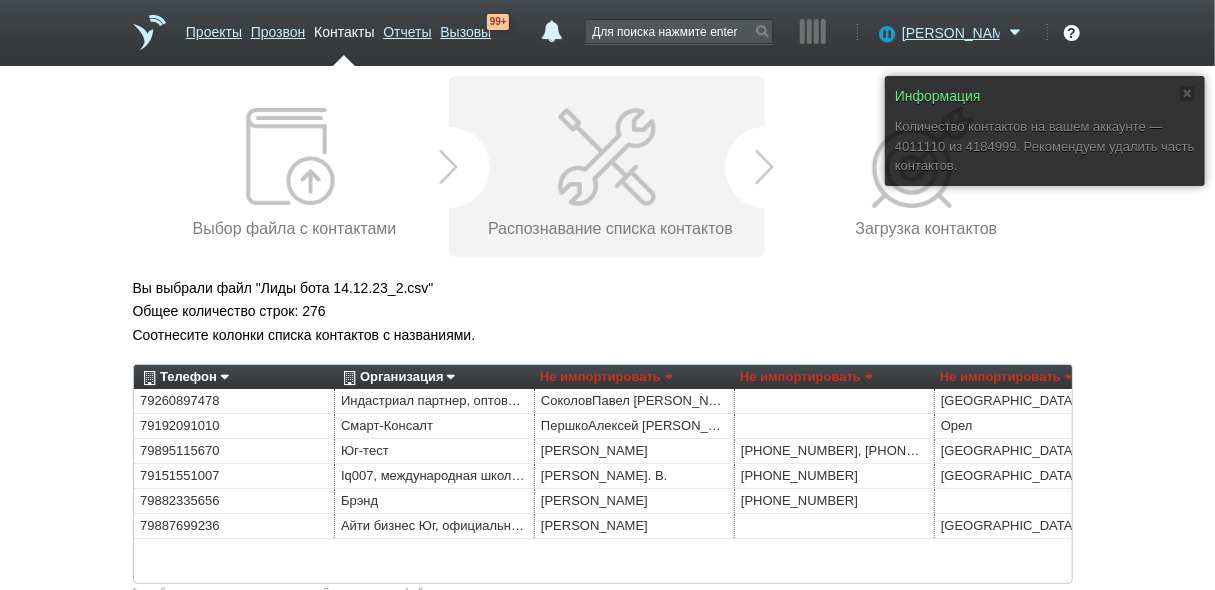 click on "Не импортировать" at bounding box center [606, 377] 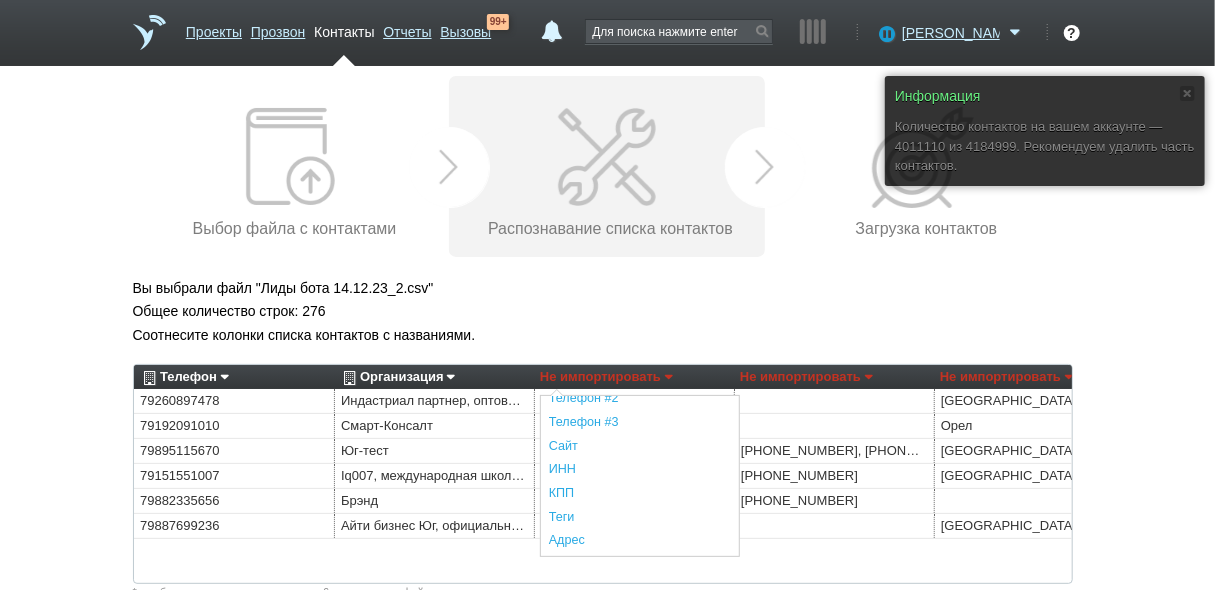 scroll, scrollTop: 160, scrollLeft: 0, axis: vertical 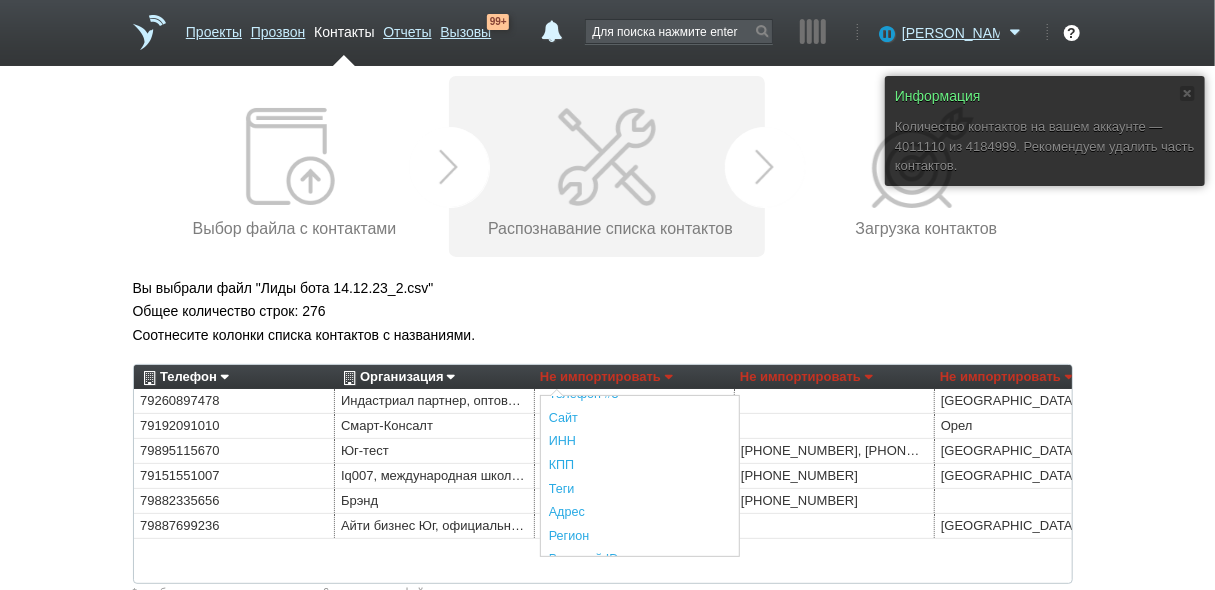 click on "Соотнесите колонки списка контактов с названиями." at bounding box center [608, 335] 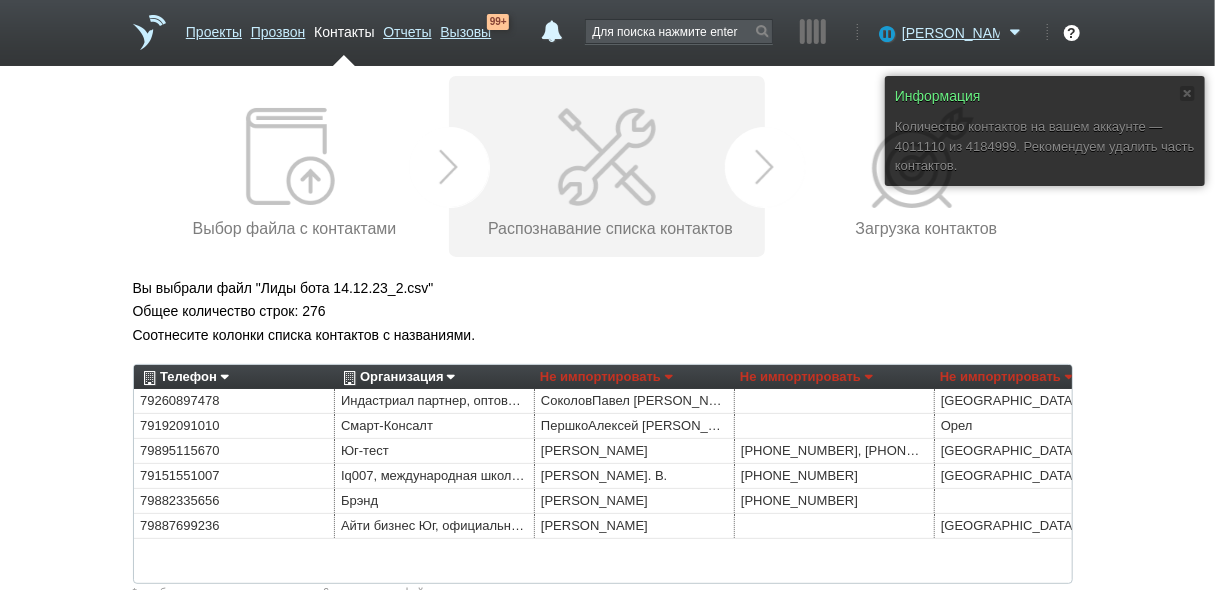 click on "Не импортировать" at bounding box center (606, 377) 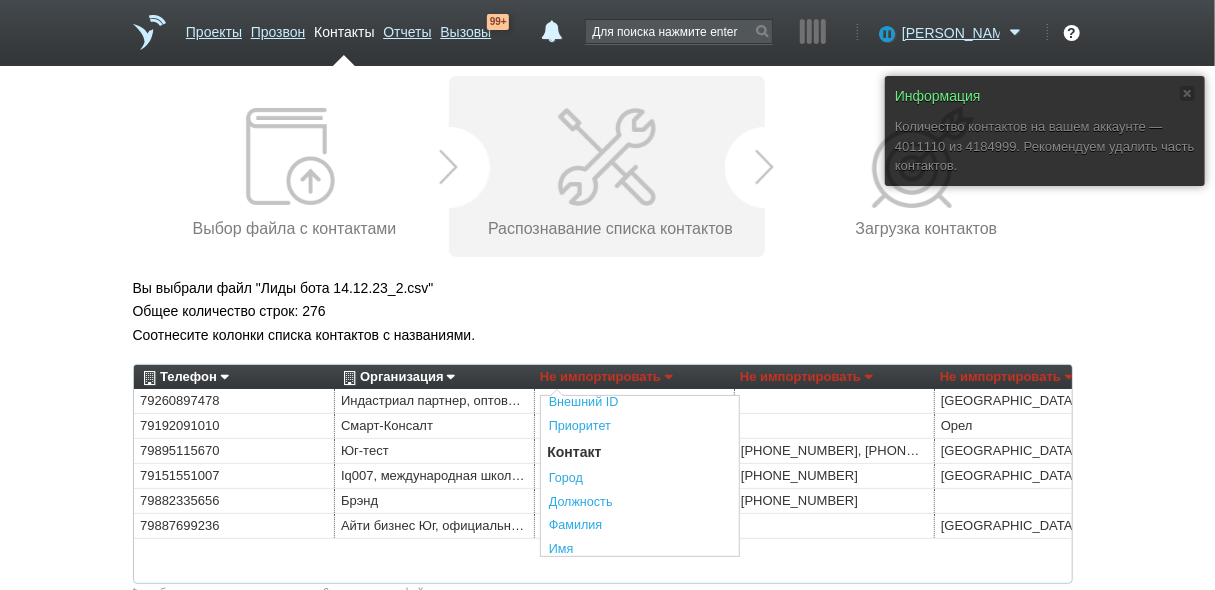 scroll, scrollTop: 320, scrollLeft: 0, axis: vertical 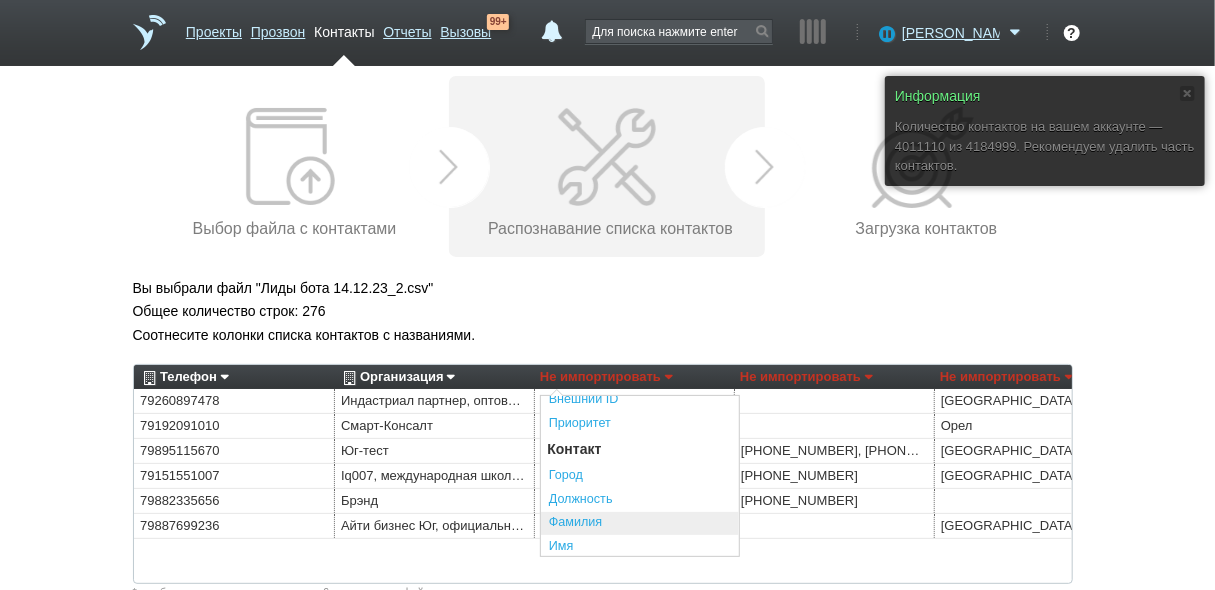 click on "Фамилия" at bounding box center (640, 524) 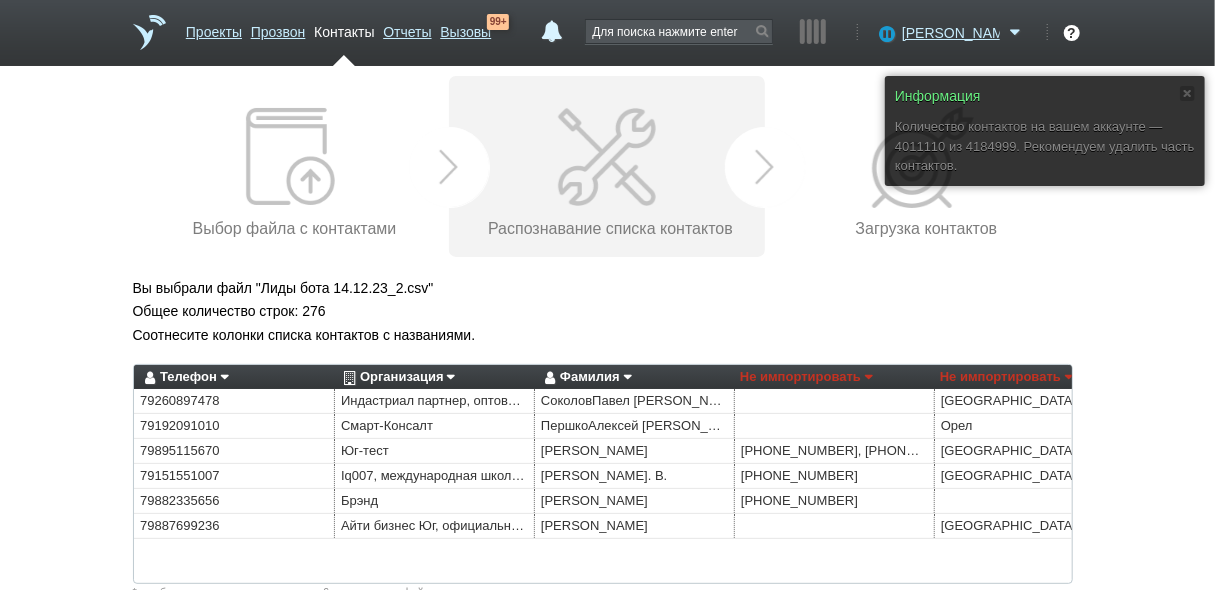 click on "Не импортировать" at bounding box center [806, 377] 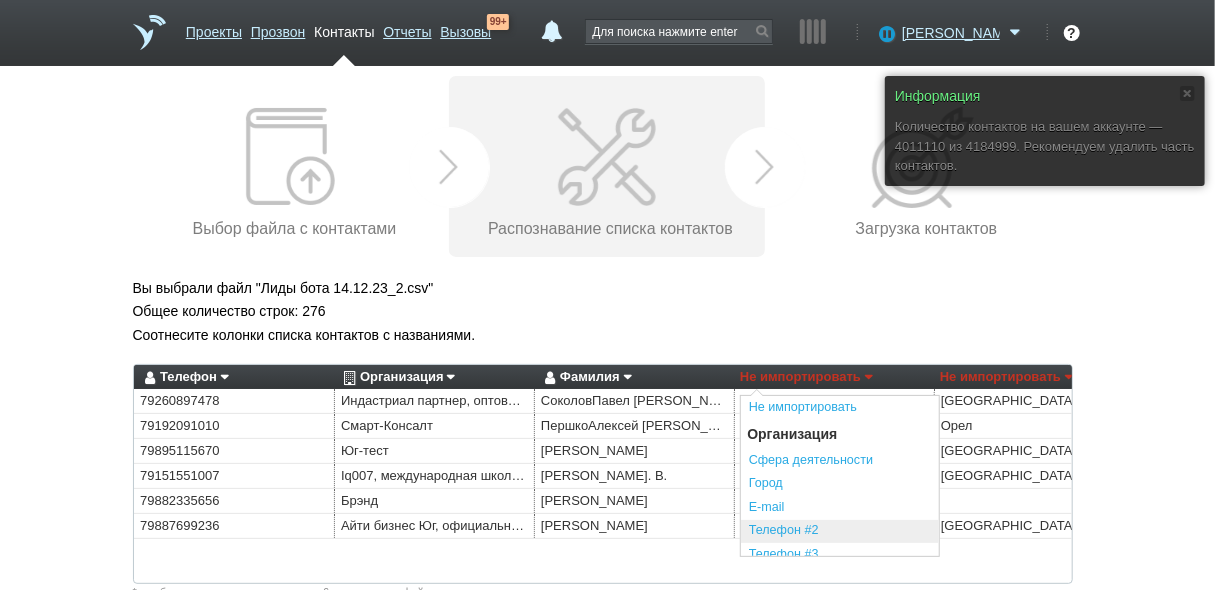 click on "Телефон #2" at bounding box center [840, 532] 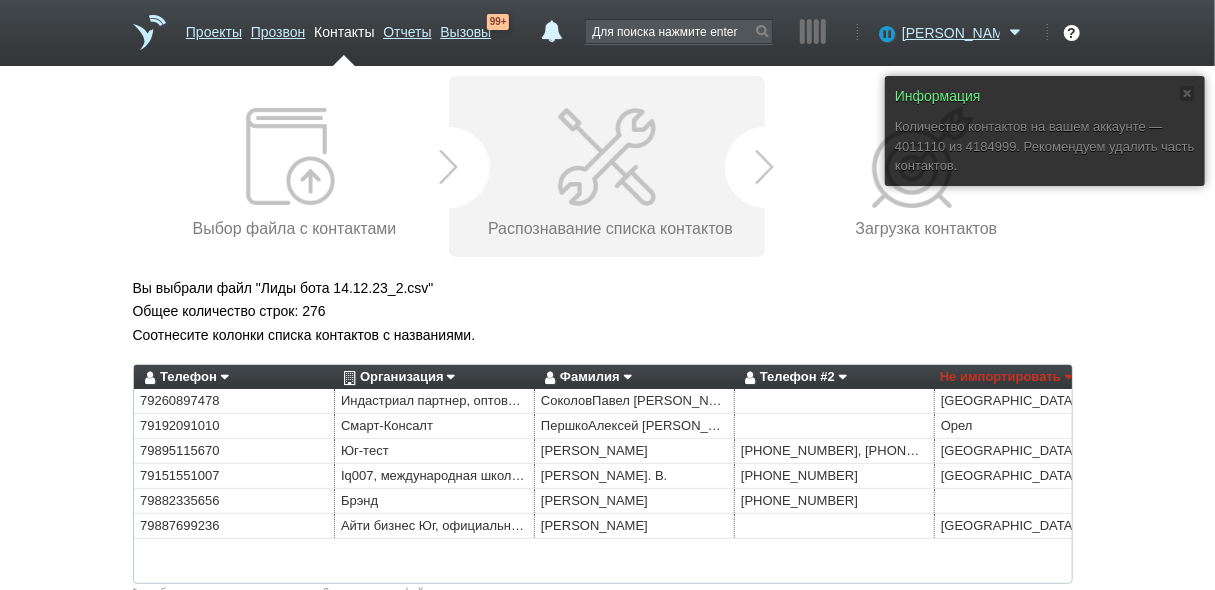 drag, startPoint x: 552, startPoint y: 585, endPoint x: 766, endPoint y: 592, distance: 214.11446 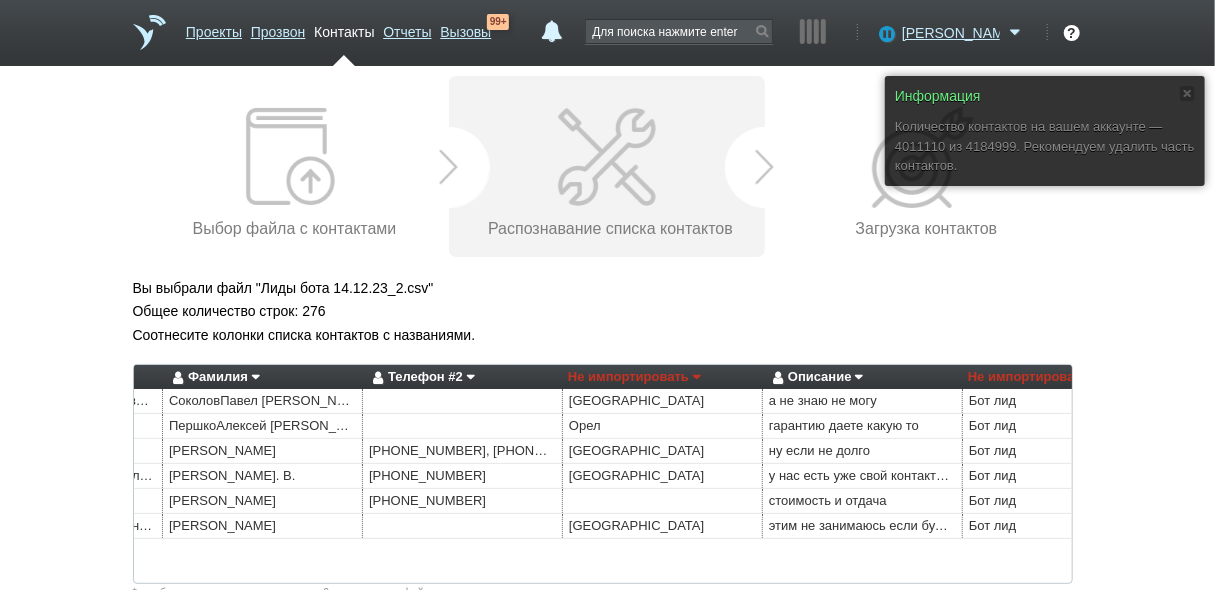 scroll, scrollTop: 0, scrollLeft: 385, axis: horizontal 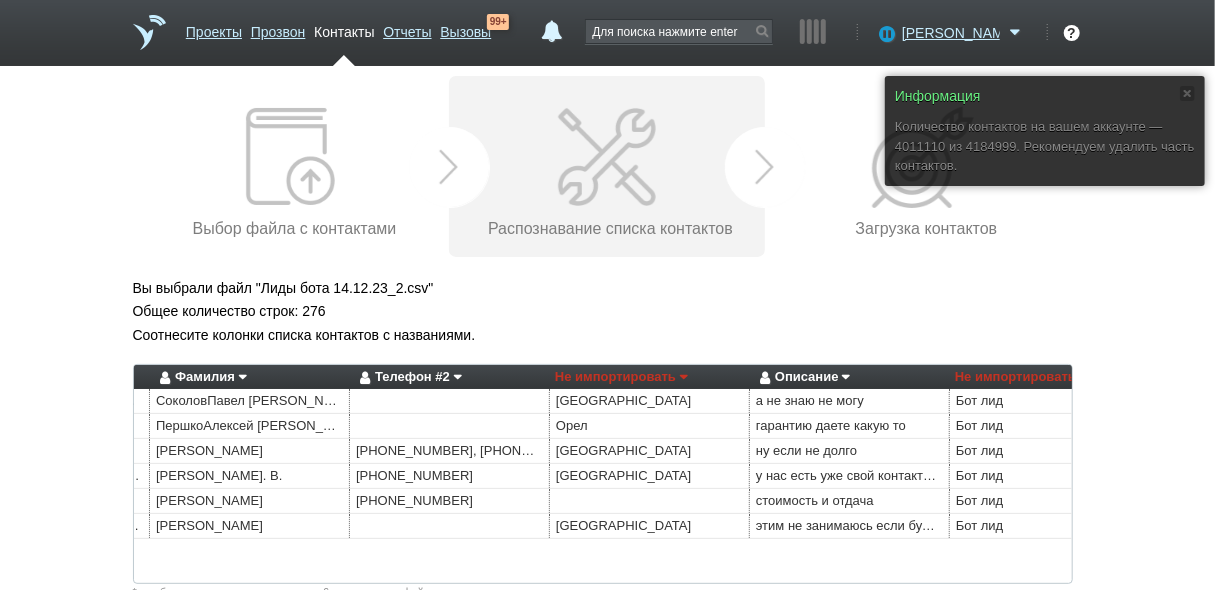 click on "Не импортировать" at bounding box center [621, 377] 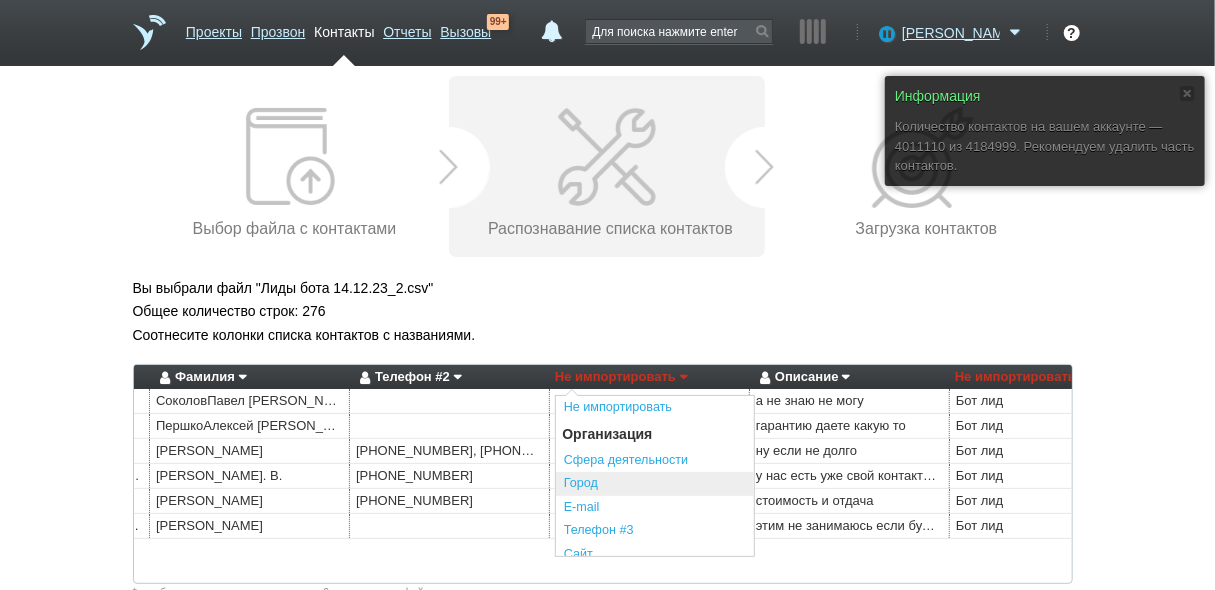 click on "Город" at bounding box center [655, 484] 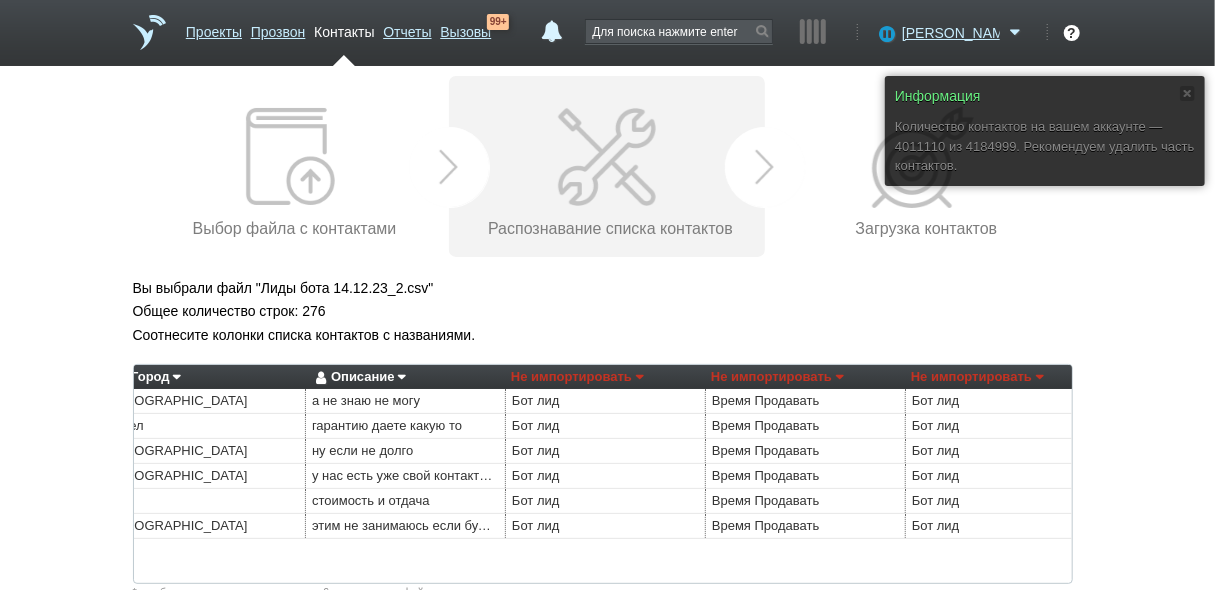 scroll, scrollTop: 0, scrollLeft: 861, axis: horizontal 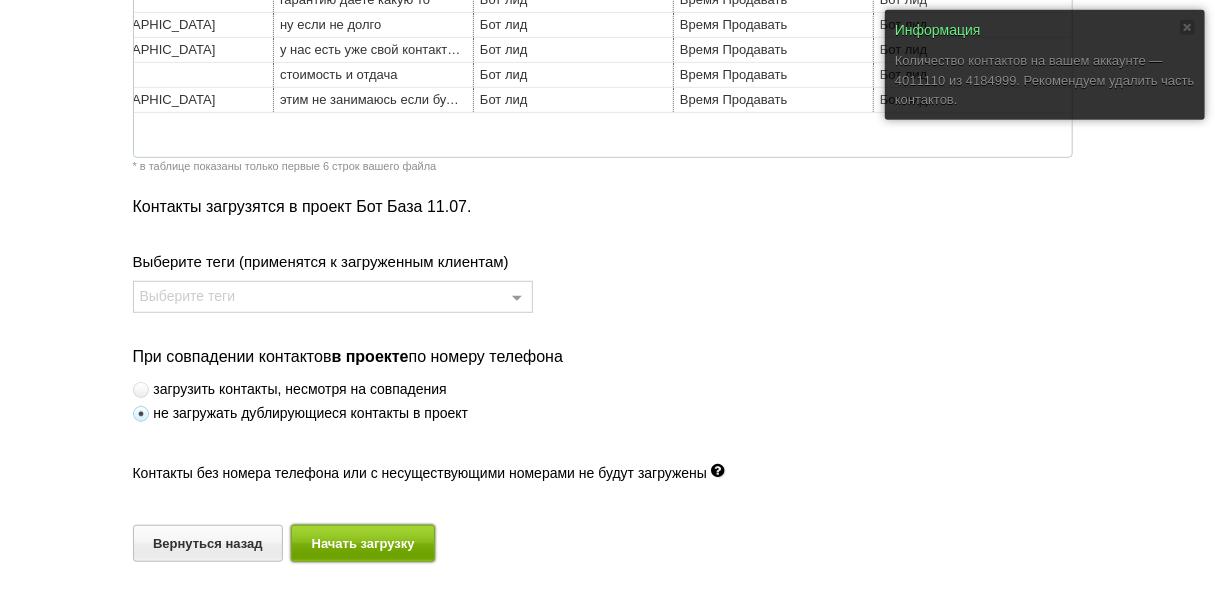 click on "Начать загрузку" at bounding box center [363, 543] 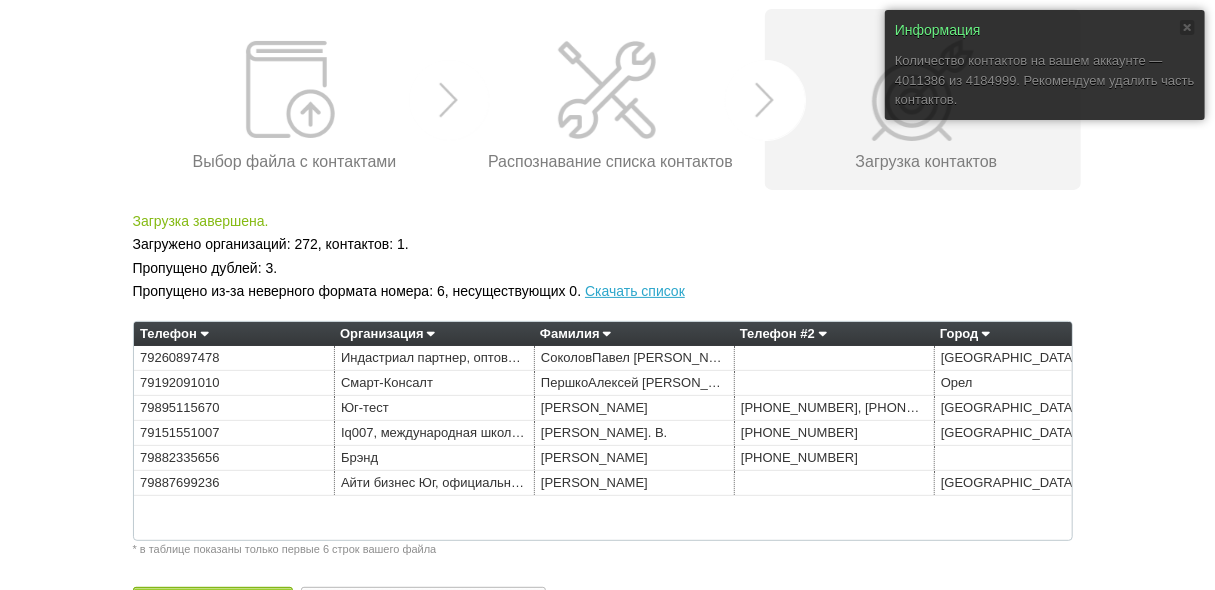 scroll, scrollTop: 130, scrollLeft: 0, axis: vertical 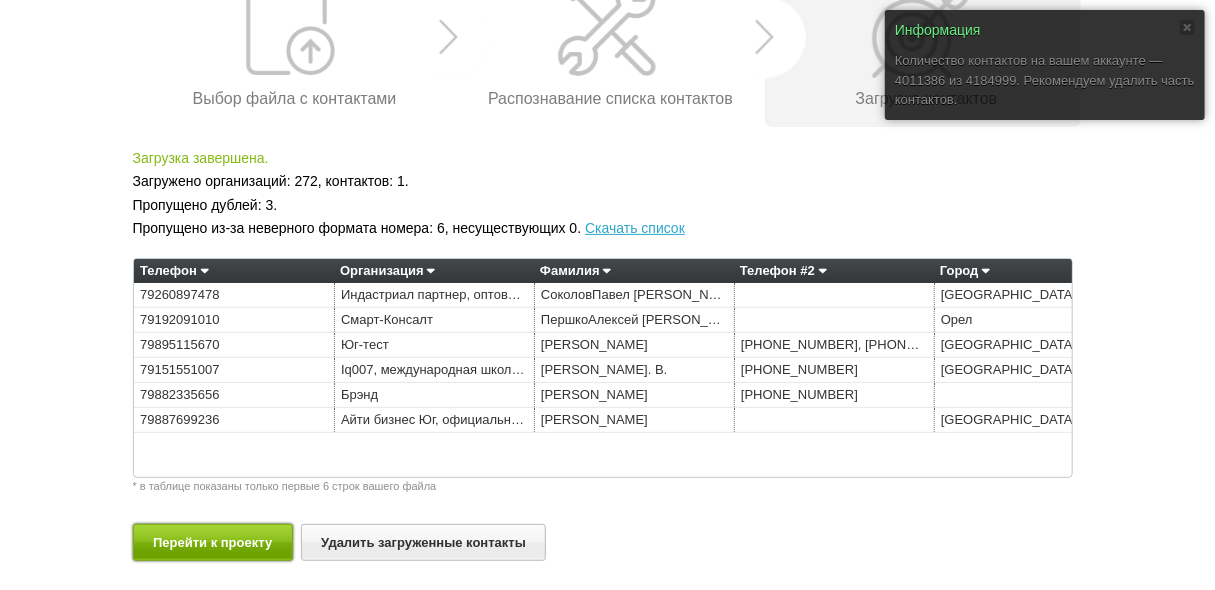 click on "Перейти к проекту" at bounding box center (213, 542) 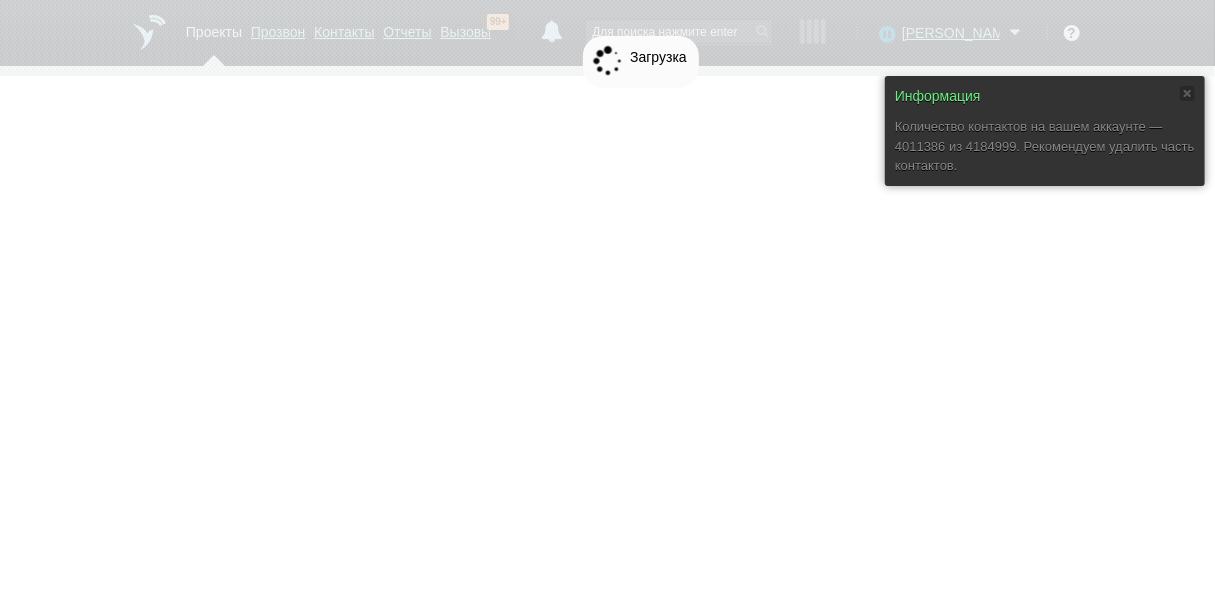 scroll, scrollTop: 0, scrollLeft: 0, axis: both 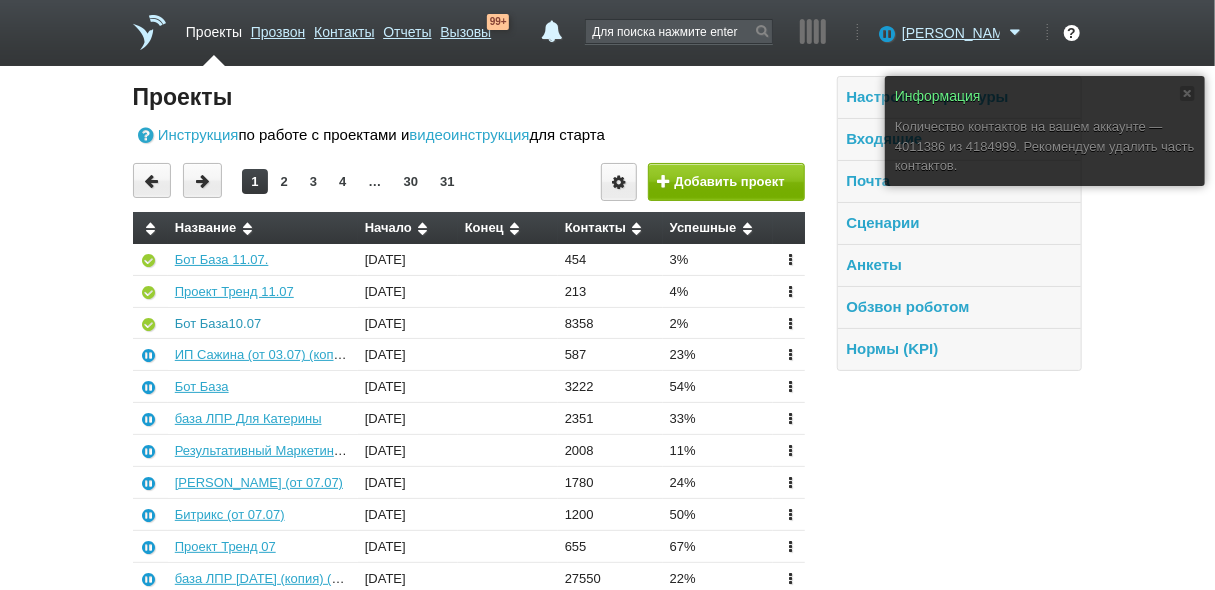 click on "Бот База10.07" at bounding box center [218, 323] 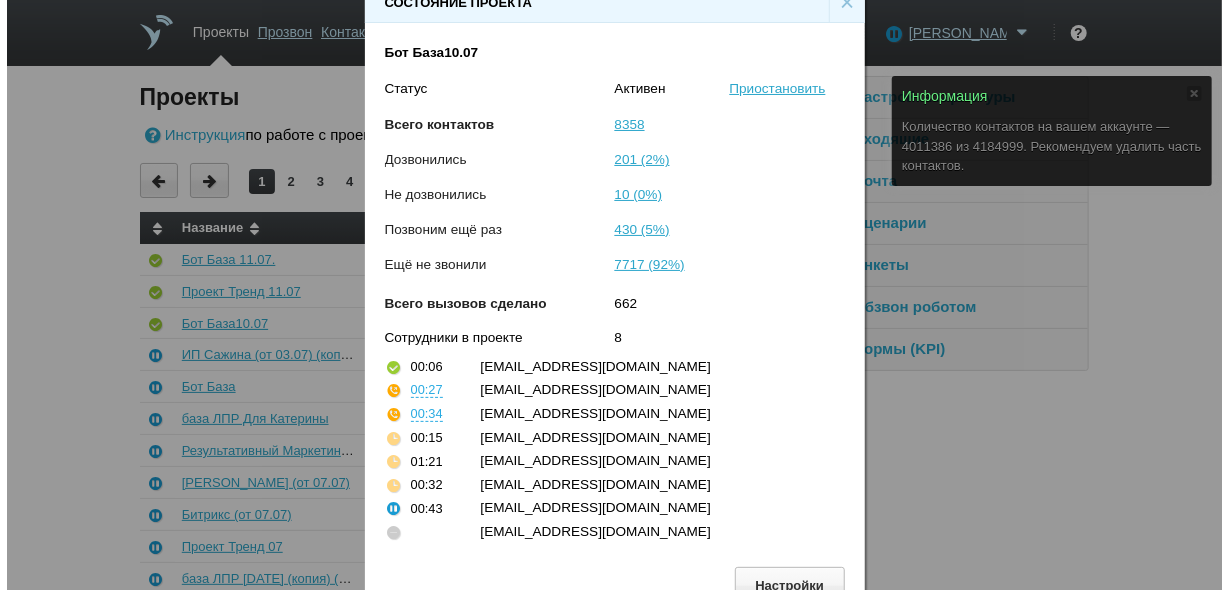 scroll, scrollTop: 49, scrollLeft: 0, axis: vertical 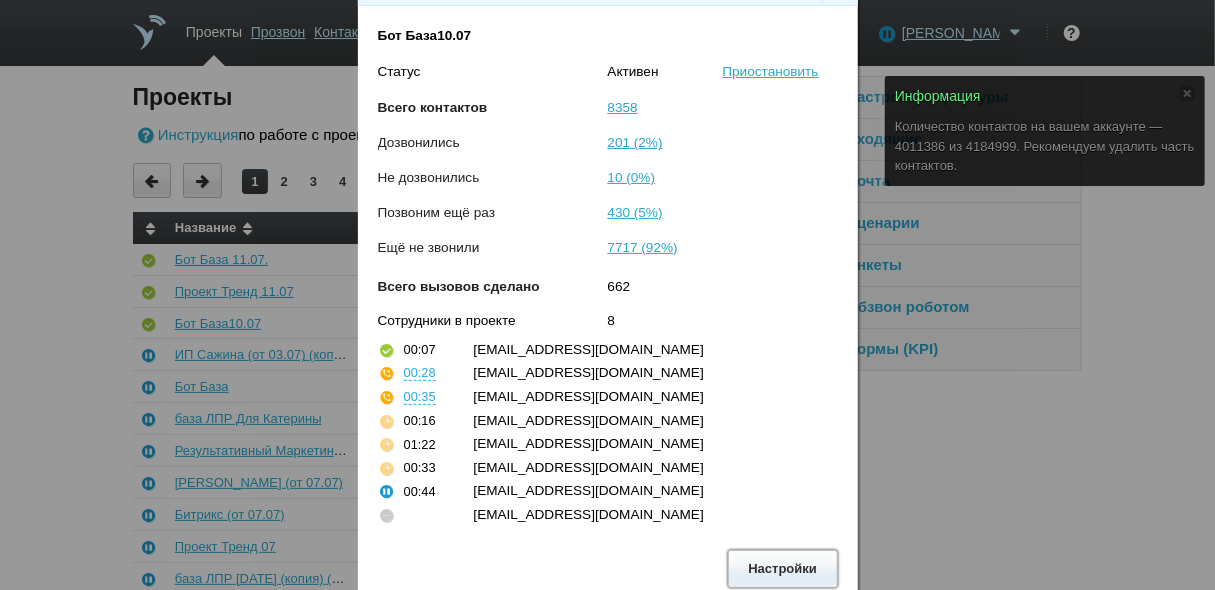 click on "Настройки" at bounding box center (783, 568) 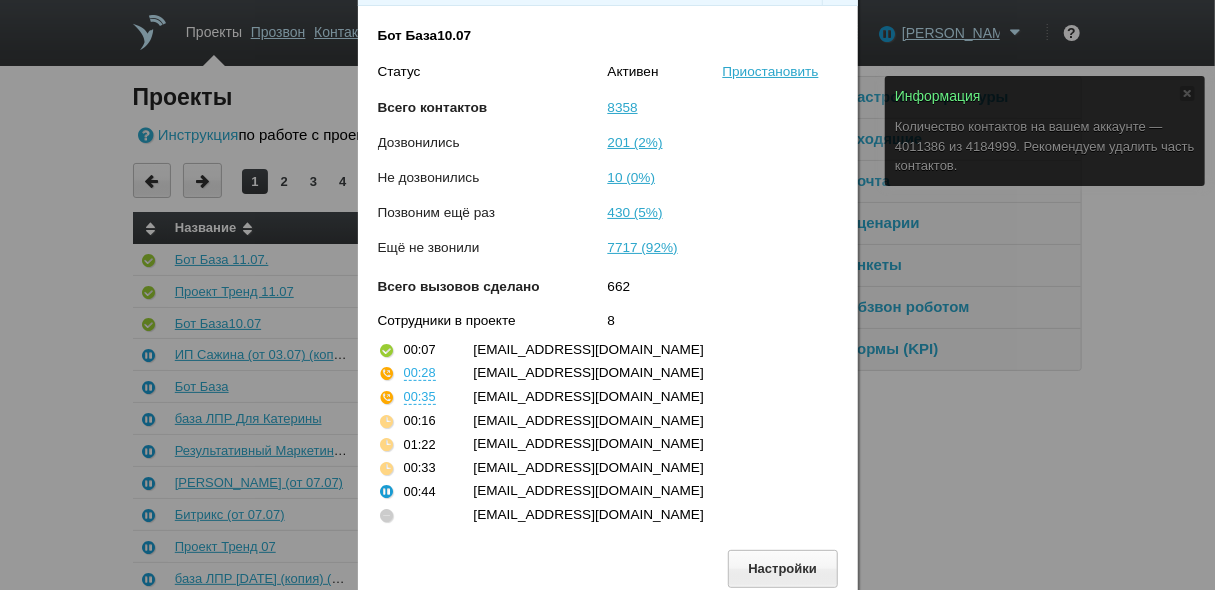 scroll, scrollTop: 0, scrollLeft: 0, axis: both 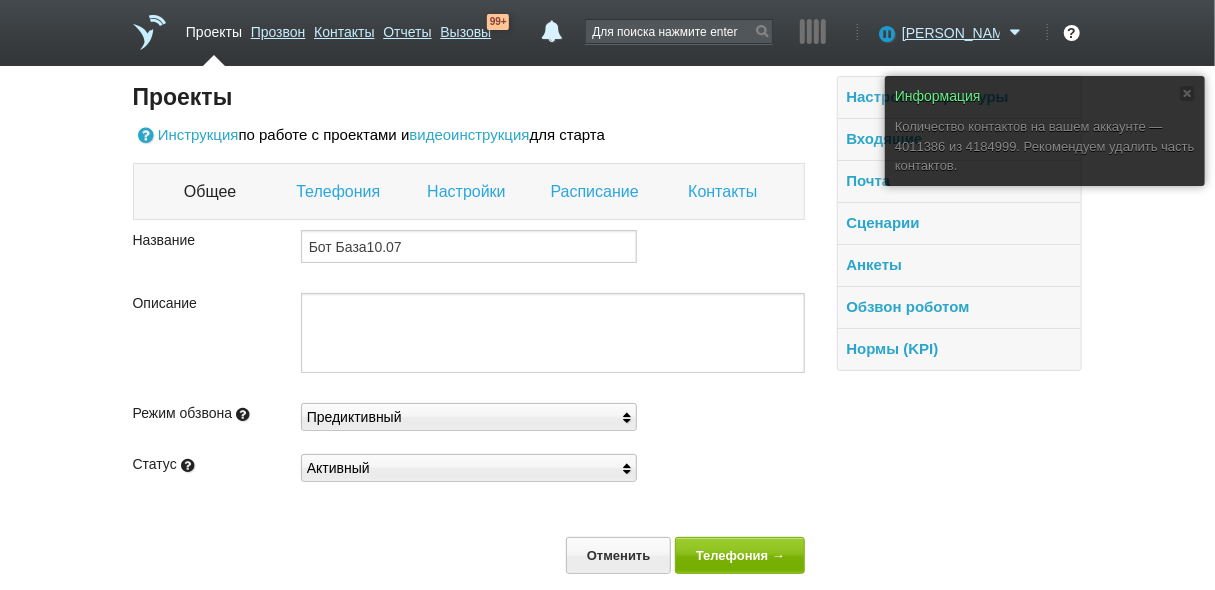 click on "Настройки" at bounding box center (468, 192) 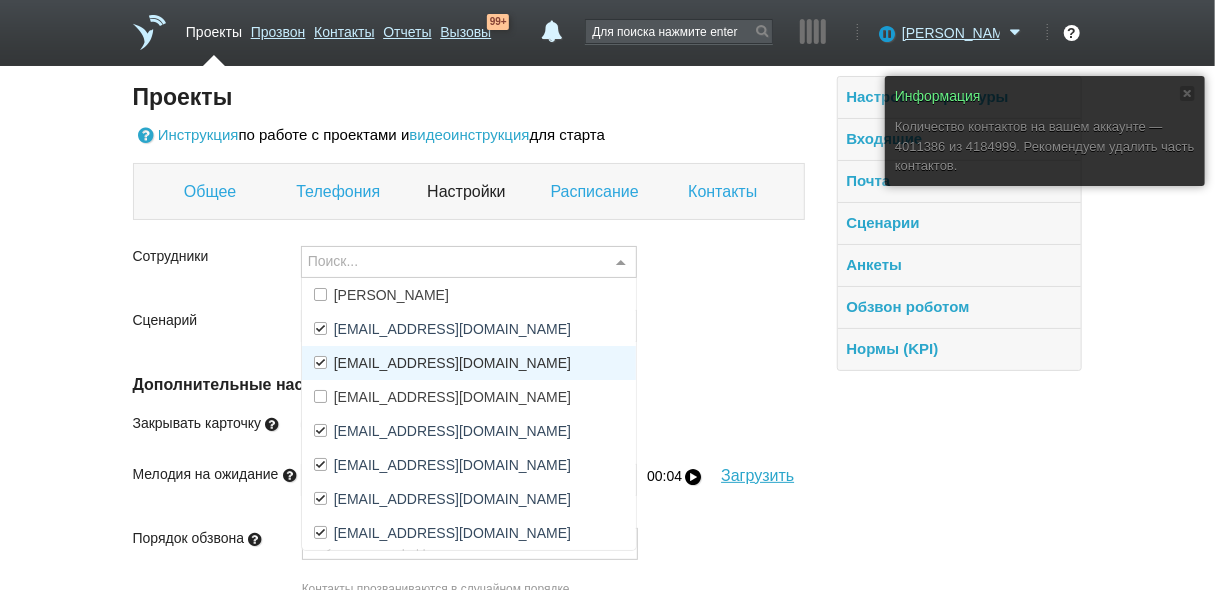 click on "[EMAIL_ADDRESS][DOMAIN_NAME]" at bounding box center [452, 363] 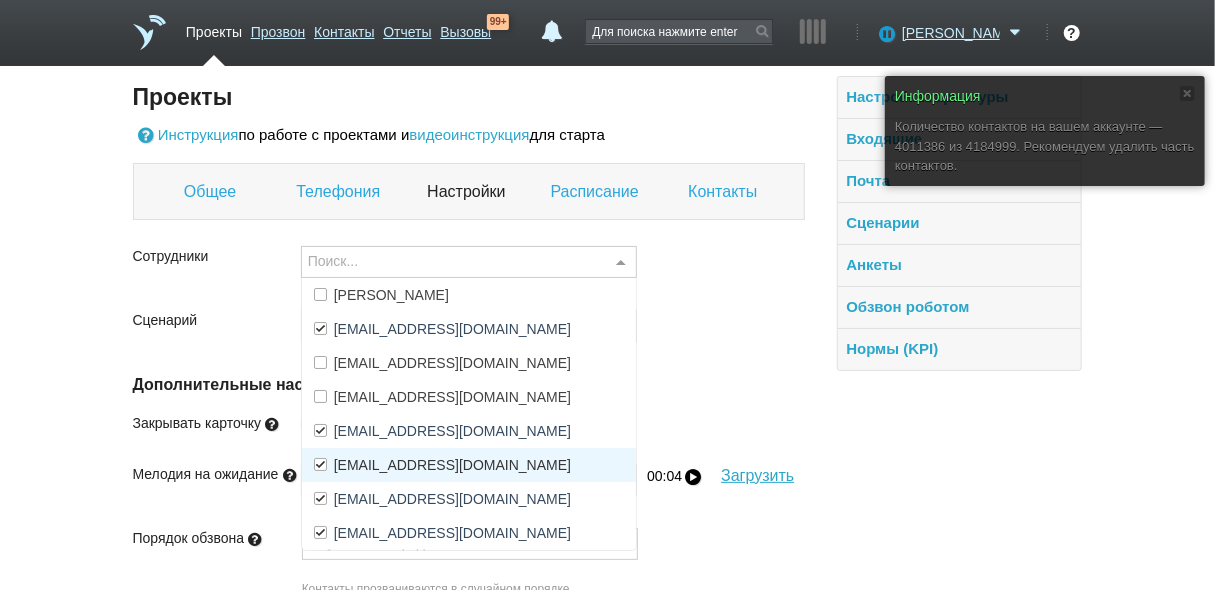 click on "[EMAIL_ADDRESS][DOMAIN_NAME]" at bounding box center (452, 465) 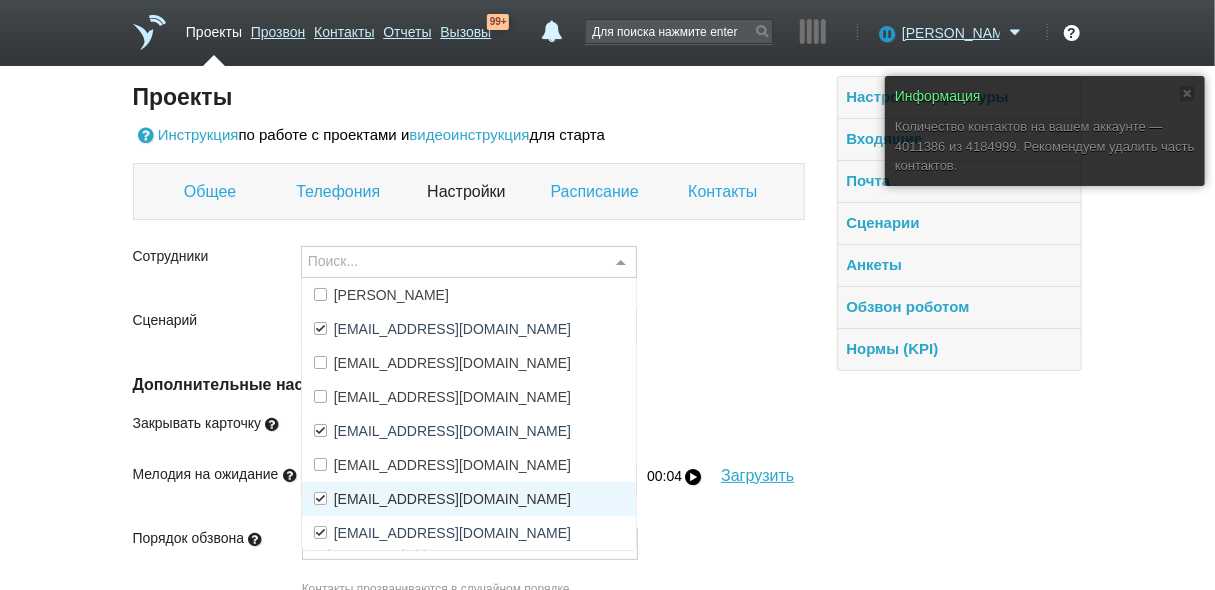 click on "[EMAIL_ADDRESS][DOMAIN_NAME]" at bounding box center (452, 499) 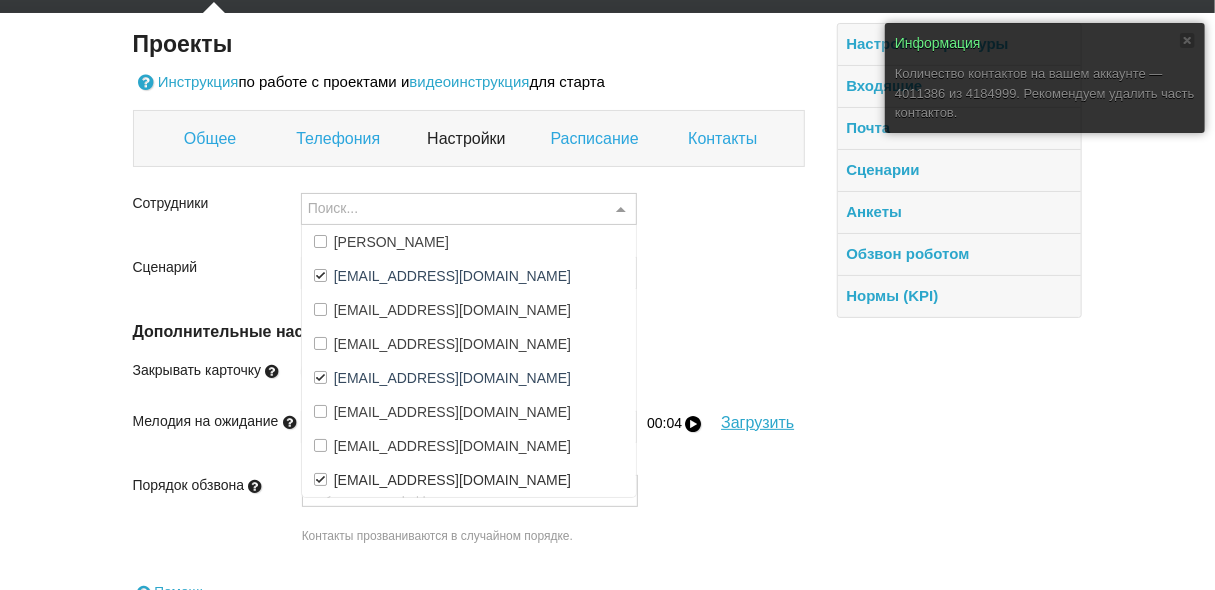 scroll, scrollTop: 80, scrollLeft: 0, axis: vertical 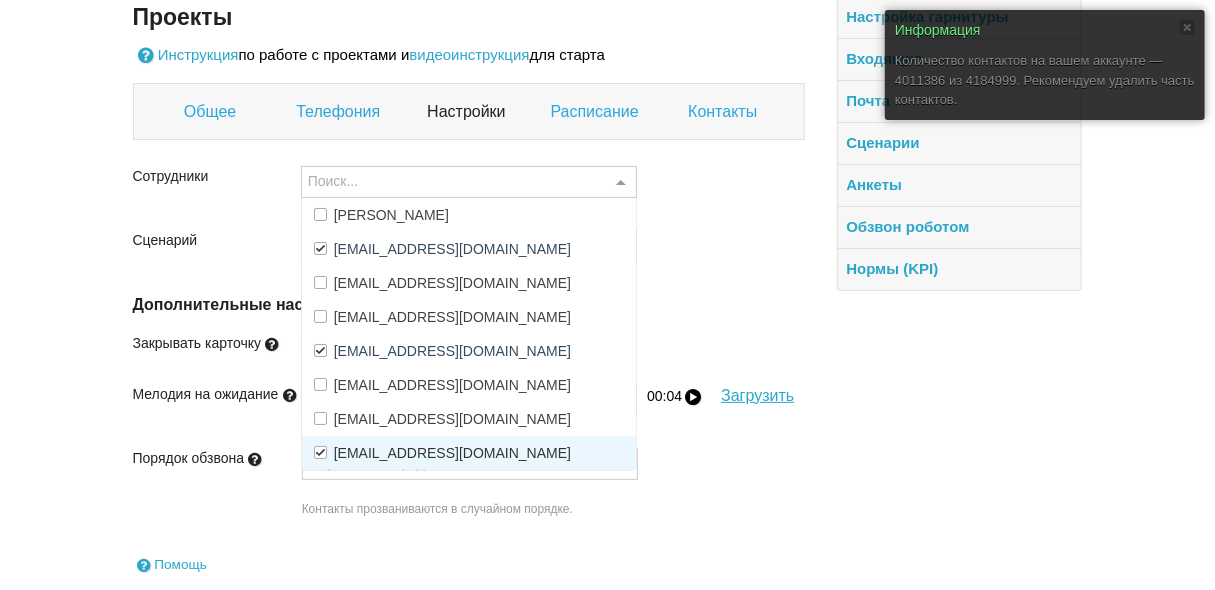 click on "[EMAIL_ADDRESS][DOMAIN_NAME]" at bounding box center [452, 453] 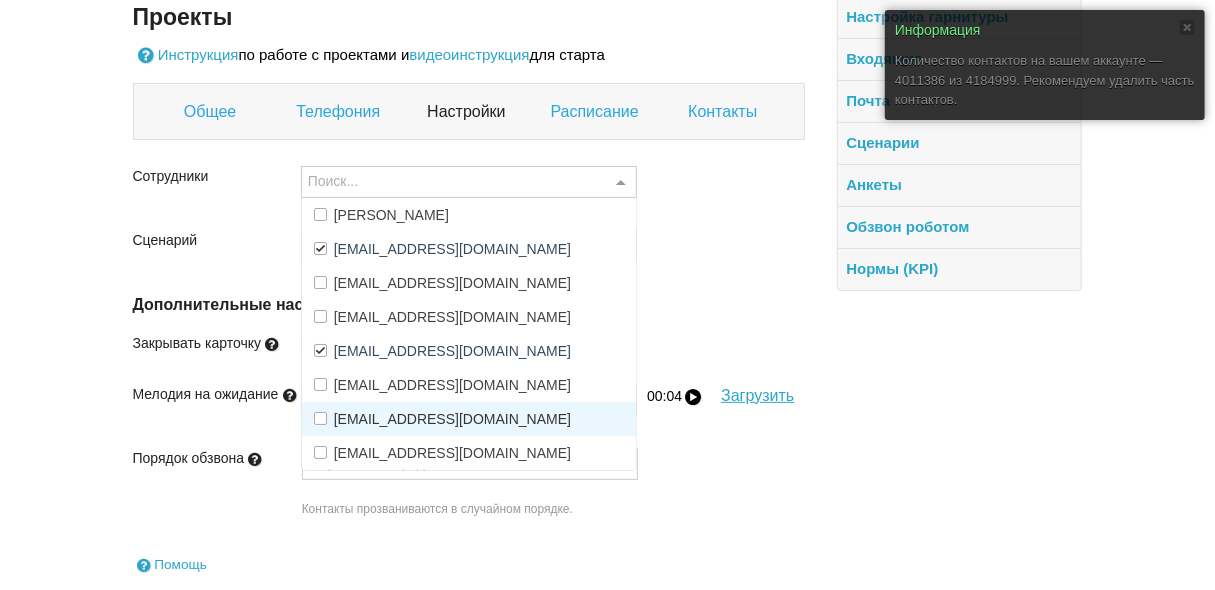 scroll, scrollTop: 67, scrollLeft: 0, axis: vertical 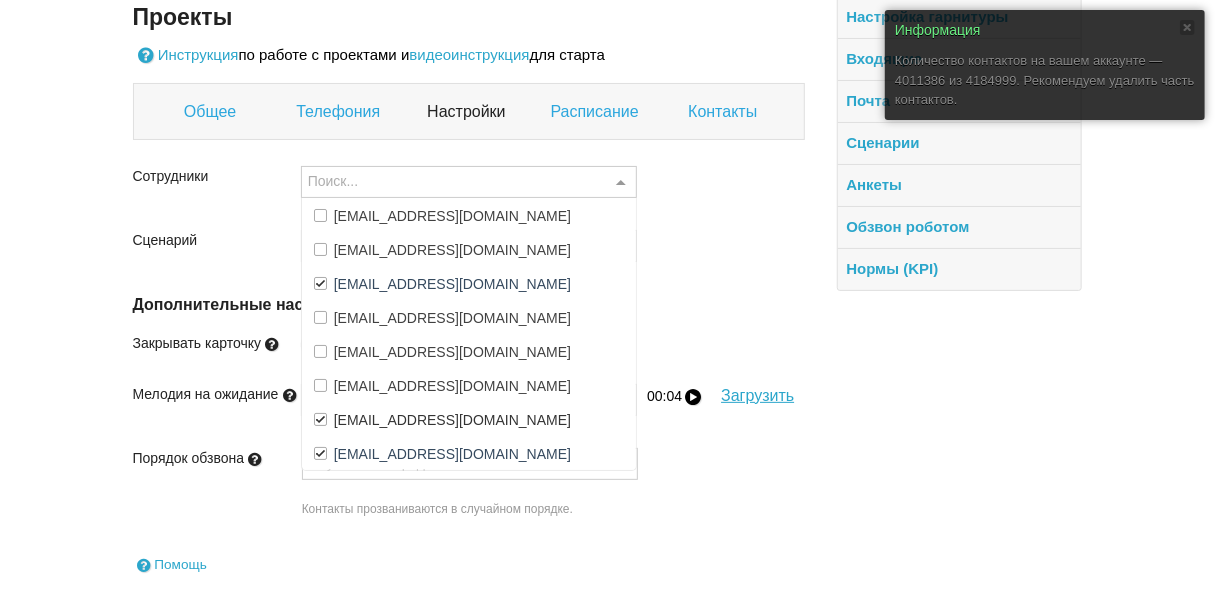 click on "[EMAIL_ADDRESS][DOMAIN_NAME]" at bounding box center [452, 420] 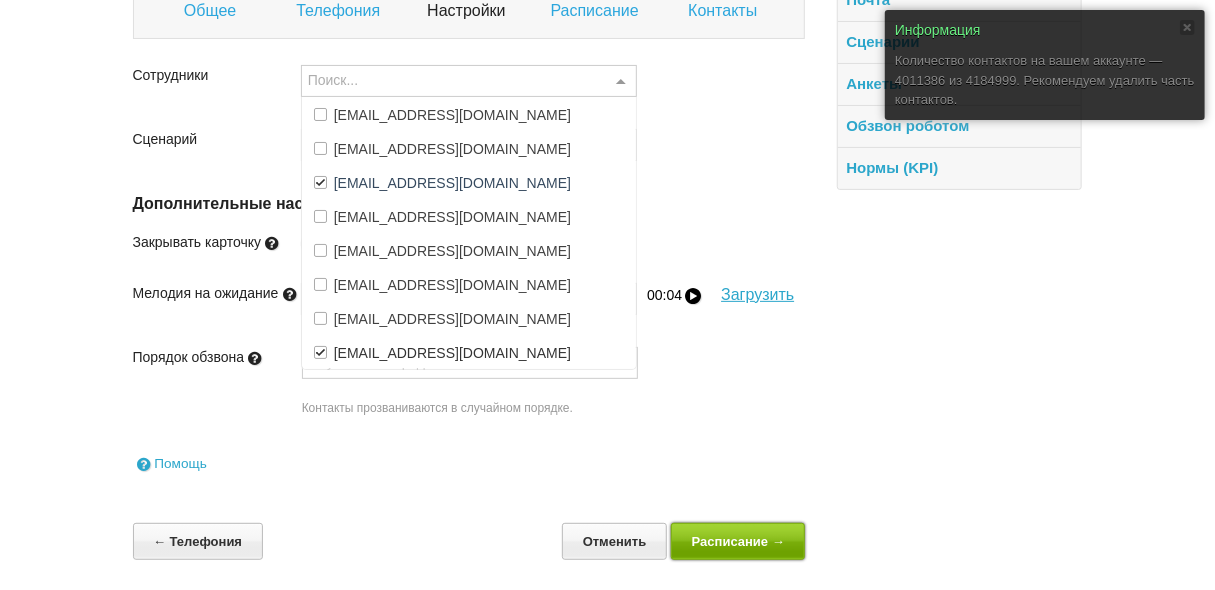 click on "Расписание →" at bounding box center [738, 541] 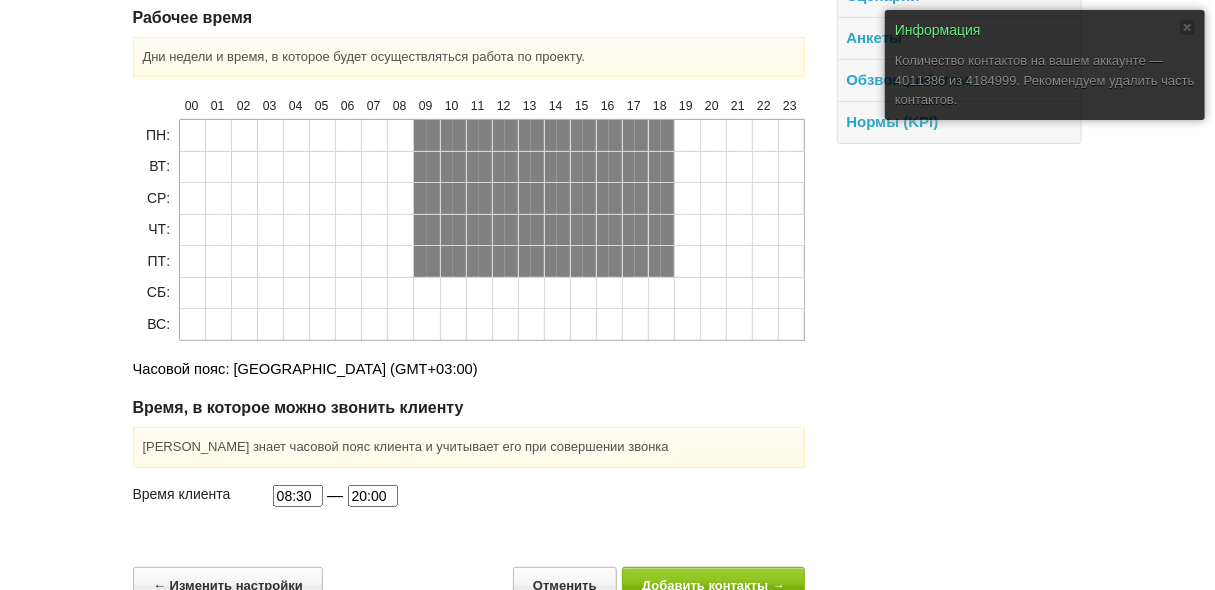 scroll, scrollTop: 269, scrollLeft: 0, axis: vertical 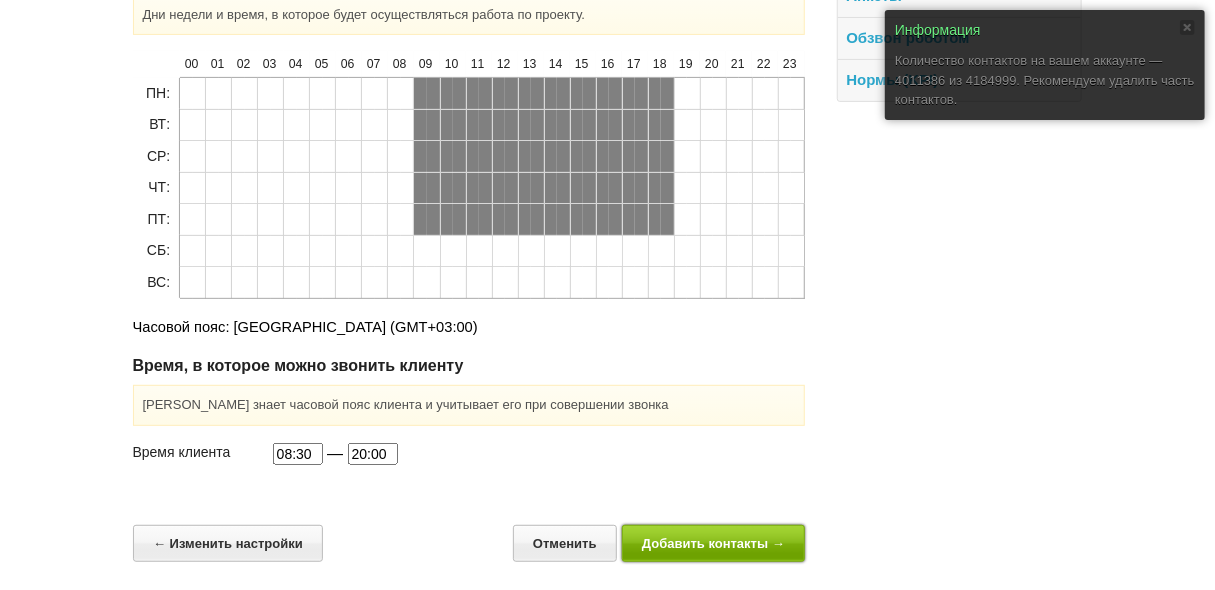 click on "Добавить контакты →" at bounding box center [714, 543] 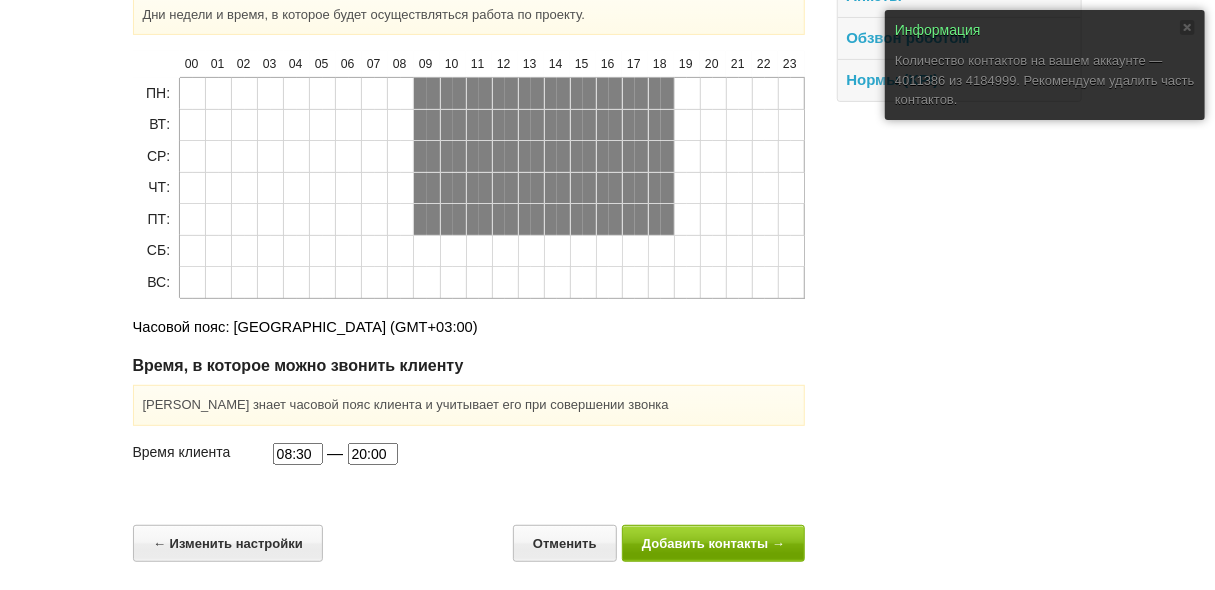 scroll, scrollTop: 0, scrollLeft: 0, axis: both 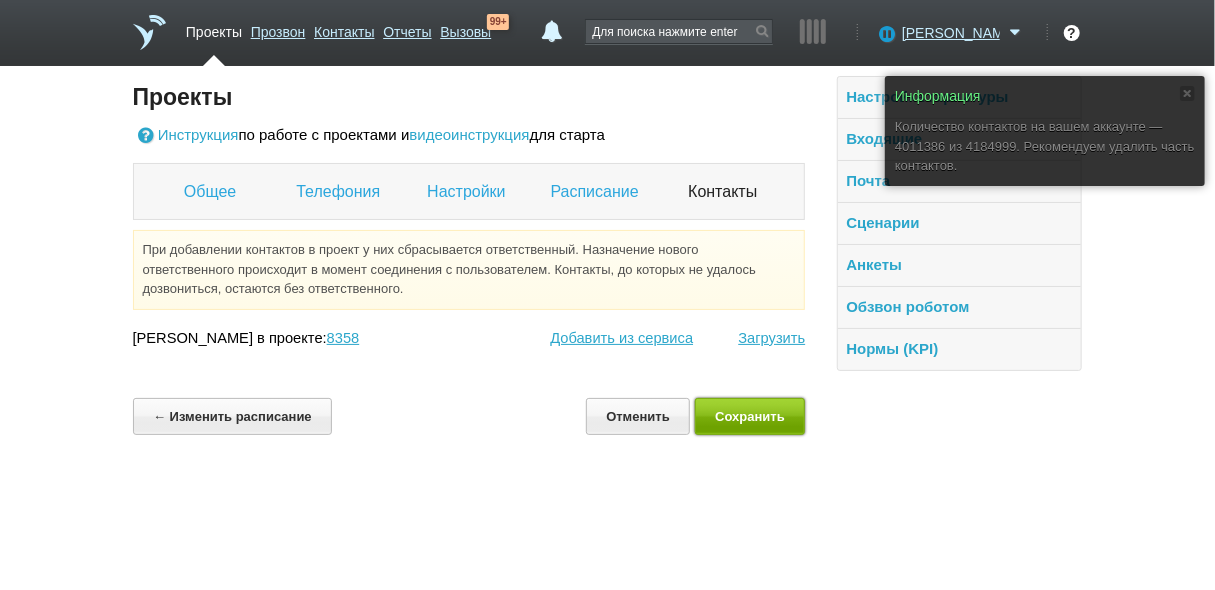 click on "Сохранить" at bounding box center [750, 416] 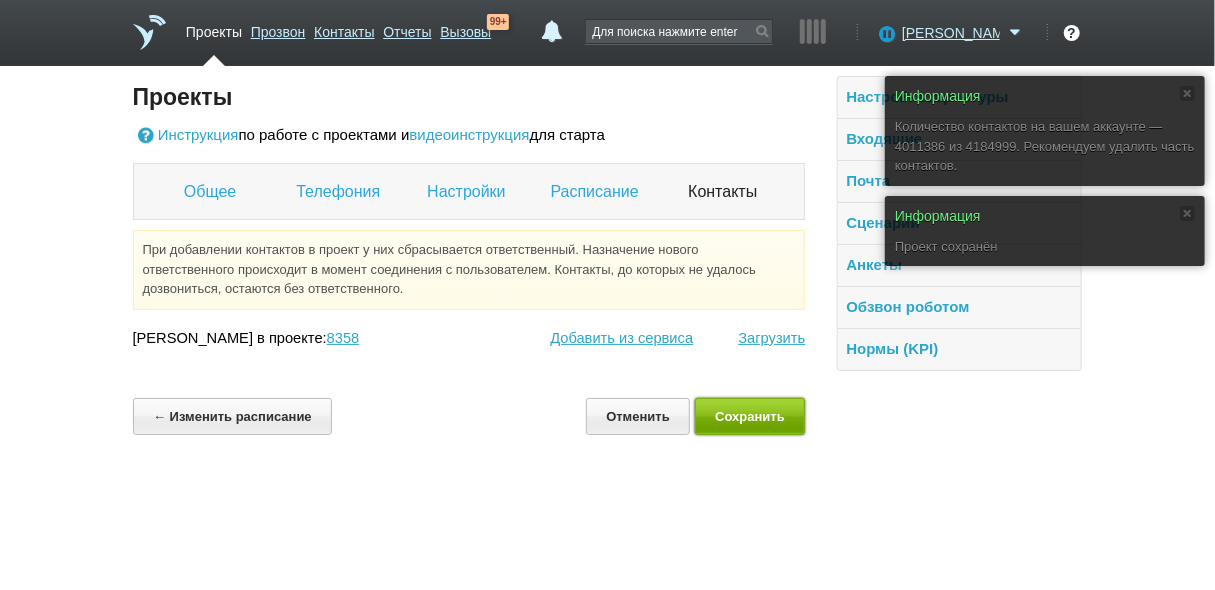 click on "Сохранить" at bounding box center (750, 416) 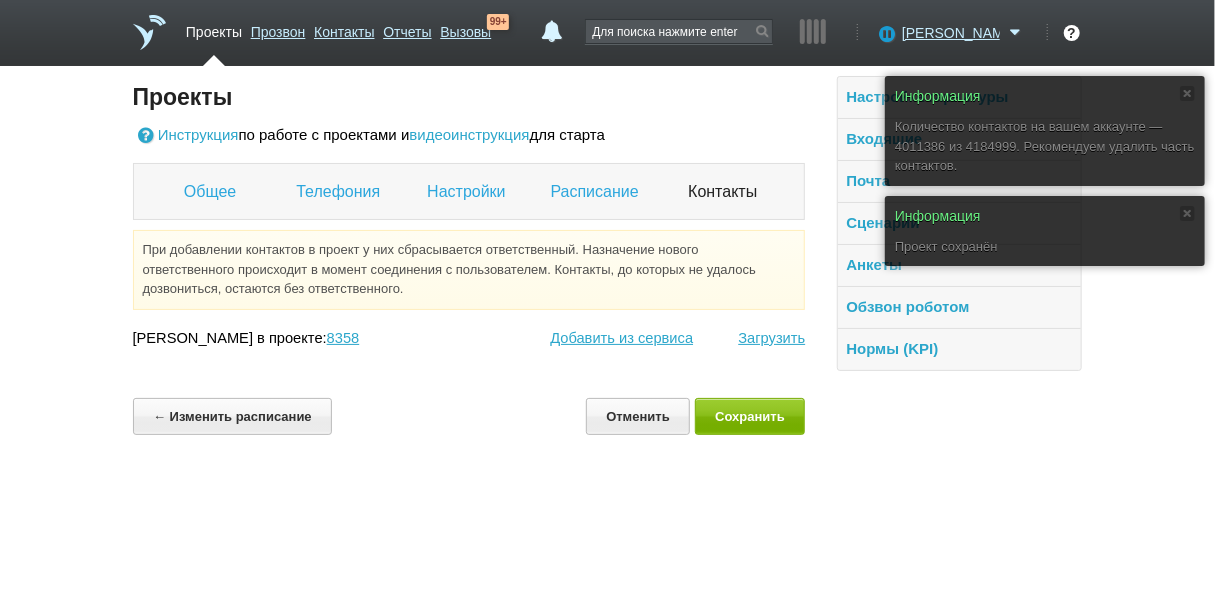 click on "Проекты" at bounding box center [214, 28] 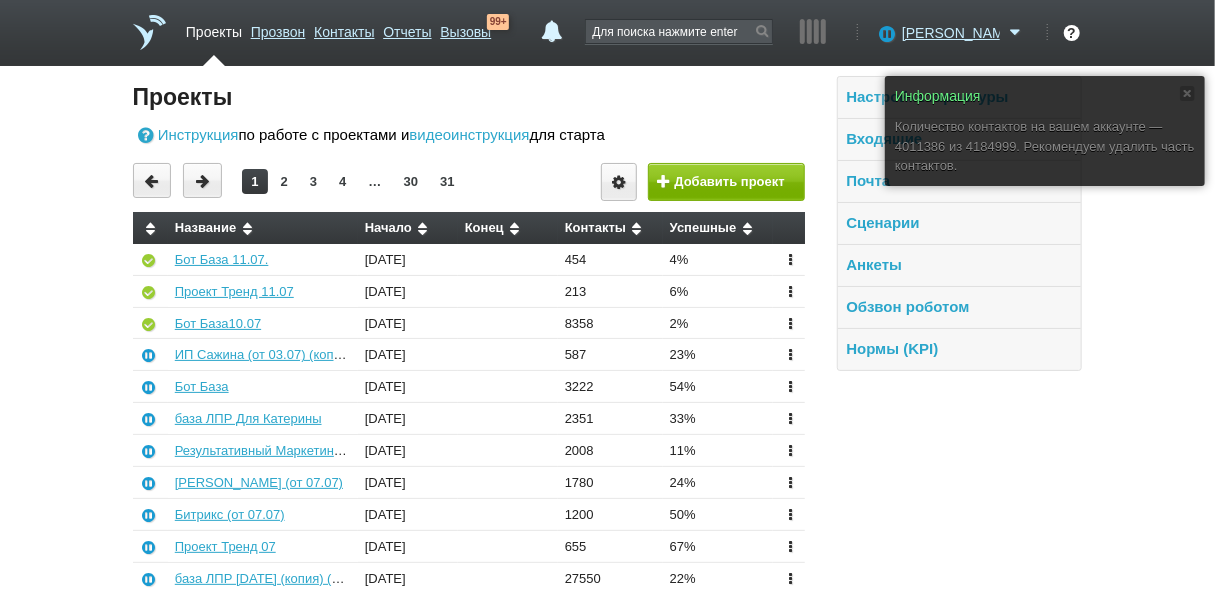 click on "Бот База 11.07." at bounding box center (263, 259) 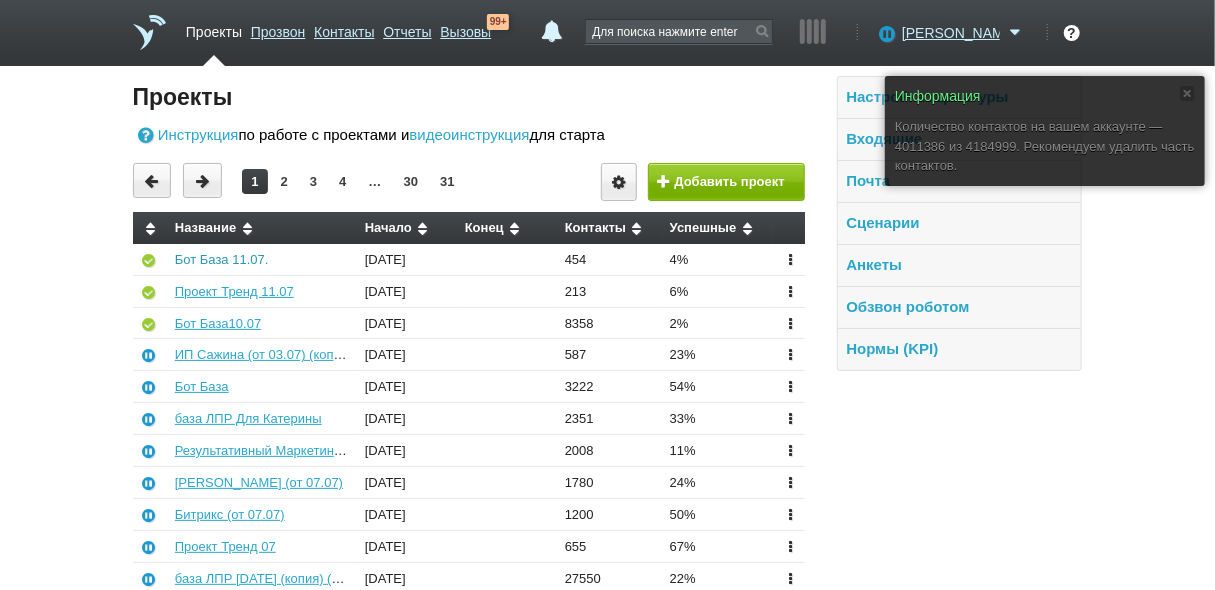 click on "Бот База 11.07." at bounding box center [222, 259] 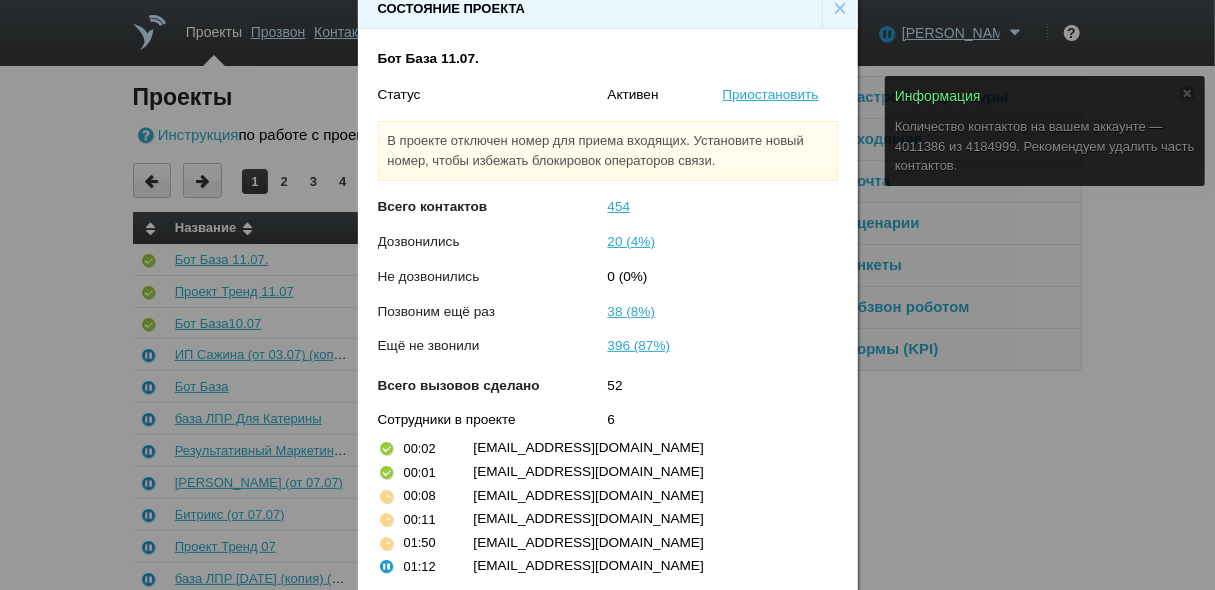 scroll, scrollTop: 0, scrollLeft: 0, axis: both 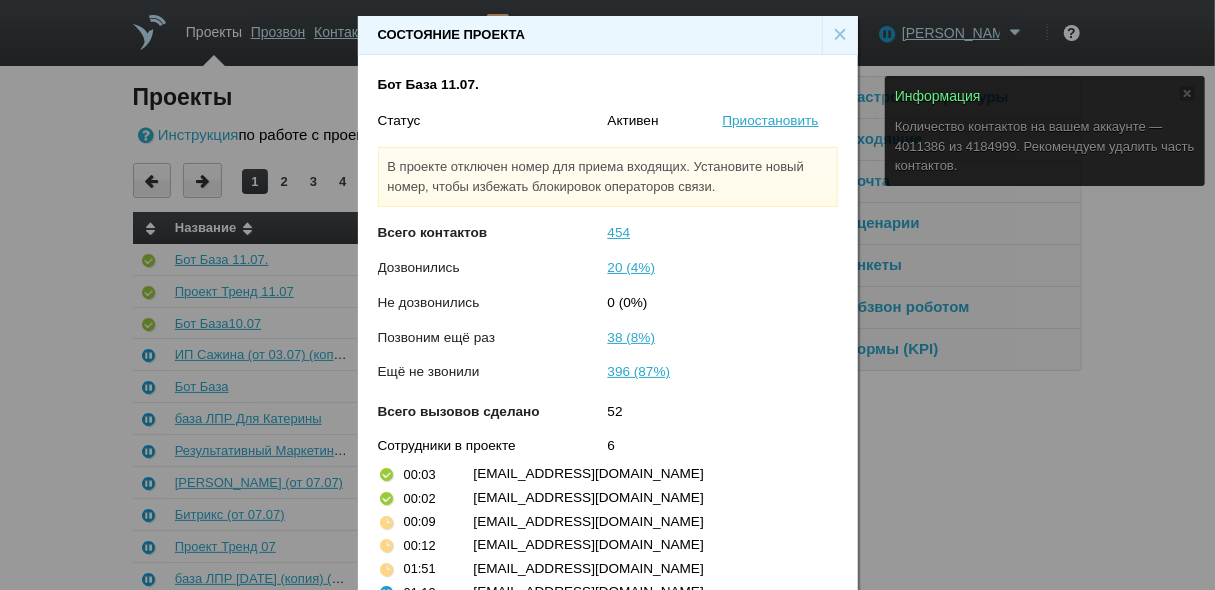 click on "×" at bounding box center (840, 35) 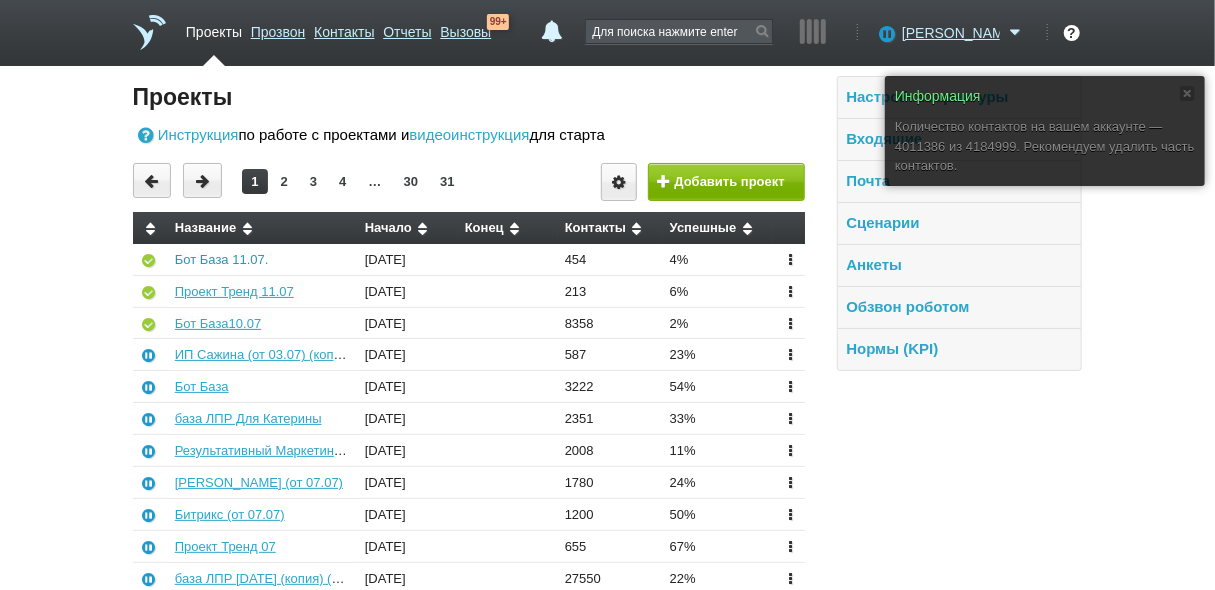 click on "Бот База 11.07." at bounding box center (222, 259) 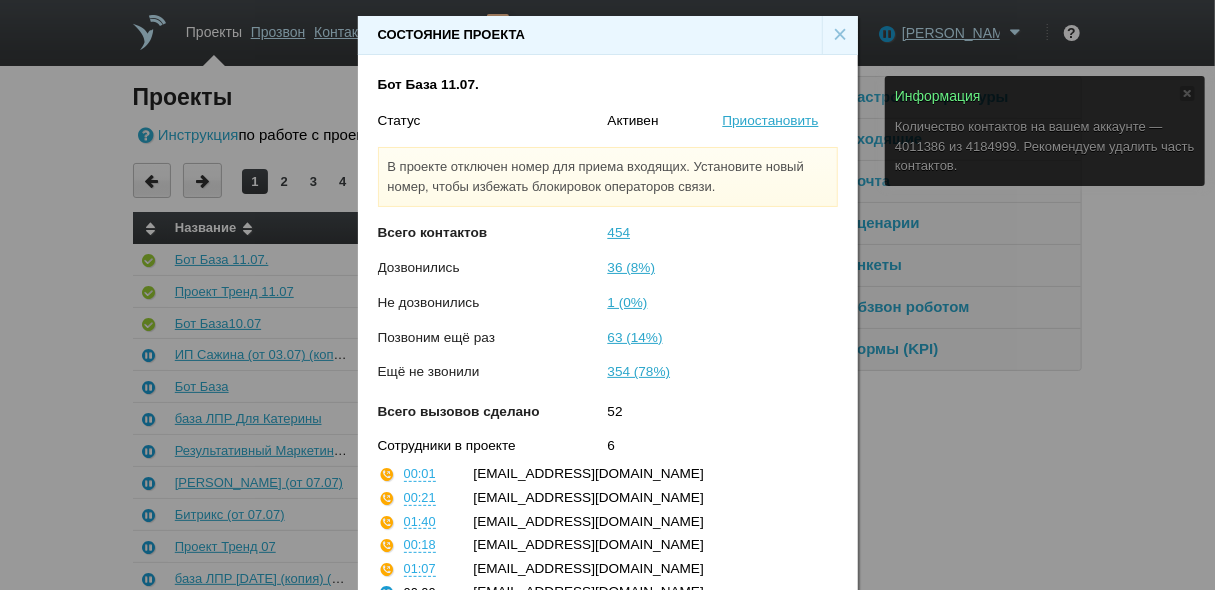 scroll, scrollTop: 77, scrollLeft: 0, axis: vertical 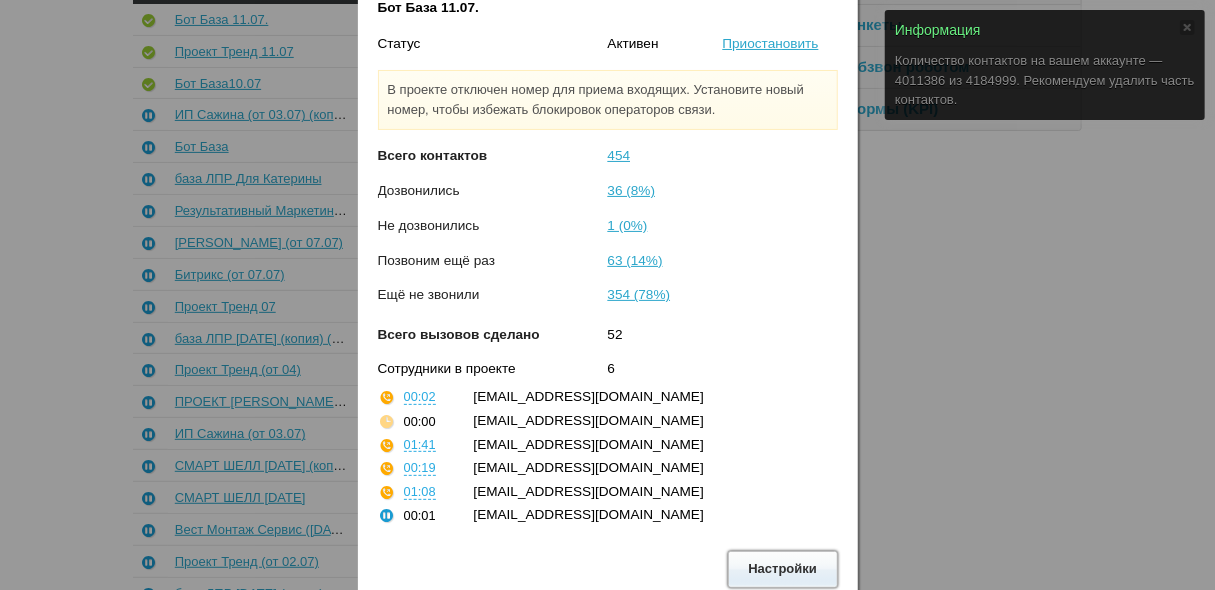 click on "Настройки" at bounding box center [783, 569] 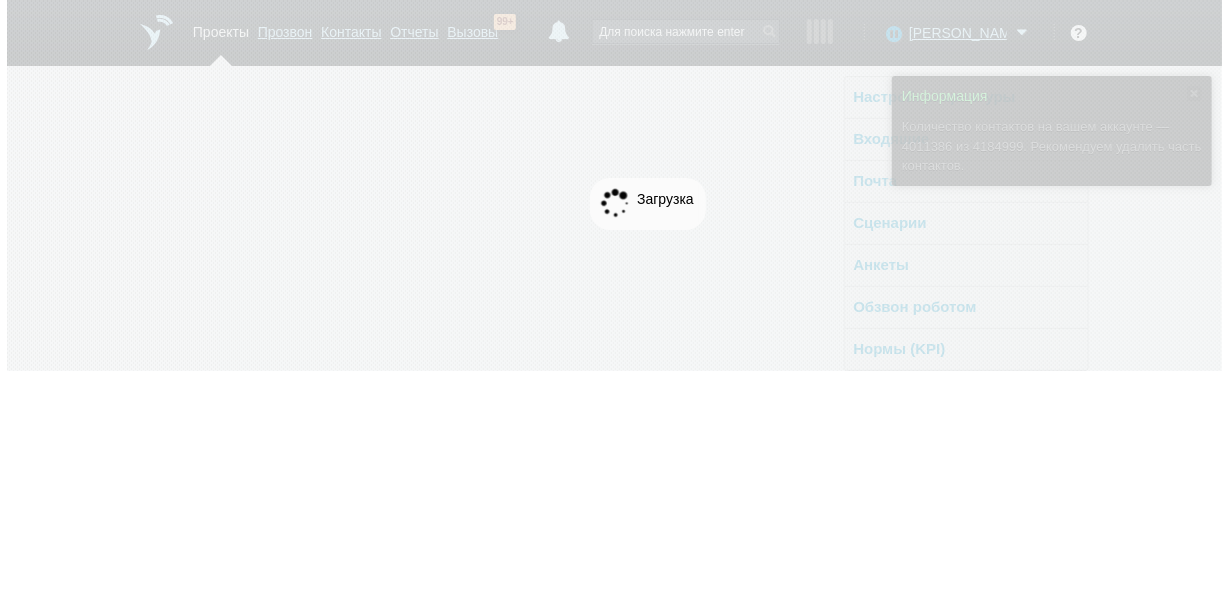 scroll, scrollTop: 0, scrollLeft: 0, axis: both 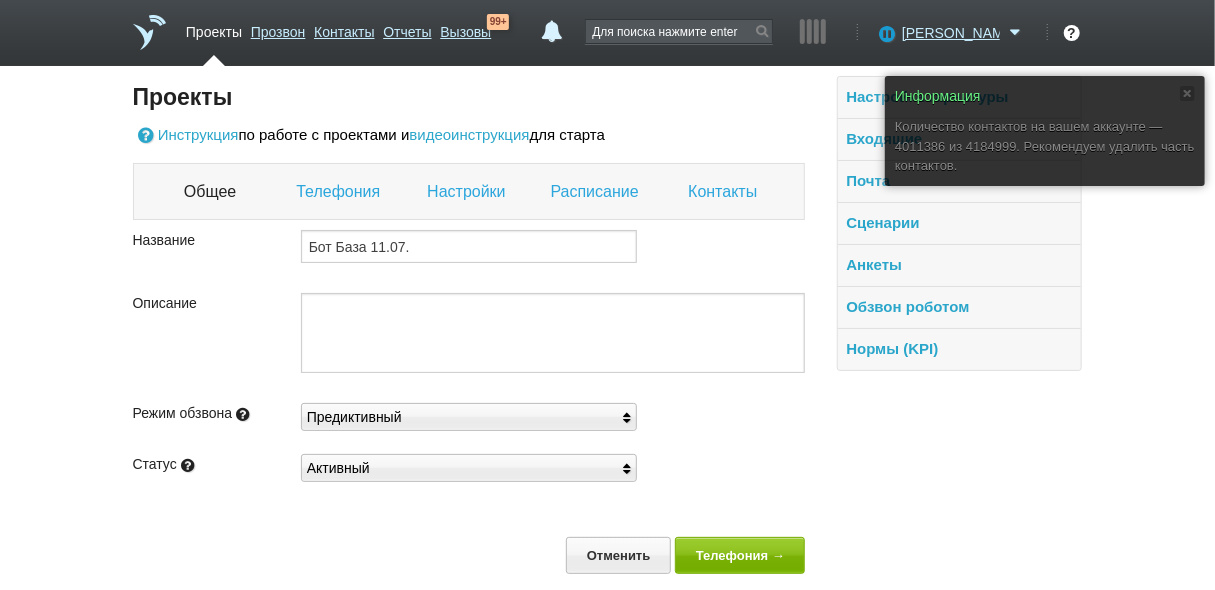 click on "Контакты" at bounding box center (725, 192) 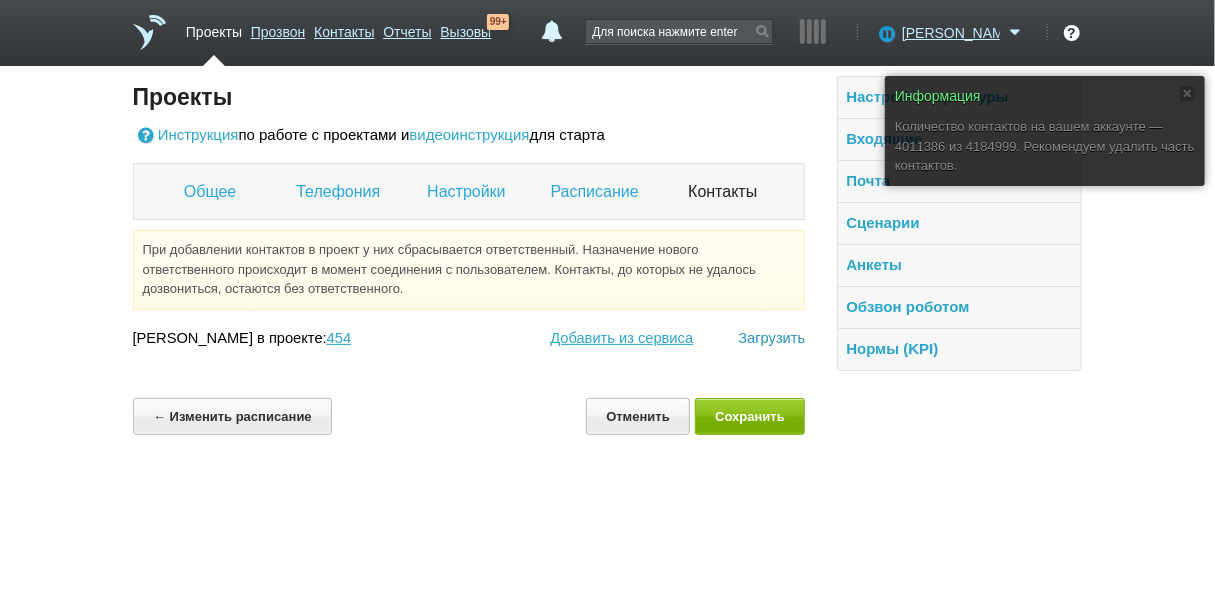 click on "Загрузить" at bounding box center (771, 338) 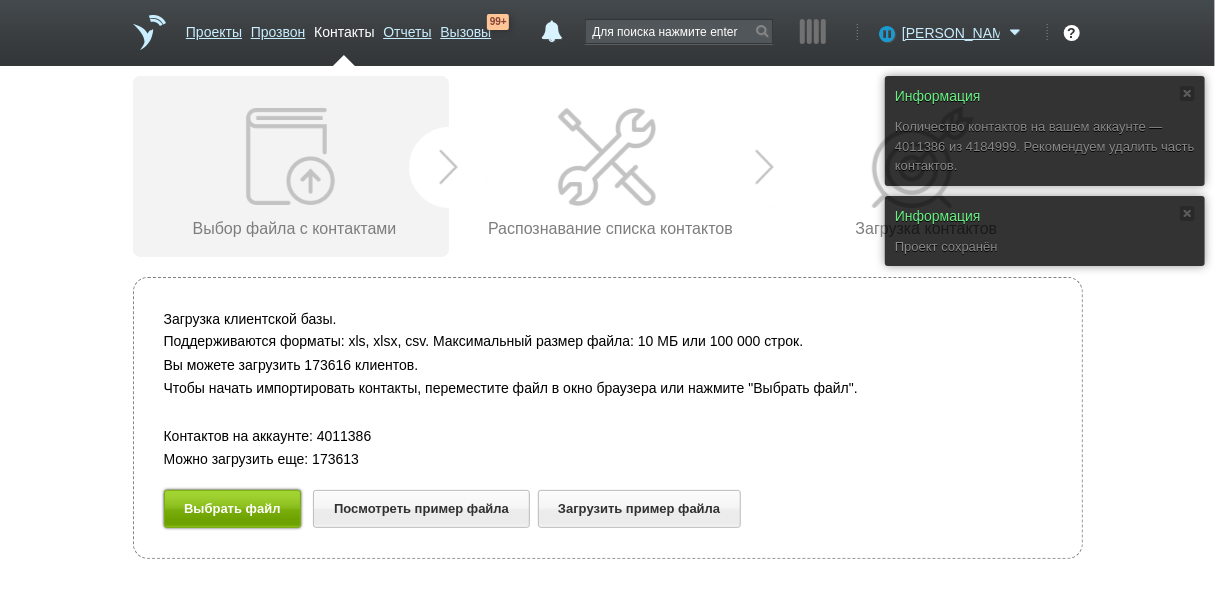 click on "Выбрать файл" at bounding box center [233, 508] 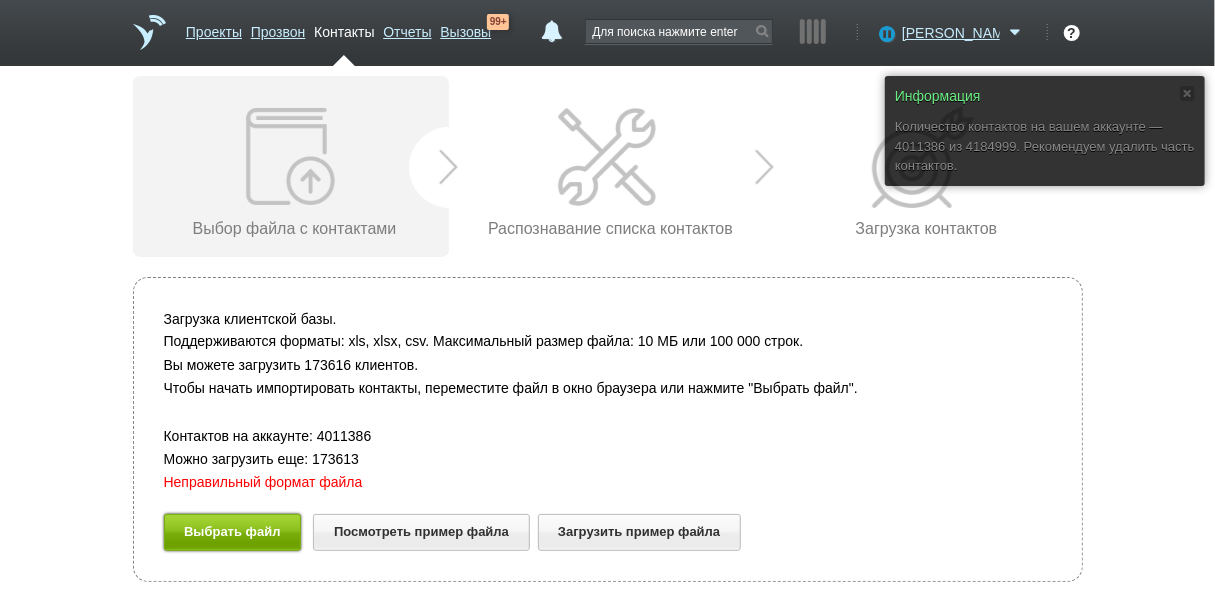 click on "Выбрать файл" at bounding box center [233, 532] 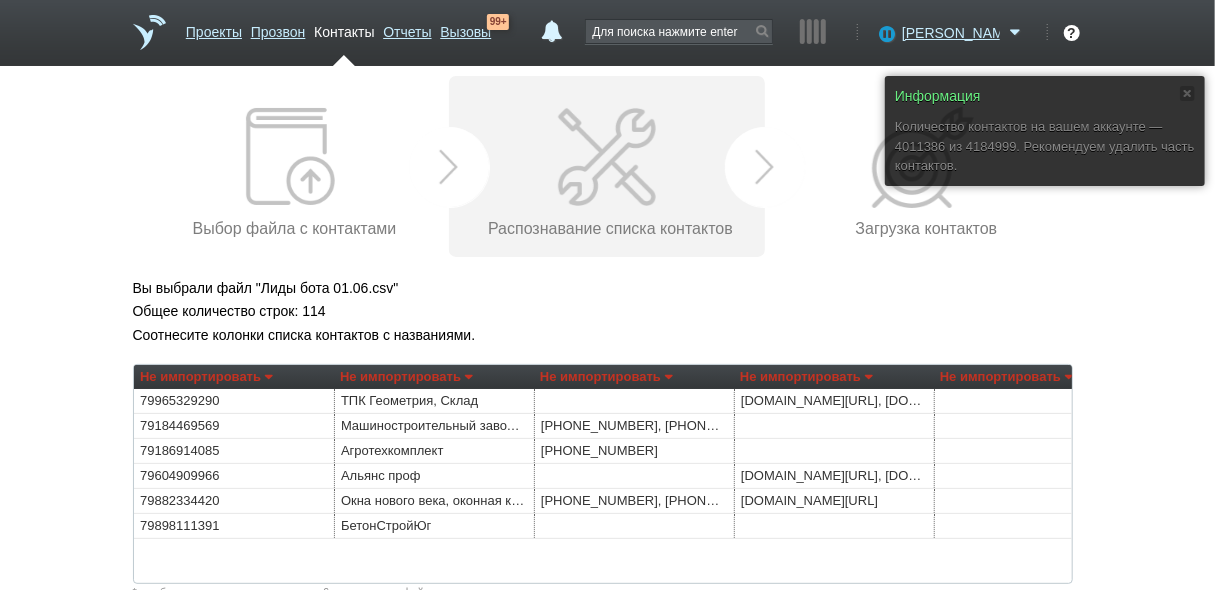 click on "Не импортировать" at bounding box center (206, 377) 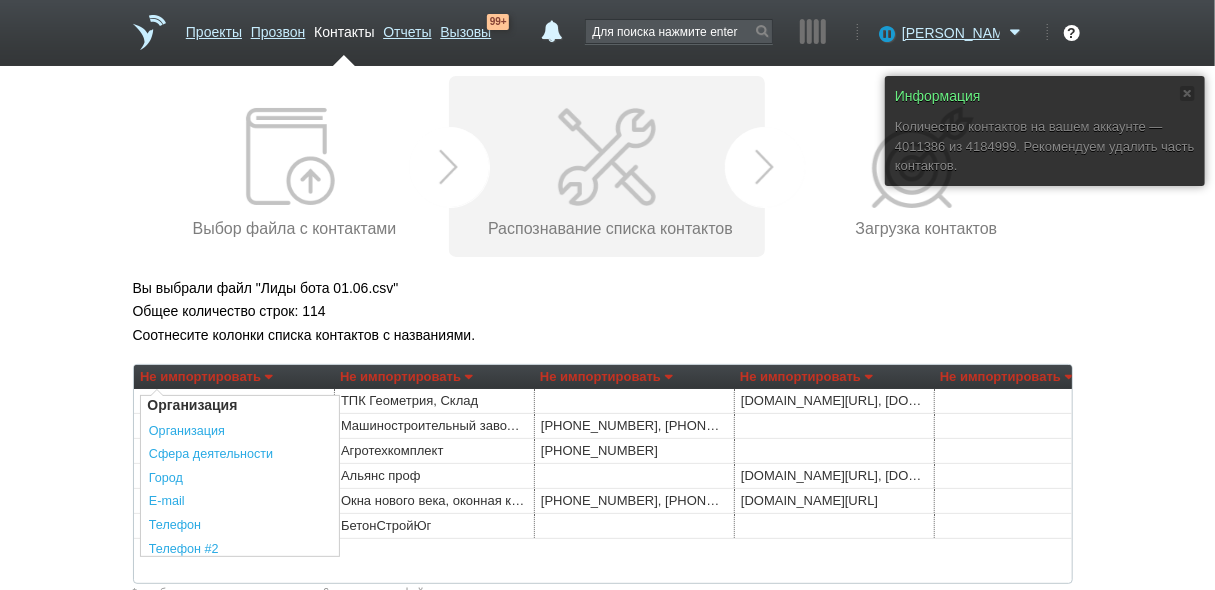 scroll, scrollTop: 80, scrollLeft: 0, axis: vertical 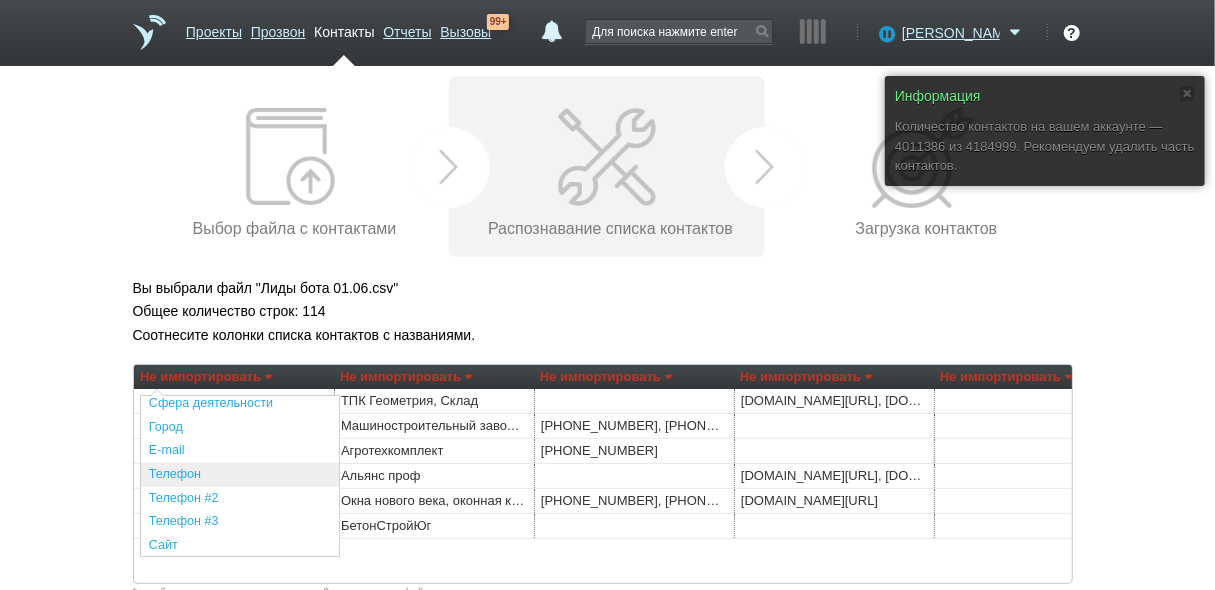 click on "Телефон" at bounding box center [240, 475] 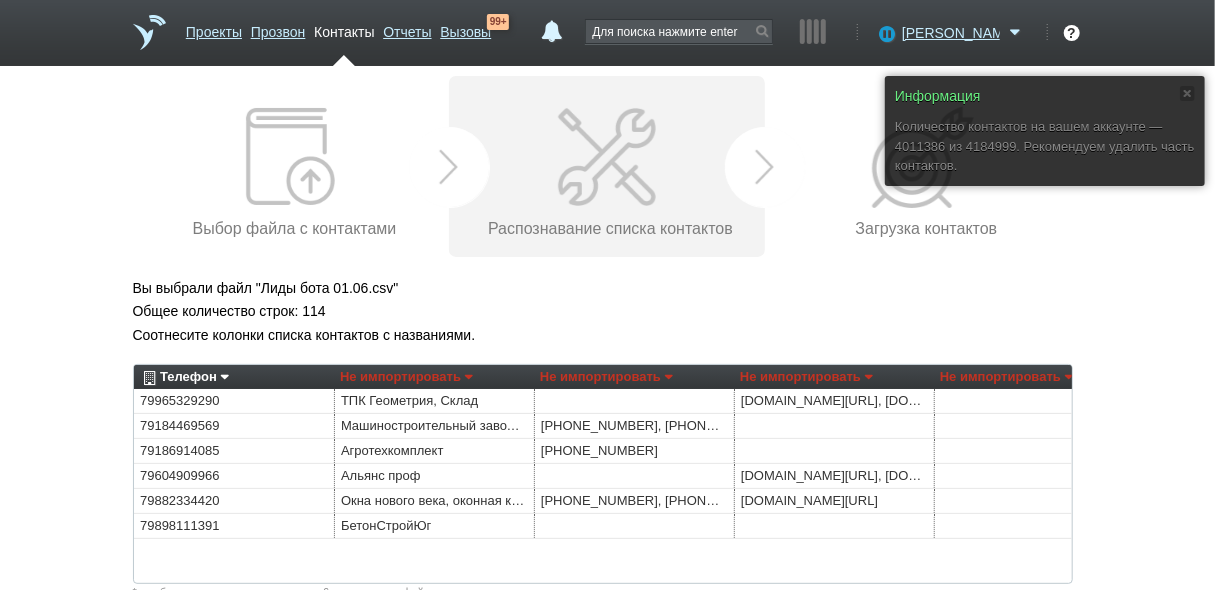 click on "Не импортировать" at bounding box center (406, 377) 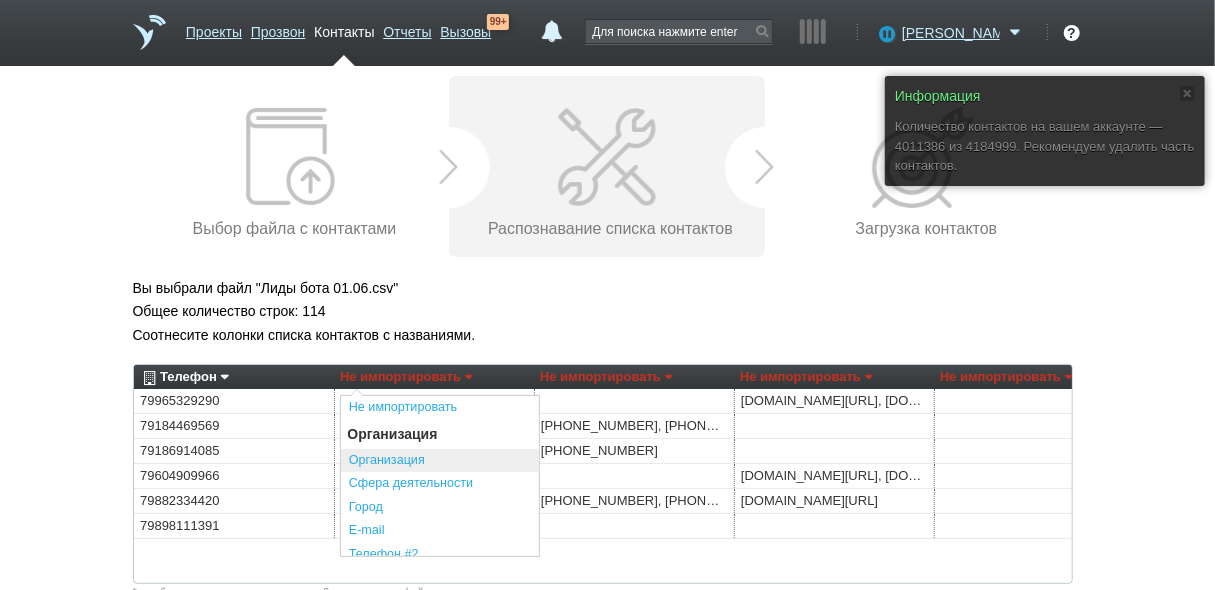 click on "Организация" at bounding box center [440, 461] 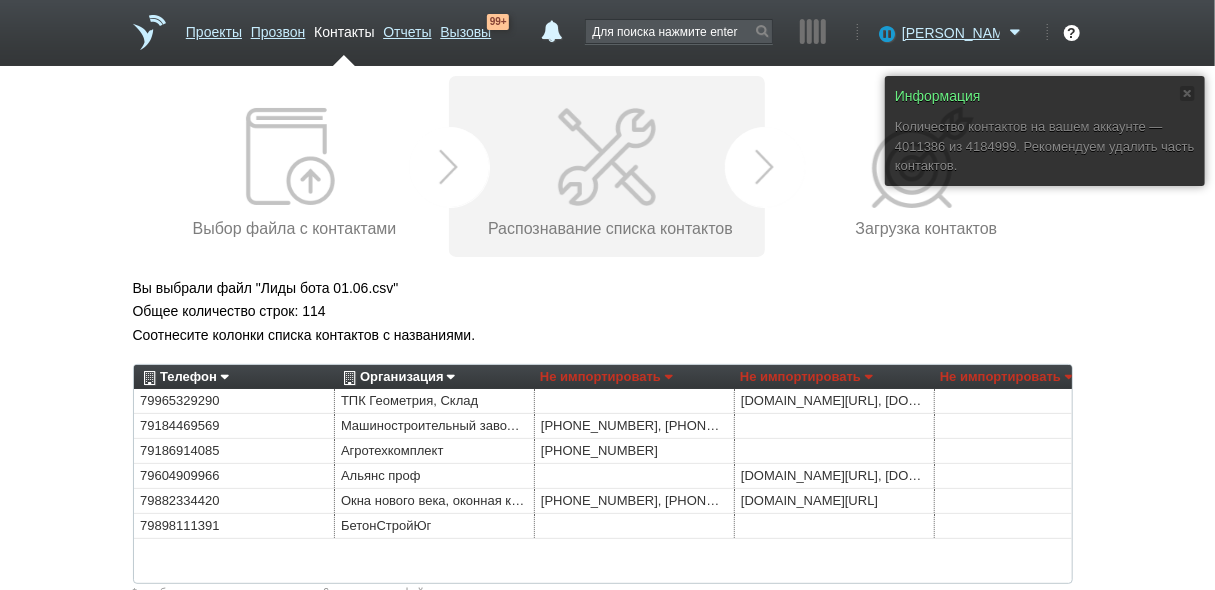 click on "Не импортировать" at bounding box center [606, 377] 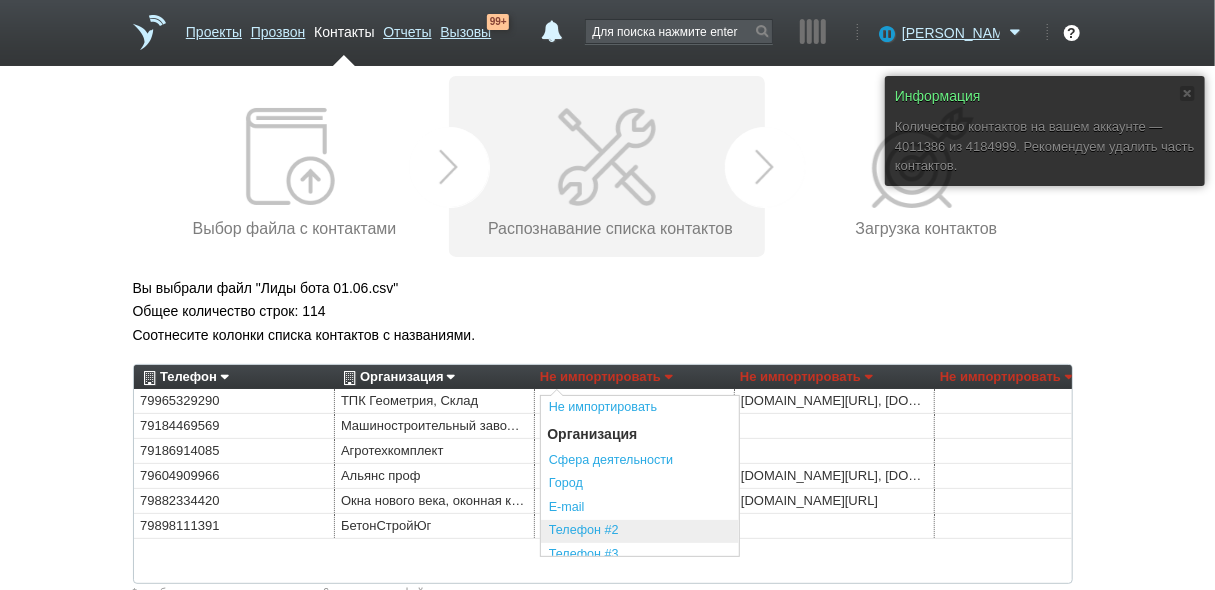 click on "Телефон #2" at bounding box center [640, 532] 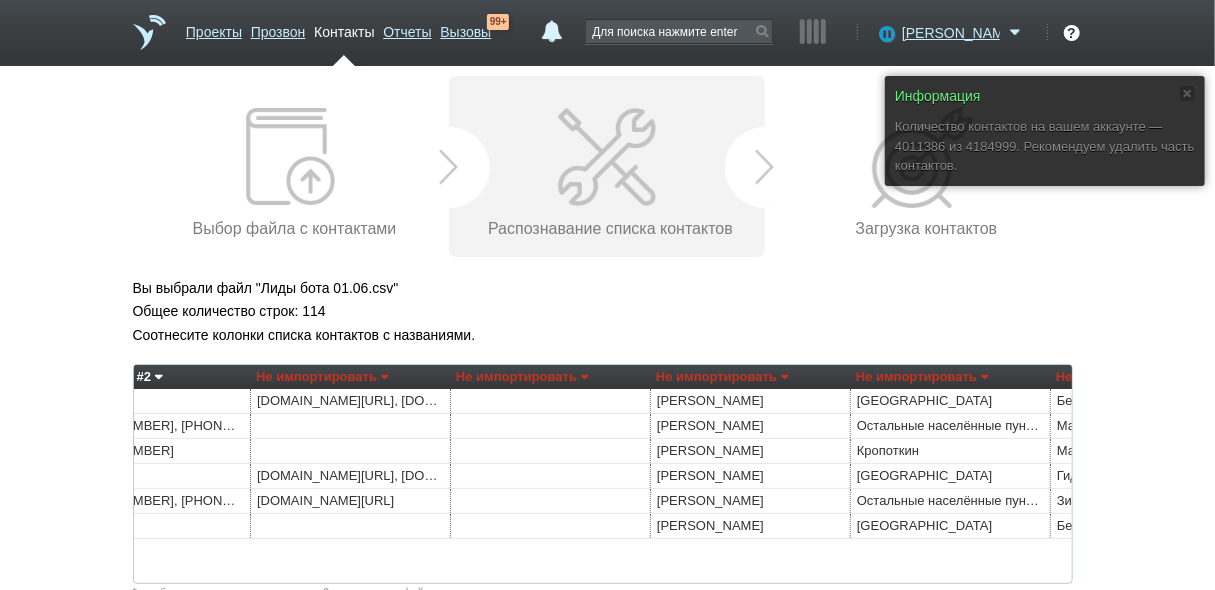 scroll, scrollTop: 0, scrollLeft: 769, axis: horizontal 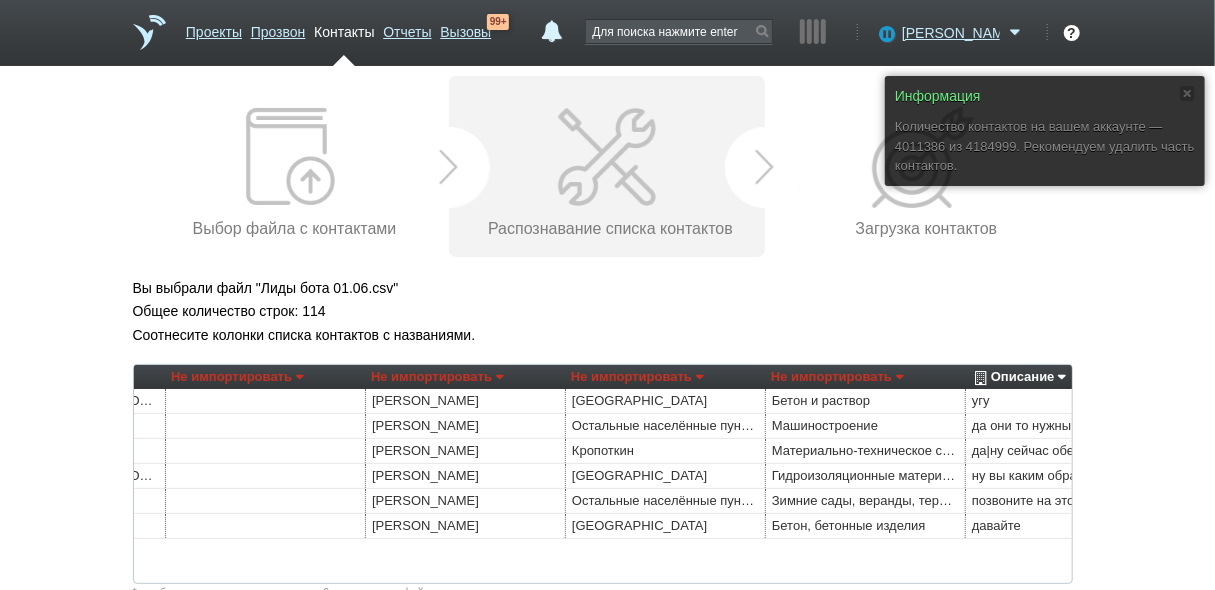 click on "Не импортировать" at bounding box center (437, 377) 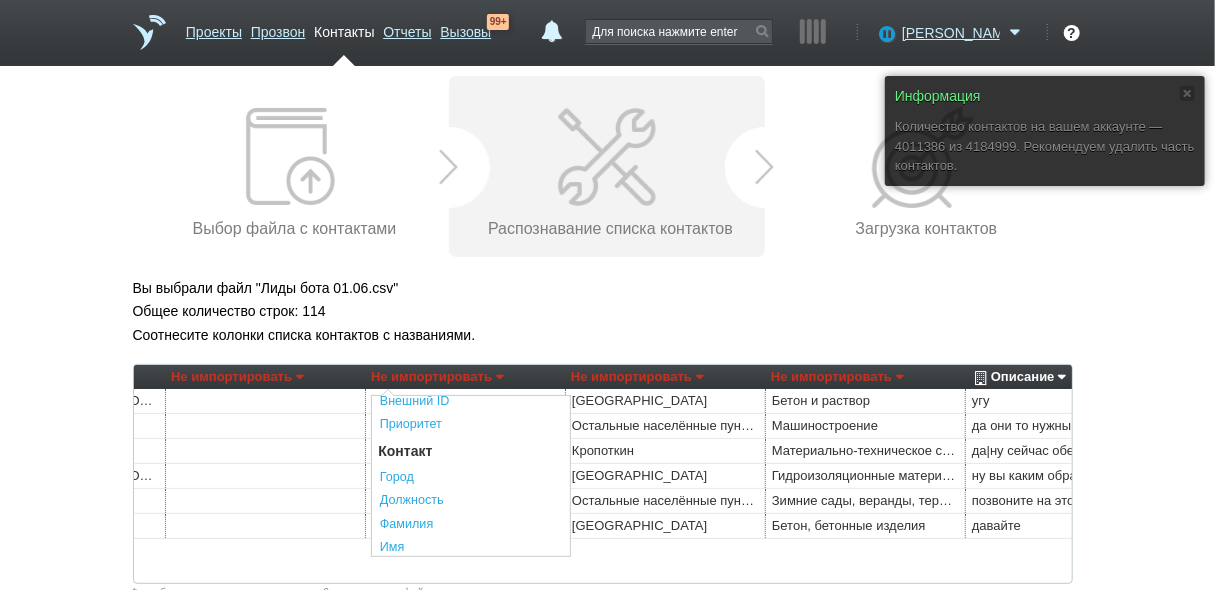 scroll, scrollTop: 320, scrollLeft: 0, axis: vertical 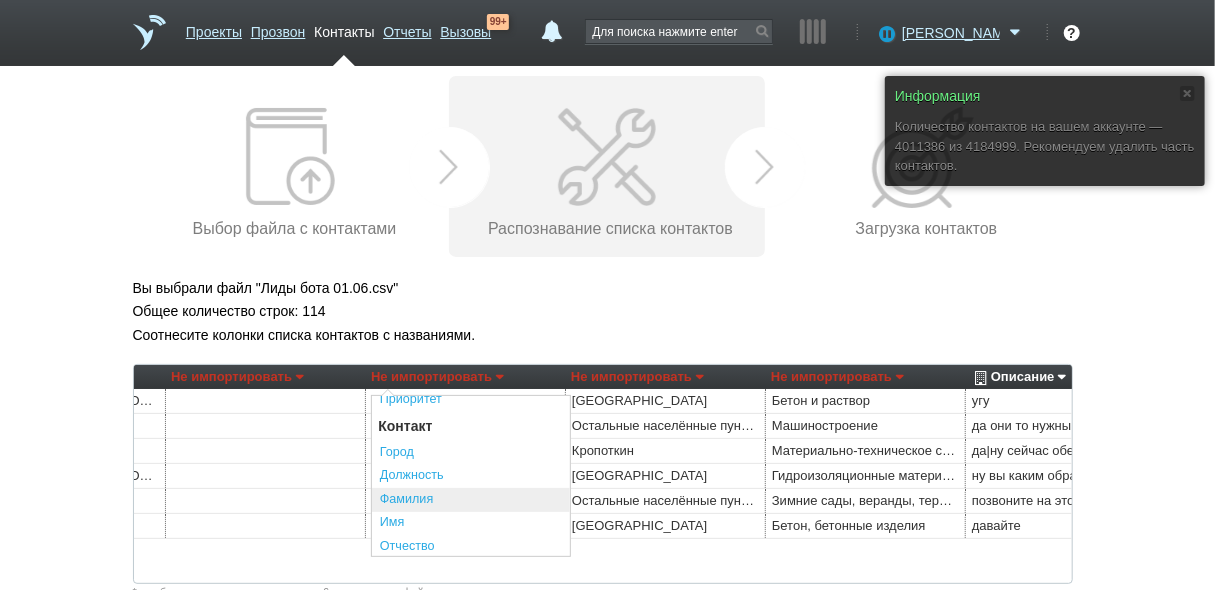 click on "Фамилия" at bounding box center [471, 500] 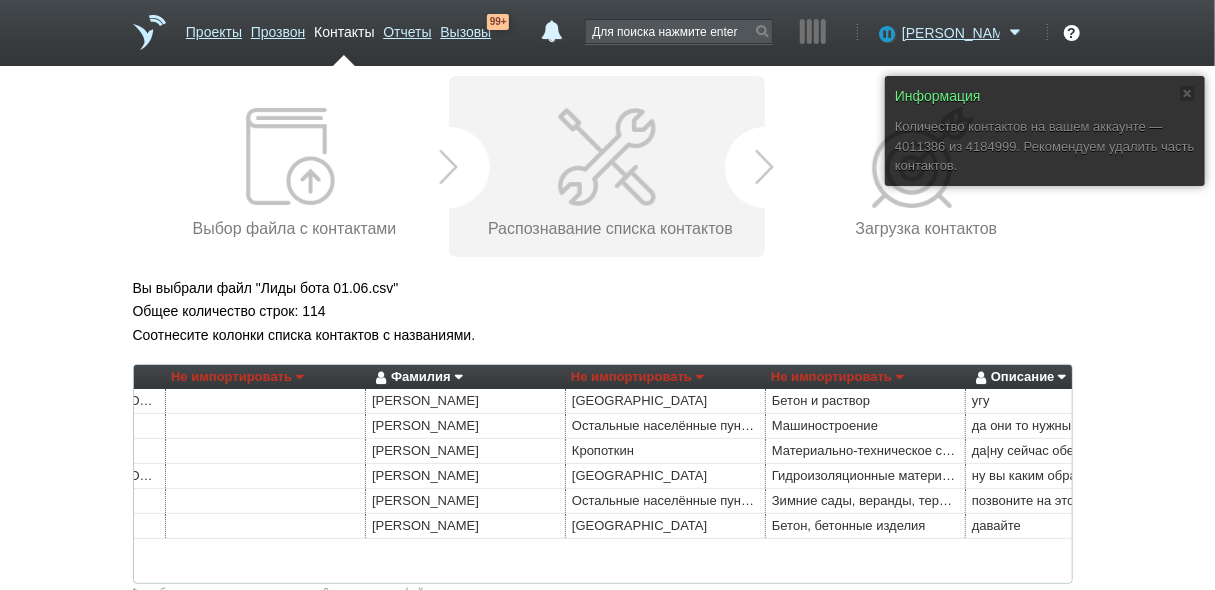 click on "Не импортировать" at bounding box center [637, 377] 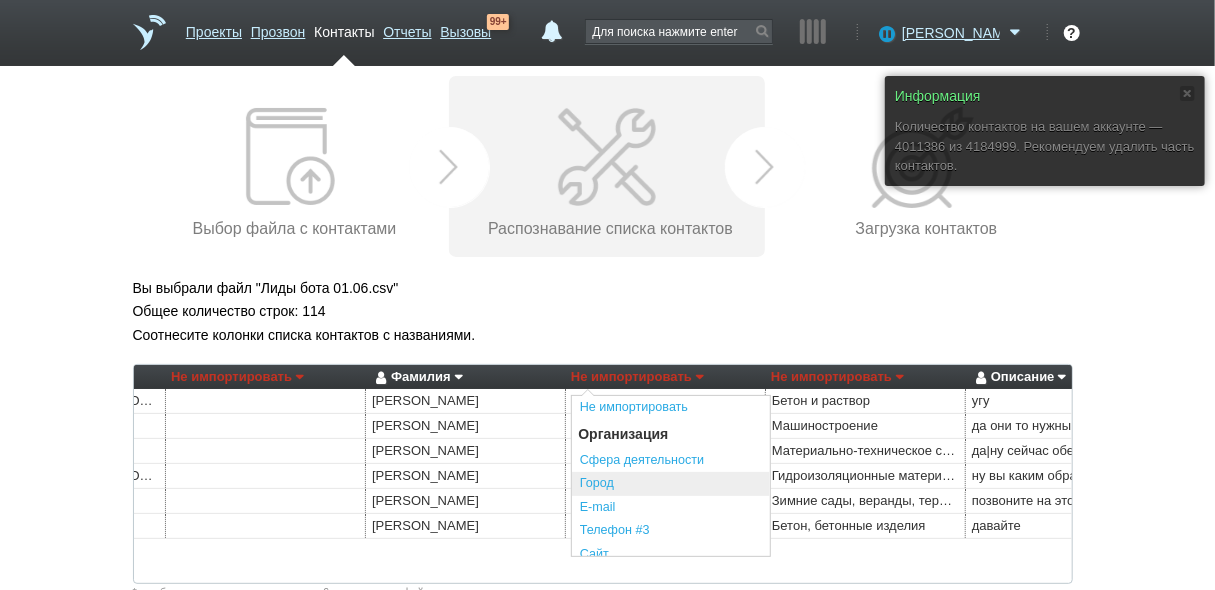 click on "Город" at bounding box center [671, 484] 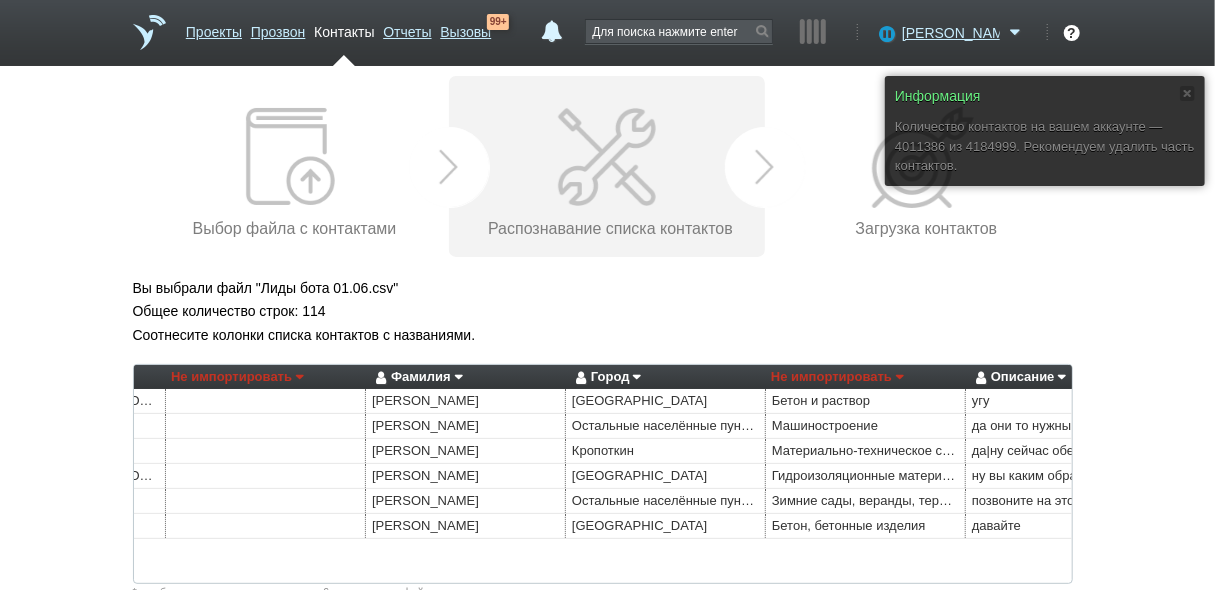 click on "Не импортировать" at bounding box center [837, 377] 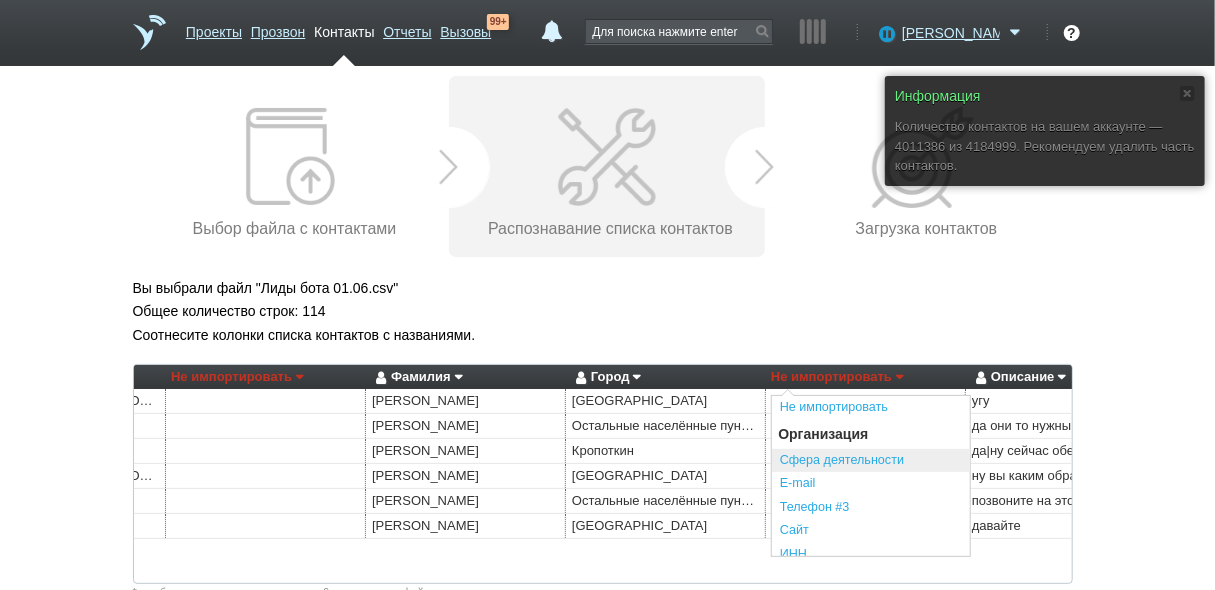 click on "Сфера деятельности" at bounding box center (871, 461) 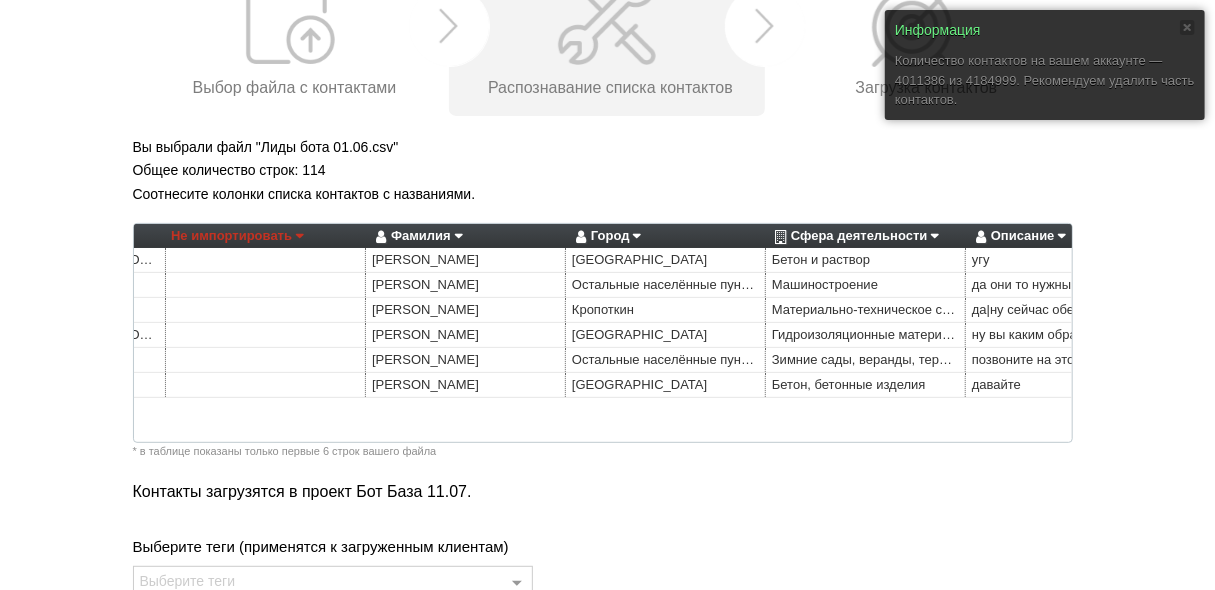 scroll, scrollTop: 400, scrollLeft: 0, axis: vertical 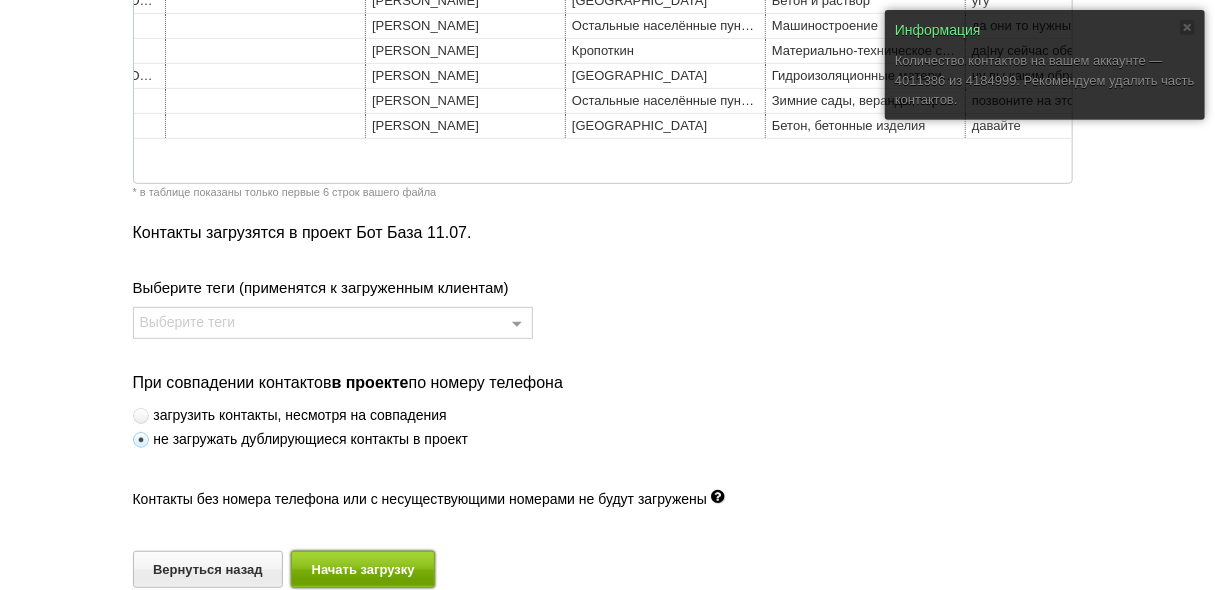 click on "Начать загрузку" at bounding box center [363, 569] 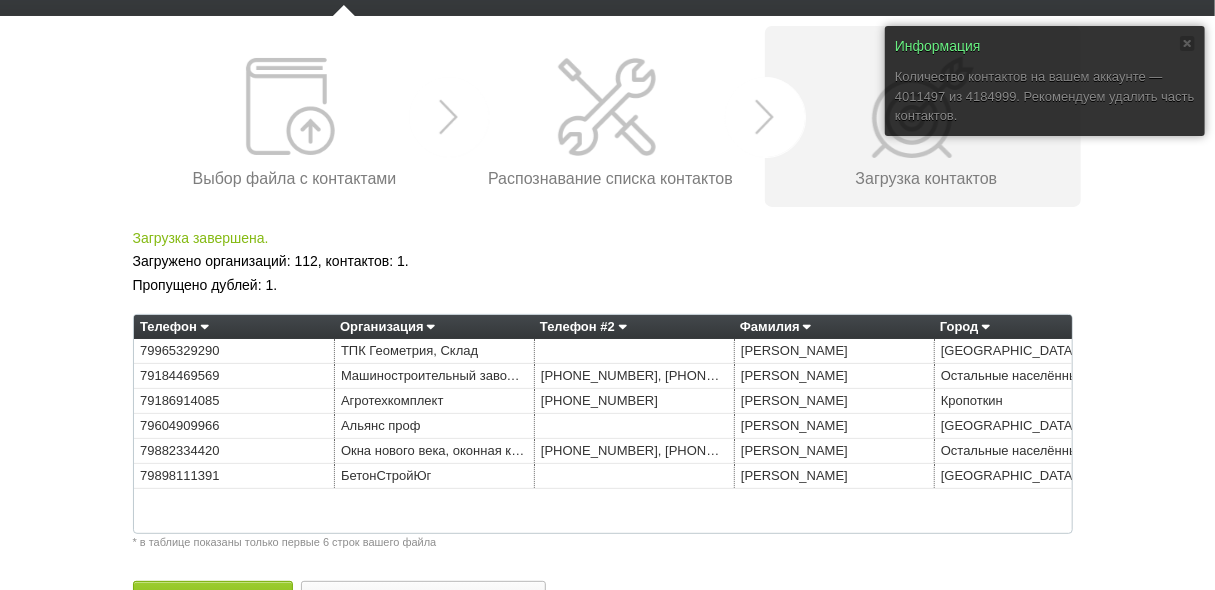 scroll, scrollTop: 106, scrollLeft: 0, axis: vertical 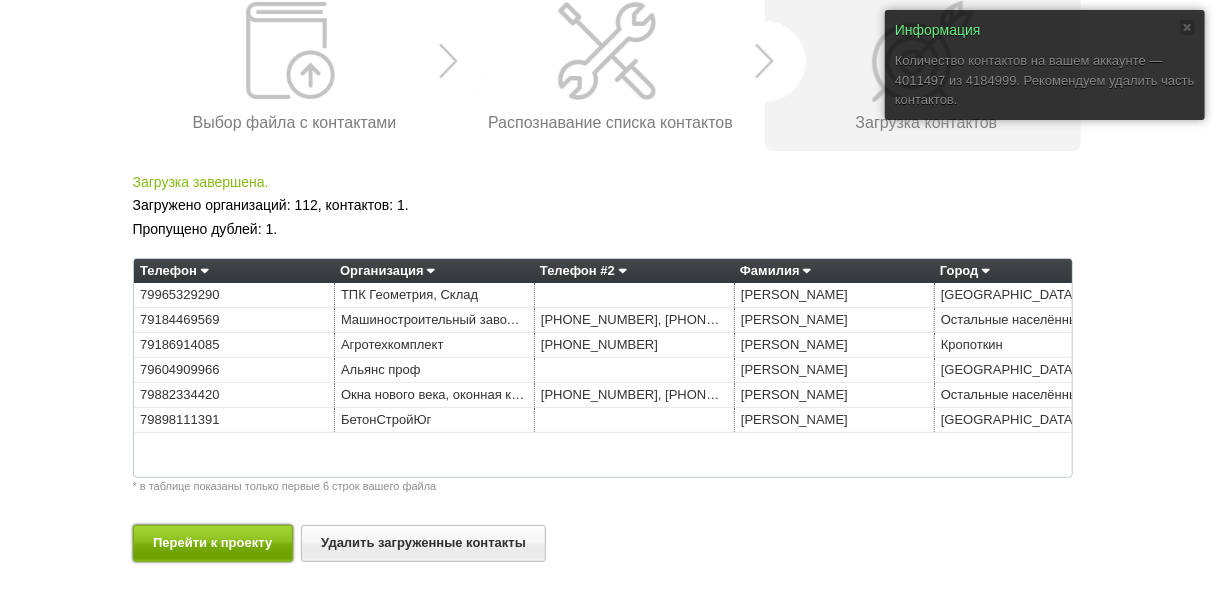 click on "Перейти к проекту" at bounding box center (213, 543) 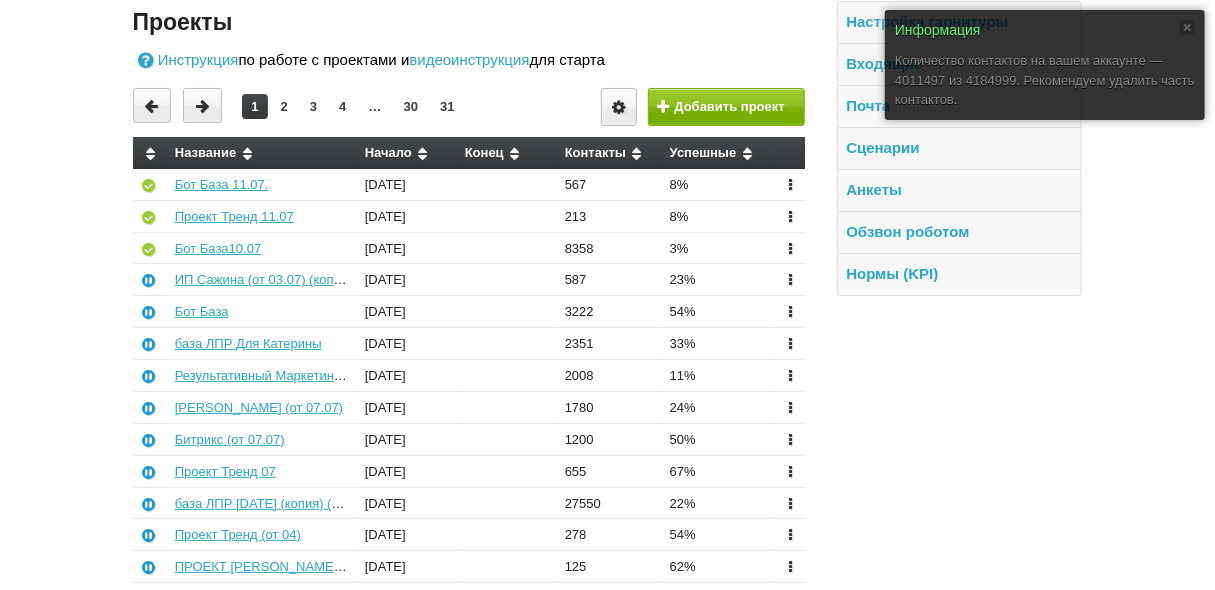 scroll, scrollTop: 0, scrollLeft: 0, axis: both 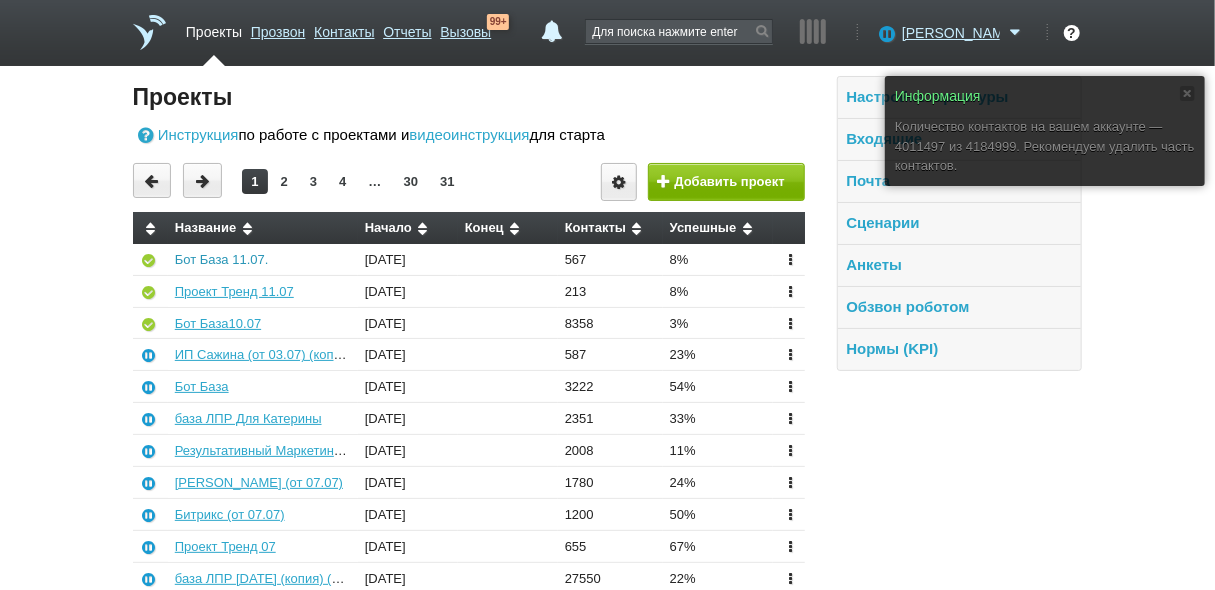 click on "Бот База 11.07." at bounding box center [222, 259] 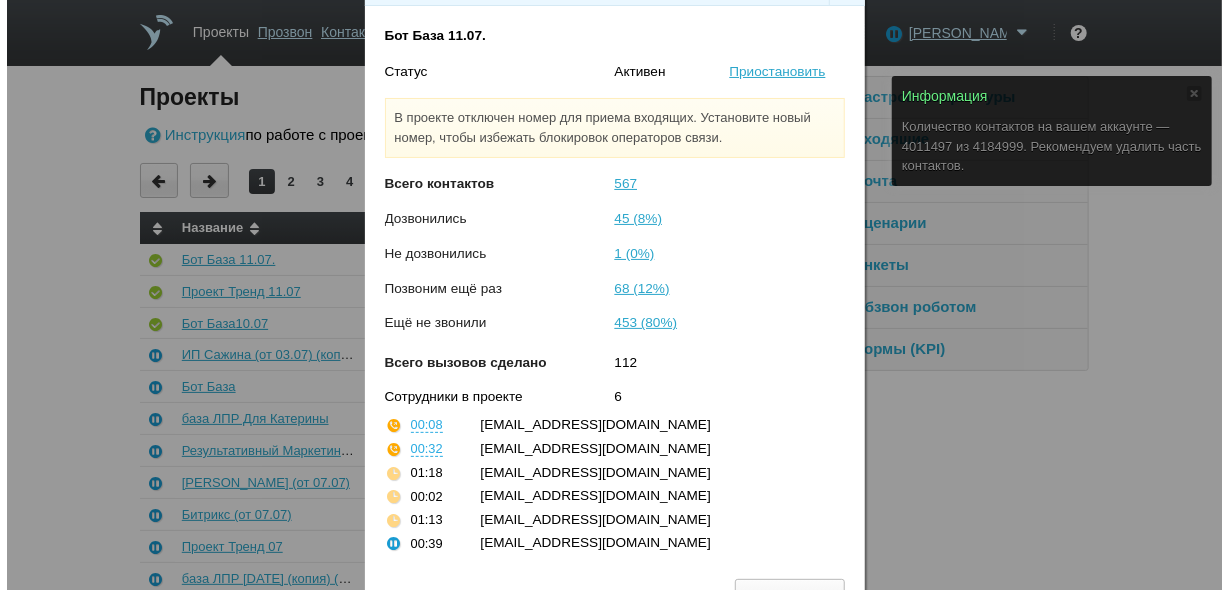 scroll, scrollTop: 77, scrollLeft: 0, axis: vertical 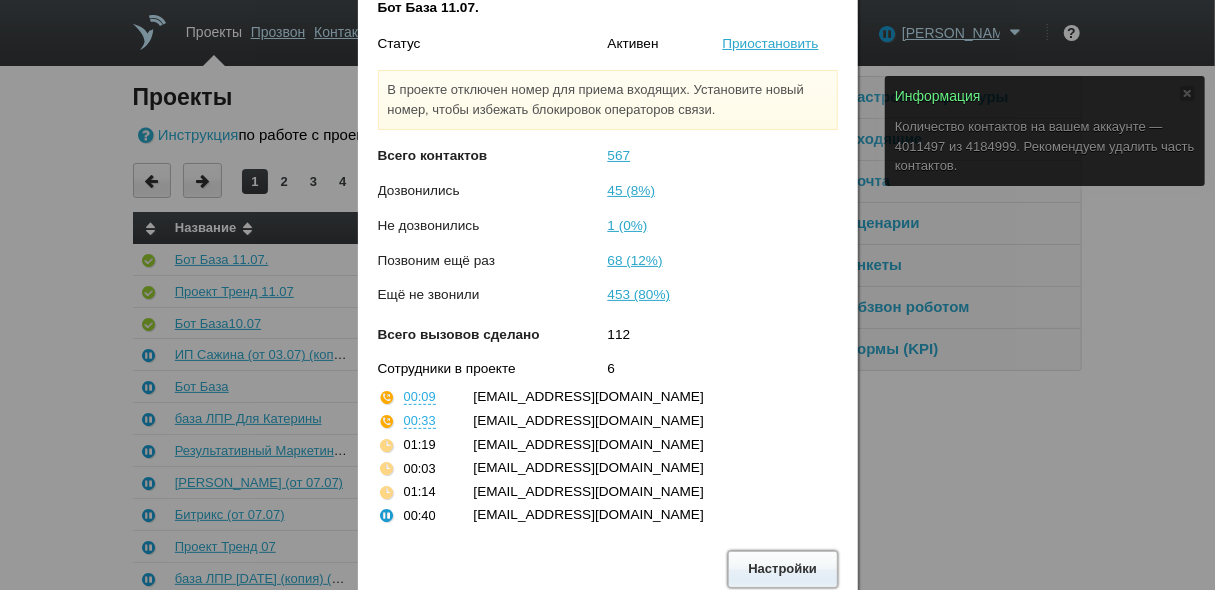 click on "Настройки" at bounding box center [783, 569] 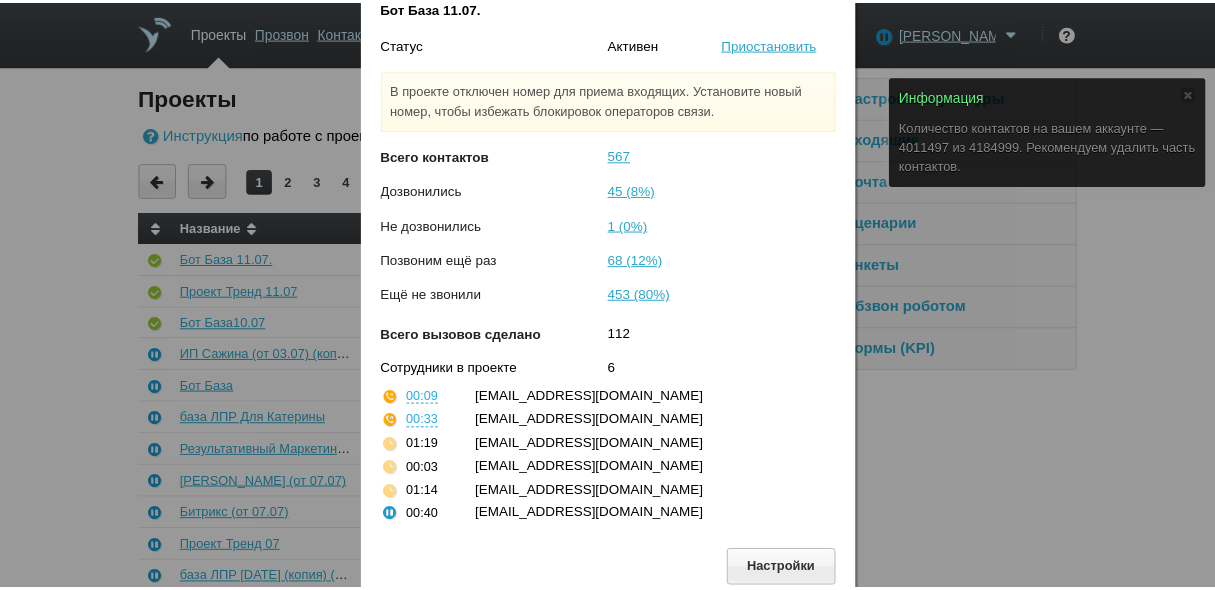 scroll, scrollTop: 0, scrollLeft: 0, axis: both 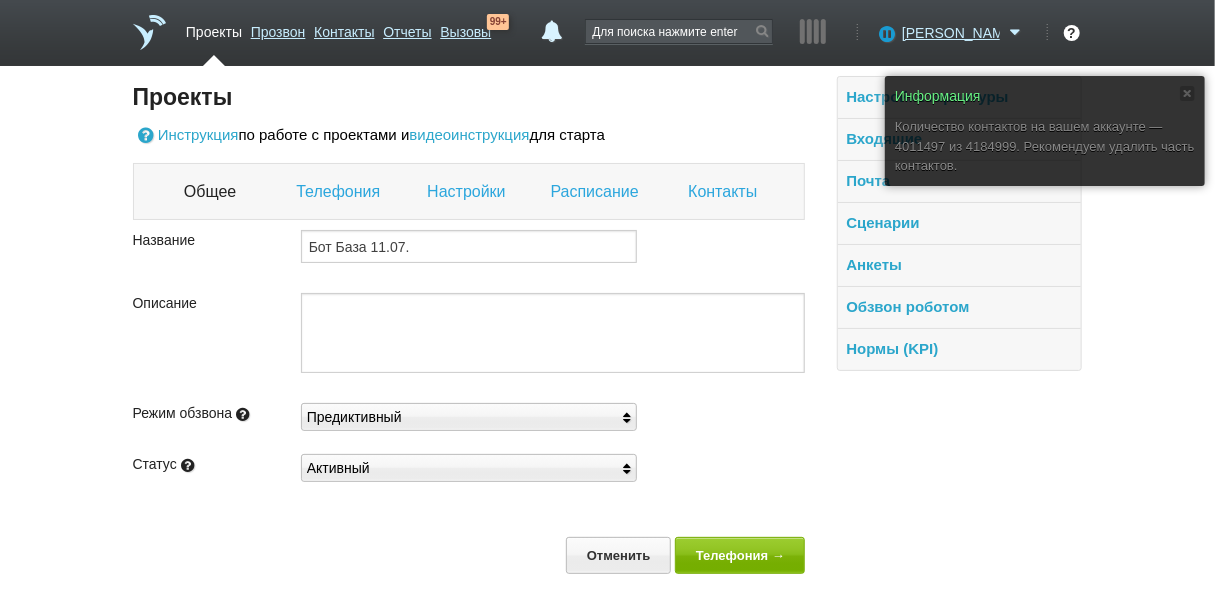 click on "Контакты" at bounding box center (725, 192) 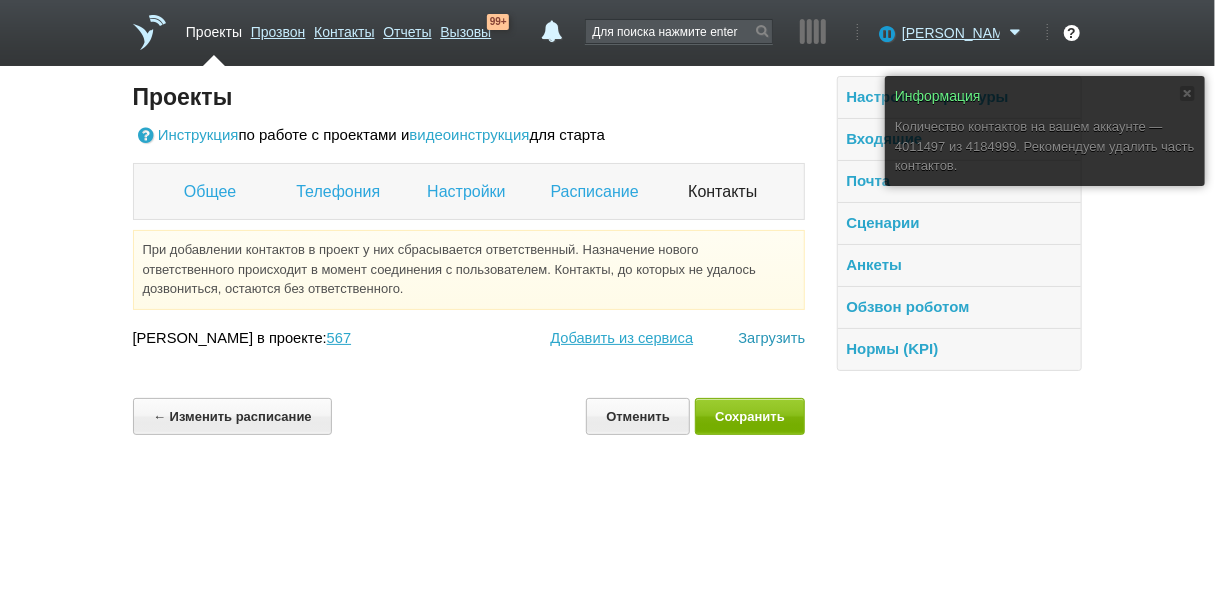 click on "Загрузить" at bounding box center (771, 338) 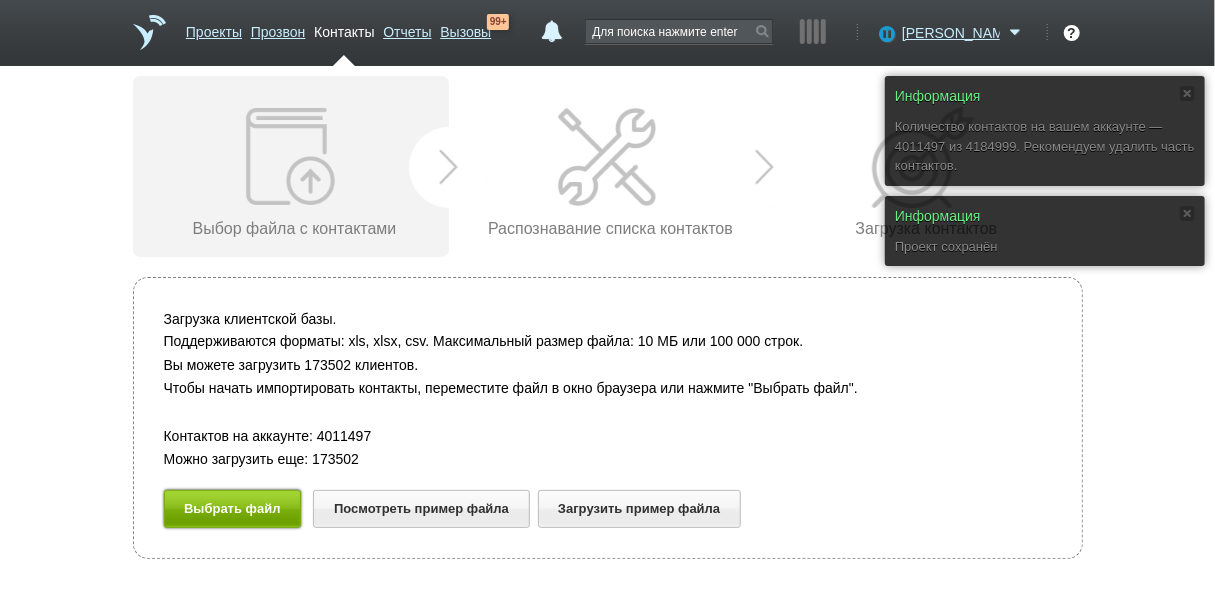 click on "Выбрать файл" at bounding box center (233, 508) 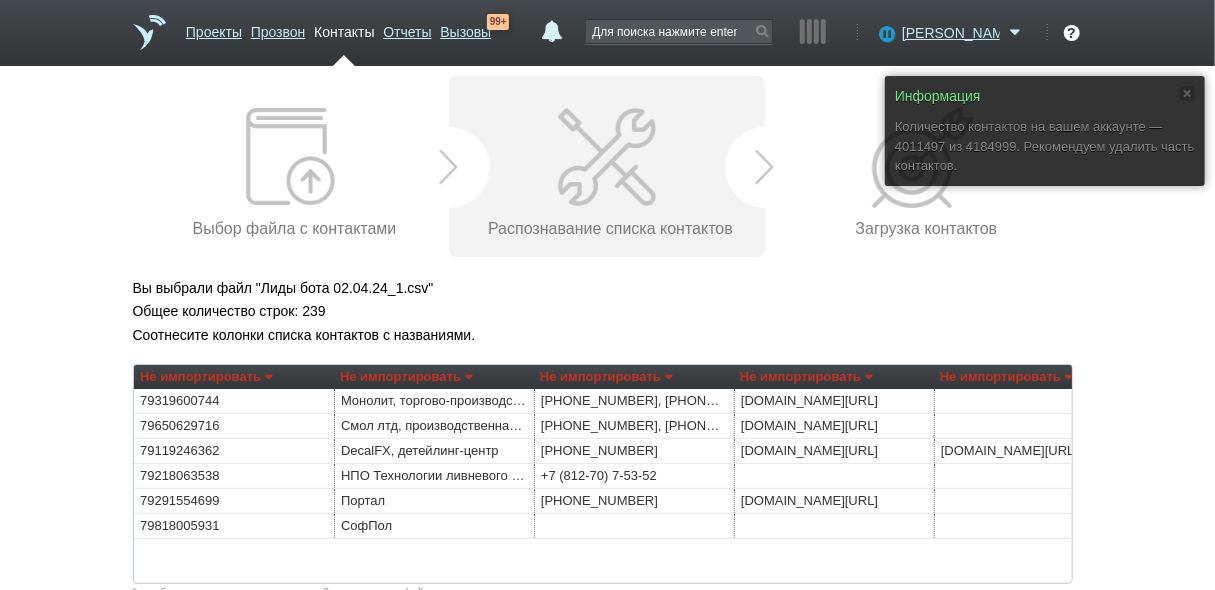 click on "Не импортировать" at bounding box center (206, 377) 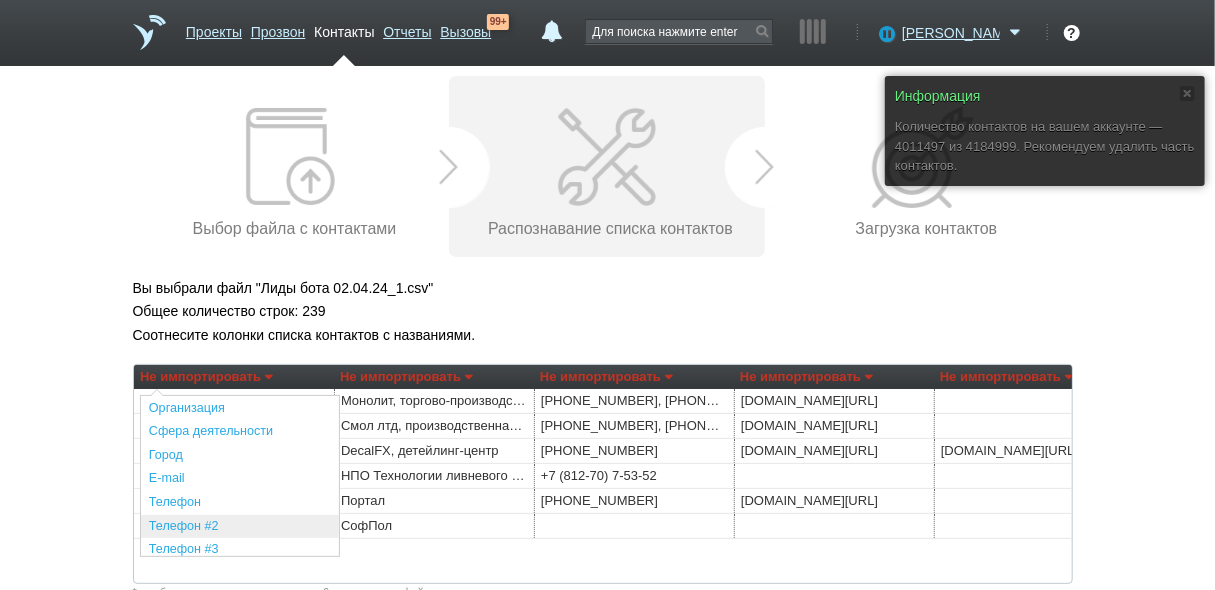 scroll, scrollTop: 80, scrollLeft: 0, axis: vertical 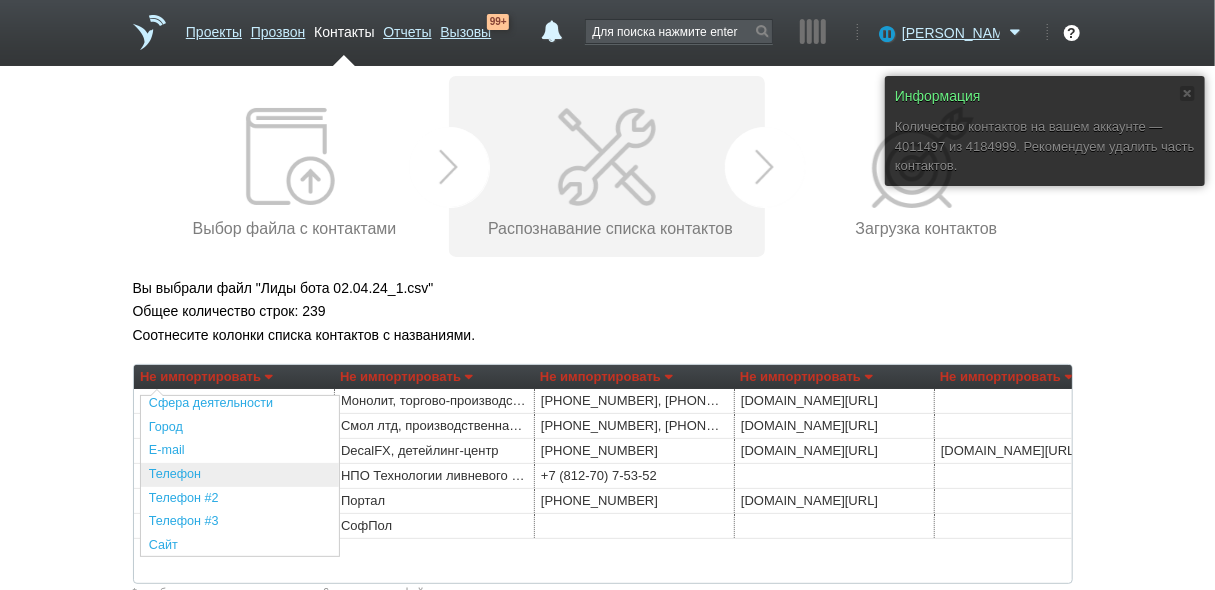 click on "Телефон" at bounding box center [240, 475] 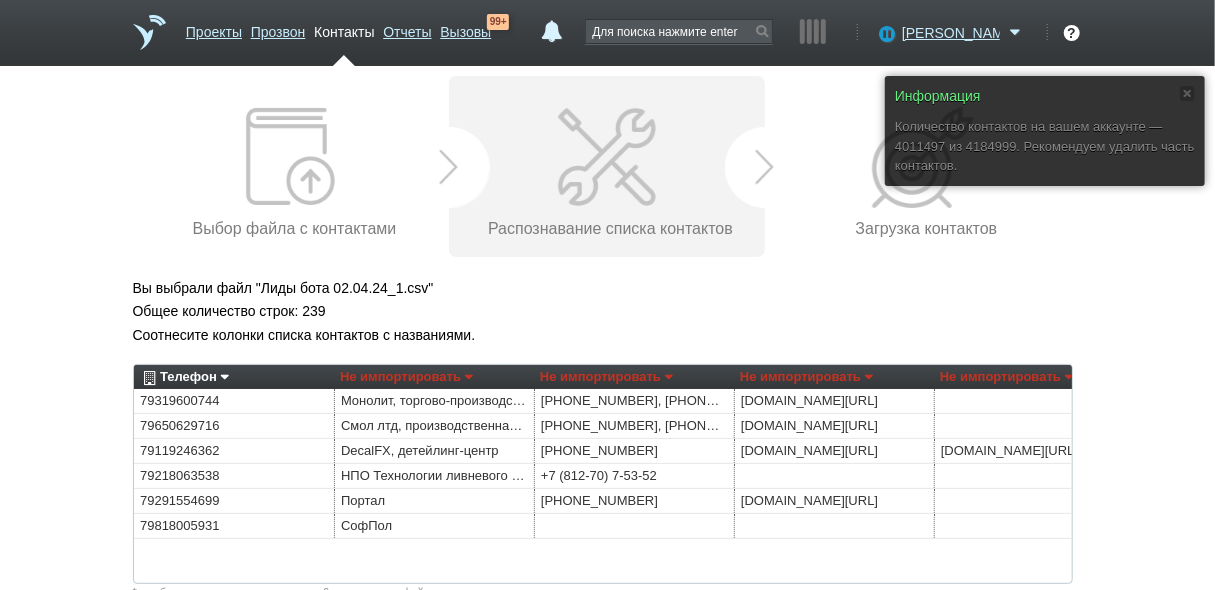 click on "Не импортировать" at bounding box center [406, 377] 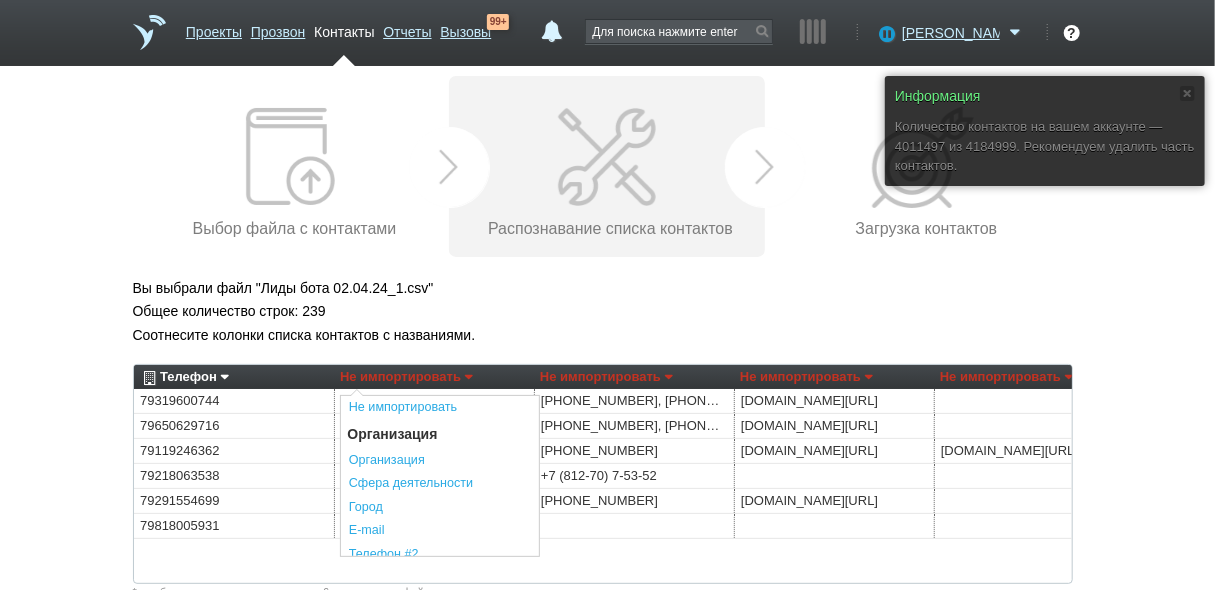 click on "Не импортировать" at bounding box center (606, 377) 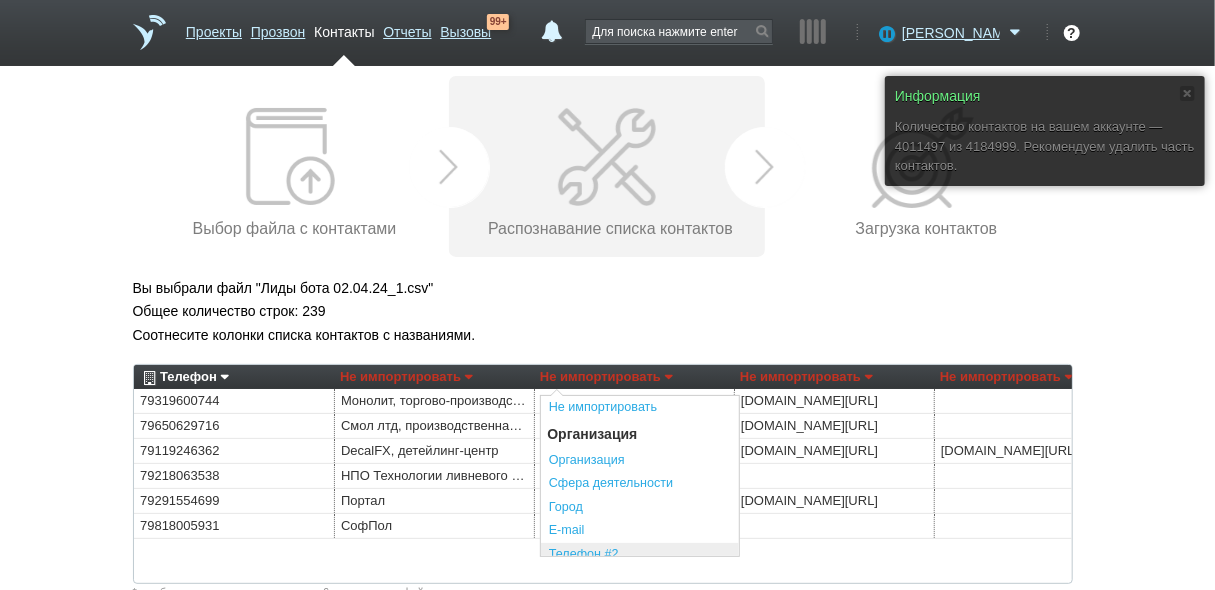 click on "Телефон #2" at bounding box center (640, 555) 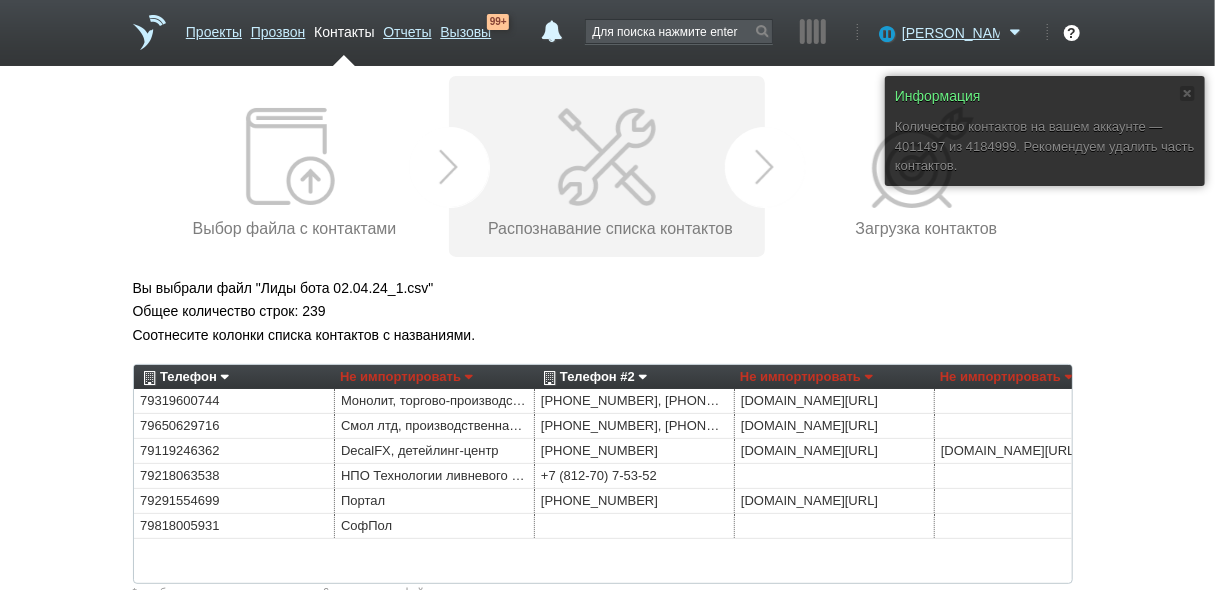 click on "Не импортировать" at bounding box center (406, 377) 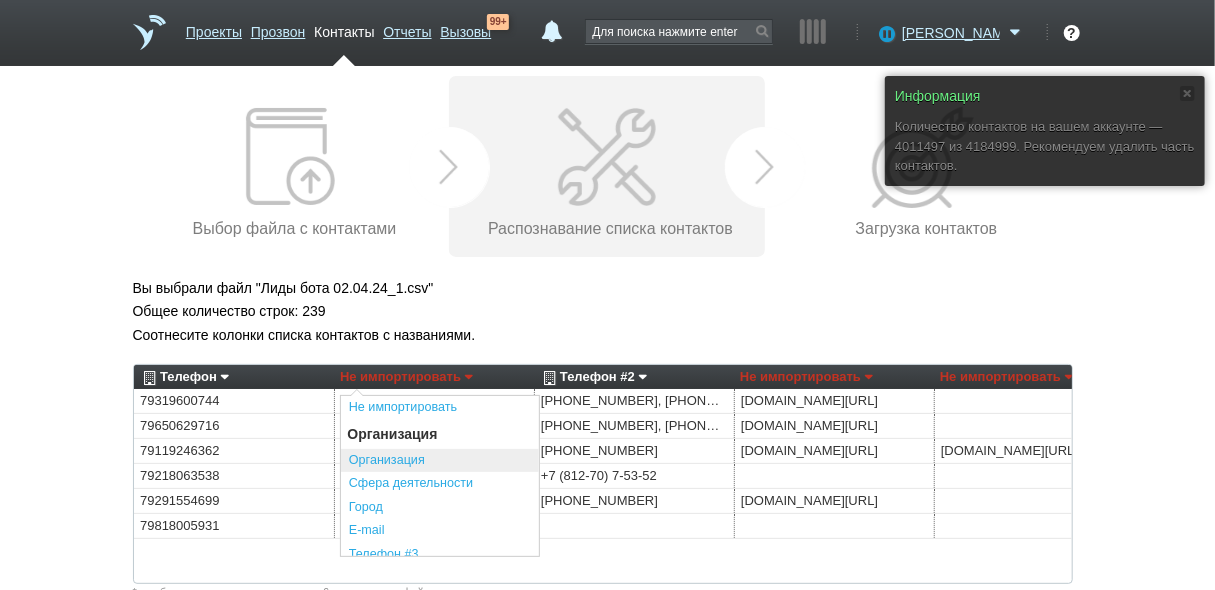 click on "Организация" at bounding box center (440, 461) 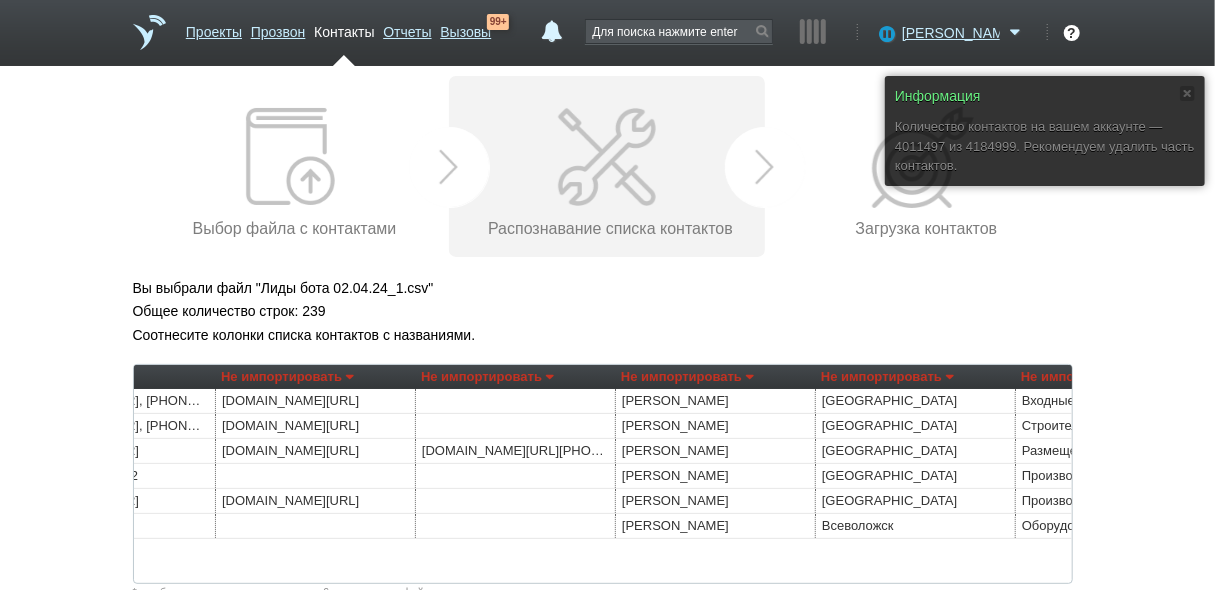 scroll, scrollTop: 0, scrollLeft: 757, axis: horizontal 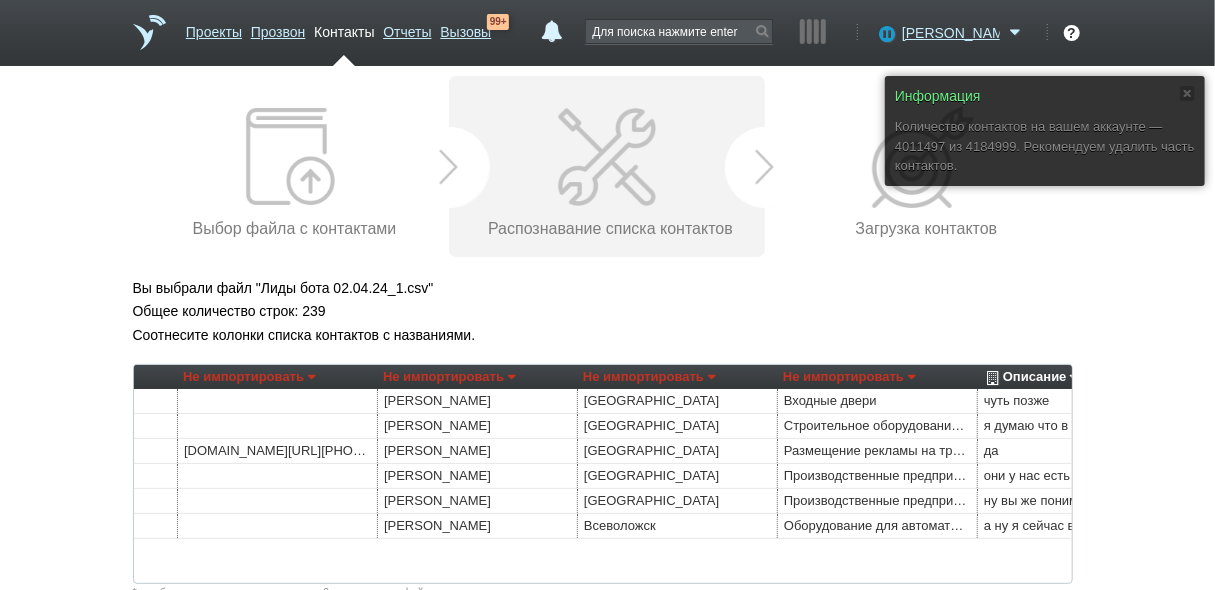 click on "Не импортировать" at bounding box center [449, 377] 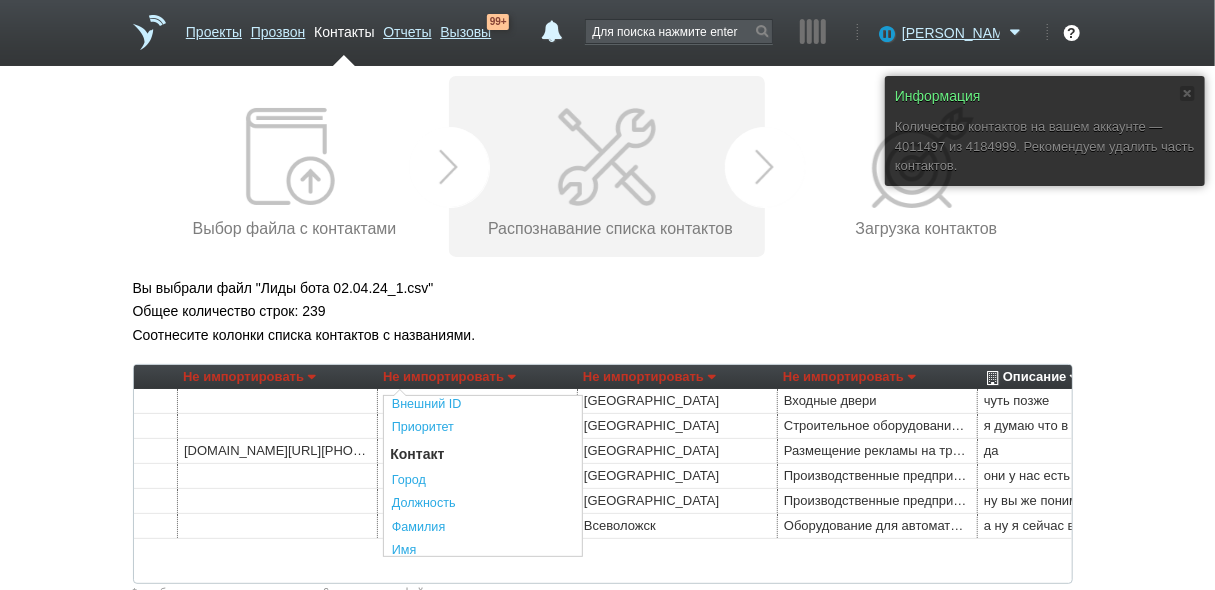 scroll, scrollTop: 320, scrollLeft: 0, axis: vertical 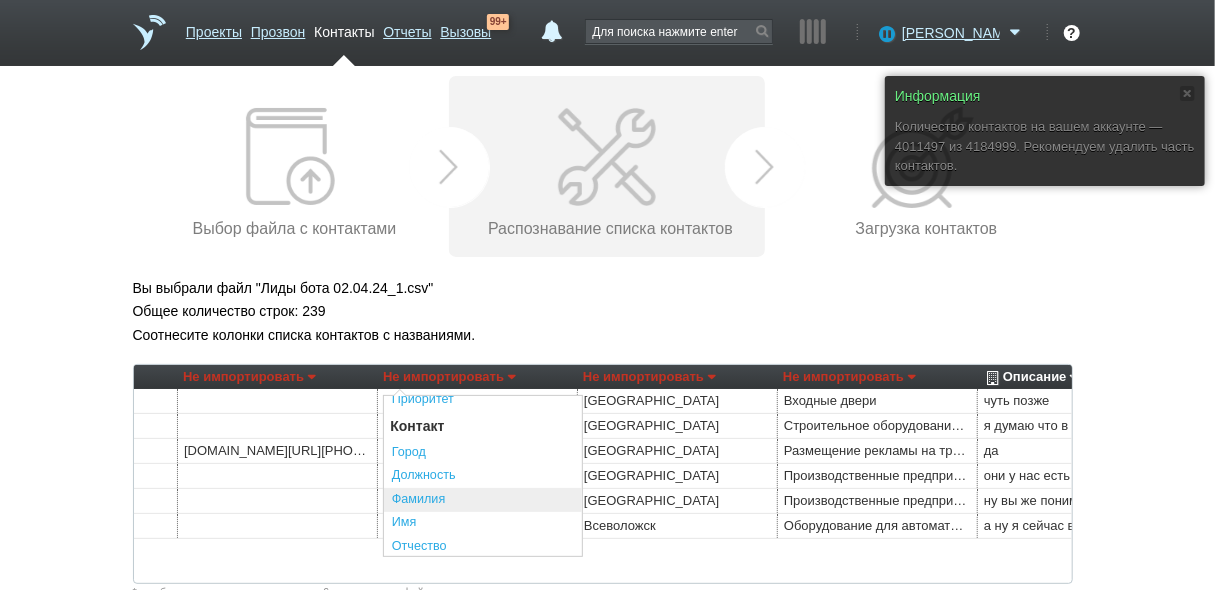 click on "Фамилия" at bounding box center [483, 500] 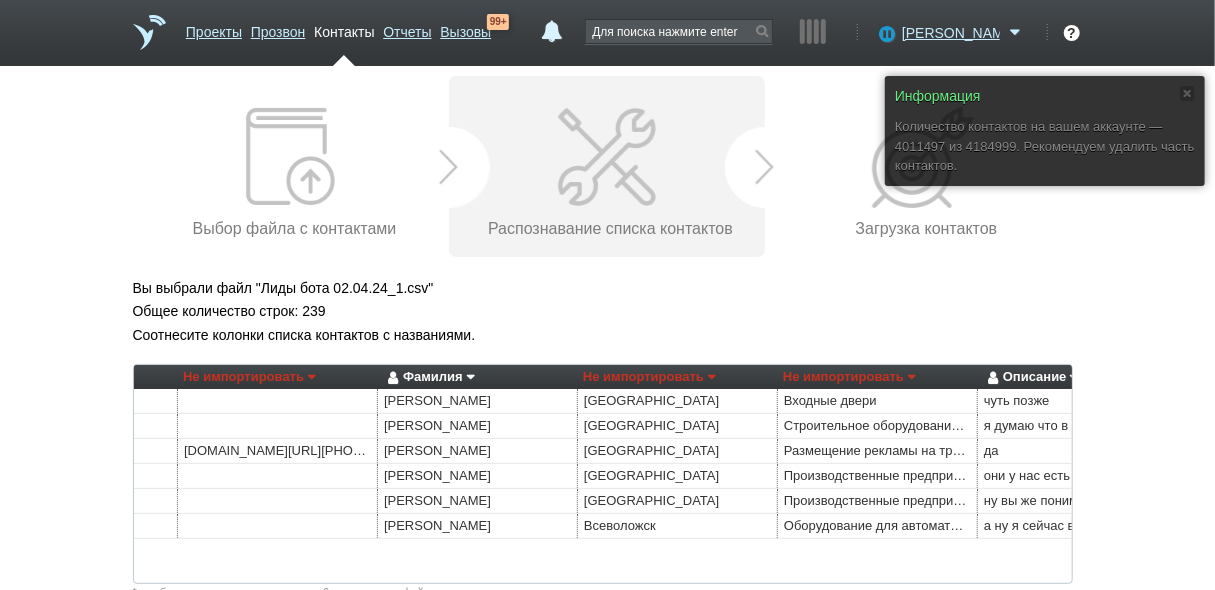 click on "Не импортировать" at bounding box center [649, 377] 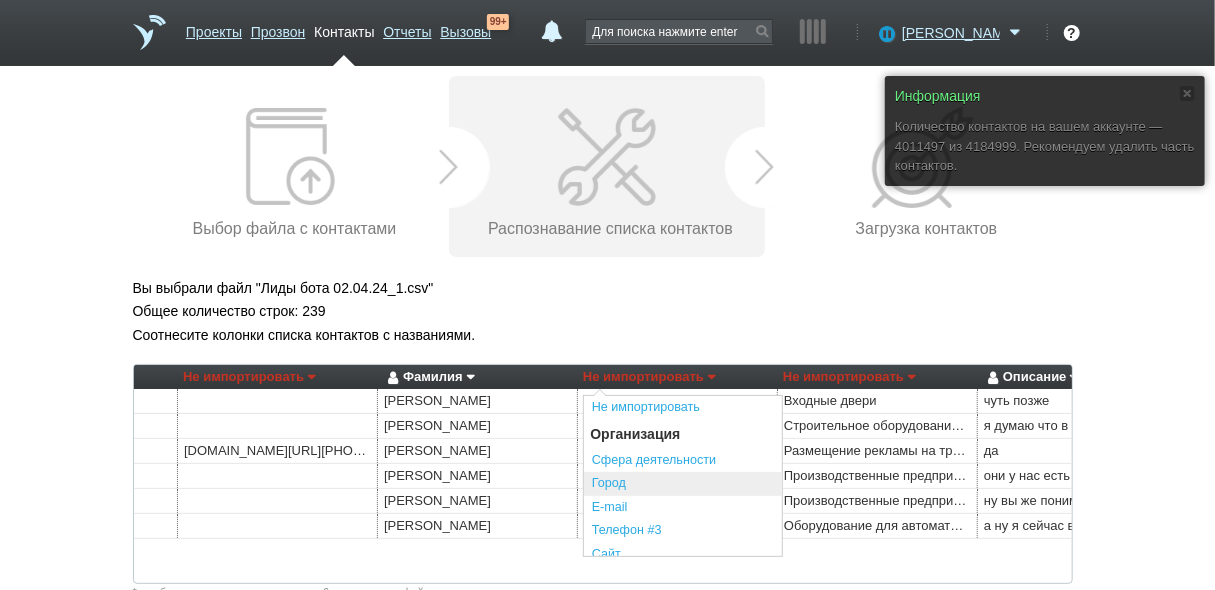 click on "Город" at bounding box center [683, 484] 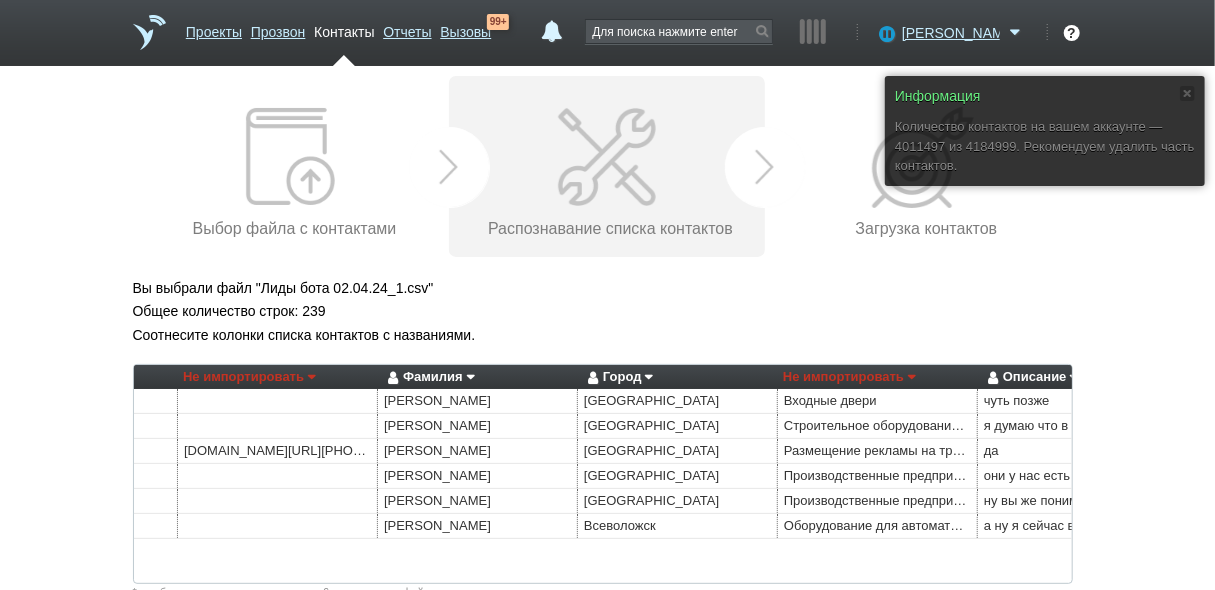click on "Не импортировать" at bounding box center [849, 377] 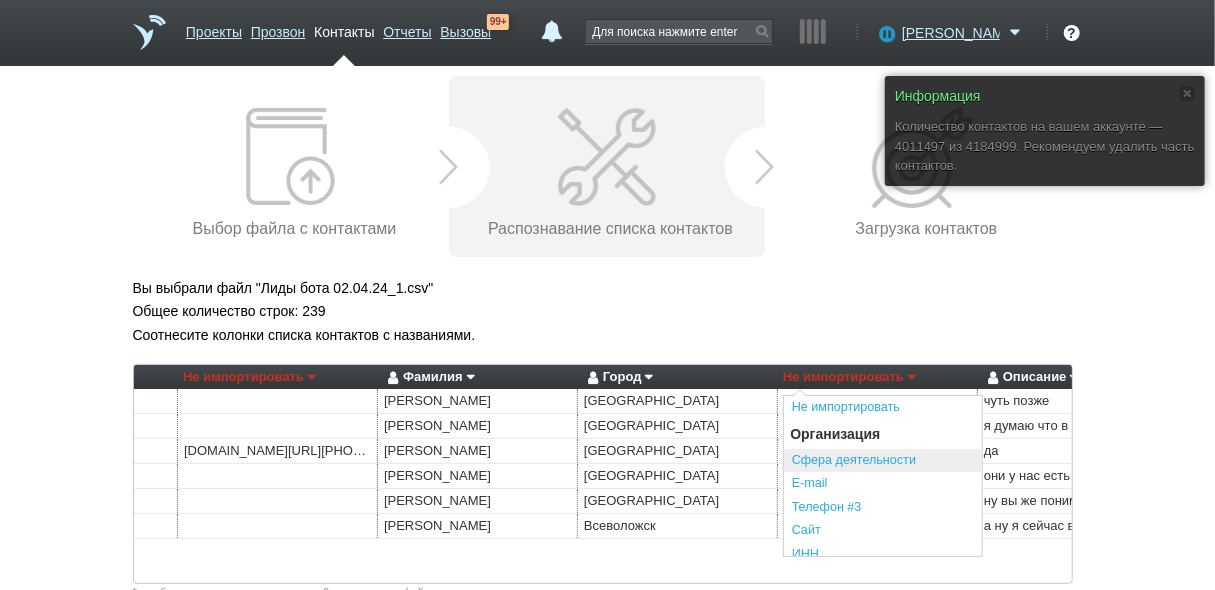 click on "Сфера деятельности" at bounding box center (883, 461) 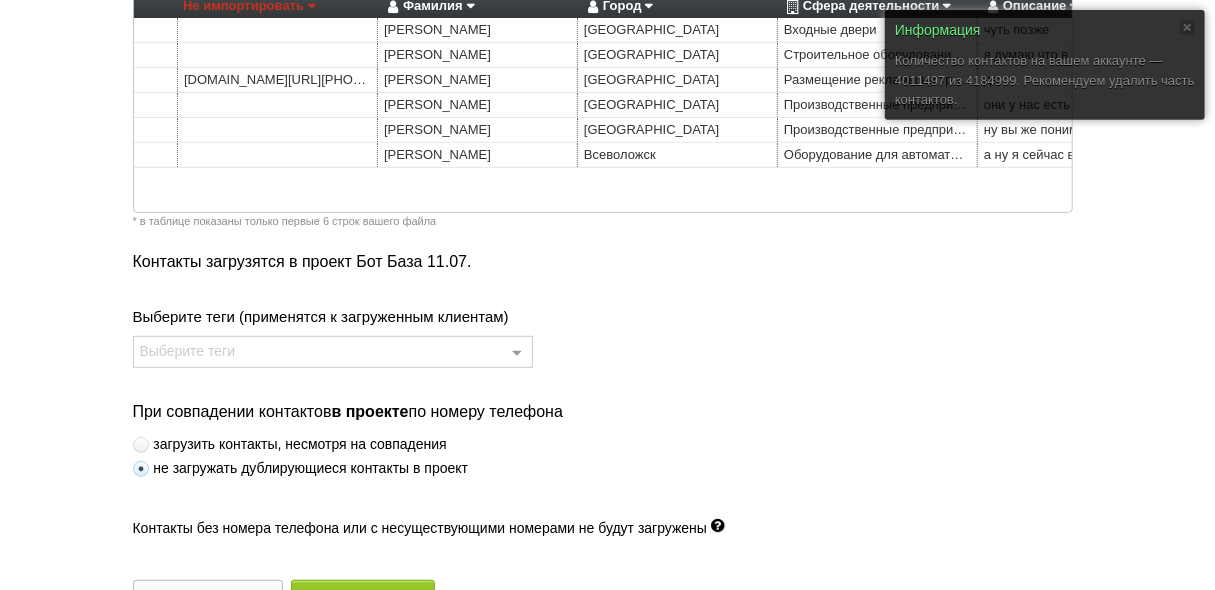 scroll, scrollTop: 426, scrollLeft: 0, axis: vertical 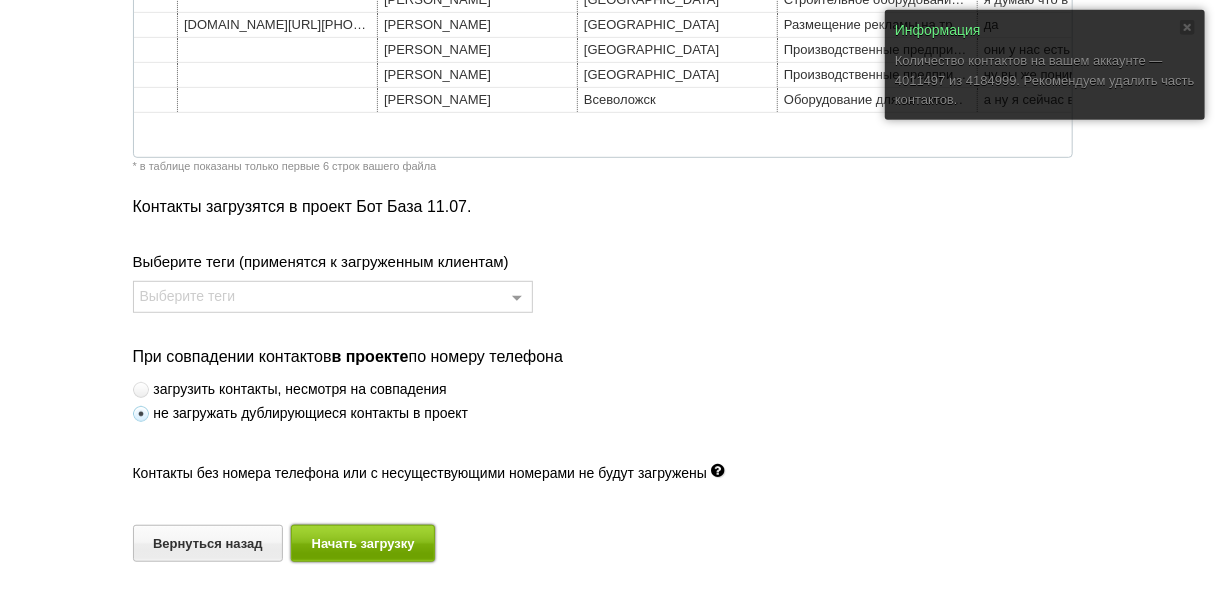 click on "Начать загрузку" at bounding box center (363, 543) 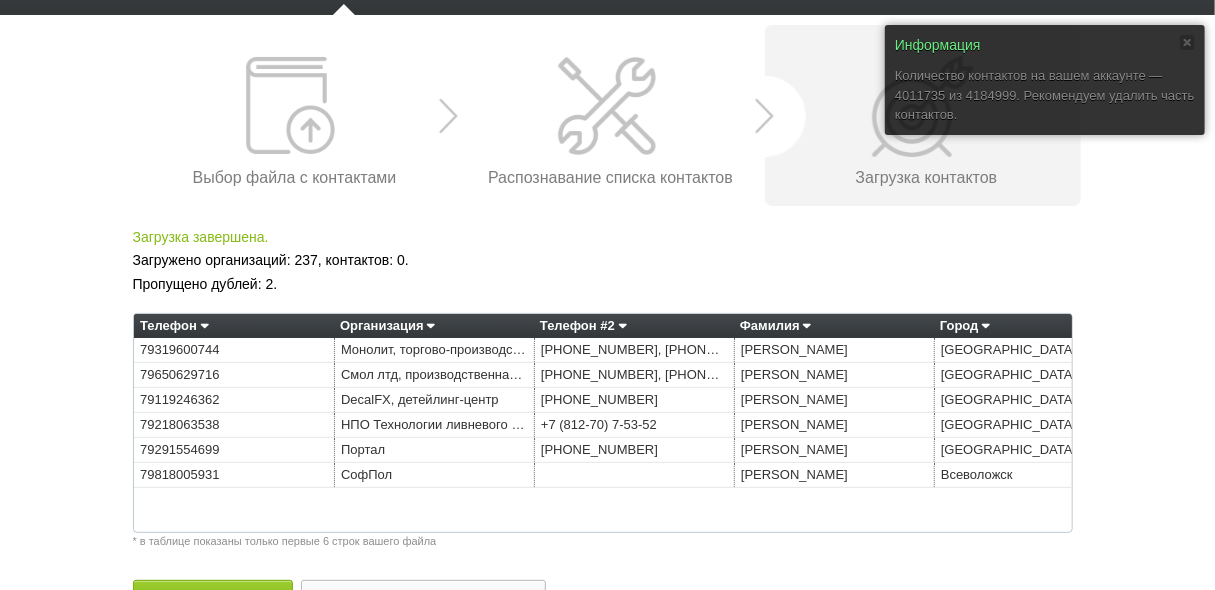 scroll, scrollTop: 106, scrollLeft: 0, axis: vertical 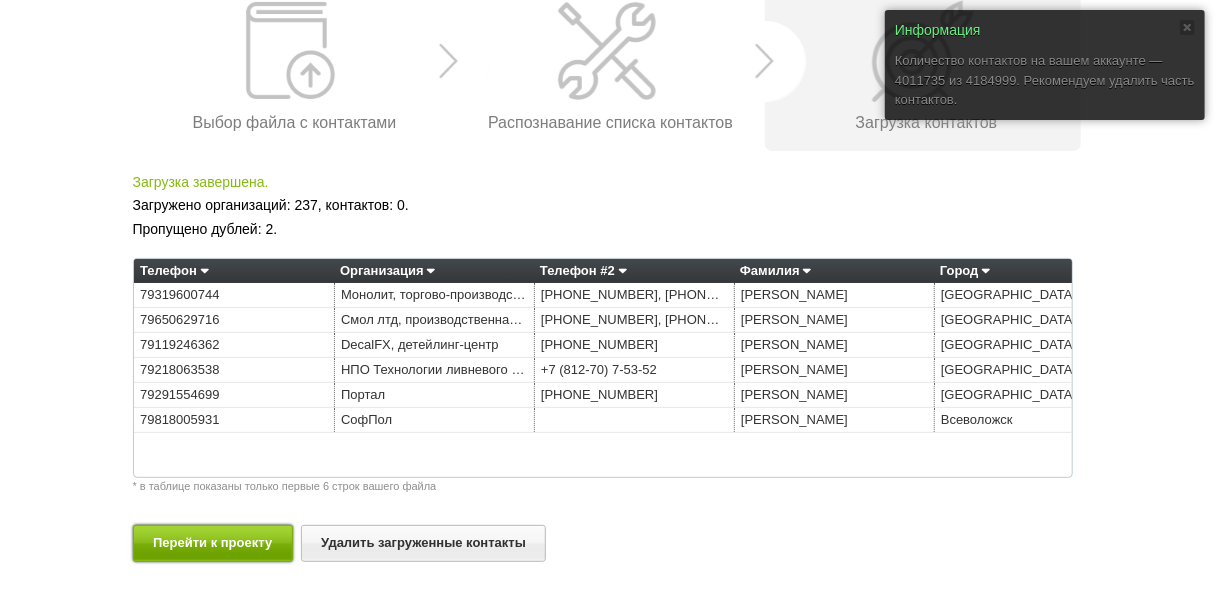 click on "Перейти к проекту" at bounding box center (213, 543) 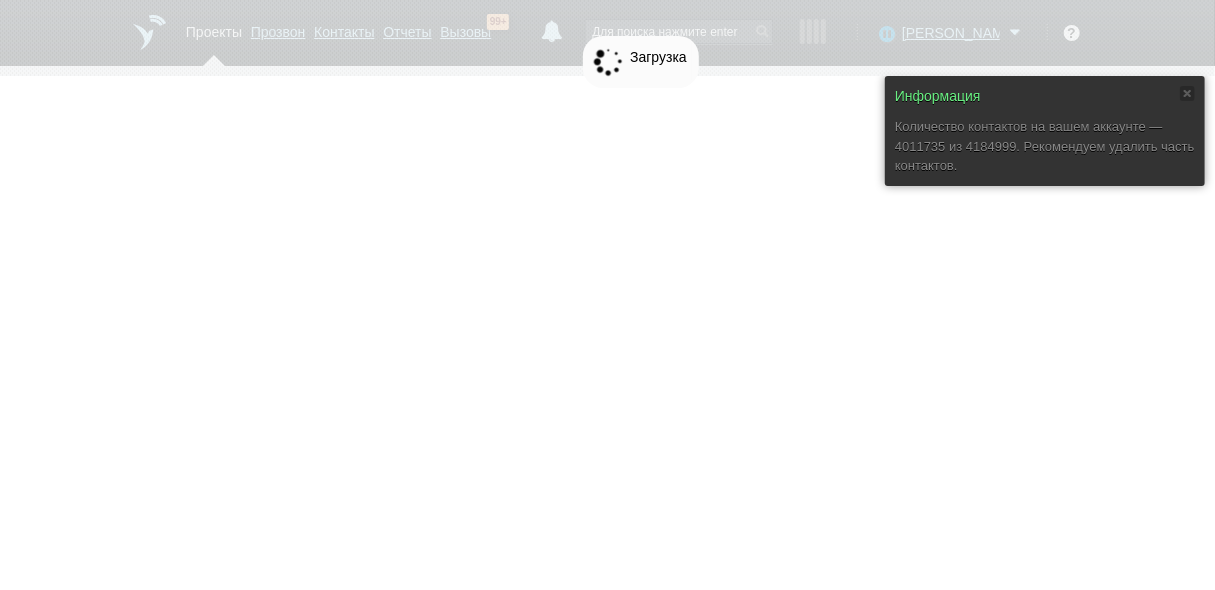 scroll, scrollTop: 0, scrollLeft: 0, axis: both 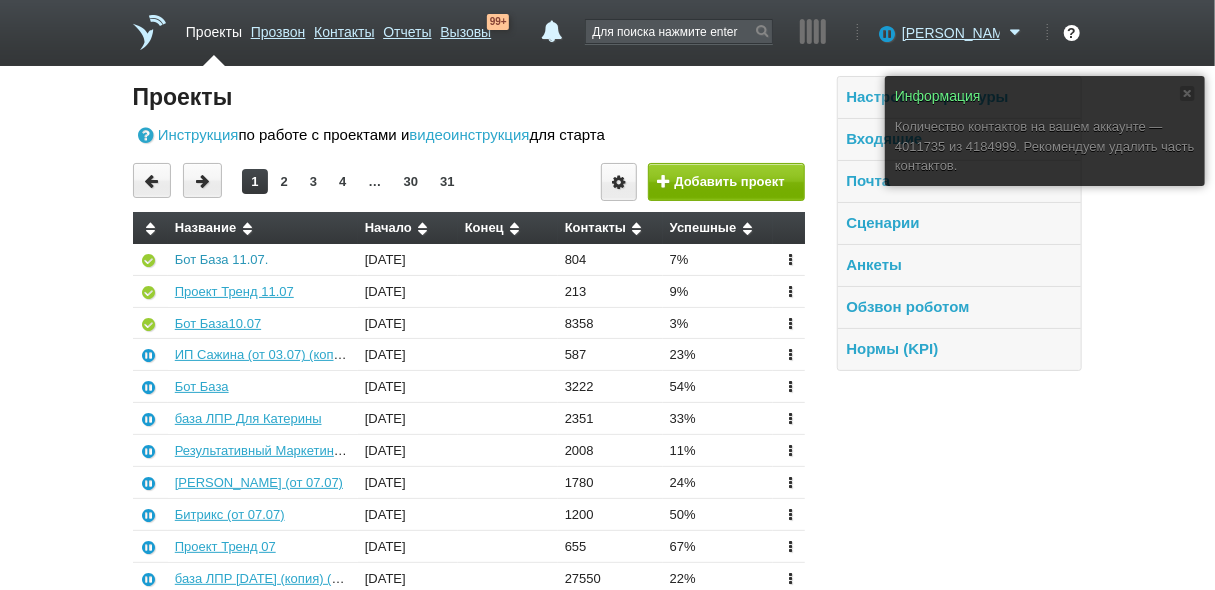 click on "Бот База 11.07." at bounding box center [222, 259] 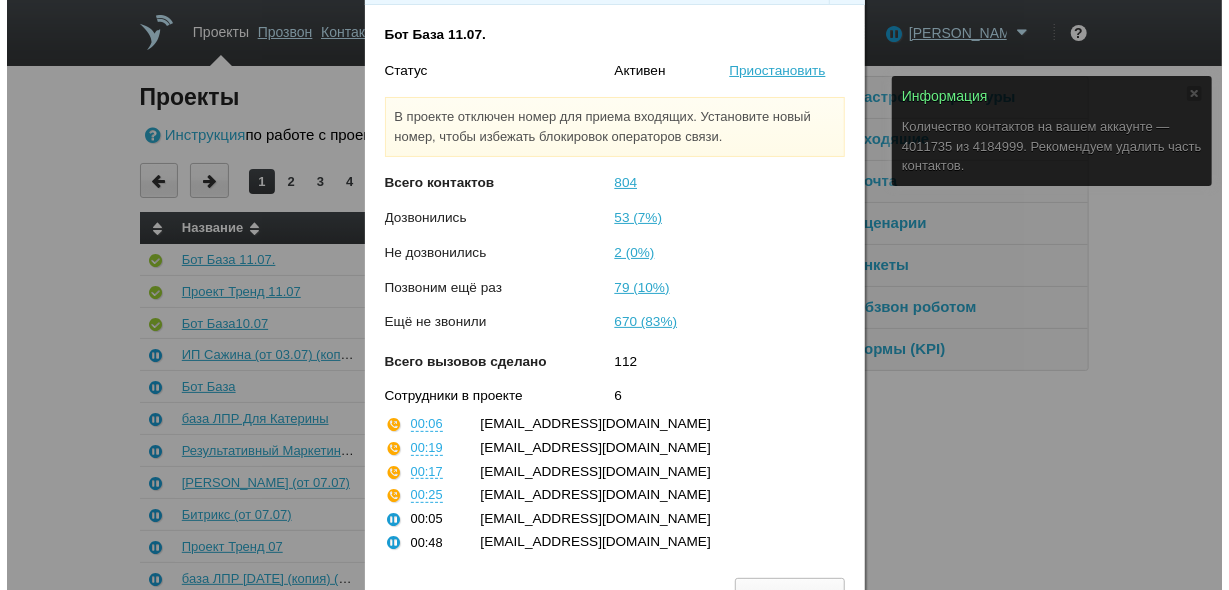 scroll, scrollTop: 77, scrollLeft: 0, axis: vertical 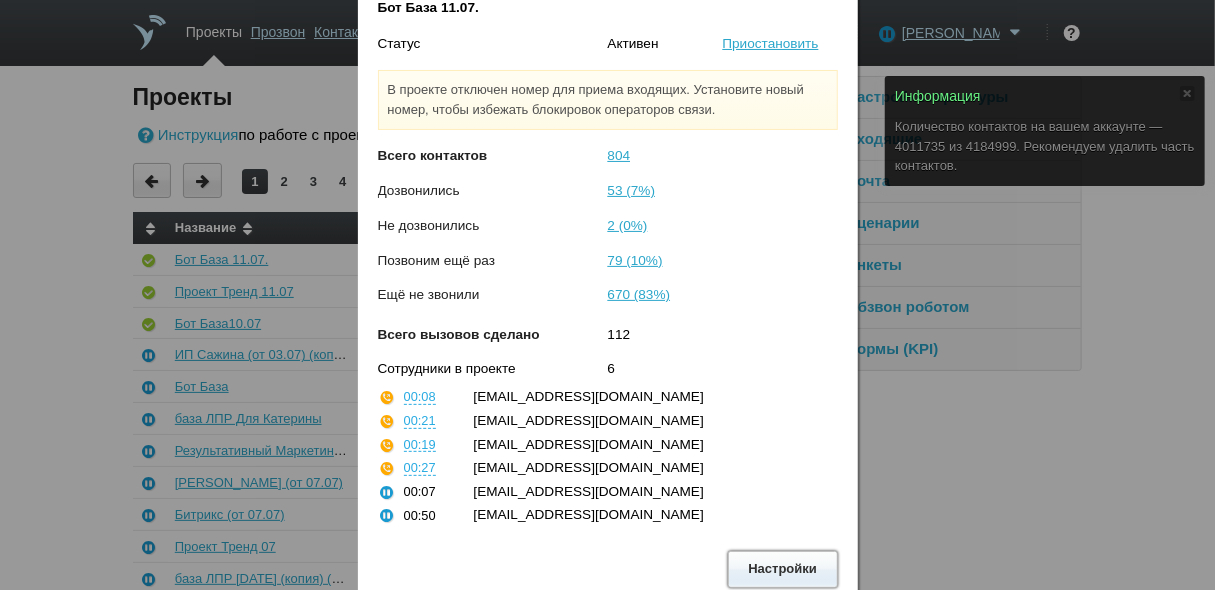 click on "Настройки" at bounding box center [783, 569] 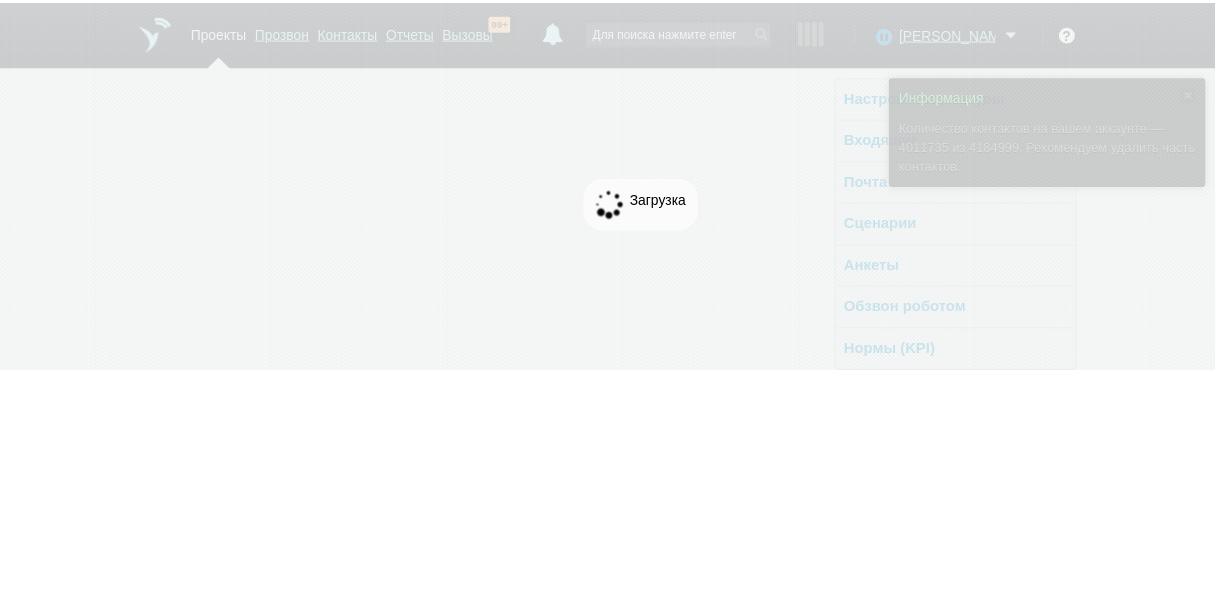 scroll, scrollTop: 0, scrollLeft: 0, axis: both 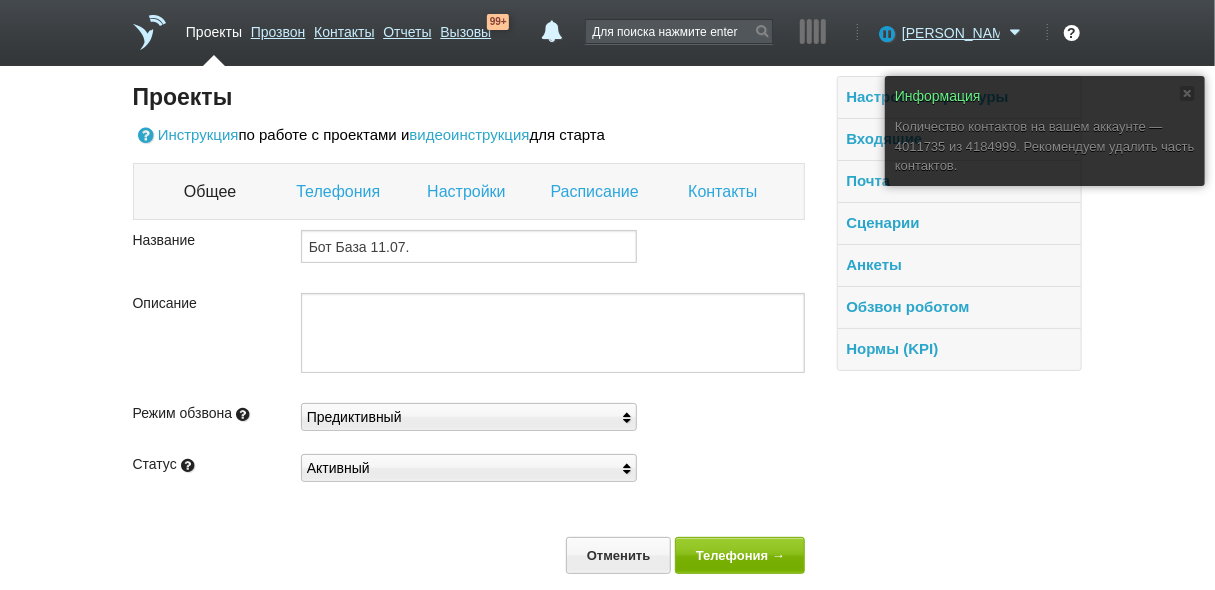 click on "Контакты" at bounding box center (725, 192) 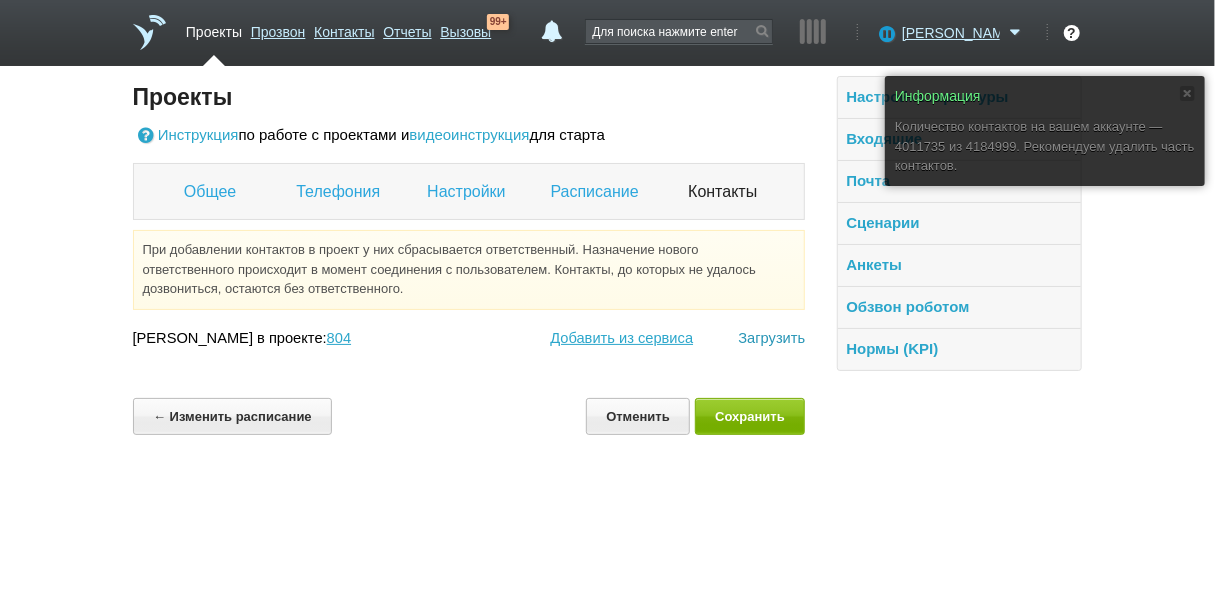 click on "Загрузить" at bounding box center [771, 338] 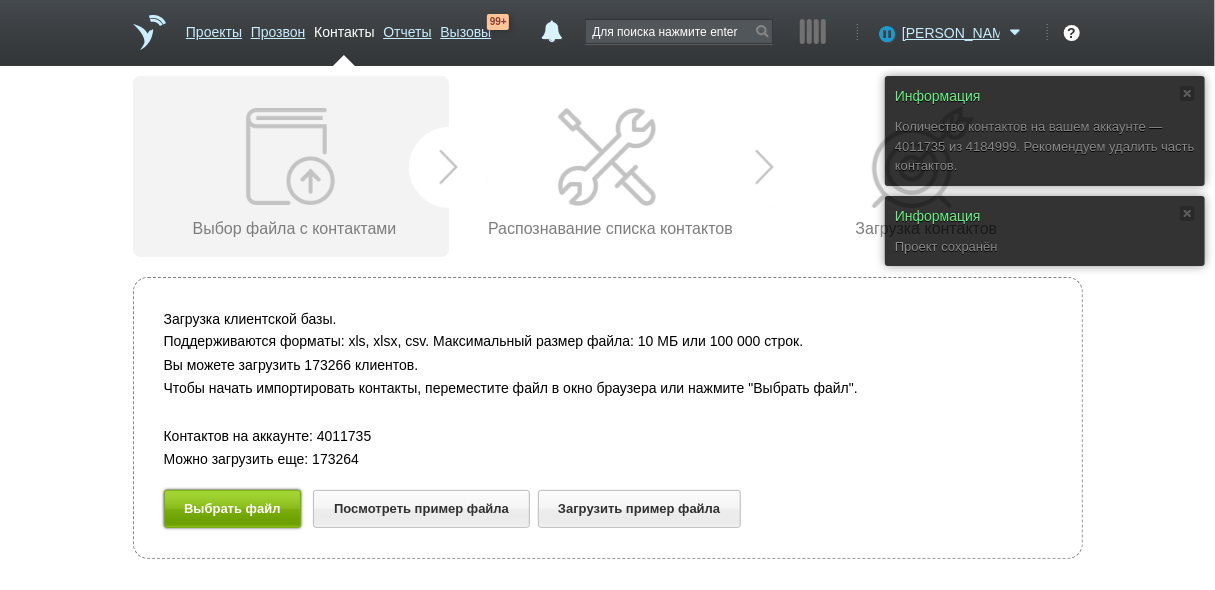 click on "Выбрать файл" at bounding box center [233, 508] 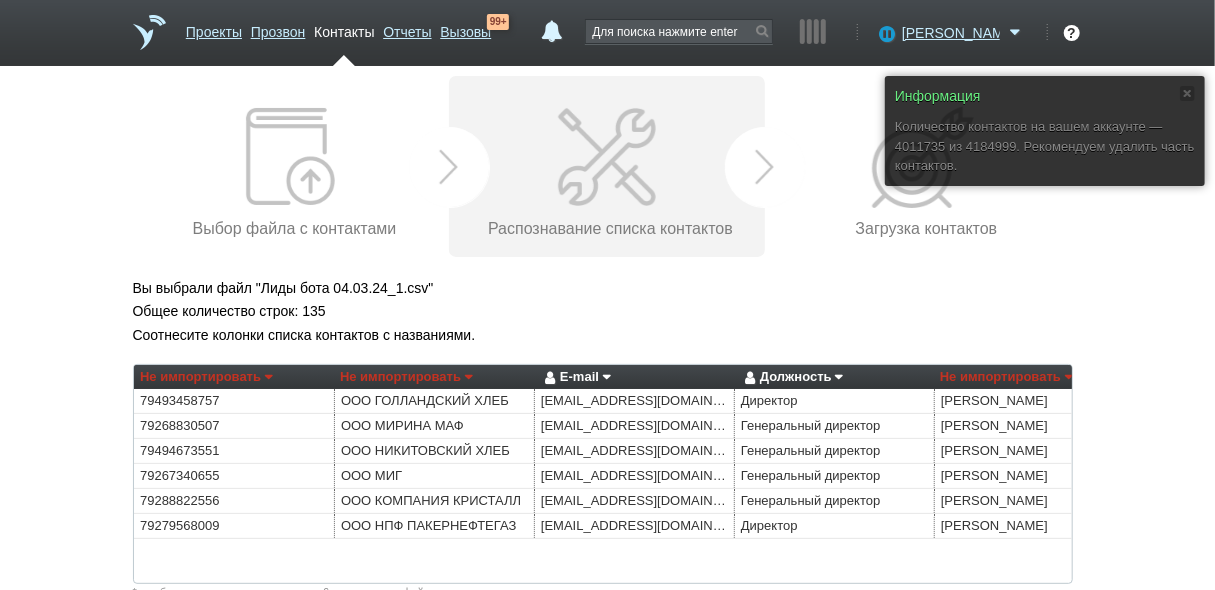 click on "Не импортировать" at bounding box center (206, 377) 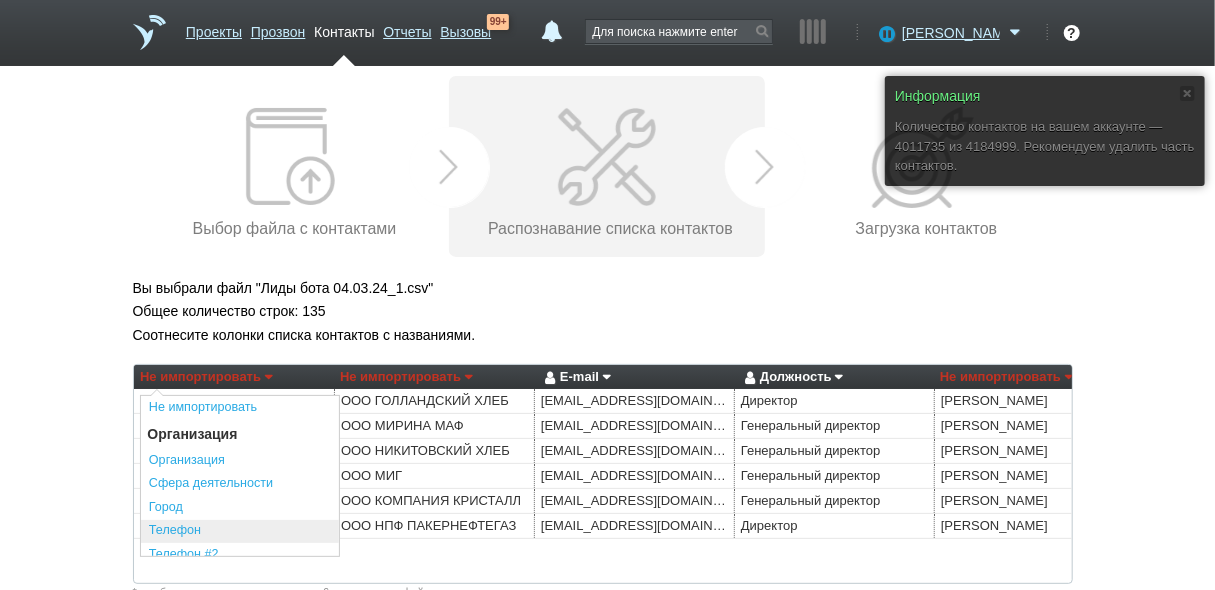 click on "Телефон" at bounding box center (240, 532) 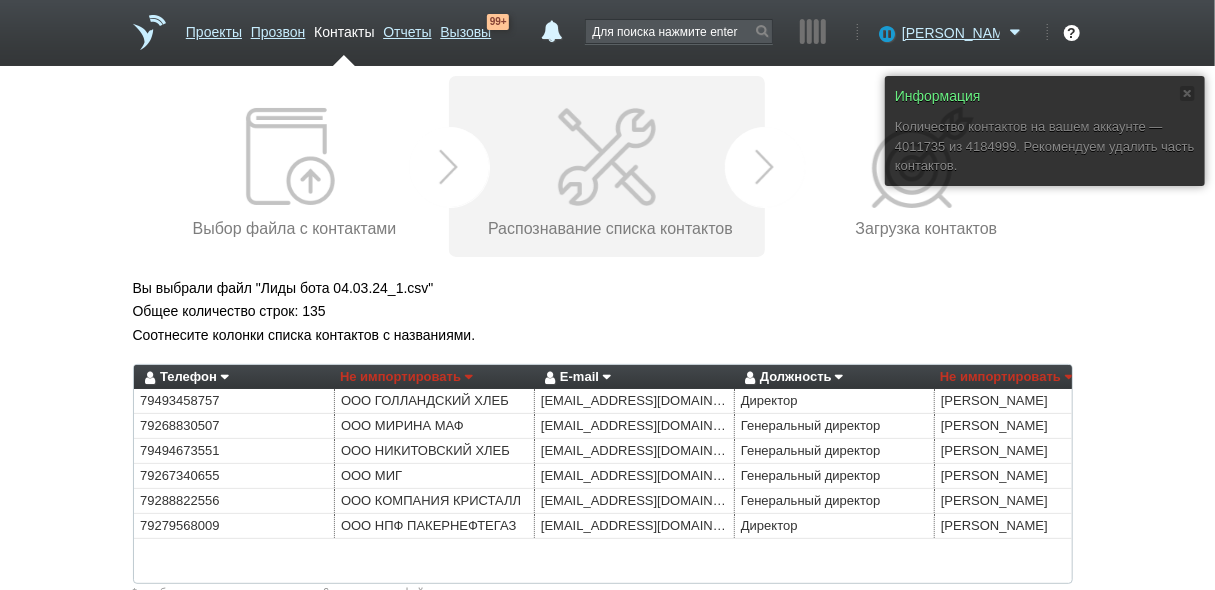 click on "Не импортировать" at bounding box center (406, 377) 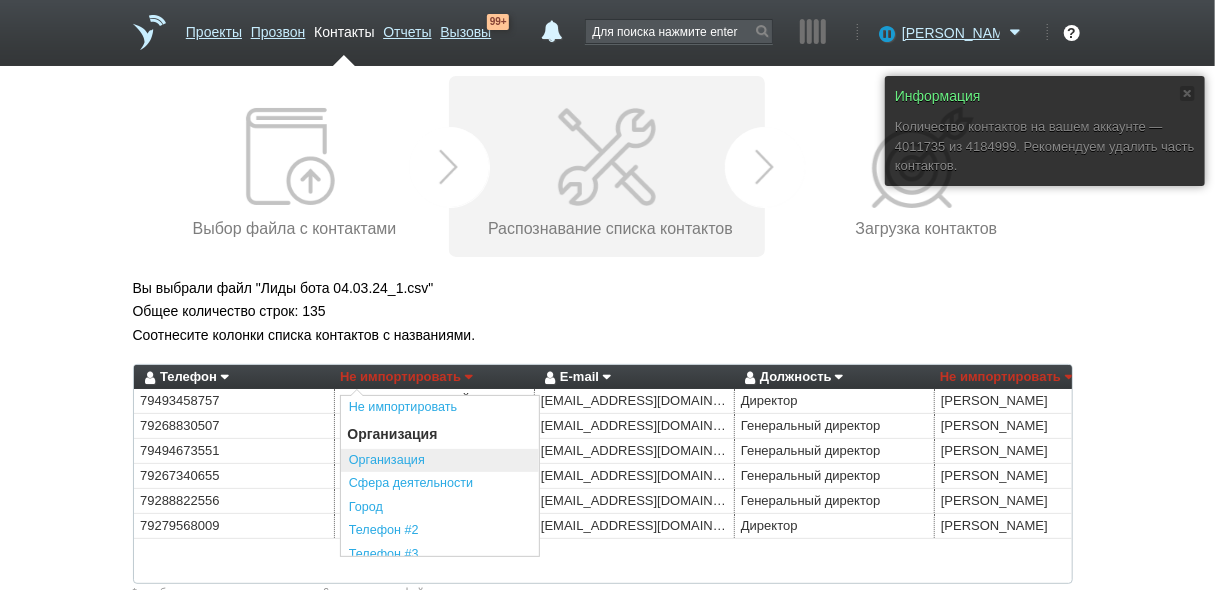 click on "Организация" at bounding box center (440, 461) 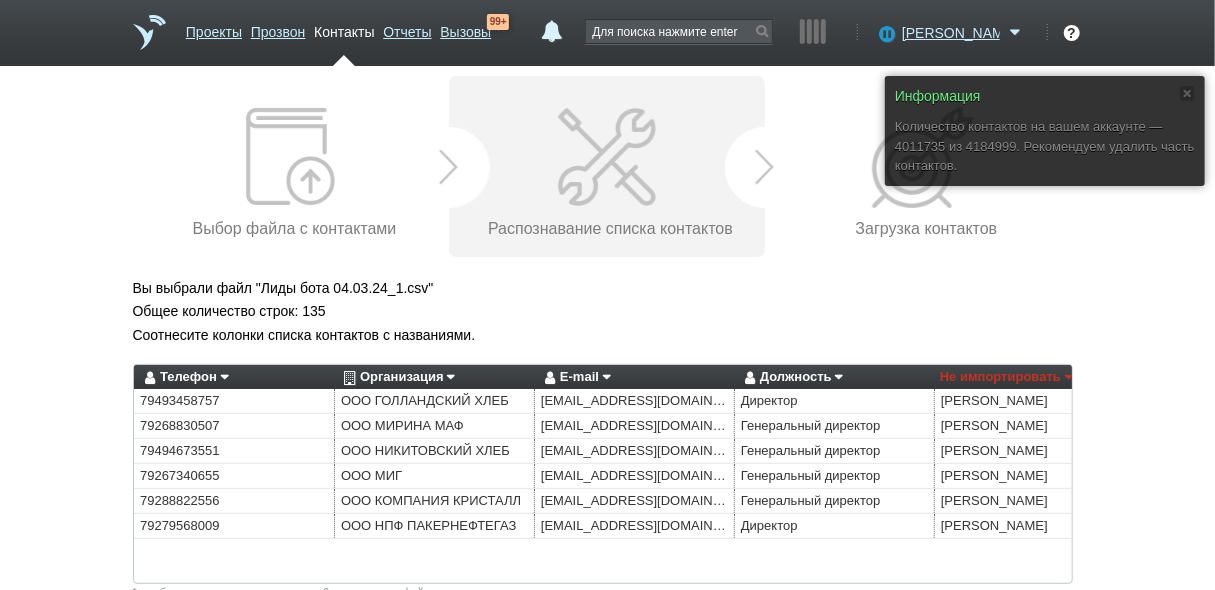 click on "Не импортировать" at bounding box center [1006, 377] 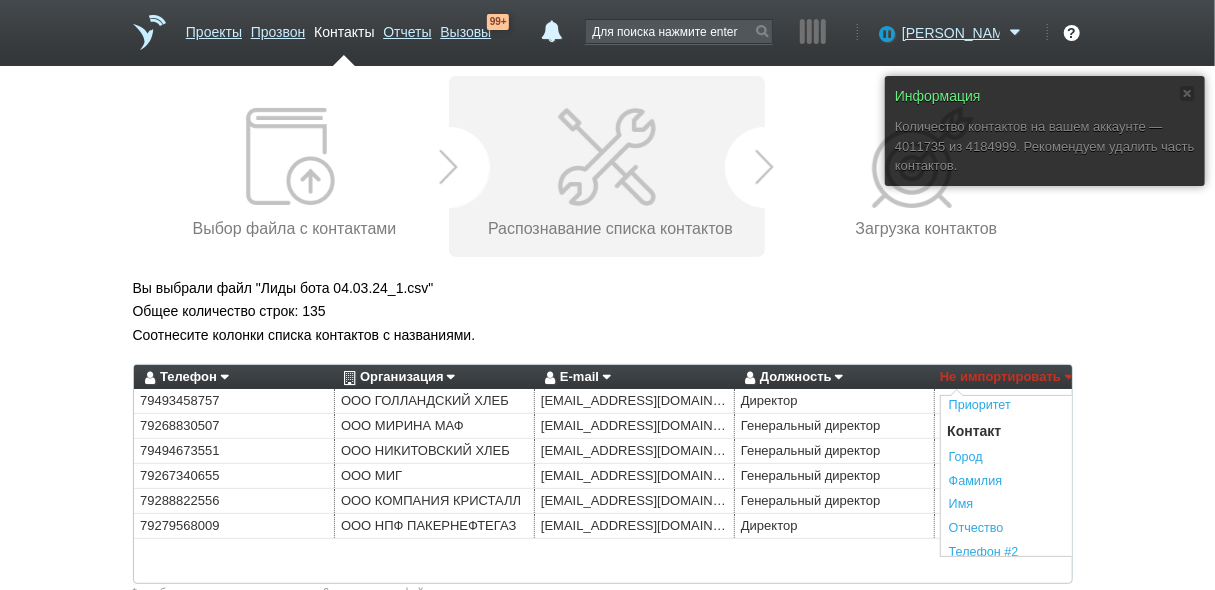 scroll, scrollTop: 240, scrollLeft: 0, axis: vertical 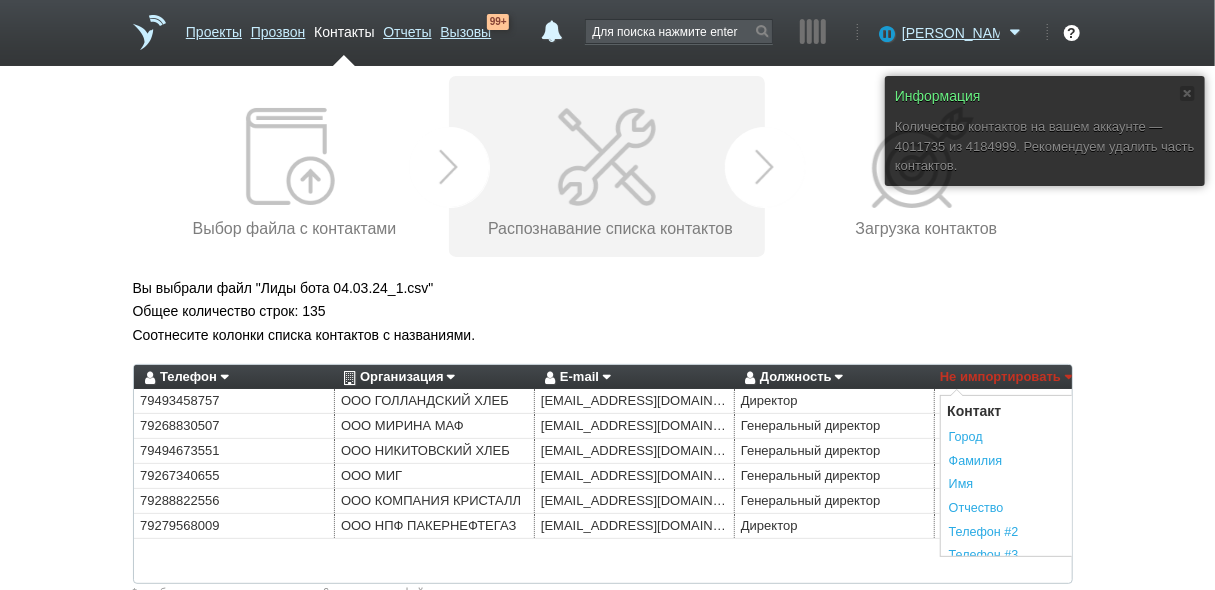 click on "Фамилия" at bounding box center (1040, 462) 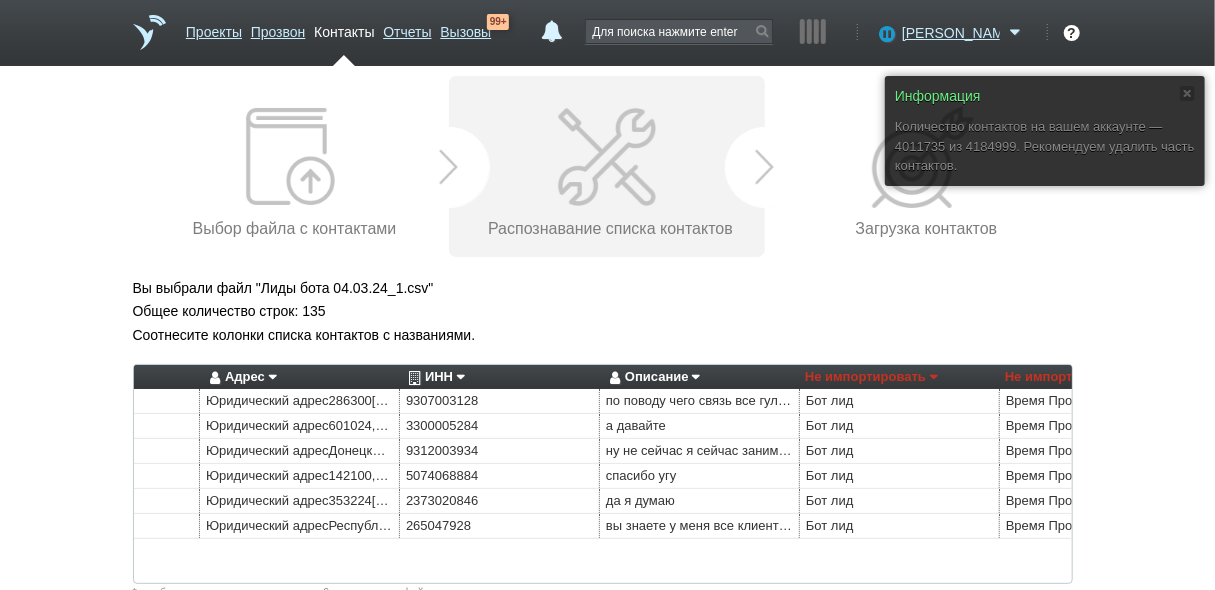 scroll, scrollTop: 0, scrollLeft: 1261, axis: horizontal 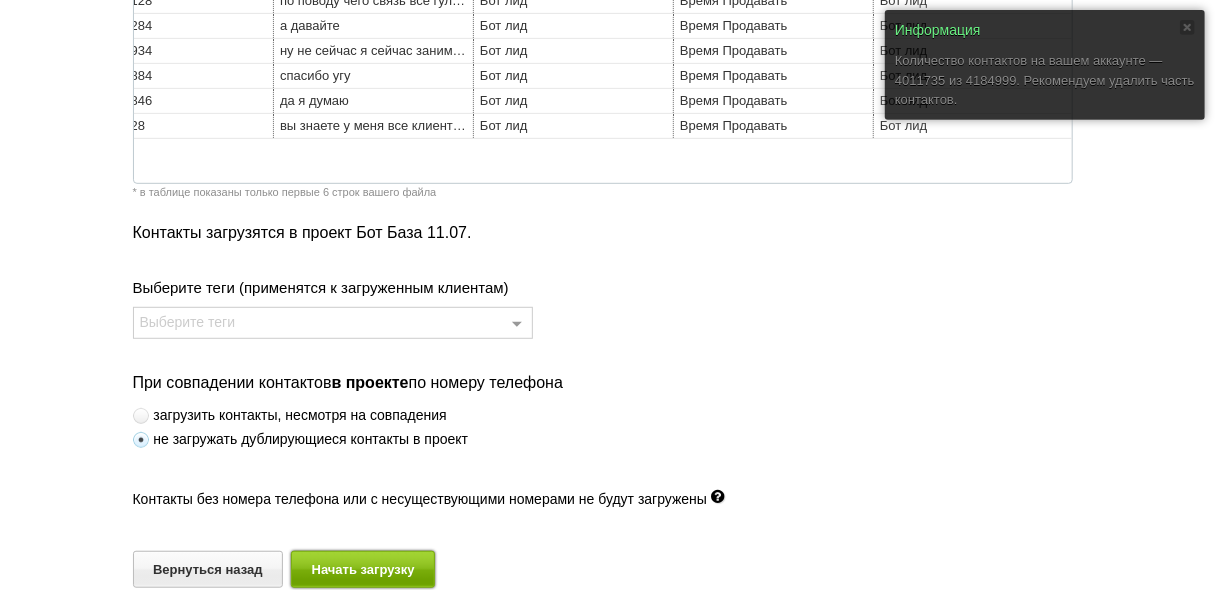 click on "Начать загрузку" at bounding box center [363, 569] 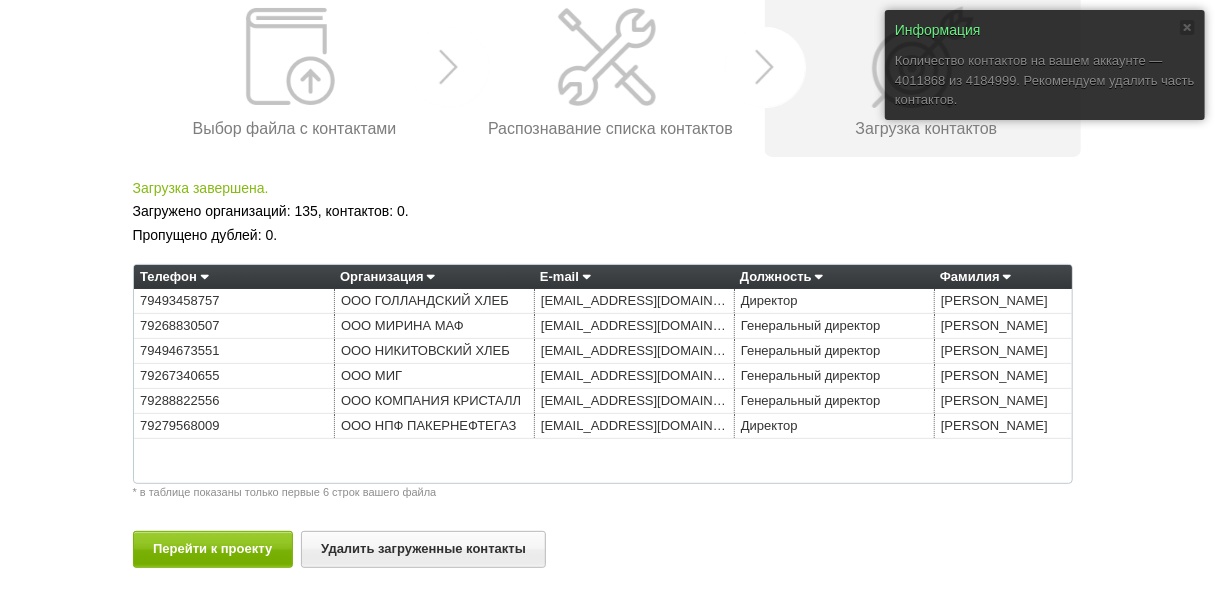 scroll, scrollTop: 106, scrollLeft: 0, axis: vertical 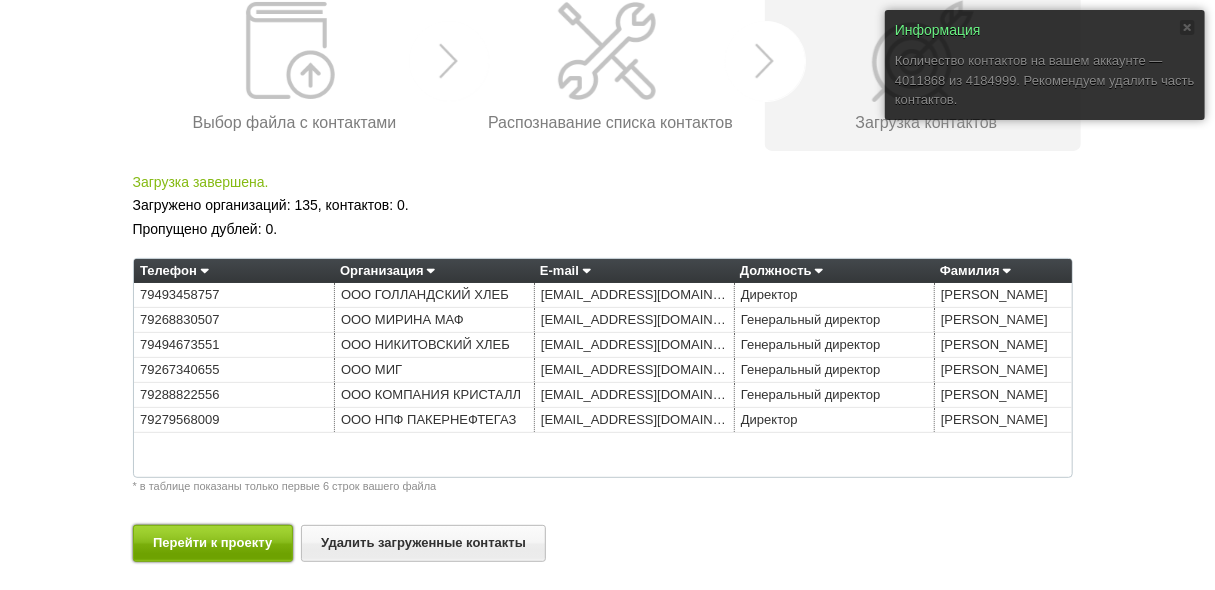 click on "Перейти к проекту" at bounding box center [213, 543] 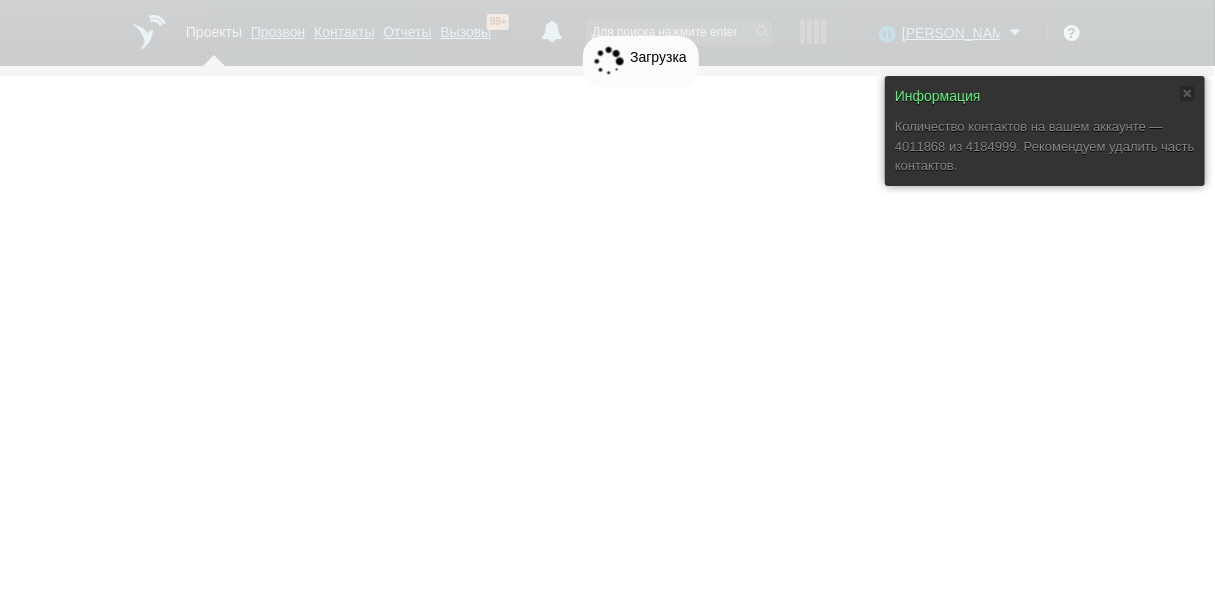scroll, scrollTop: 0, scrollLeft: 0, axis: both 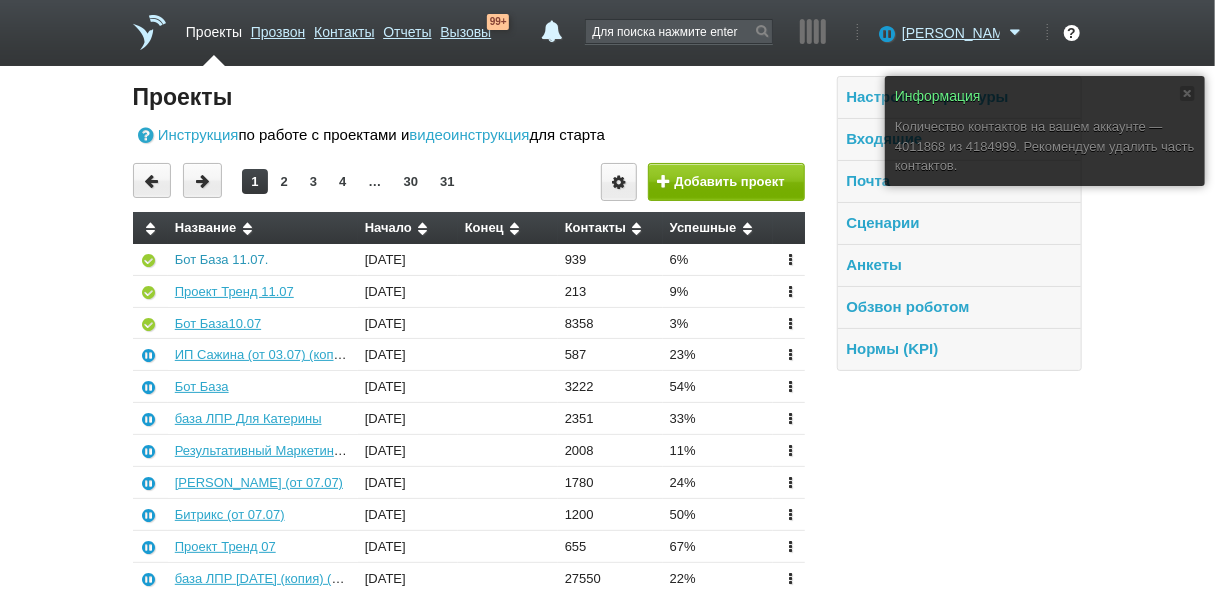 click on "Бот База 11.07." at bounding box center (222, 259) 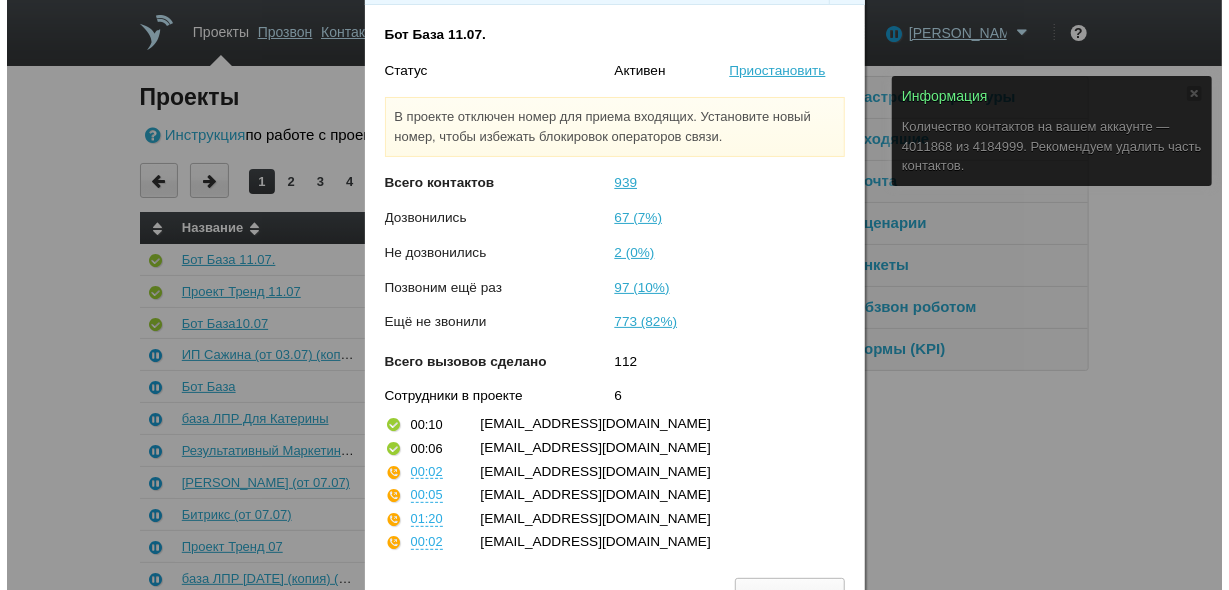 scroll, scrollTop: 77, scrollLeft: 0, axis: vertical 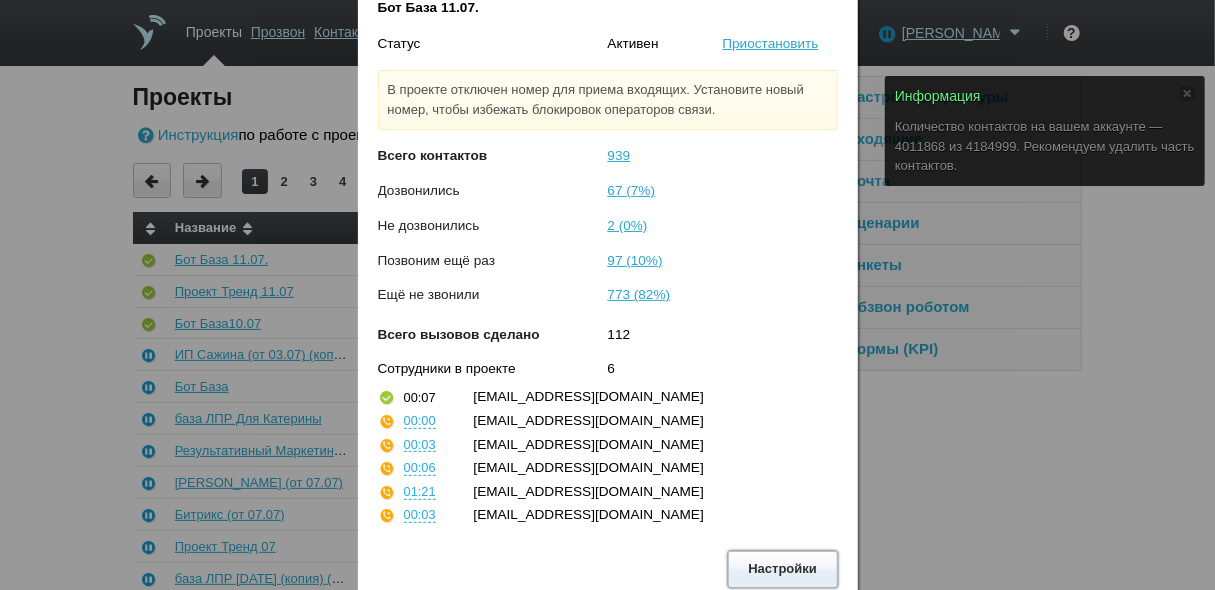click on "Настройки" at bounding box center [783, 569] 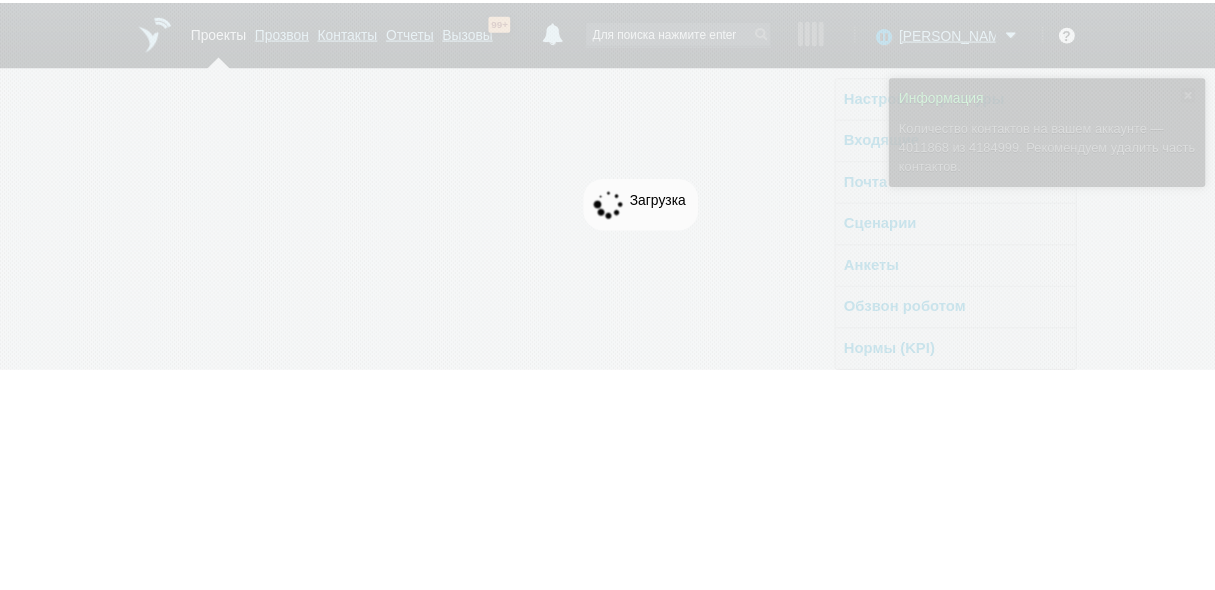 scroll, scrollTop: 0, scrollLeft: 0, axis: both 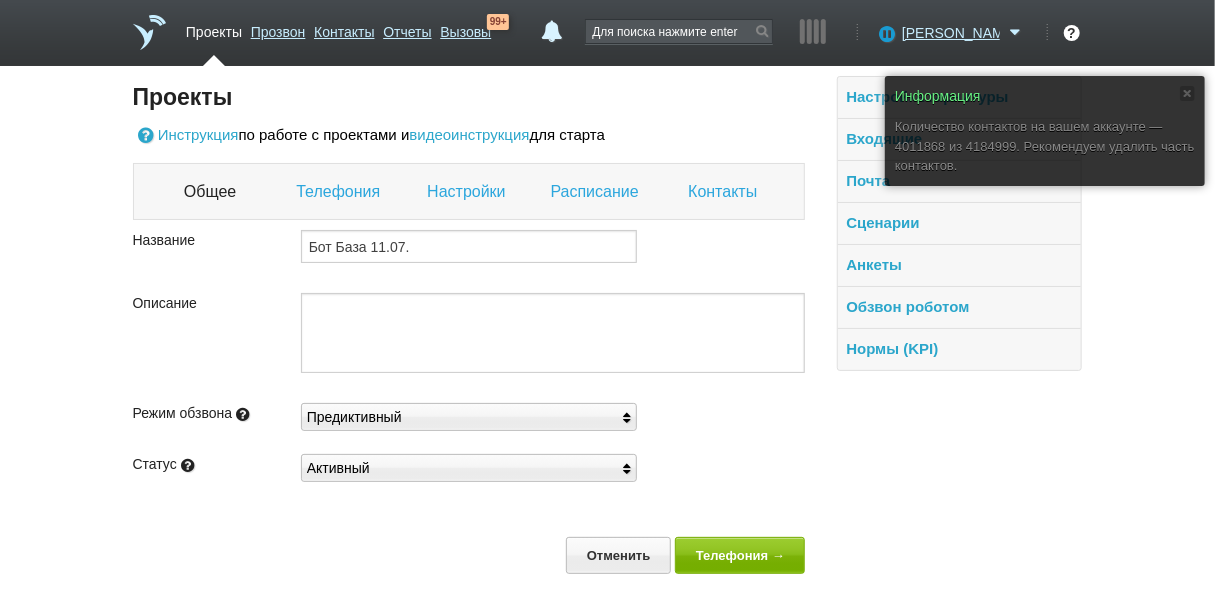 click on "Контакты" at bounding box center (725, 192) 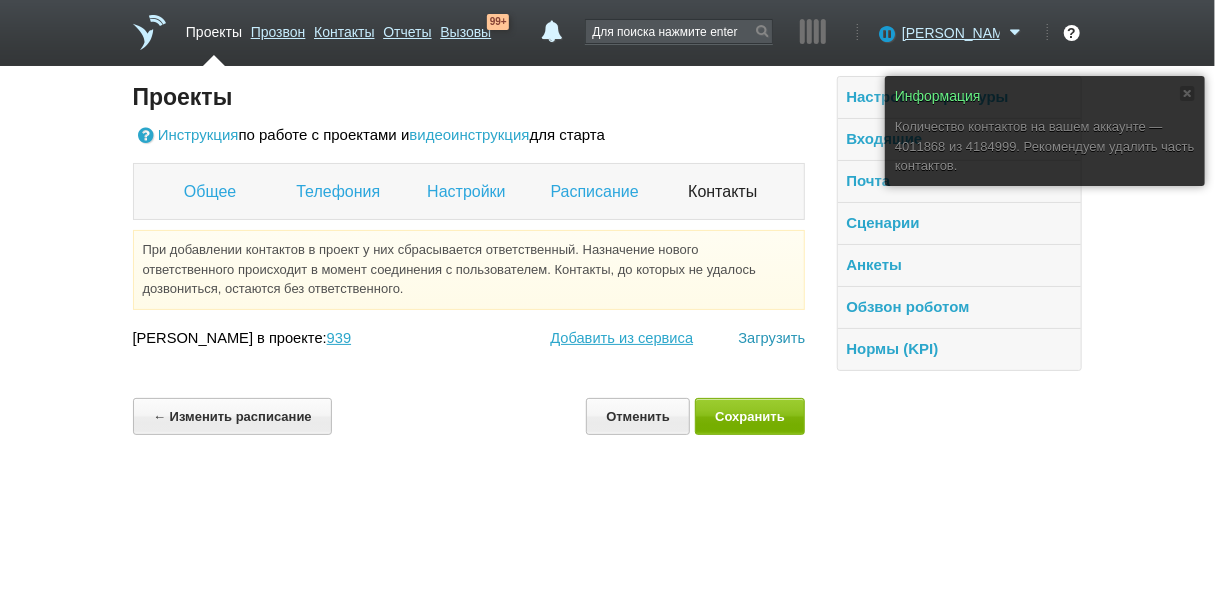 click on "Загрузить" at bounding box center (771, 338) 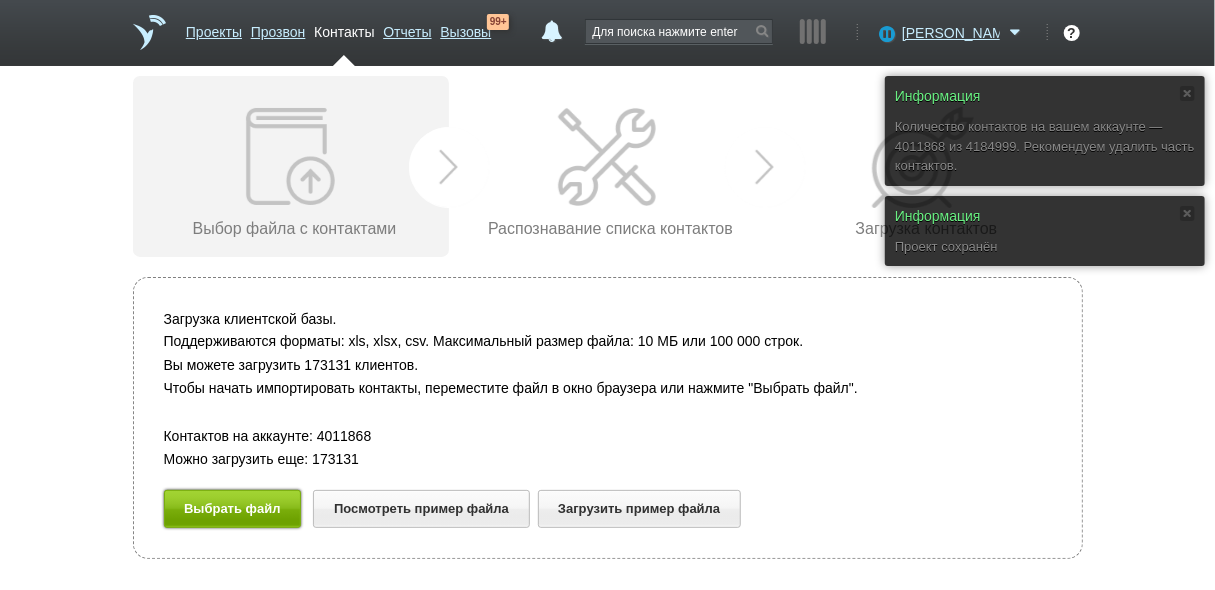 click on "Выбрать файл" at bounding box center (233, 508) 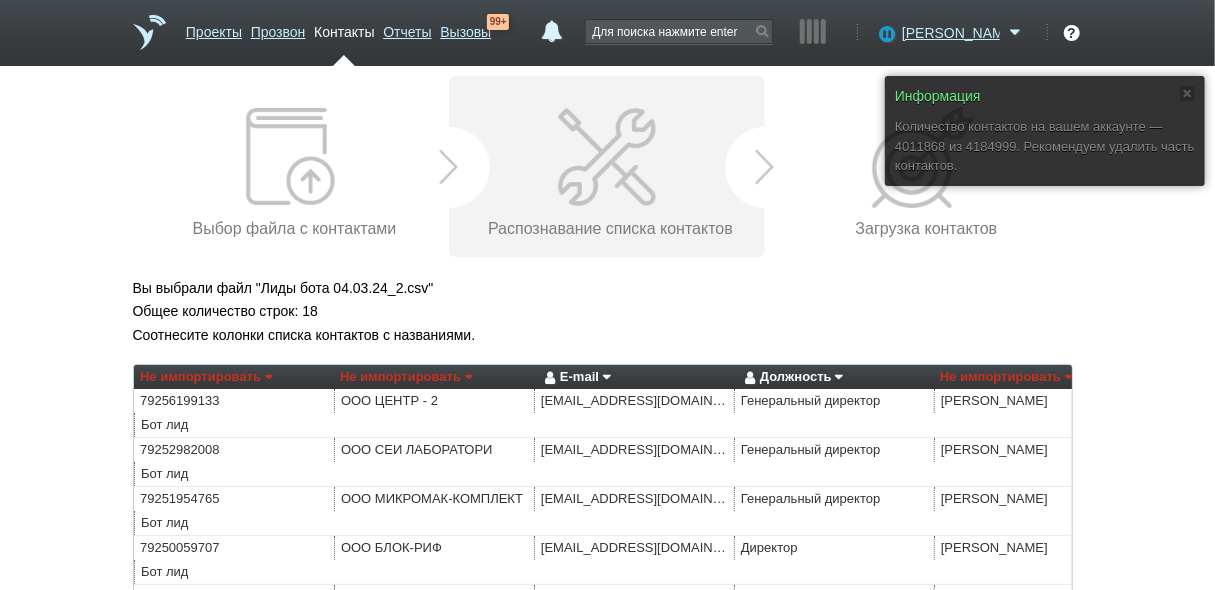 click on "Не импортировать" at bounding box center [406, 377] 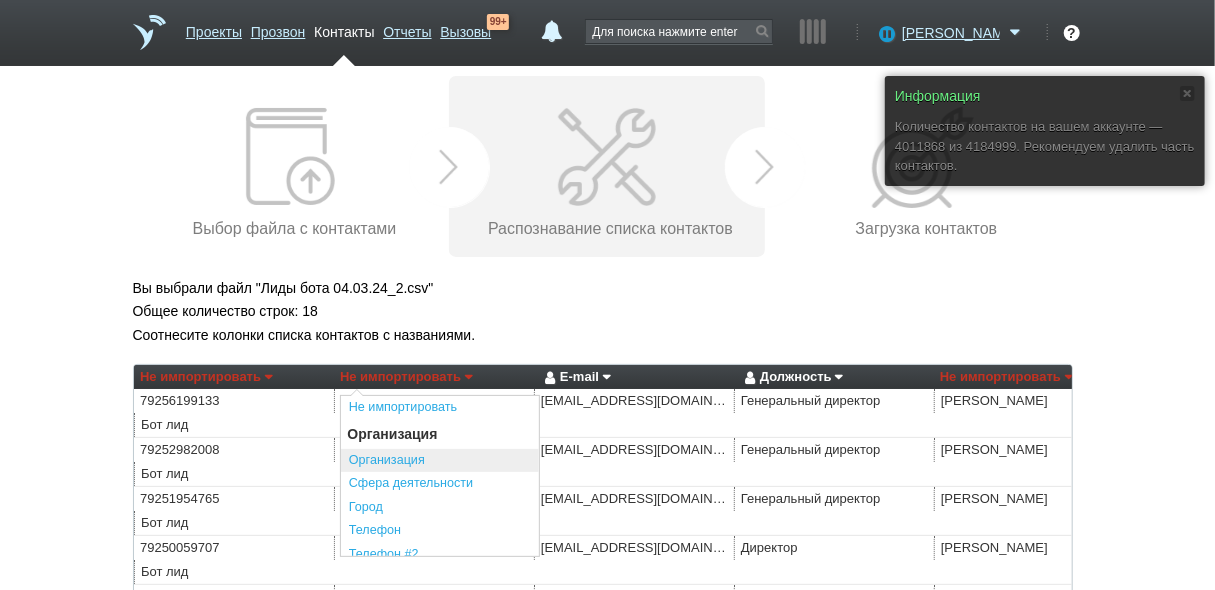 click on "Организация" at bounding box center (440, 461) 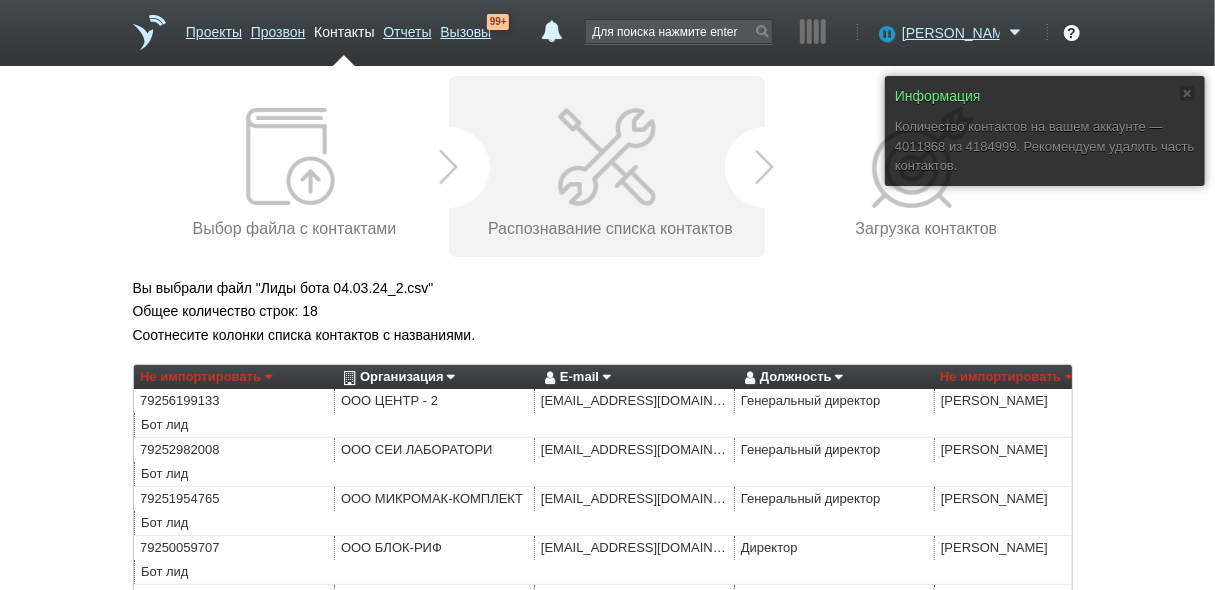 click on "Вы выбрали файл "Лиды бота 04.03.24_2.csv" Общее количество строк: 18 Соотнесите колонки списка контактов с названиями. Не импортировать Не импортировать Преобразовать хеш номер Организация Организация Сфера деятельности Город E-mail Телефон Телефон #2 Телефон #3 Сайт Описание ИНН КПП Адрес Регион Приоритет Контакт Город Должность Фамилия Имя Отчество E-mail Телефон Телефон #2 Телефон #3 Сайт Описание Теги Адрес Регион Внешний ID Приоритет Не импортировать Преобразовать хеш номер Организация Организация Сфера деятельности Город E-mail Телефон Телефон #2 Телефон #3 Сайт" at bounding box center (608, 687) 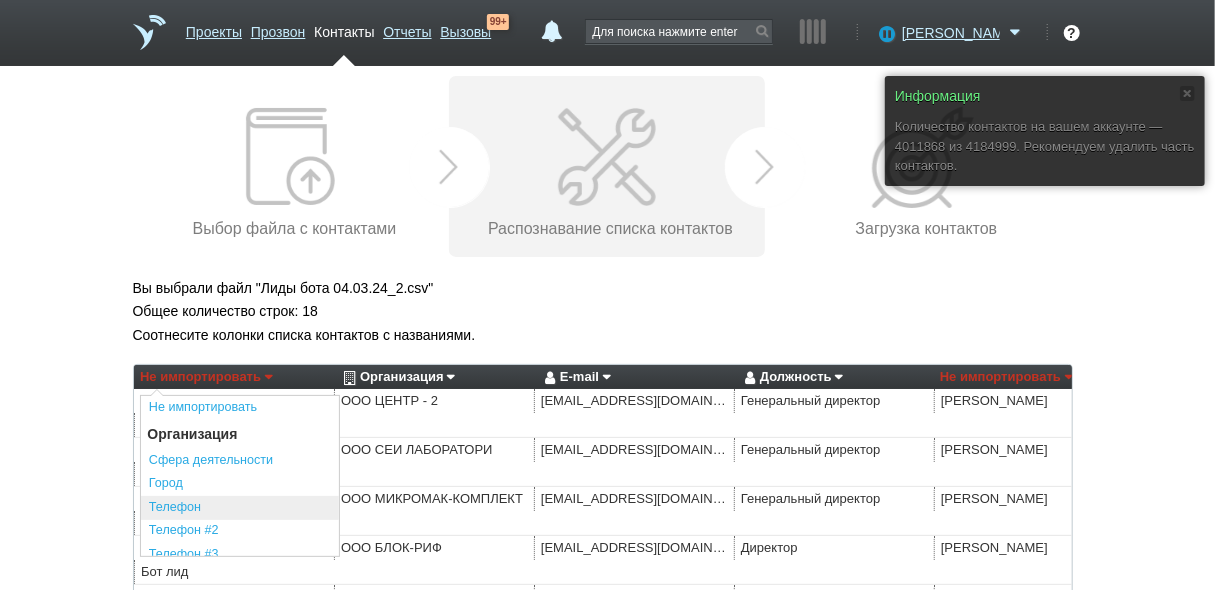click on "Телефон" at bounding box center [240, 508] 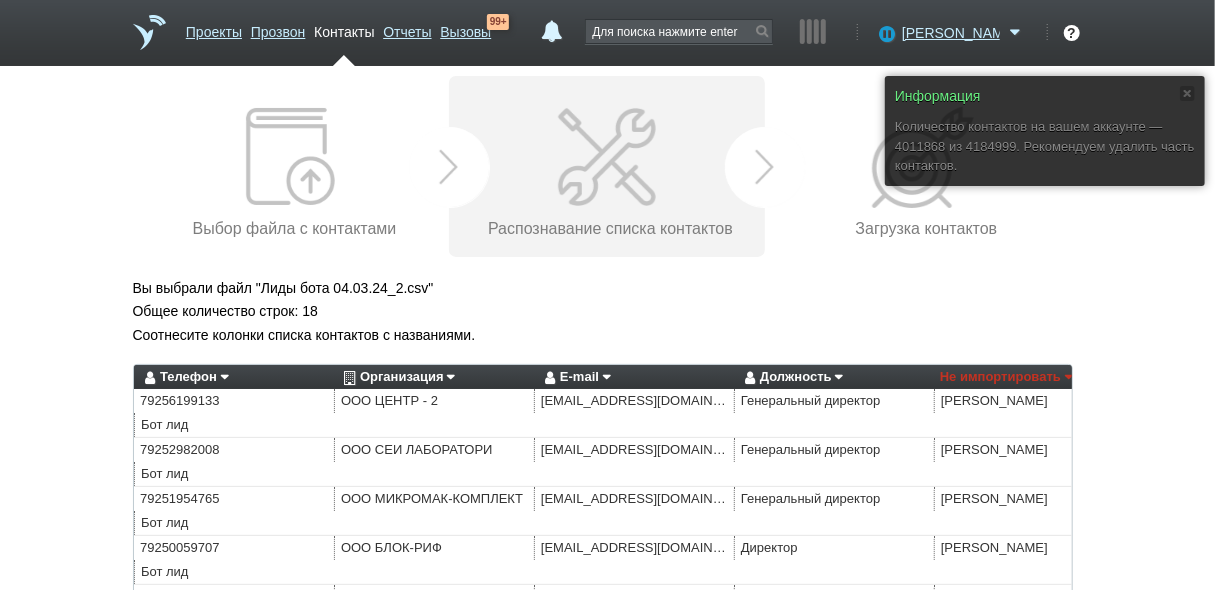 click on "Не импортировать" at bounding box center (1006, 377) 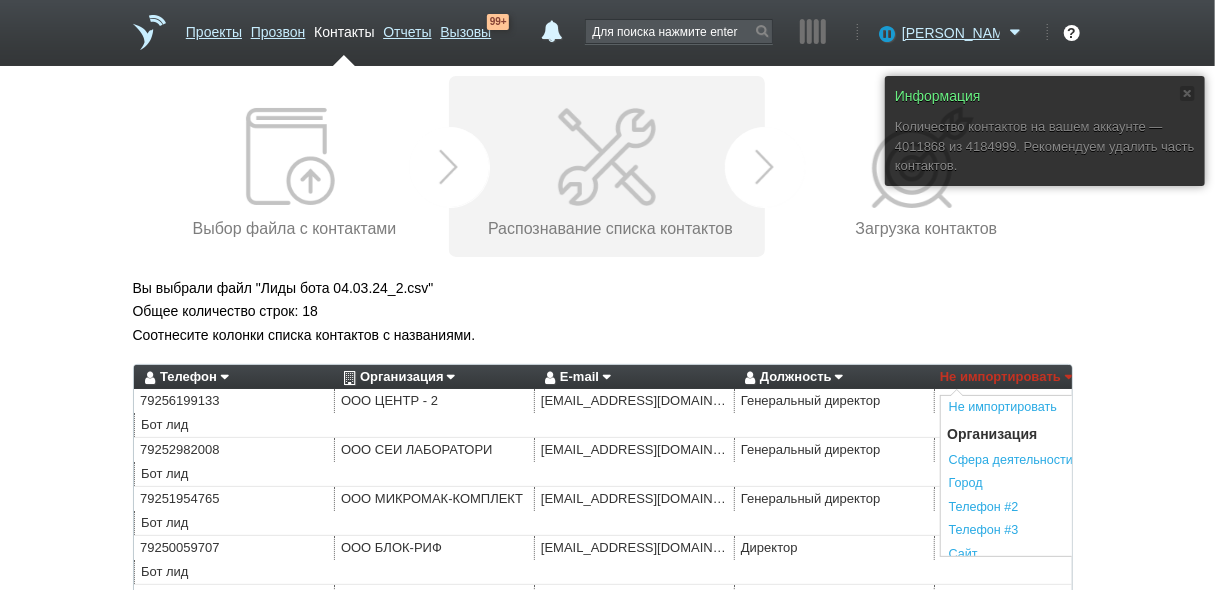 click on "Вы выбрали файл "Лиды бота 04.03.24_2.csv"" at bounding box center [608, 288] 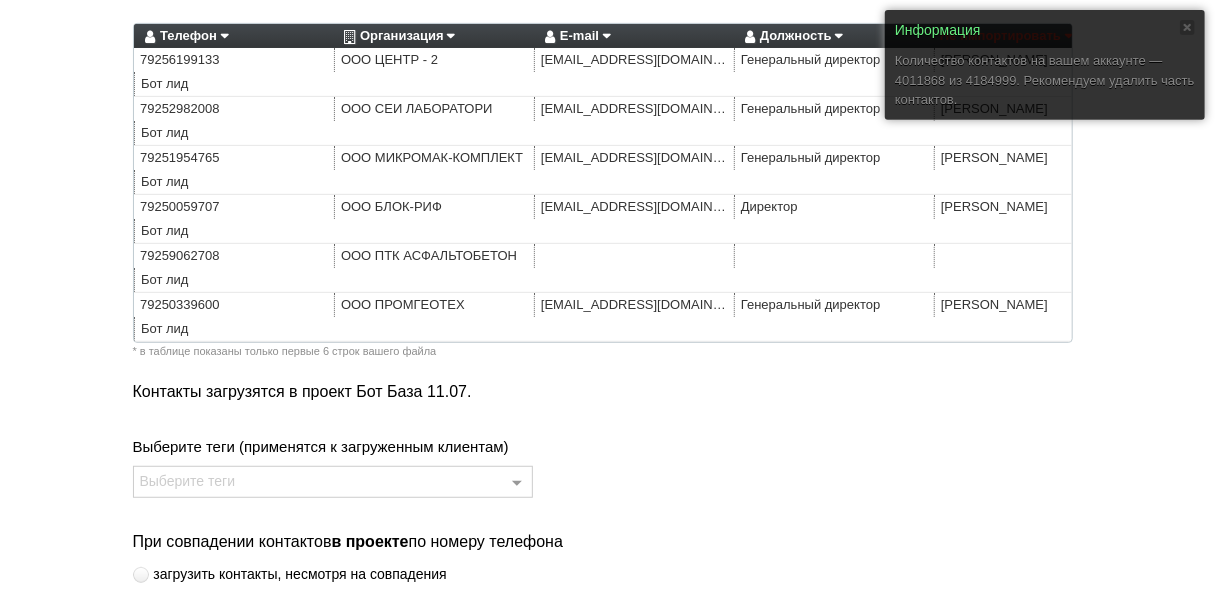 scroll, scrollTop: 400, scrollLeft: 0, axis: vertical 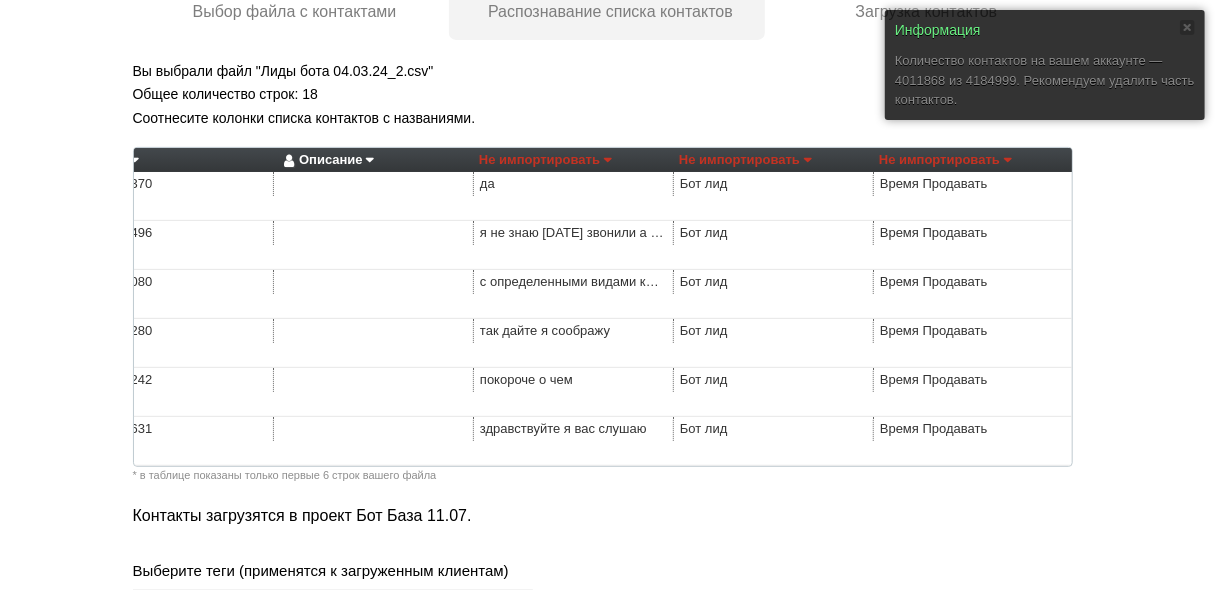 click on "Описание" at bounding box center [326, 160] 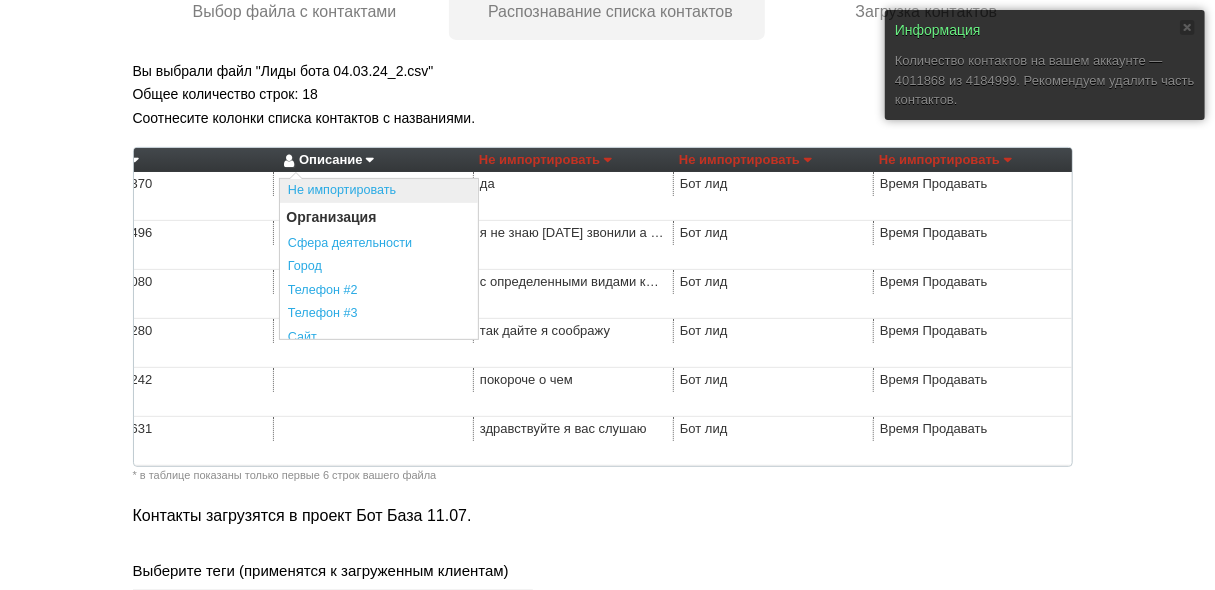 click on "Не импортировать" at bounding box center [379, 191] 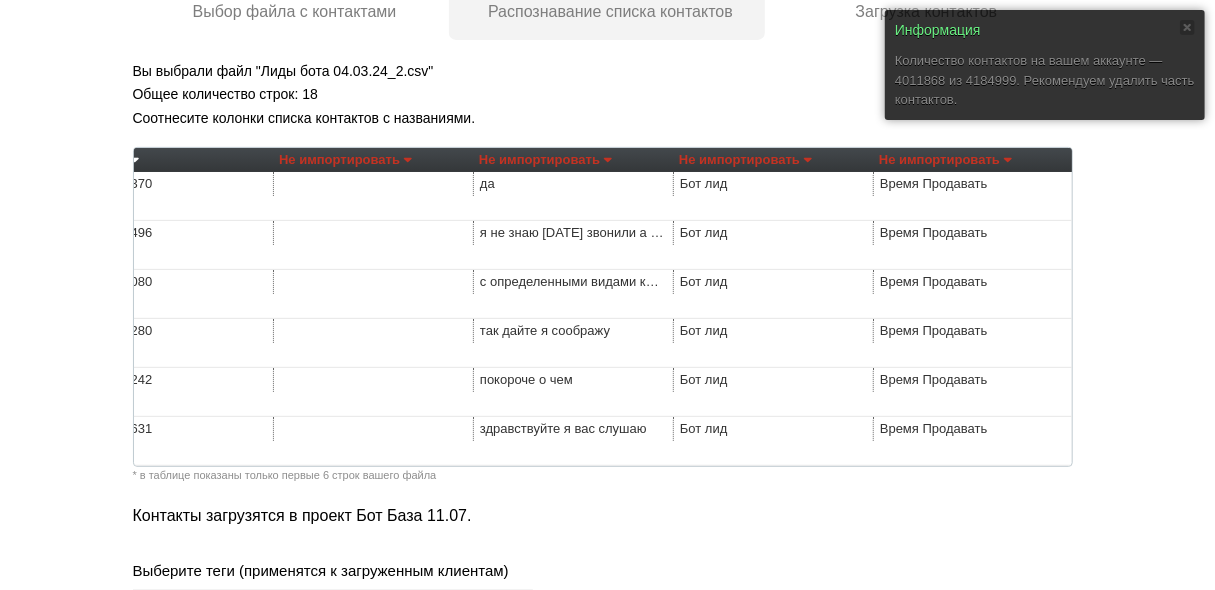 click on "Не импортировать" at bounding box center [545, 160] 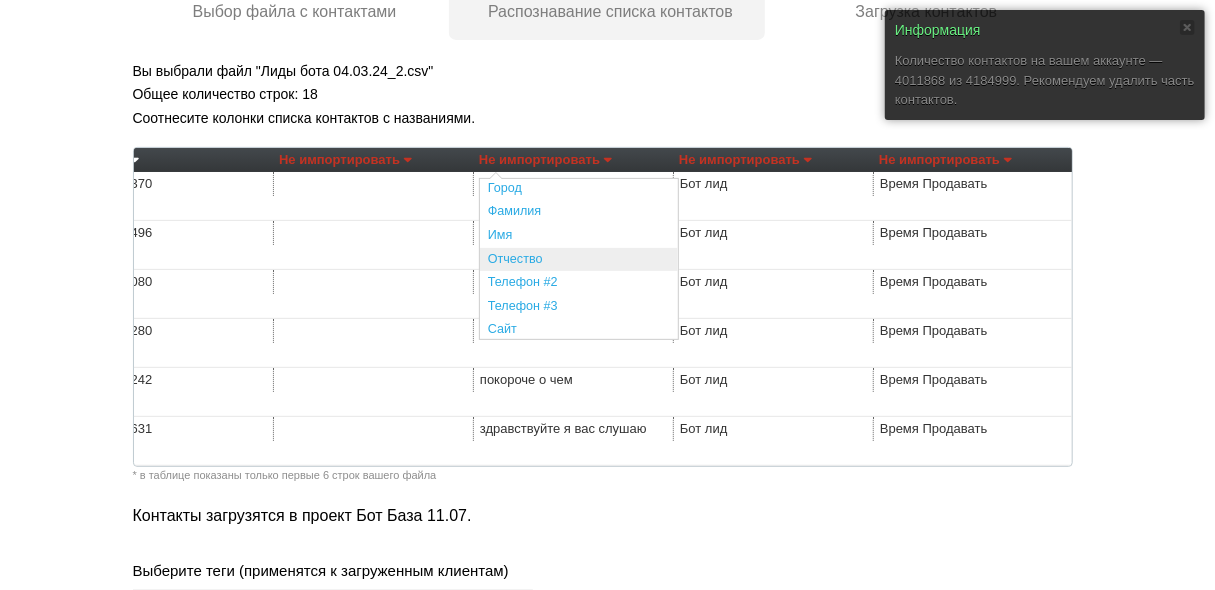 scroll, scrollTop: 320, scrollLeft: 0, axis: vertical 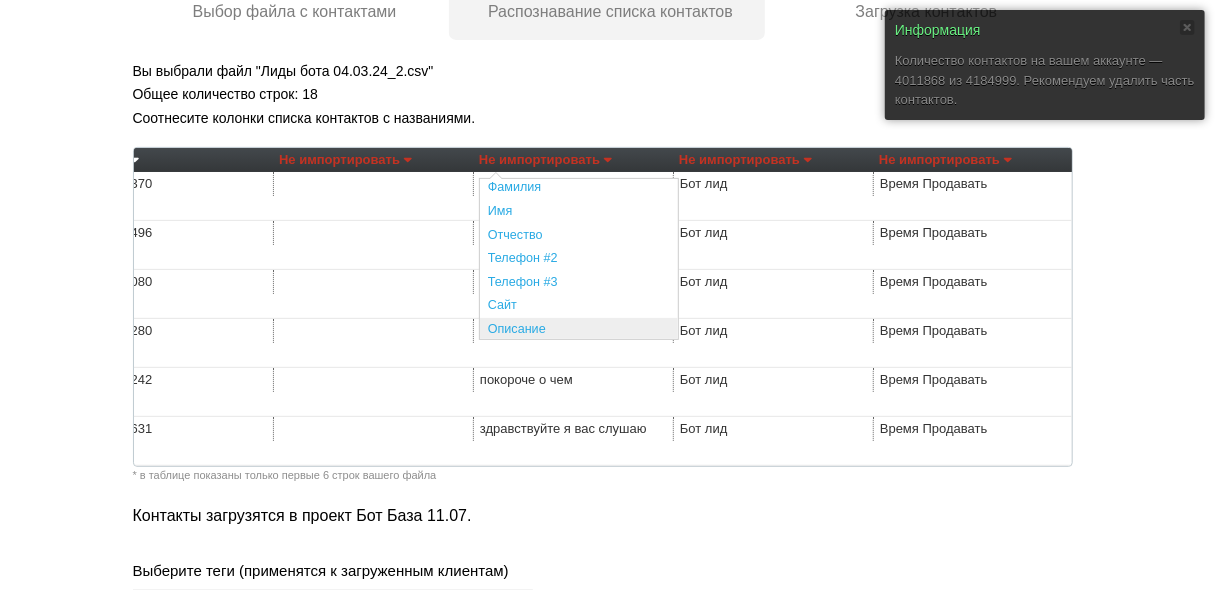 click on "Описание" at bounding box center (579, 330) 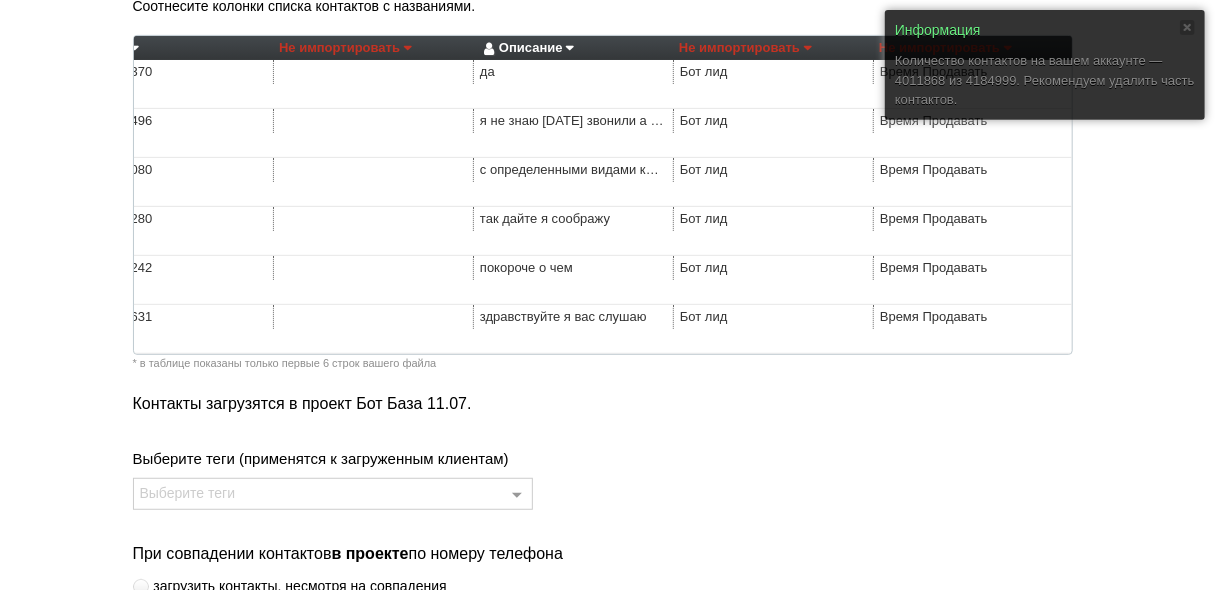 scroll, scrollTop: 537, scrollLeft: 0, axis: vertical 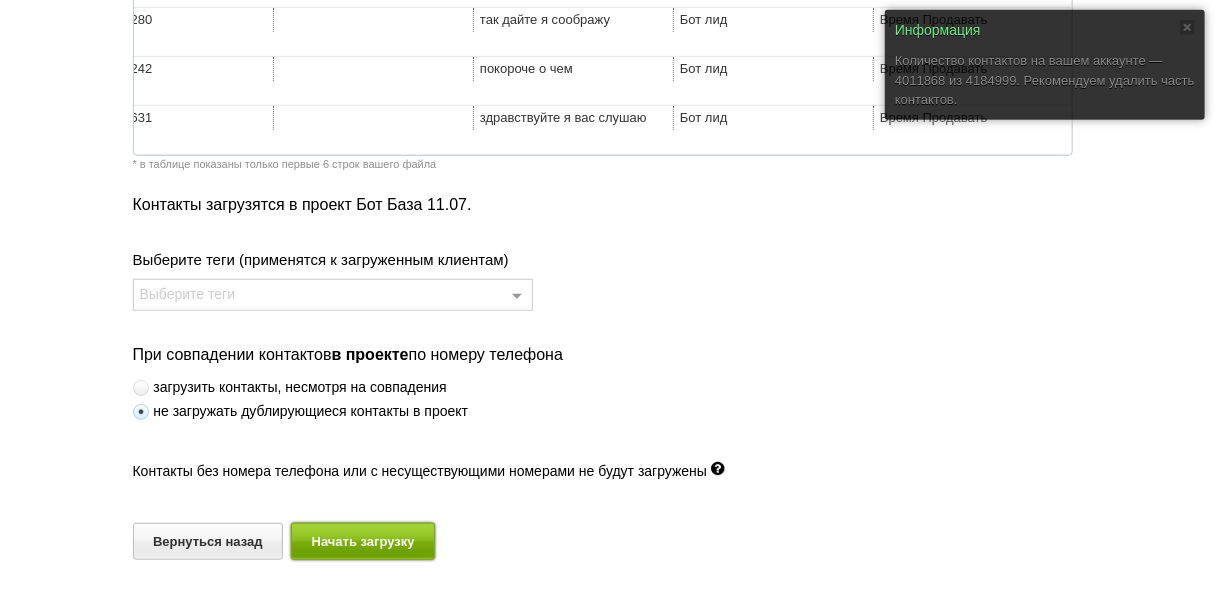 click on "Начать загрузку" at bounding box center [363, 541] 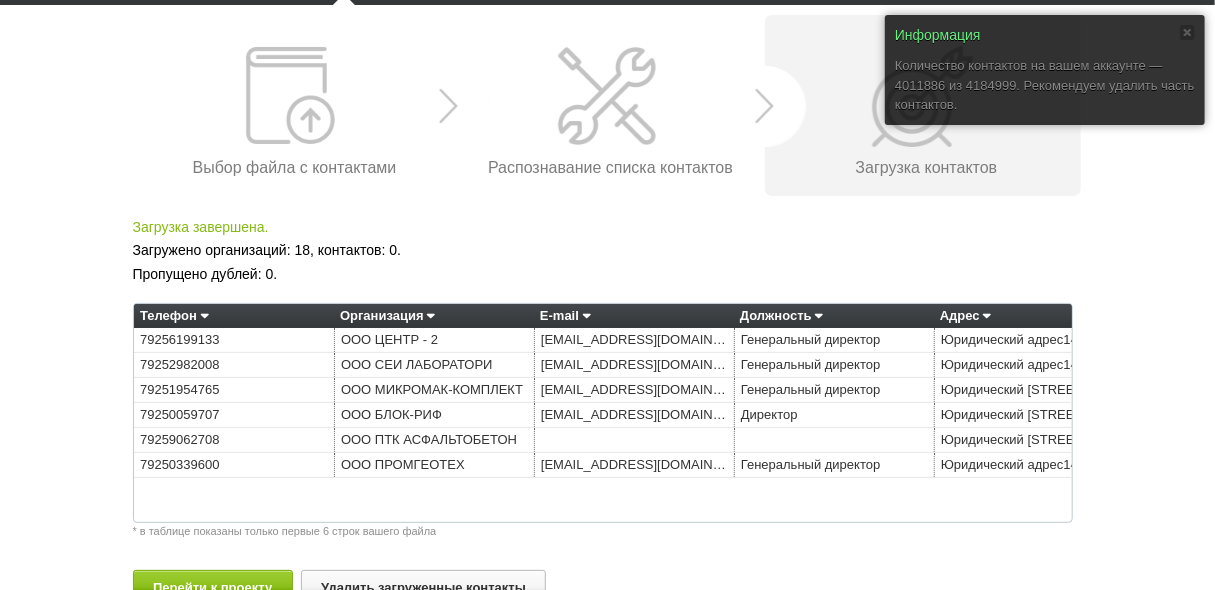 scroll, scrollTop: 106, scrollLeft: 0, axis: vertical 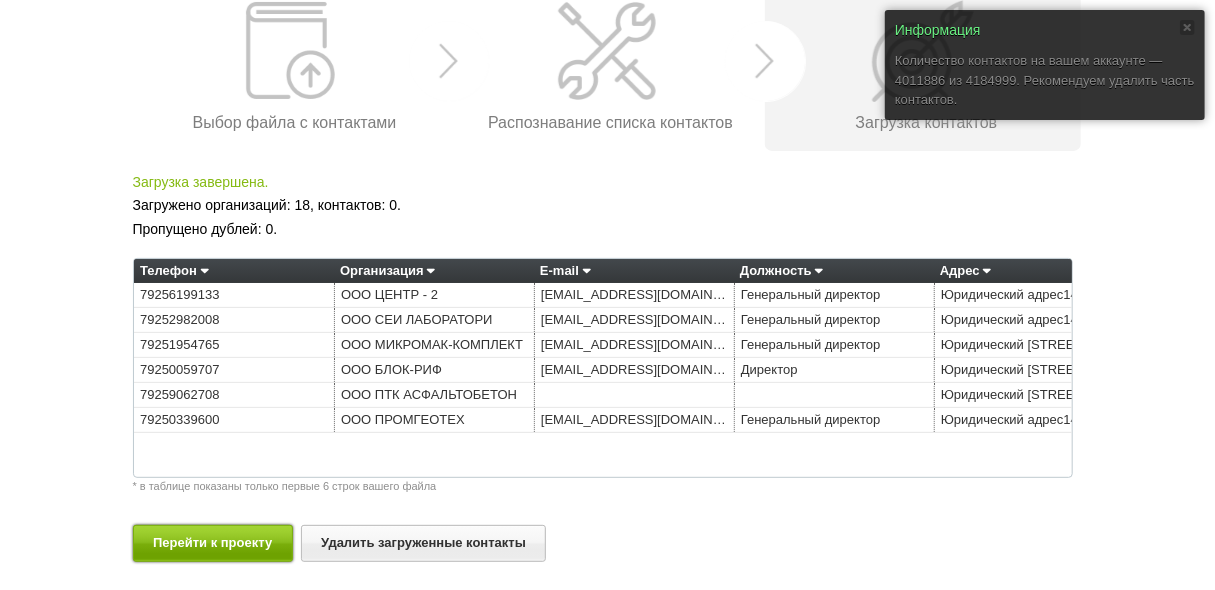 click on "Перейти к проекту" at bounding box center (213, 543) 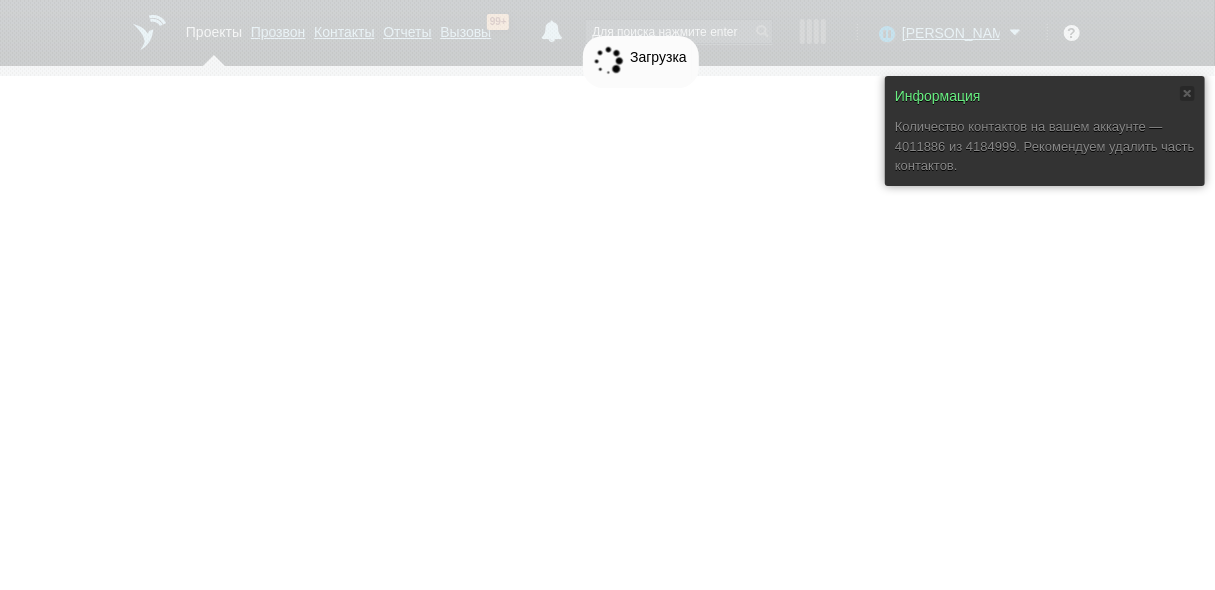 scroll, scrollTop: 0, scrollLeft: 0, axis: both 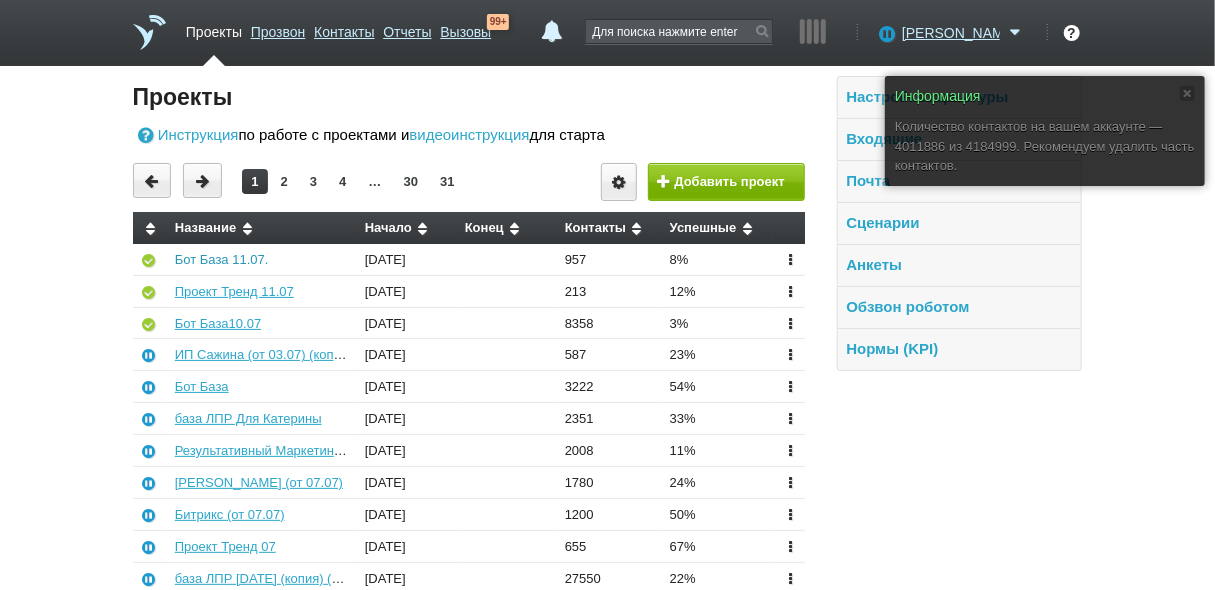 click on "Бот База 11.07." at bounding box center (222, 259) 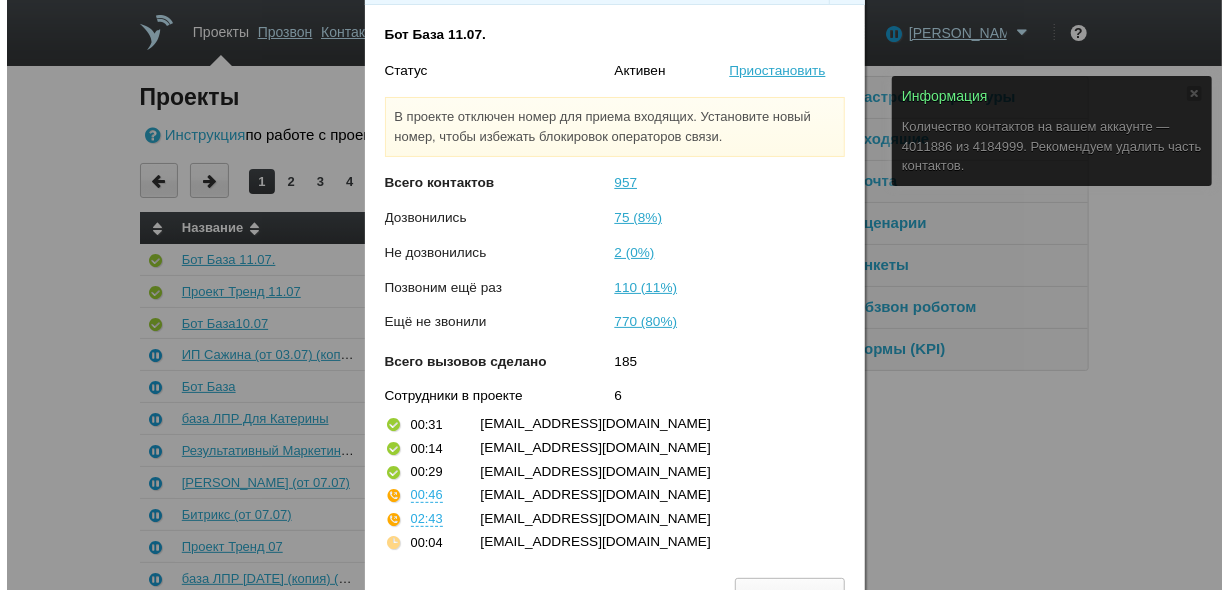 scroll, scrollTop: 77, scrollLeft: 0, axis: vertical 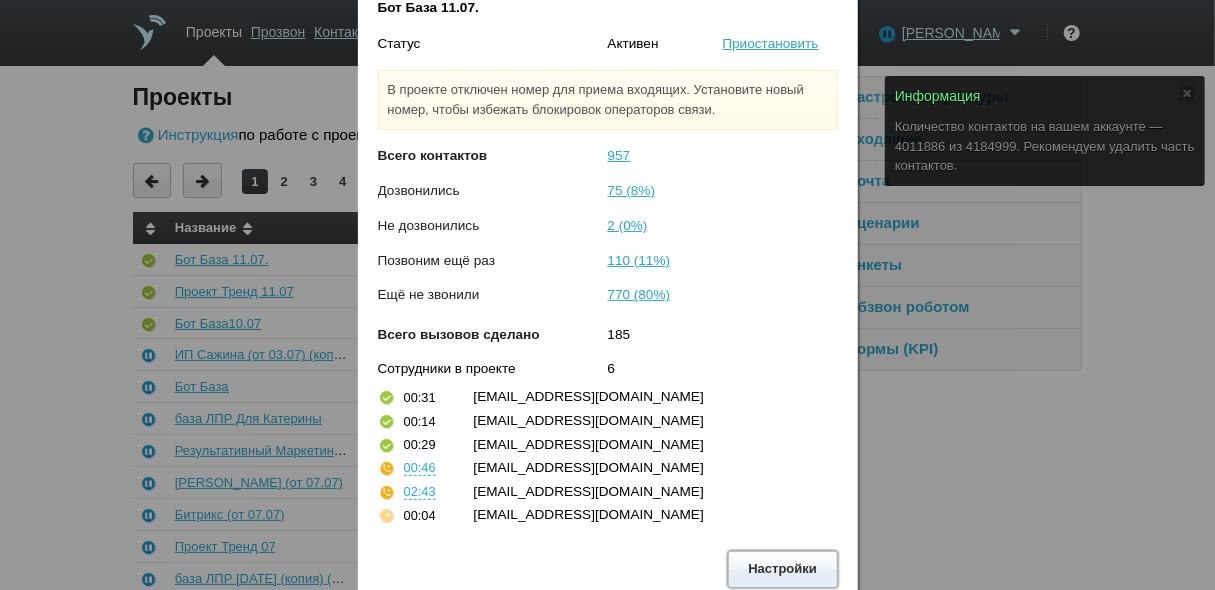 click on "Настройки" at bounding box center [783, 569] 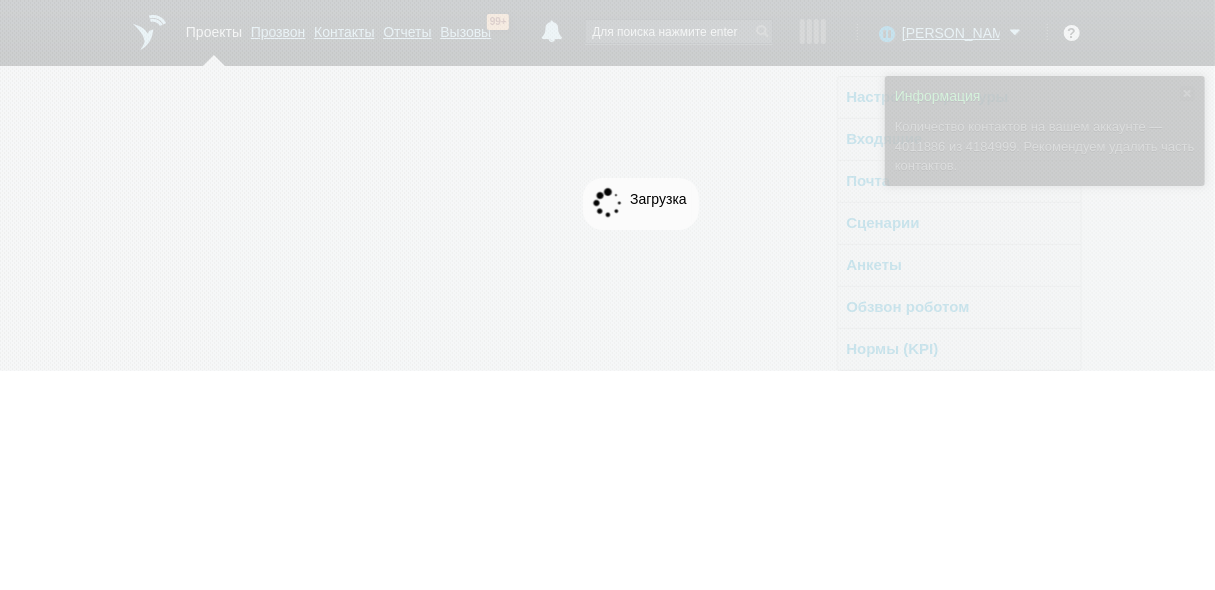 scroll, scrollTop: 0, scrollLeft: 0, axis: both 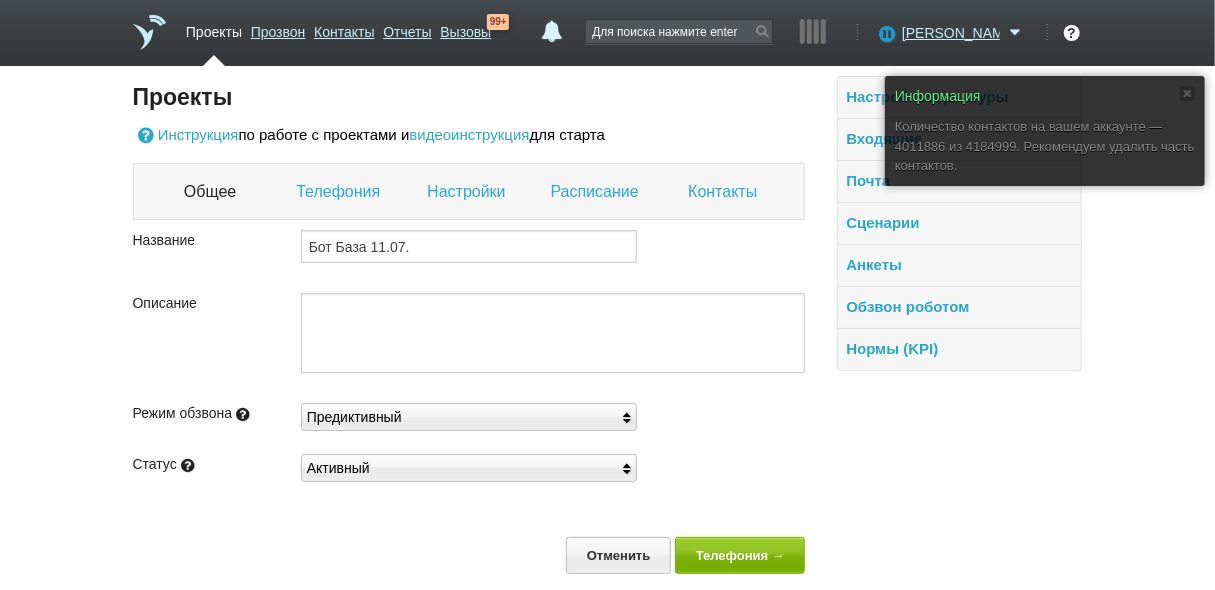 click on "Контакты" at bounding box center (725, 192) 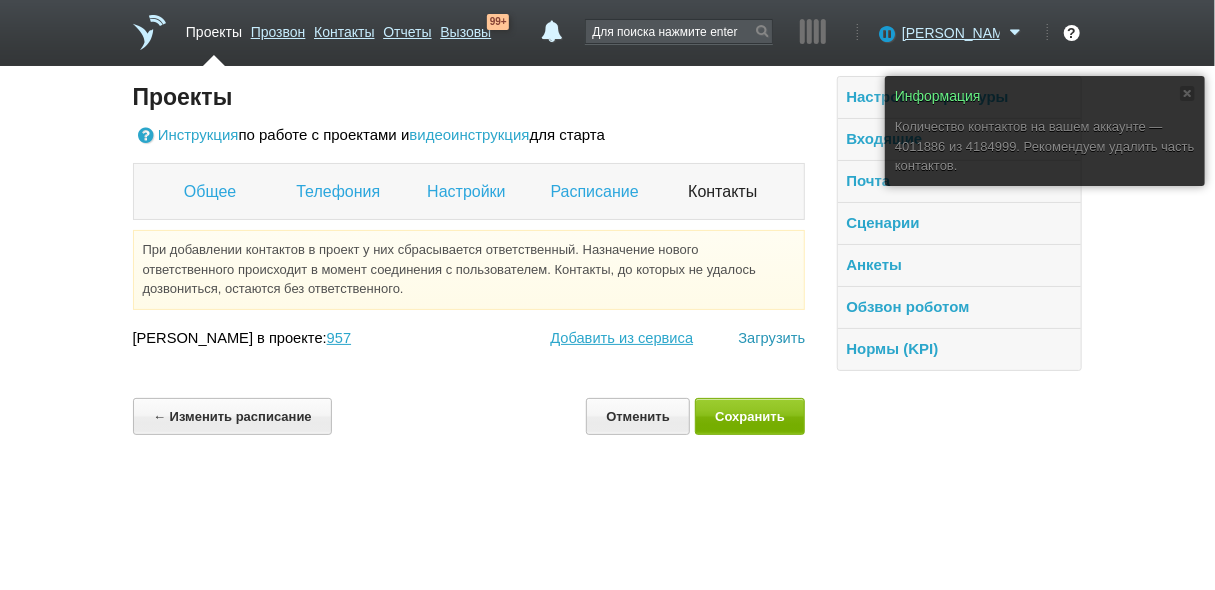 click on "Загрузить" at bounding box center [771, 338] 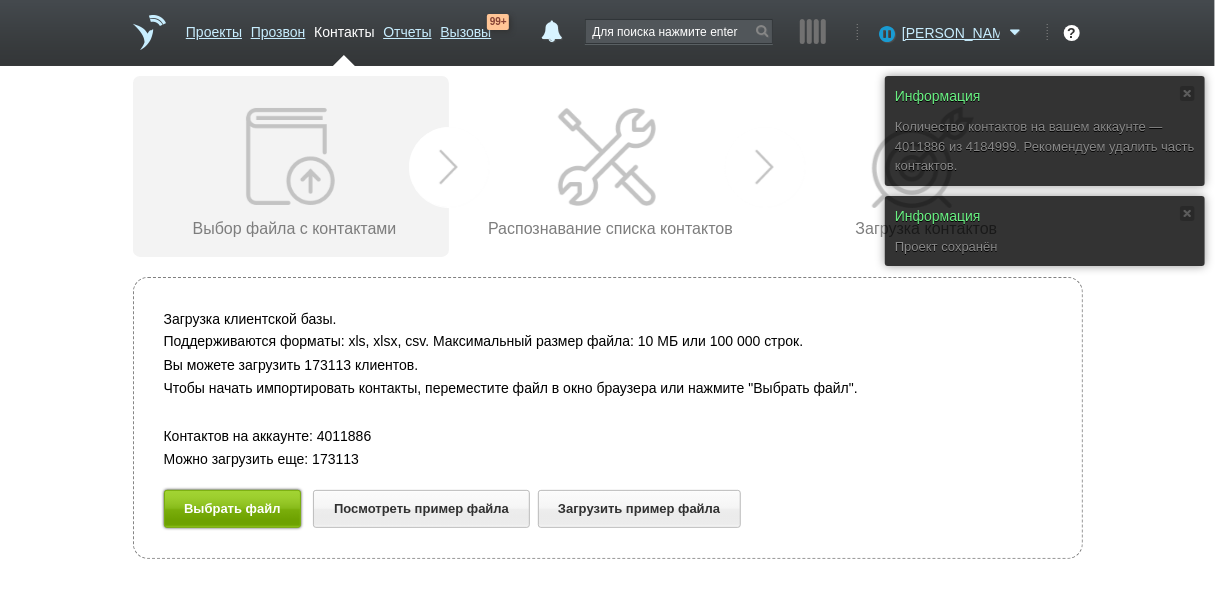 click on "Выбрать файл" at bounding box center [233, 508] 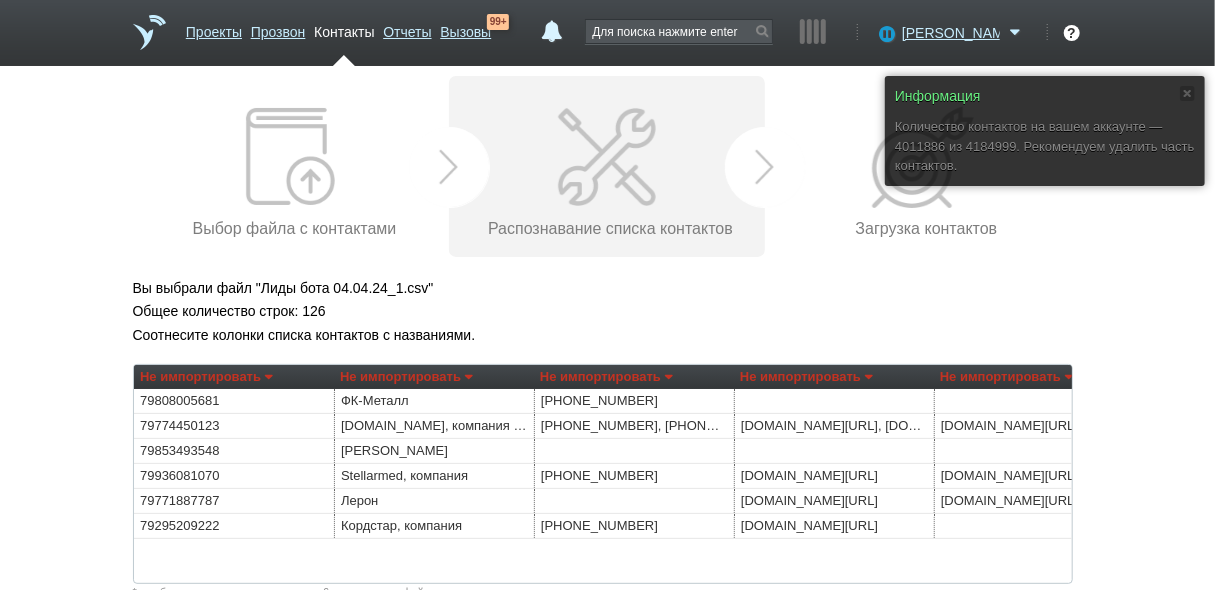 click on "Не импортировать" at bounding box center (206, 377) 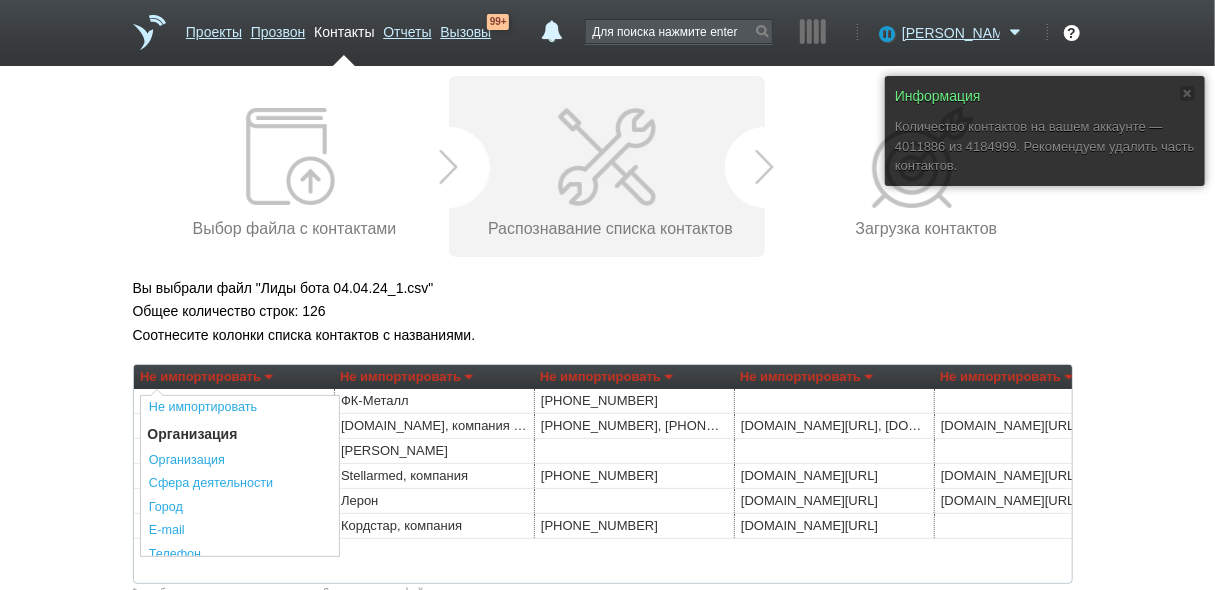 click on "Телефон" at bounding box center (240, 555) 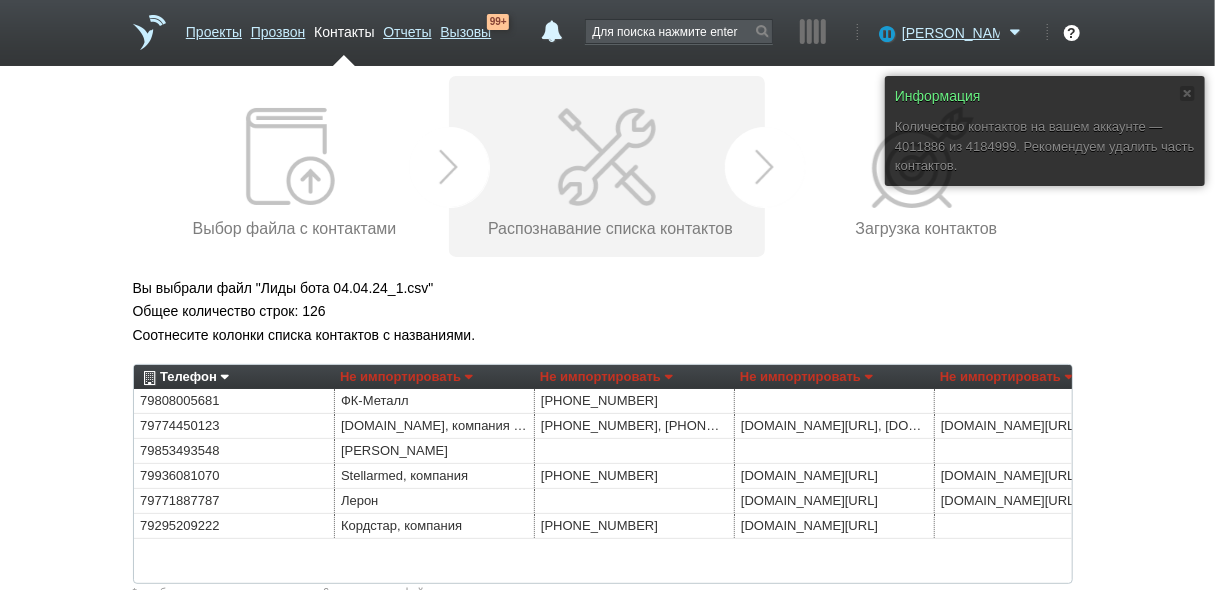 click on "Не импортировать" at bounding box center (406, 377) 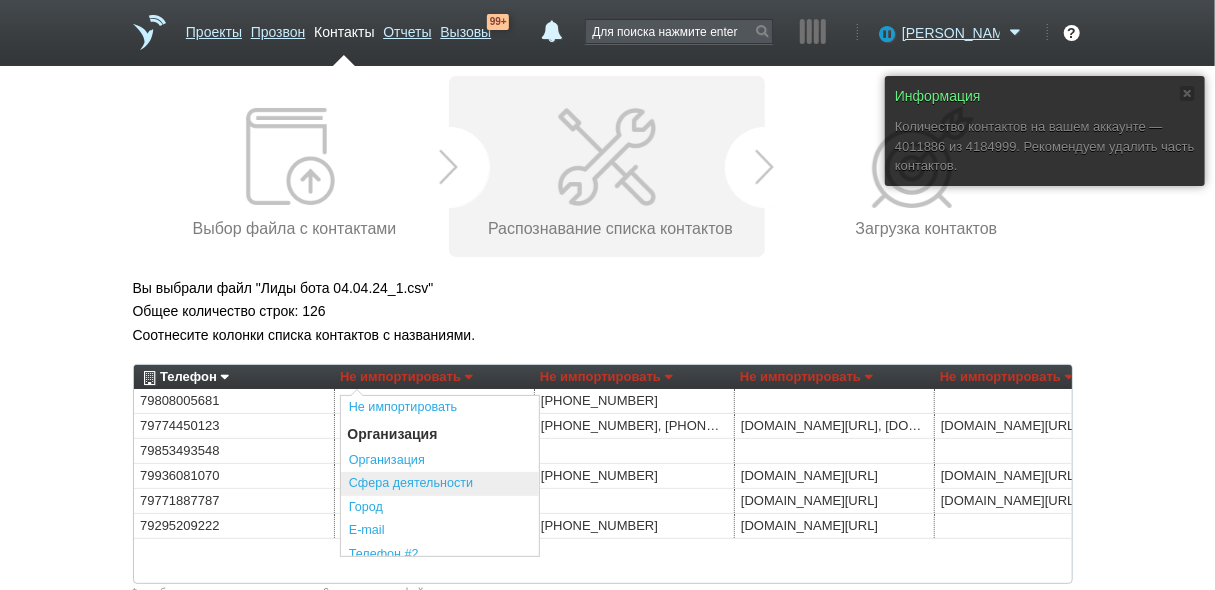 click on "Сфера деятельности" at bounding box center (440, 484) 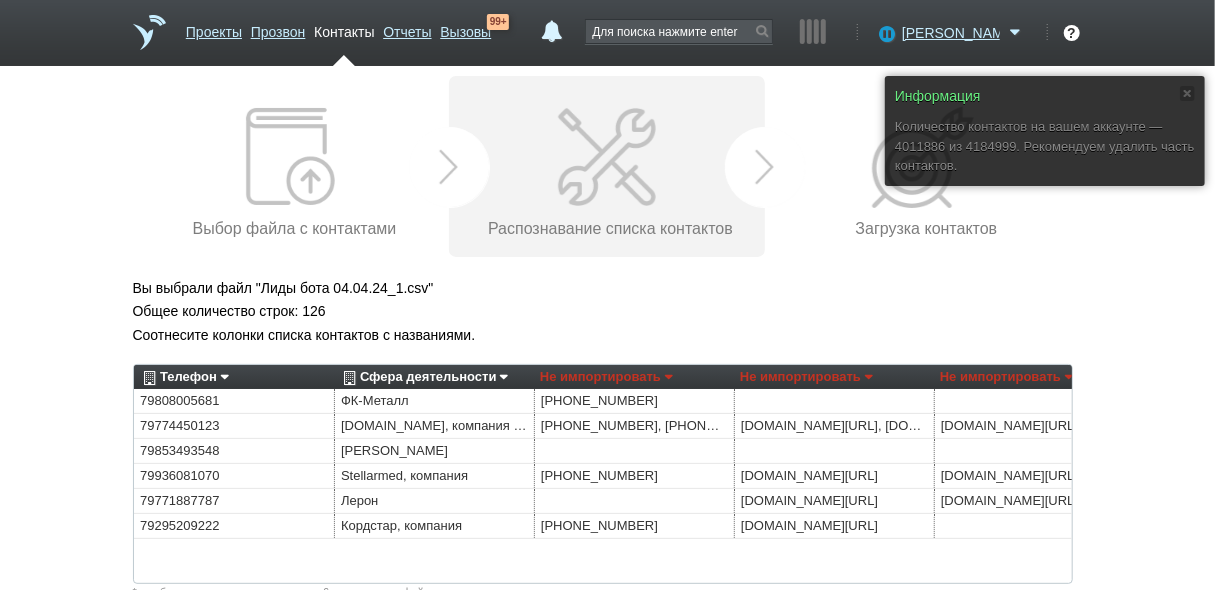 click on "Сфера деятельности" at bounding box center [423, 377] 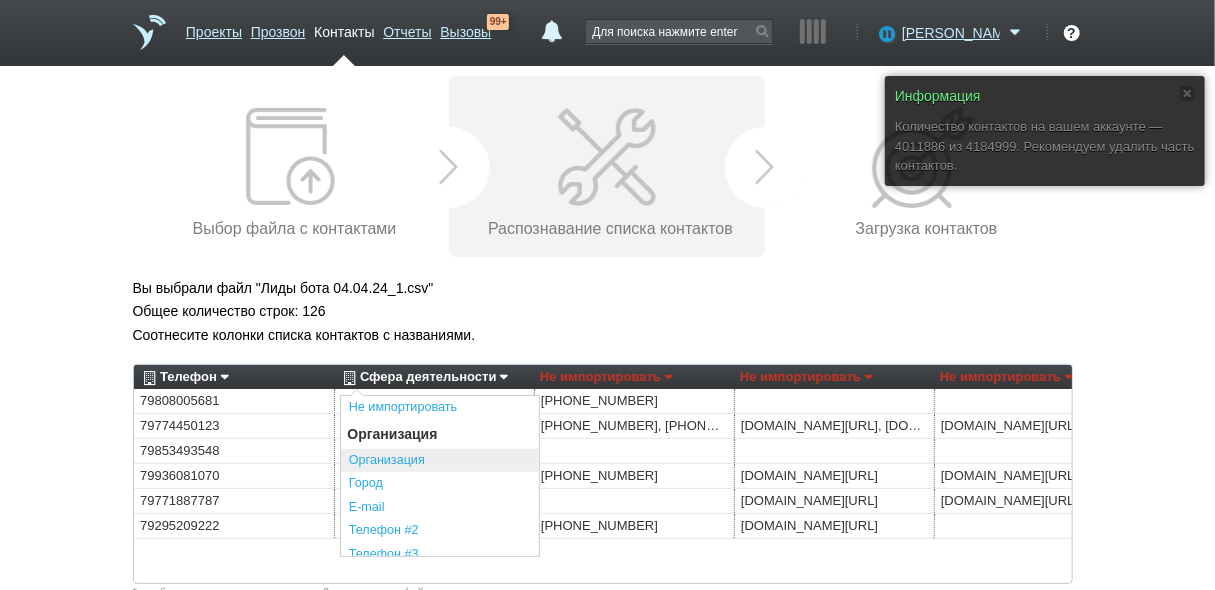 click on "Организация" at bounding box center [440, 461] 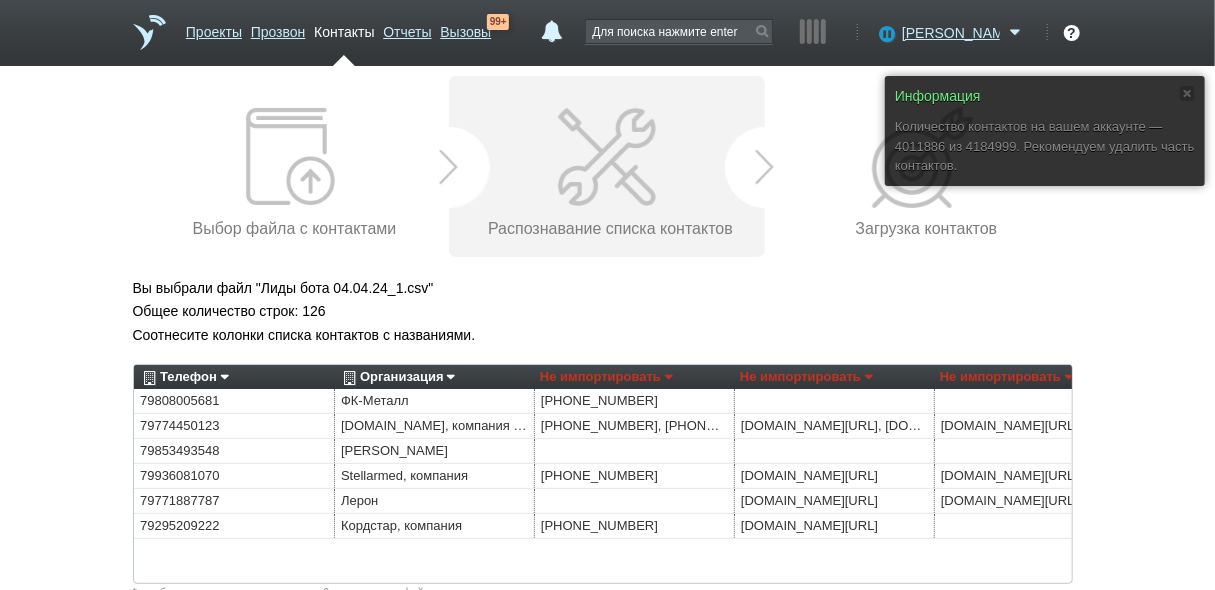 click on "Не импортировать" at bounding box center (606, 377) 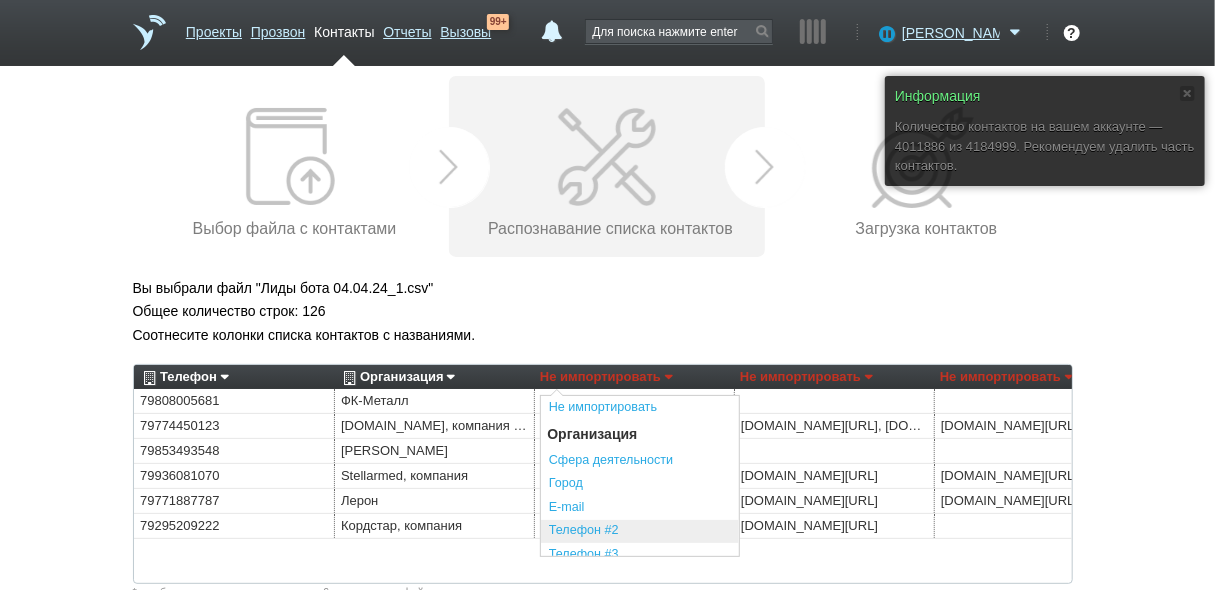 click on "Телефон #2" at bounding box center (640, 532) 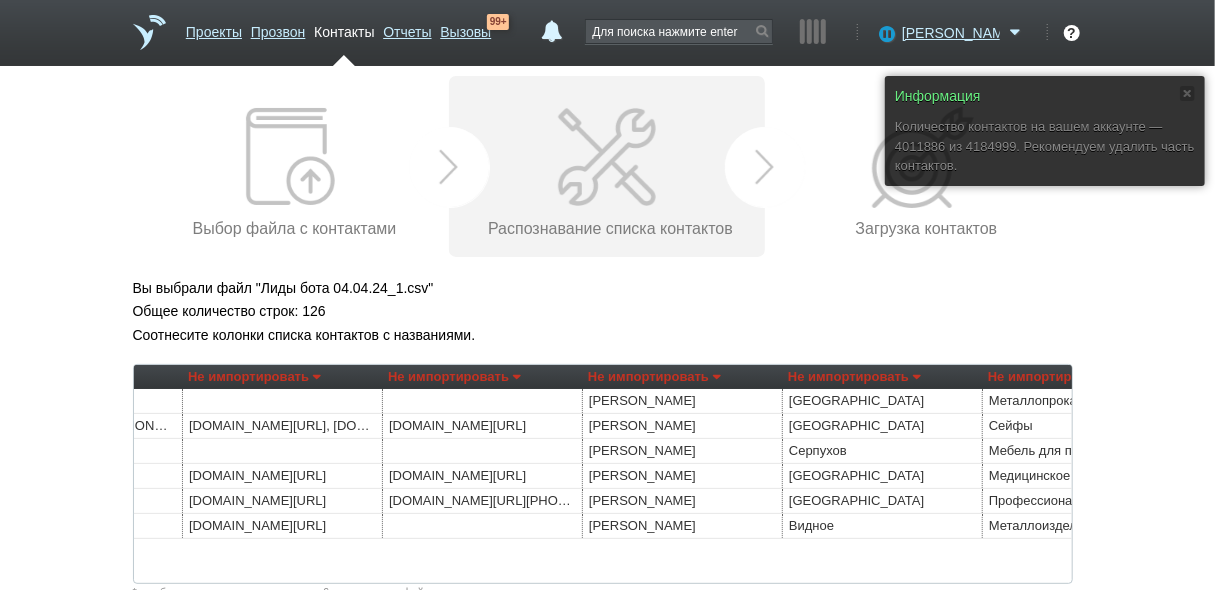 scroll, scrollTop: 0, scrollLeft: 555, axis: horizontal 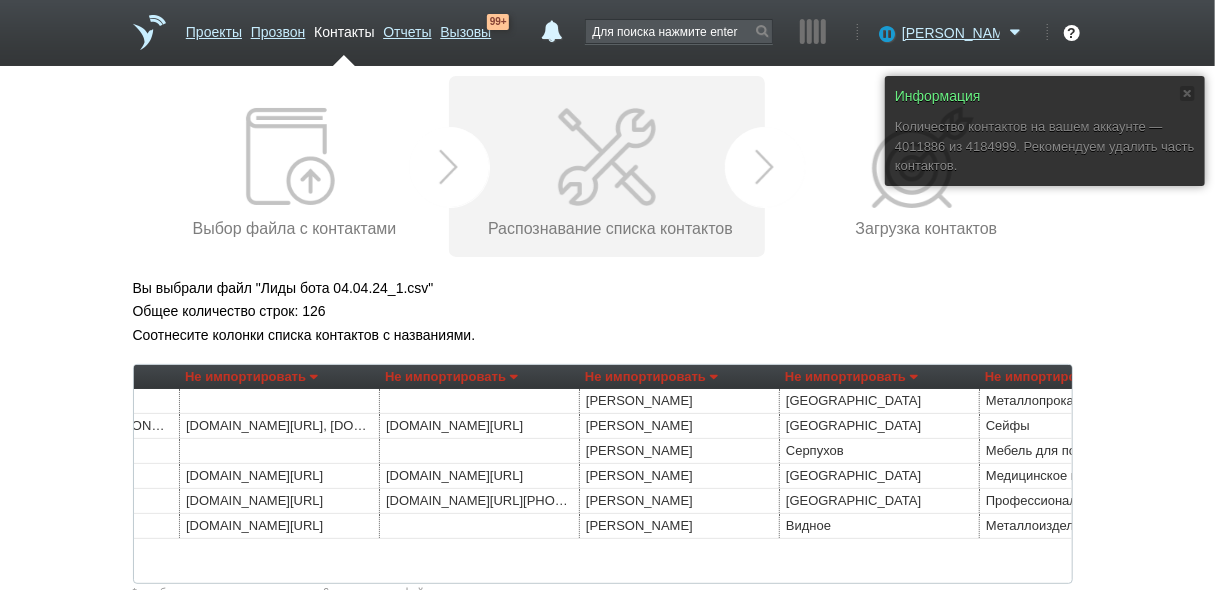 click on "Не импортировать" at bounding box center (651, 377) 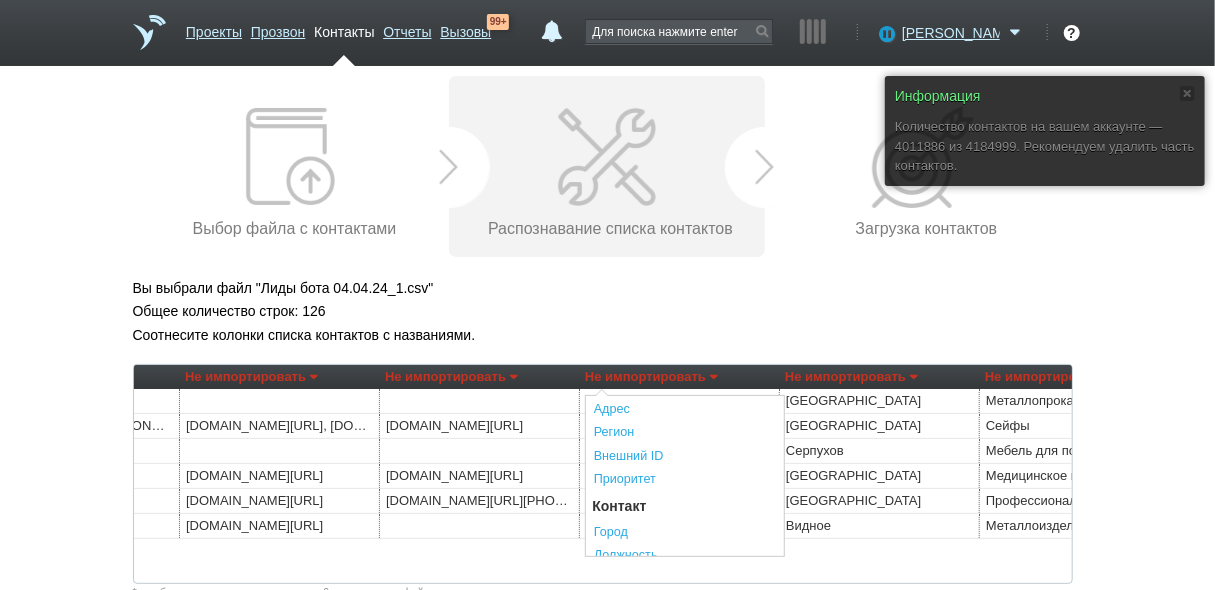 scroll, scrollTop: 320, scrollLeft: 0, axis: vertical 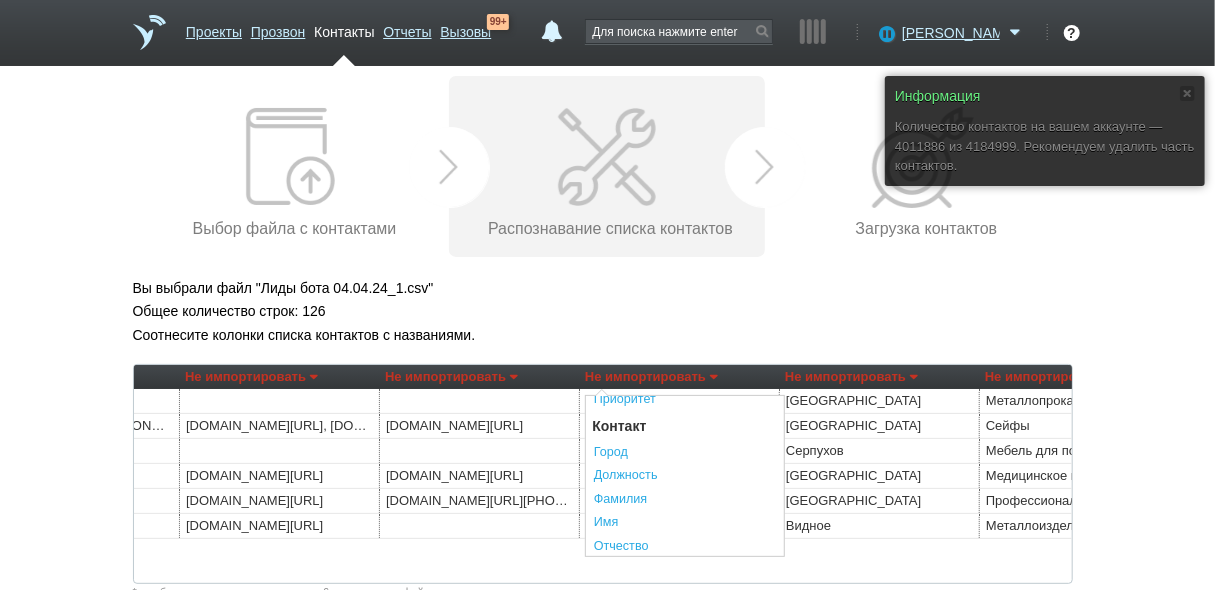 click on "Общее количество строк: 126" at bounding box center [608, 311] 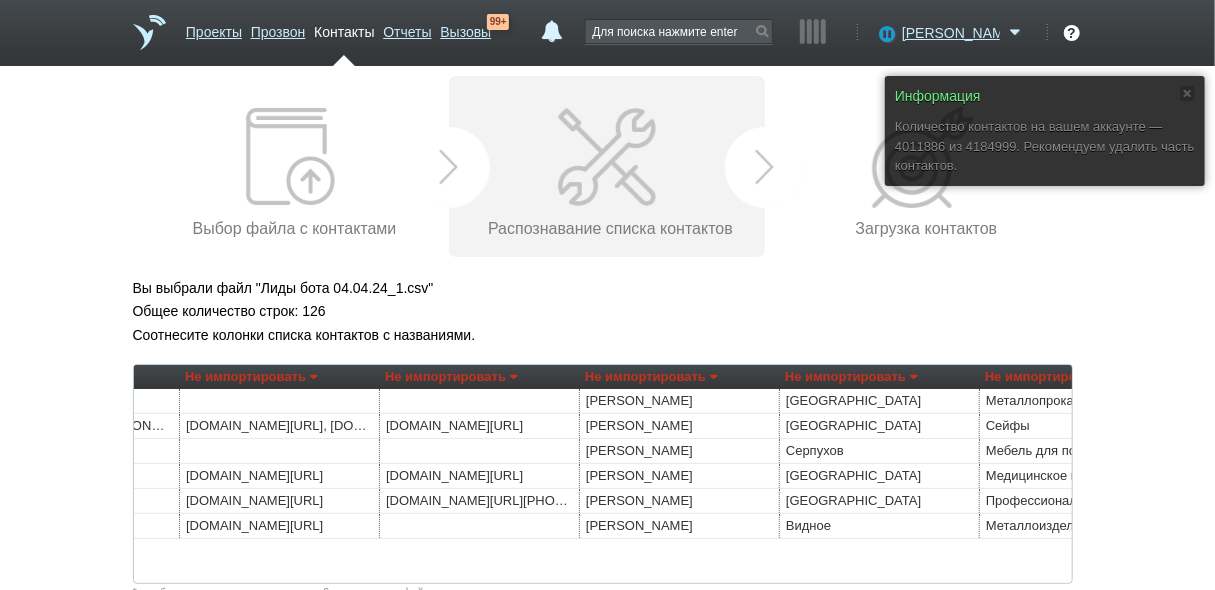 click on "Не импортировать" at bounding box center [651, 377] 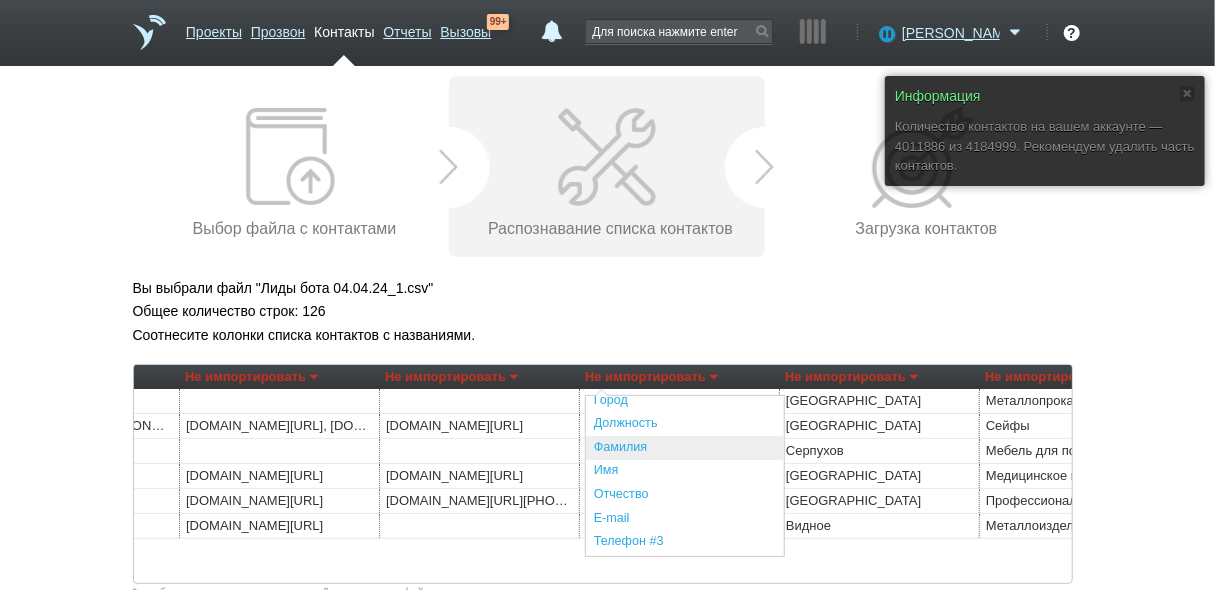 scroll, scrollTop: 400, scrollLeft: 0, axis: vertical 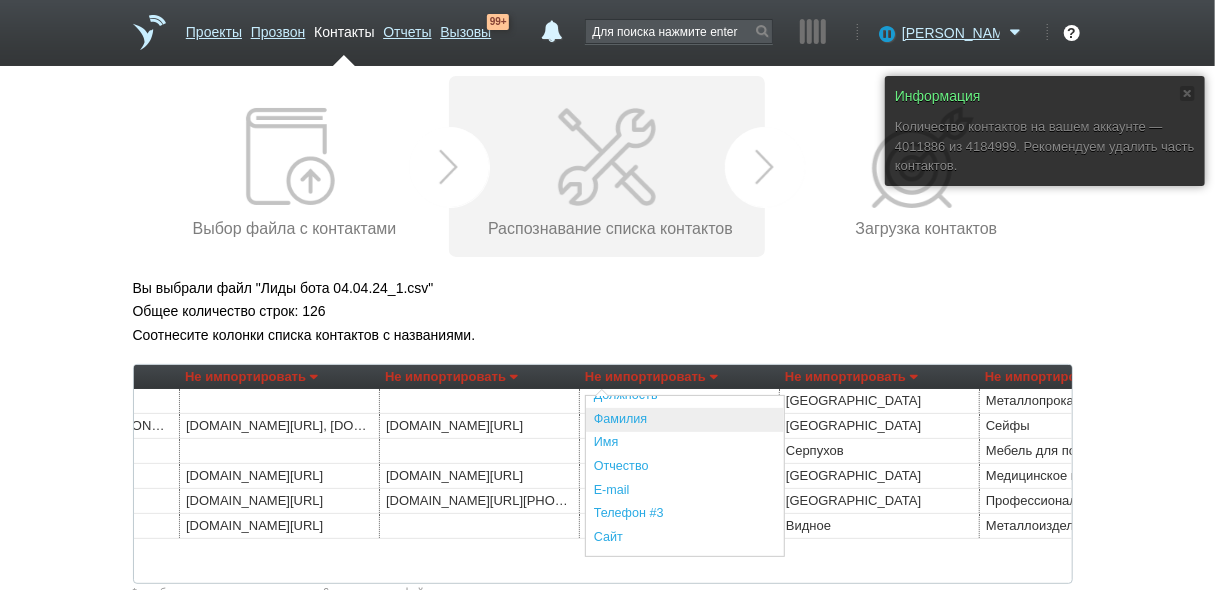 click on "Фамилия" at bounding box center [685, 420] 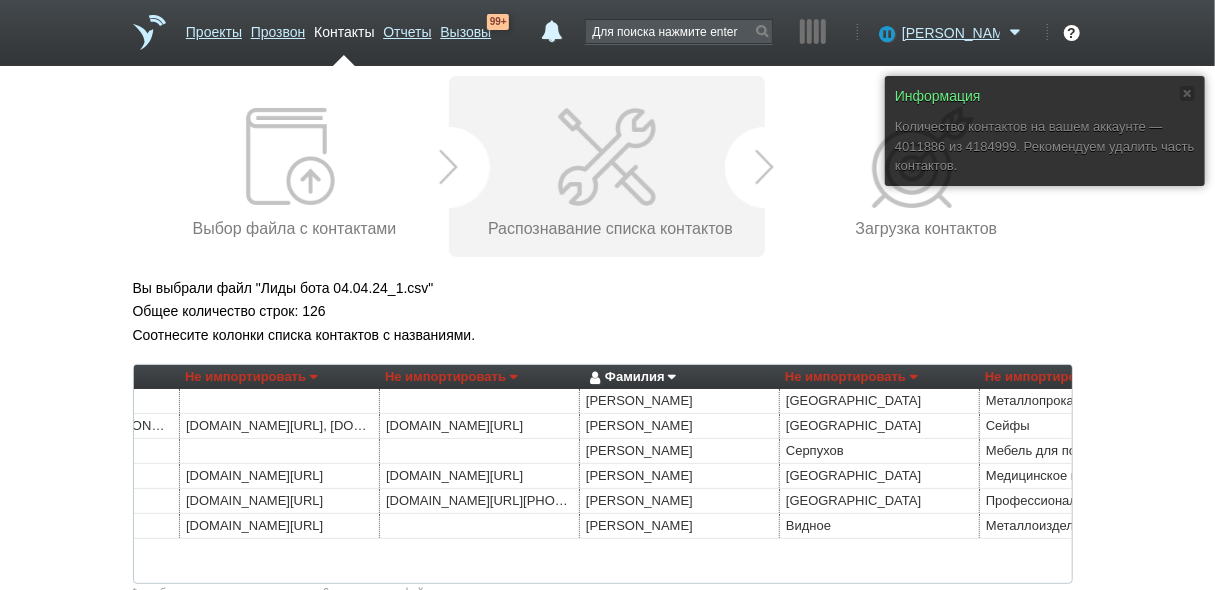 click on "Не импортировать" at bounding box center [851, 377] 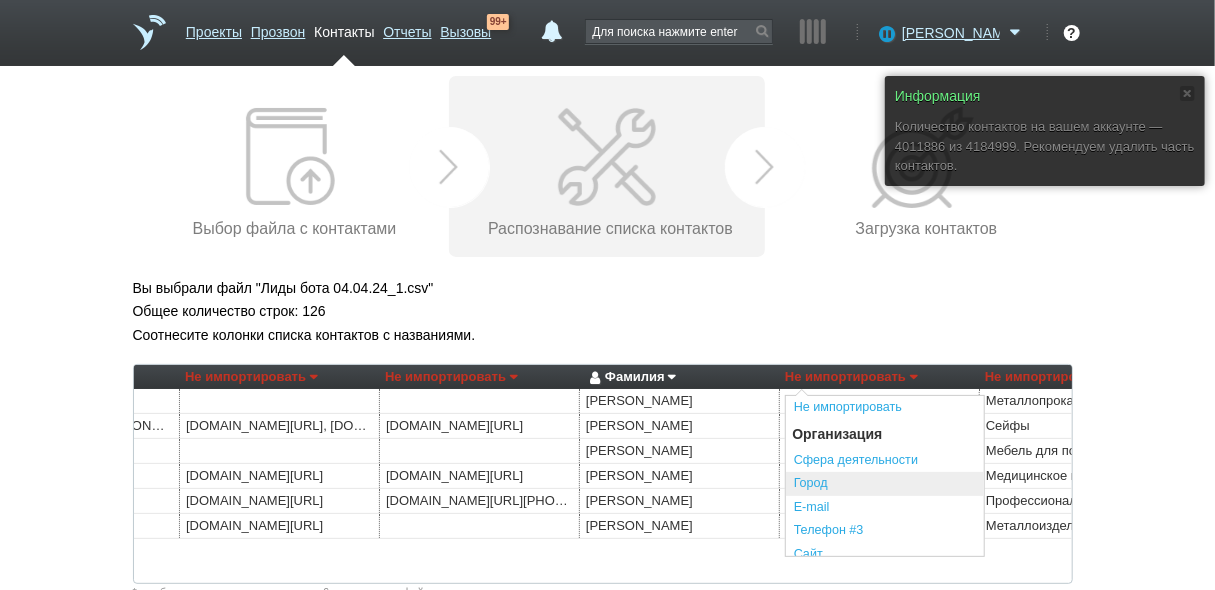 click on "Город" at bounding box center [885, 484] 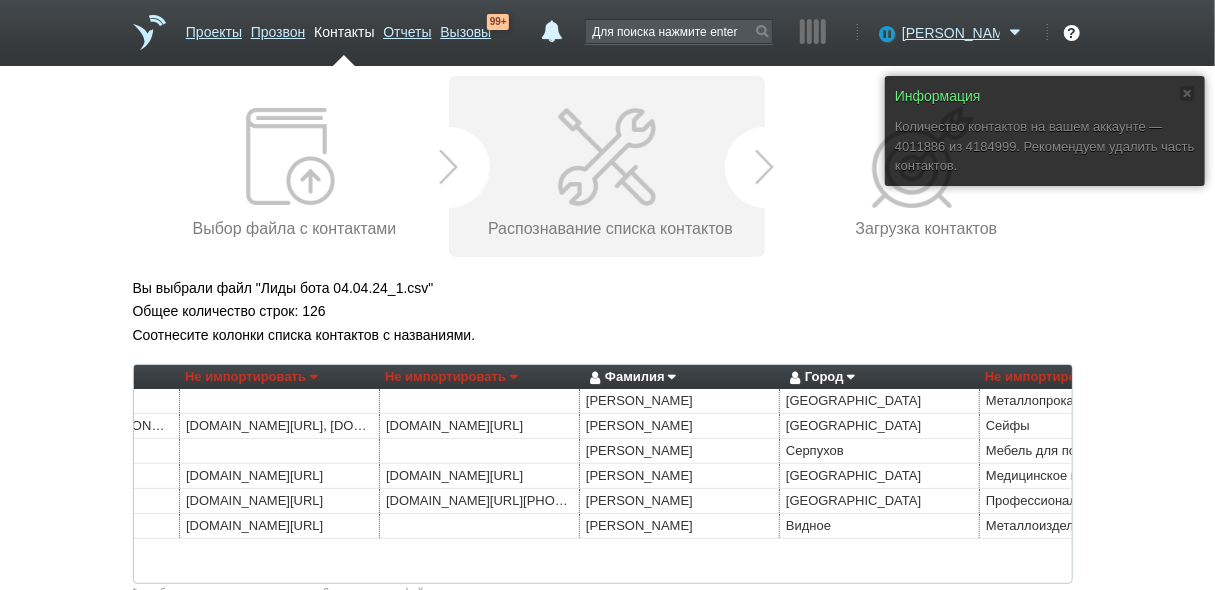 click on "Не импортировать" at bounding box center [1051, 377] 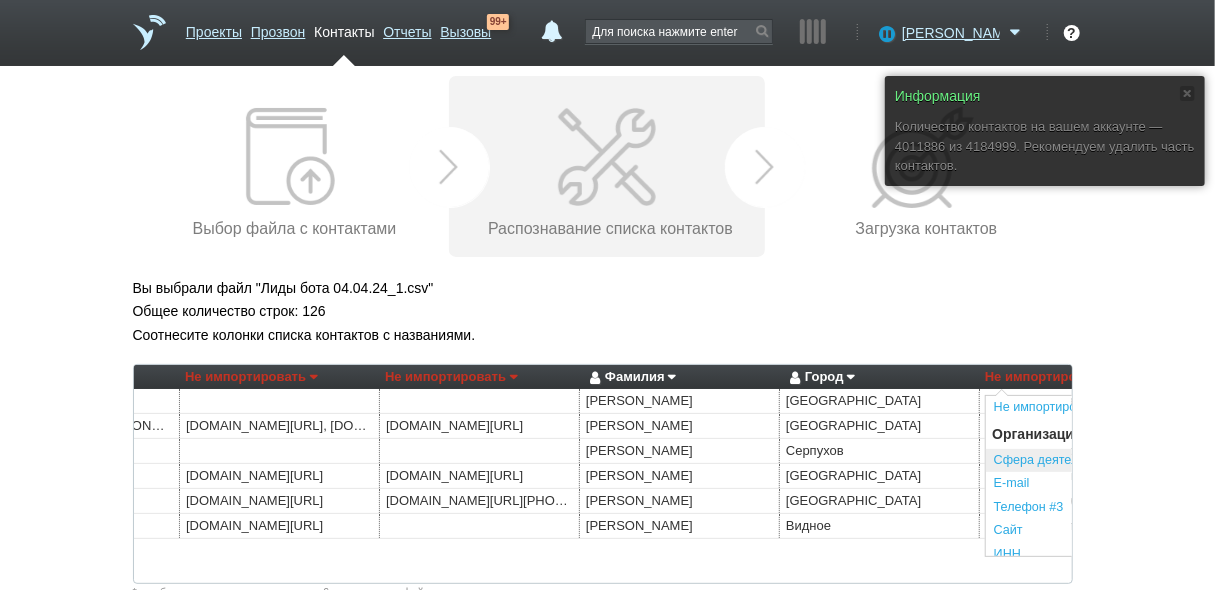 click on "Сфера деятельности" at bounding box center (1085, 461) 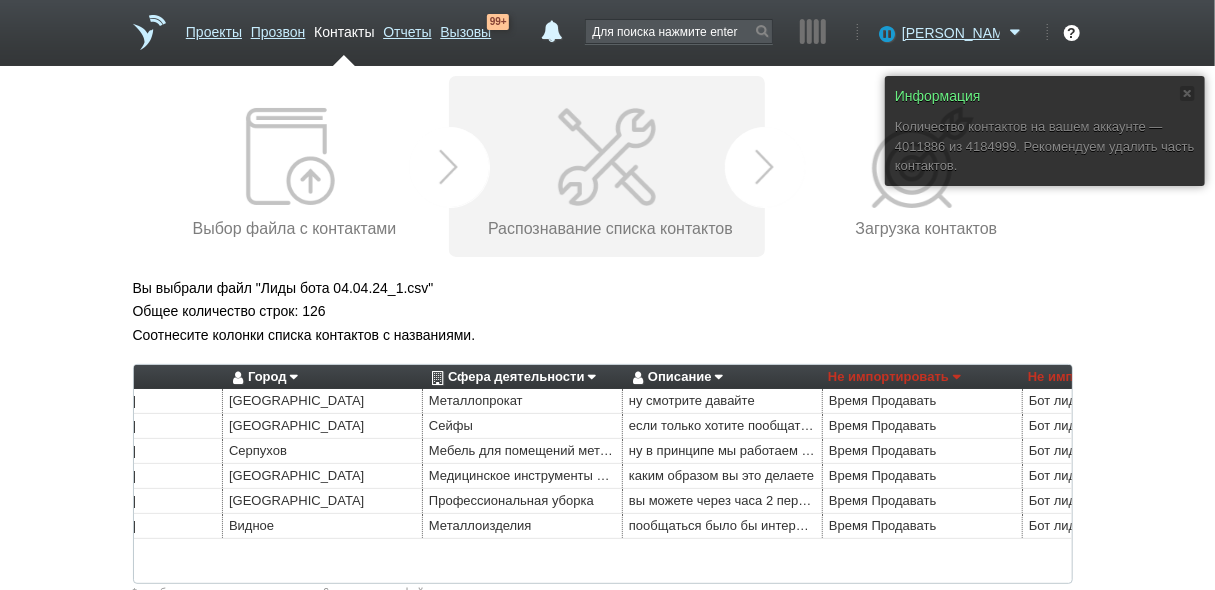 scroll, scrollTop: 0, scrollLeft: 1156, axis: horizontal 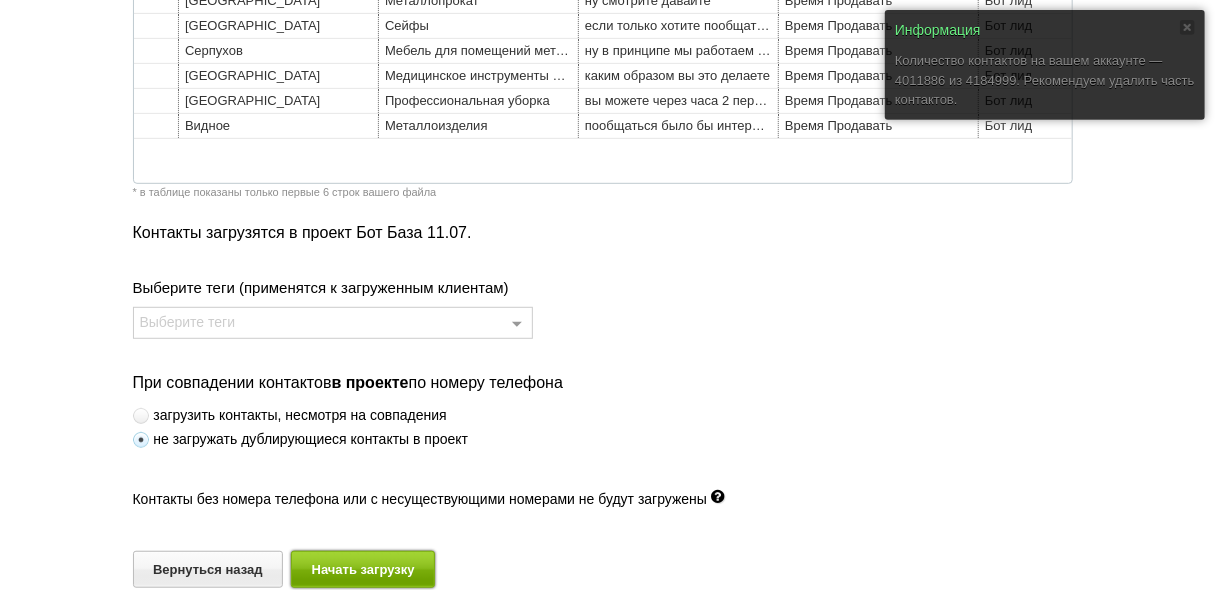 click on "Начать загрузку" at bounding box center (363, 569) 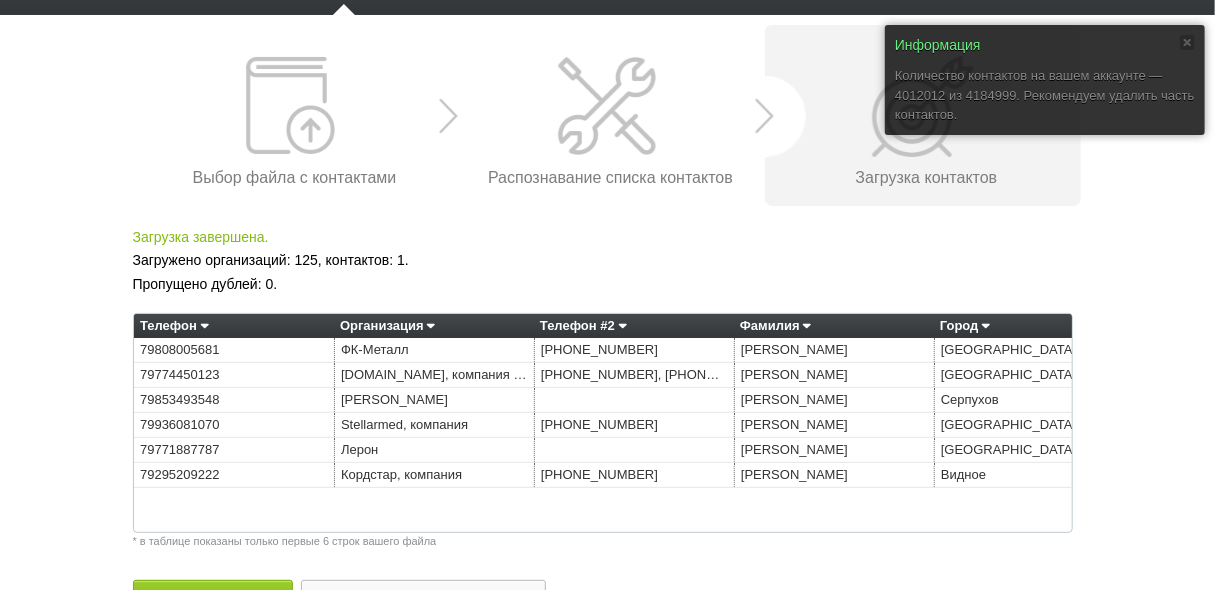 scroll, scrollTop: 106, scrollLeft: 0, axis: vertical 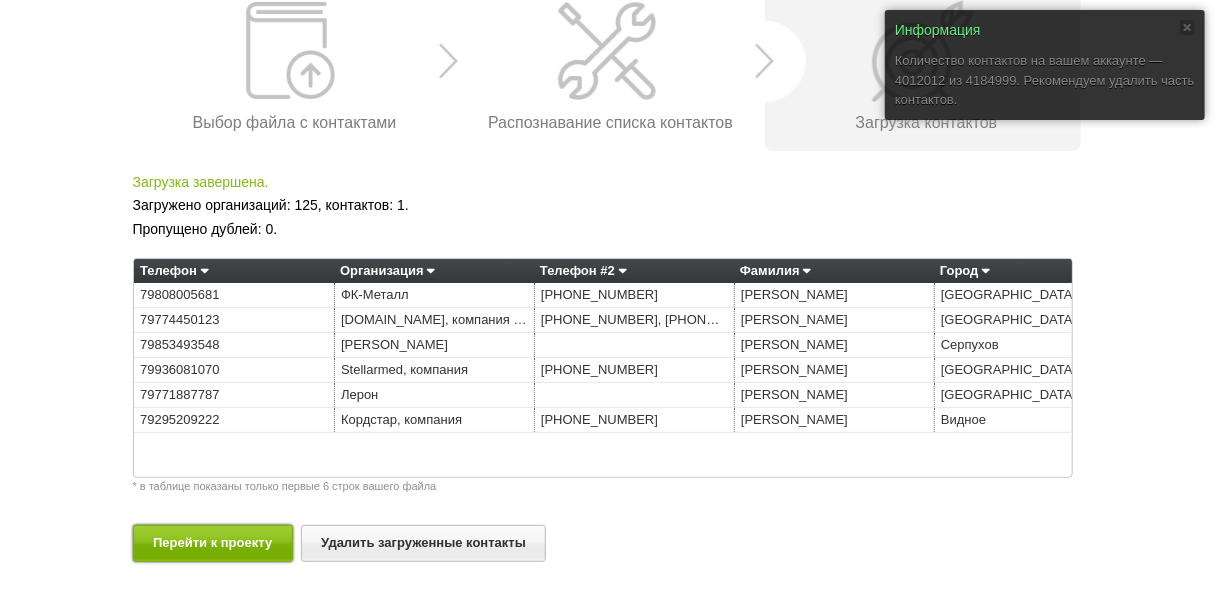 click on "Перейти к проекту" at bounding box center [213, 543] 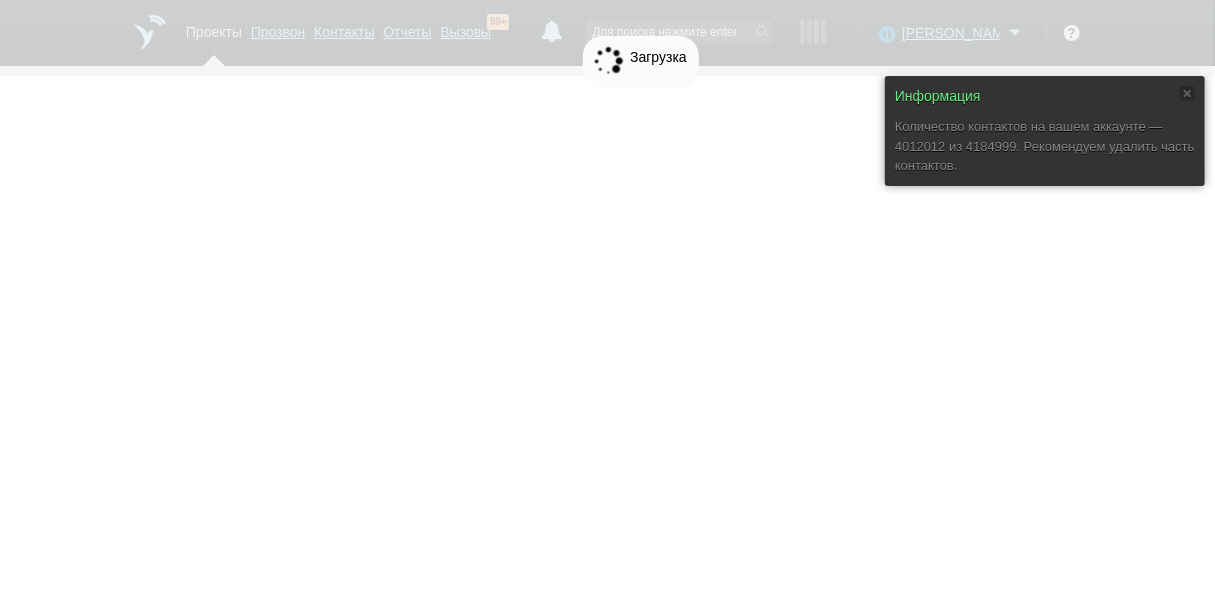 scroll, scrollTop: 0, scrollLeft: 0, axis: both 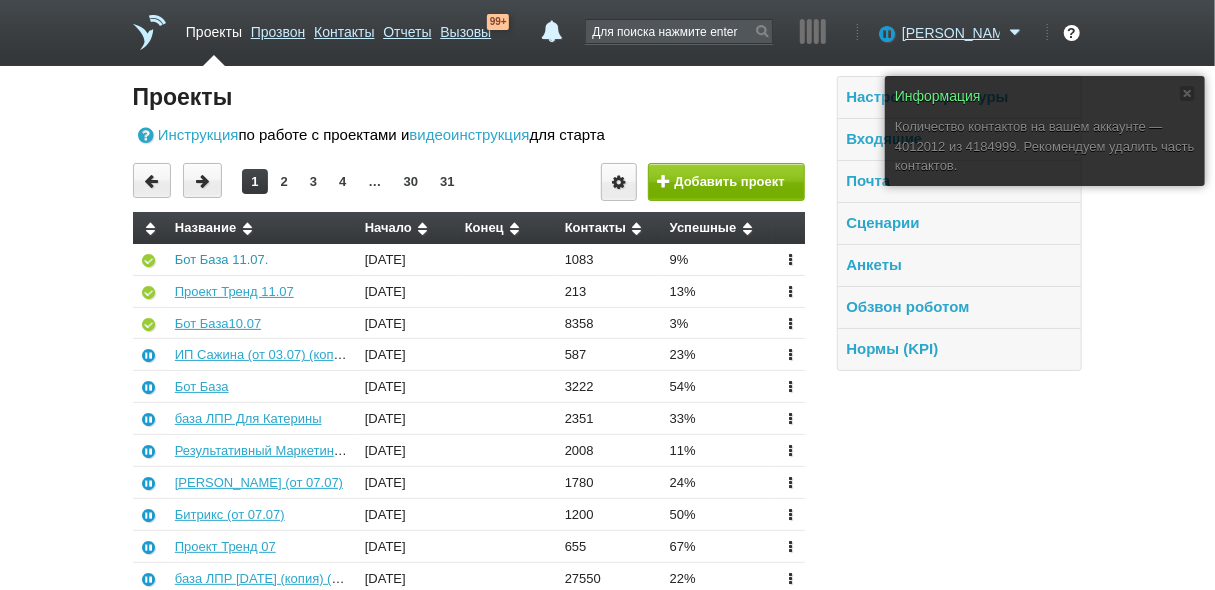 click on "Бот База 11.07." at bounding box center [222, 259] 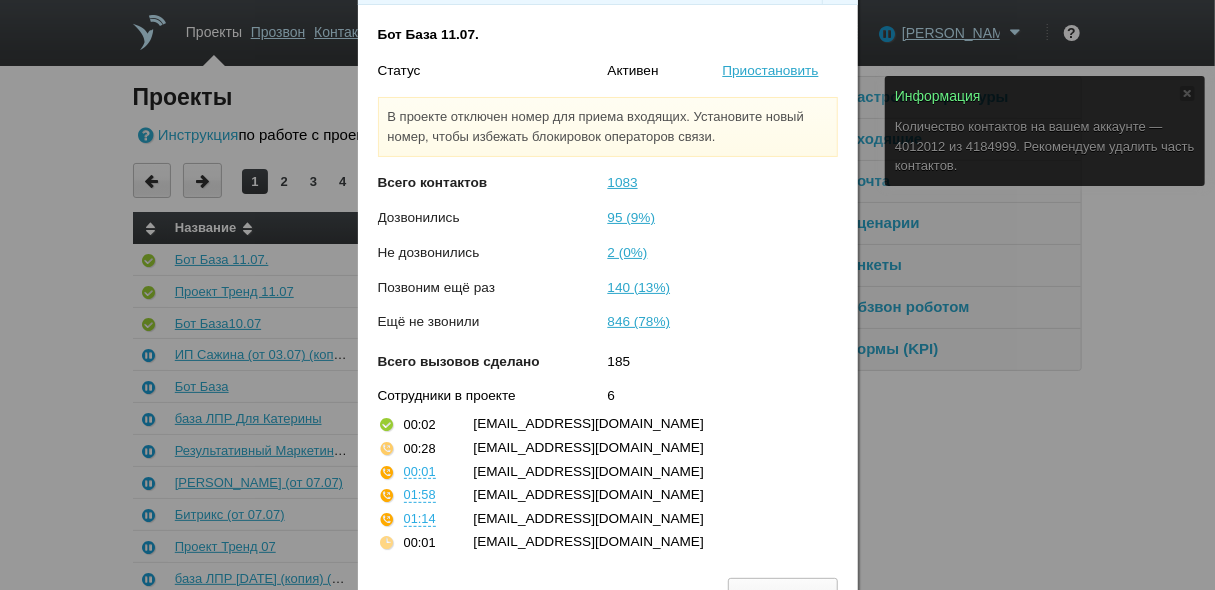 scroll, scrollTop: 77, scrollLeft: 0, axis: vertical 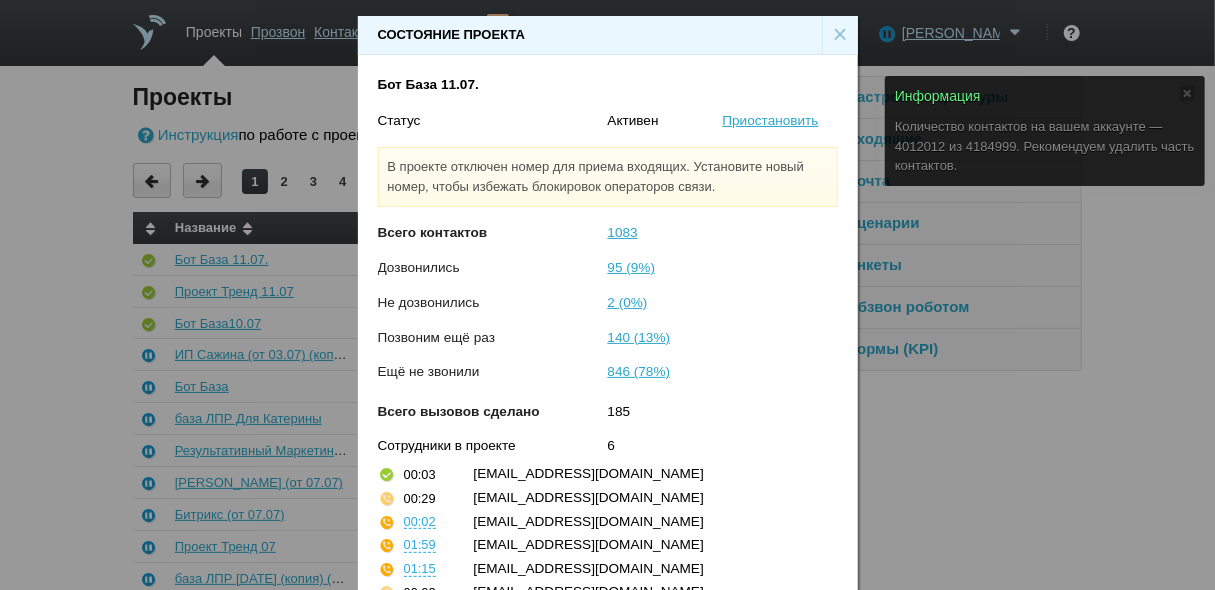 click on "×" at bounding box center [840, 35] 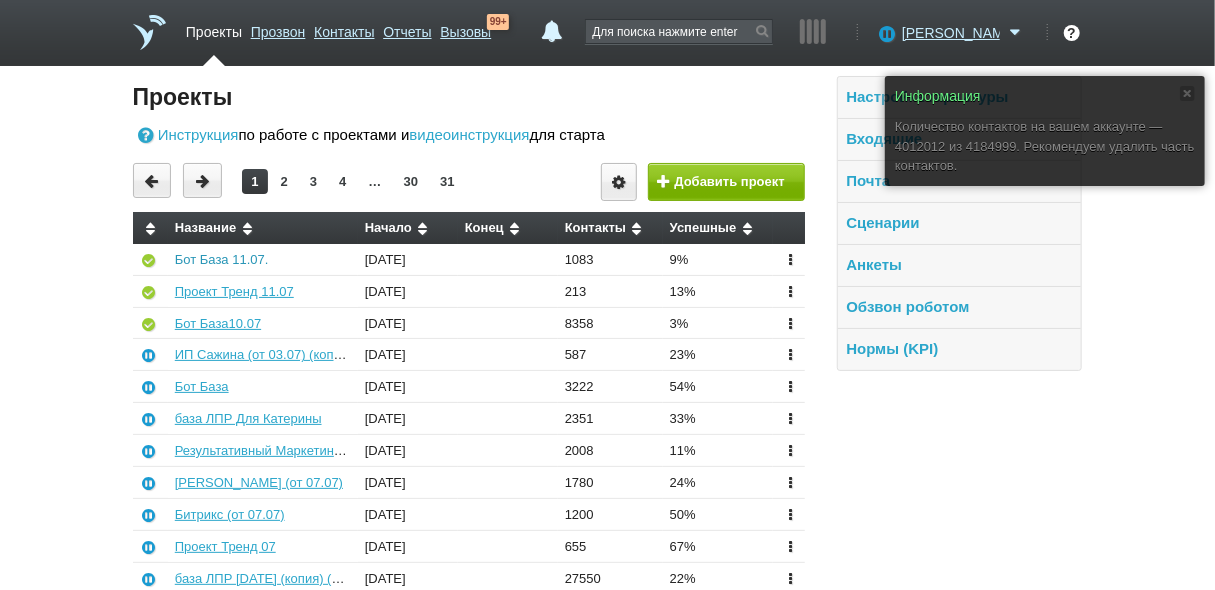 click on "Бот База 11.07." at bounding box center [222, 259] 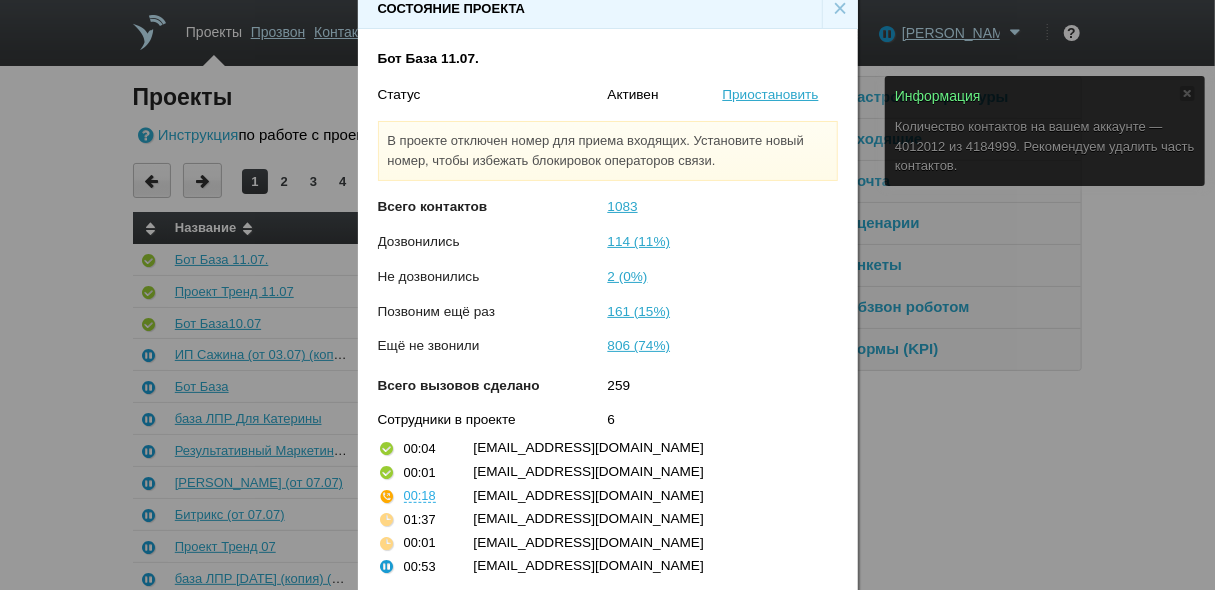 scroll, scrollTop: 0, scrollLeft: 0, axis: both 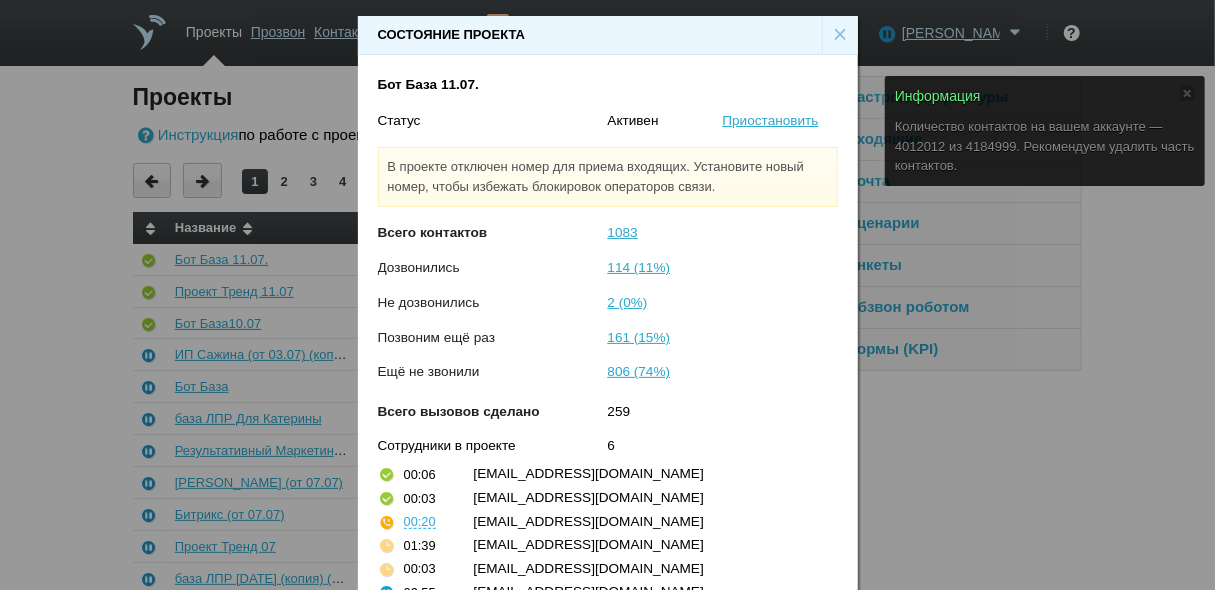 click on "×" at bounding box center [840, 35] 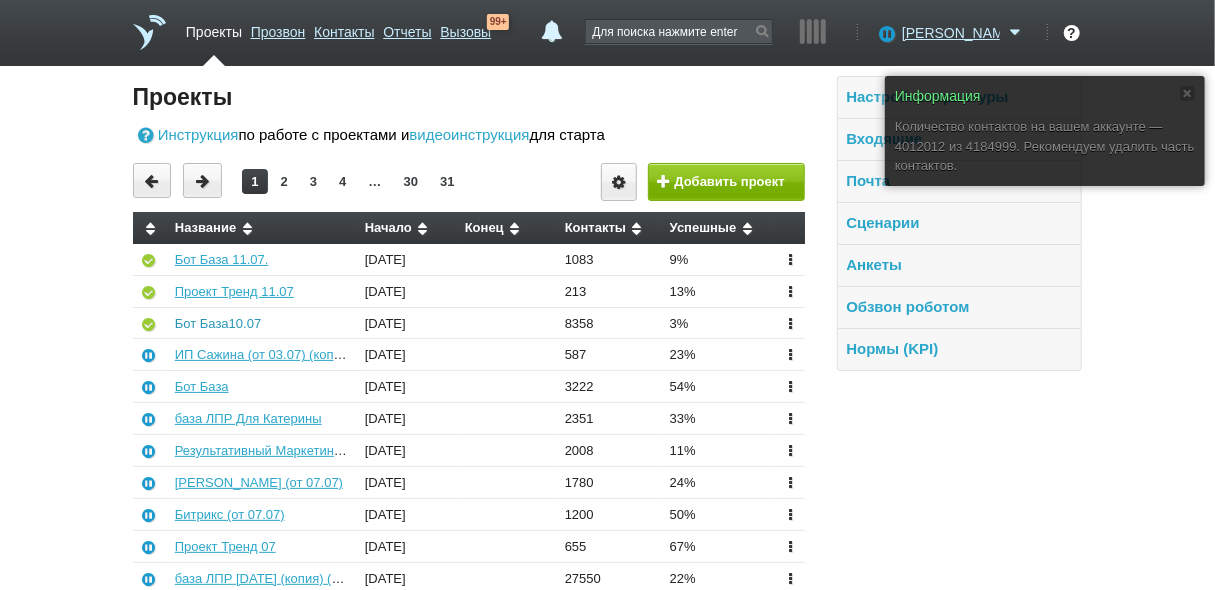 click on "Бот База10.07" at bounding box center (218, 323) 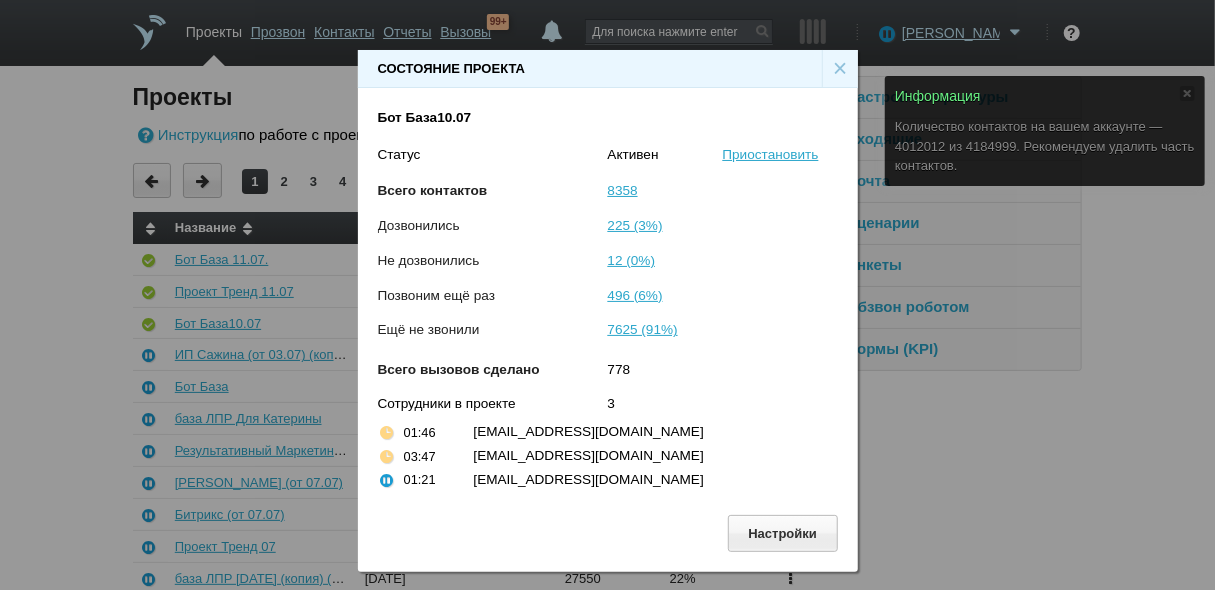 click on "×" at bounding box center (840, 69) 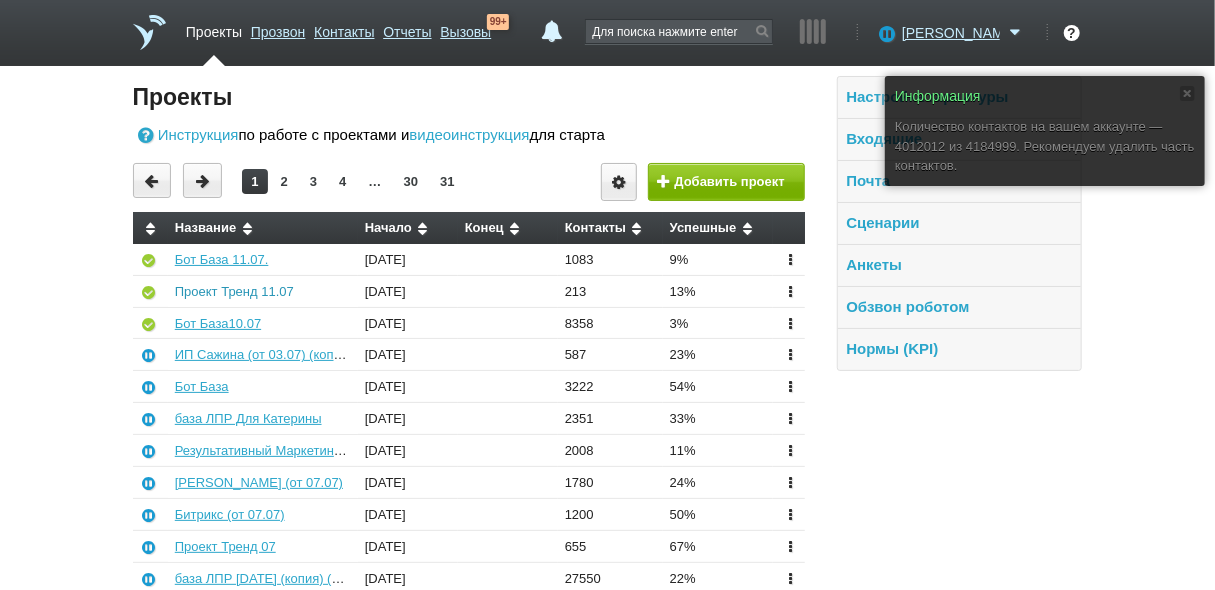 click on "Проект Тренд 11.07" at bounding box center (234, 291) 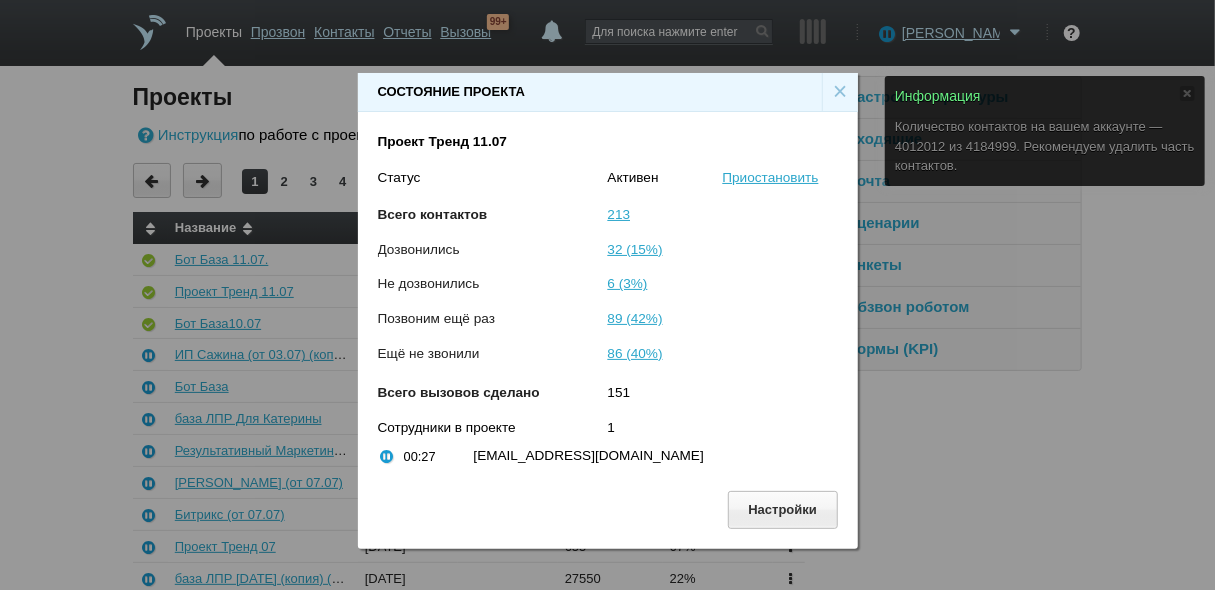 click on "×" at bounding box center [840, 92] 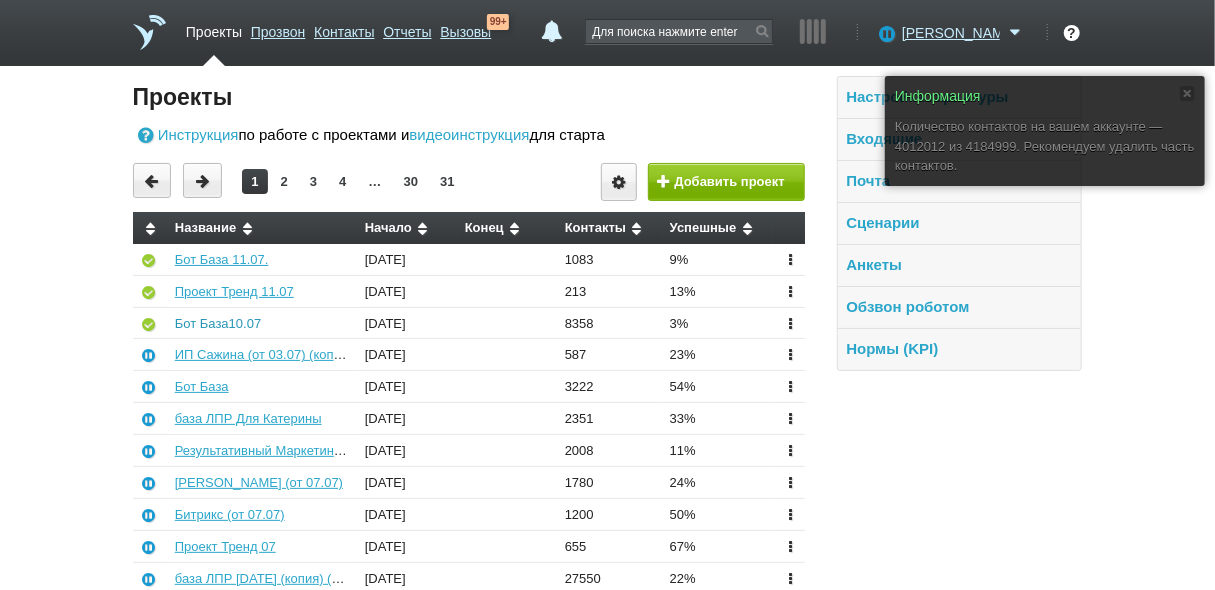 click on "Бот База10.07" at bounding box center (218, 323) 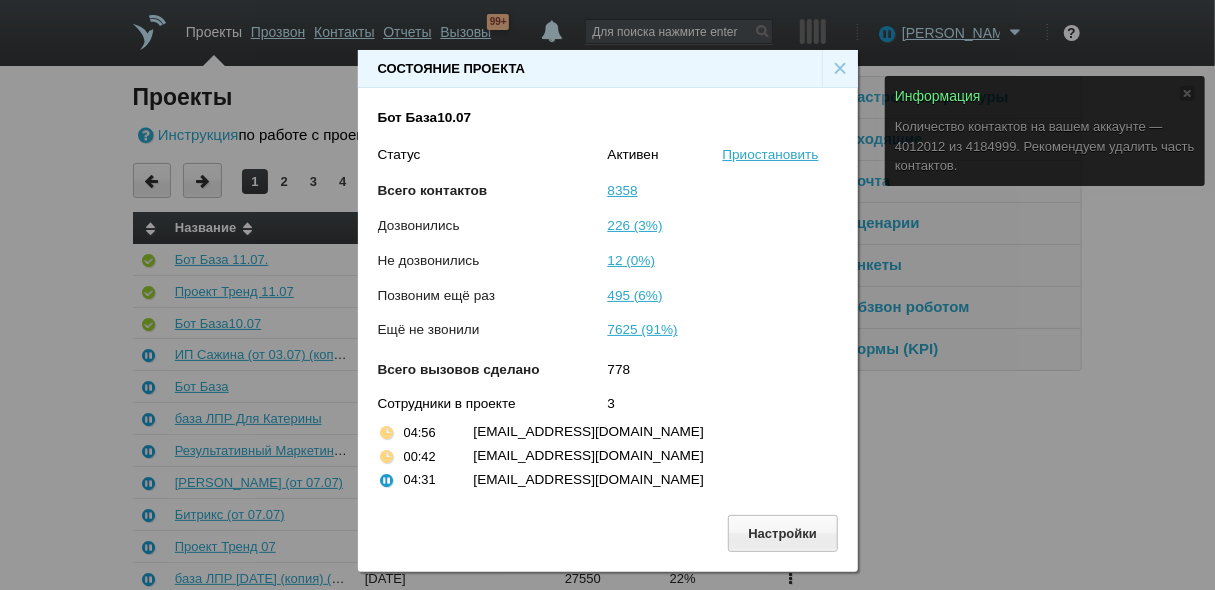 drag, startPoint x: 824, startPoint y: 81, endPoint x: 843, endPoint y: 53, distance: 33.83785 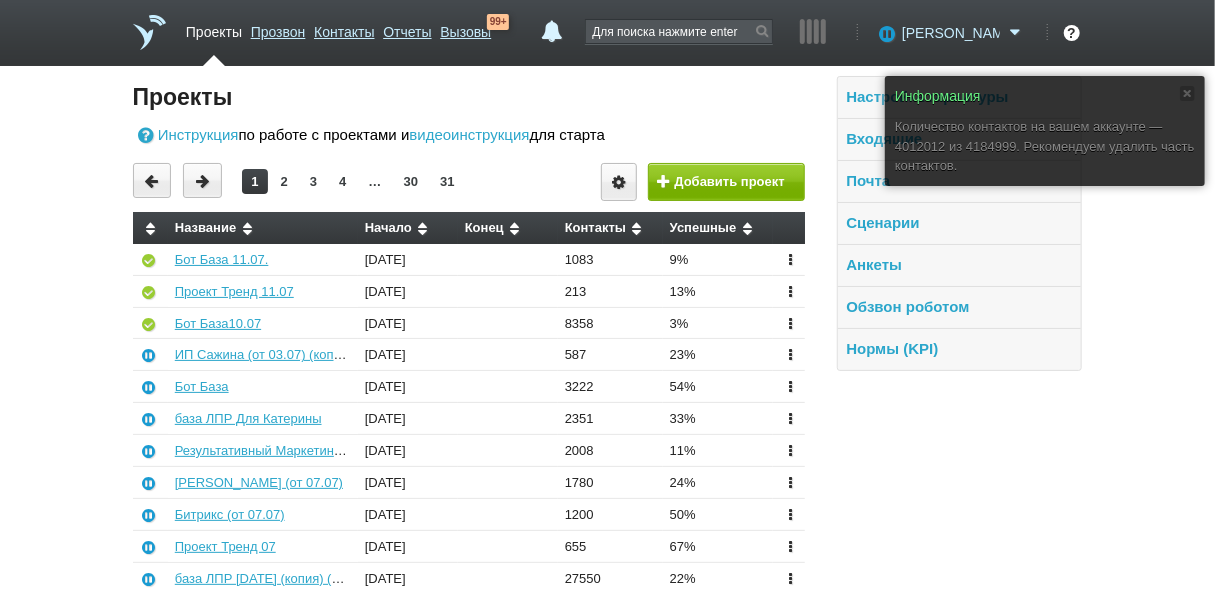 click on "[PERSON_NAME]" at bounding box center (951, 33) 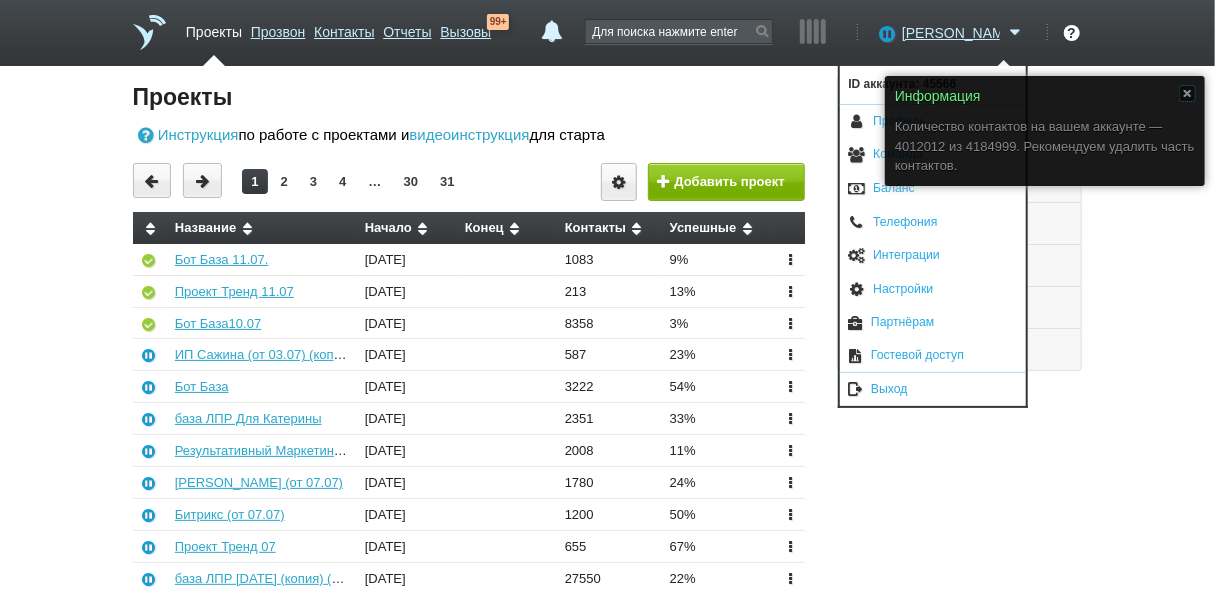drag, startPoint x: 1189, startPoint y: 98, endPoint x: 1166, endPoint y: 82, distance: 28.01785 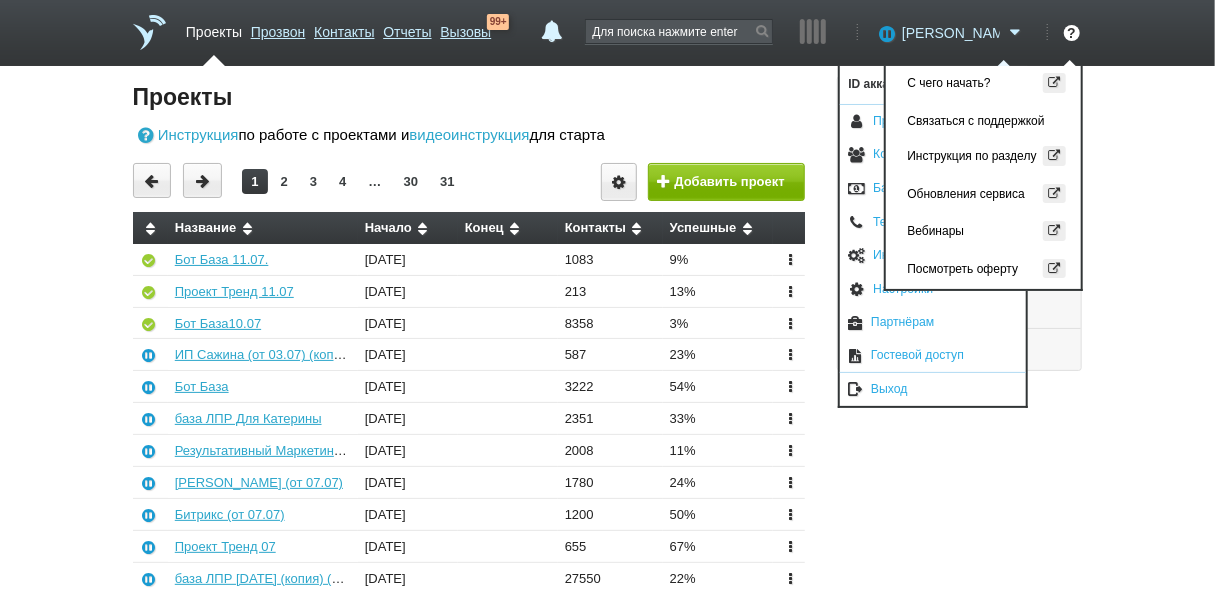 click on "[PERSON_NAME]" at bounding box center [951, 33] 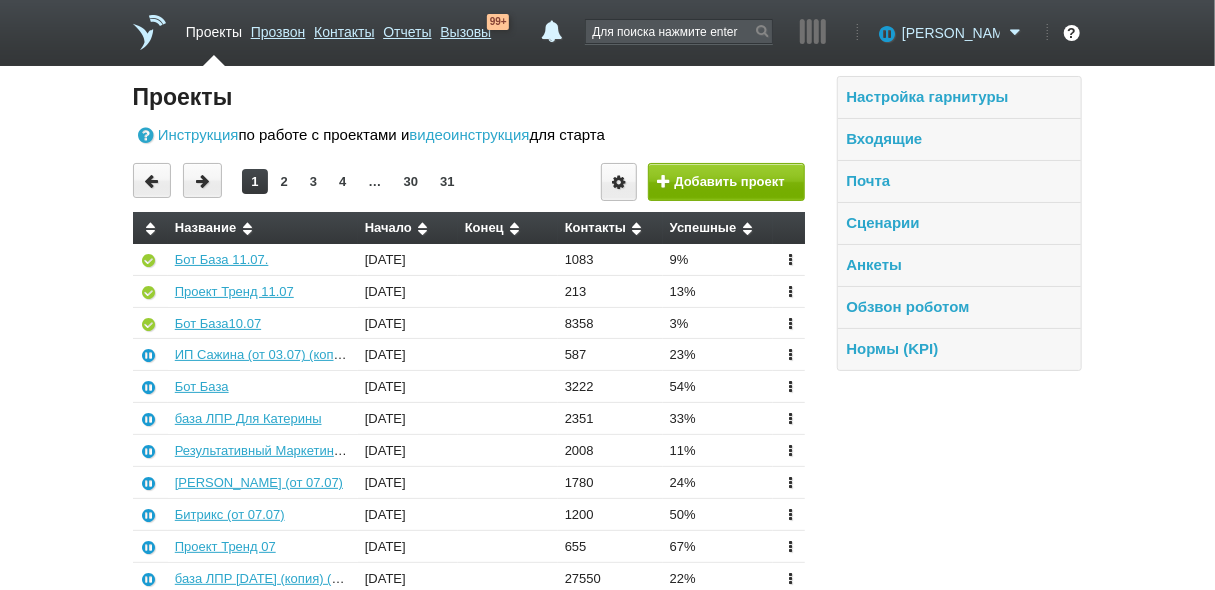 click on "[PERSON_NAME]" at bounding box center (951, 33) 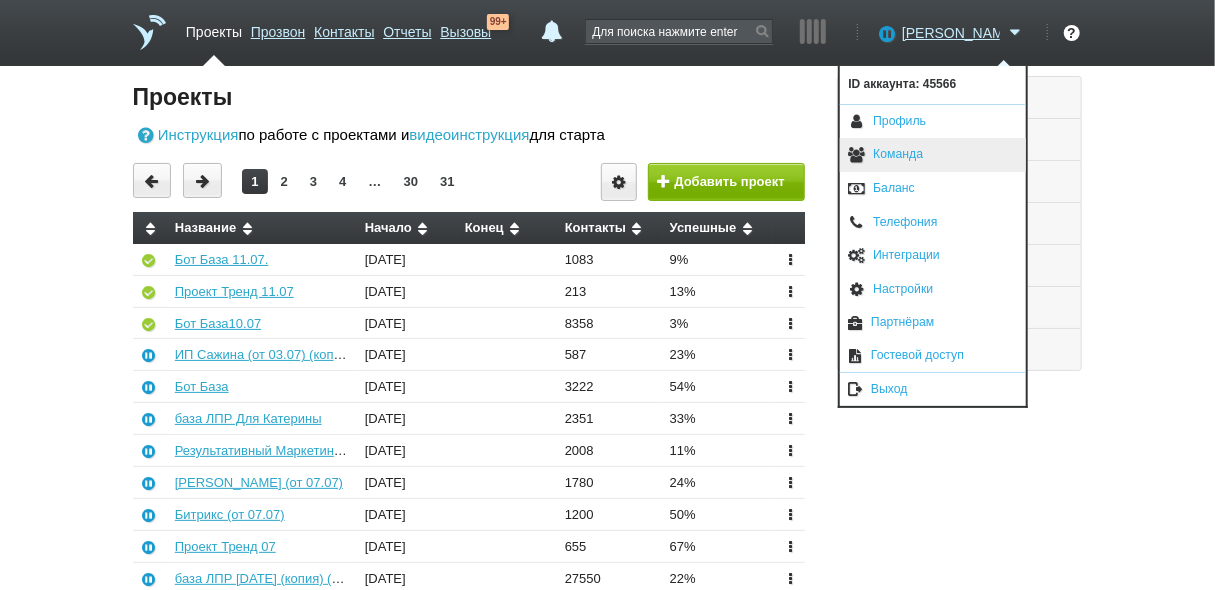 click on "Команда" at bounding box center (933, 155) 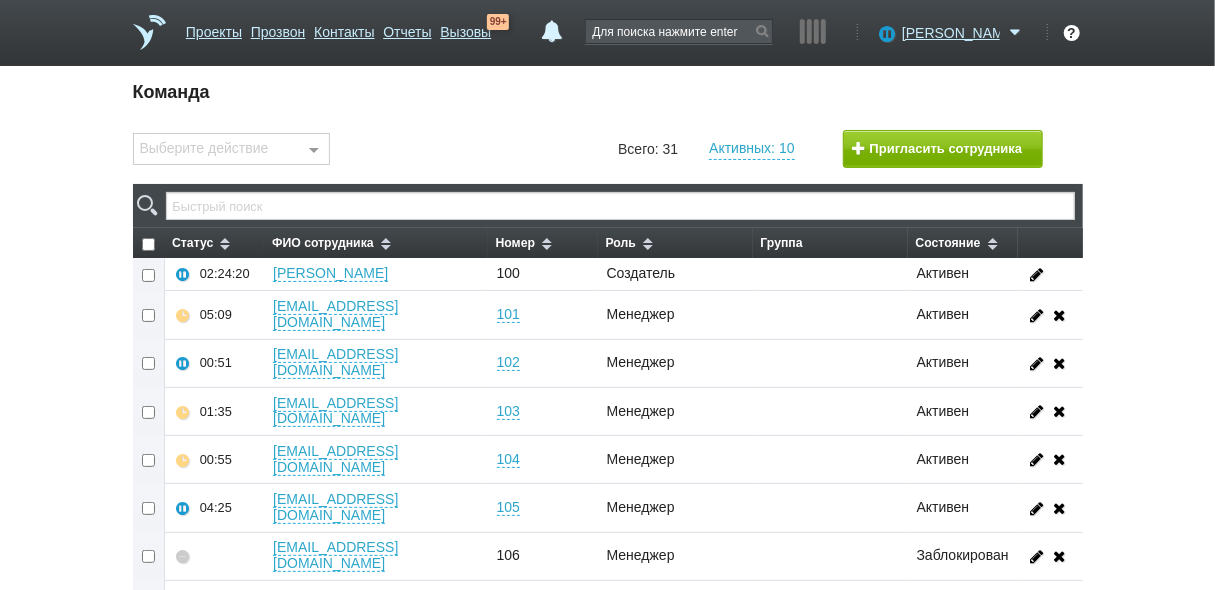 scroll, scrollTop: 160, scrollLeft: 0, axis: vertical 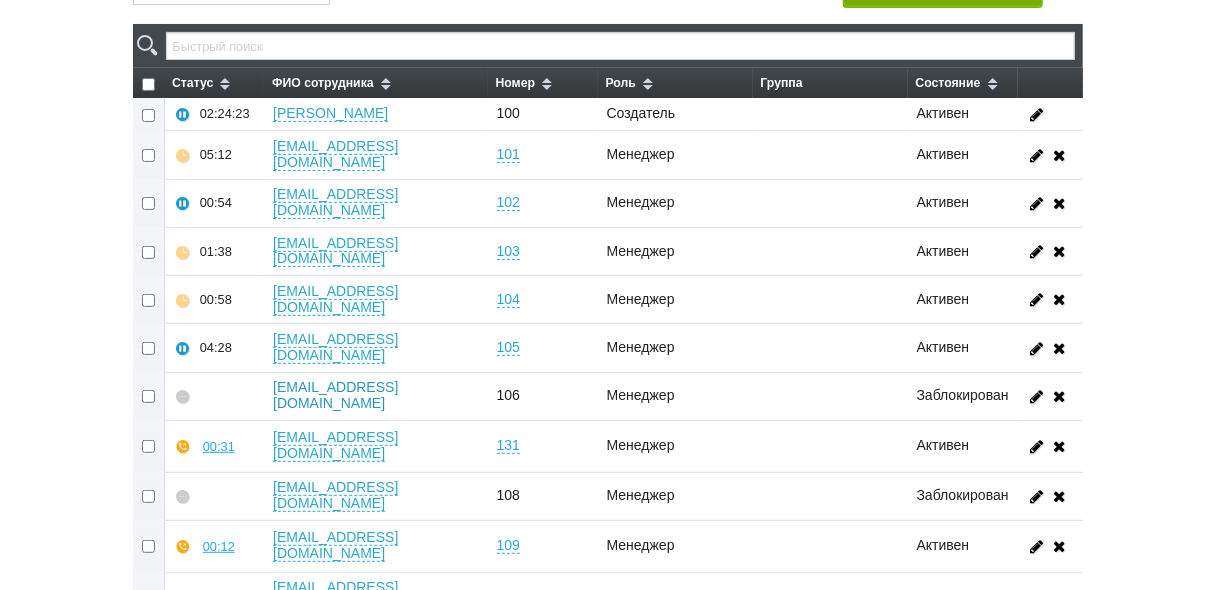 click on "[EMAIL_ADDRESS][DOMAIN_NAME]" at bounding box center (335, 395) 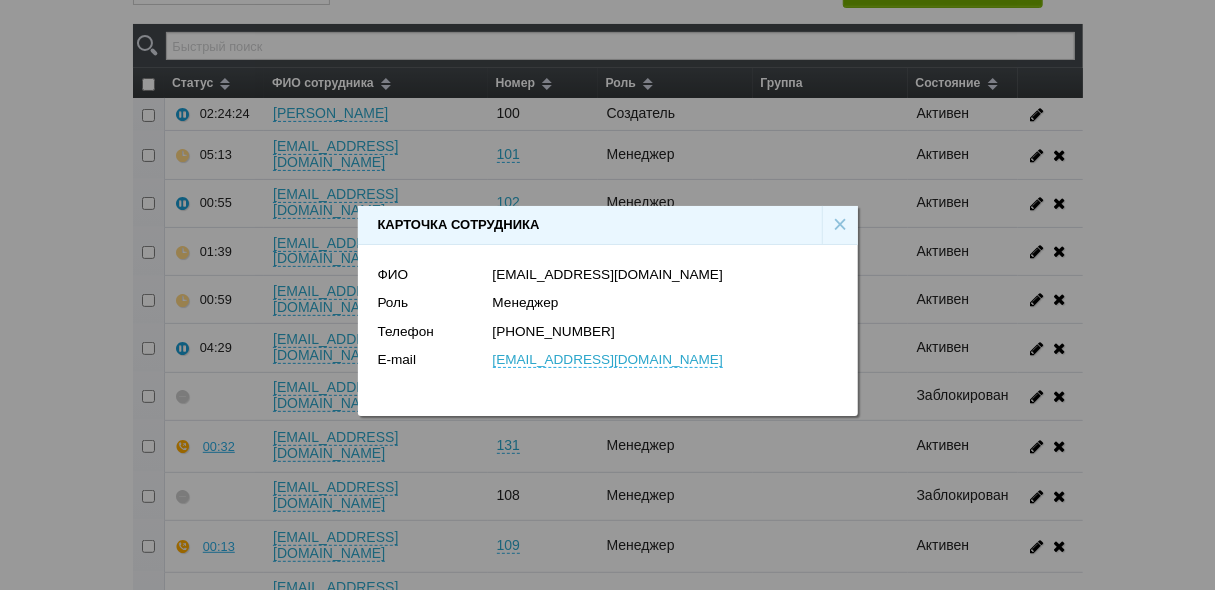 click on "×" at bounding box center (840, 225) 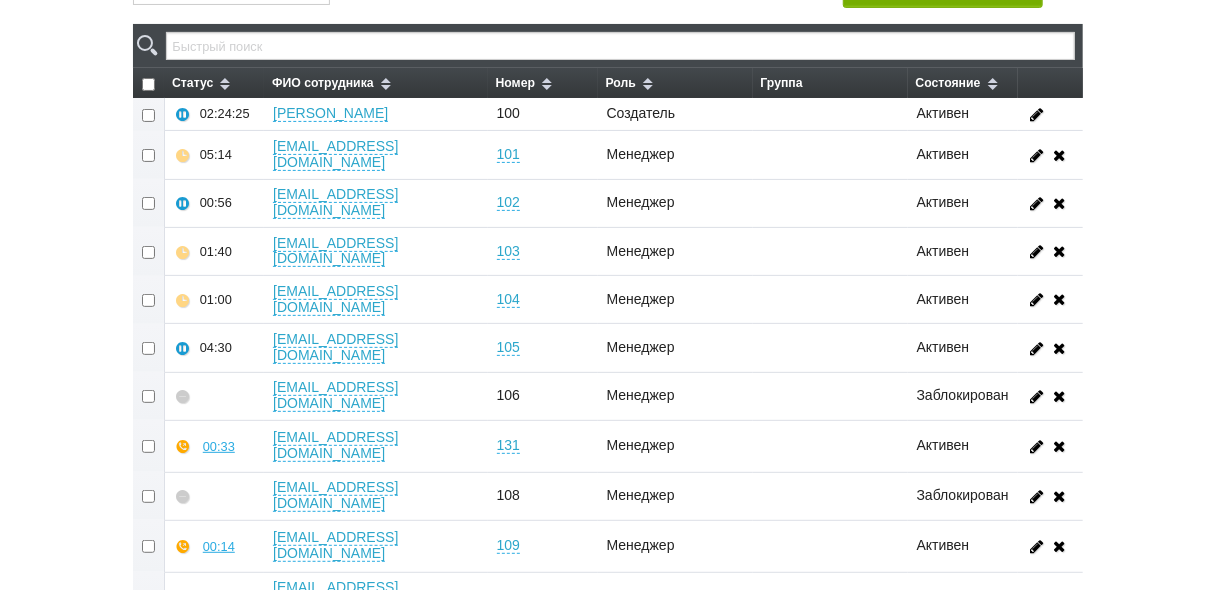 click at bounding box center [149, 396] 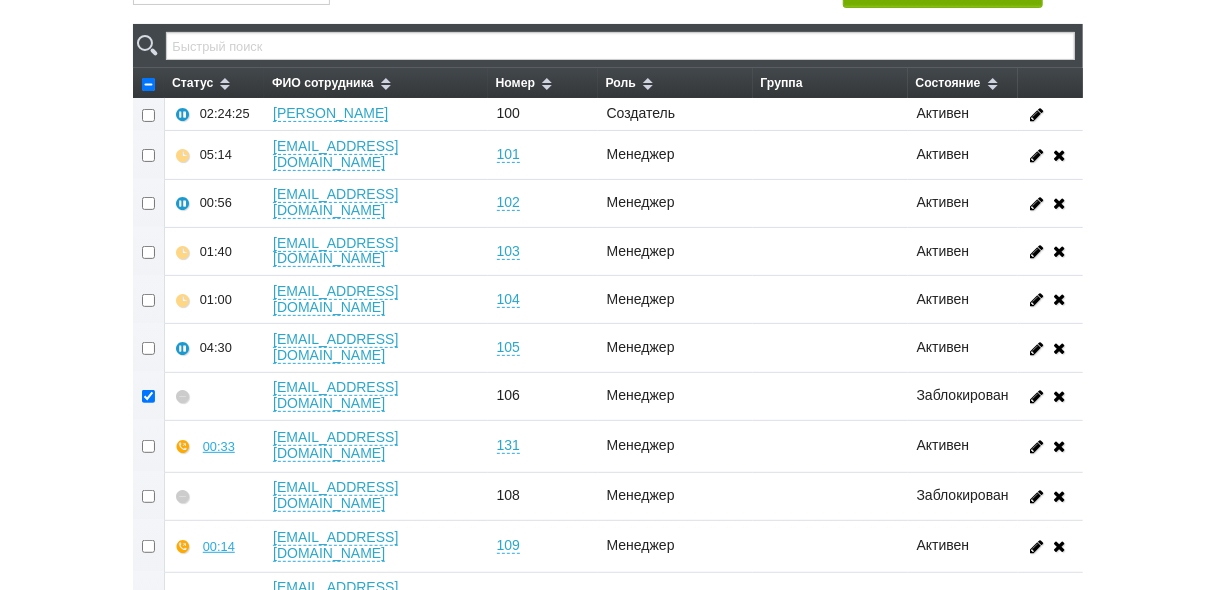 checkbox on "true" 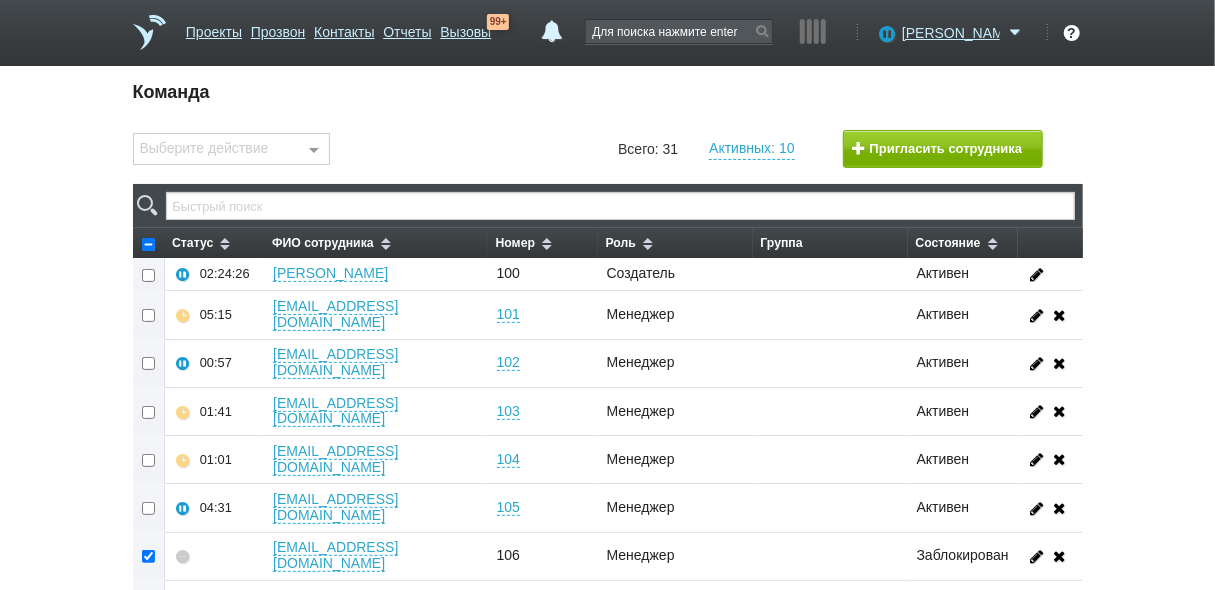 scroll, scrollTop: 0, scrollLeft: 0, axis: both 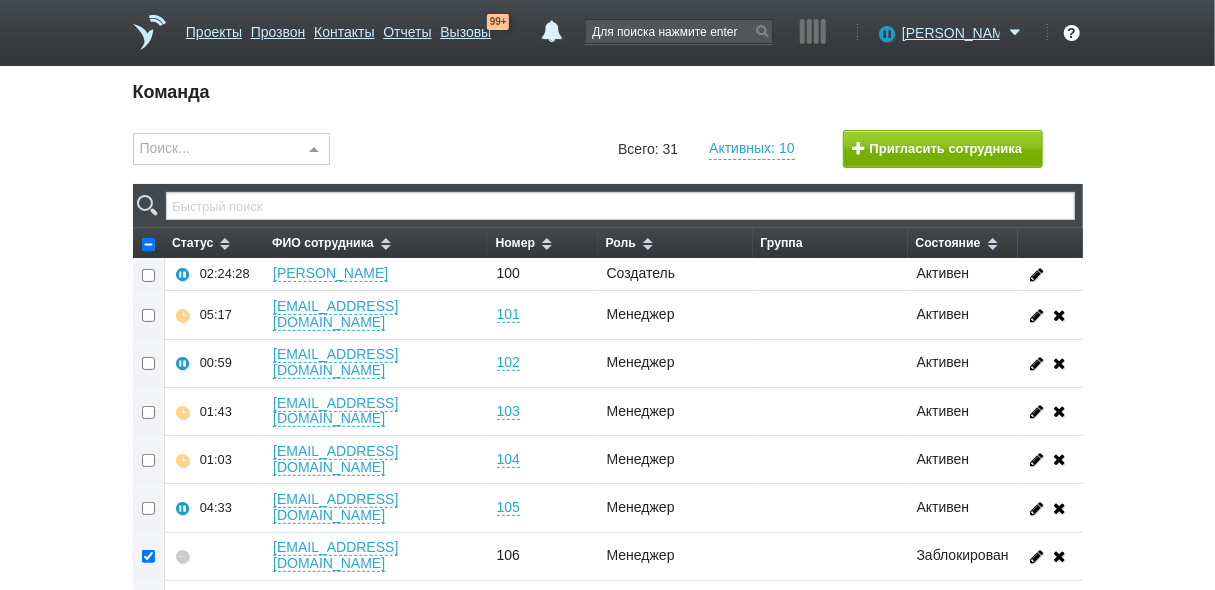 click on "Поиск..." at bounding box center (232, 149) 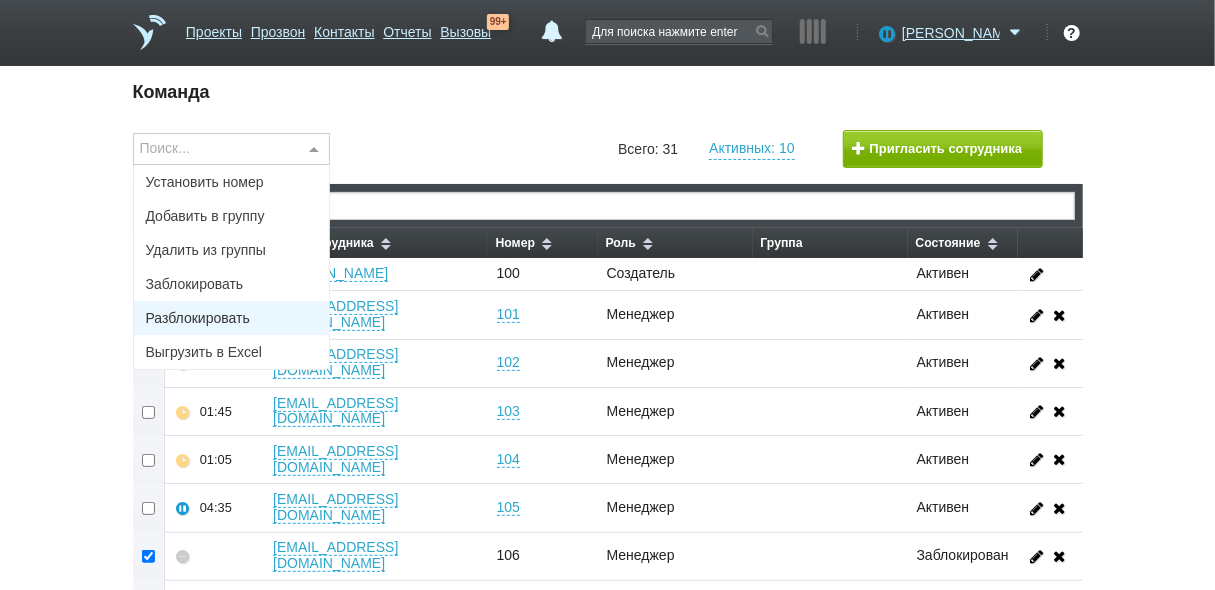 click on "Разблокировать" at bounding box center (232, 318) 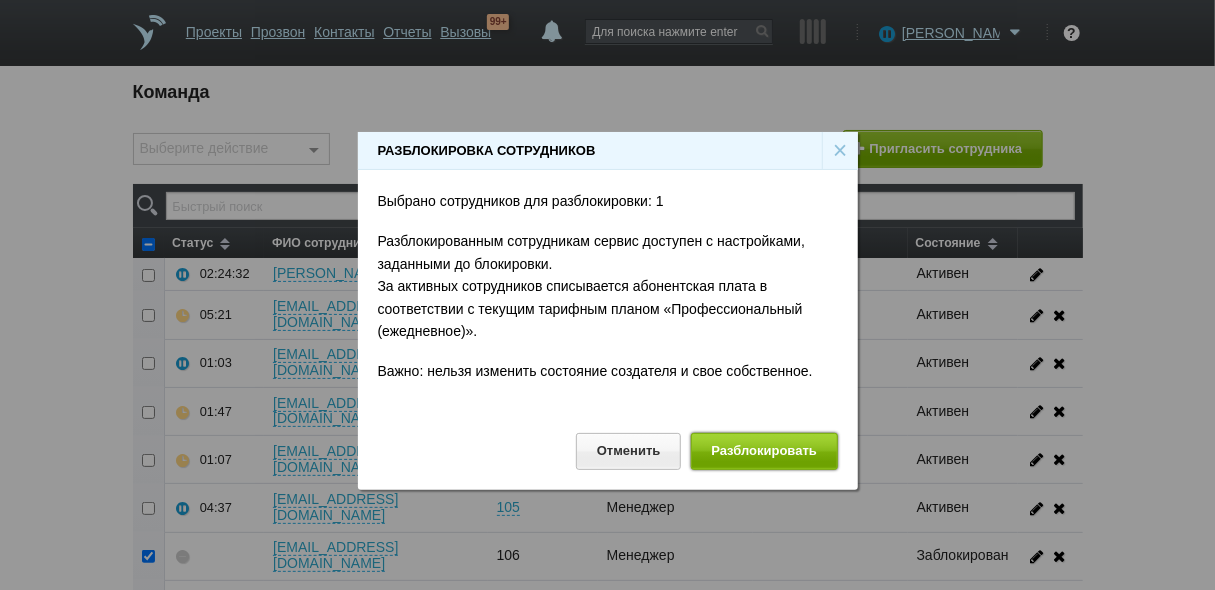 click on "Разблокировать" at bounding box center [764, 451] 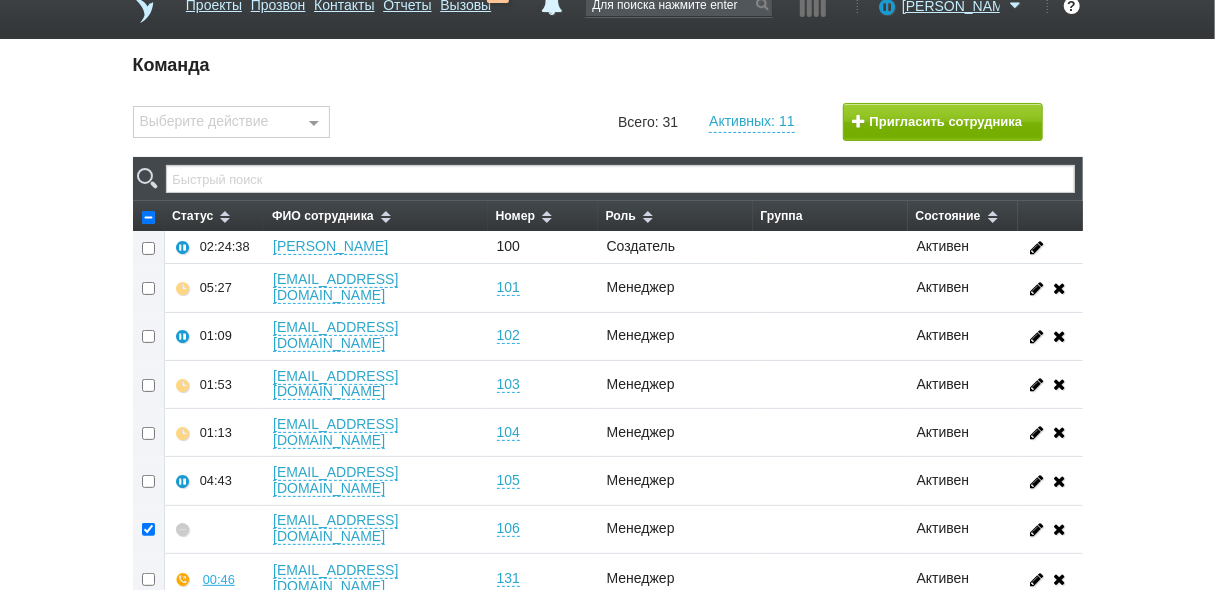 scroll, scrollTop: 0, scrollLeft: 0, axis: both 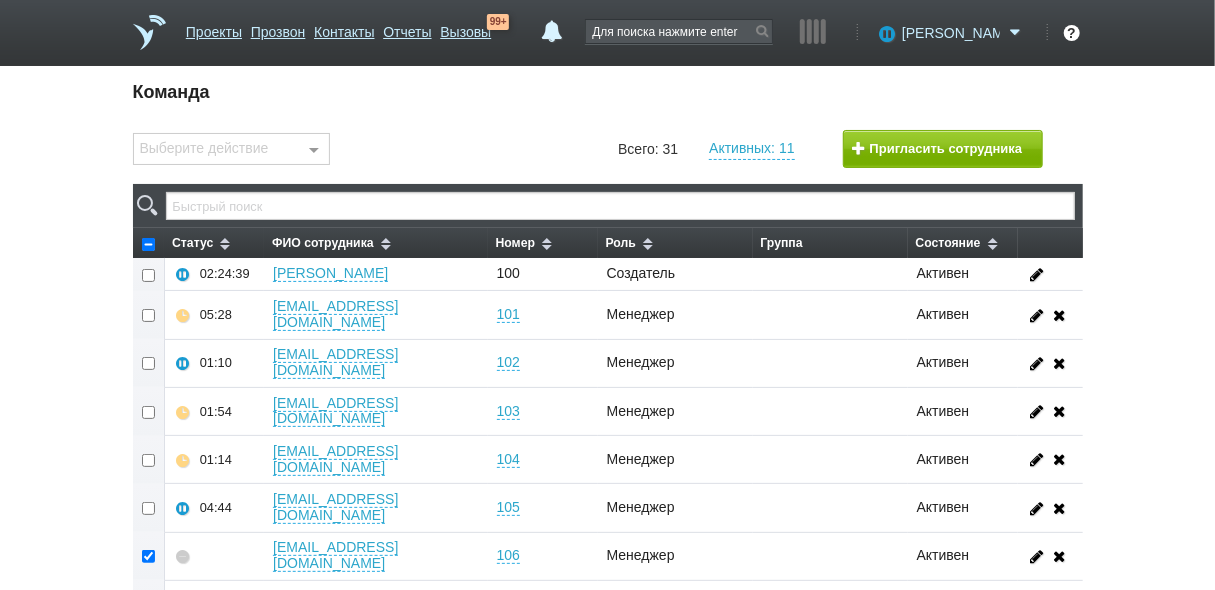 click on "[PERSON_NAME]" at bounding box center [951, 33] 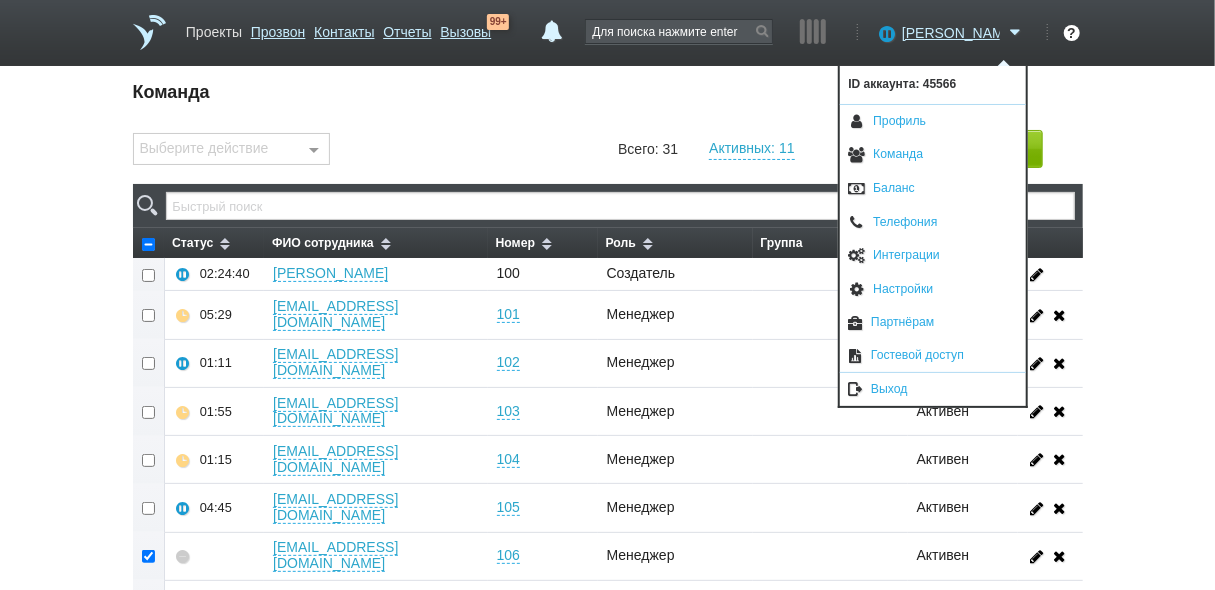click on "Проекты" at bounding box center [214, 28] 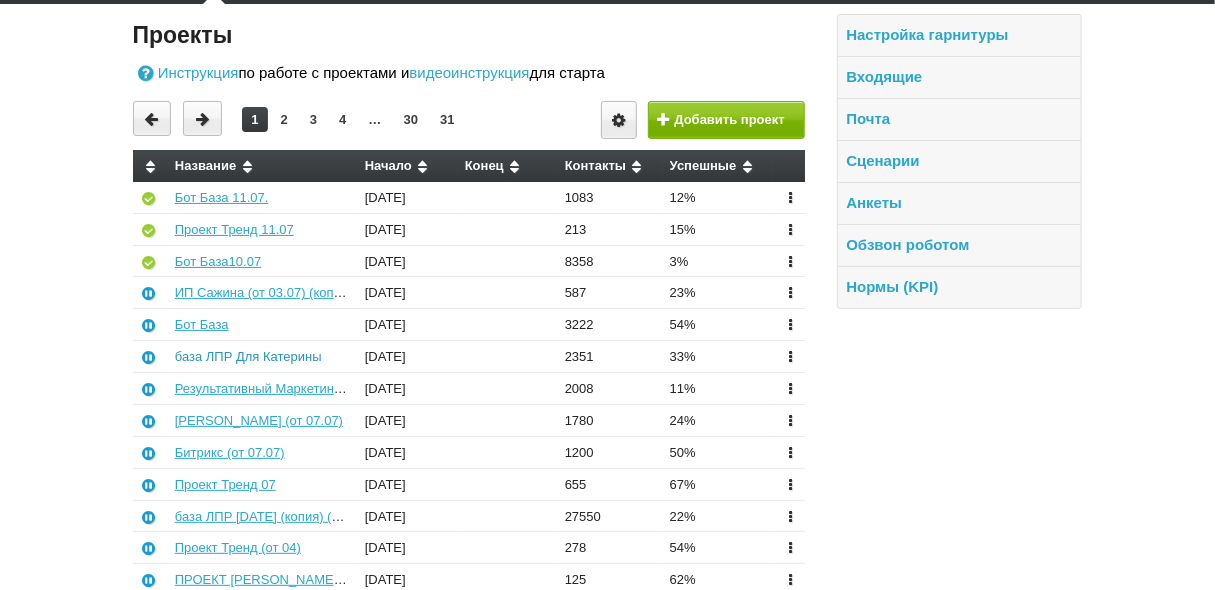 scroll, scrollTop: 80, scrollLeft: 0, axis: vertical 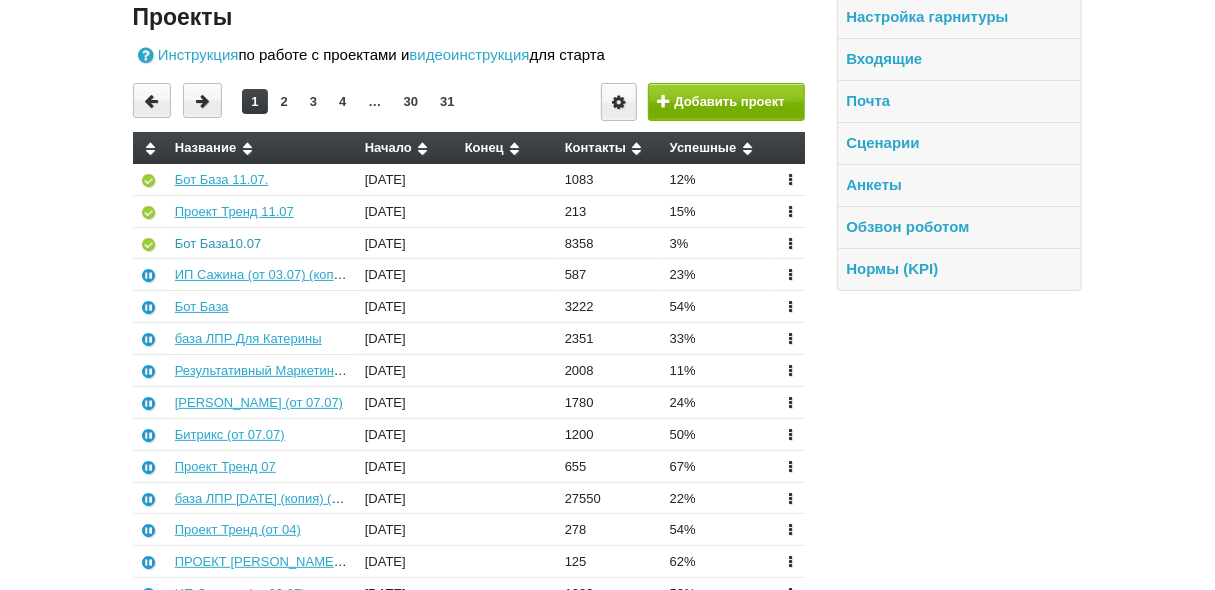 click on "Бот База10.07" at bounding box center [218, 243] 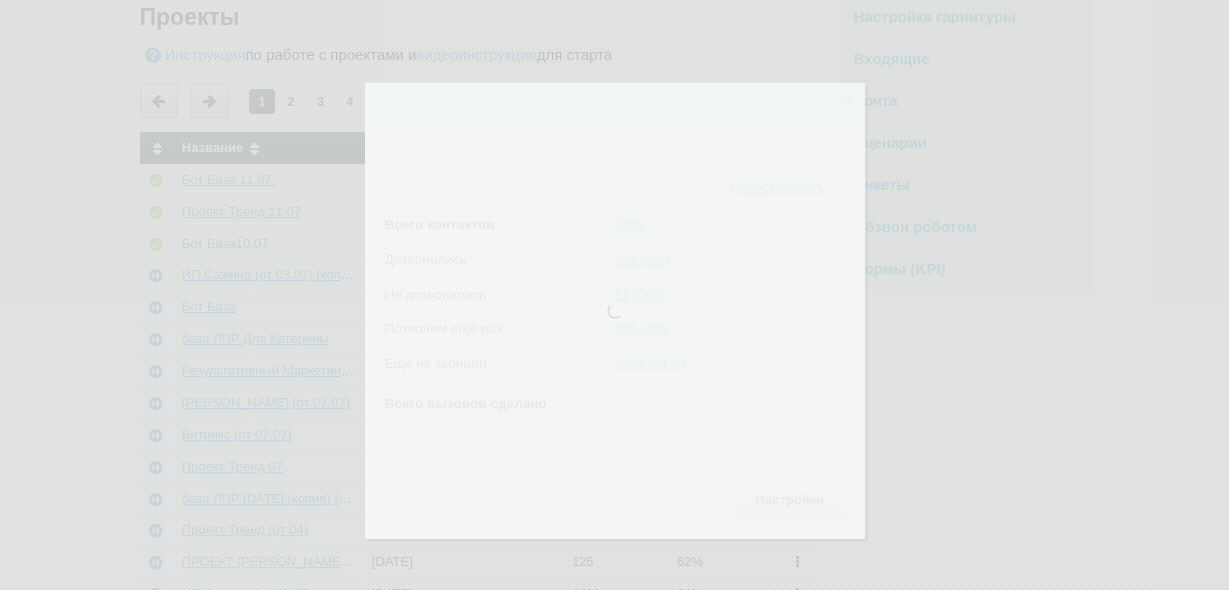 click at bounding box center (614, 883) 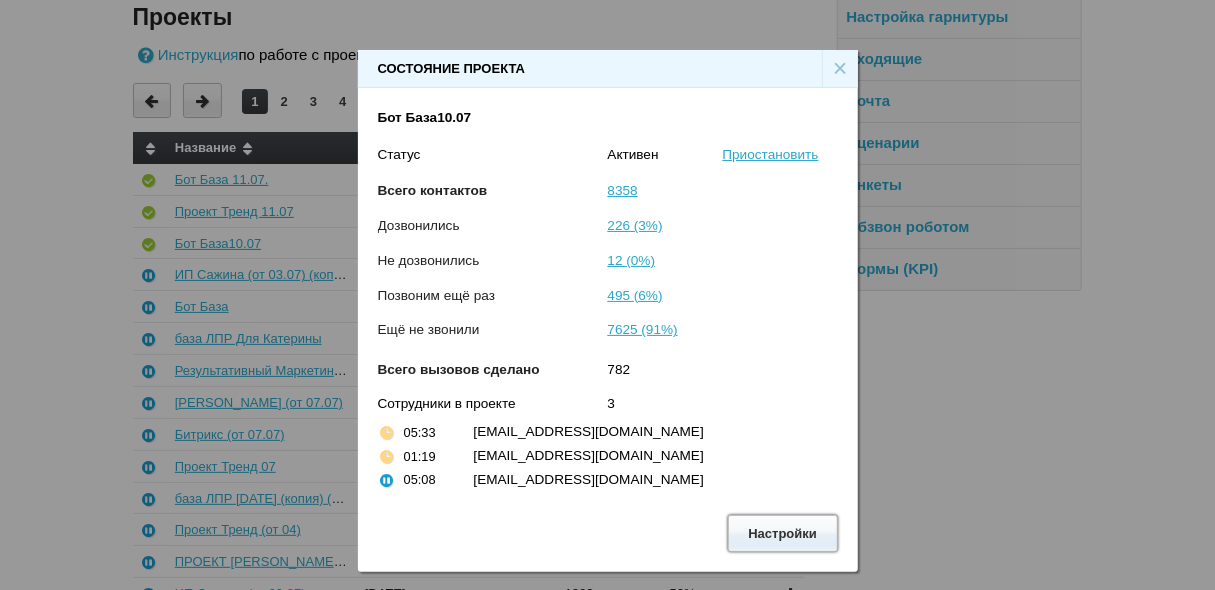 click on "Настройки" at bounding box center (783, 533) 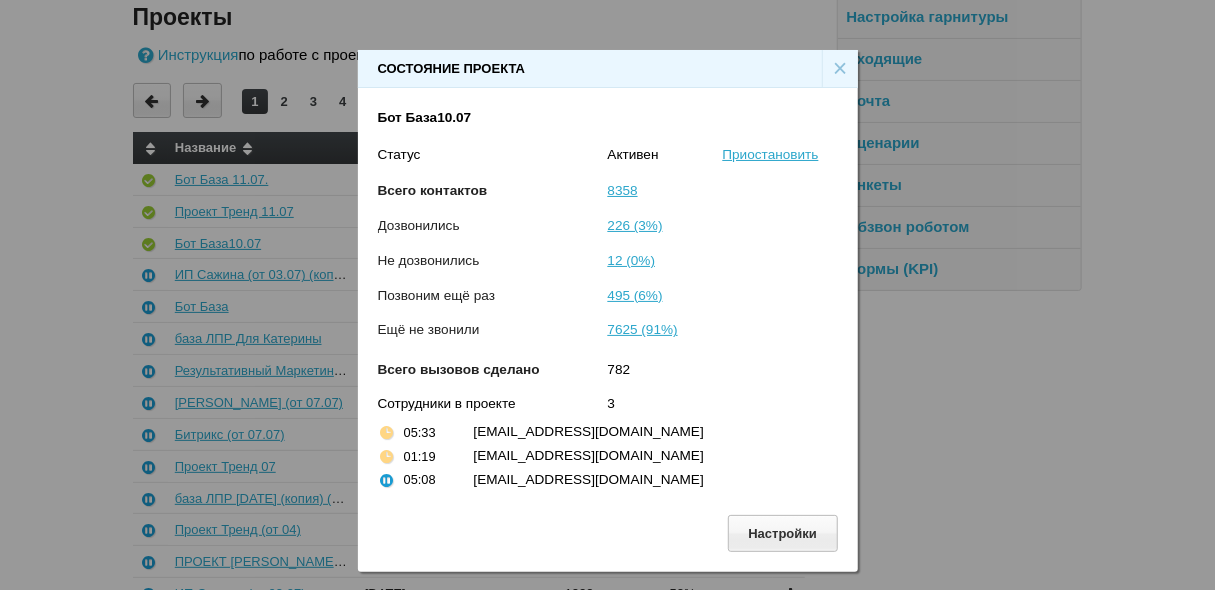 scroll, scrollTop: 0, scrollLeft: 0, axis: both 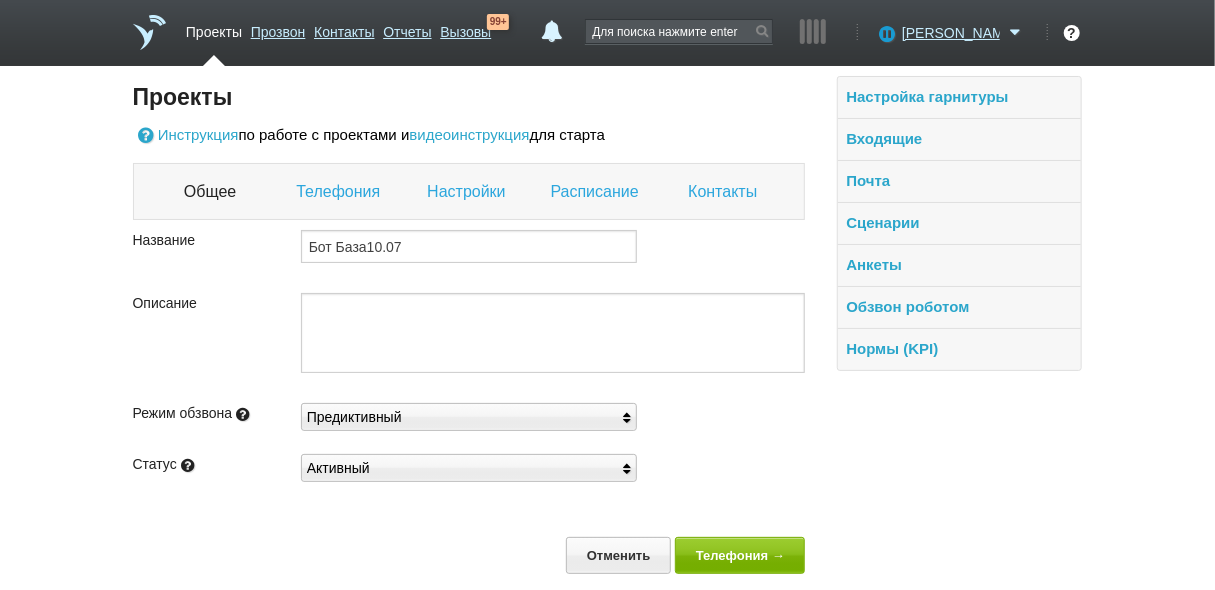 click on "Настройки" at bounding box center [468, 192] 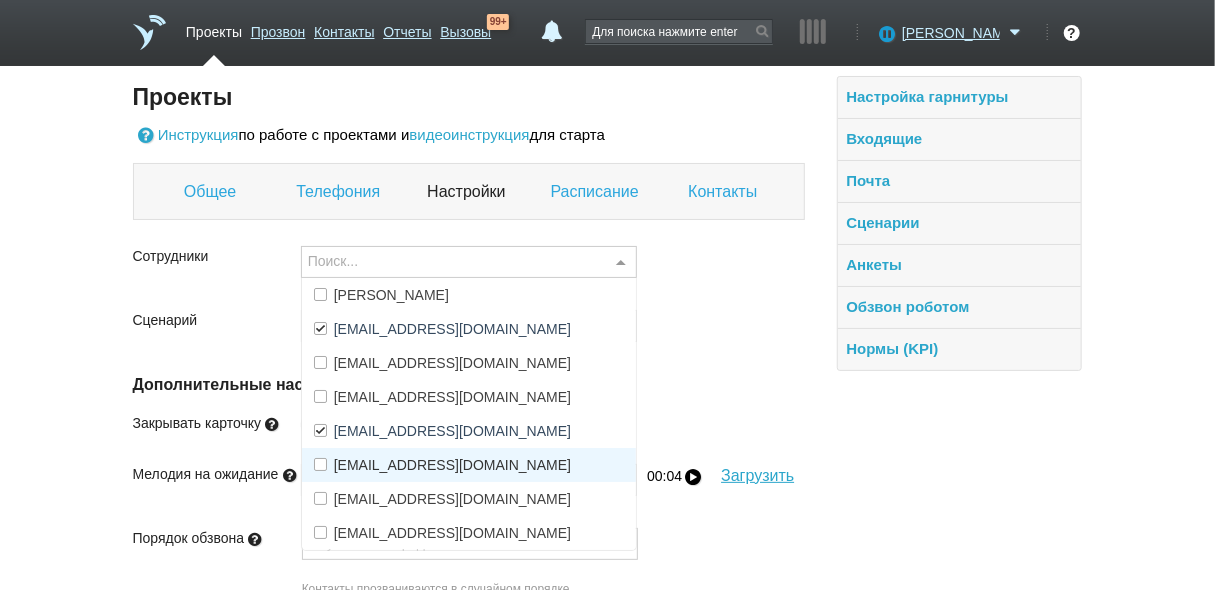 click on "[EMAIL_ADDRESS][DOMAIN_NAME]" at bounding box center [452, 465] 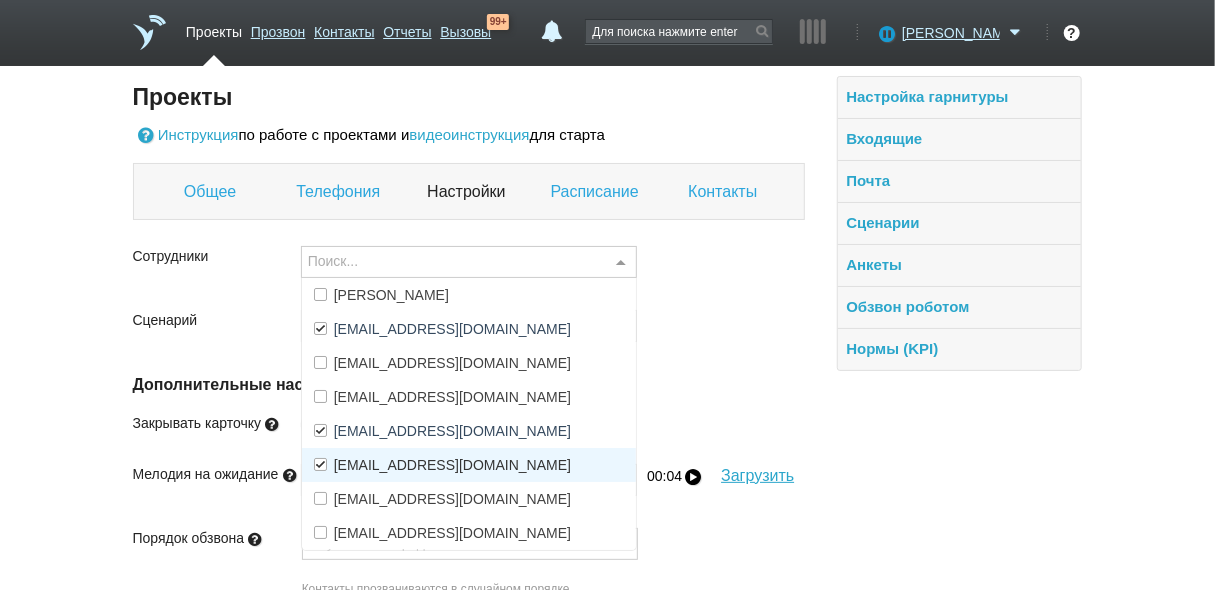 click on "[EMAIL_ADDRESS][DOMAIN_NAME]" at bounding box center (452, 465) 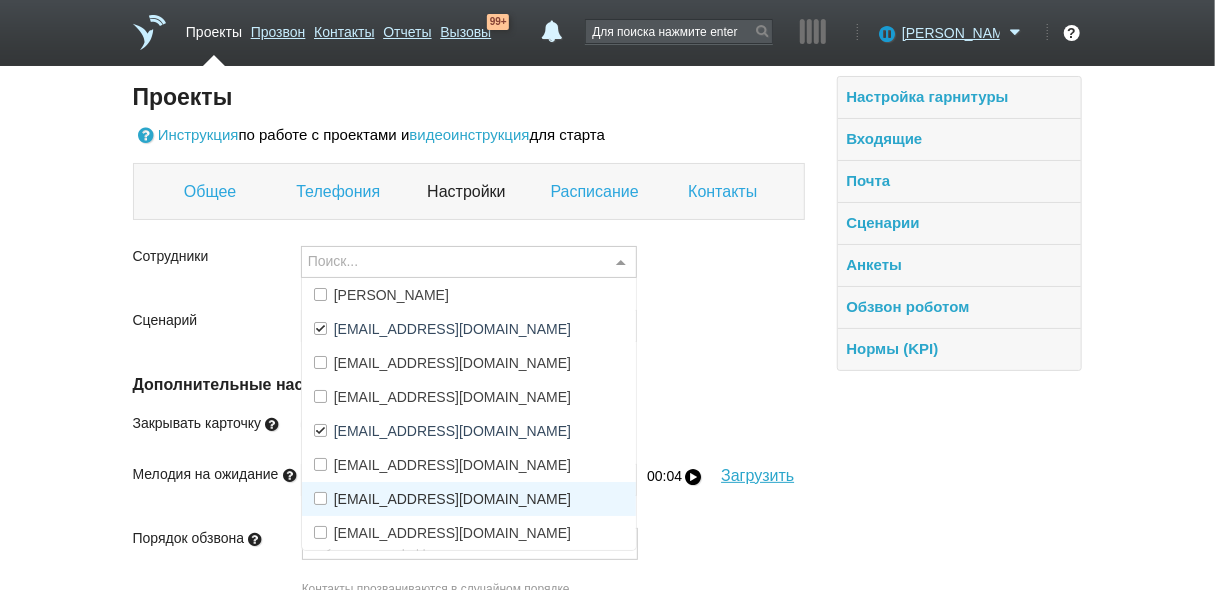 click on "[EMAIL_ADDRESS][DOMAIN_NAME]" at bounding box center (452, 499) 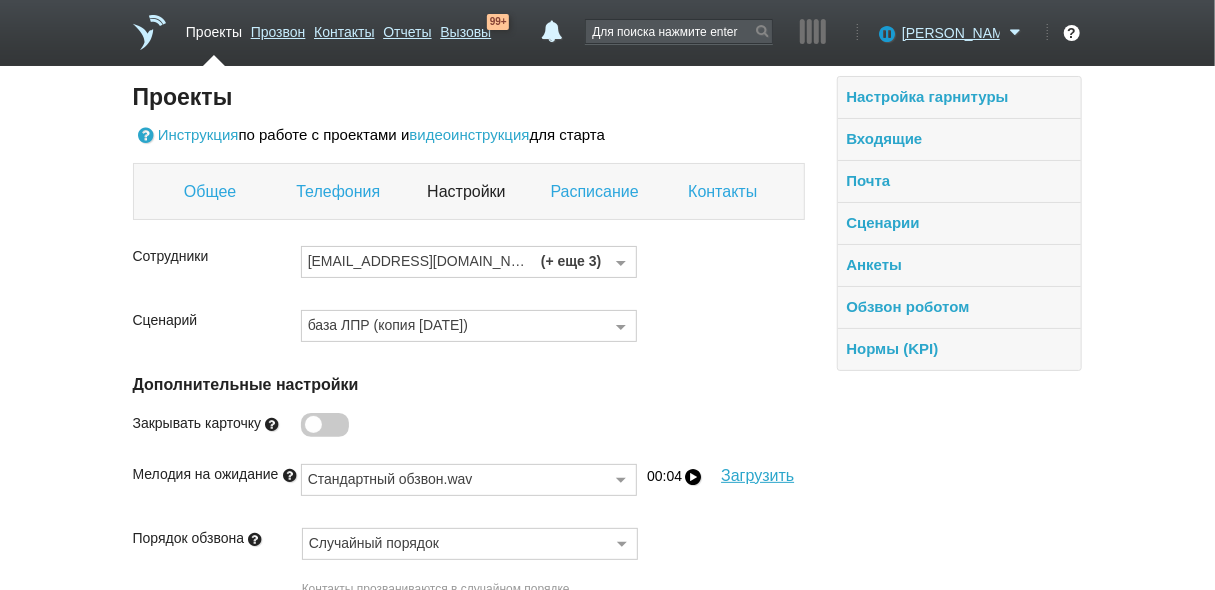 click on "Сотрудники о1@salesmonster.ru (+ еще 3) Выберите сотрудников Константин Георгиевич Белоусов о1@salesmonster.ru o2@salesmonster.ru o3@salesmonster.ru о4@salesmonster.ru o5@salesmonster.ru о6@salesmonster.ru о7@salesmonster.ru o9@salesmonster.ru o10@salesmonster.ru o12@salesmonster.ru Ничего не найдено Список пуст" at bounding box center (469, 270) 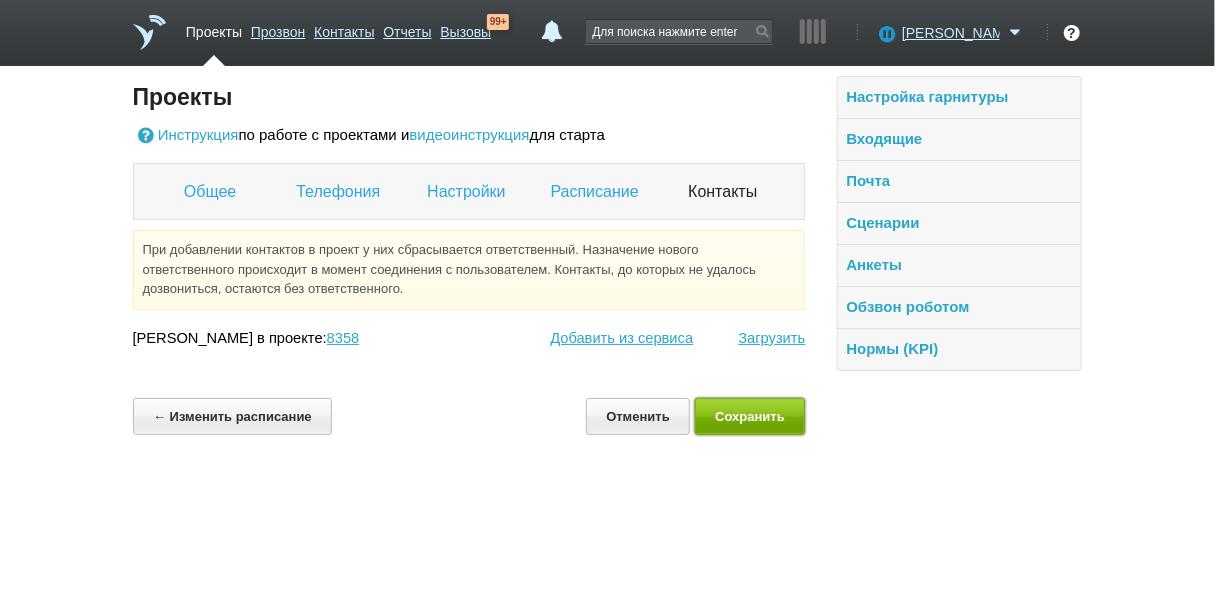 click on "Сохранить" at bounding box center (750, 416) 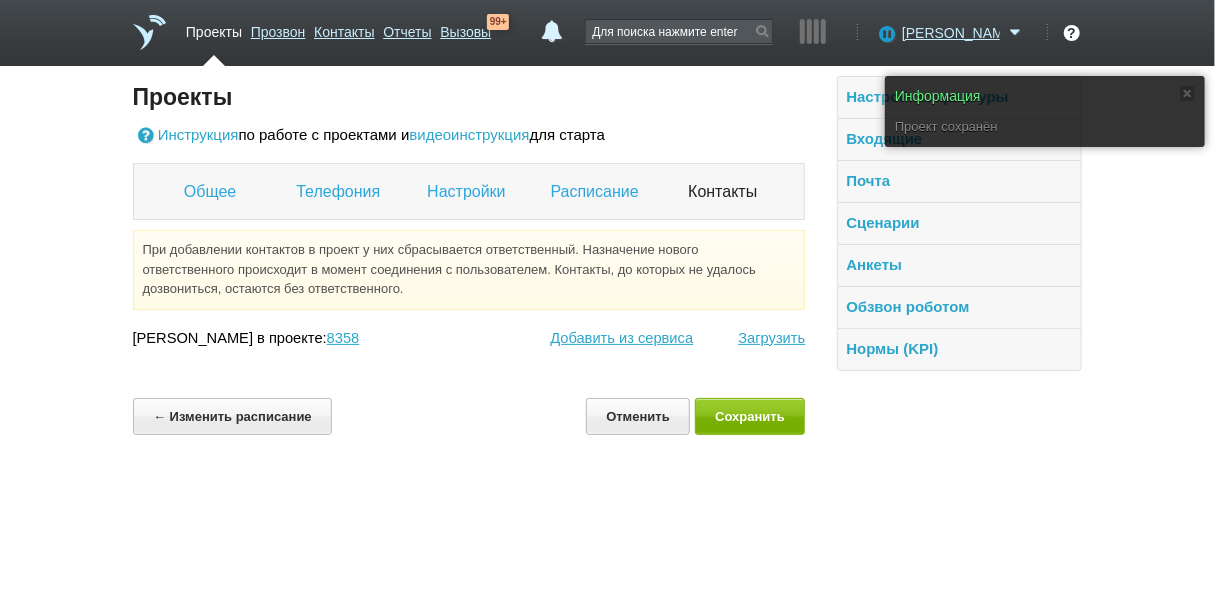 click on "Проекты" at bounding box center [214, 28] 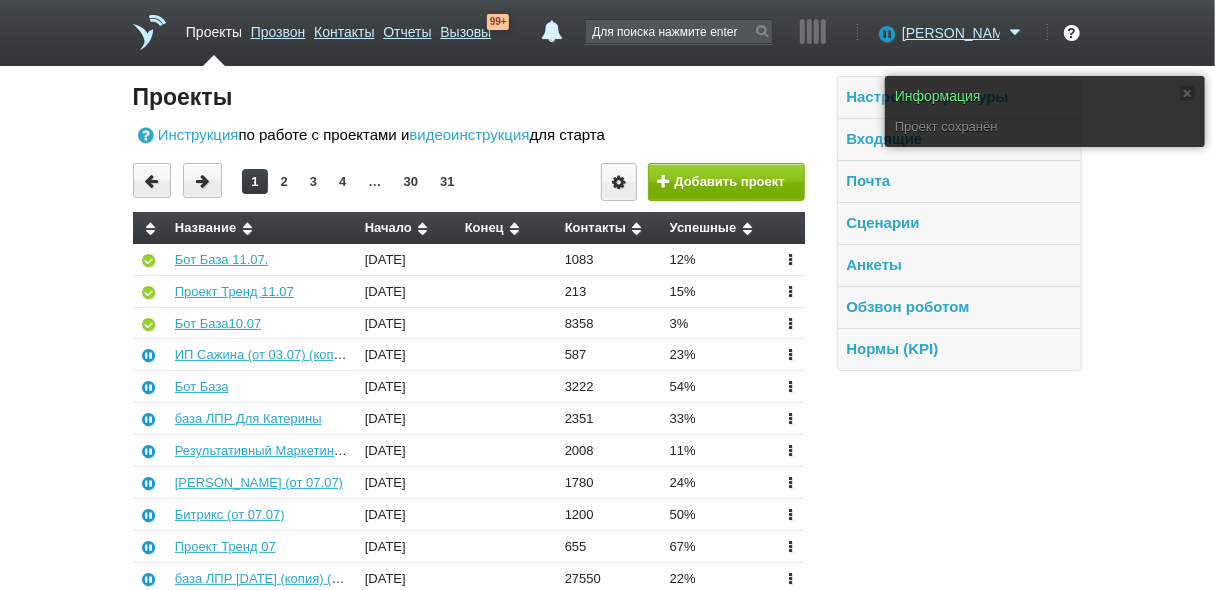 click on "Бот База10.07" at bounding box center [263, 323] 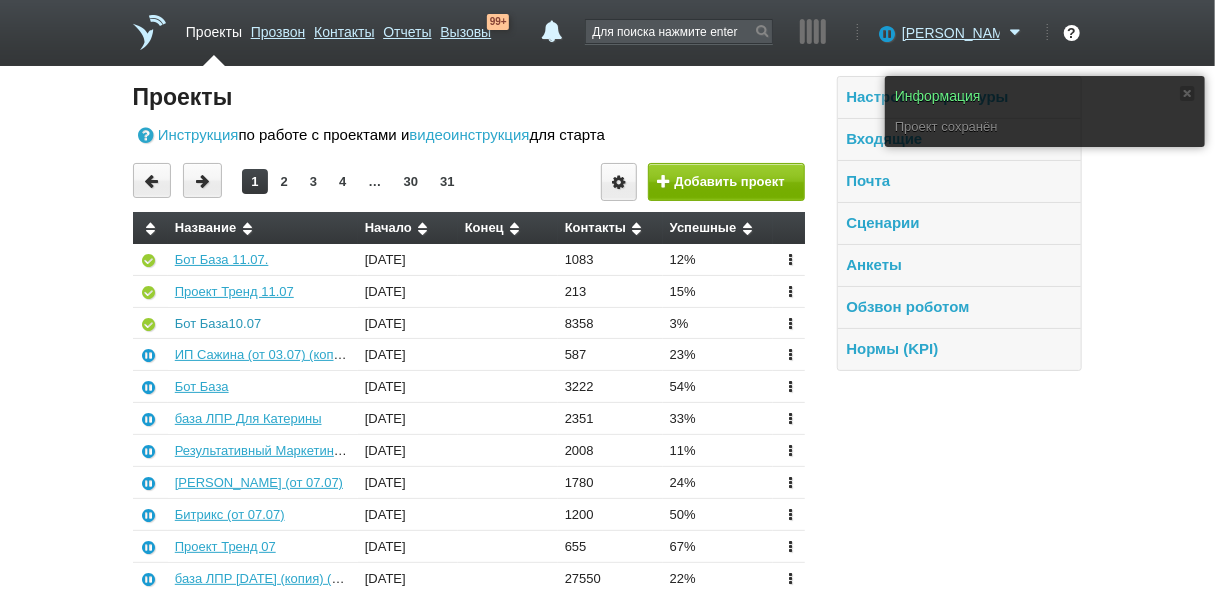 click on "Бот База10.07" at bounding box center (218, 323) 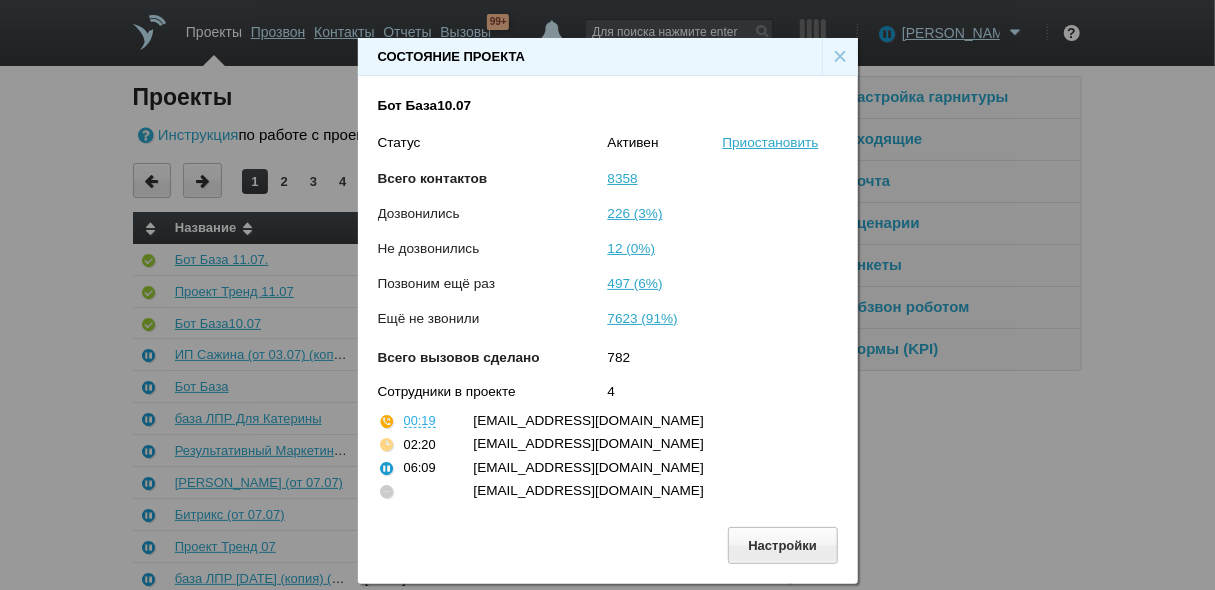 click on "×" at bounding box center (840, 57) 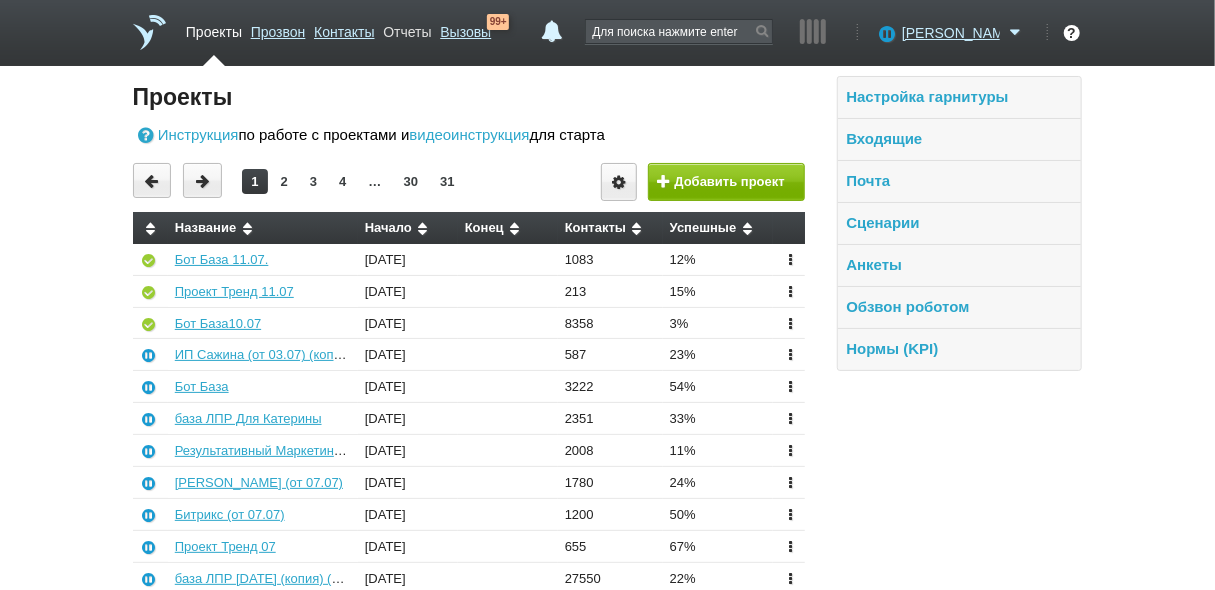 click on "Отчеты" at bounding box center (407, 28) 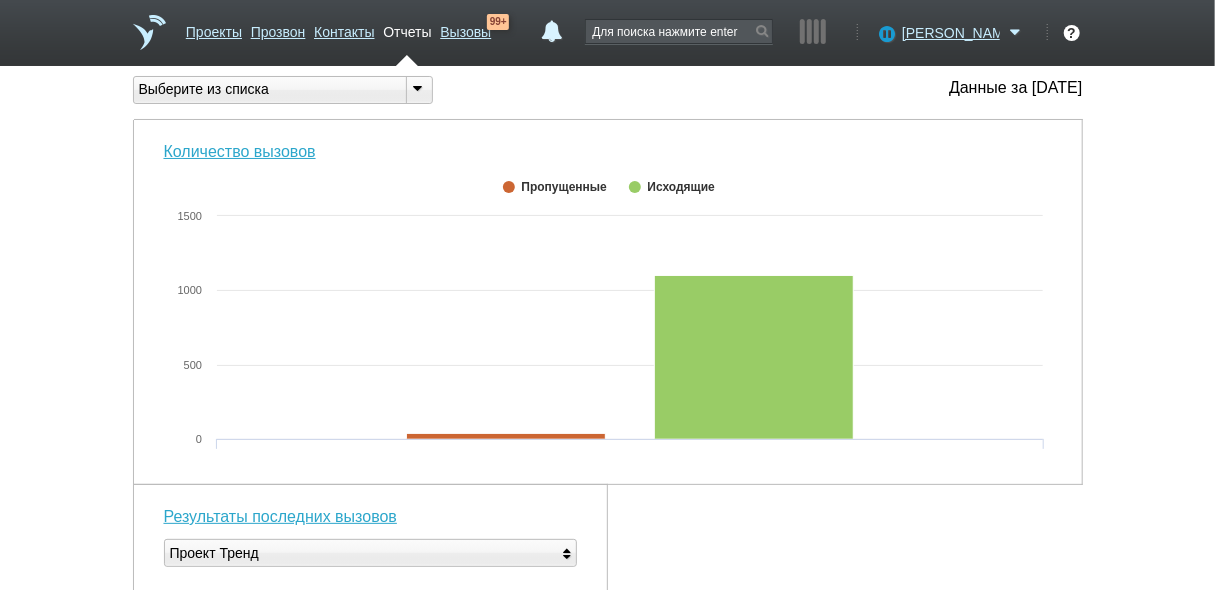 click at bounding box center (418, 88) 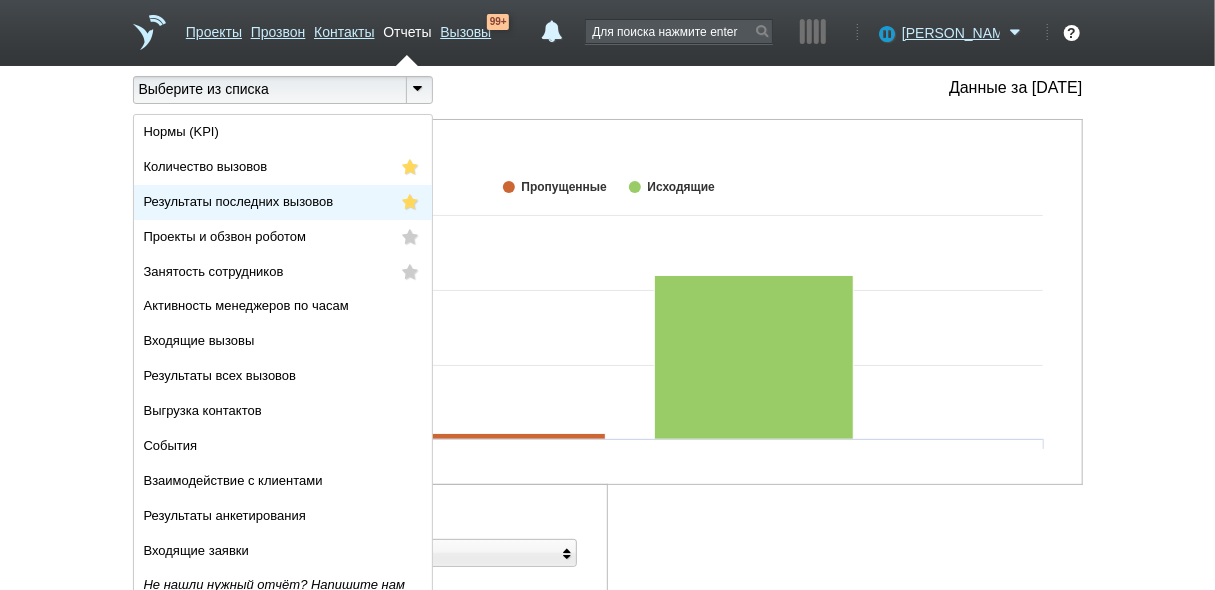 click on "Результаты последних вызовов" at bounding box center [239, 201] 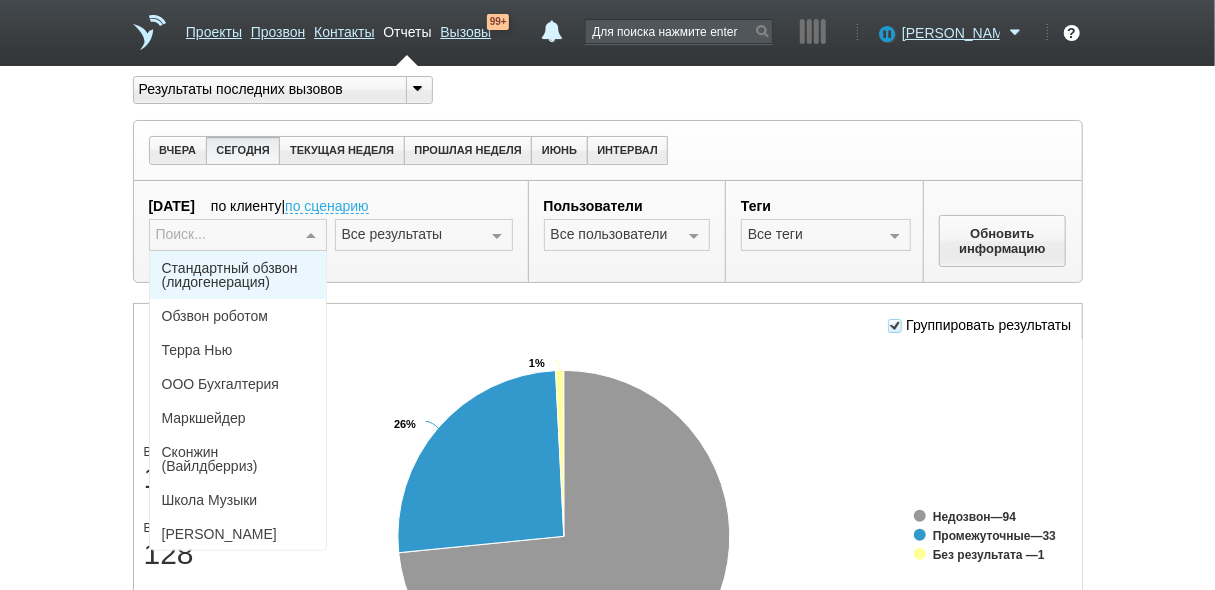 click at bounding box center [311, 236] 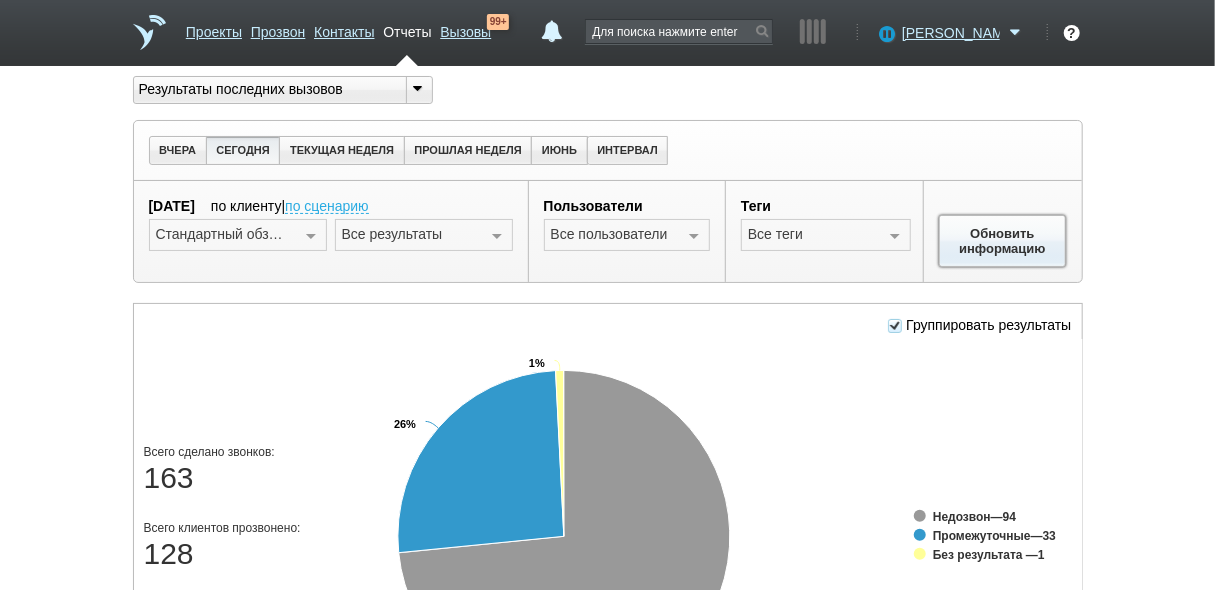 click on "Обновить информацию" at bounding box center (1003, 241) 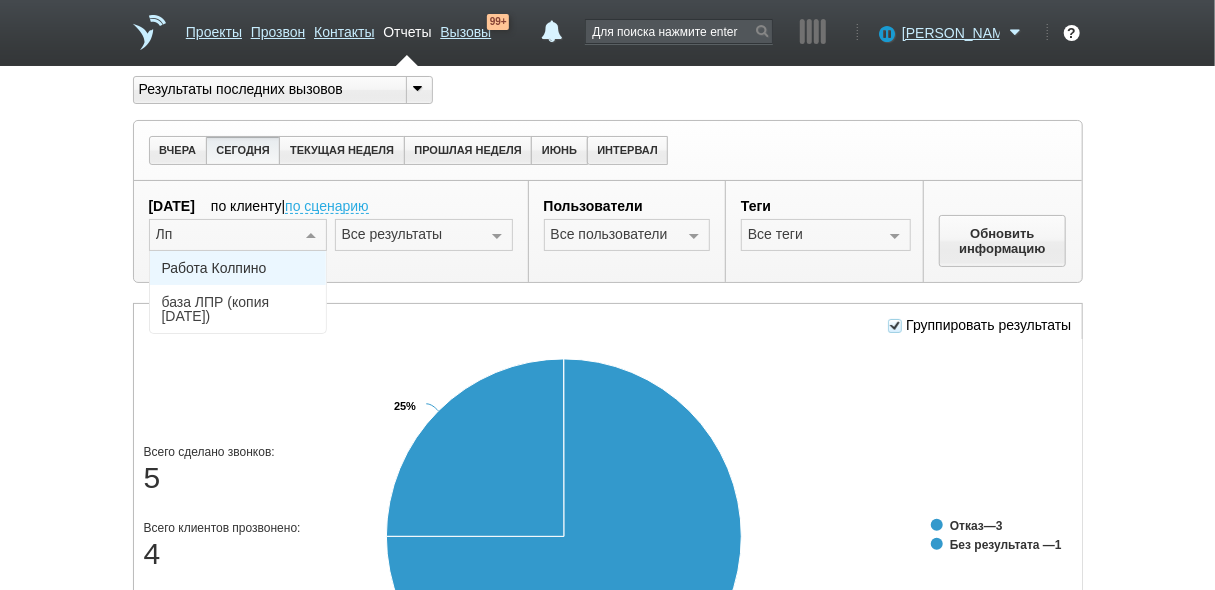 type on "Лпр" 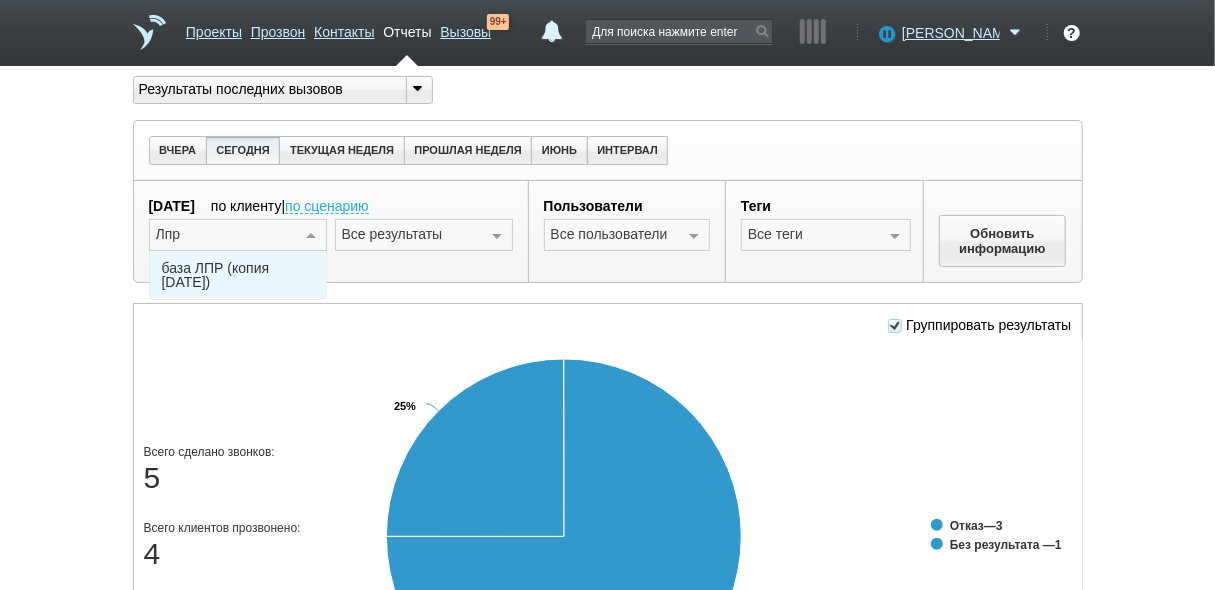 click on "база ЛПР (копия 24.06.25)" at bounding box center (238, 275) 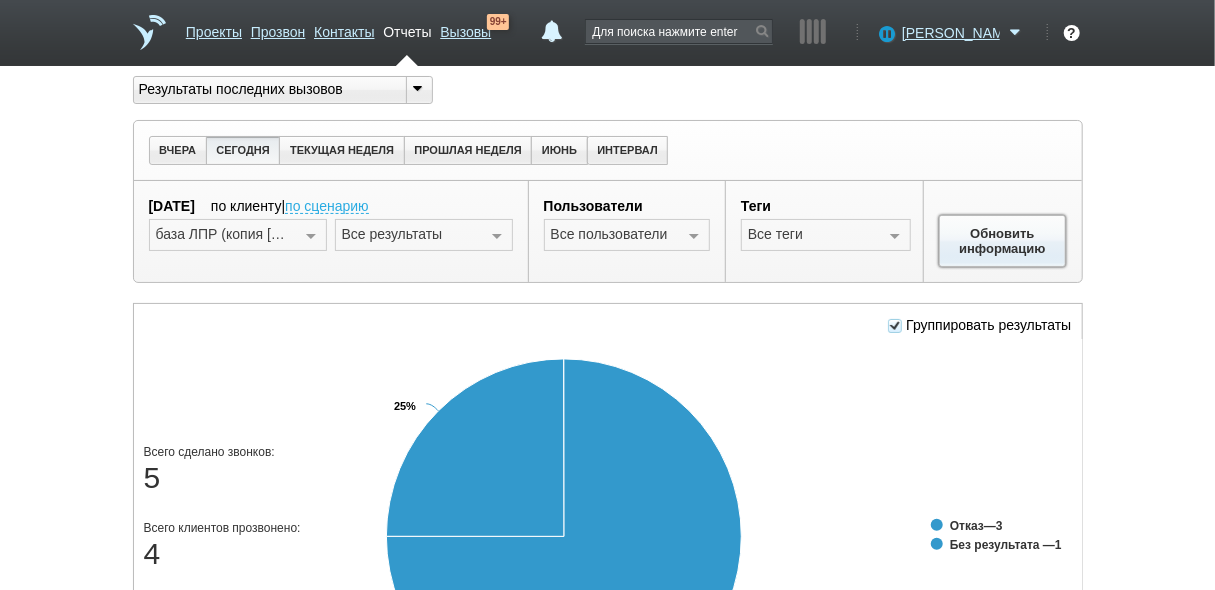 click on "Обновить информацию" at bounding box center [1003, 241] 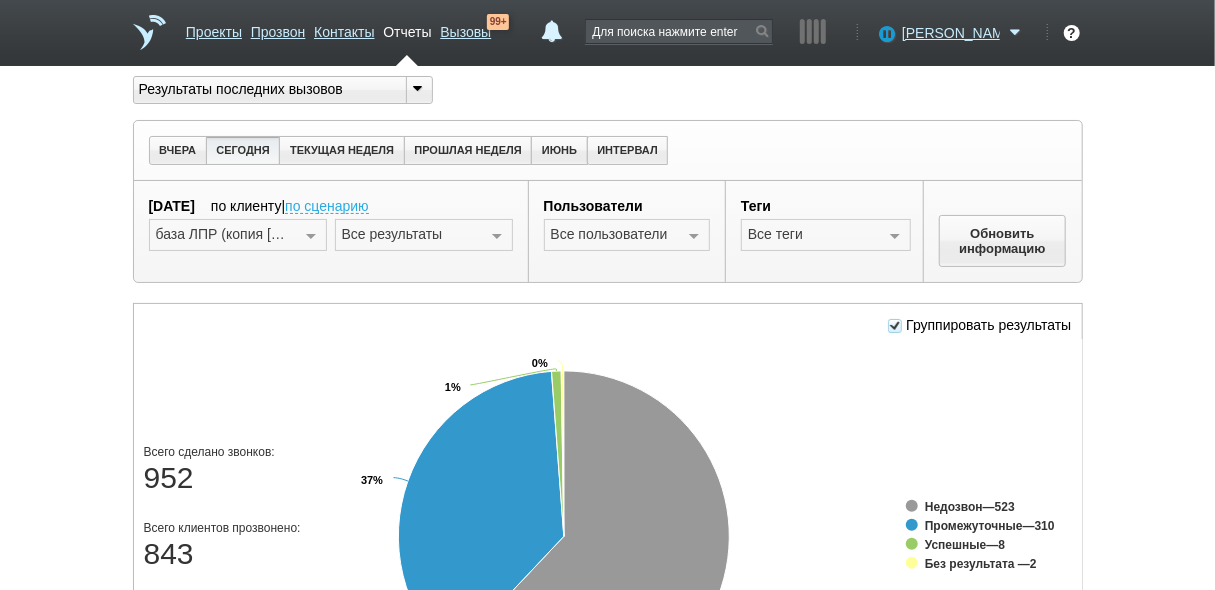 click at bounding box center (895, 326) 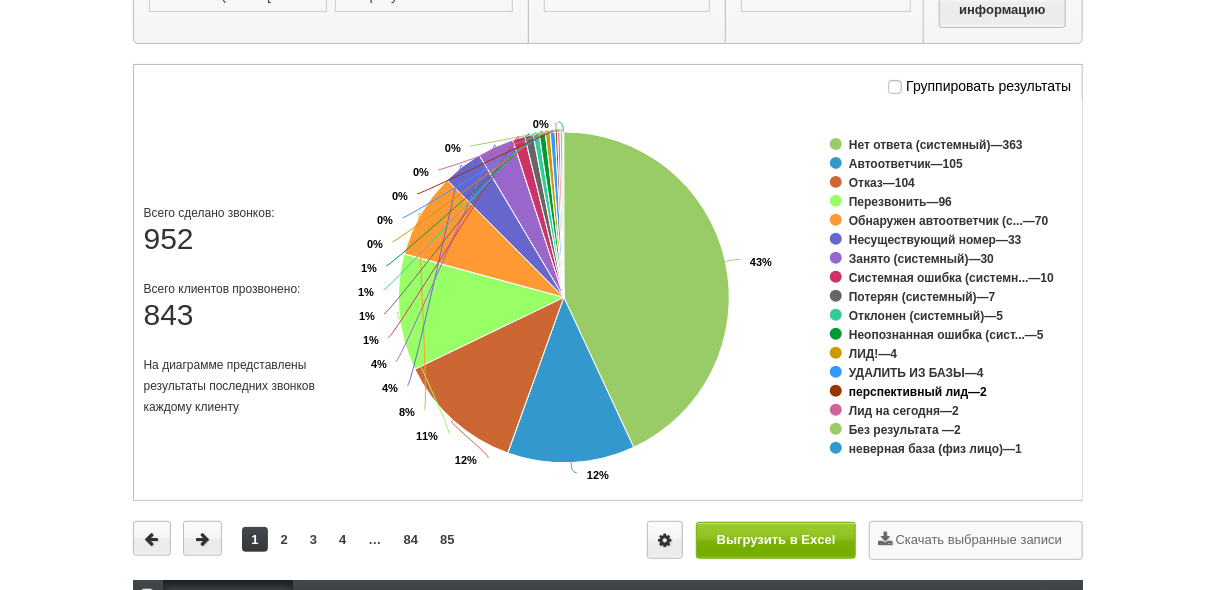 scroll, scrollTop: 240, scrollLeft: 0, axis: vertical 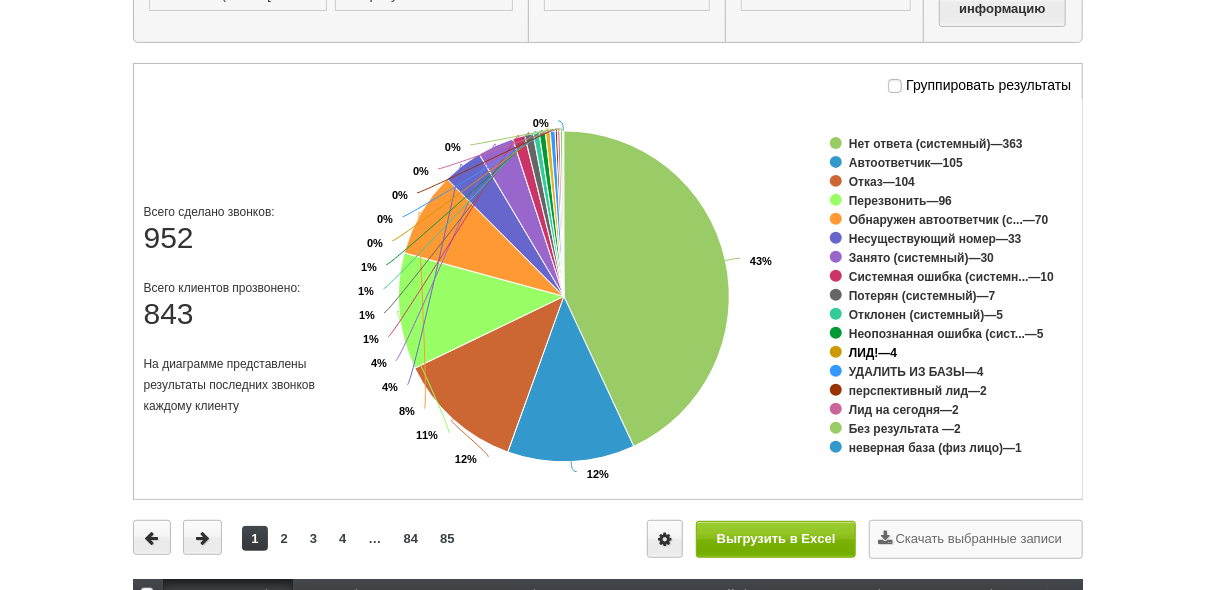 click on "ЛИД!" 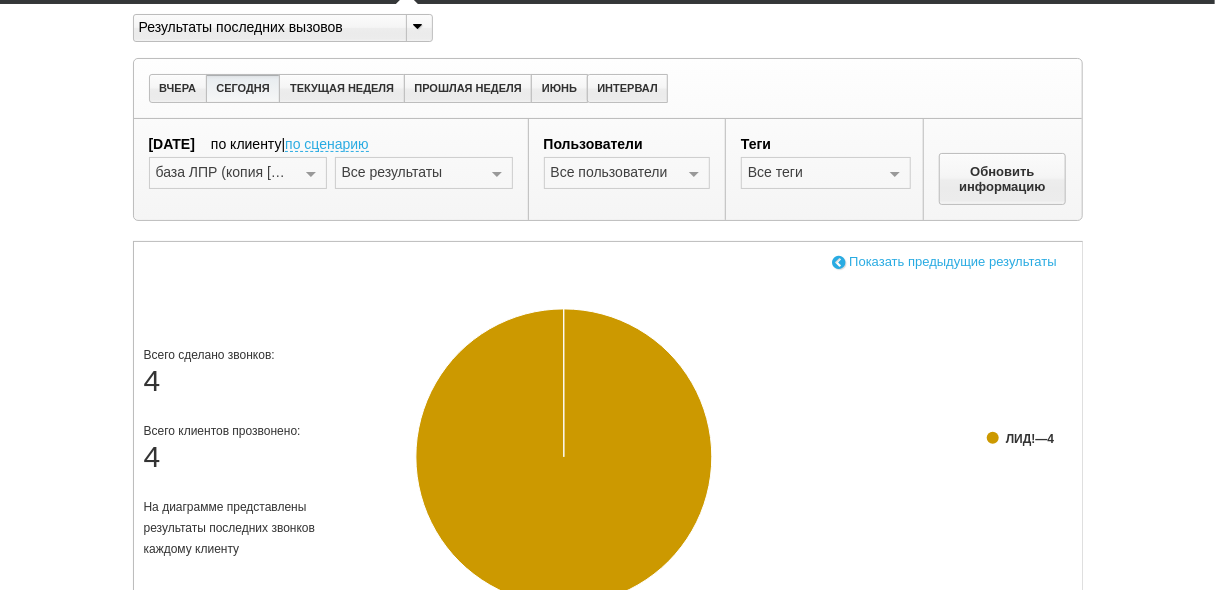 scroll, scrollTop: 40, scrollLeft: 0, axis: vertical 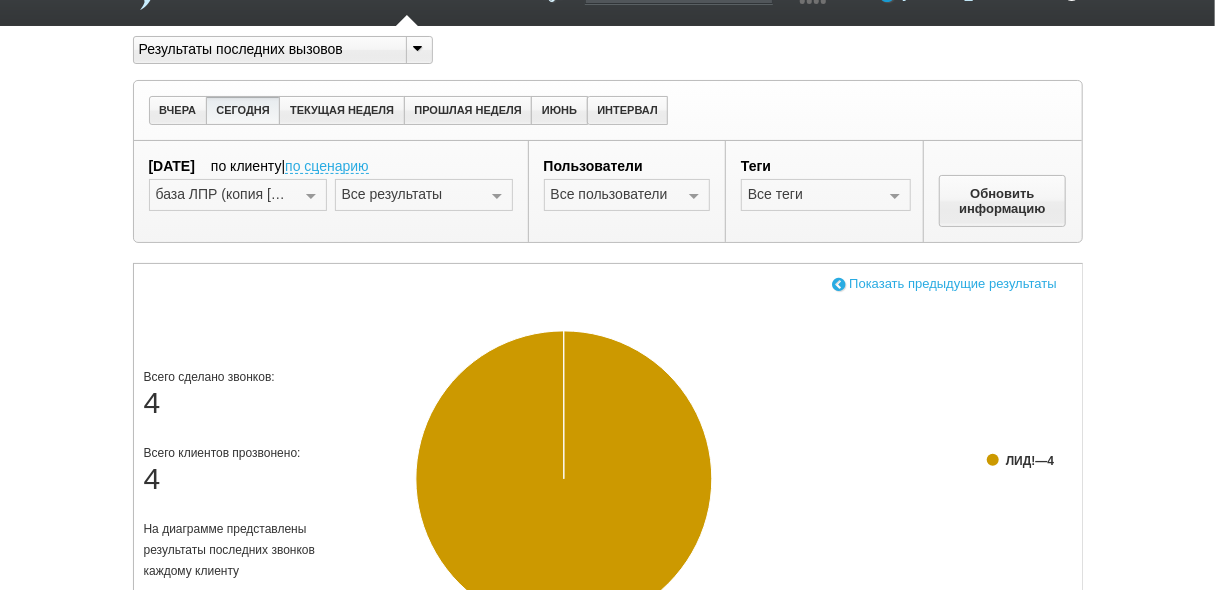click at bounding box center (839, 283) 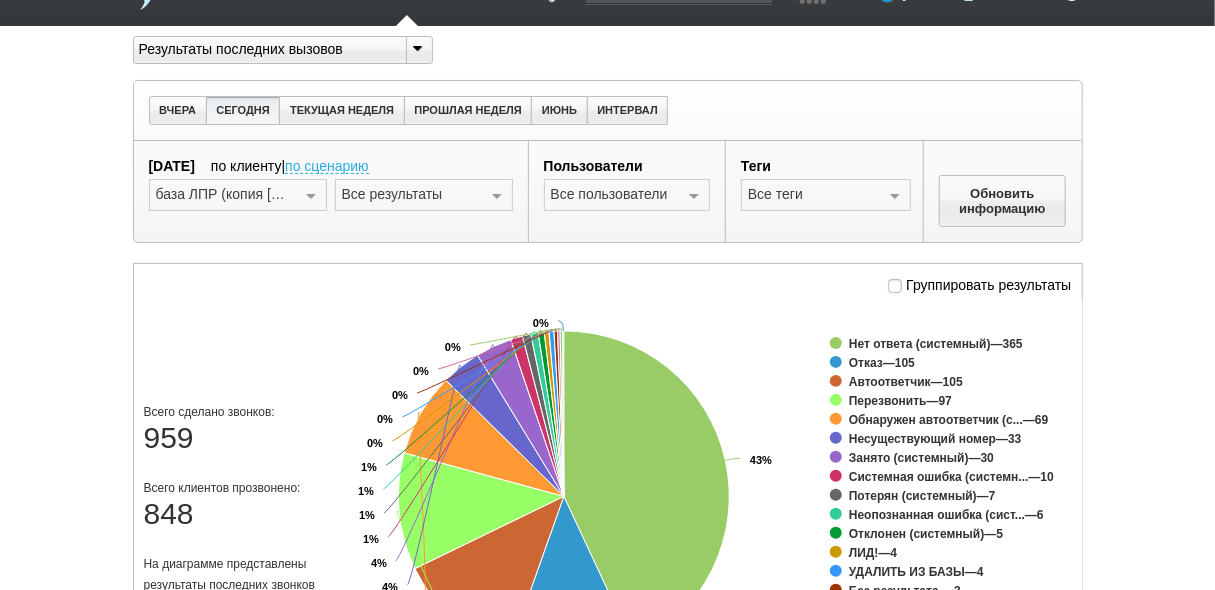 click at bounding box center (497, 196) 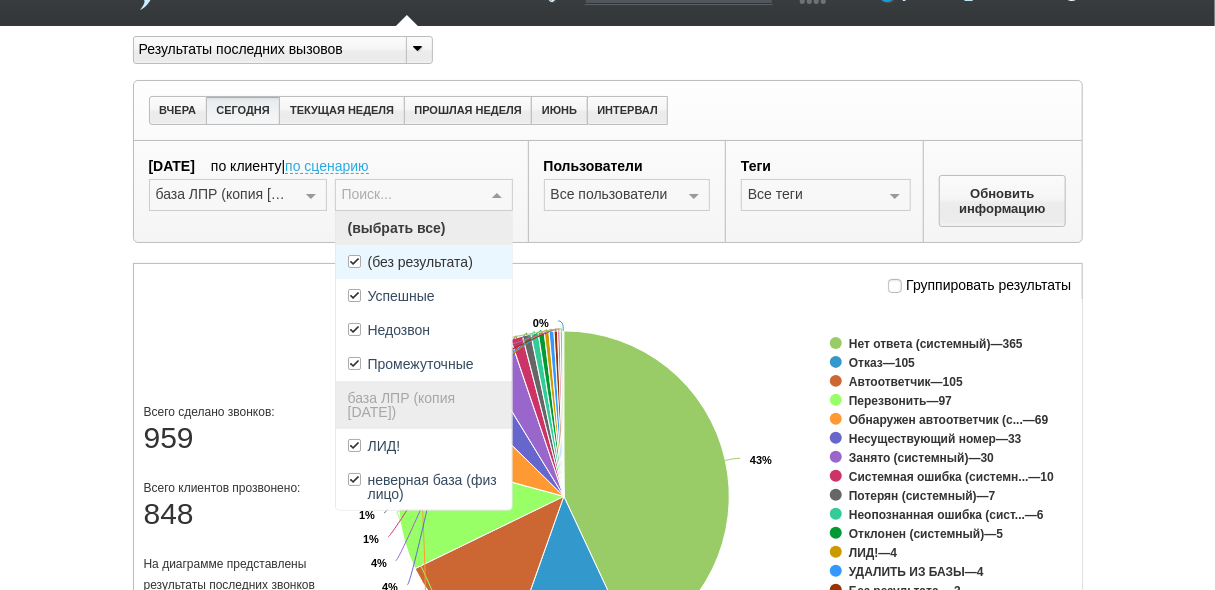 click on "(без результата)" at bounding box center [420, 262] 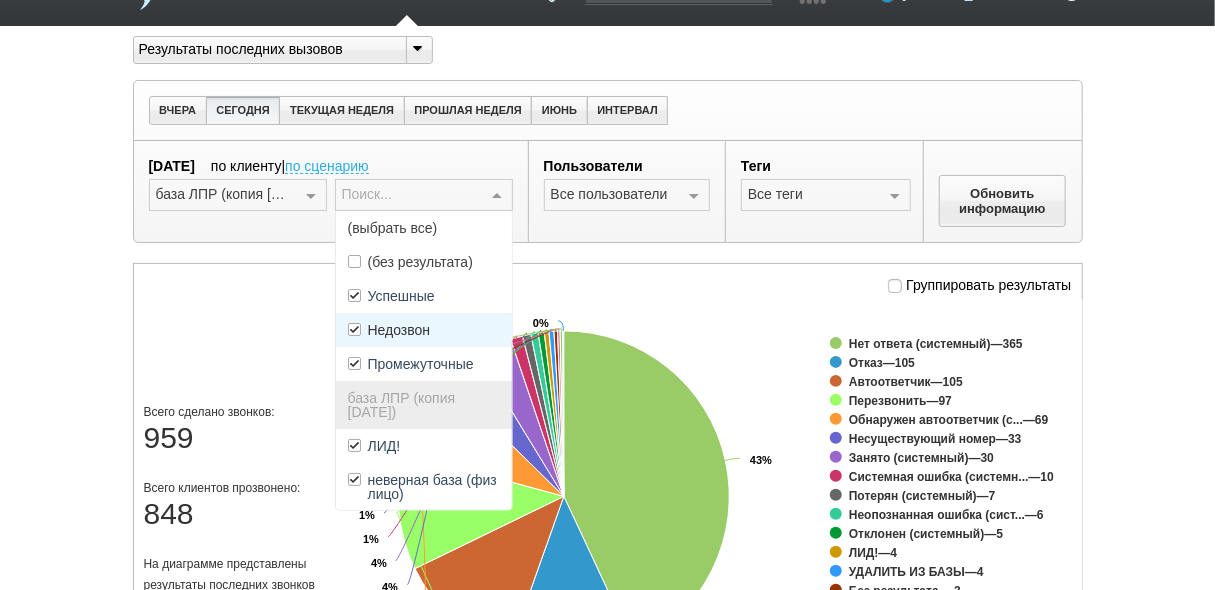 click on "Недозвон" at bounding box center (424, 330) 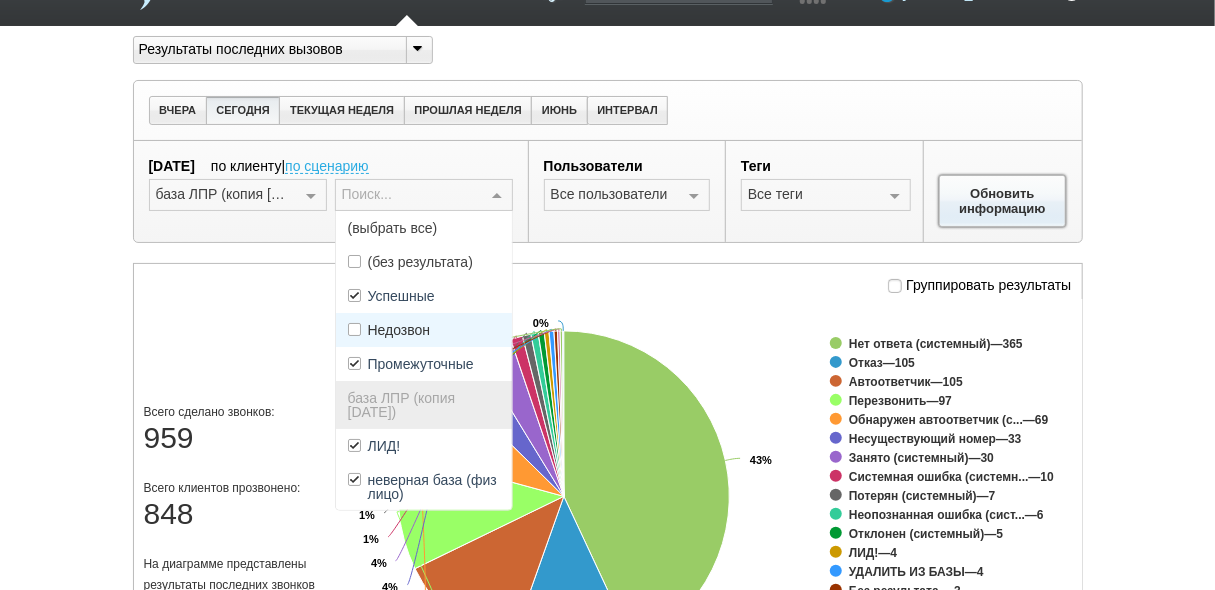click on "Обновить информацию" at bounding box center (1003, 201) 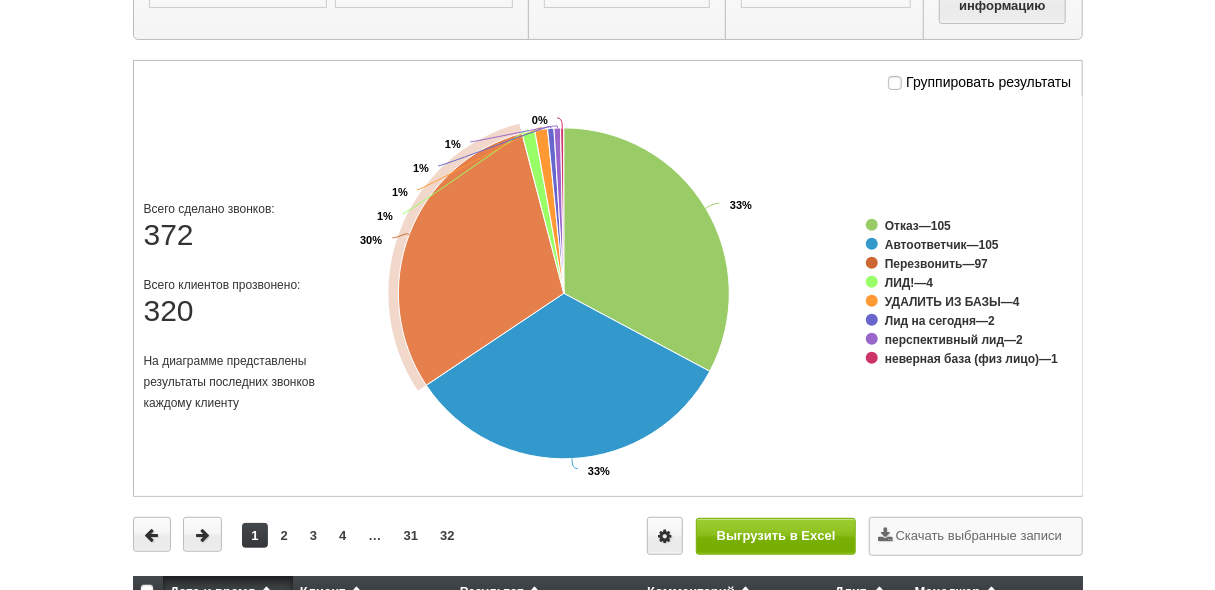 scroll, scrollTop: 120, scrollLeft: 0, axis: vertical 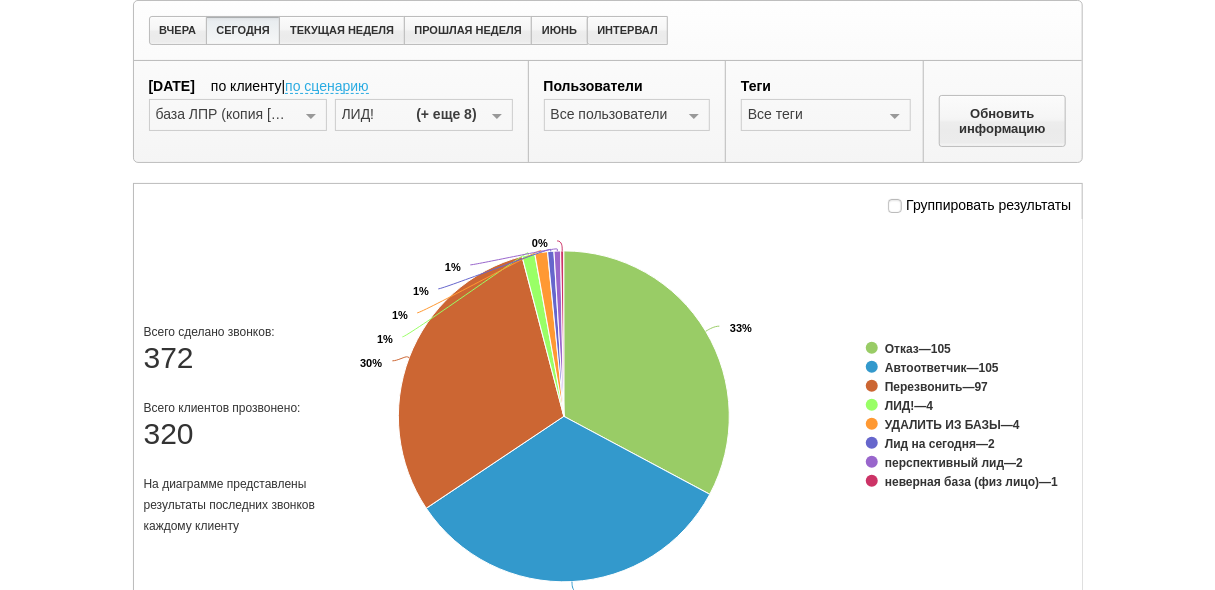 click at bounding box center (497, 116) 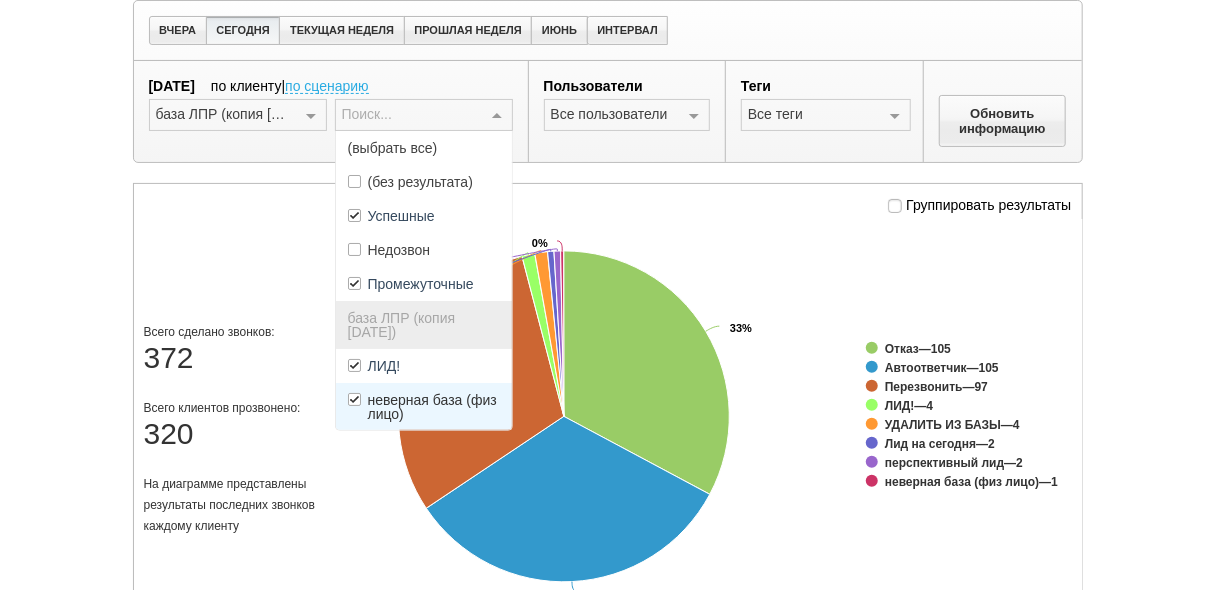 click on "неверная база (физ лицо)" at bounding box center [434, 407] 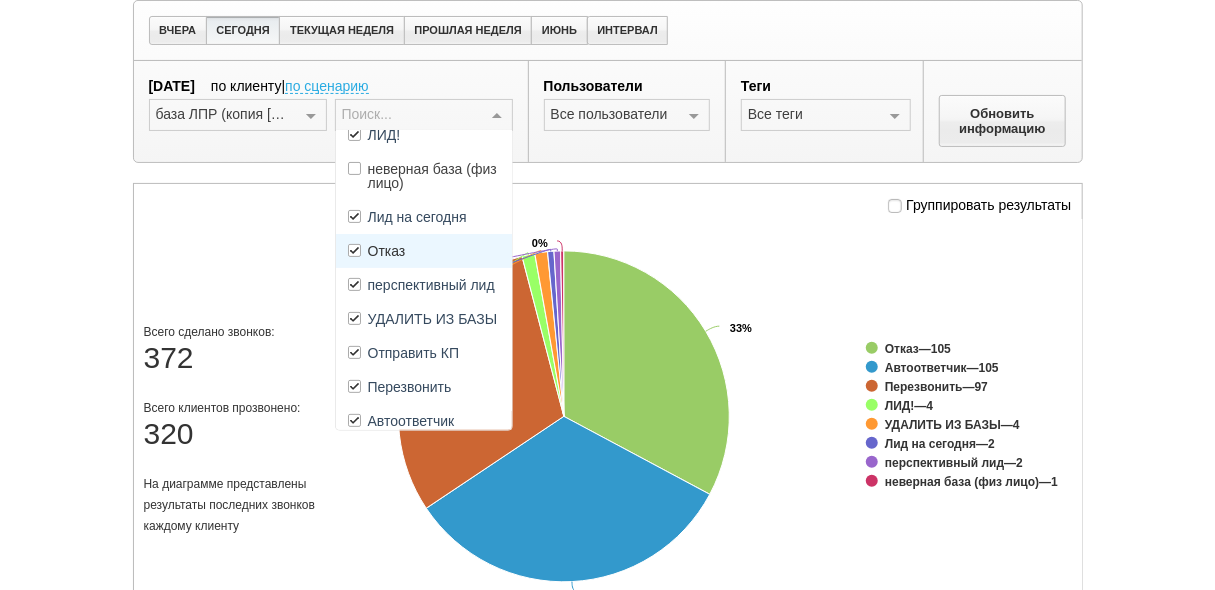 scroll, scrollTop: 240, scrollLeft: 0, axis: vertical 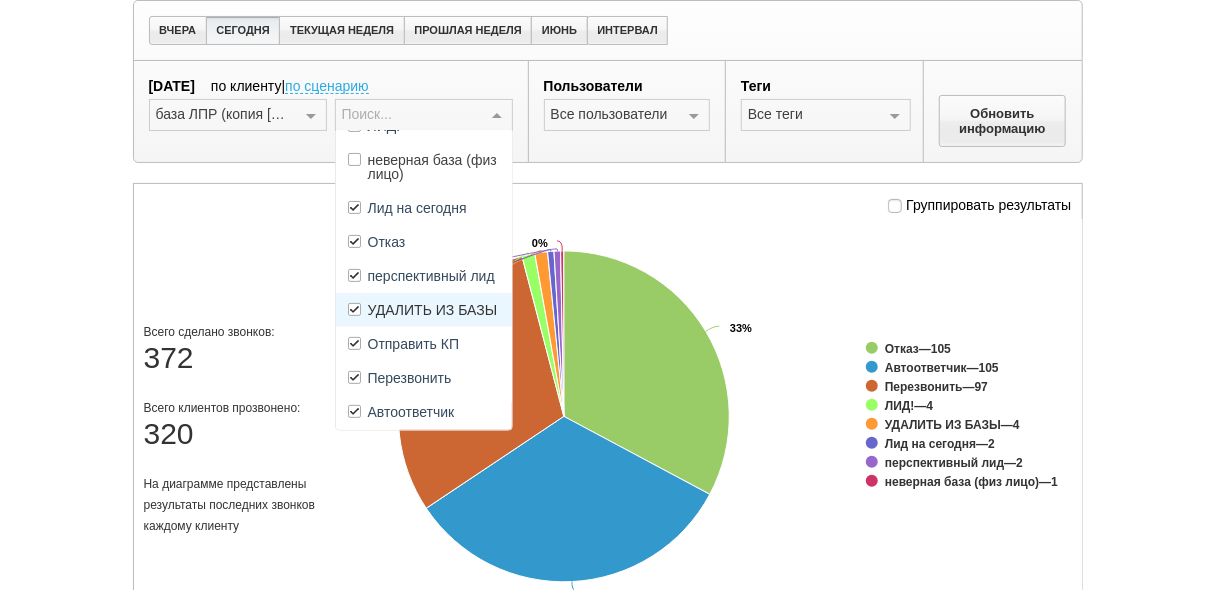 click on "УДАЛИТЬ ИЗ БАЗЫ" at bounding box center (433, 310) 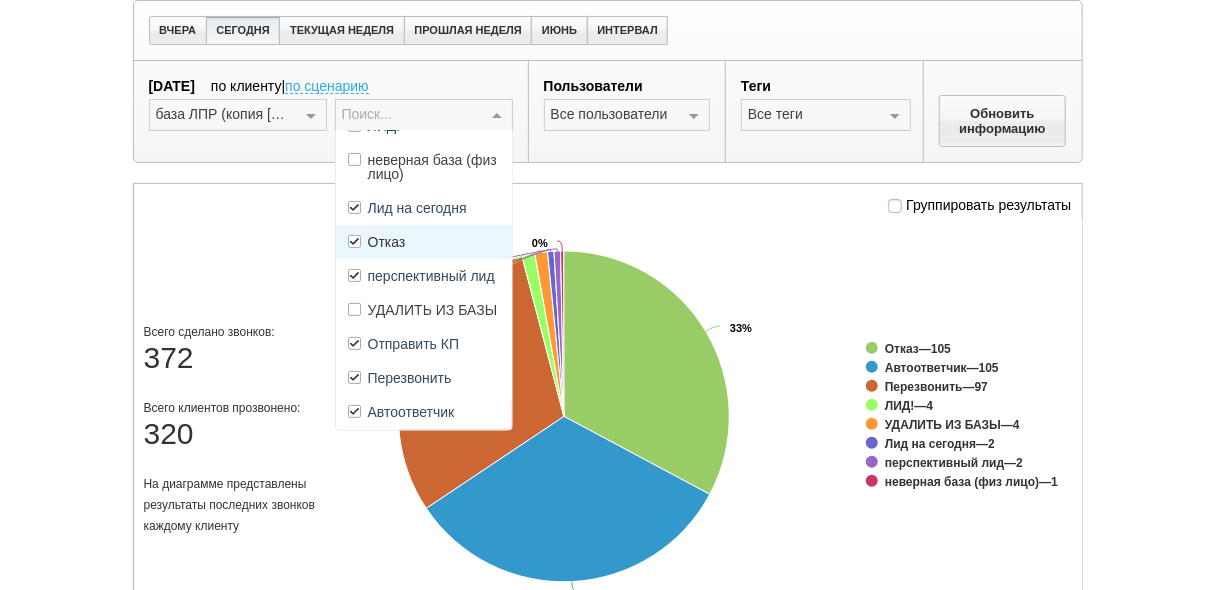 click on "Отказ" at bounding box center (424, 242) 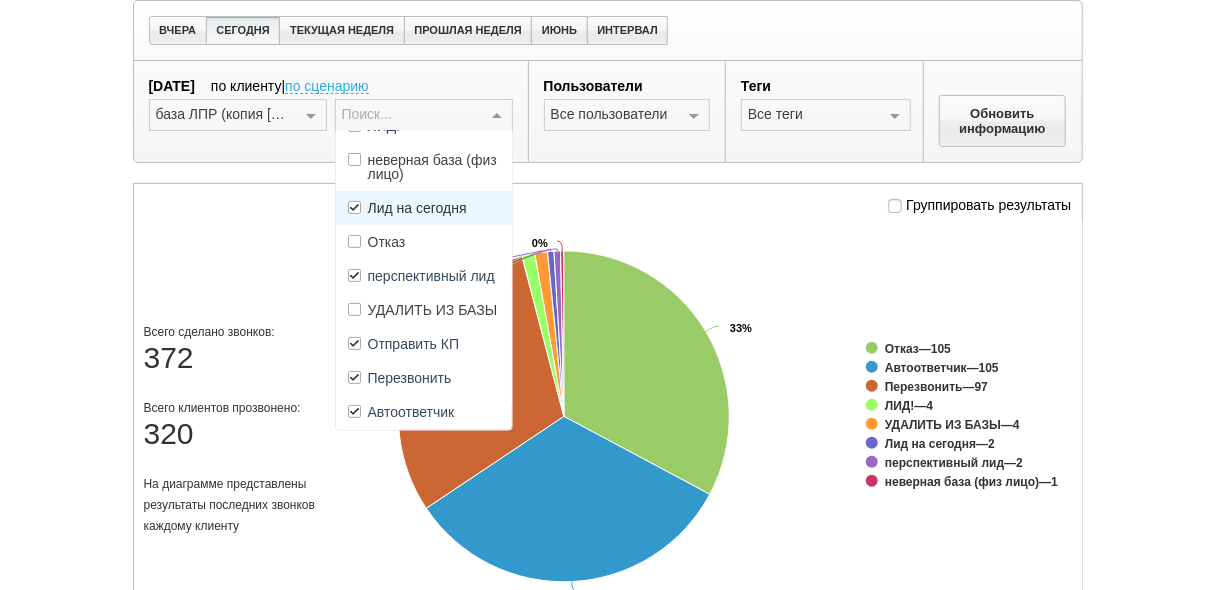 scroll, scrollTop: 0, scrollLeft: 0, axis: both 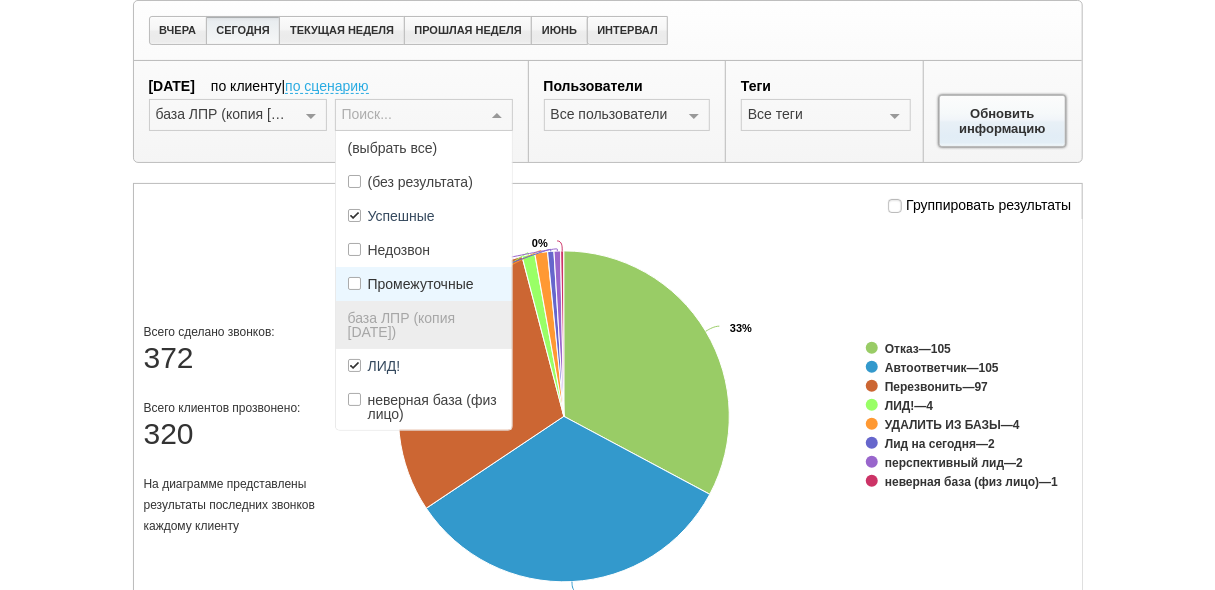 click on "Обновить информацию" at bounding box center [1003, 121] 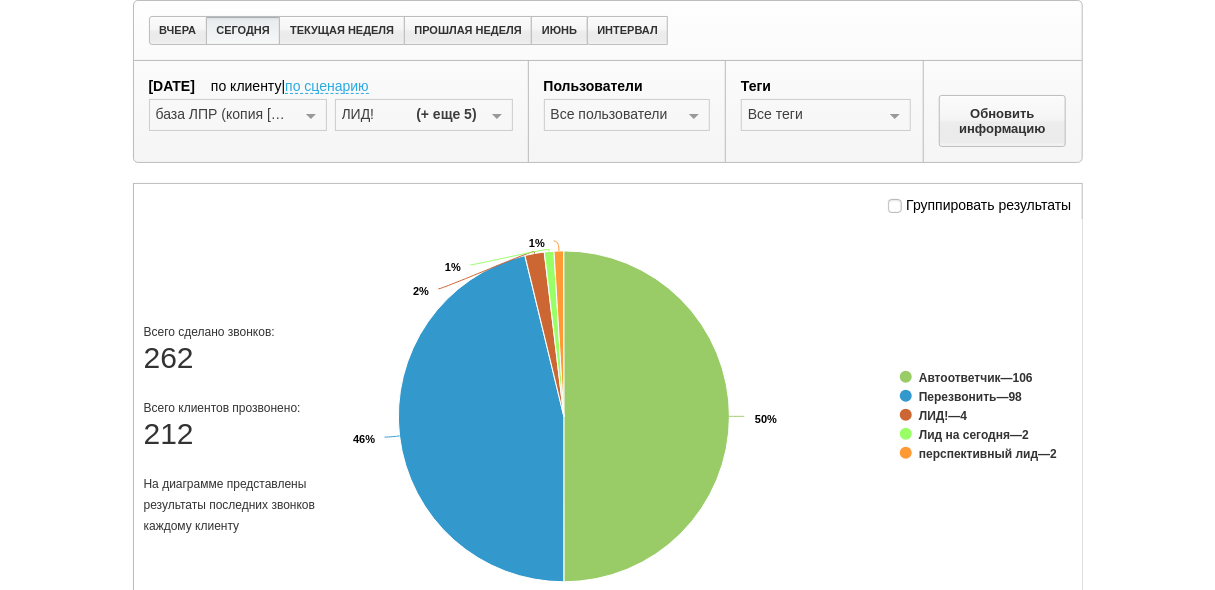 click at bounding box center [497, 116] 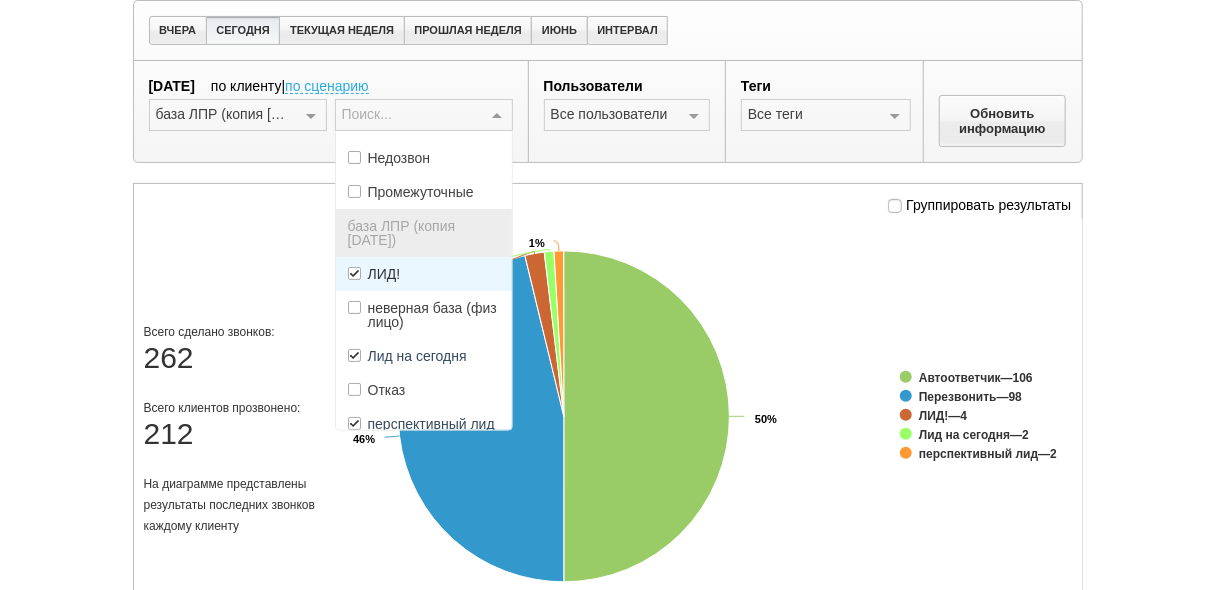 scroll, scrollTop: 240, scrollLeft: 0, axis: vertical 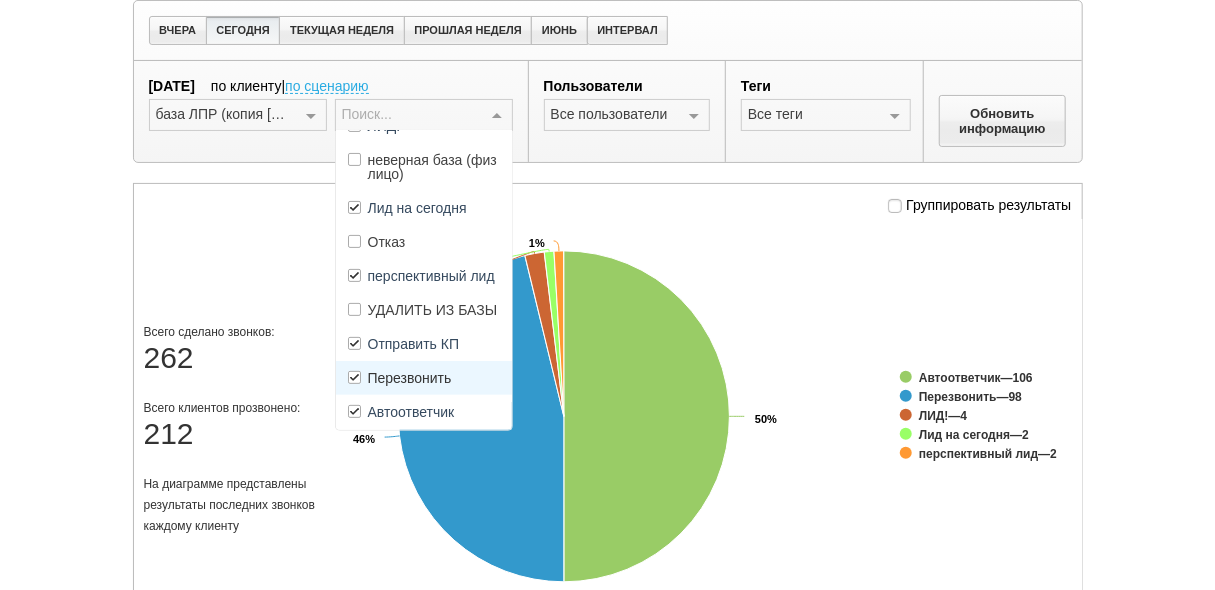 click on "Перезвонить" at bounding box center [424, 378] 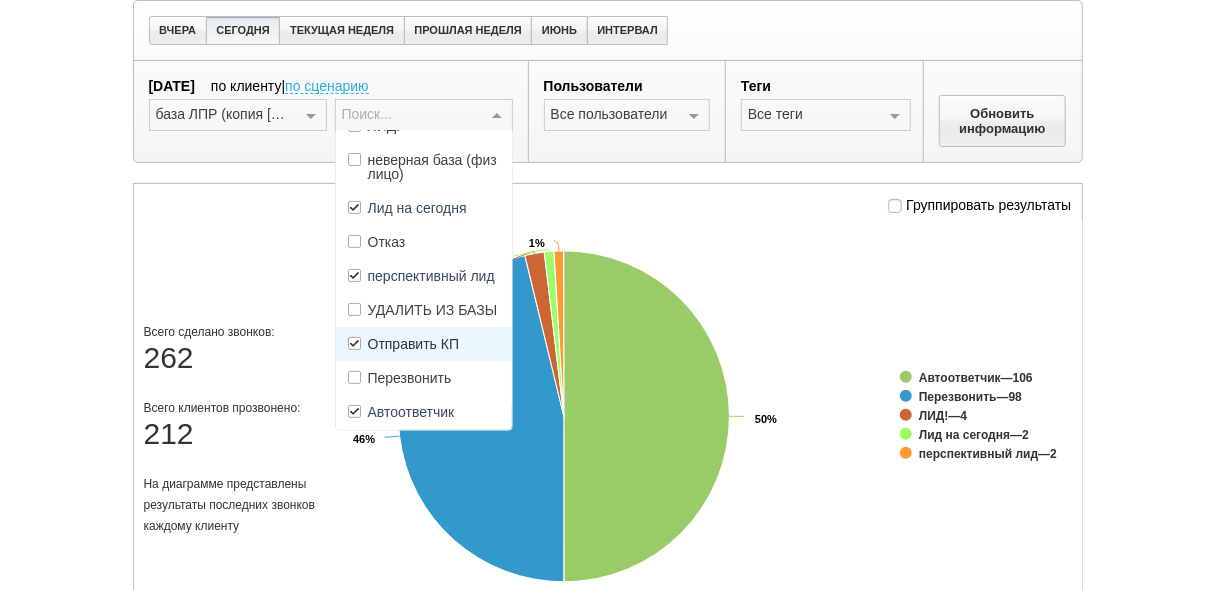 click on "Отправить КП" at bounding box center (424, 344) 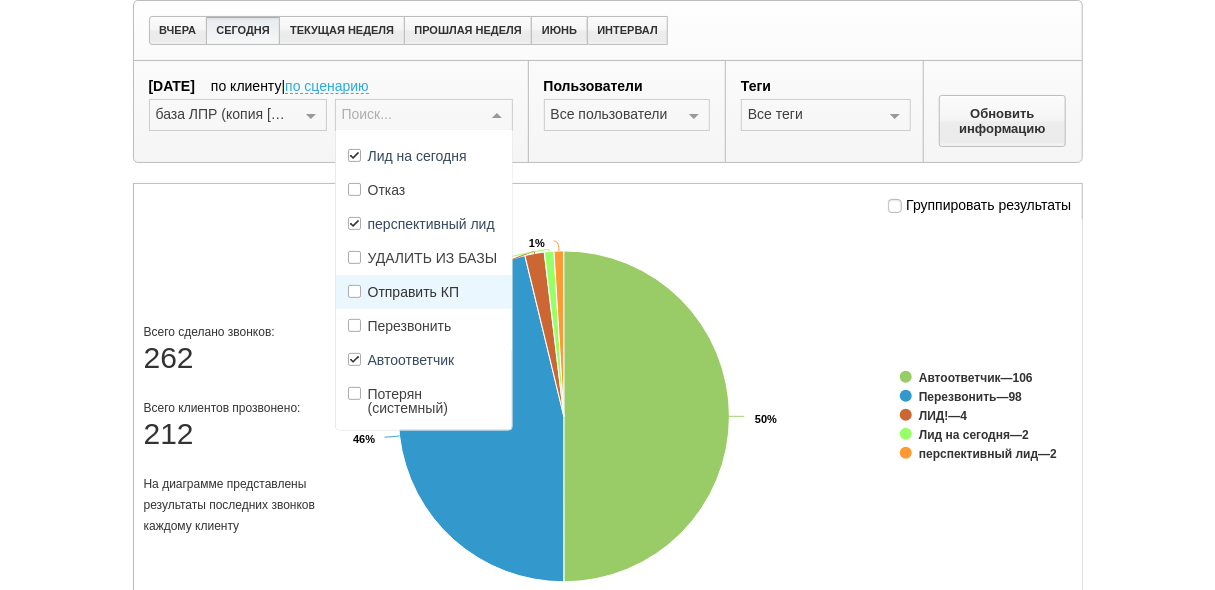 scroll, scrollTop: 320, scrollLeft: 0, axis: vertical 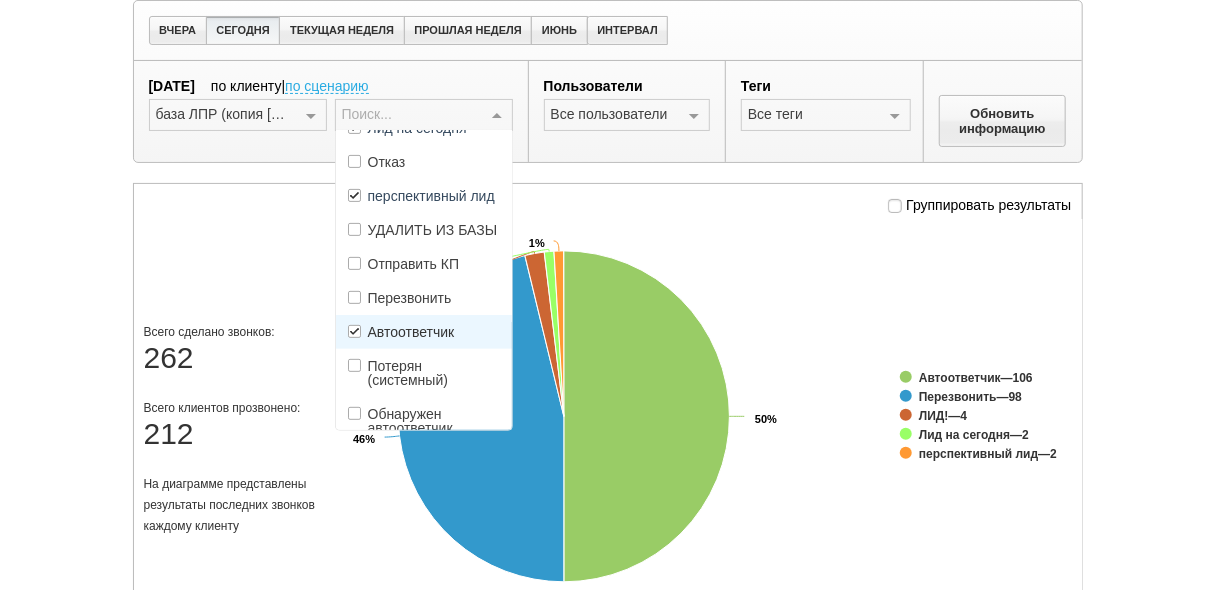 click on "Автоответчик" at bounding box center (424, 332) 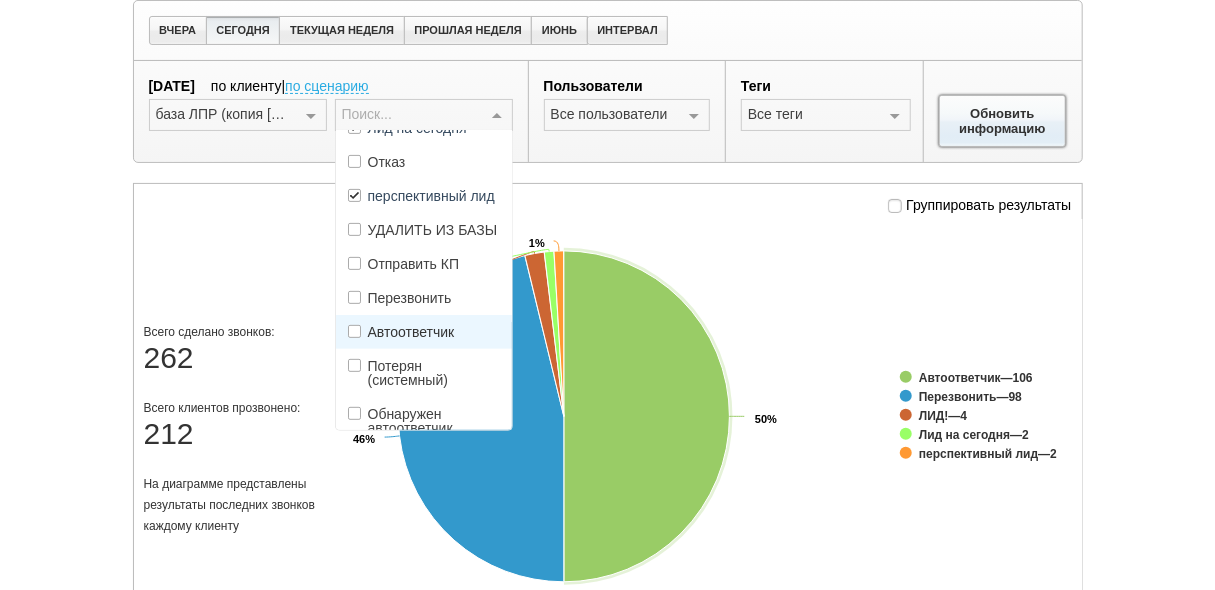 click on "Обновить информацию" at bounding box center [1003, 121] 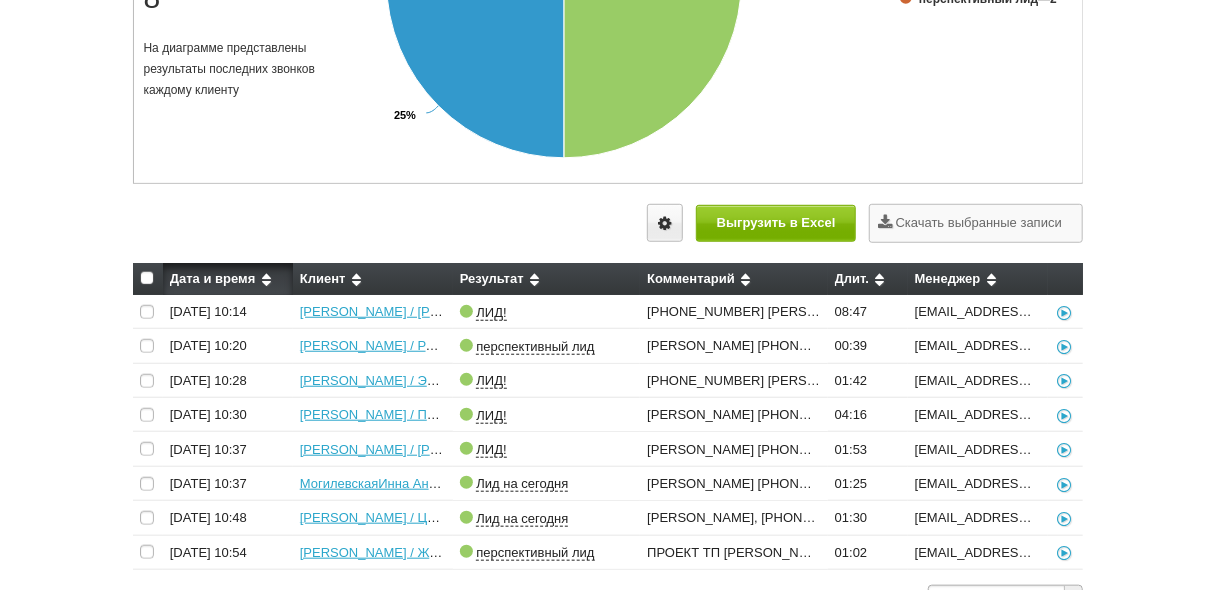 scroll, scrollTop: 610, scrollLeft: 0, axis: vertical 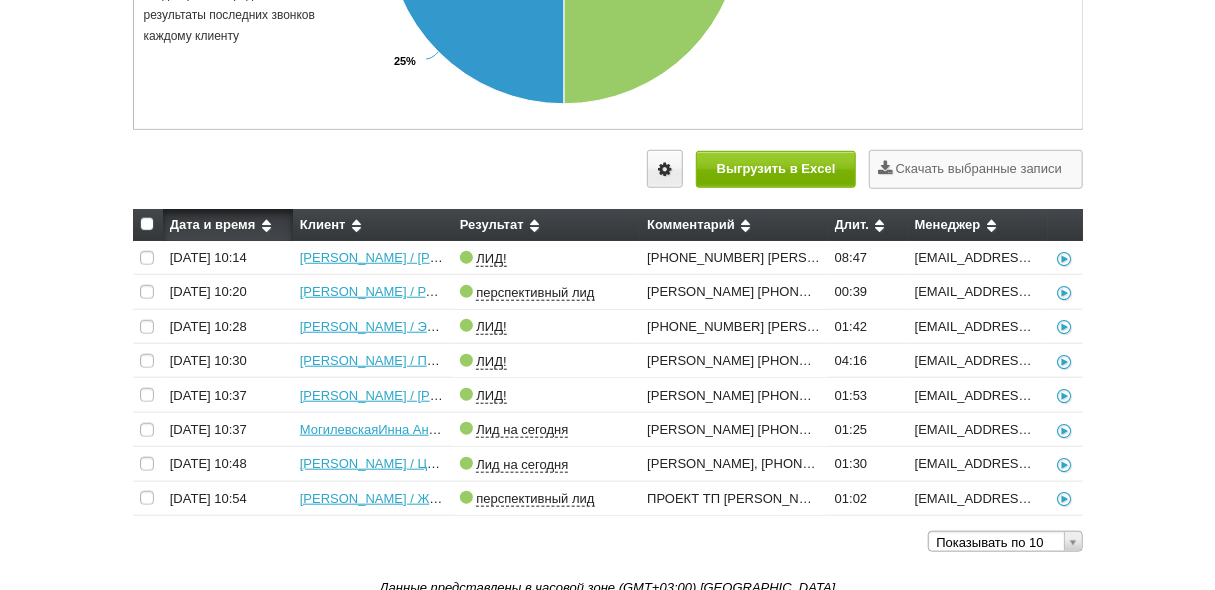 click at bounding box center [991, 224] 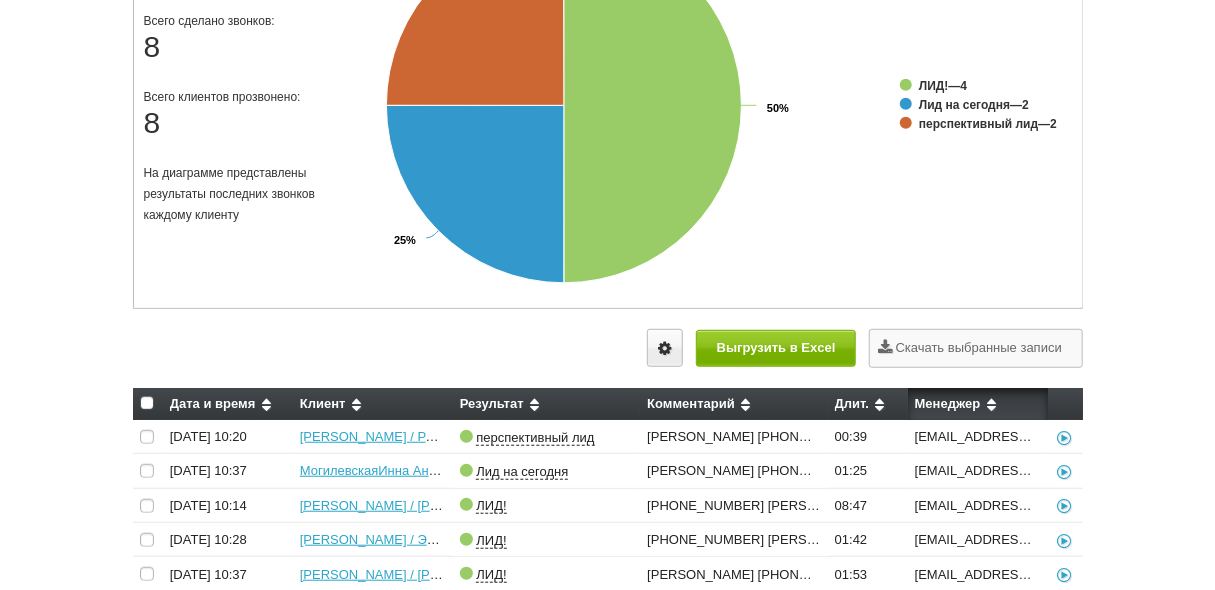 scroll, scrollTop: 610, scrollLeft: 0, axis: vertical 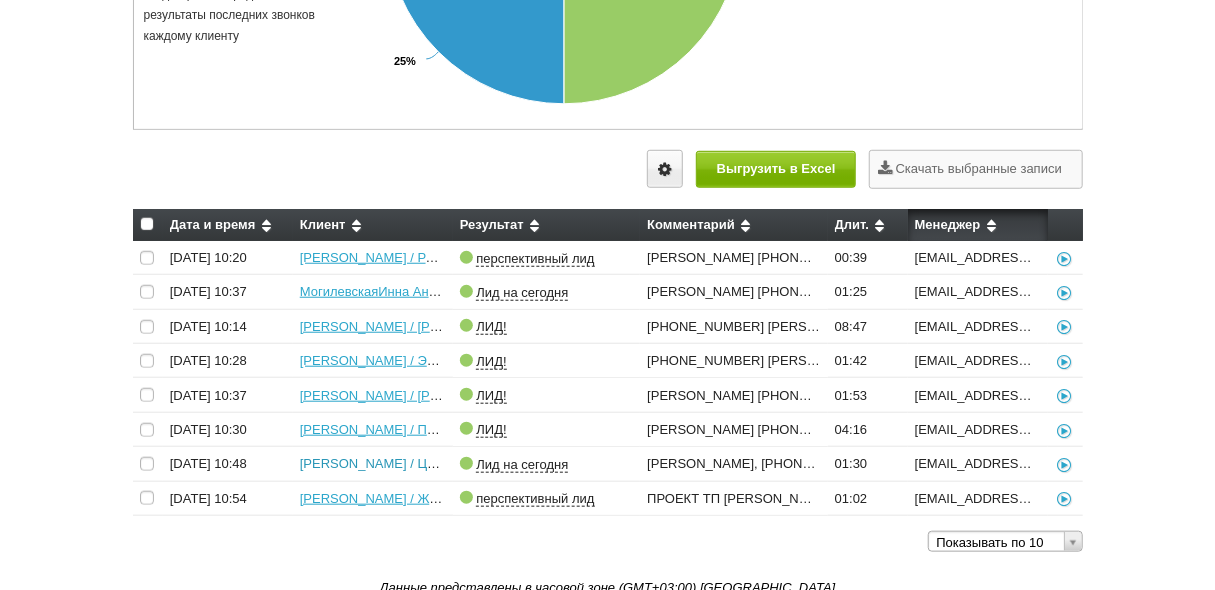 click on "Никитаев Владимир Павлович / Центр промышленного оборудования, торговая компания" at bounding box center [533, 463] 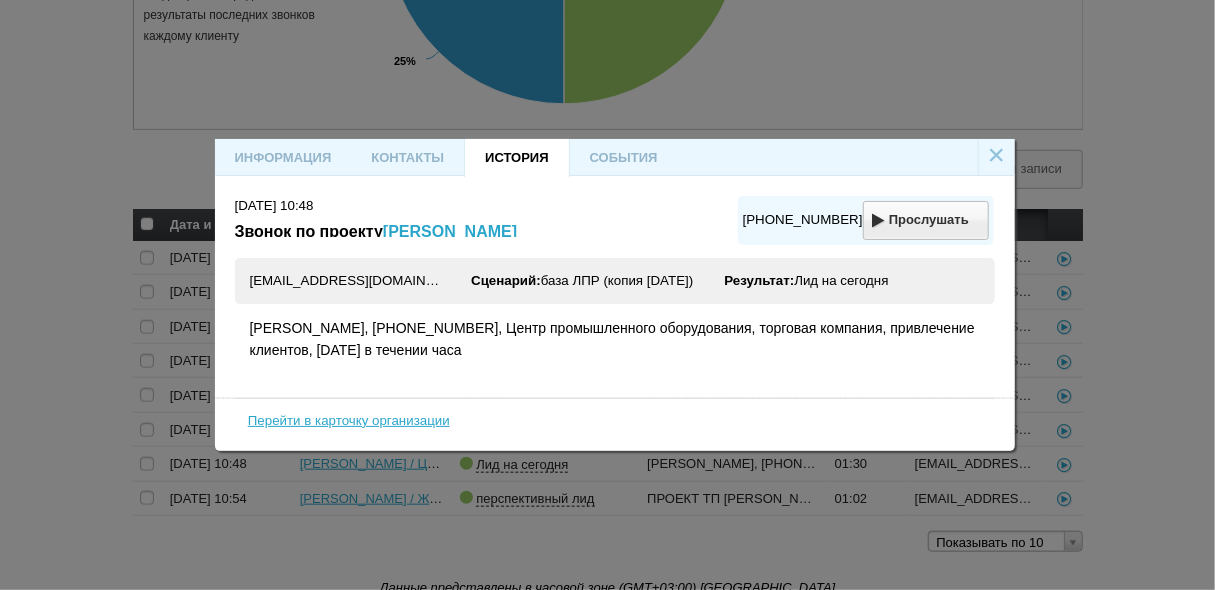 drag, startPoint x: 595, startPoint y: 345, endPoint x: 244, endPoint y: 317, distance: 352.11505 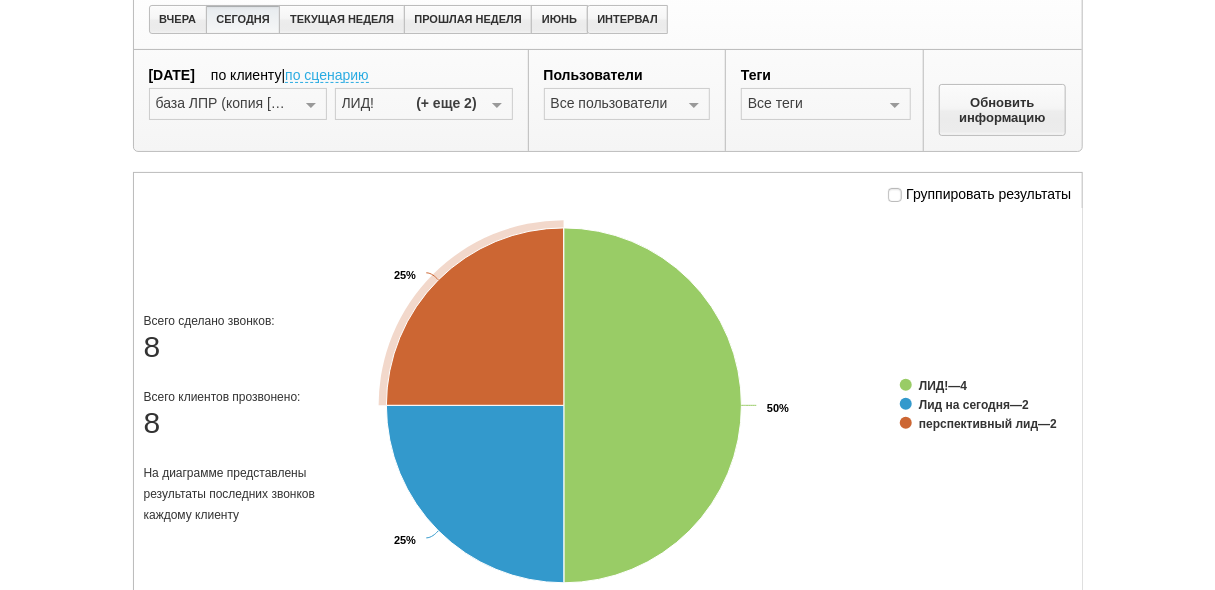 scroll, scrollTop: 130, scrollLeft: 0, axis: vertical 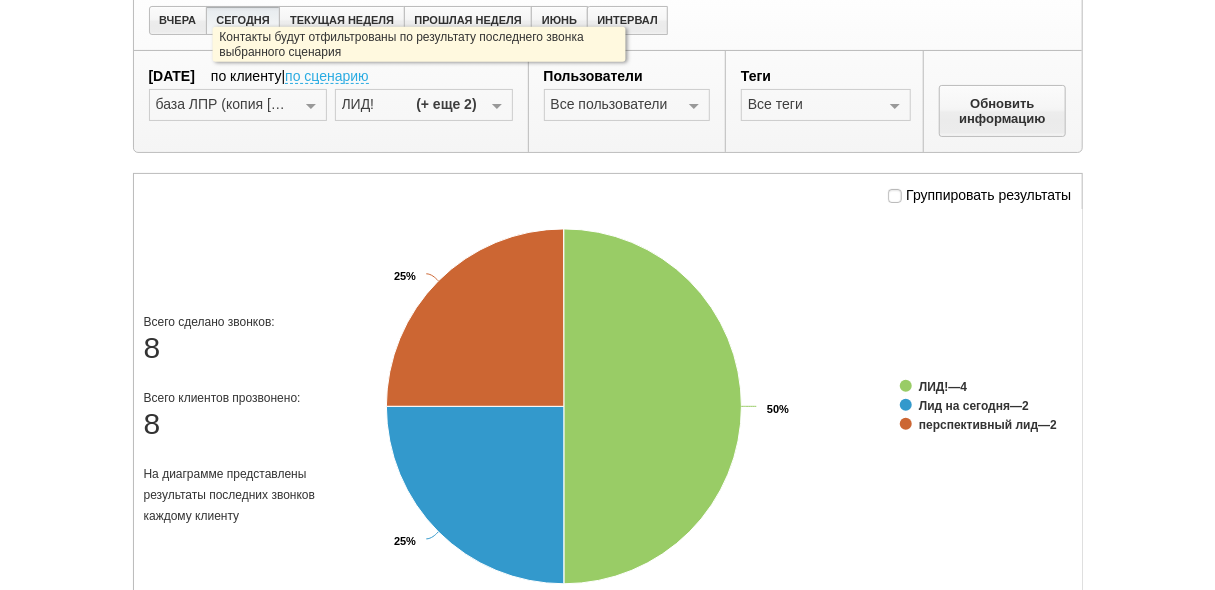 click on "по сценарию" at bounding box center [327, 77] 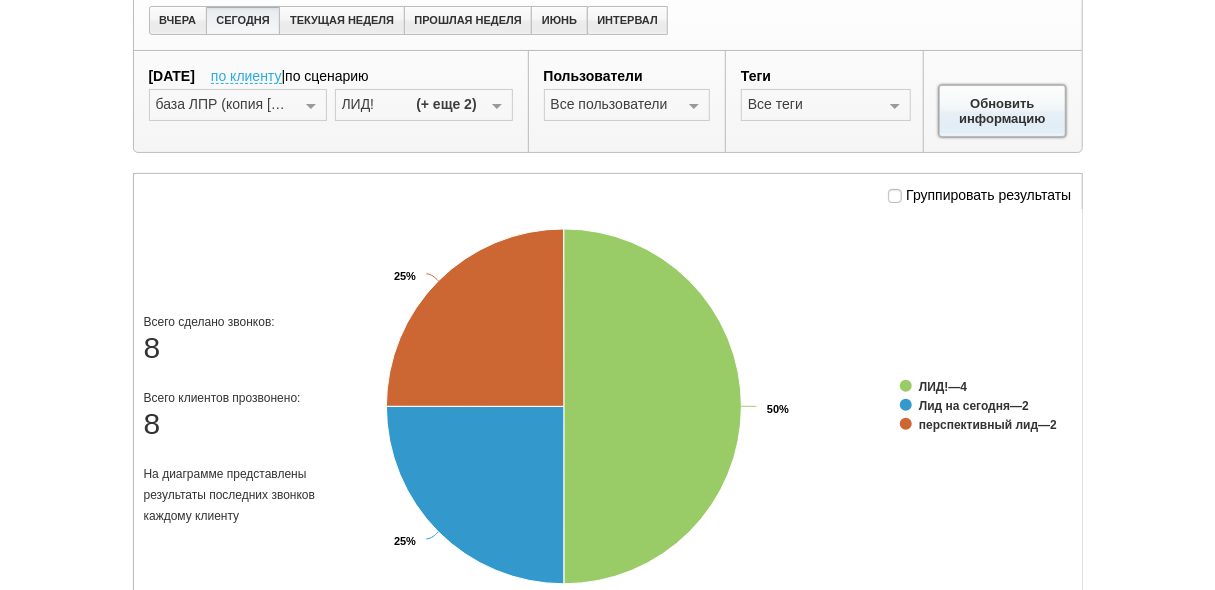 click on "Обновить информацию" at bounding box center [1003, 111] 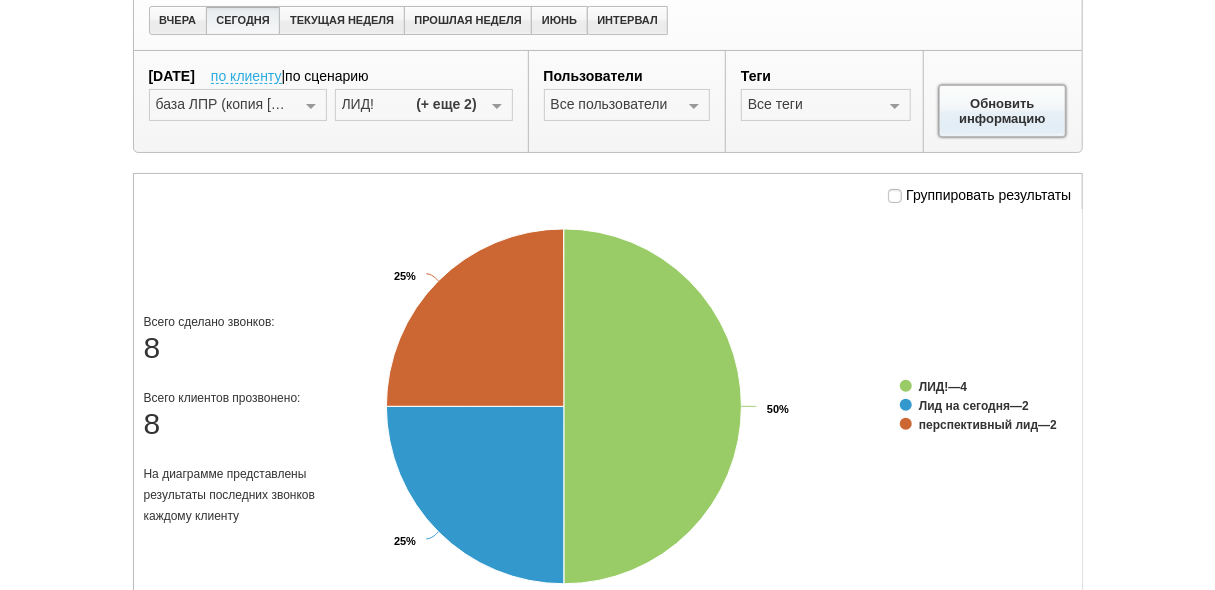 click on "Обновить информацию" at bounding box center (1003, 111) 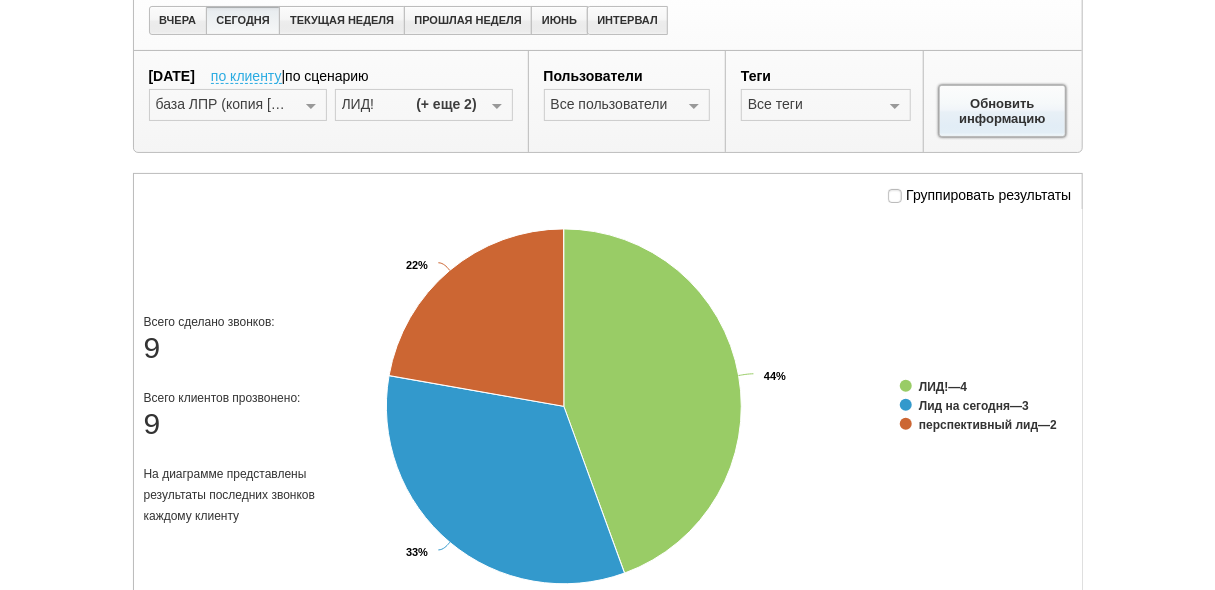 click on "Обновить информацию" at bounding box center [1003, 111] 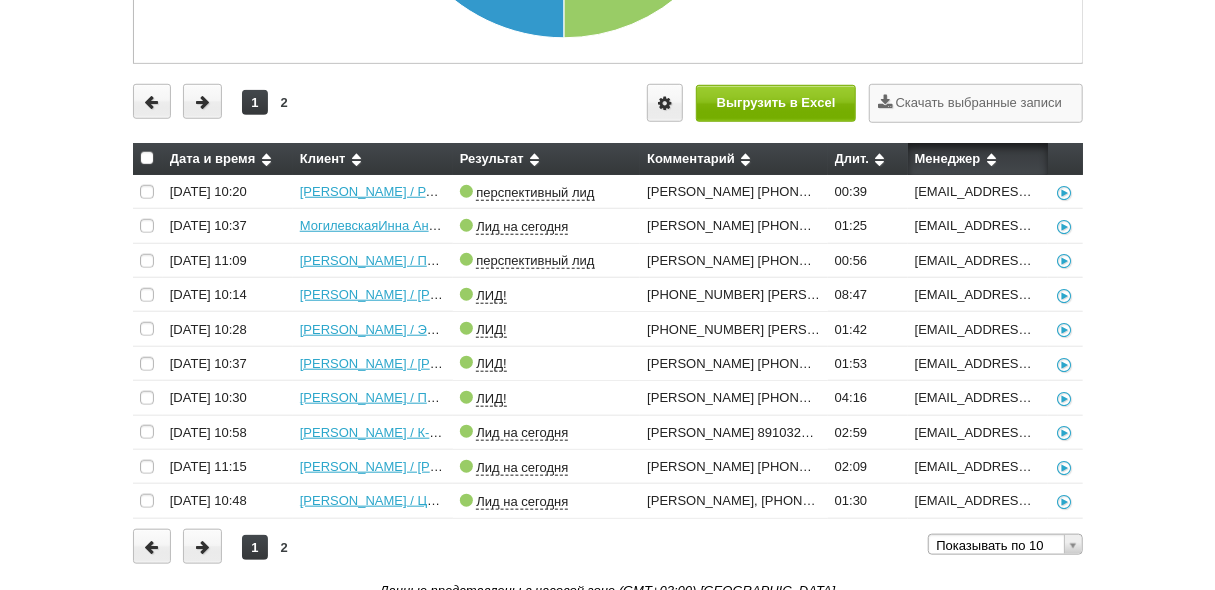 scroll, scrollTop: 678, scrollLeft: 0, axis: vertical 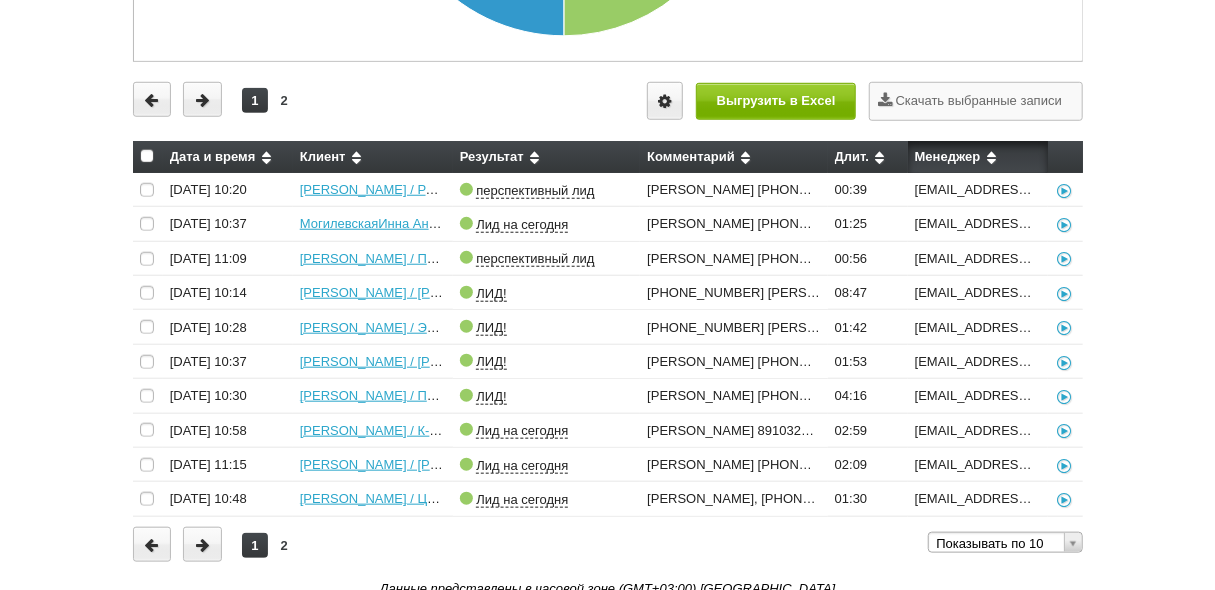 click at bounding box center (991, 156) 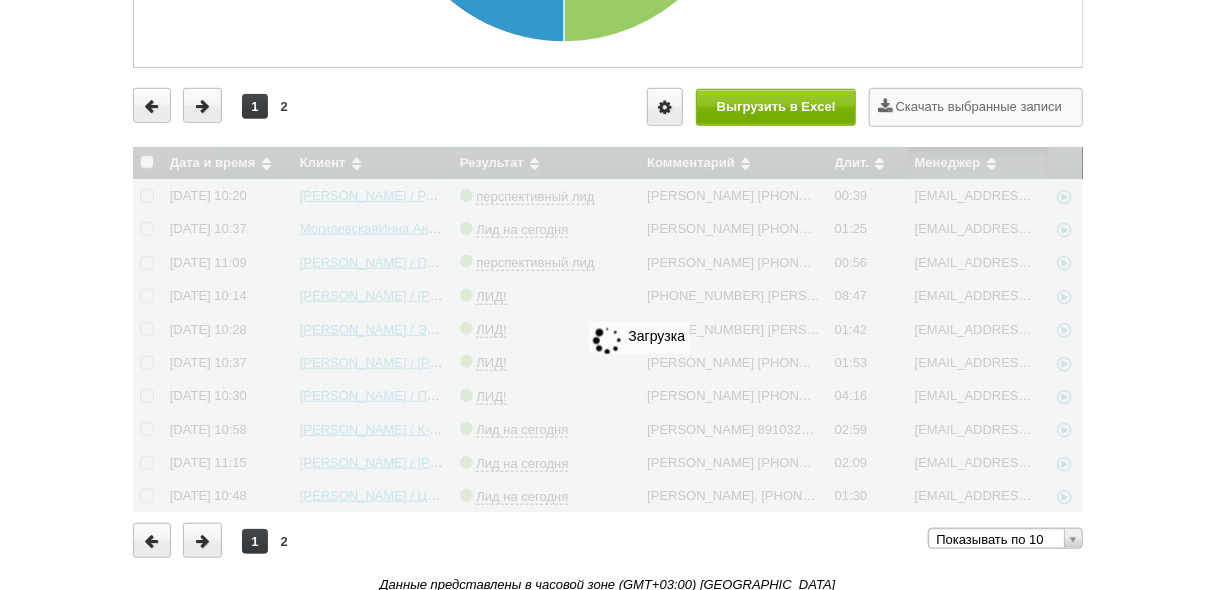 scroll, scrollTop: 678, scrollLeft: 0, axis: vertical 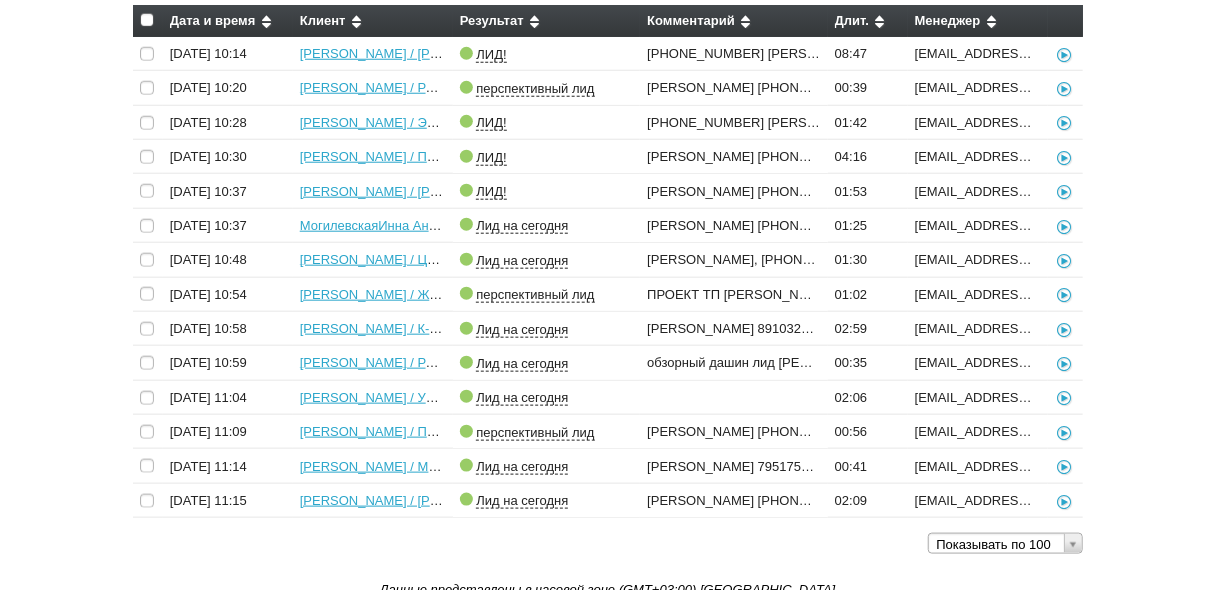 click at bounding box center (991, 20) 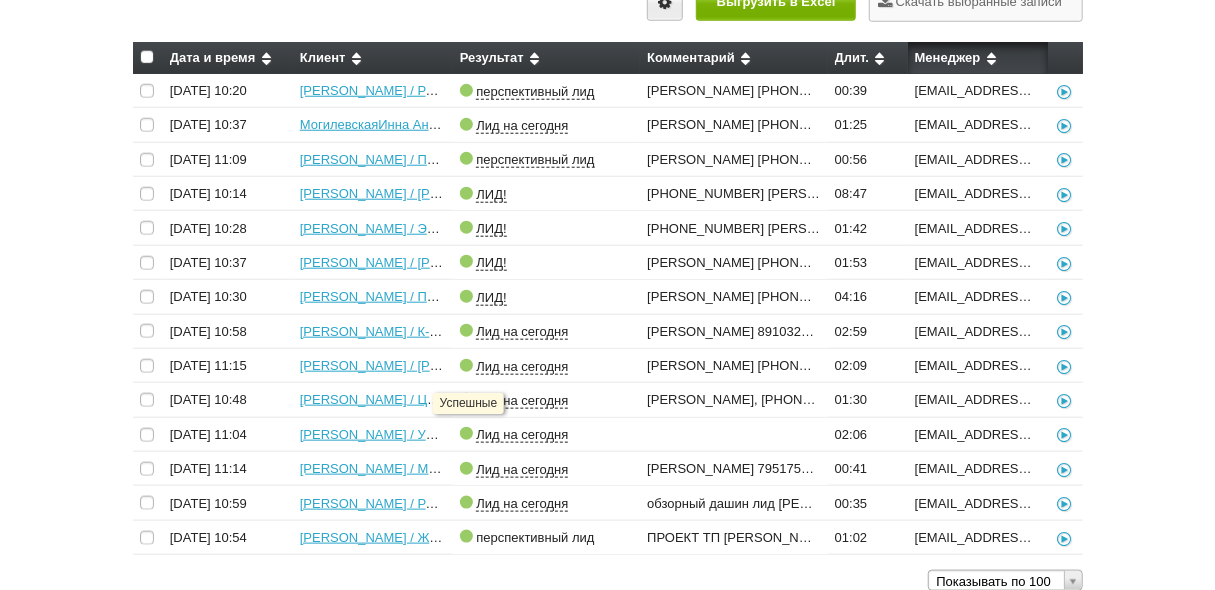 scroll, scrollTop: 805, scrollLeft: 0, axis: vertical 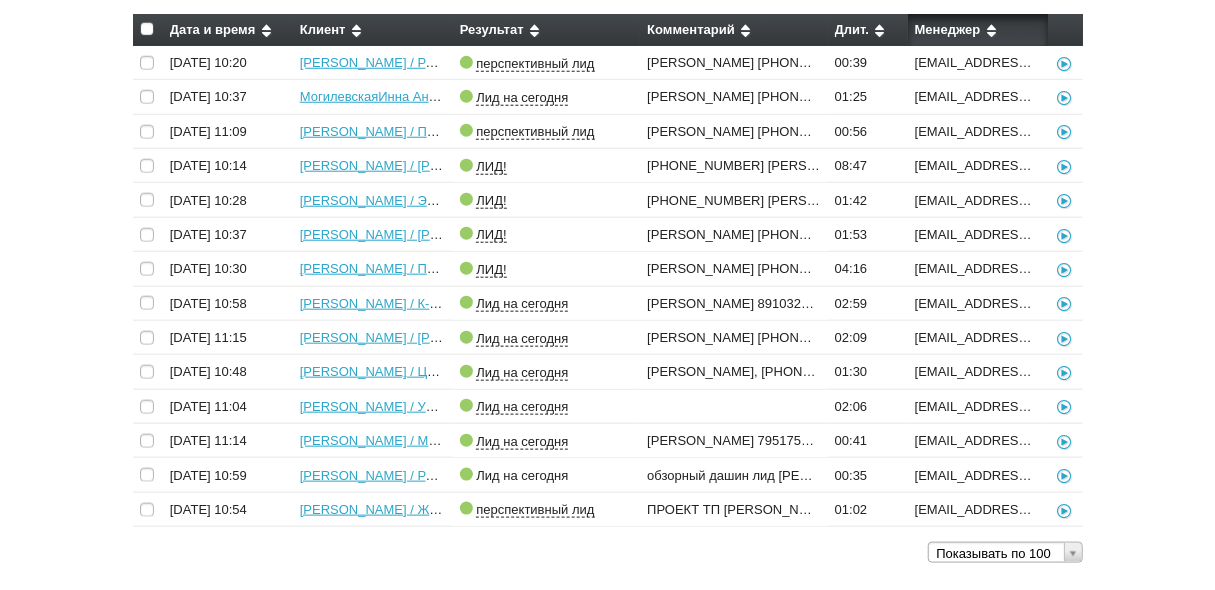 click on "Лид на сегодня" at bounding box center [522, 476] 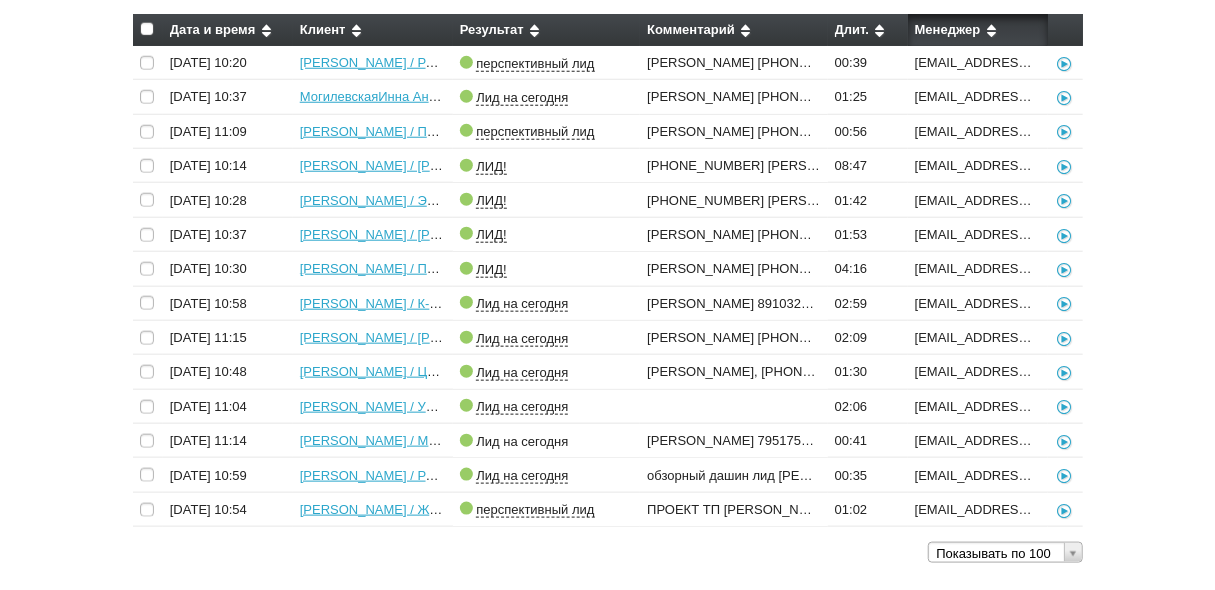 drag, startPoint x: 485, startPoint y: 469, endPoint x: 475, endPoint y: 434, distance: 36.40055 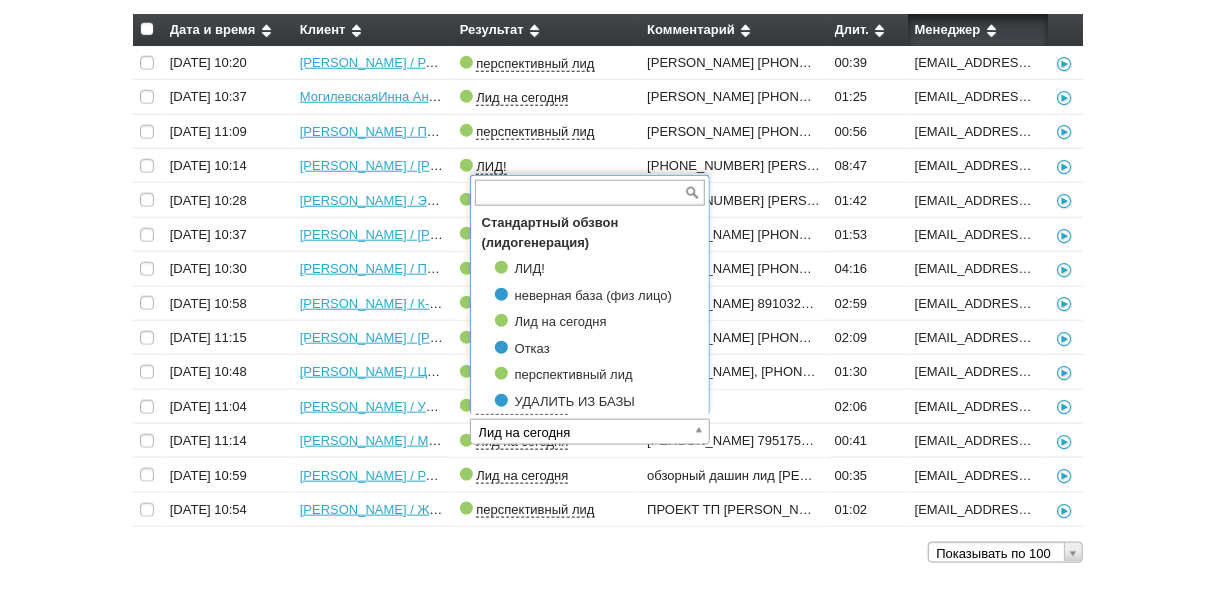 scroll, scrollTop: 126996, scrollLeft: 0, axis: vertical 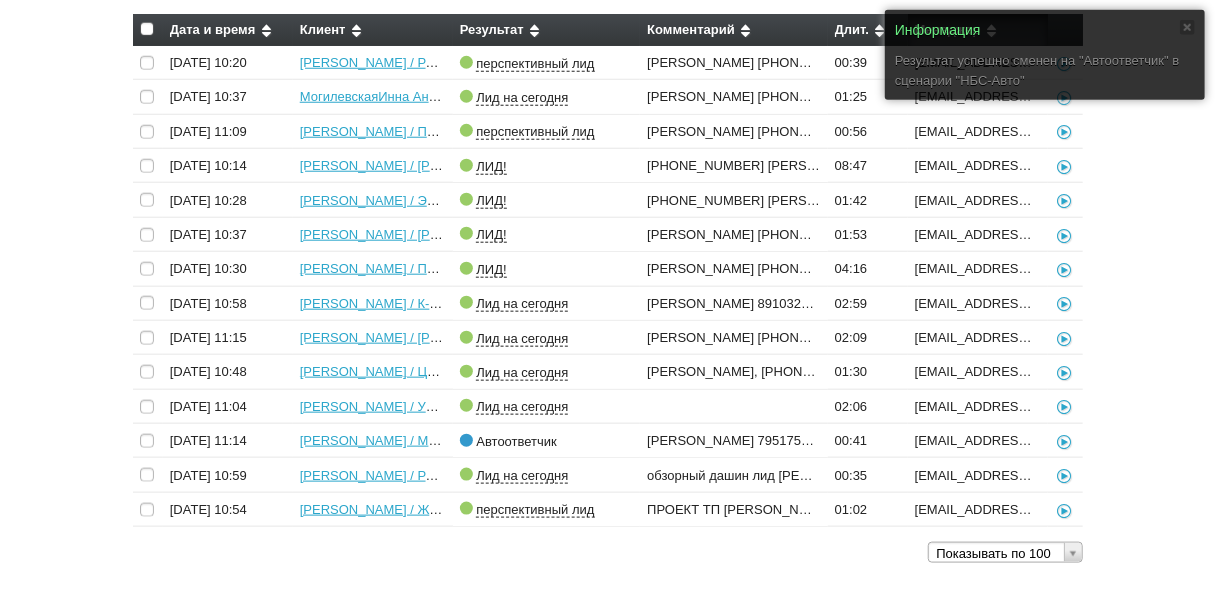 click on "Автоответчик" at bounding box center (516, 442) 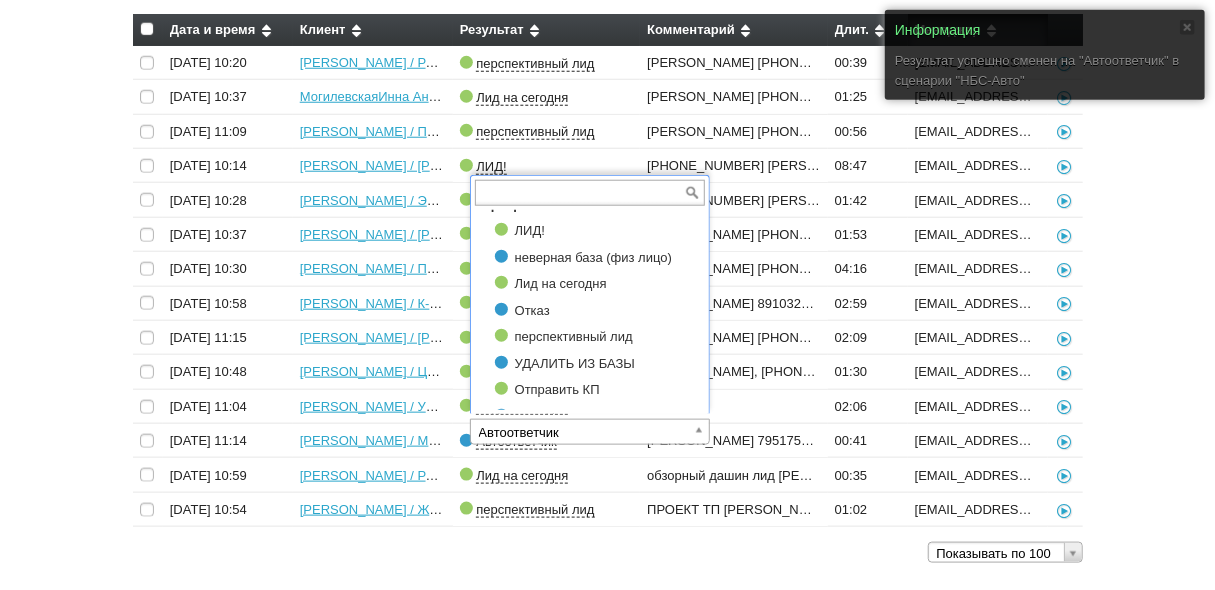 scroll, scrollTop: 127050, scrollLeft: 0, axis: vertical 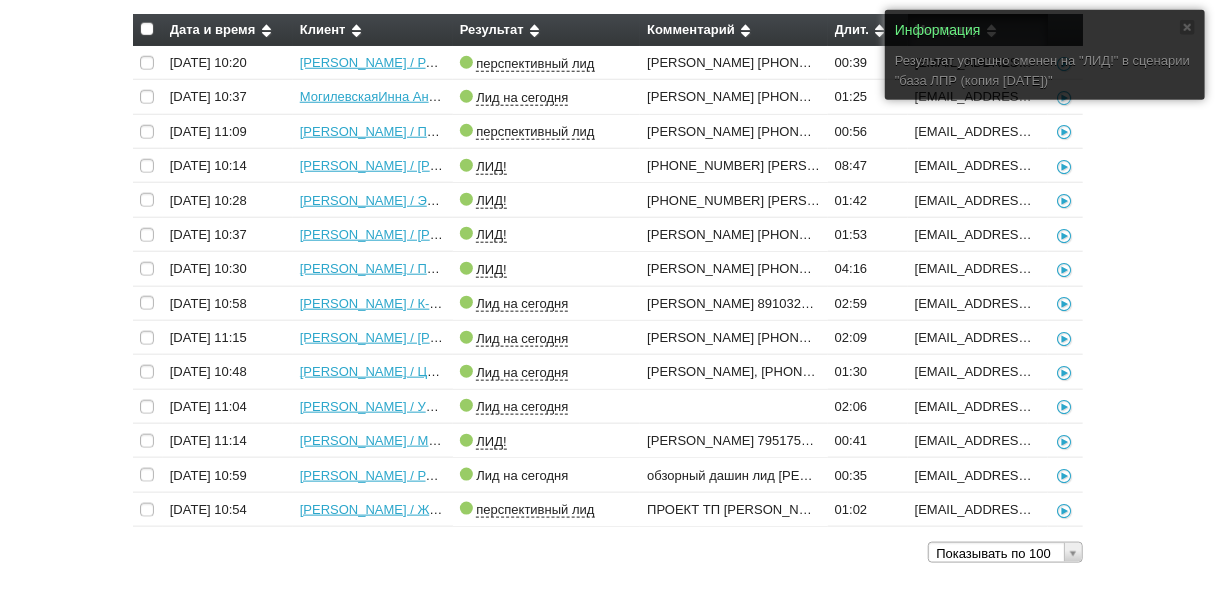 click on "Лид на сегодня" at bounding box center [522, 476] 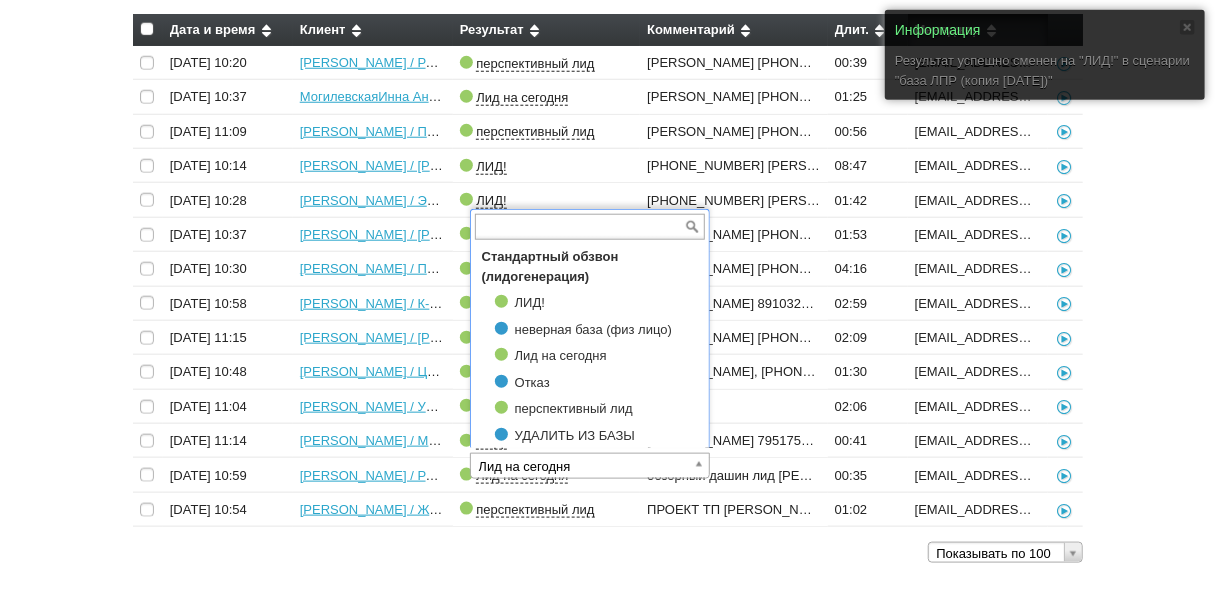 scroll, scrollTop: 126996, scrollLeft: 0, axis: vertical 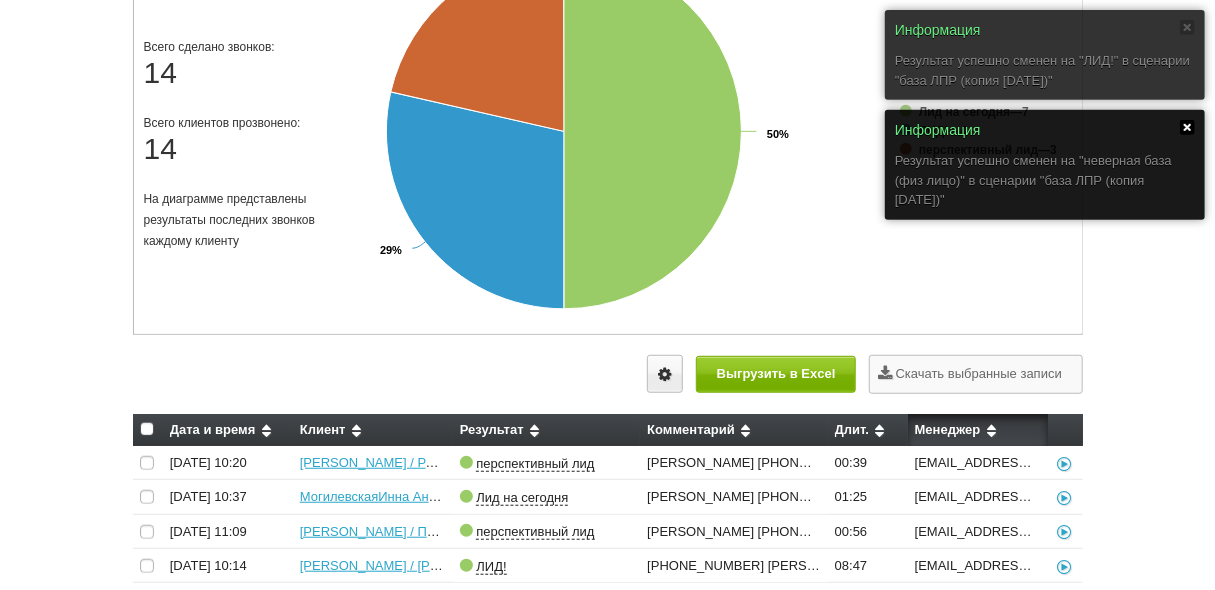 click at bounding box center (1187, 127) 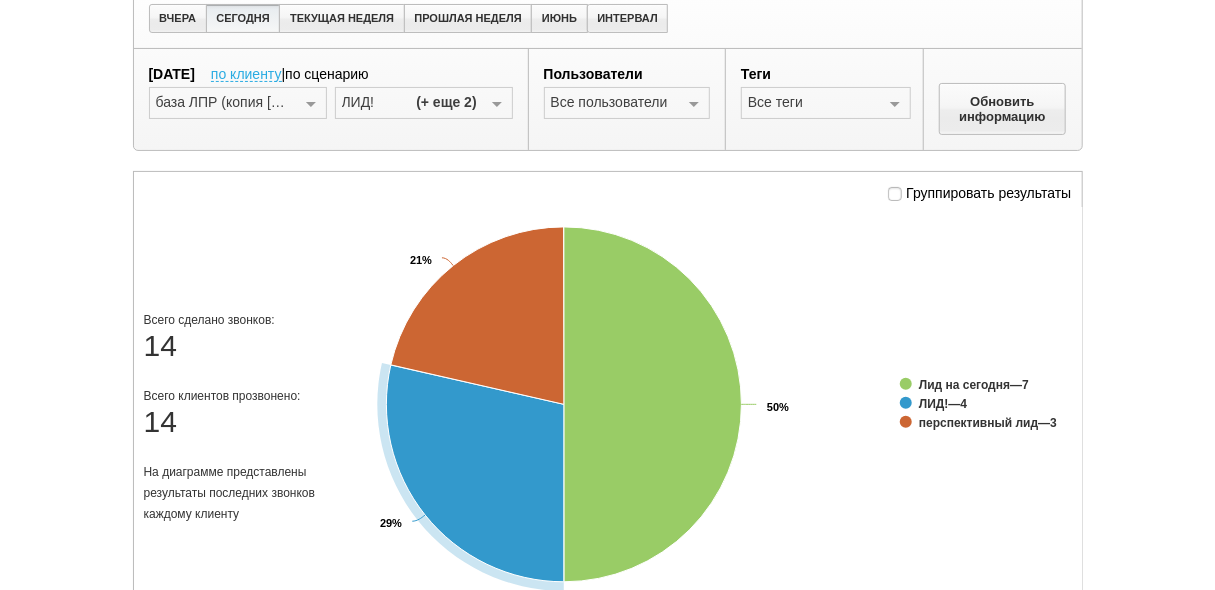 scroll, scrollTop: 0, scrollLeft: 0, axis: both 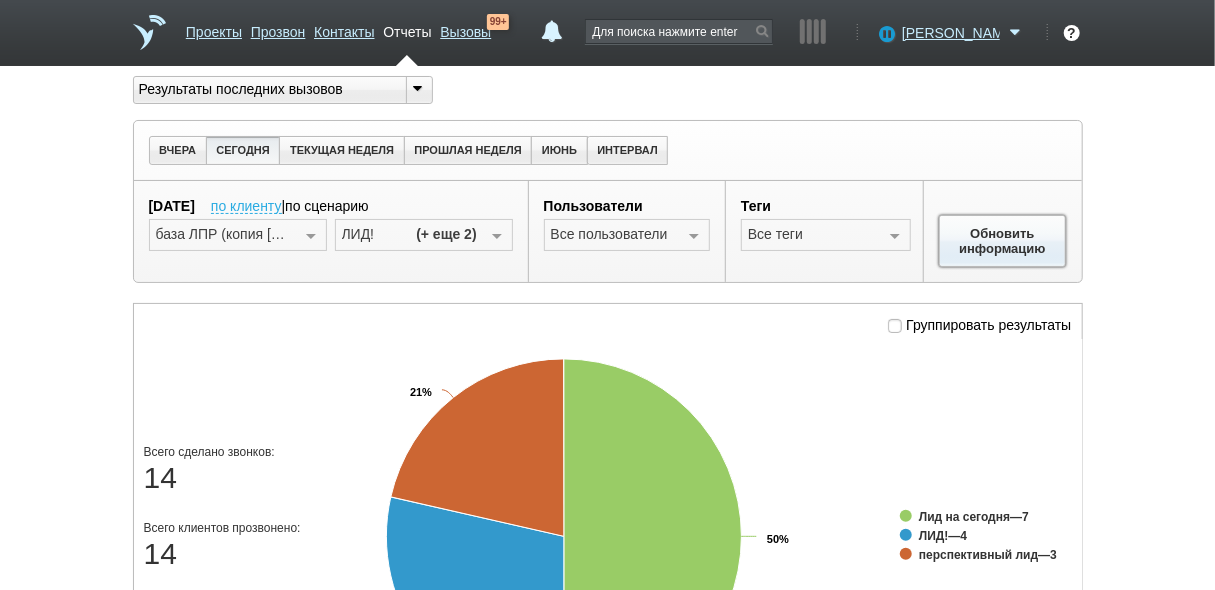 click on "Обновить информацию" at bounding box center (1003, 241) 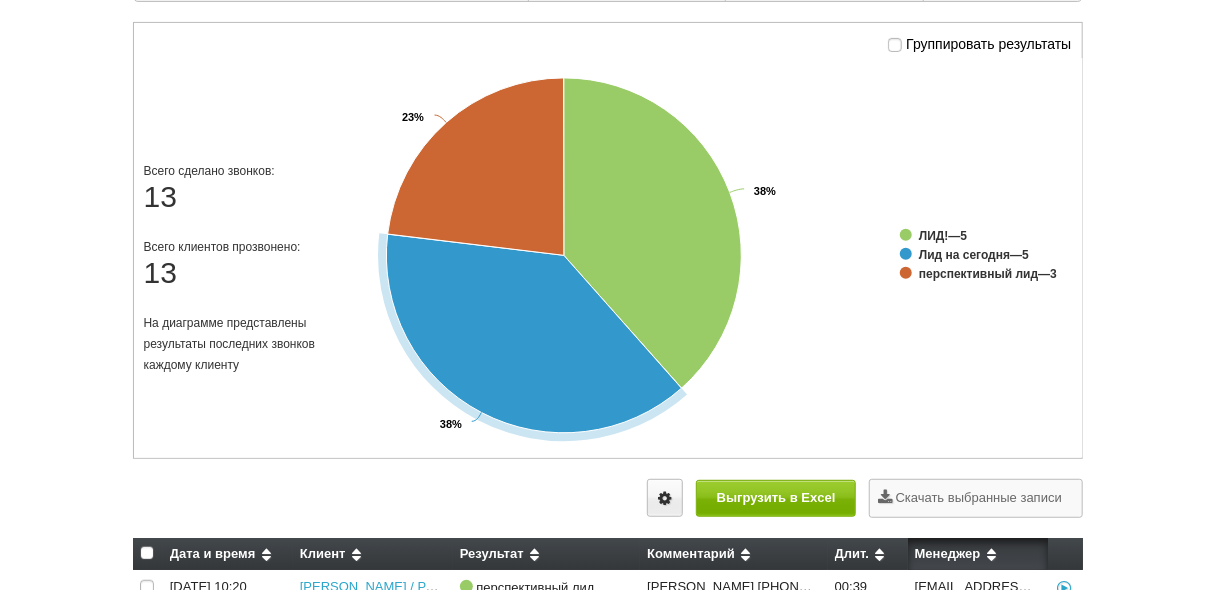 scroll, scrollTop: 80, scrollLeft: 0, axis: vertical 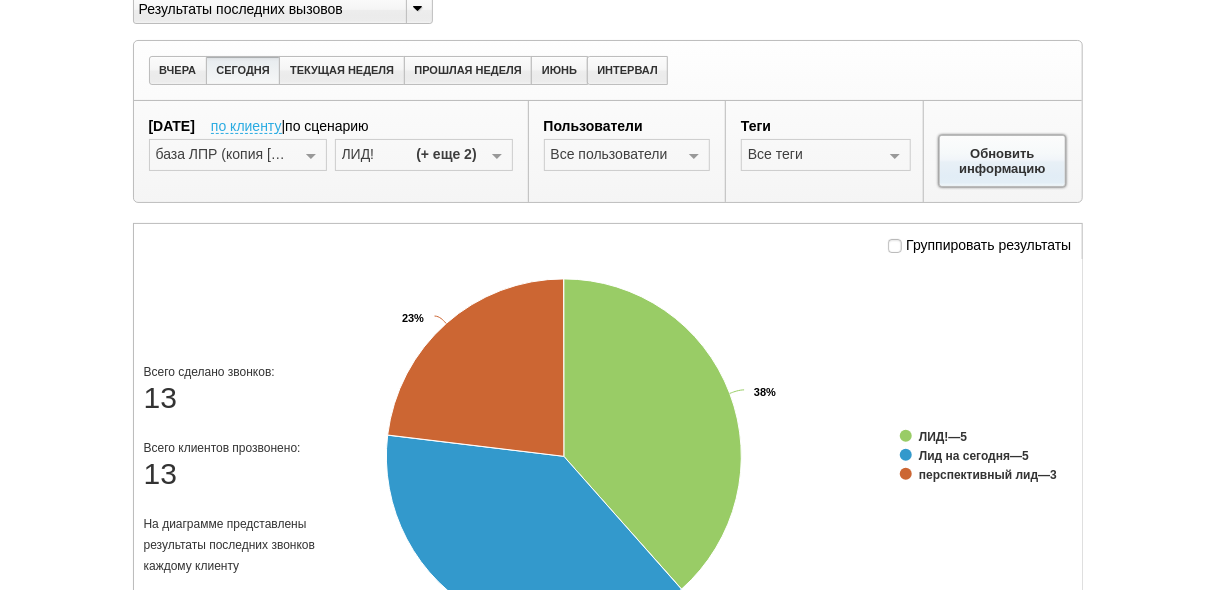 click on "Обновить информацию" at bounding box center [1003, 161] 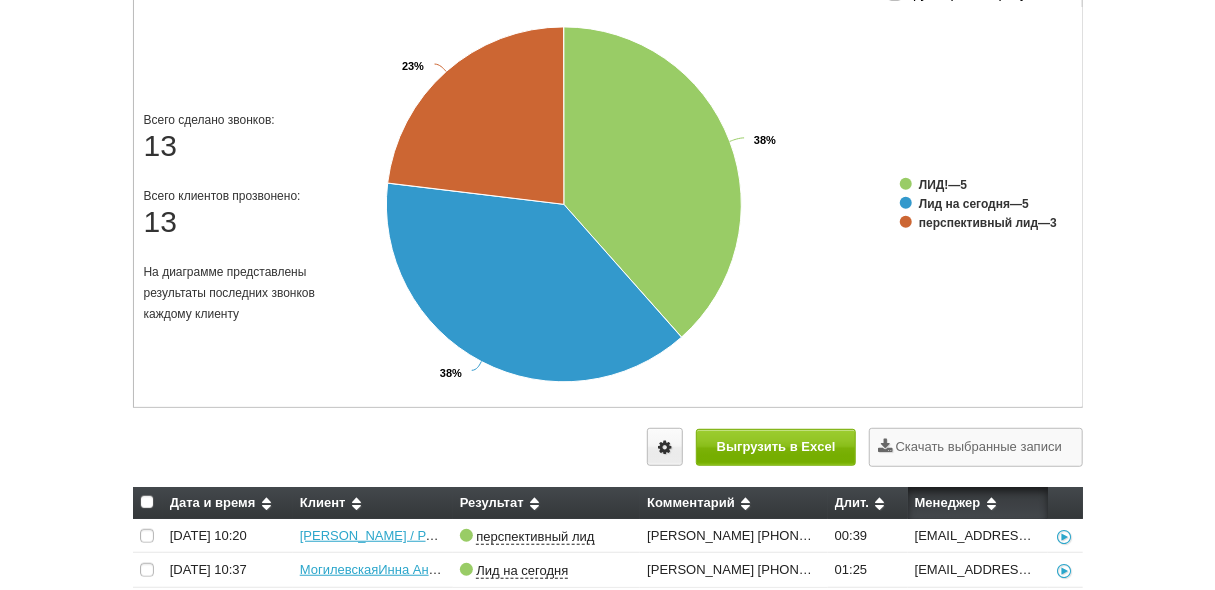 scroll, scrollTop: 240, scrollLeft: 0, axis: vertical 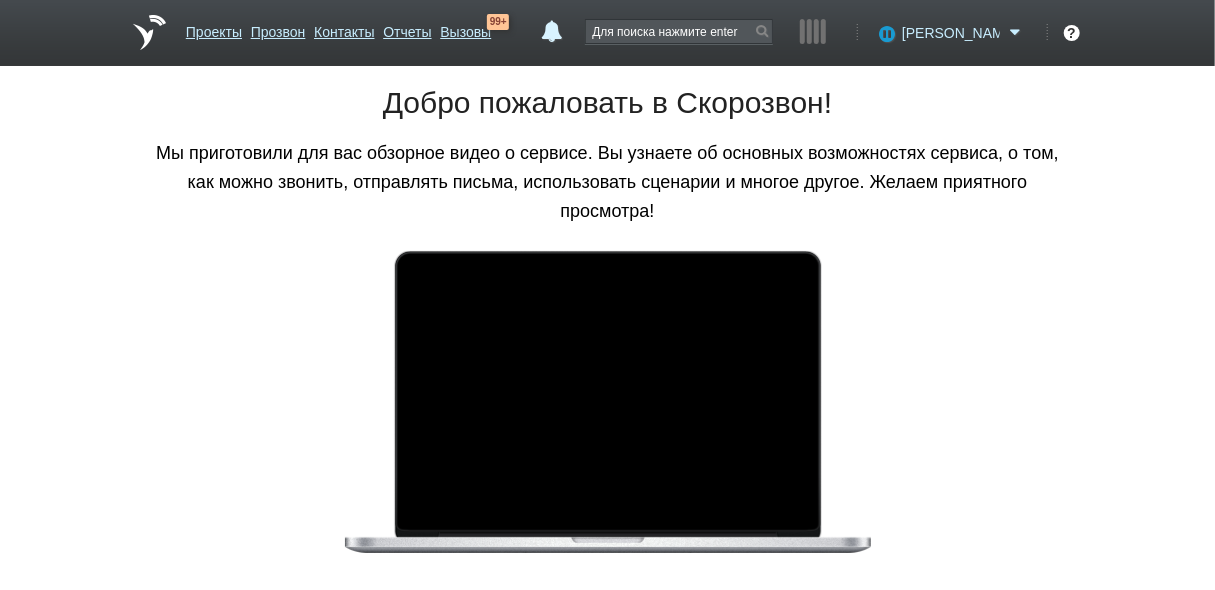 click on "[PERSON_NAME]" at bounding box center [951, 33] 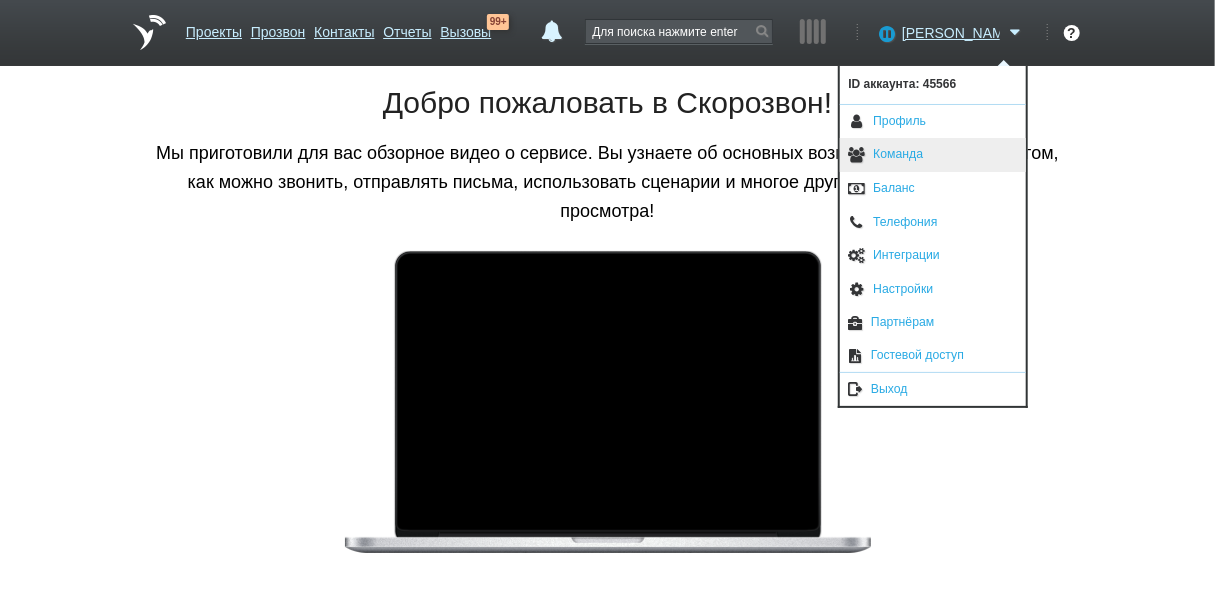 click on "Команда" at bounding box center (933, 155) 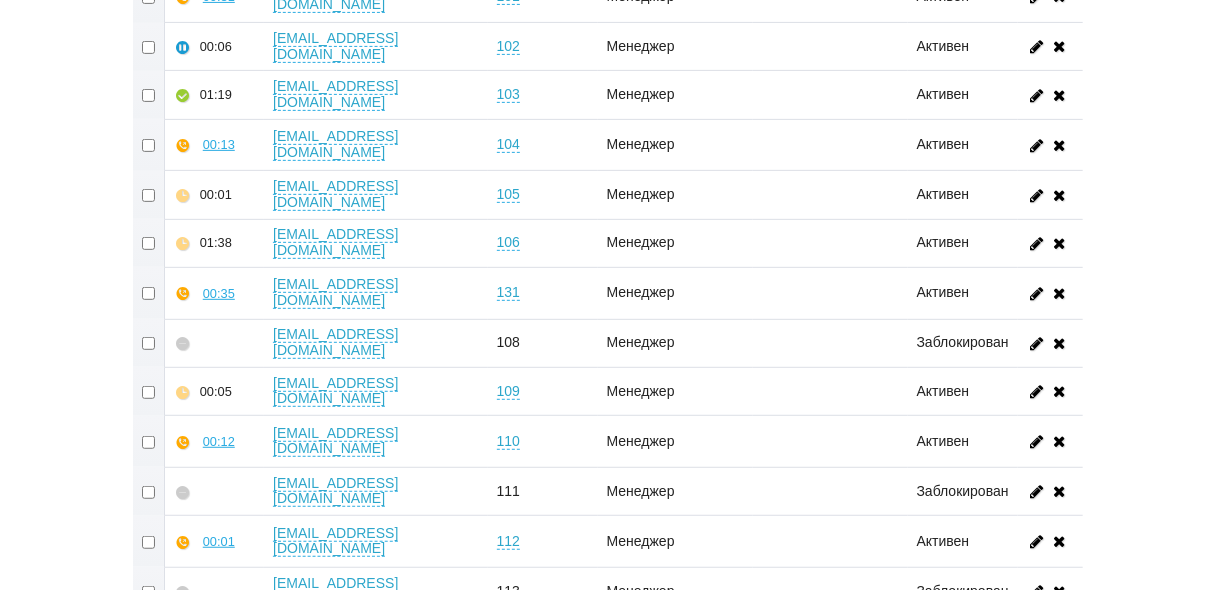 scroll, scrollTop: 0, scrollLeft: 0, axis: both 